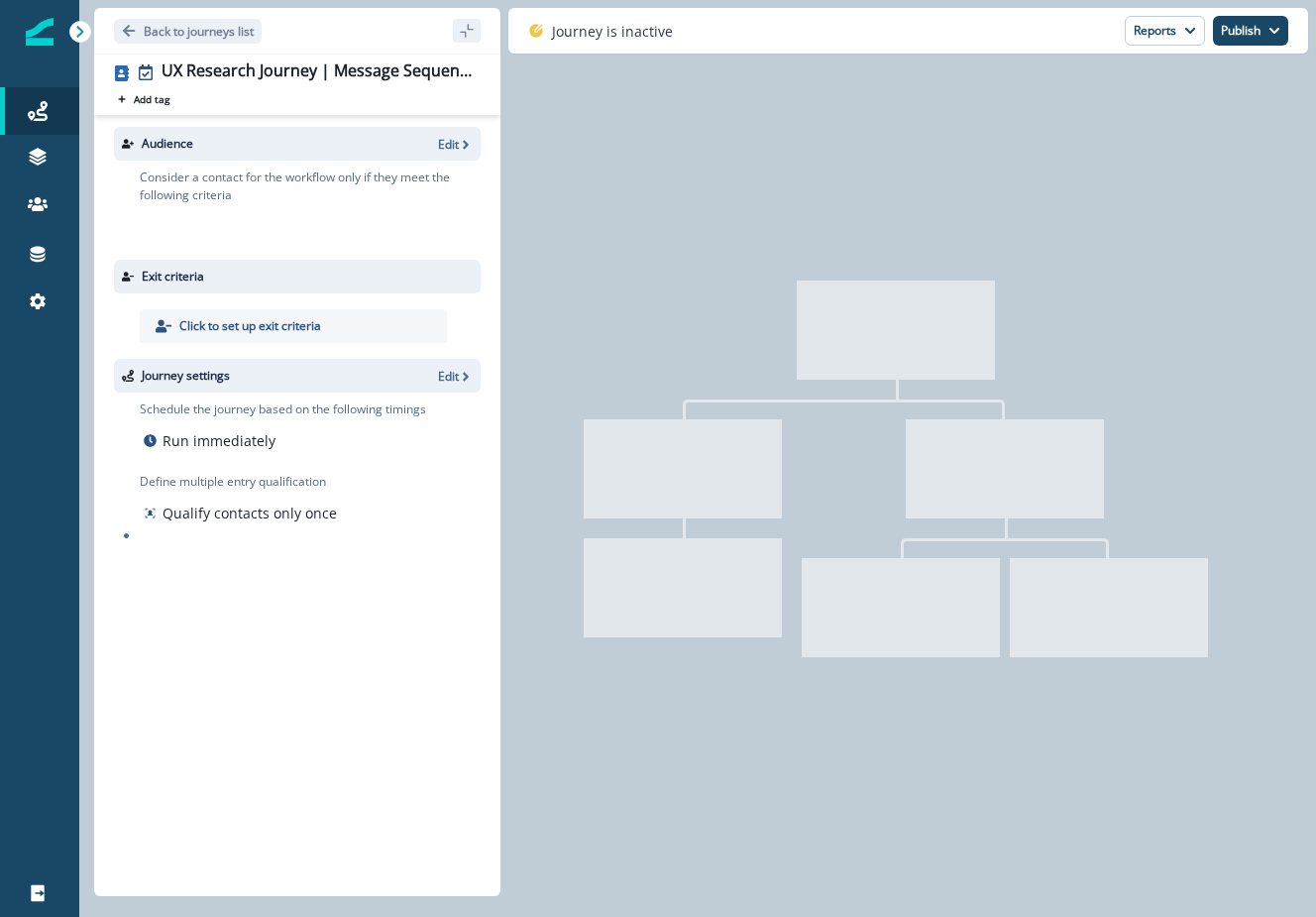 scroll, scrollTop: 0, scrollLeft: 0, axis: both 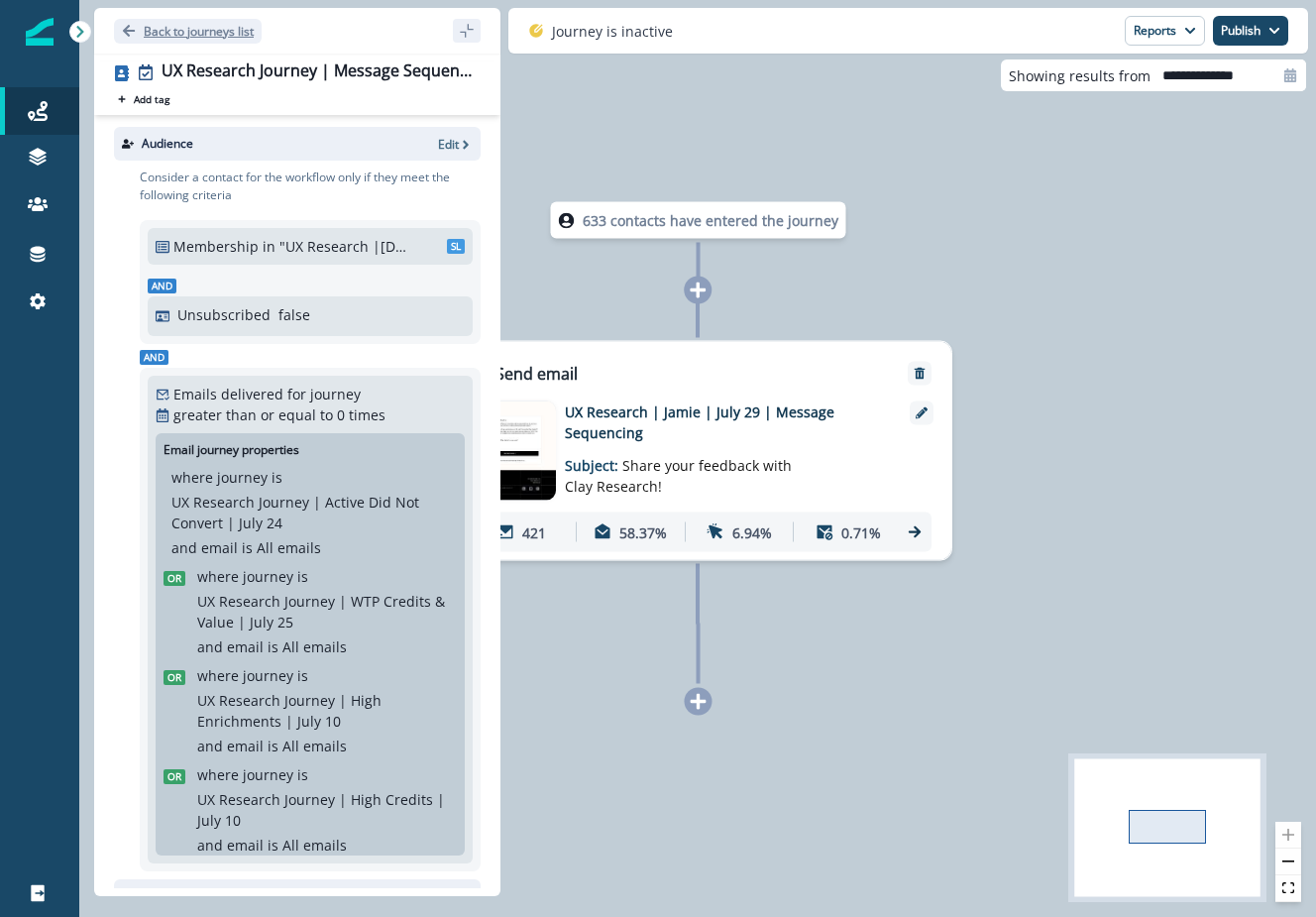 click on "Back to journeys list" at bounding box center [187, 31] 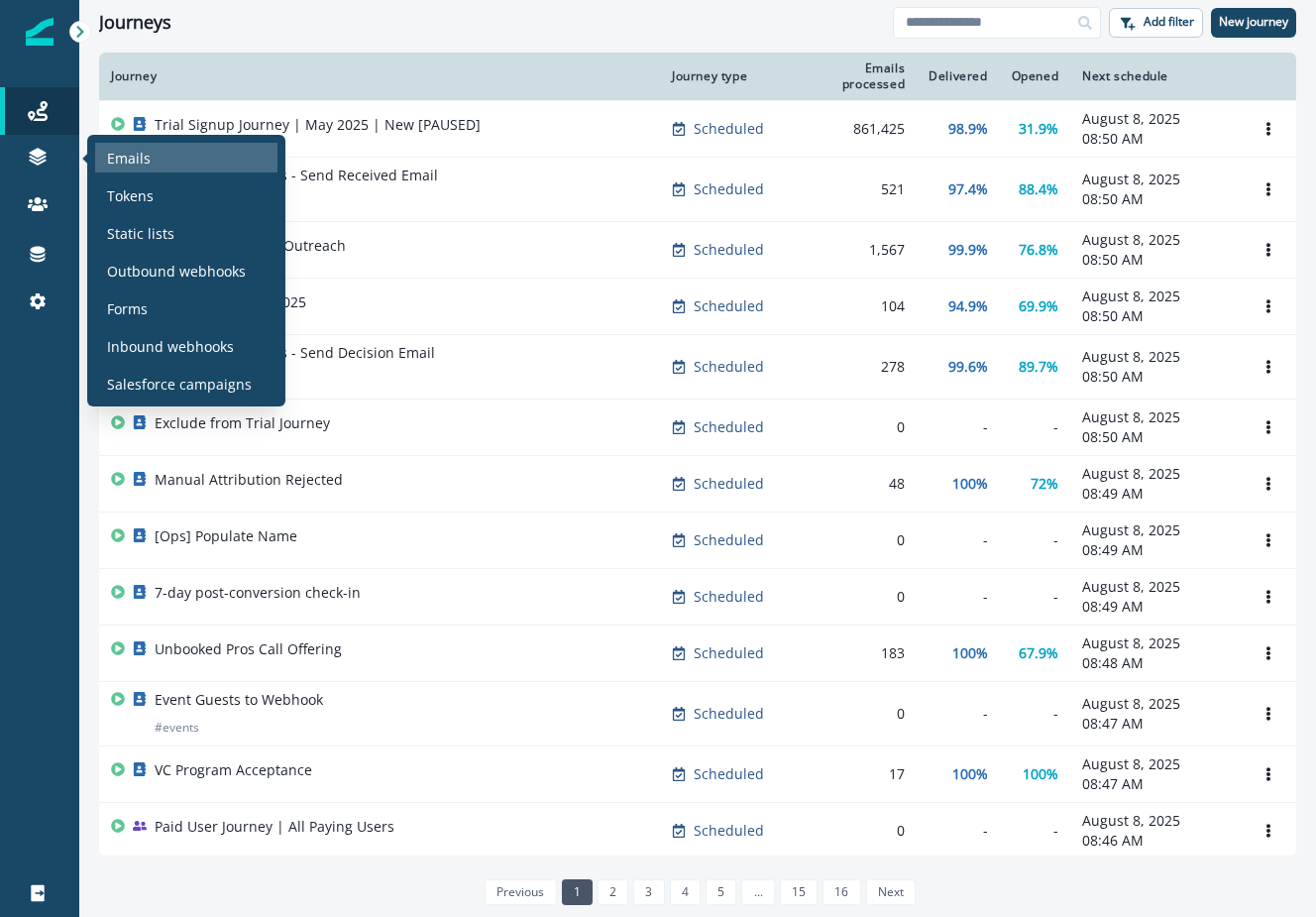 click on "Emails" at bounding box center (129, 158) 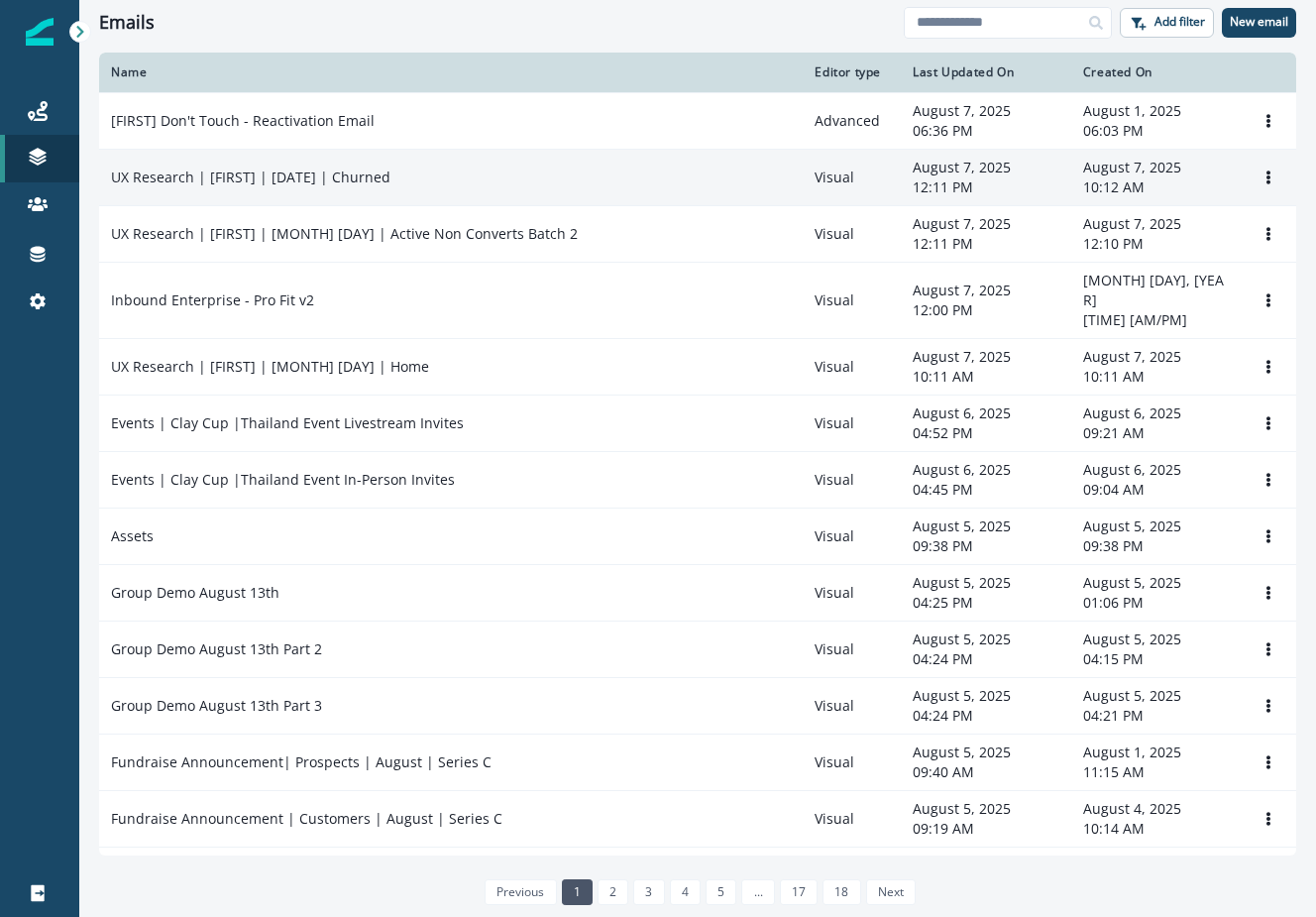 click on "UX Research | [FIRST] | [MONTH] [DAY] | Churned" at bounding box center (251, 177) 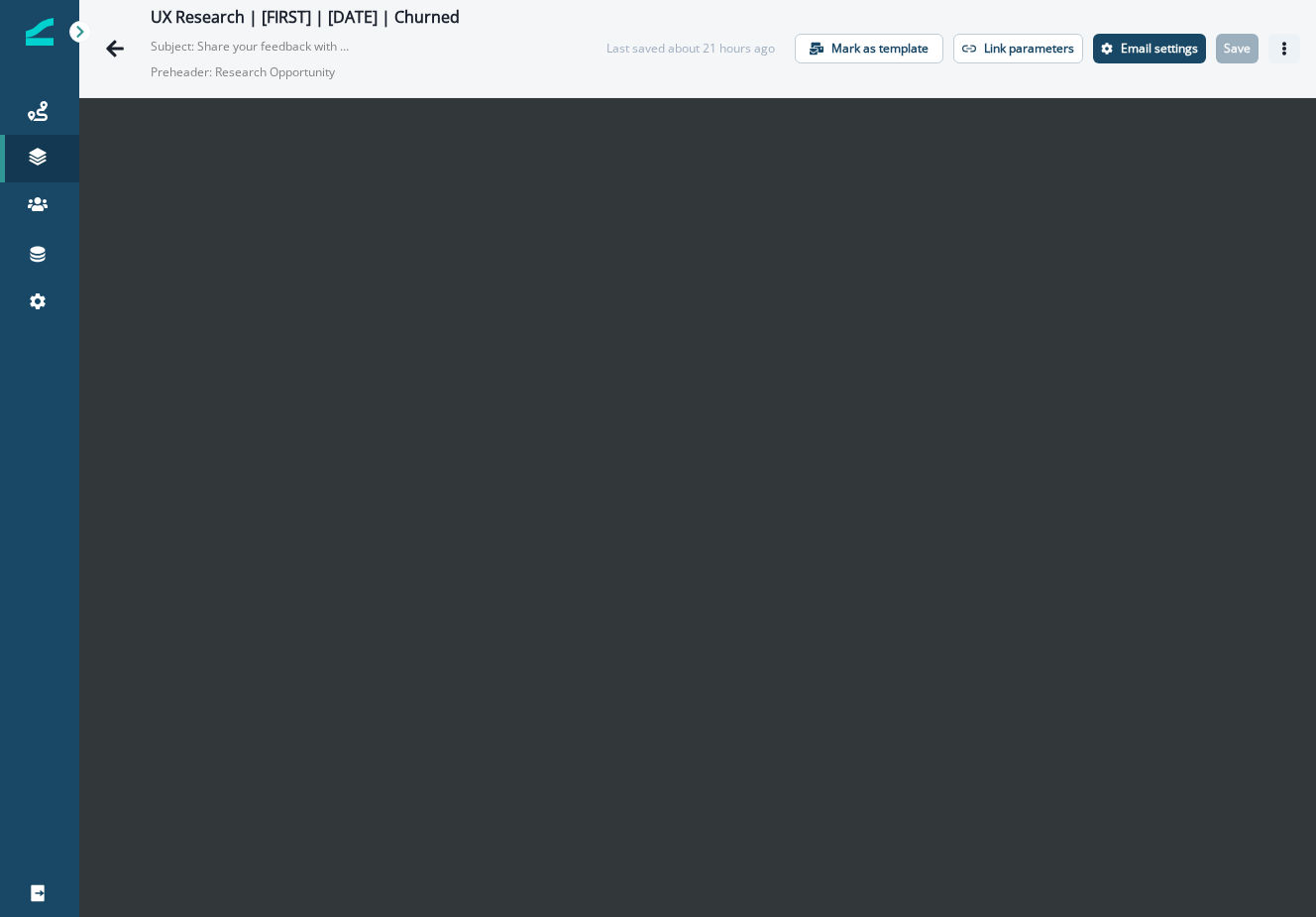 click 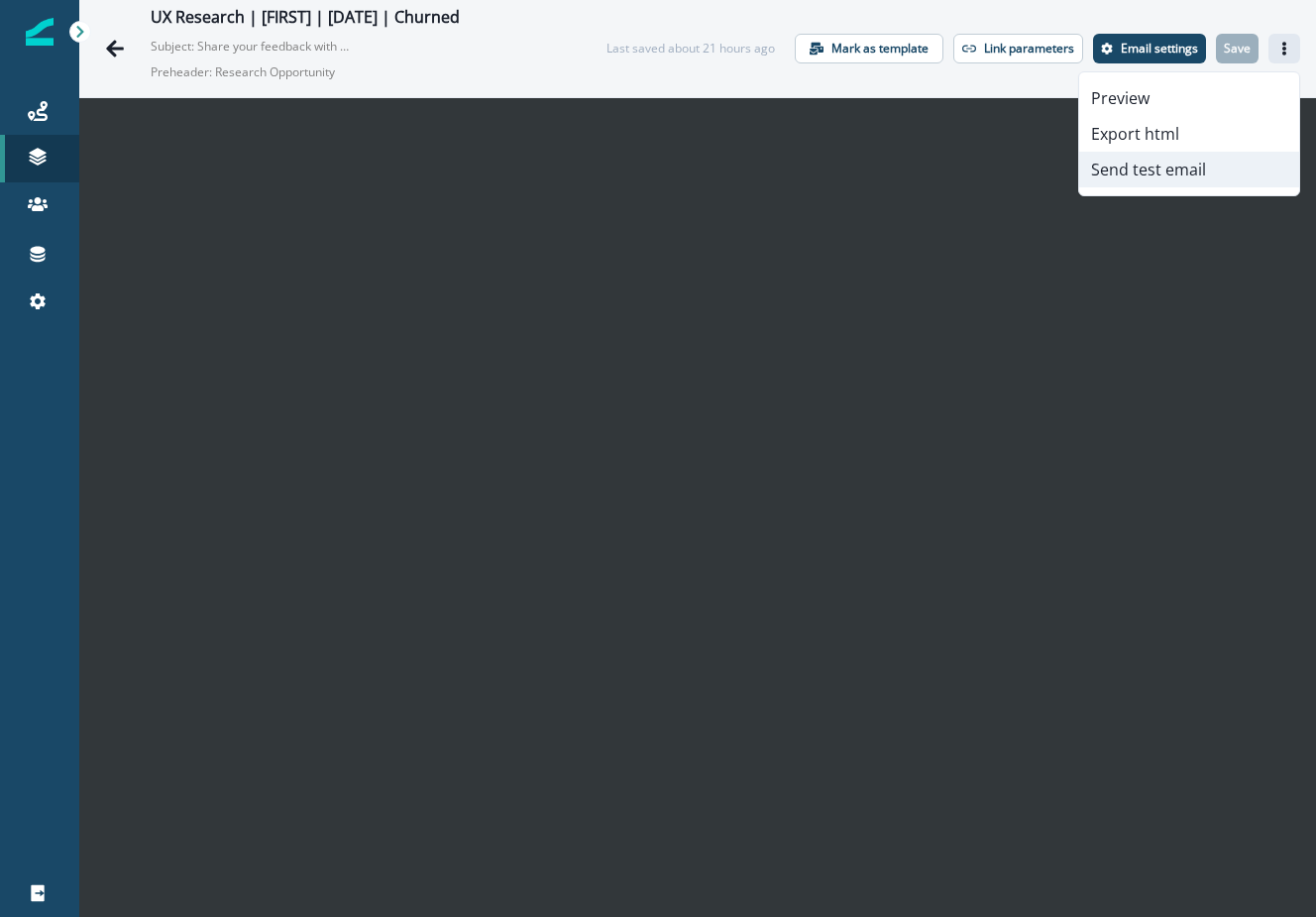 click on "Send test email" at bounding box center [1189, 170] 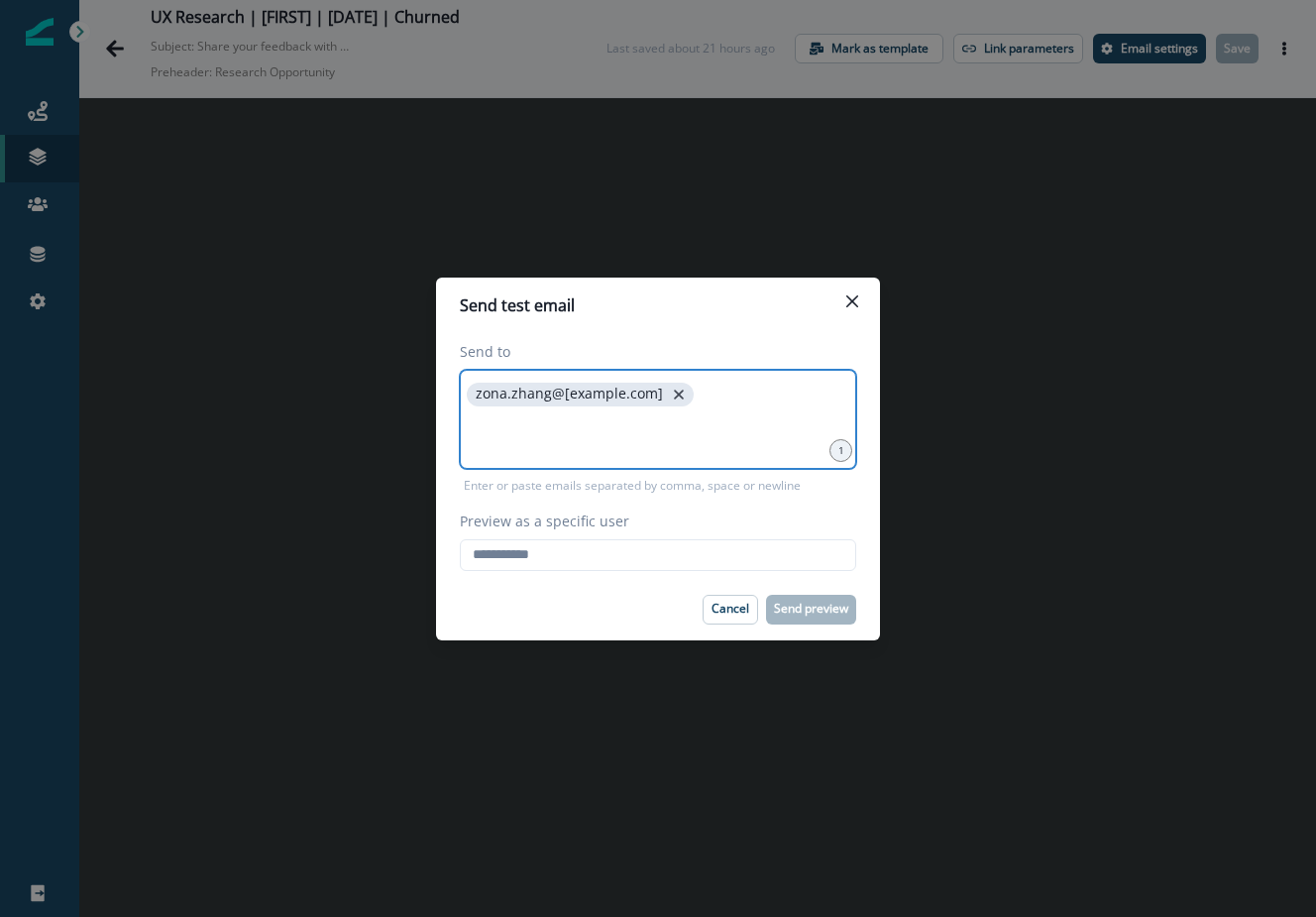 click 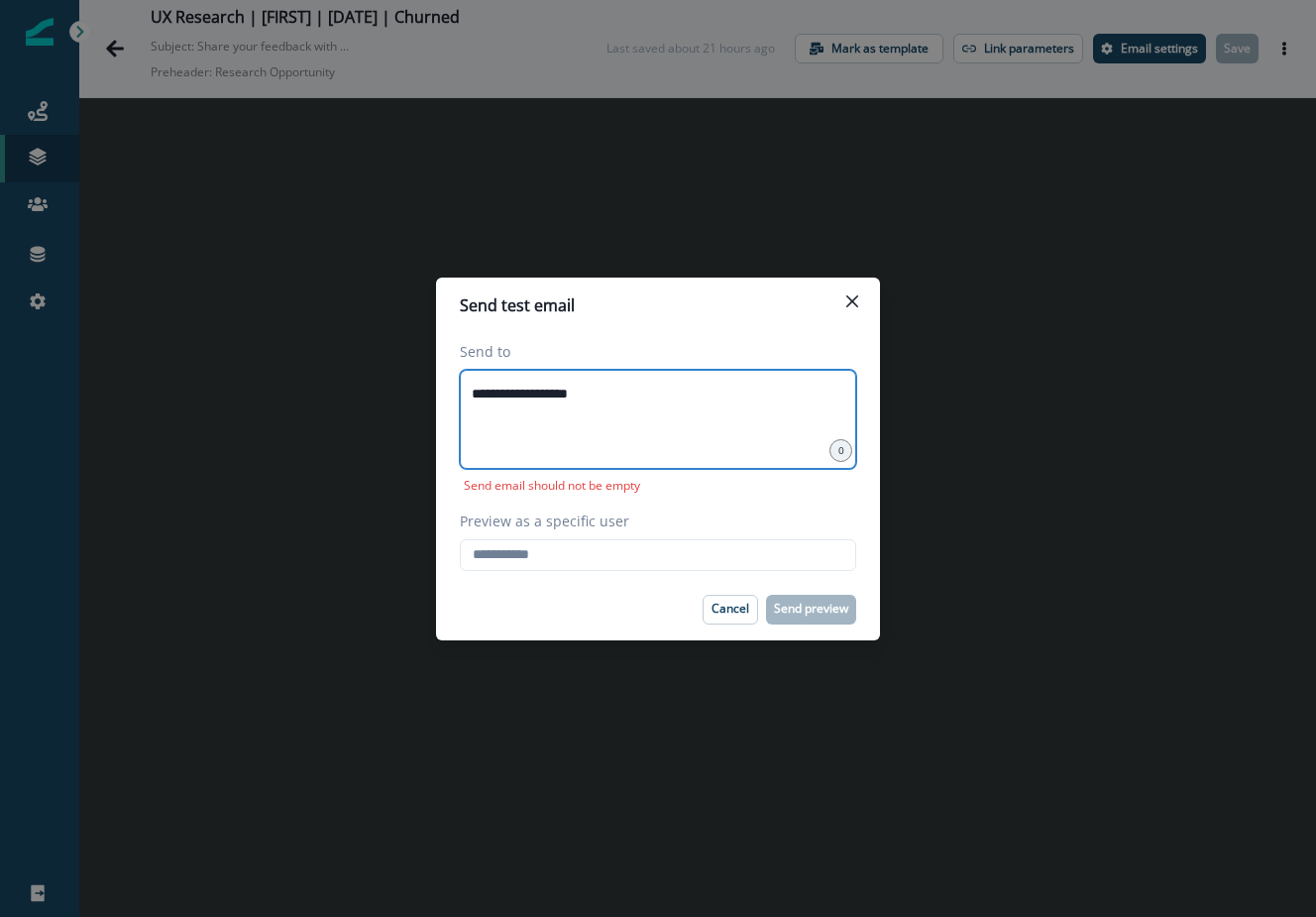 type on "**********" 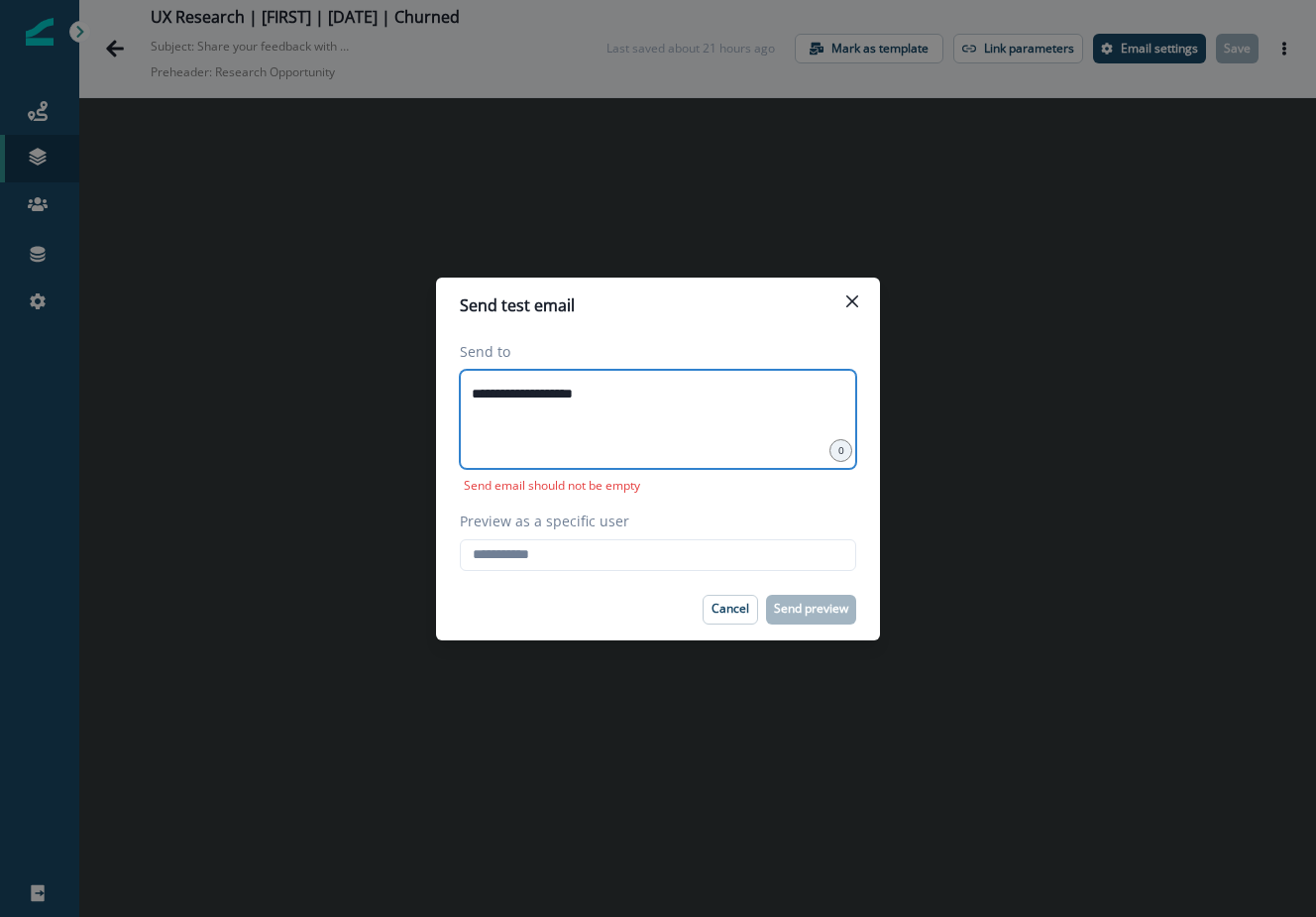 type 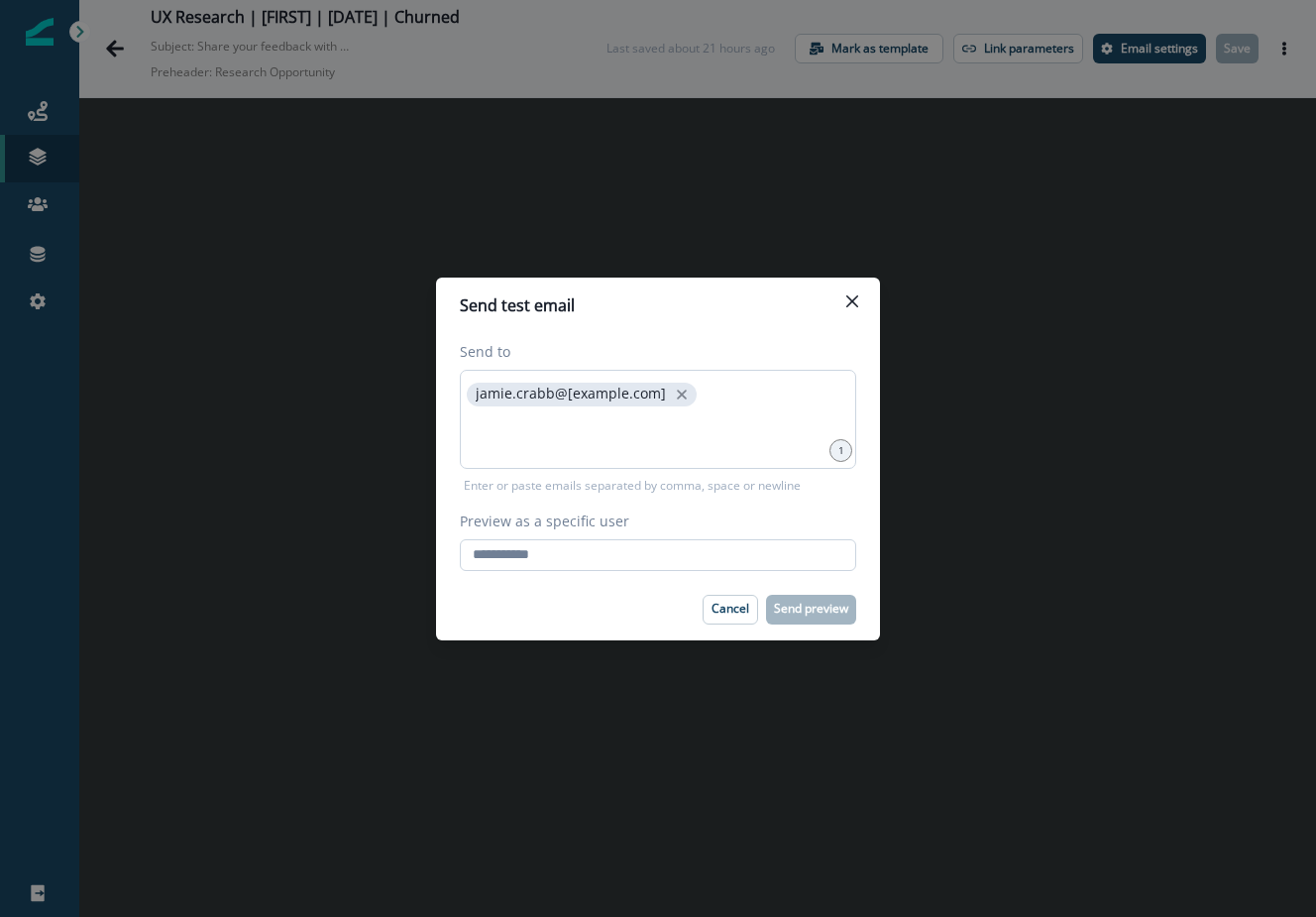 click on "Preview as a specific user" at bounding box center [658, 555] 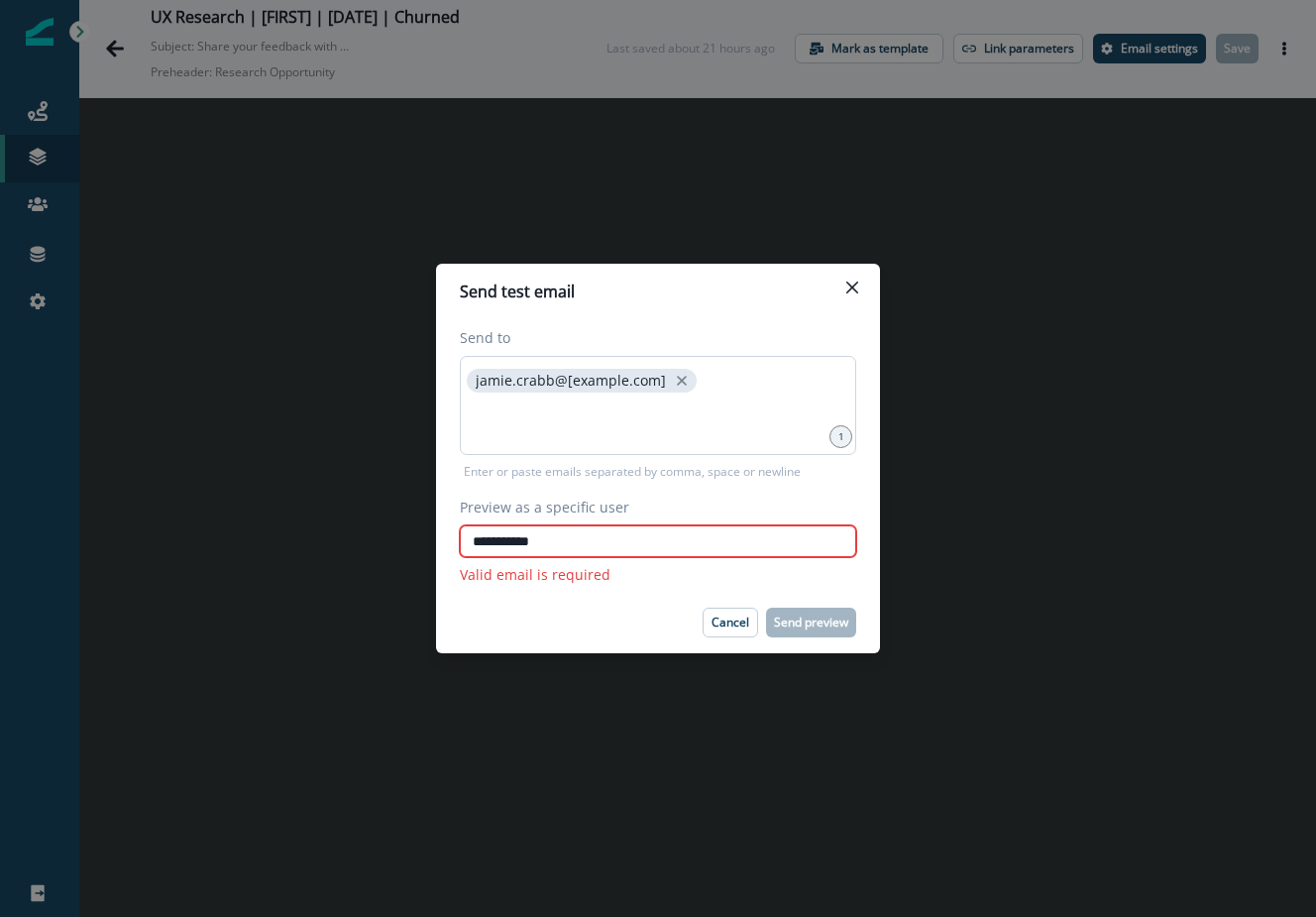 type on "**********" 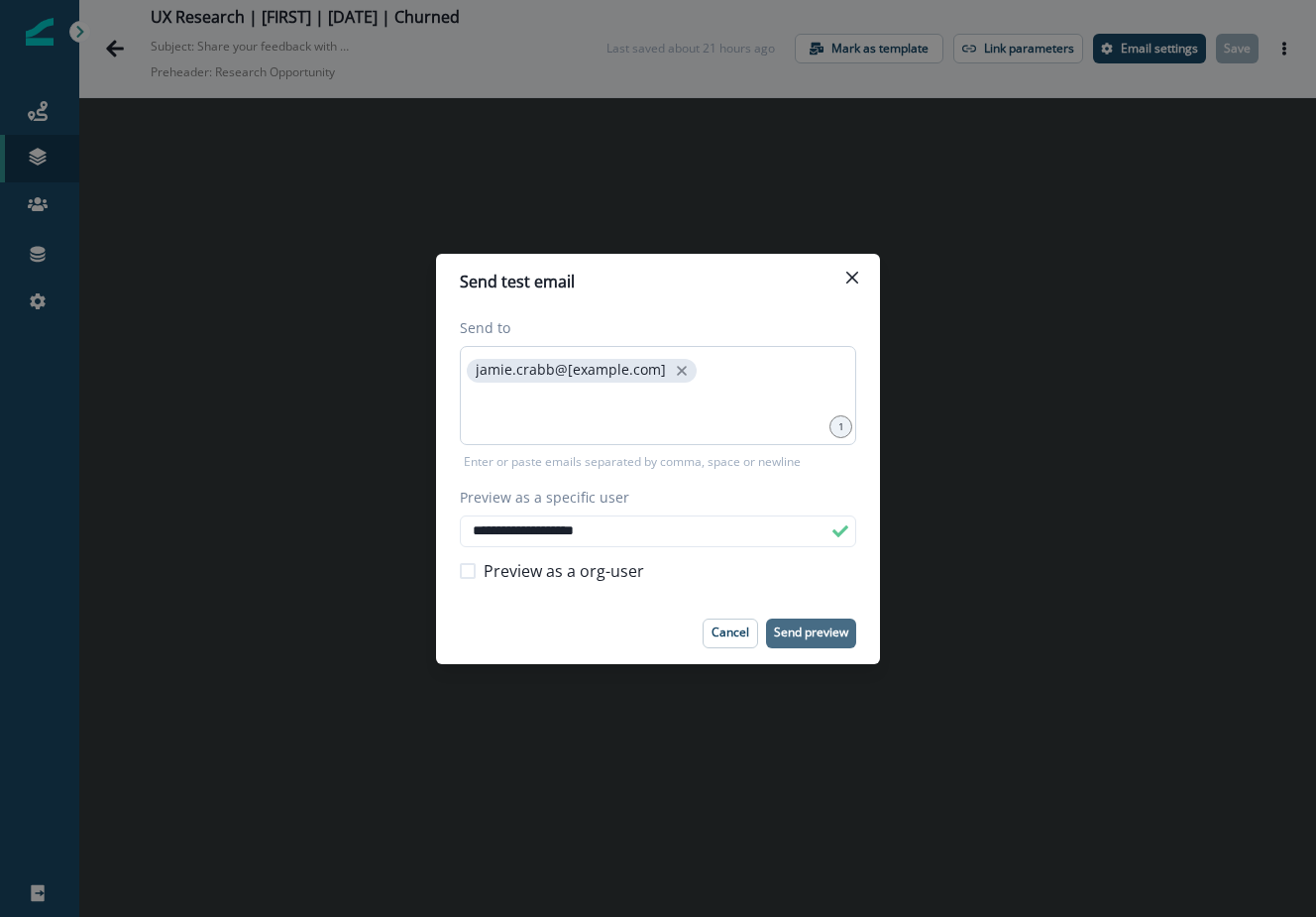 click on "Send preview" at bounding box center (811, 632) 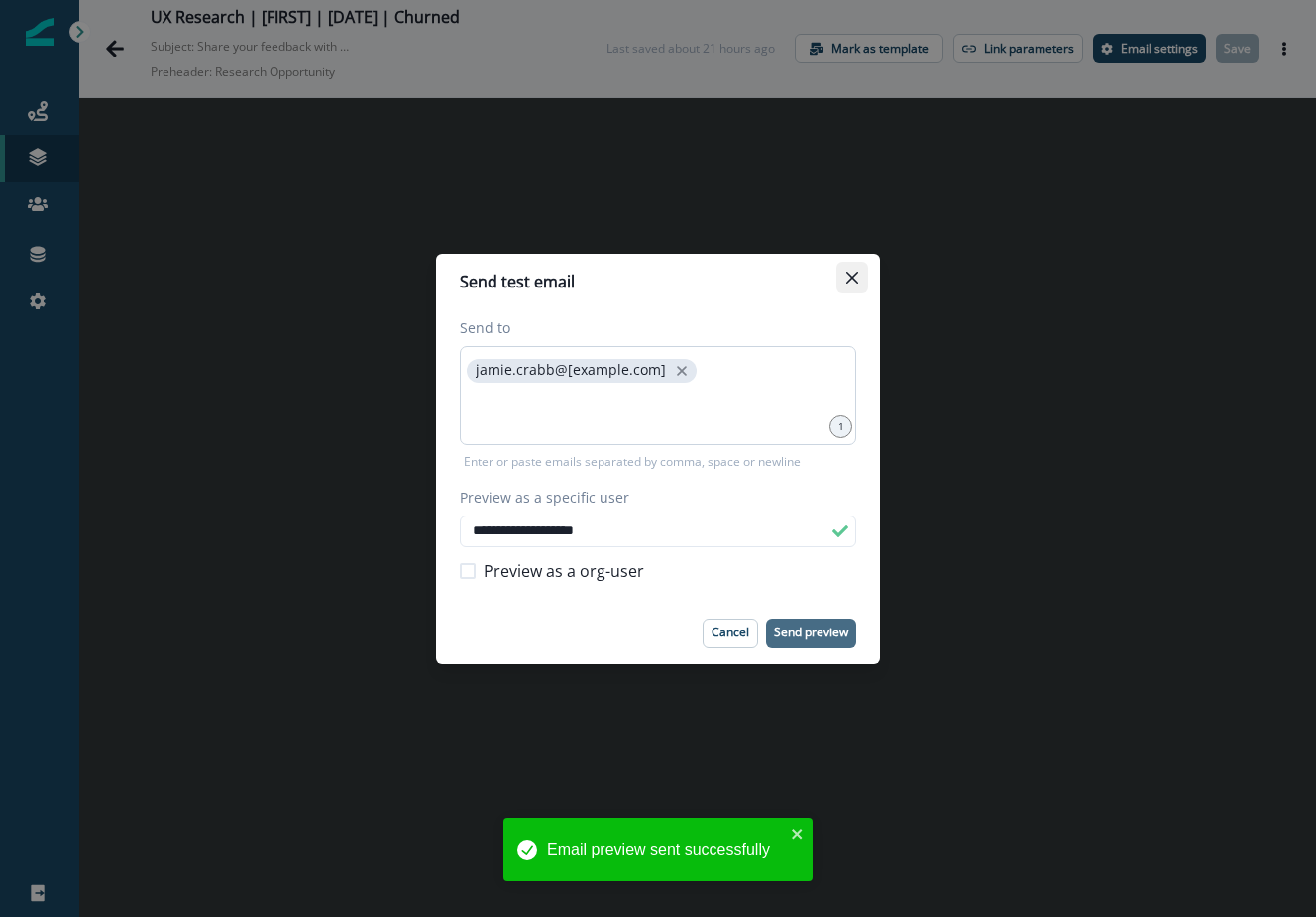 click at bounding box center [852, 278] 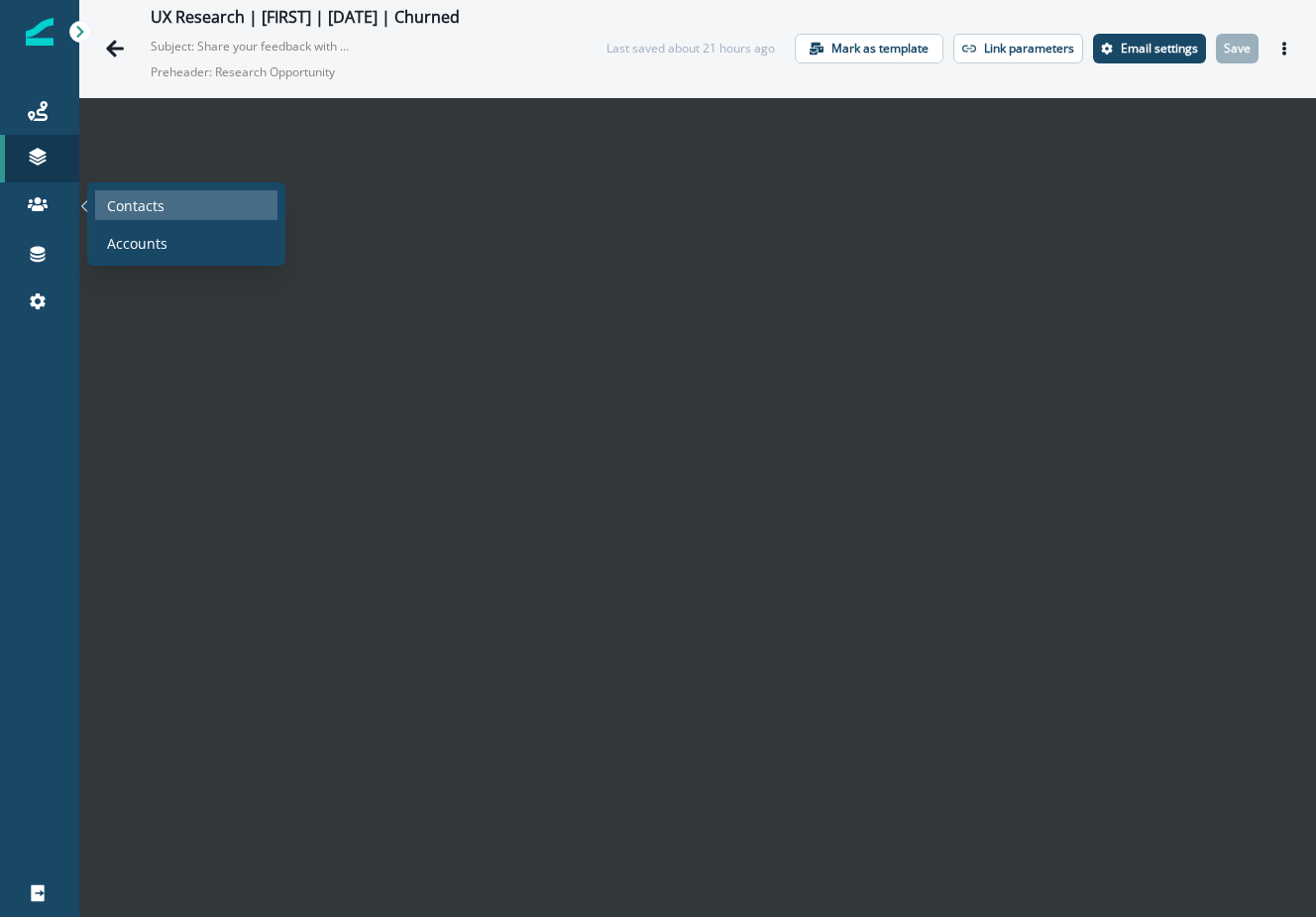 click on "Contacts" at bounding box center (136, 205) 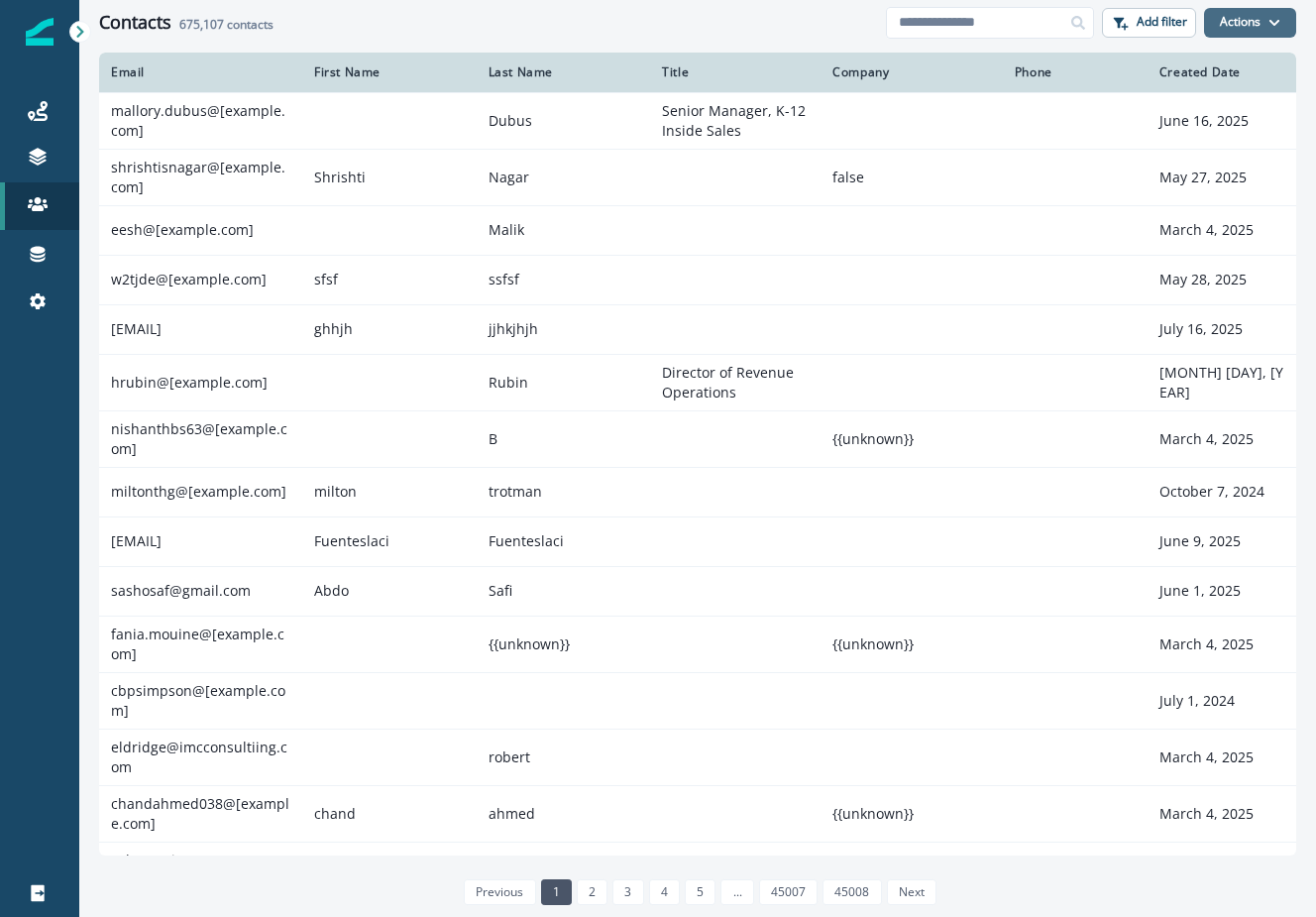 click on "Actions" at bounding box center (1250, 23) 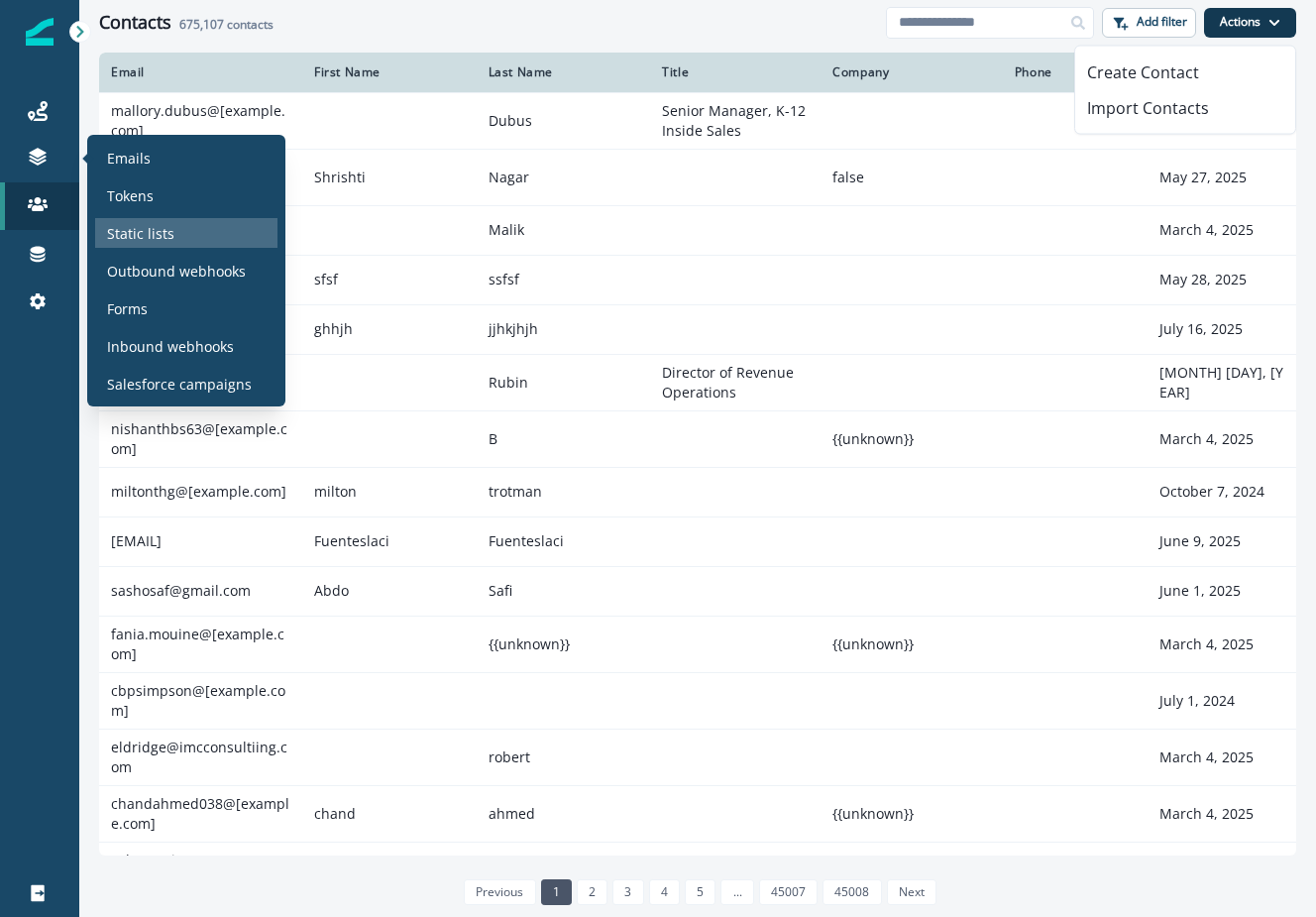 click on "Static lists" at bounding box center [141, 233] 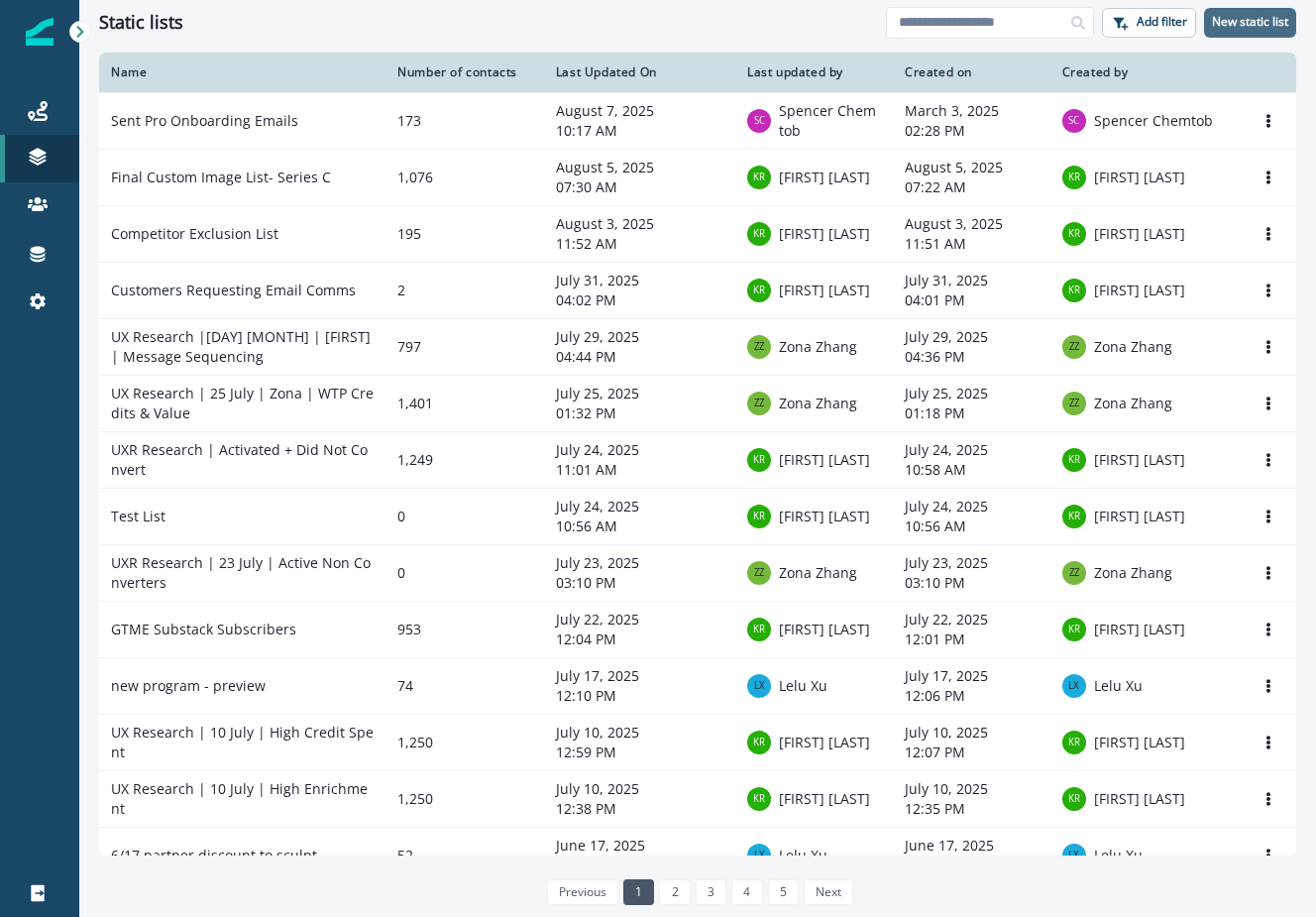 click on "New static list" at bounding box center (1250, 22) 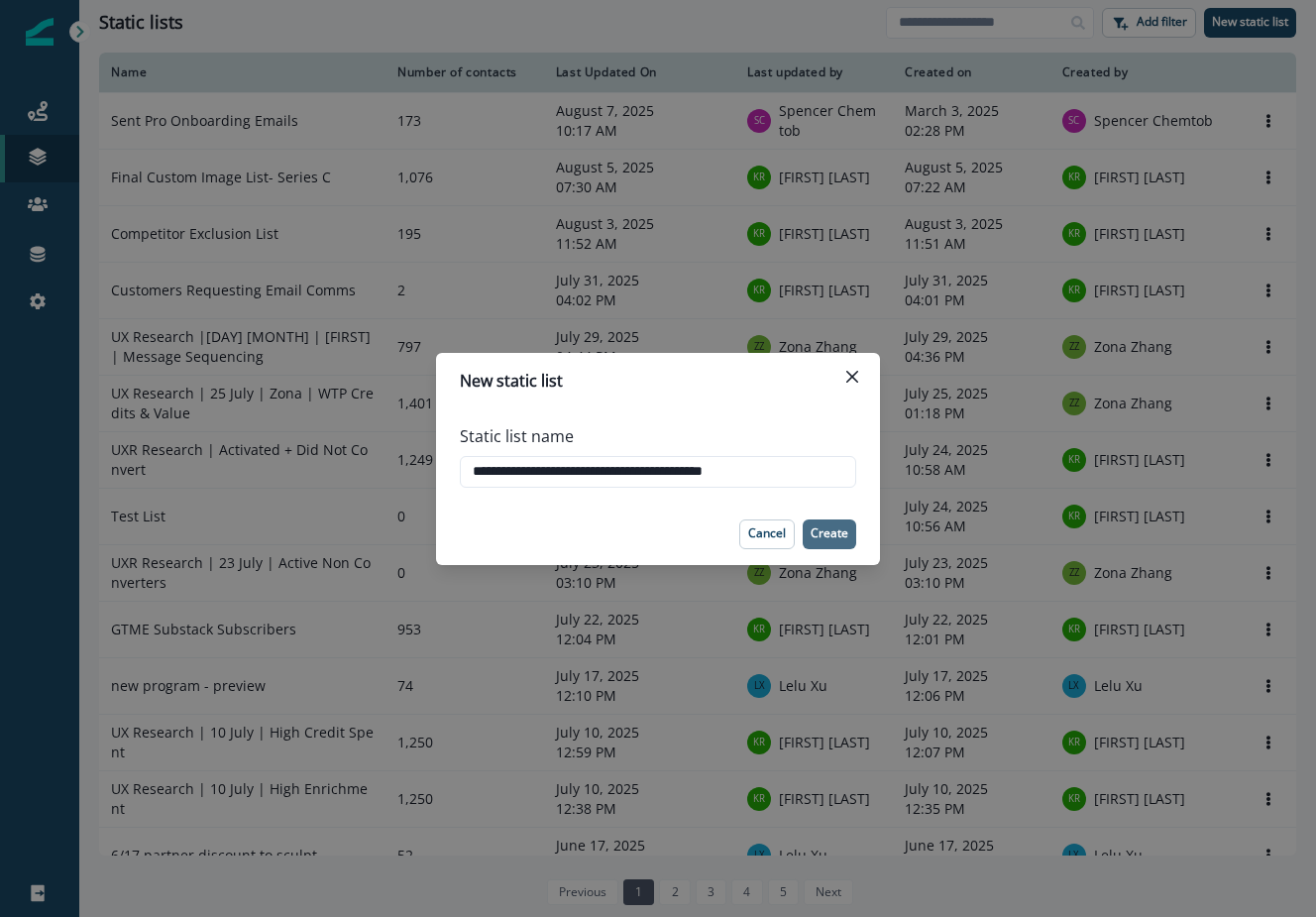 type on "**********" 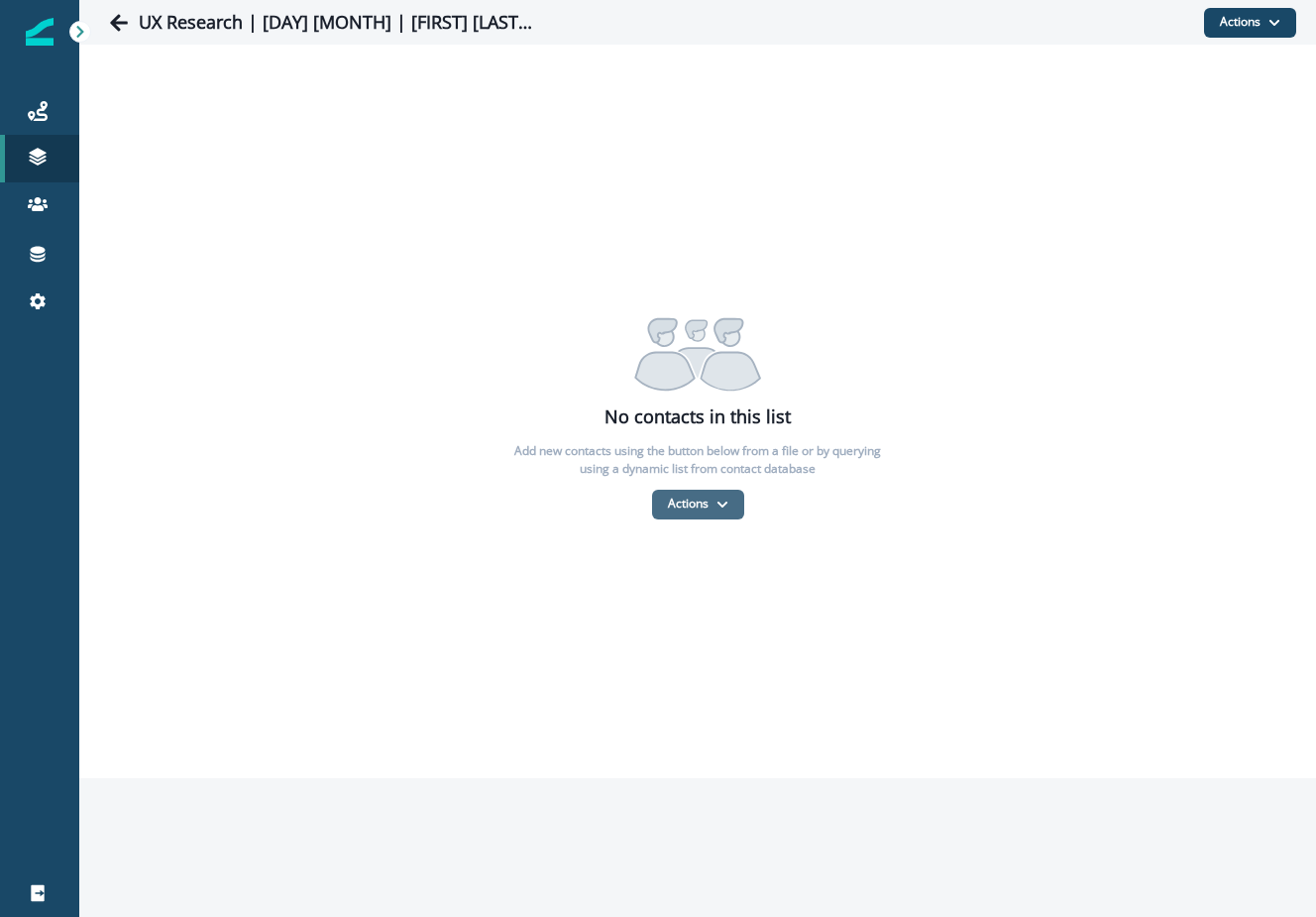 click 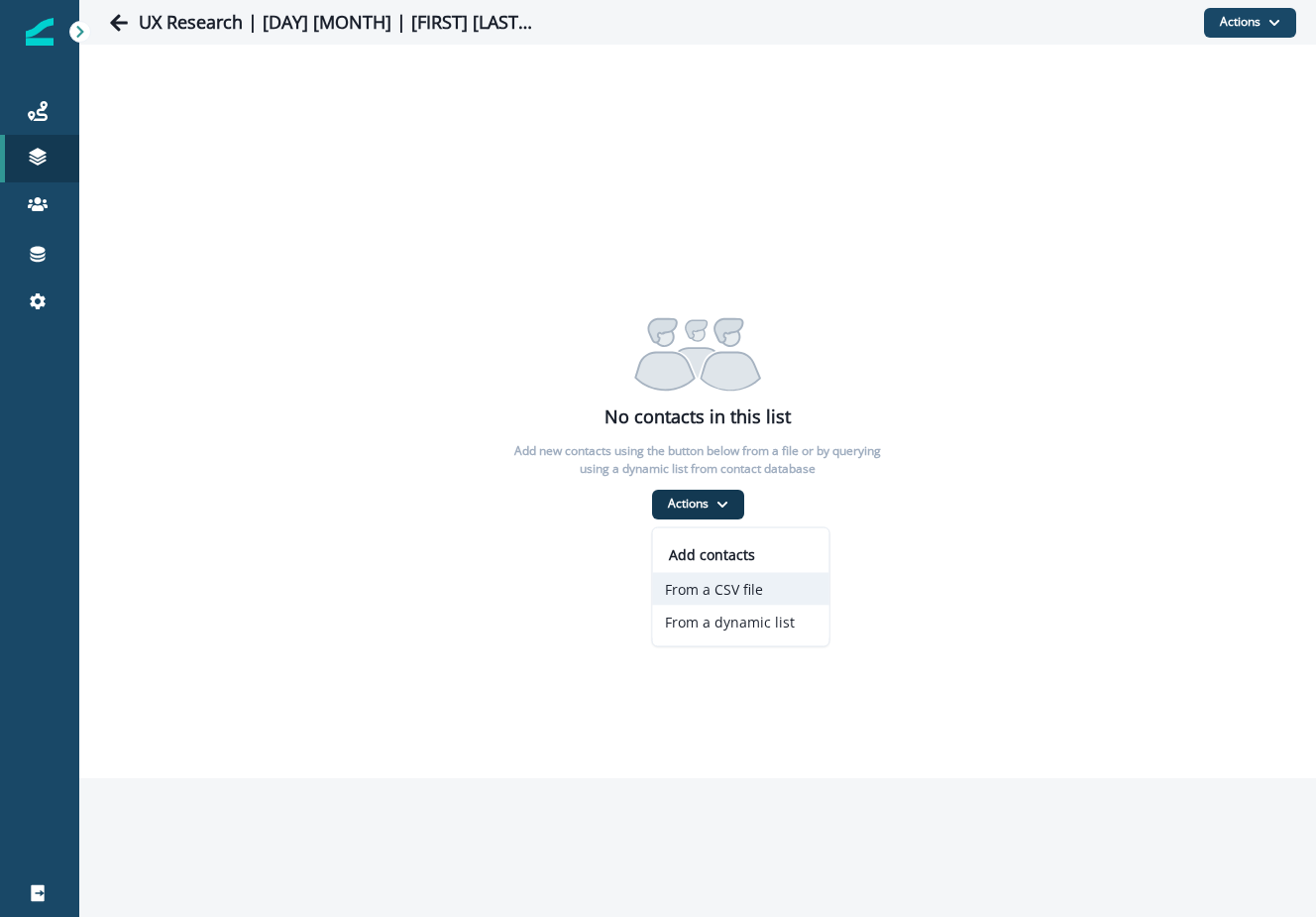 click on "From a CSV file" at bounding box center [741, 589] 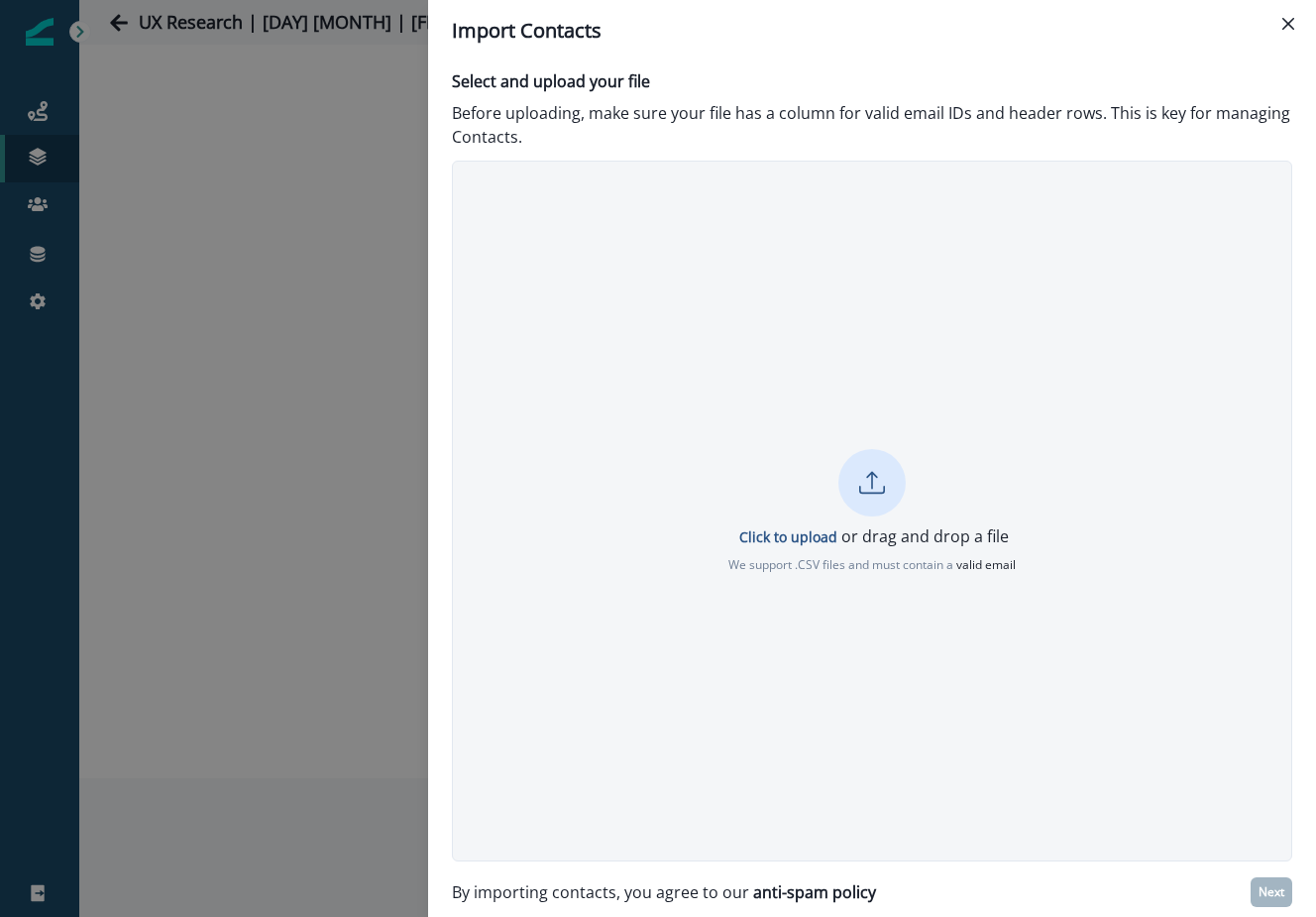 click on "Click to upload or drag and drop a file We support .CSV files and must contain a   valid email" at bounding box center [872, 512] 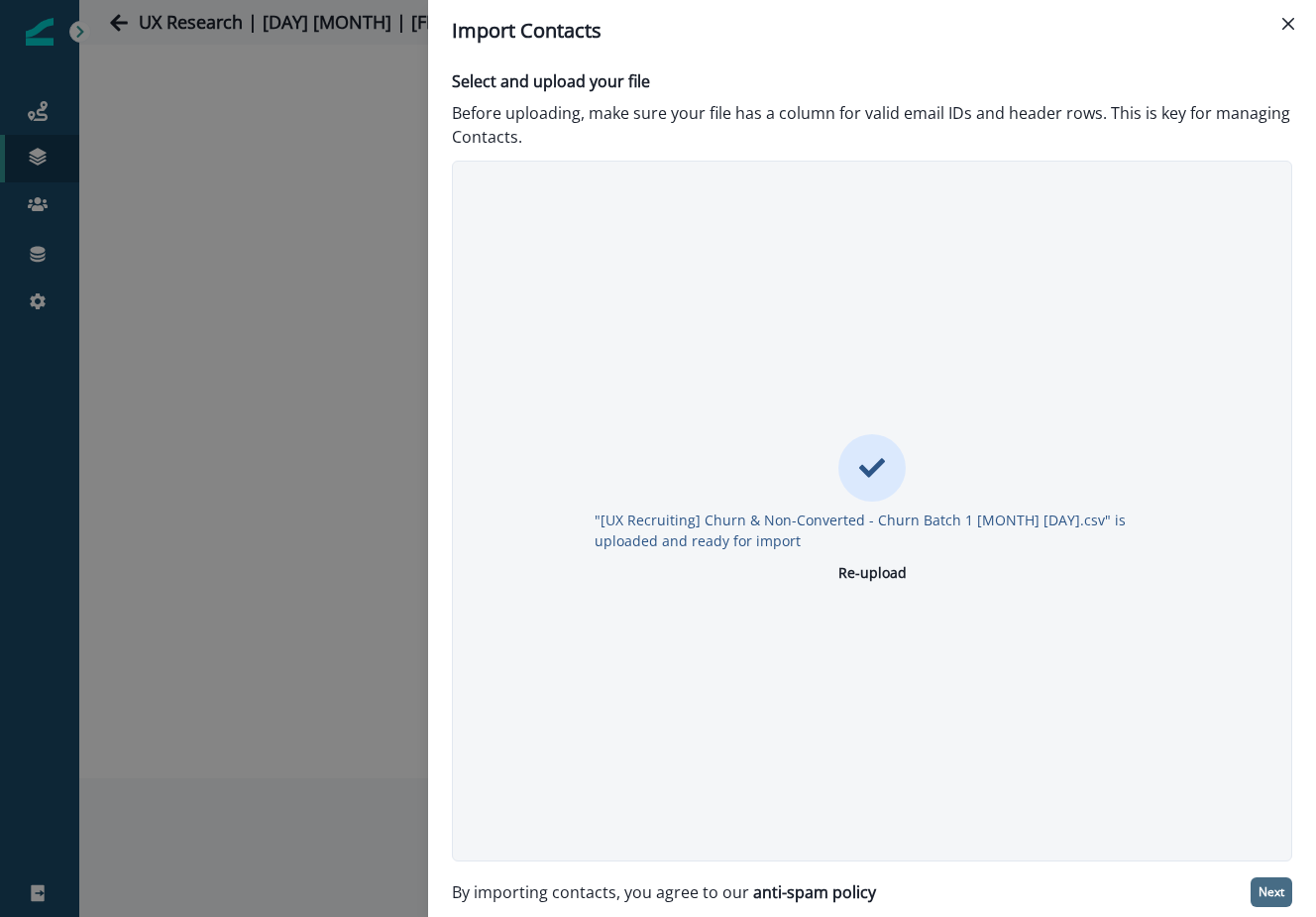 click on "Next" at bounding box center [1271, 892] 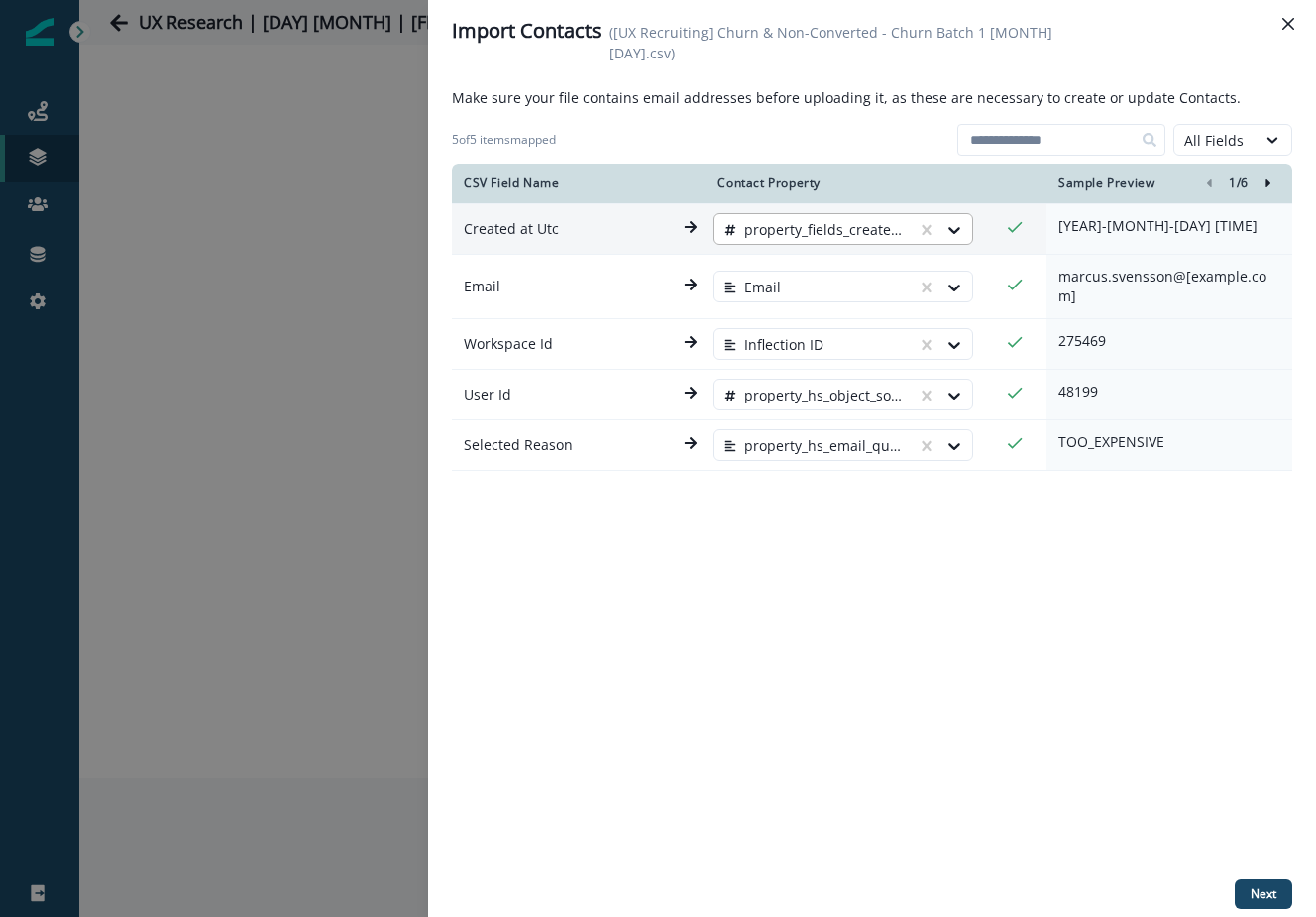 click at bounding box center (816, 230) 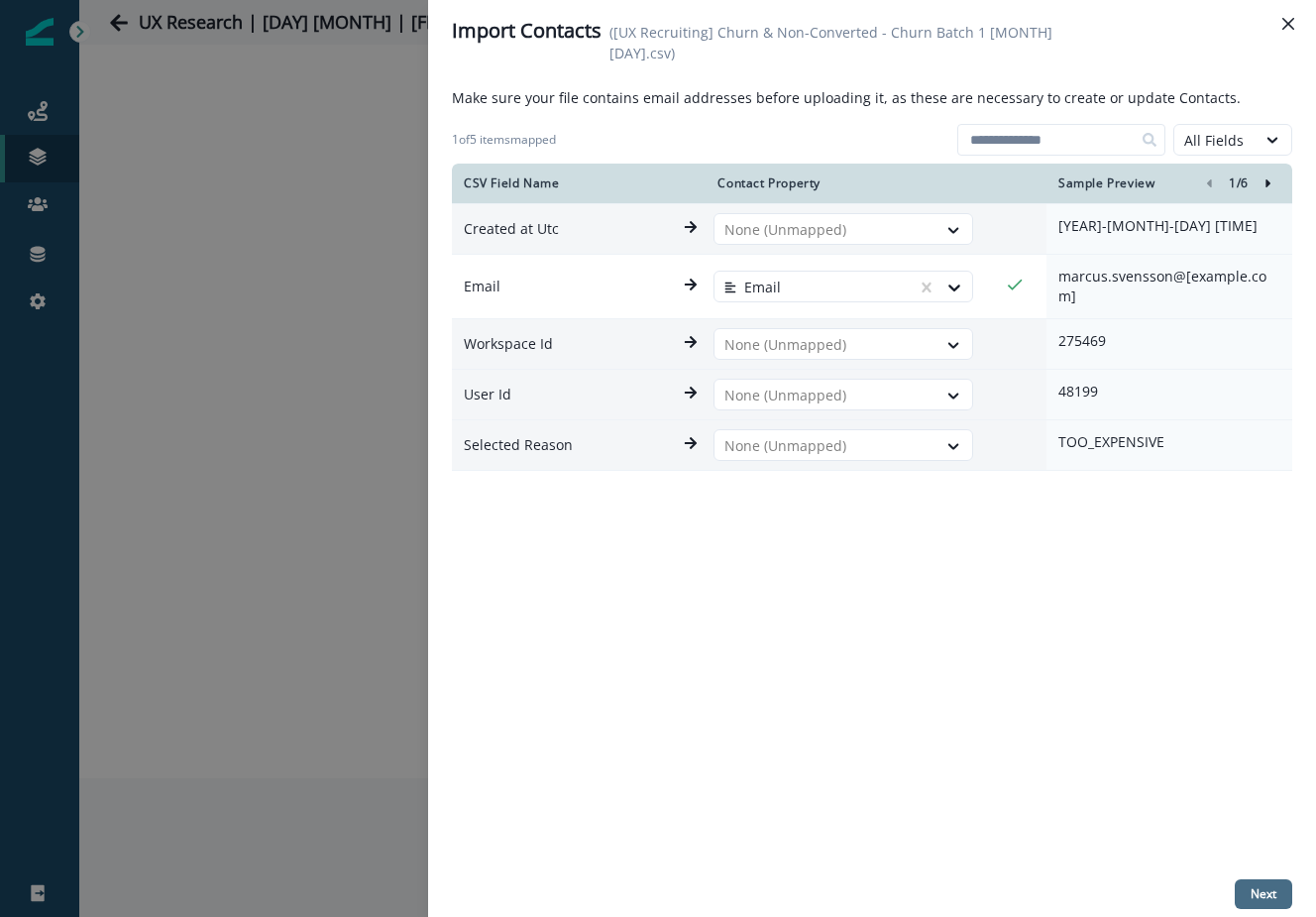 click on "Next" at bounding box center [1263, 894] 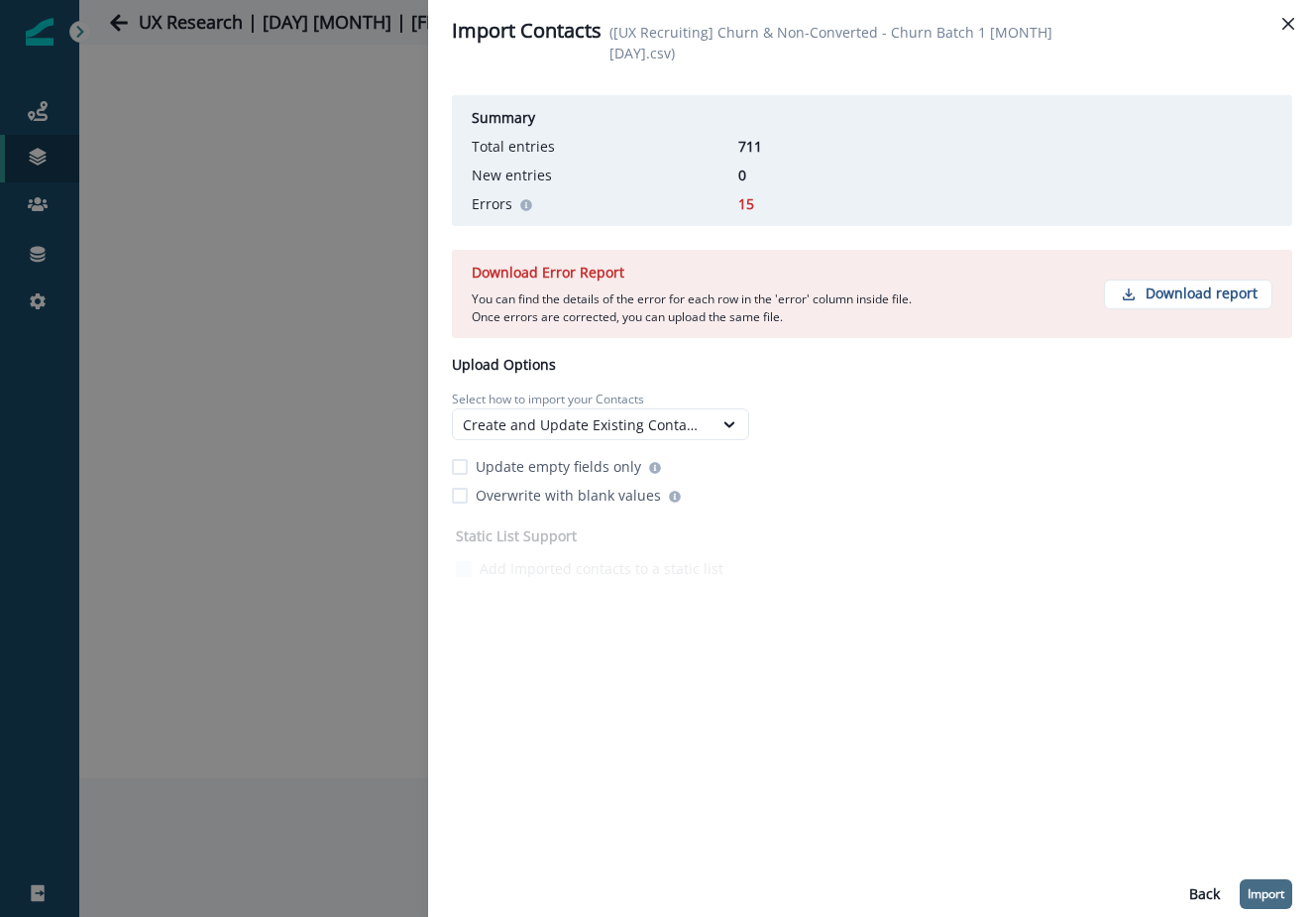 click on "Import" at bounding box center (1265, 894) 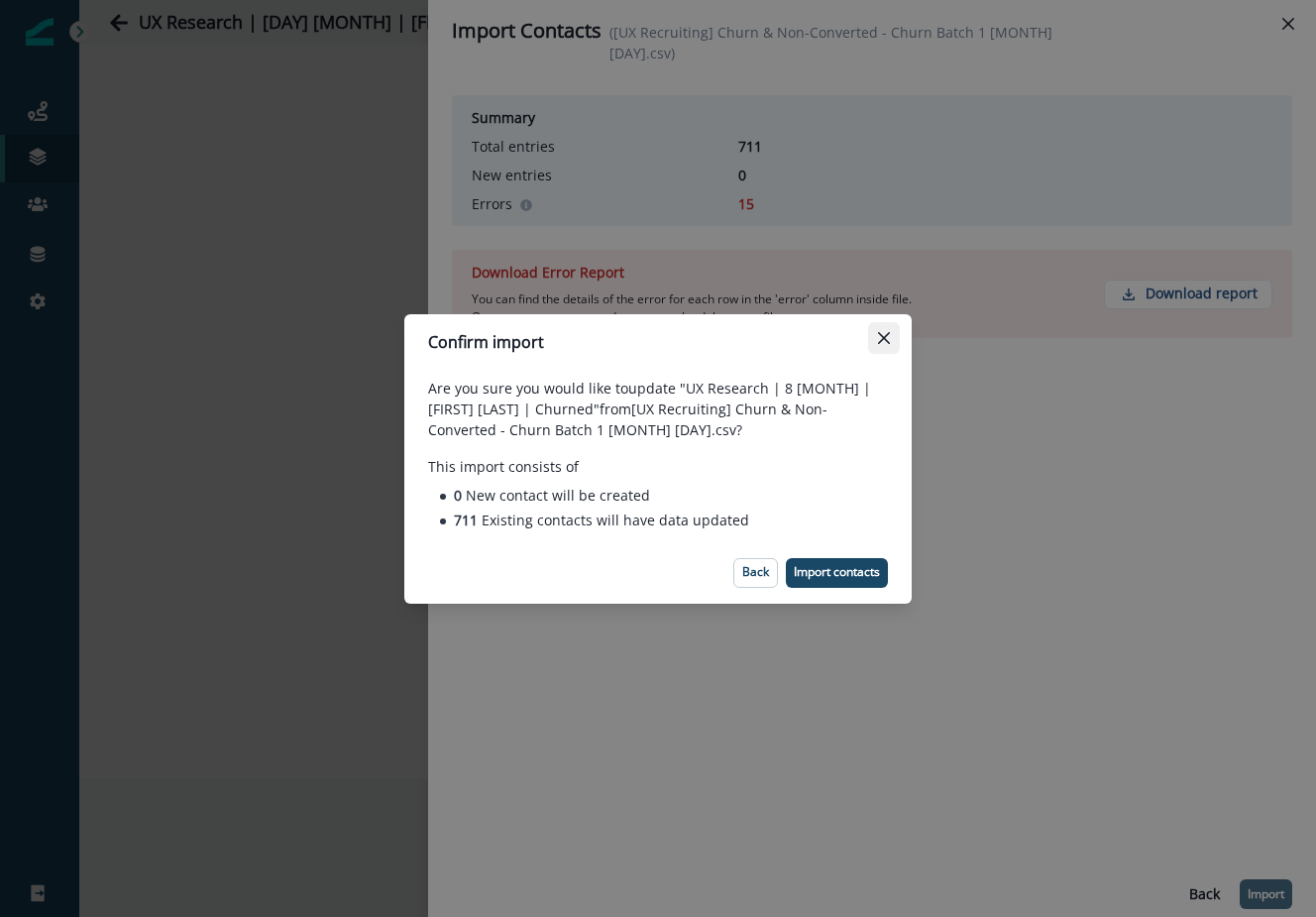 click 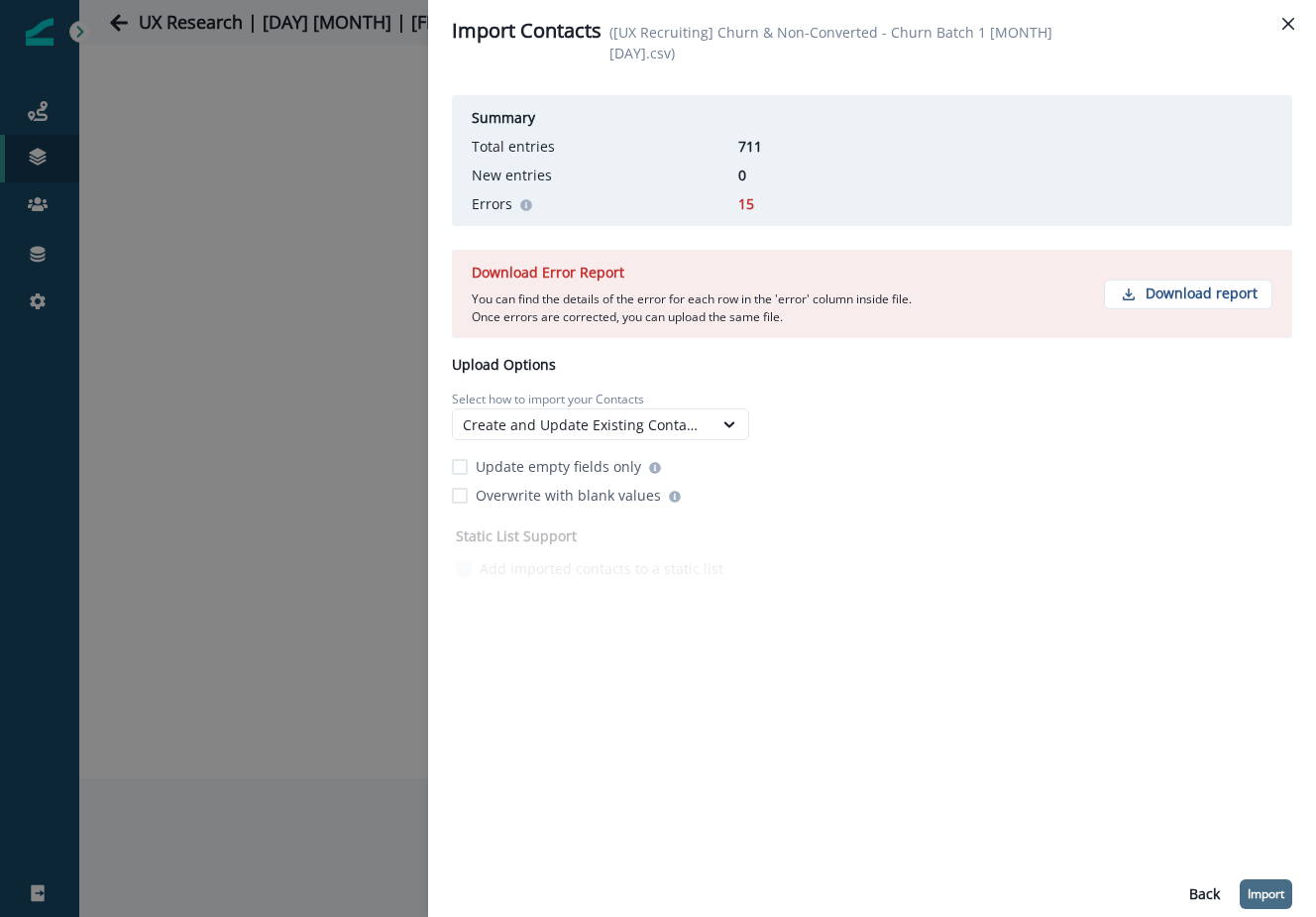 click on "Update empty fields only" at bounding box center (558, 466) 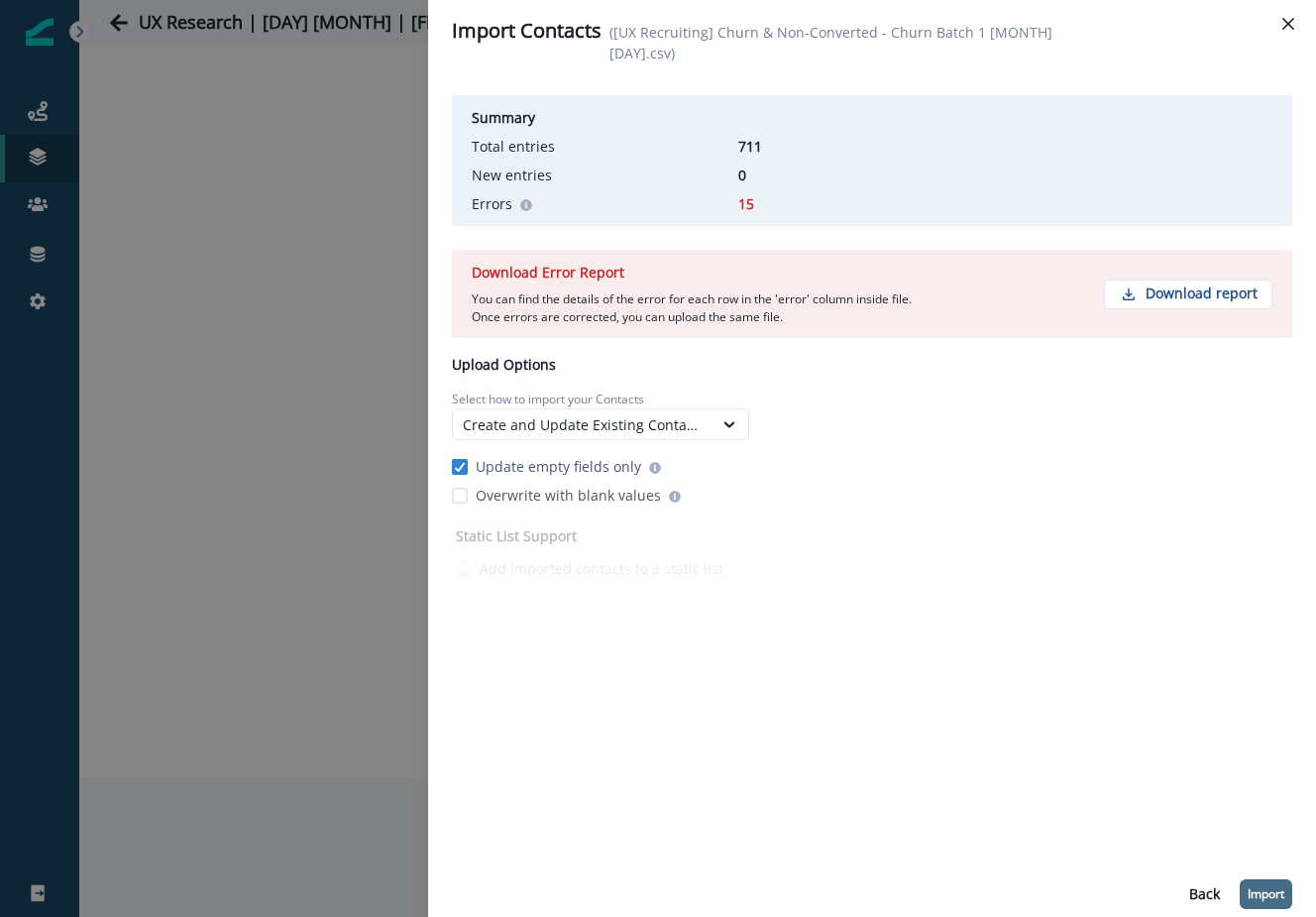 click on "Import" at bounding box center [1265, 894] 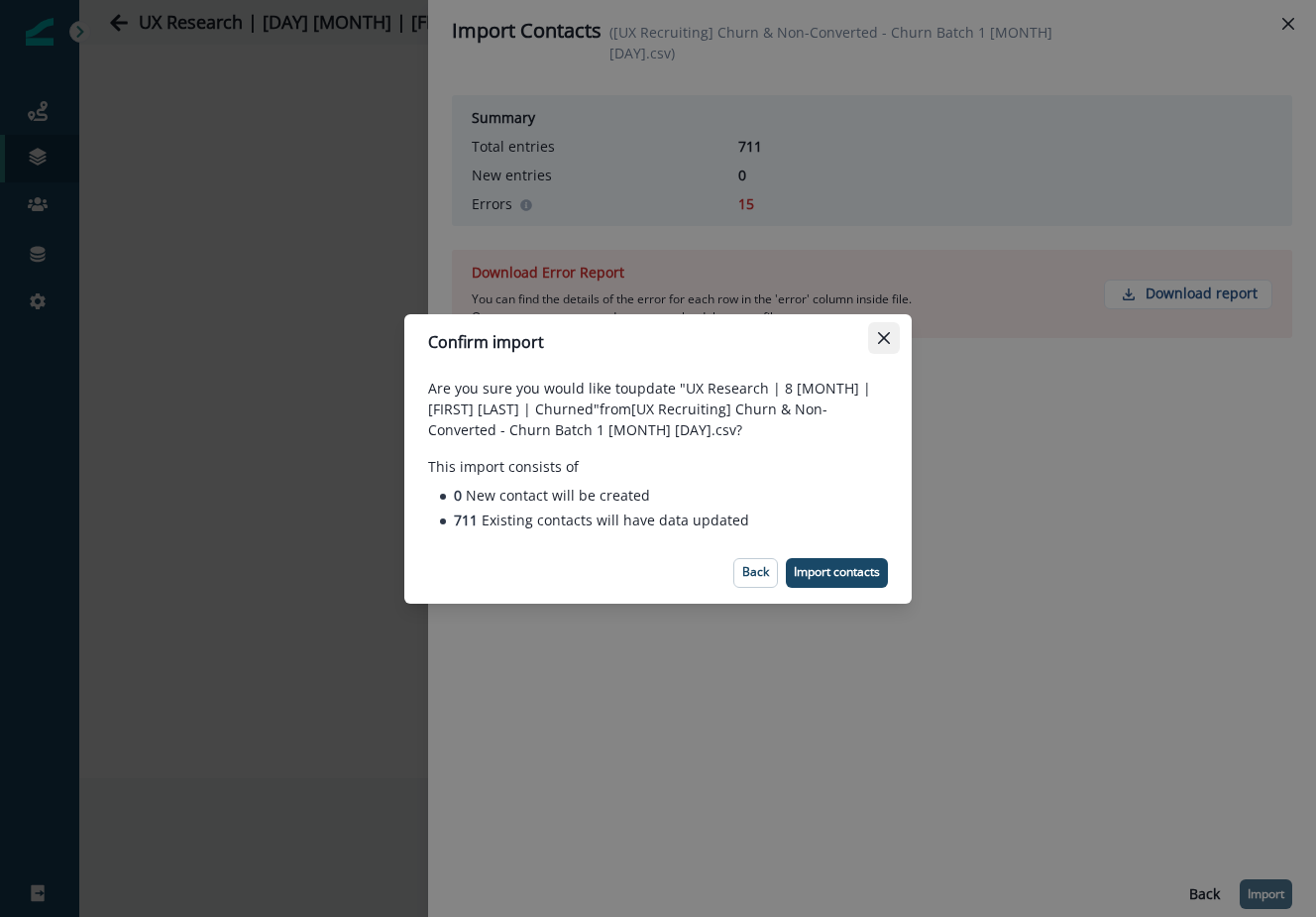 click 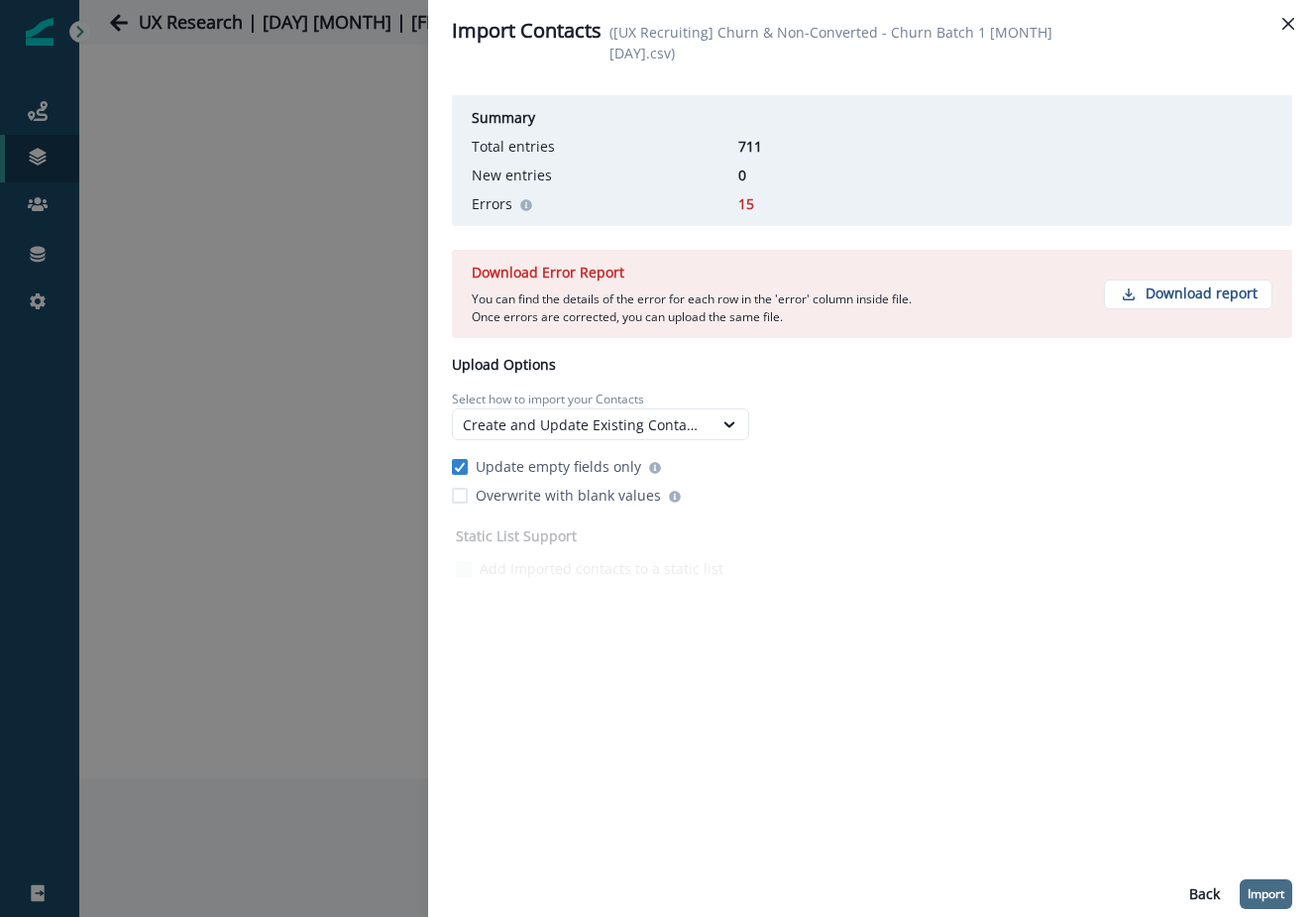 click on "Update empty fields only" at bounding box center [558, 466] 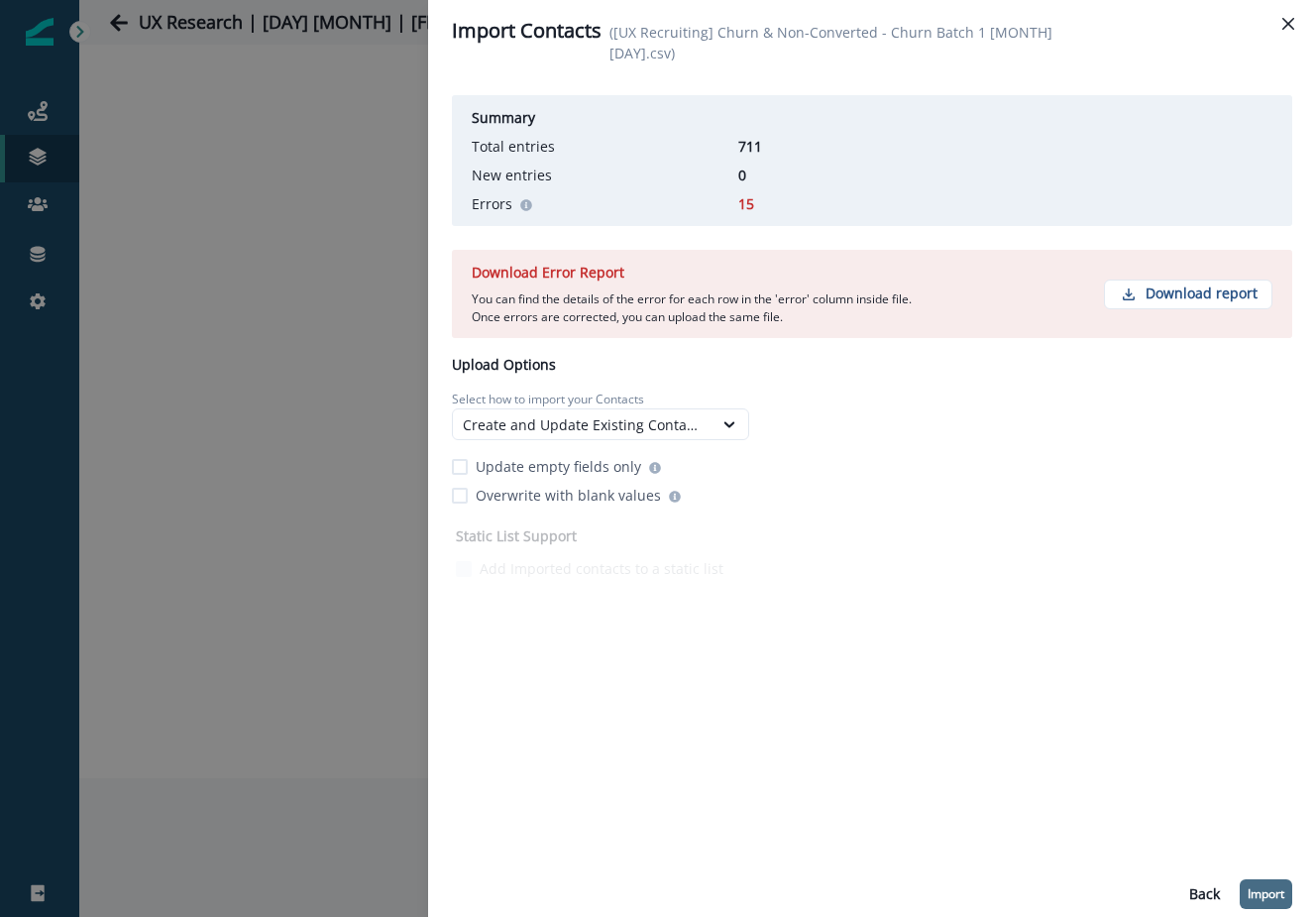 click on "Update empty fields only" at bounding box center (558, 466) 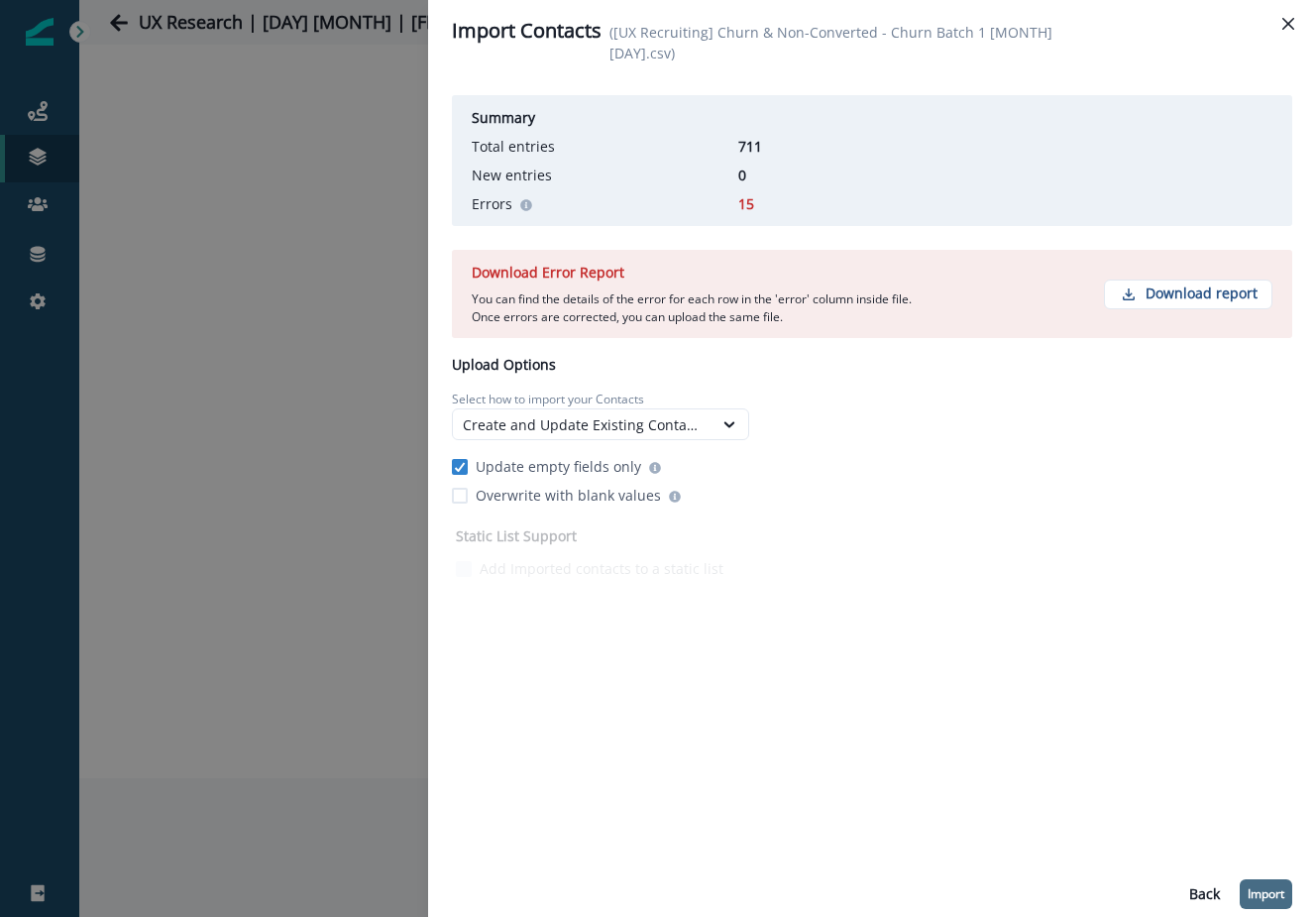 click on "Import" at bounding box center [1265, 894] 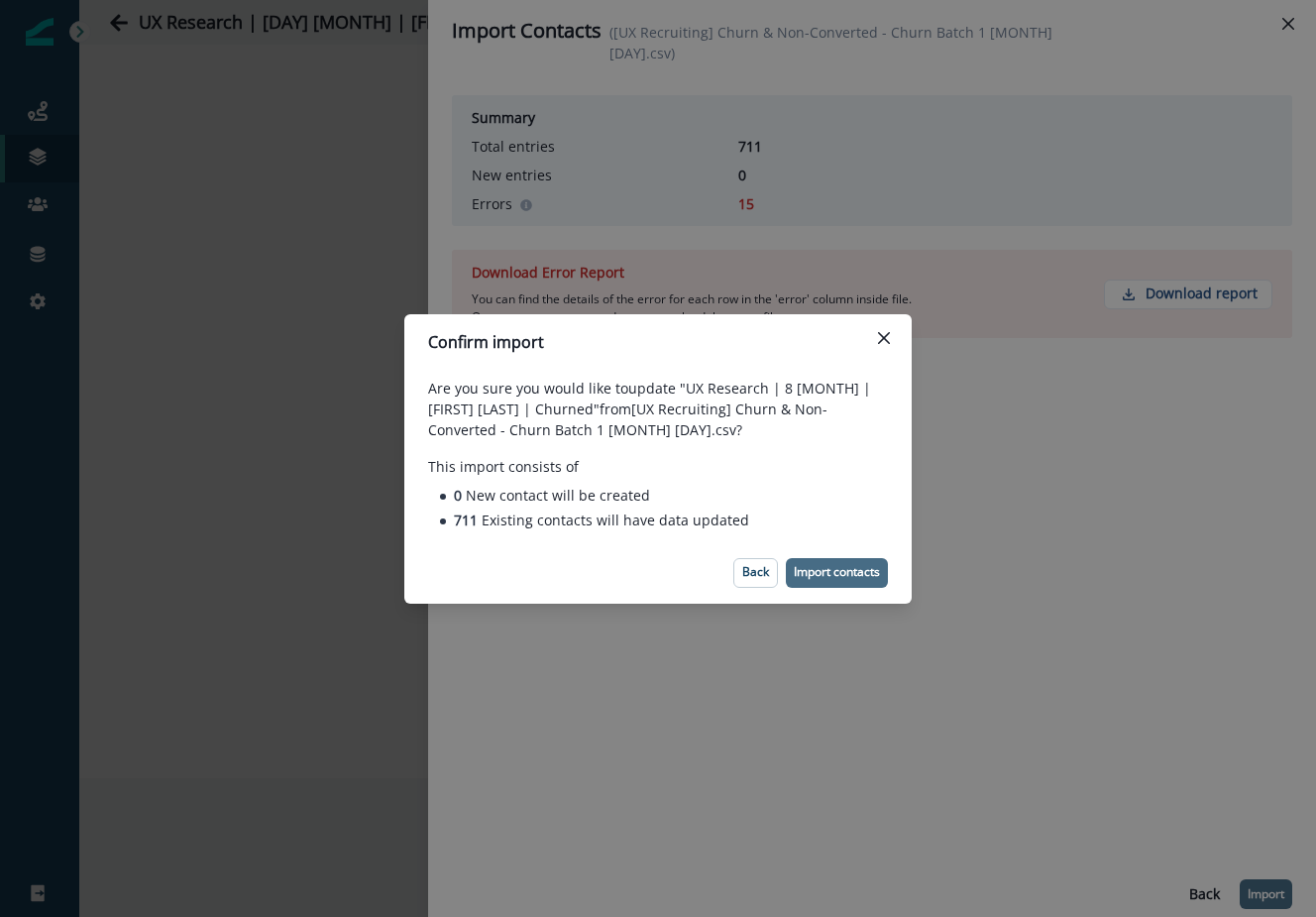 click on "Import contacts" at bounding box center (836, 572) 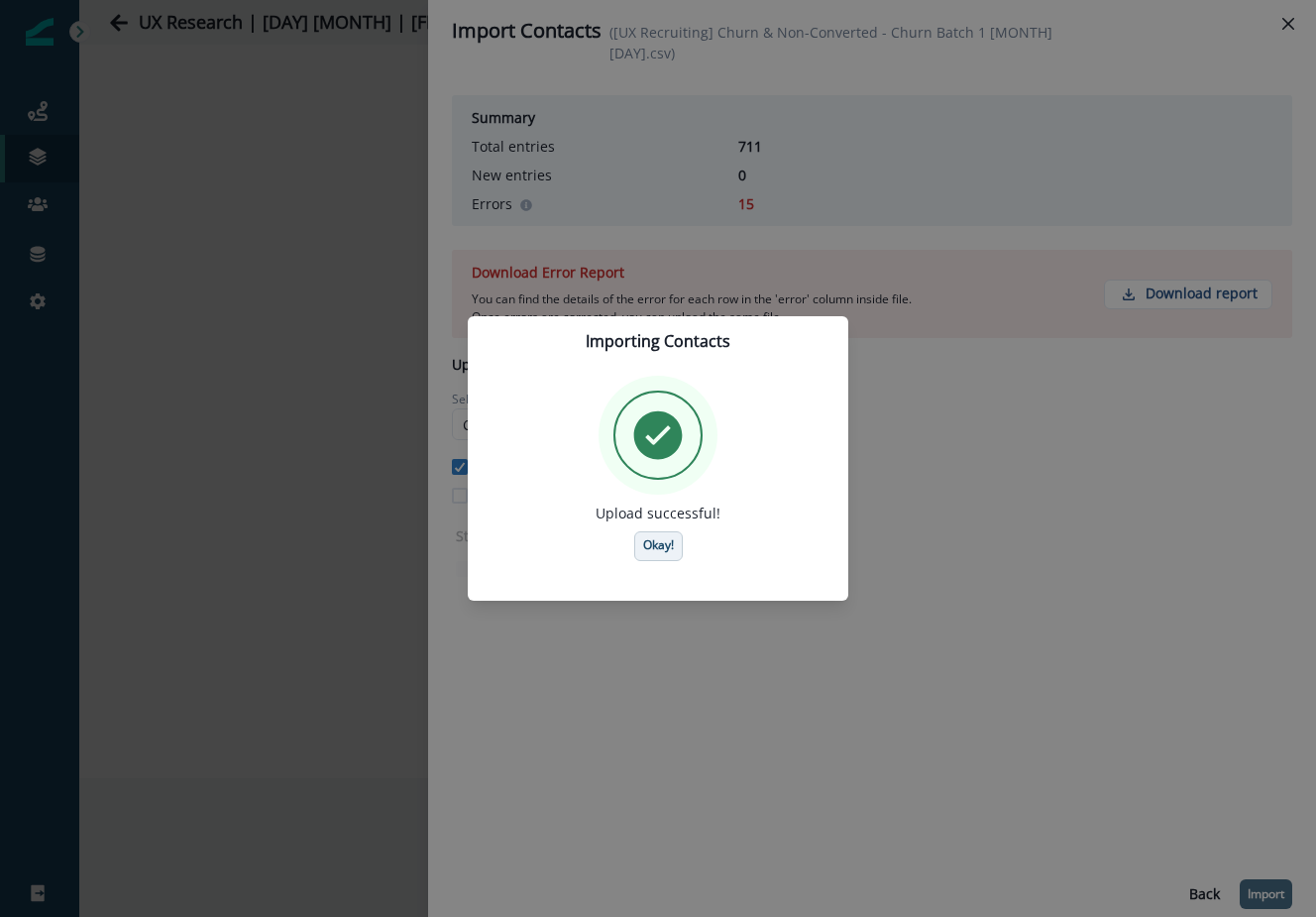 click on "Okay!" at bounding box center [658, 546] 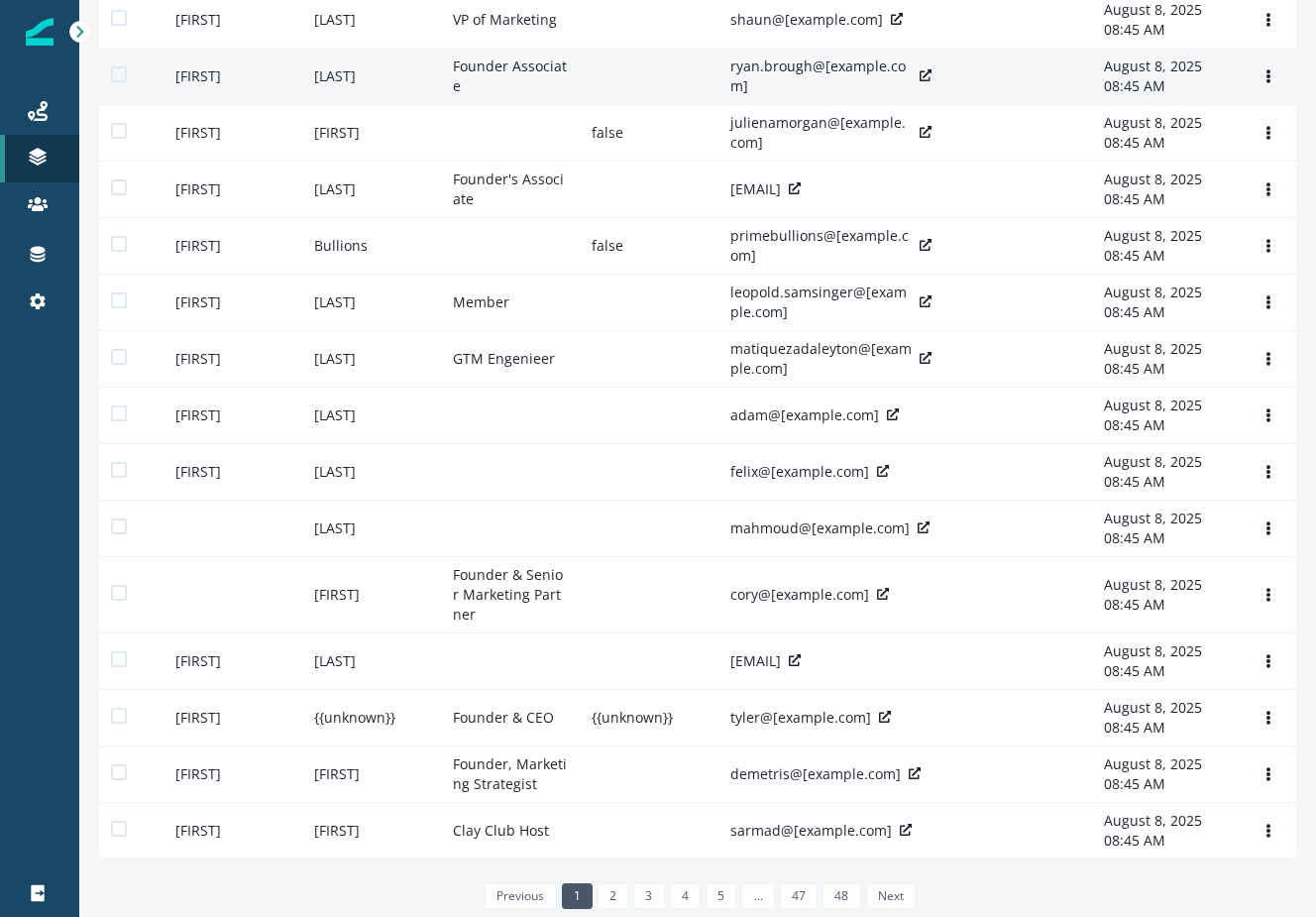 scroll, scrollTop: 0, scrollLeft: 0, axis: both 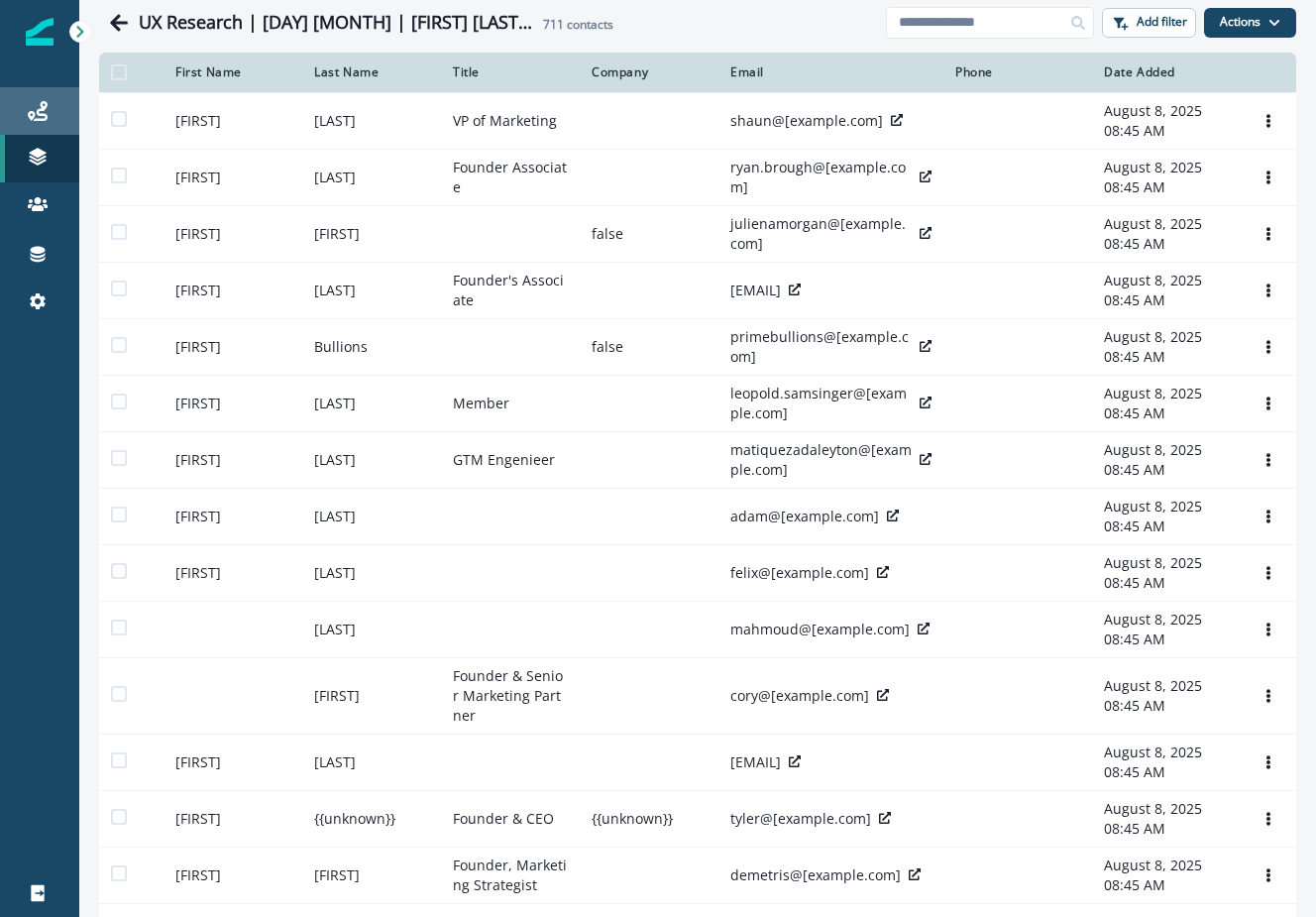 click on "Journeys" at bounding box center (40, 111) 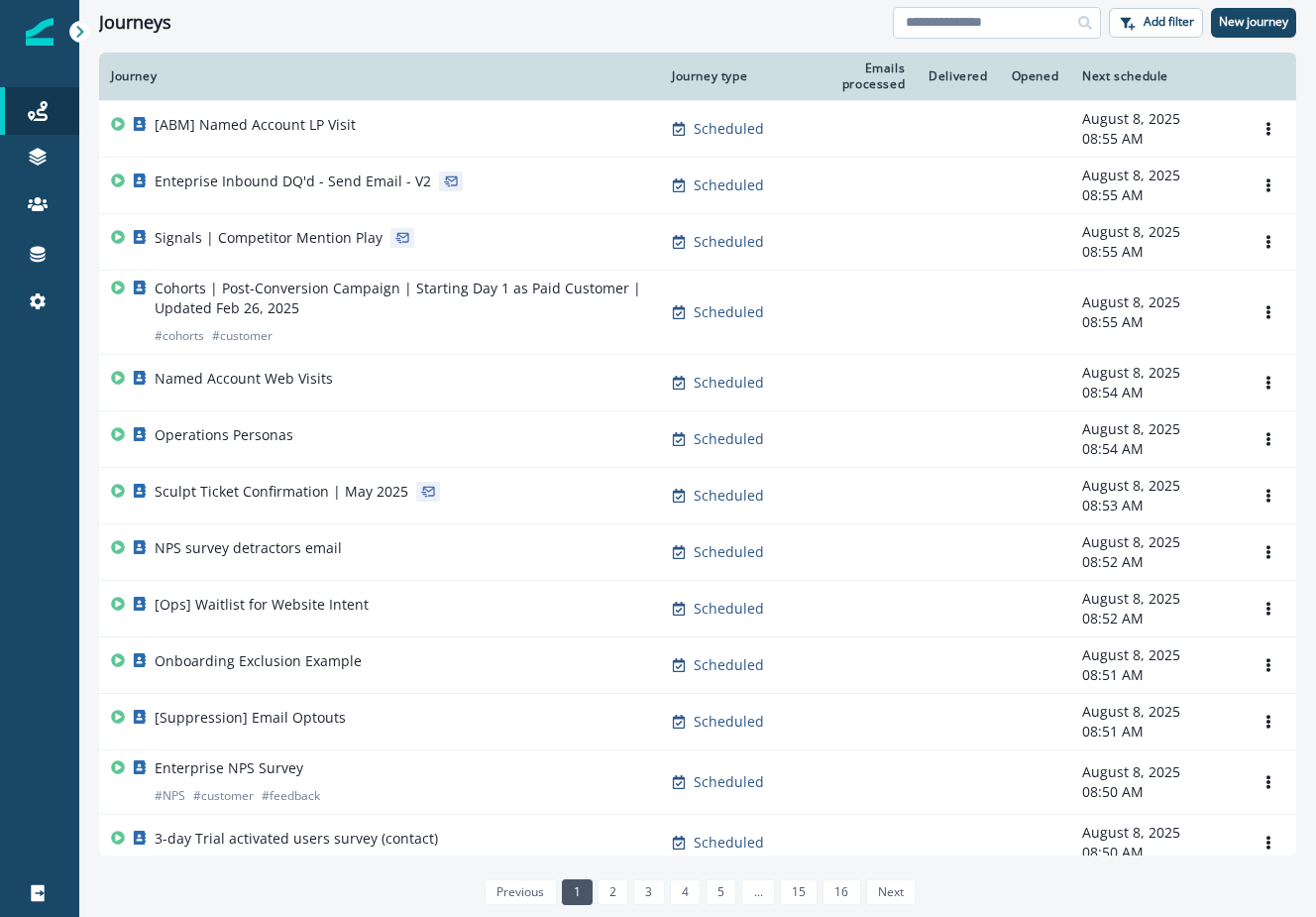 click at bounding box center [997, 23] 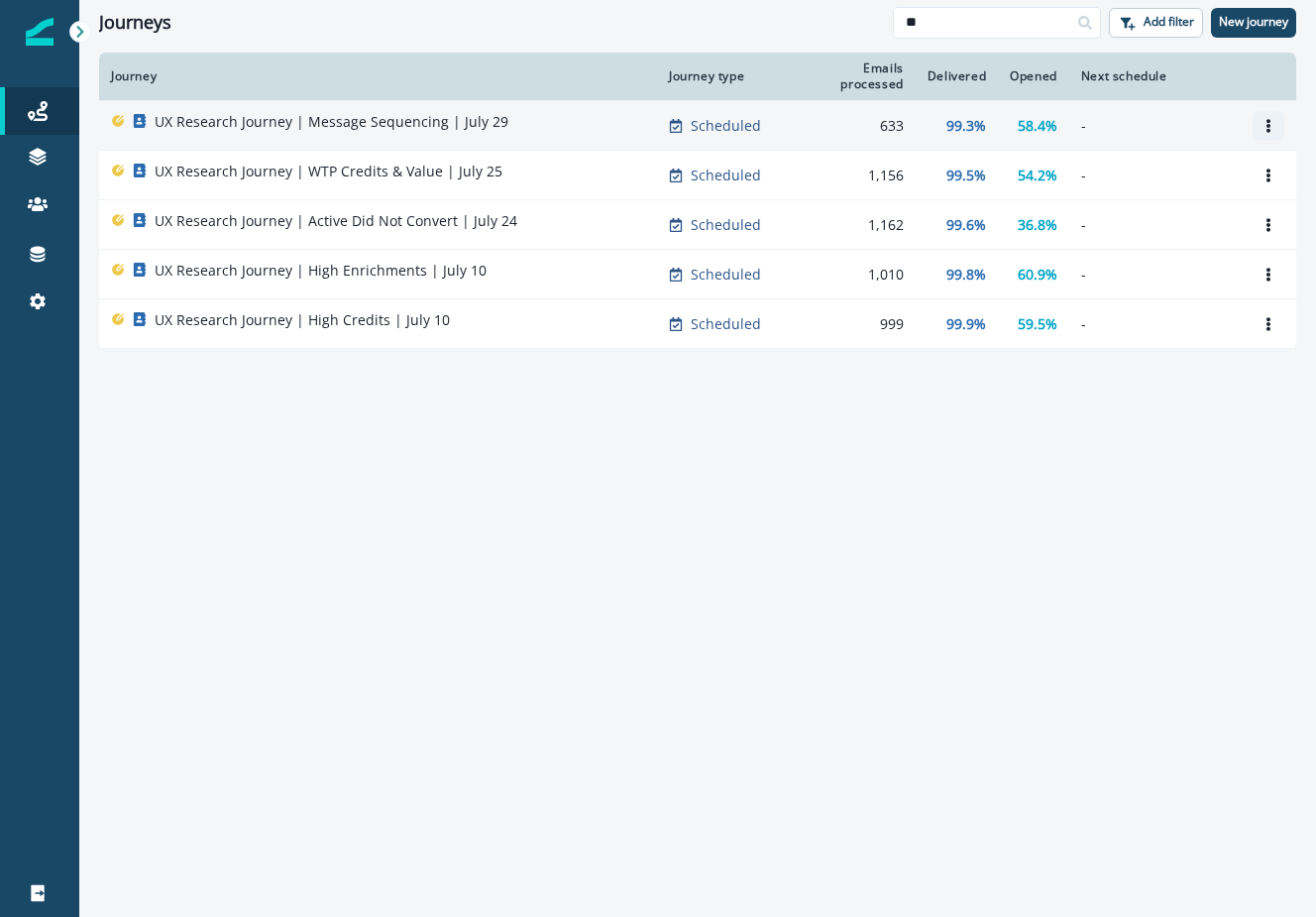 type on "**" 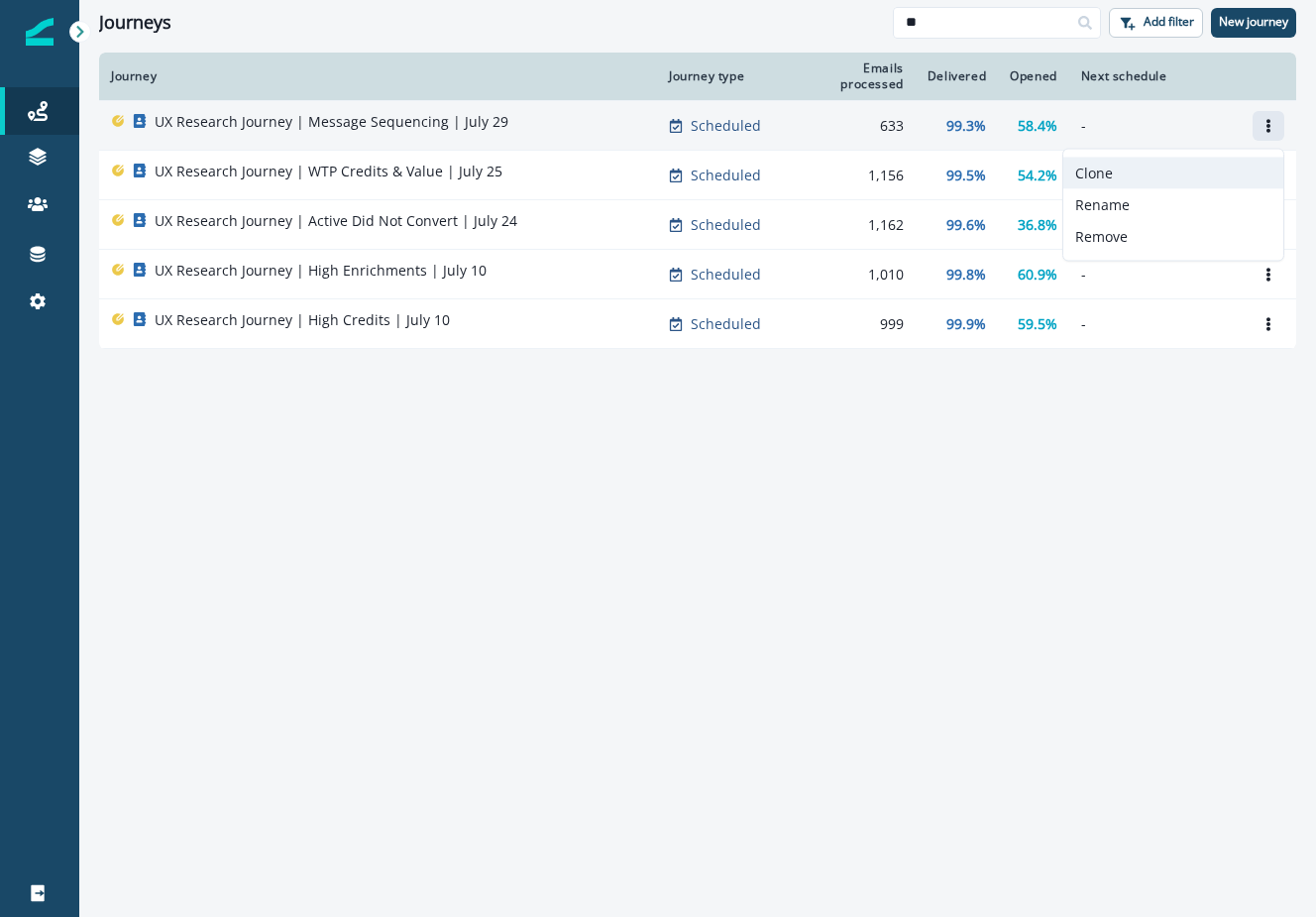click on "Clone" at bounding box center (1173, 173) 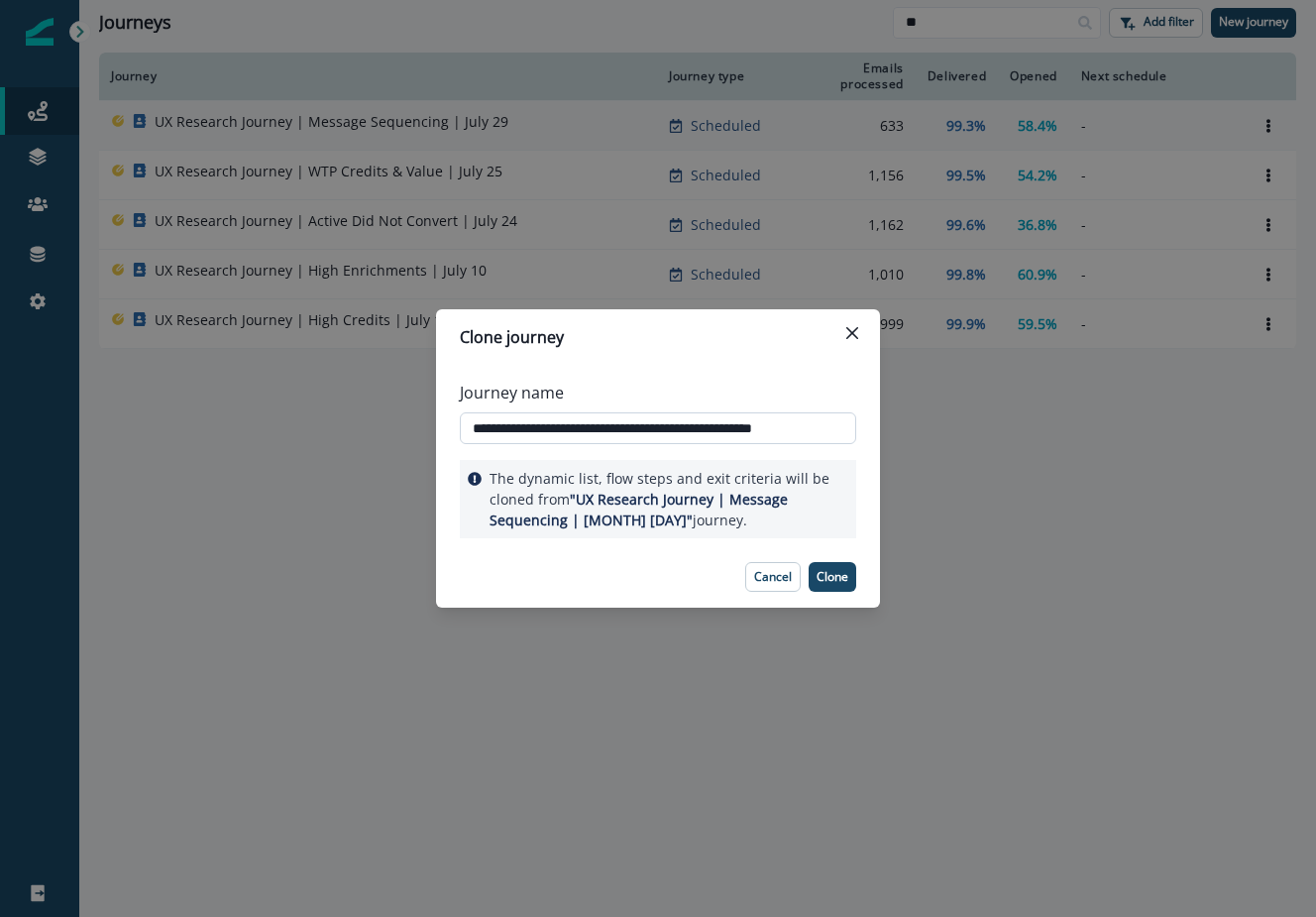 click on "**********" at bounding box center [658, 428] 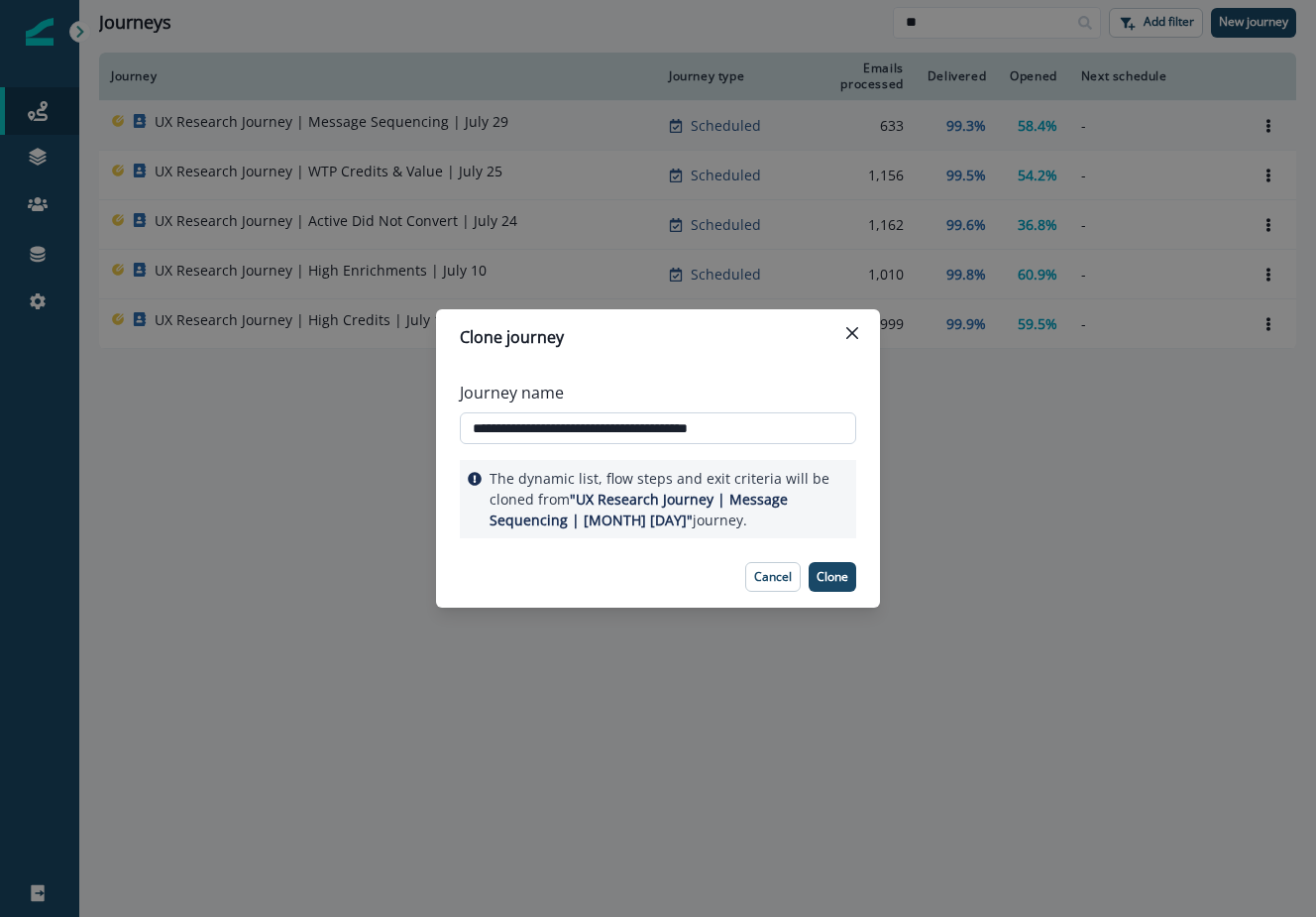 click on "**********" at bounding box center [658, 428] 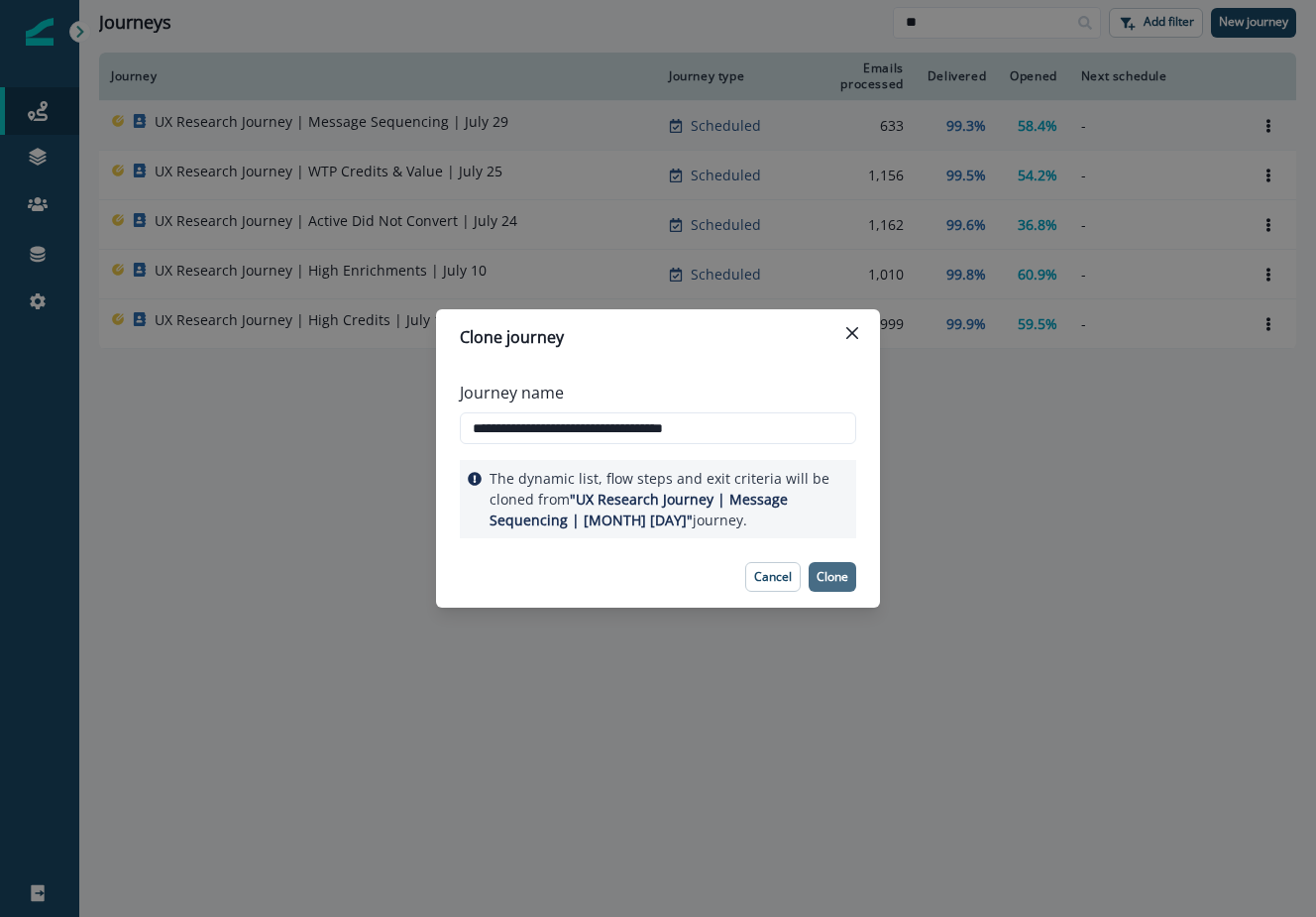 type on "**********" 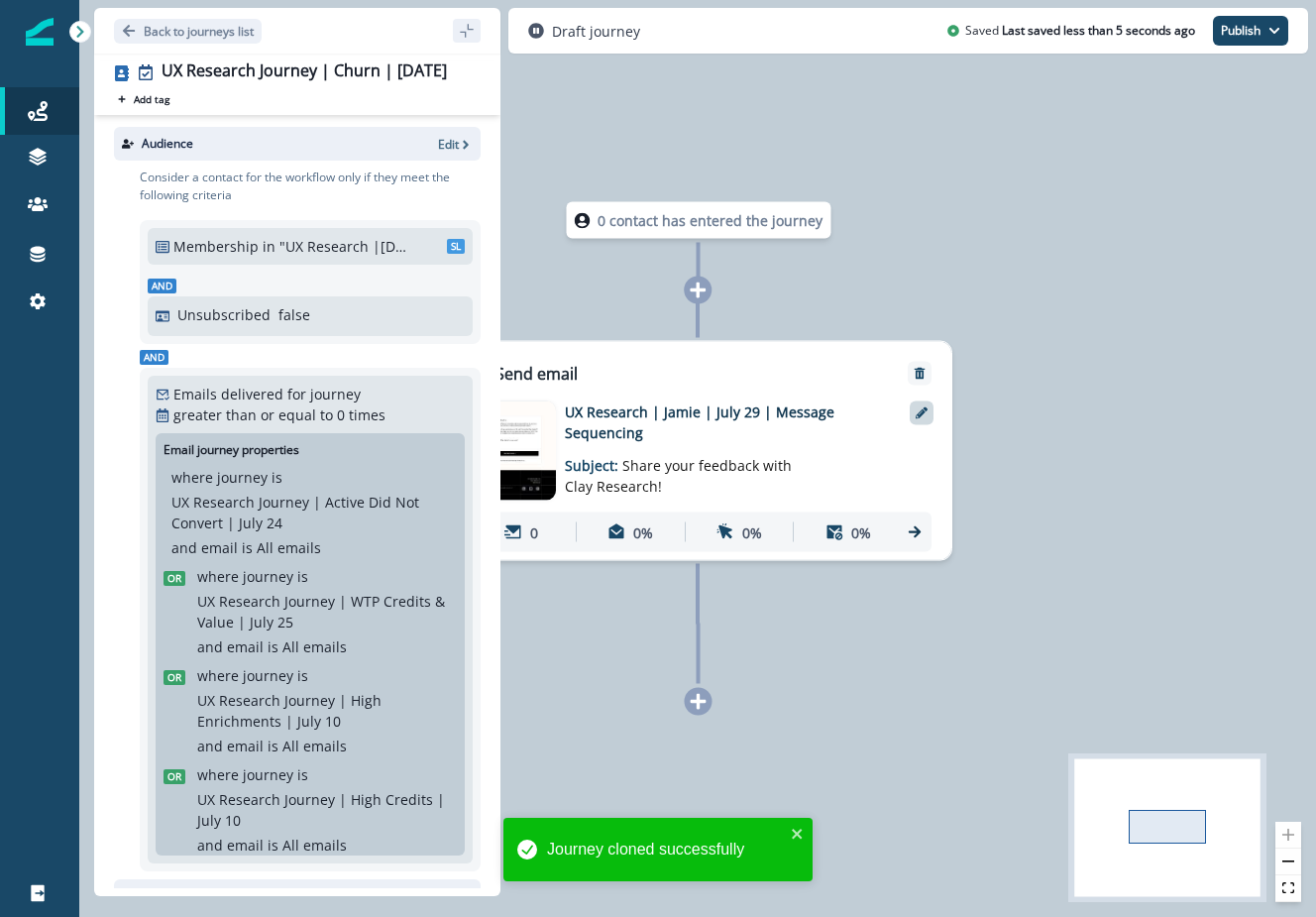 click at bounding box center [922, 413] 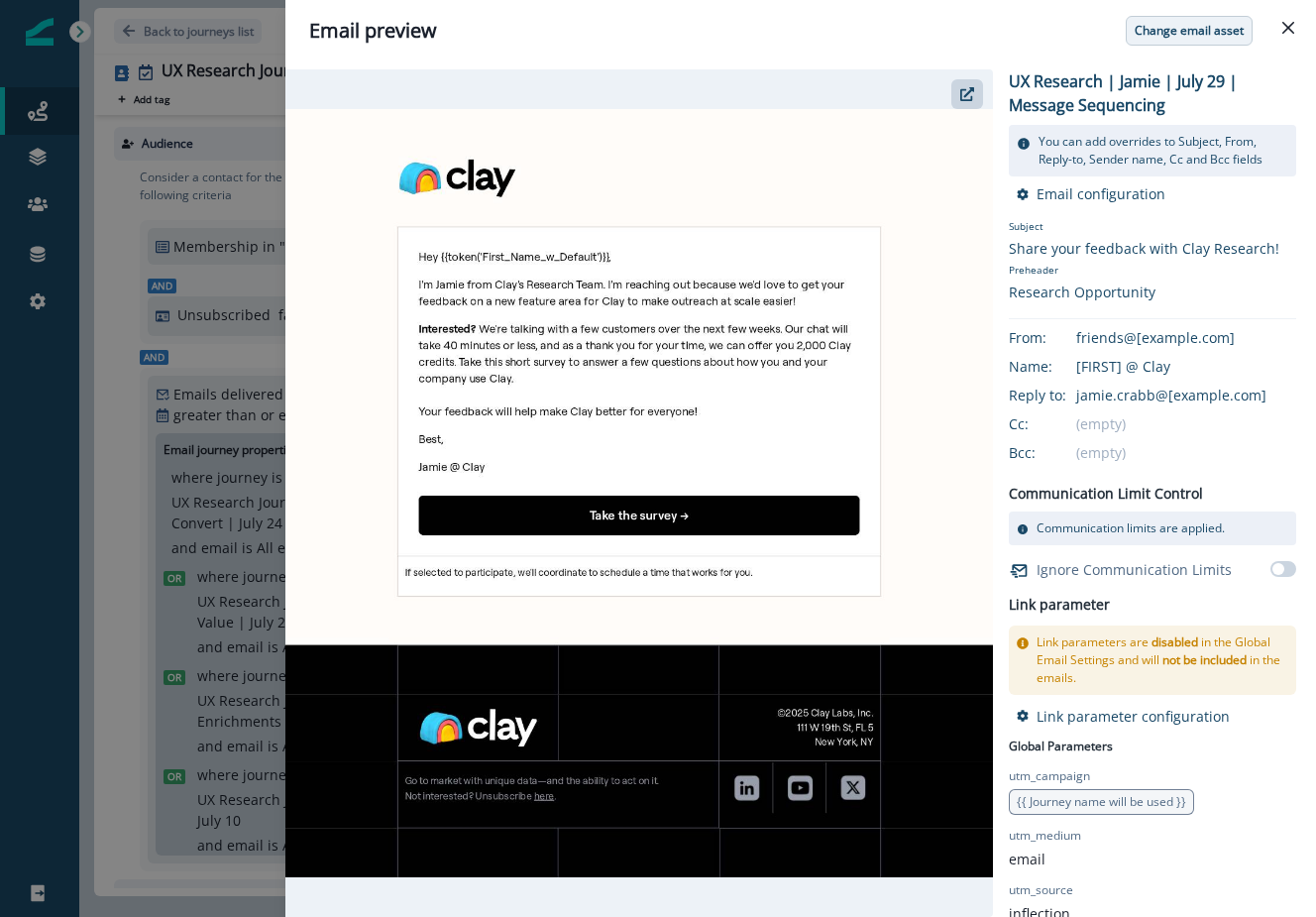 click on "Change email asset" at bounding box center (1189, 31) 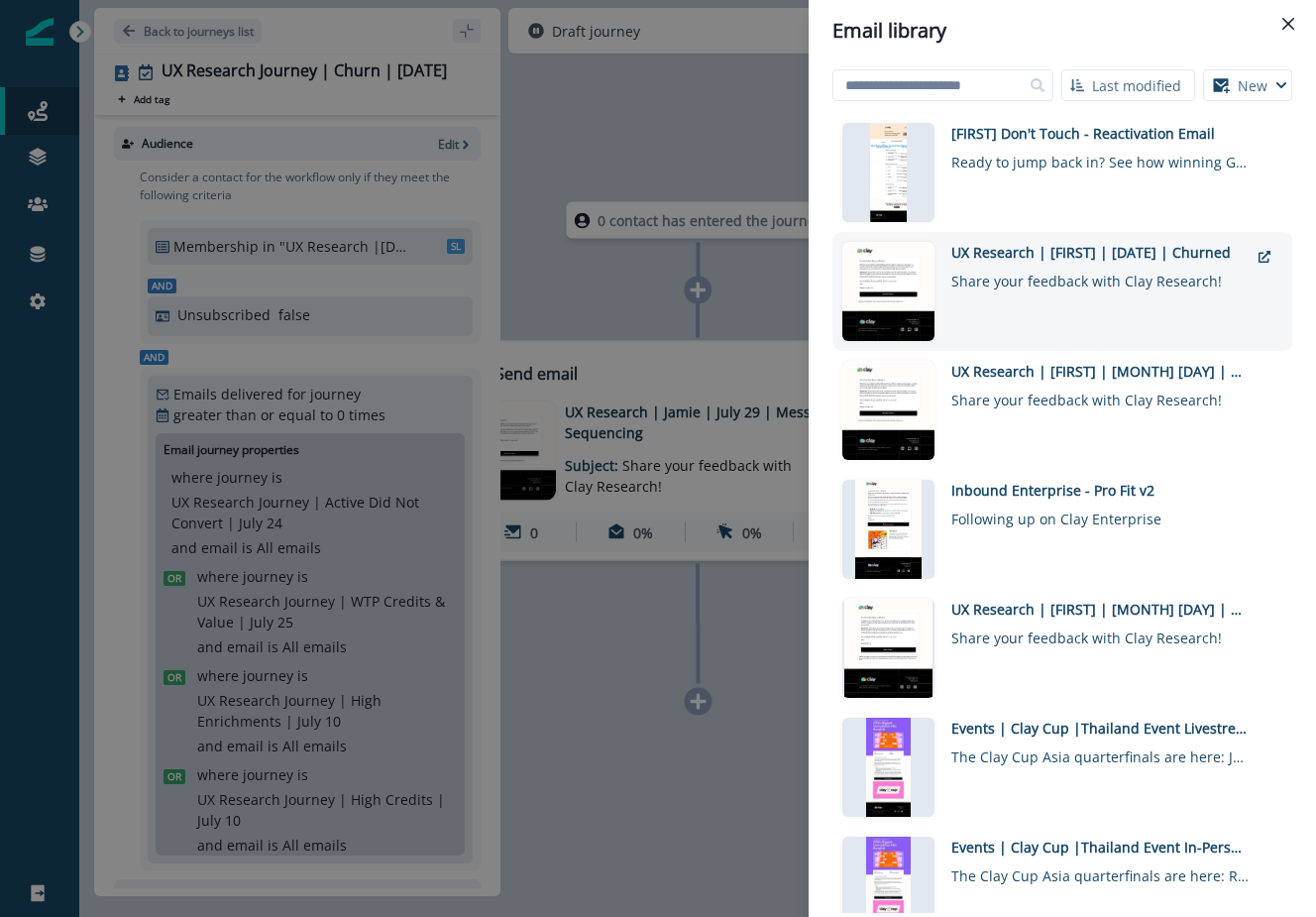 click on "UX Research | Julia | August 7 | Churned Share your feedback with Clay Research!" at bounding box center (1100, 291) 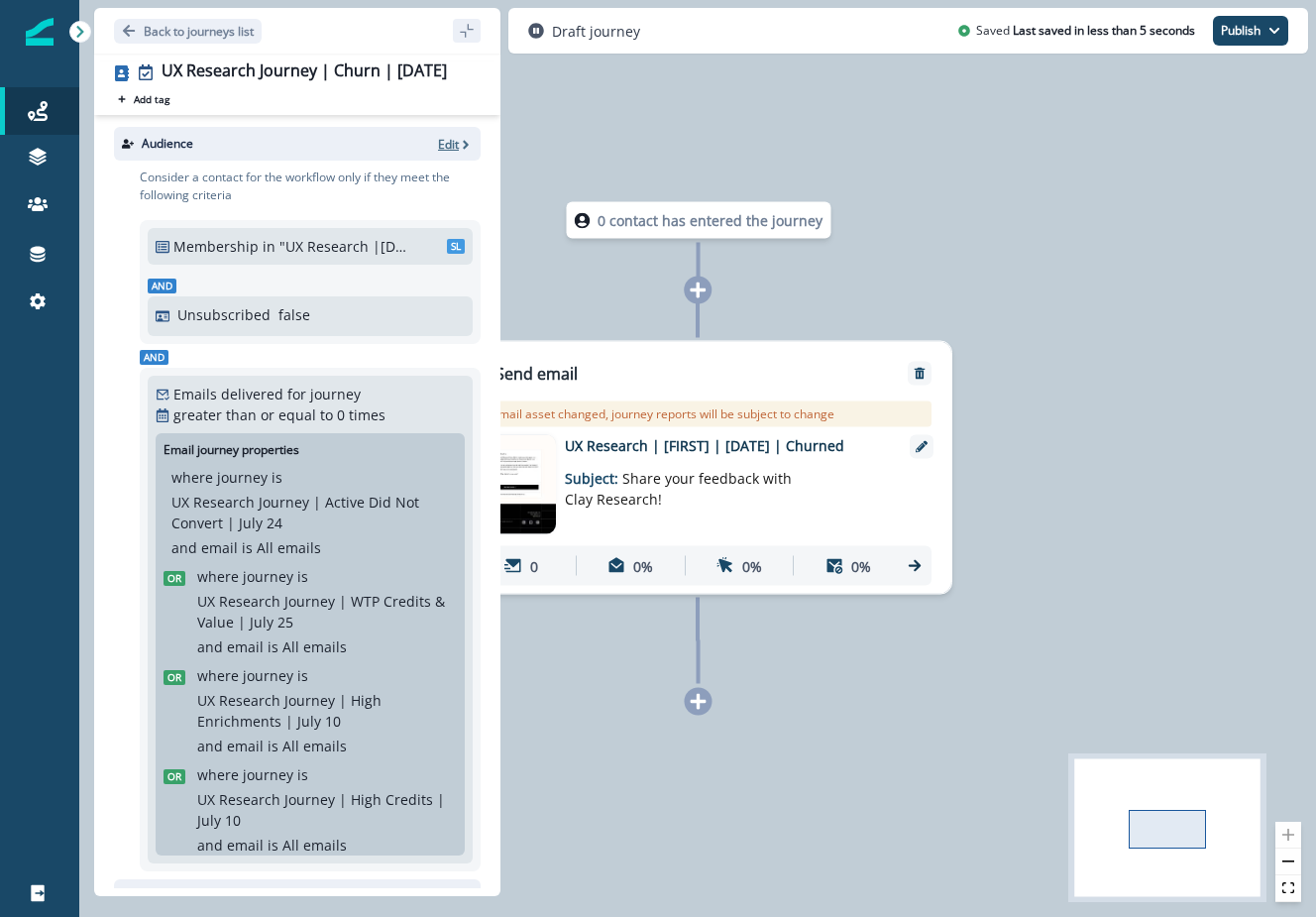 click on "Edit" at bounding box center [448, 144] 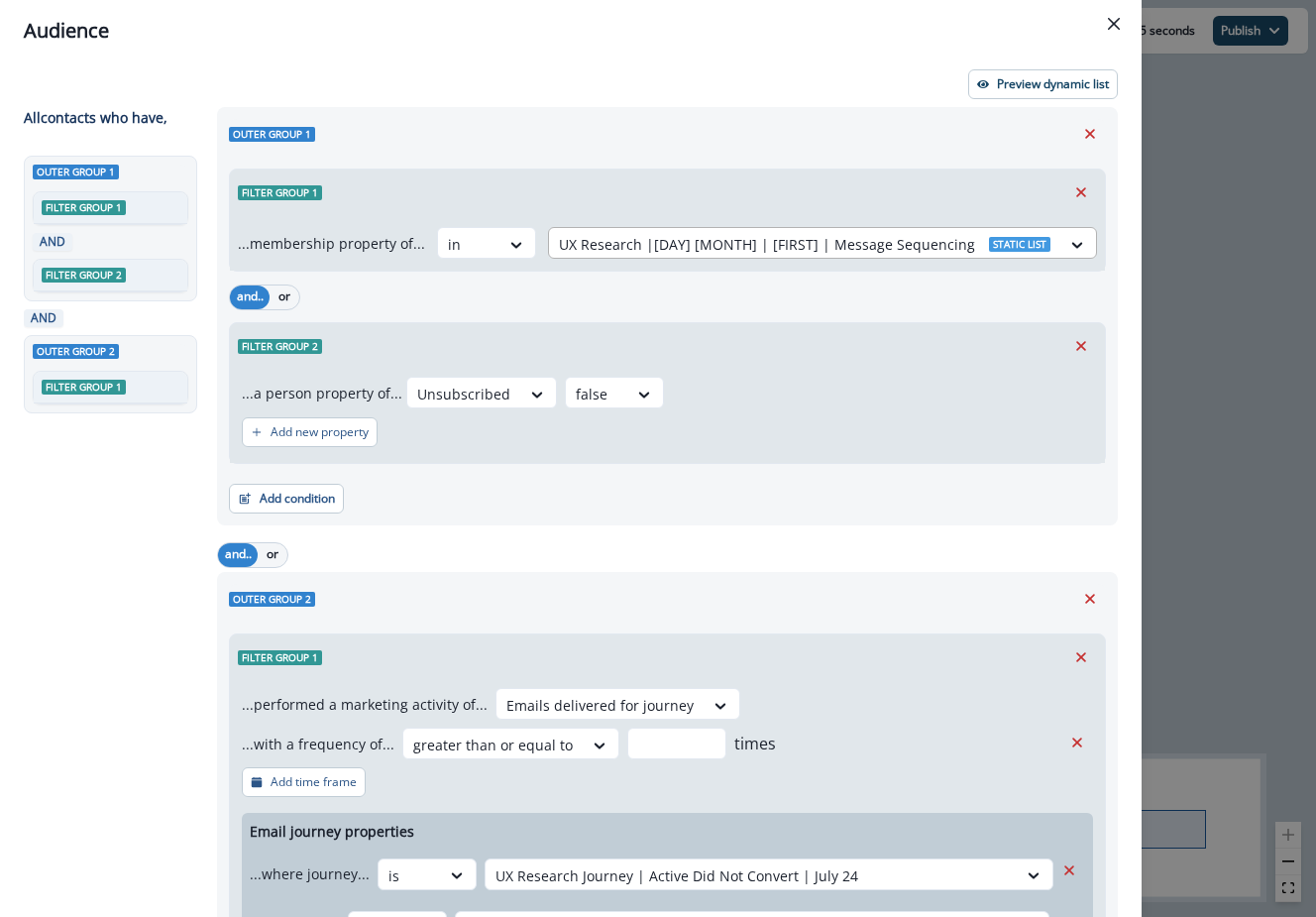 click at bounding box center (805, 244) 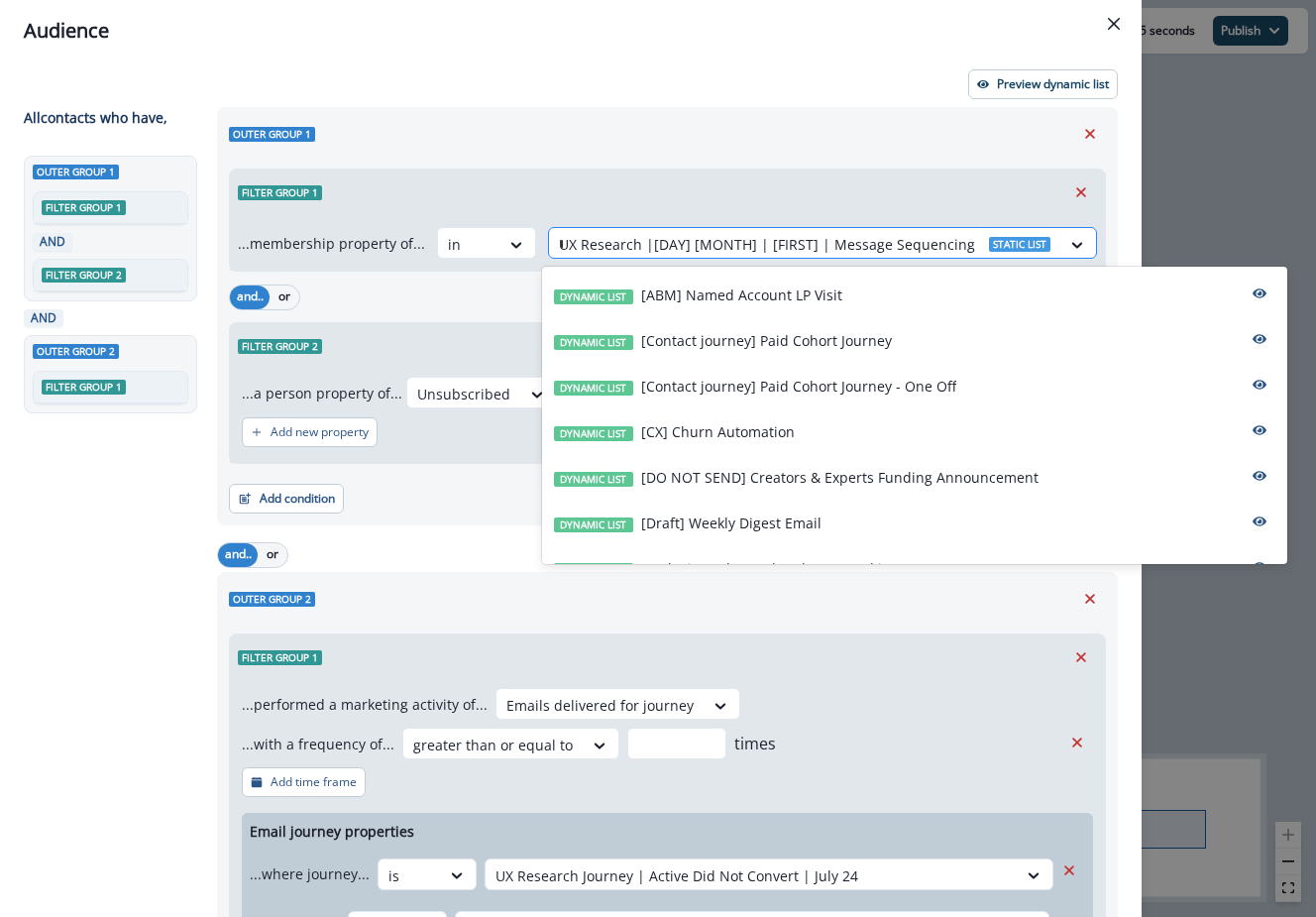 type on "**" 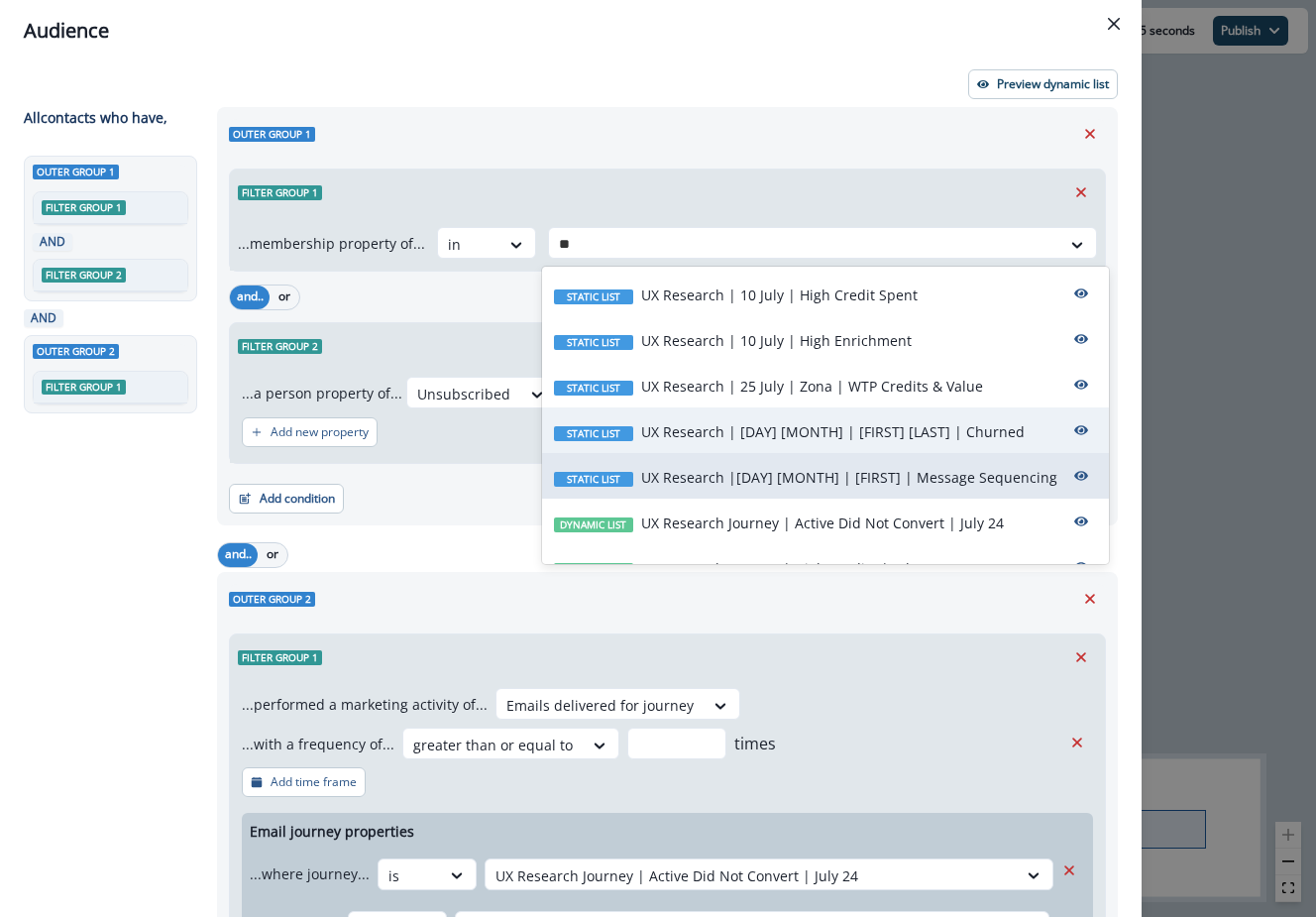 click on "UX Research | 8 August | Jamie Julia | Churned" at bounding box center (832, 431) 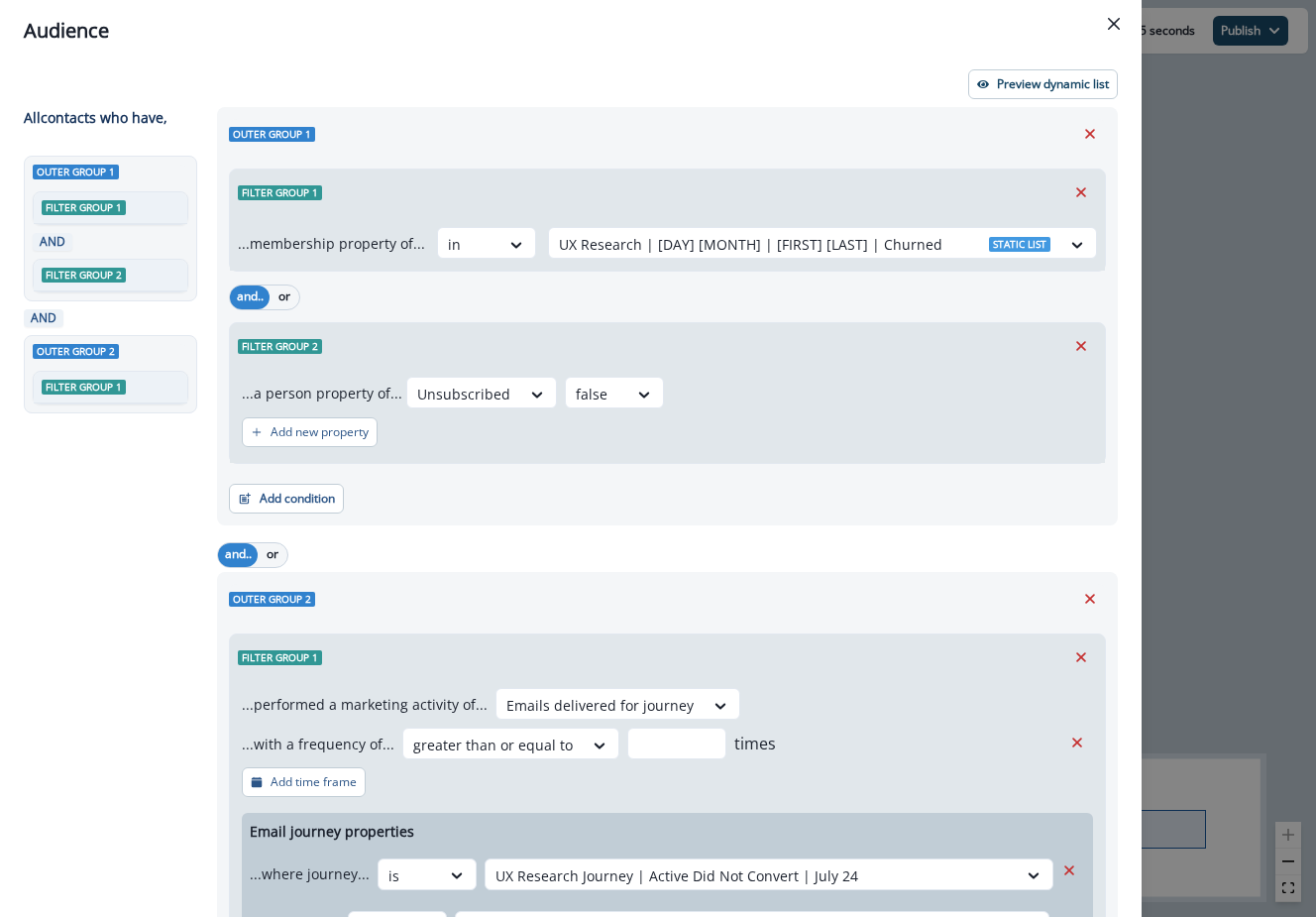 click on "Add new property" at bounding box center [667, 432] 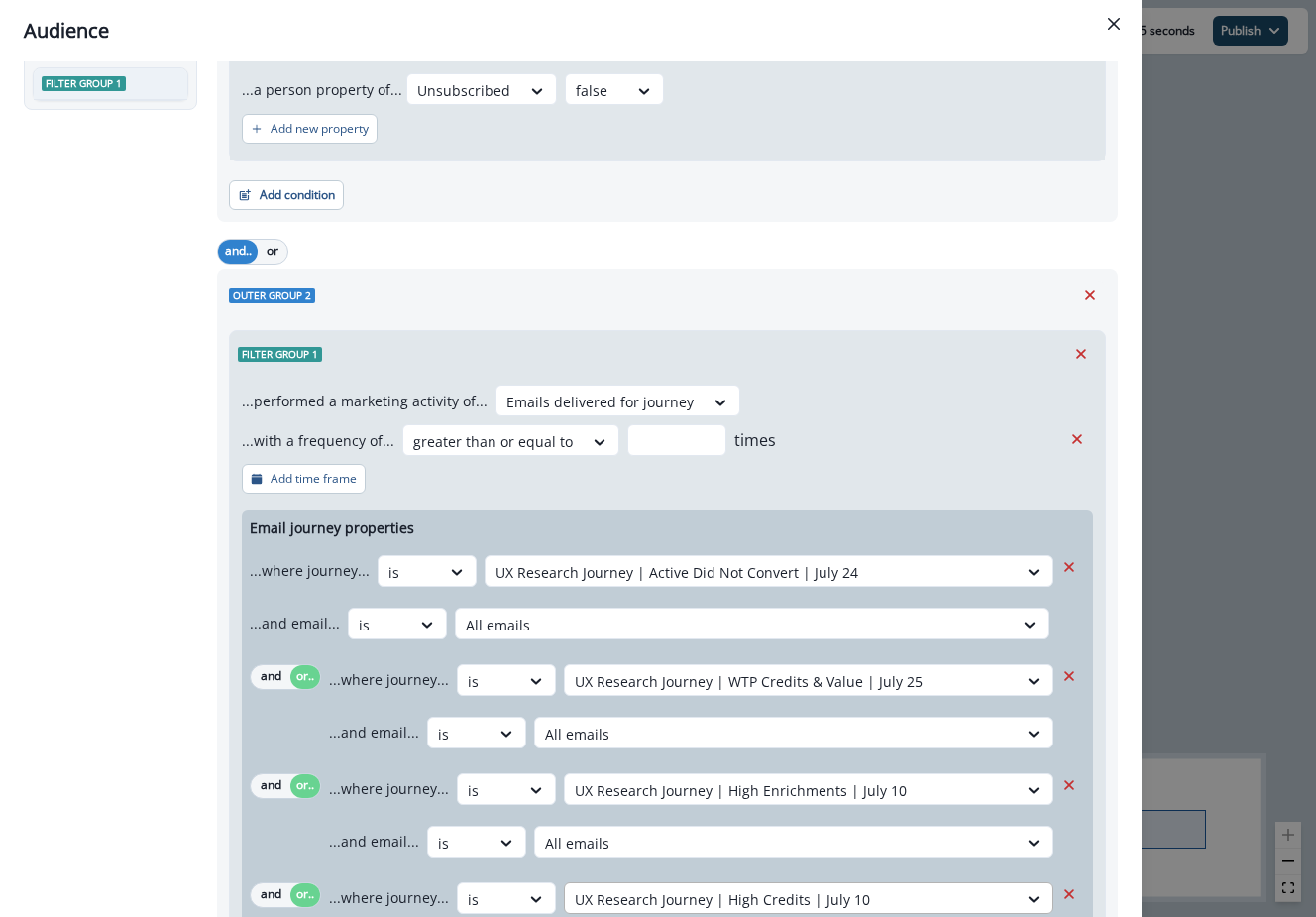 scroll, scrollTop: 0, scrollLeft: 0, axis: both 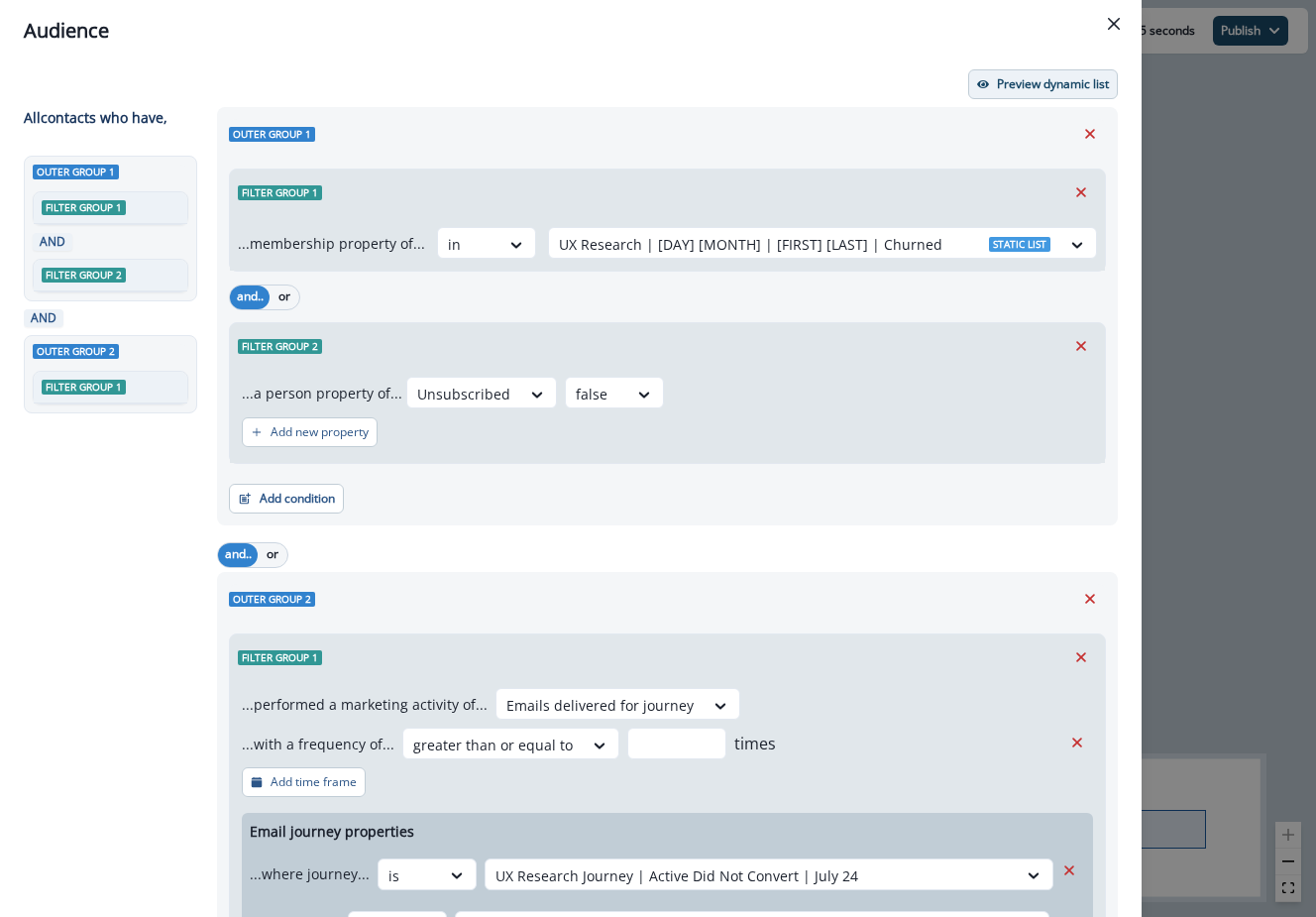 click on "Preview dynamic list" at bounding box center (1052, 84) 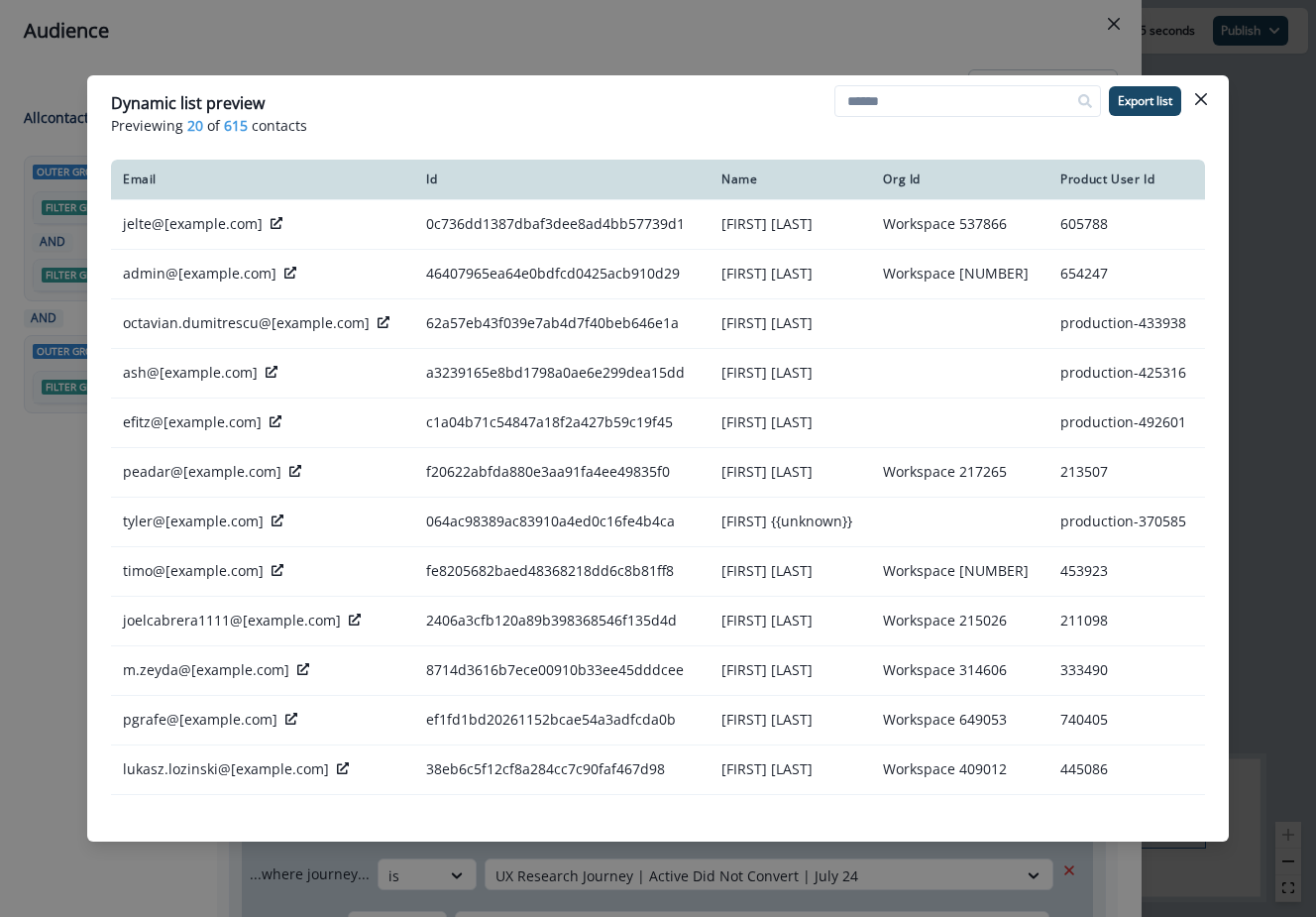 click on "Dynamic list preview Previewing 20 of 615 contacts Export list Email Id Name Org Id Product User Id jelte@grilled.nl 0c736dd1387dbaf3dee8ad4bb57739d1 Jelte Veldmeijer Workspace 537866 605788 admin@comanfize.com 46407965ea64e0bdfcd0425acb910d29 Jerome Fischer Workspace 579323 654247 octavian.dumitrescu@dyver.ai 62a57eb43f039e7ab4d7f40beb646e1a Octavian Dumitrescu production-433938 ash@quicksnap.ai a3239165e8bd1798a0ae6e299dea15dd Ashish Aman production-425316 efitz@dn3austin.com c1a04b71c54847a18f2a427b59c19f45 Eric Fitz production-492601 peadar@audiostack.ai f20622abfda880e3aa91fa4ee49835f0 Peadar Coyle Workspace 217265 213507 tyler@getomni.ai 064ac98389ac83910a4ed0c16fe4b4ca Tyler {{unknown}} production-370585 timo@lfca.ngo fe8205682baed48368218dd6c8b81ff8 Timo Müller Workspace 369314 453923 joelcabrera1111@gmail.com 2406a3cfb120a89b398368546f135d4d Joel Cabrera Workspace 215026 211098 m.zeyda@getclypp.com 8714d3616b7ece00910b33ee45dddcee Maximilian Zeyda Workspace 314606 333490 pgrafe@bluealpha.ai 740405" at bounding box center [658, 458] 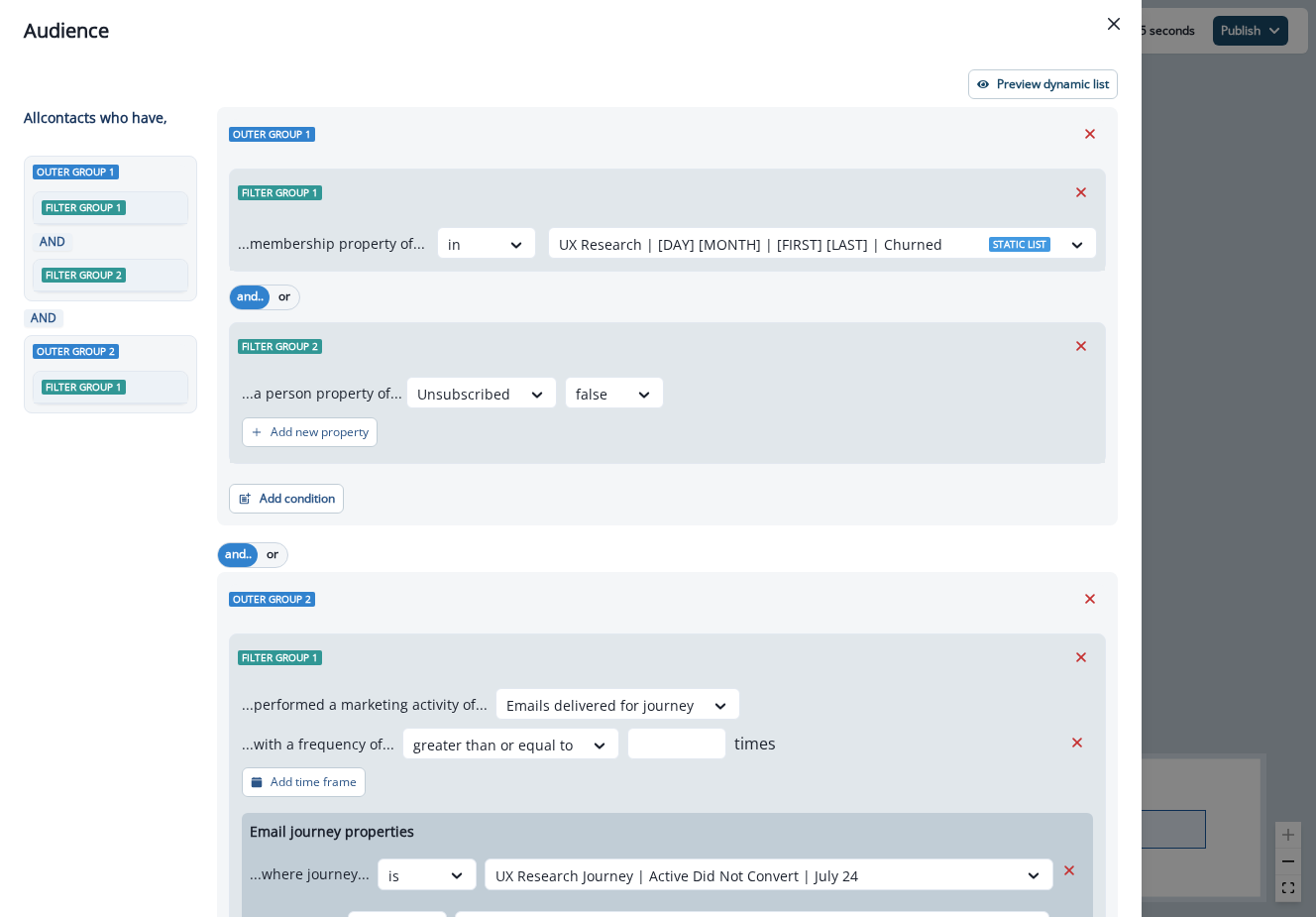 scroll, scrollTop: 562, scrollLeft: 0, axis: vertical 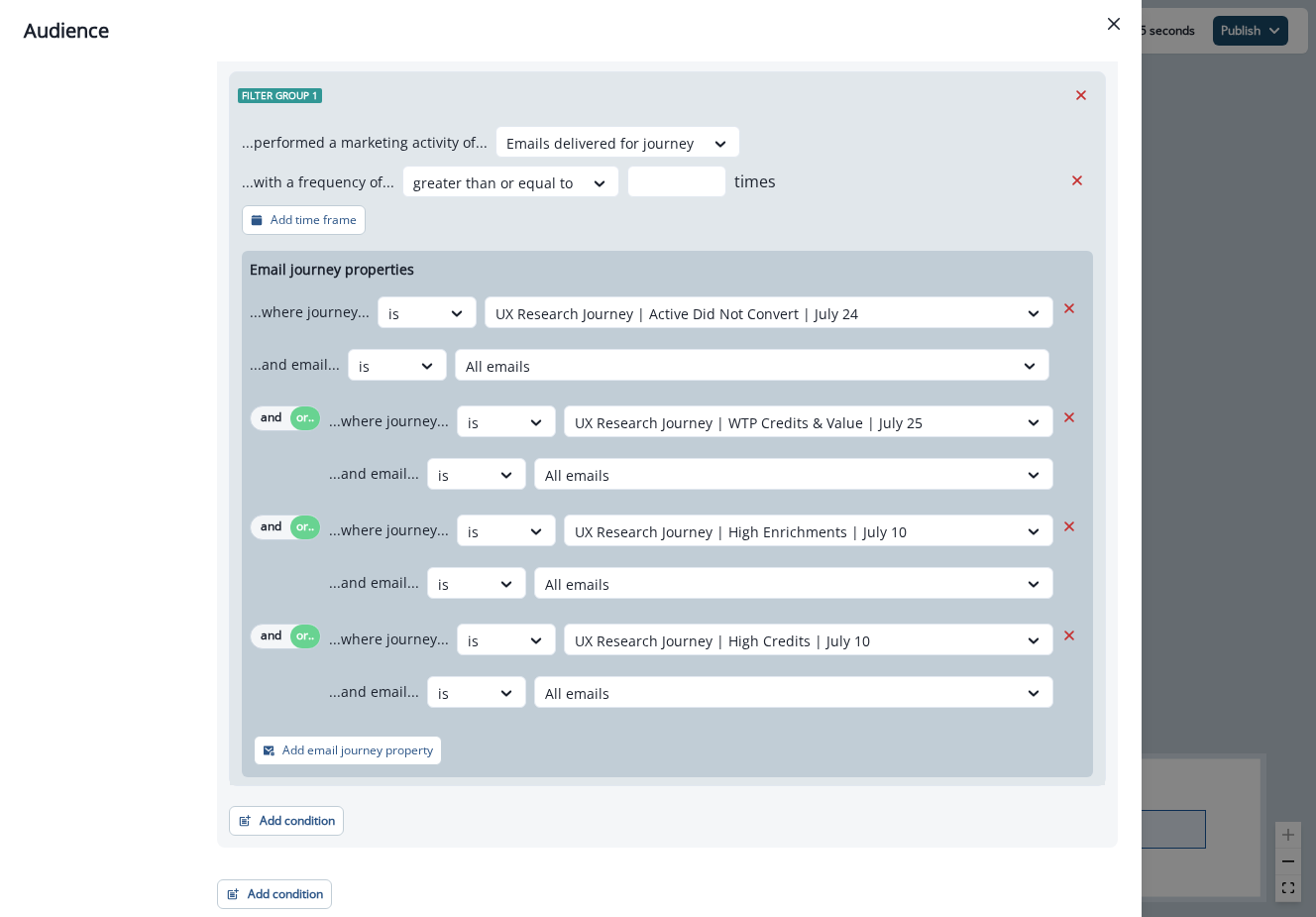 click on "Audience Preview dynamic list All  contact s who have, Outer group 1 Filter group 1 AND Filter group 2 AND Outer group 2 Filter group 1 Outer group 1 Filter group 1 ...membership property of... in UX Research | 8 August | Jamie Julia | Churned Static list and.. or Filter group 2 ...a person property of... Unsubscribed false Add new property Add condition Contact properties A person property Performed a product event Performed a marketing activity Performed a web activity List membership Salesforce campaign membership and.. or Outer group 2 Filter group 1 ...performed a marketing activity of... Emails delivered for journey ...with a frequency of... greater than or equal to * times Add time frame Email journey properties ...where journey... is UX Research Journey | Active Did Not Convert | July 24 ...and email... is All emails and or.. ...where journey... is UX Research Journey | WTP Credits & Value | July 25 ...and email... is All emails and or.. ...where journey... is ...and email... is All emails and or.. is" at bounding box center [658, 458] 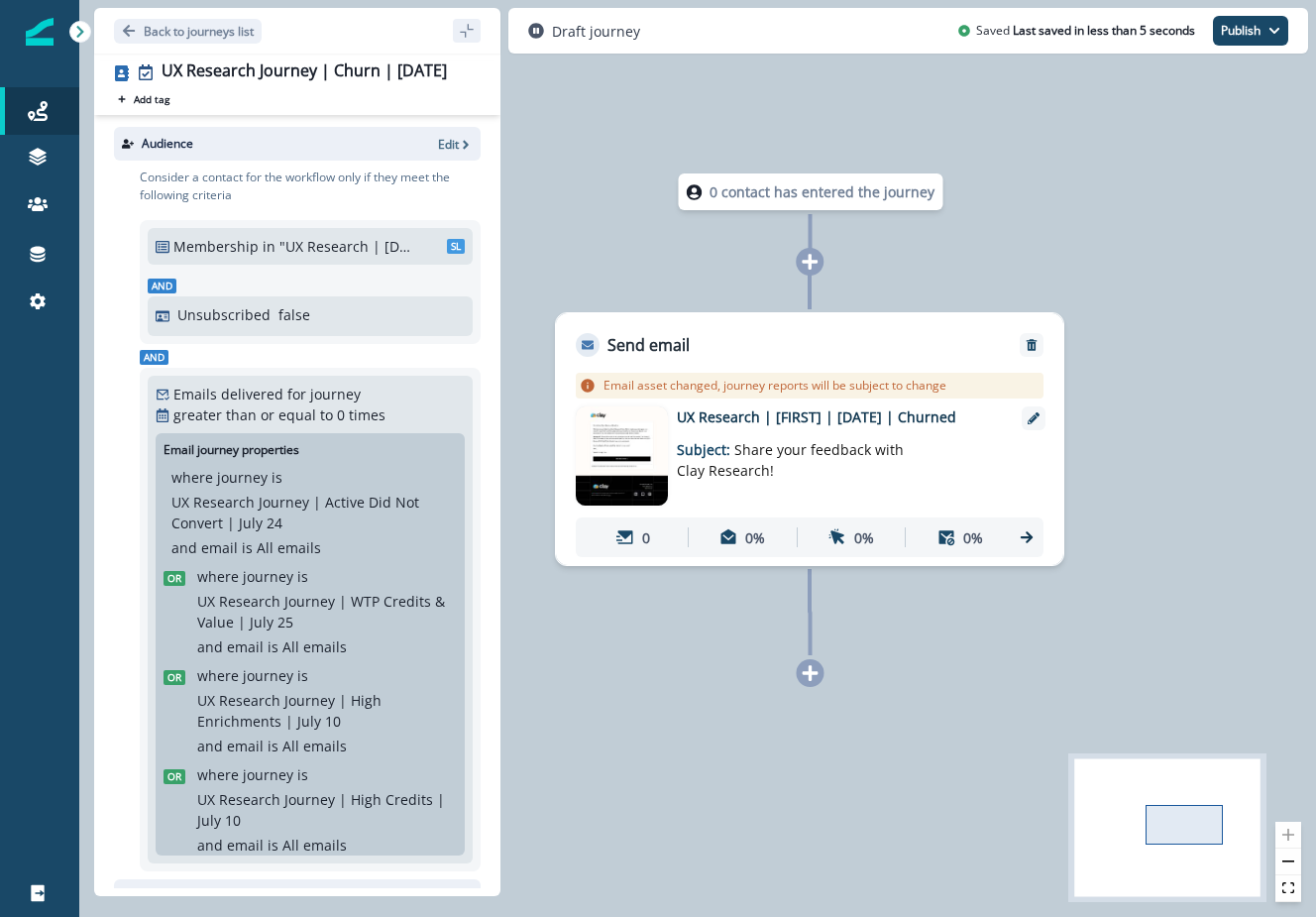 click at bounding box center (621, 456) 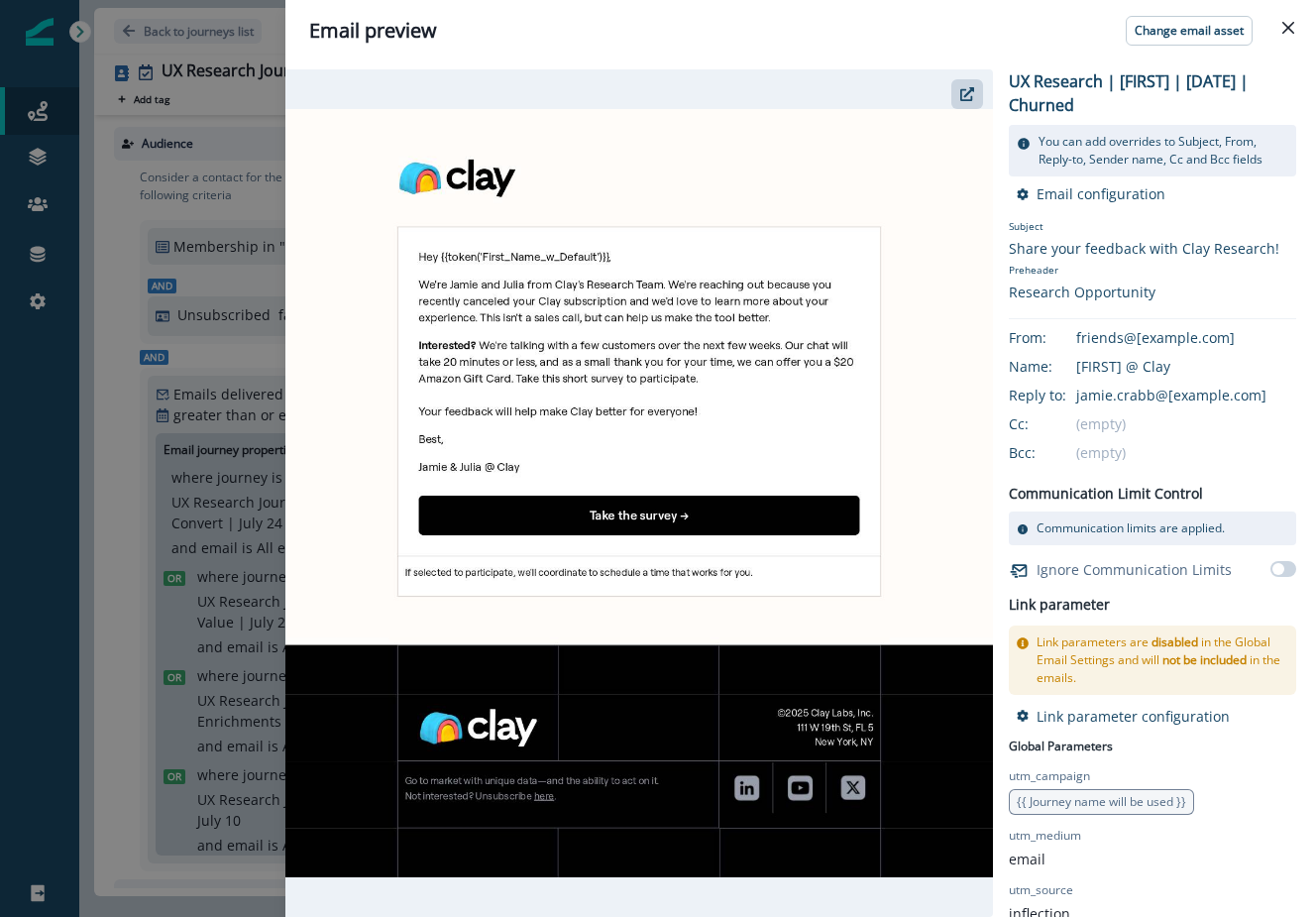 click at bounding box center [639, 493] 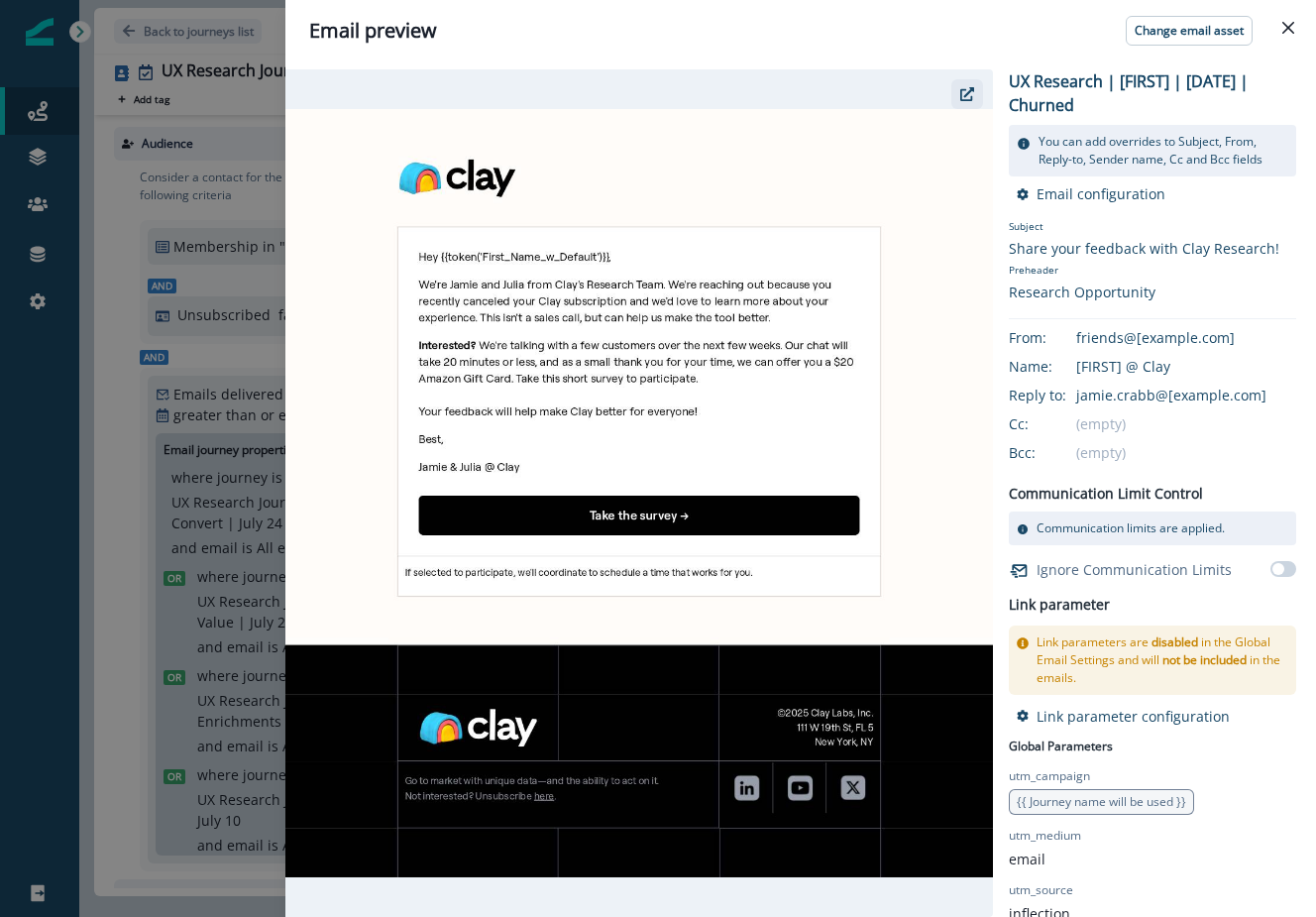 click 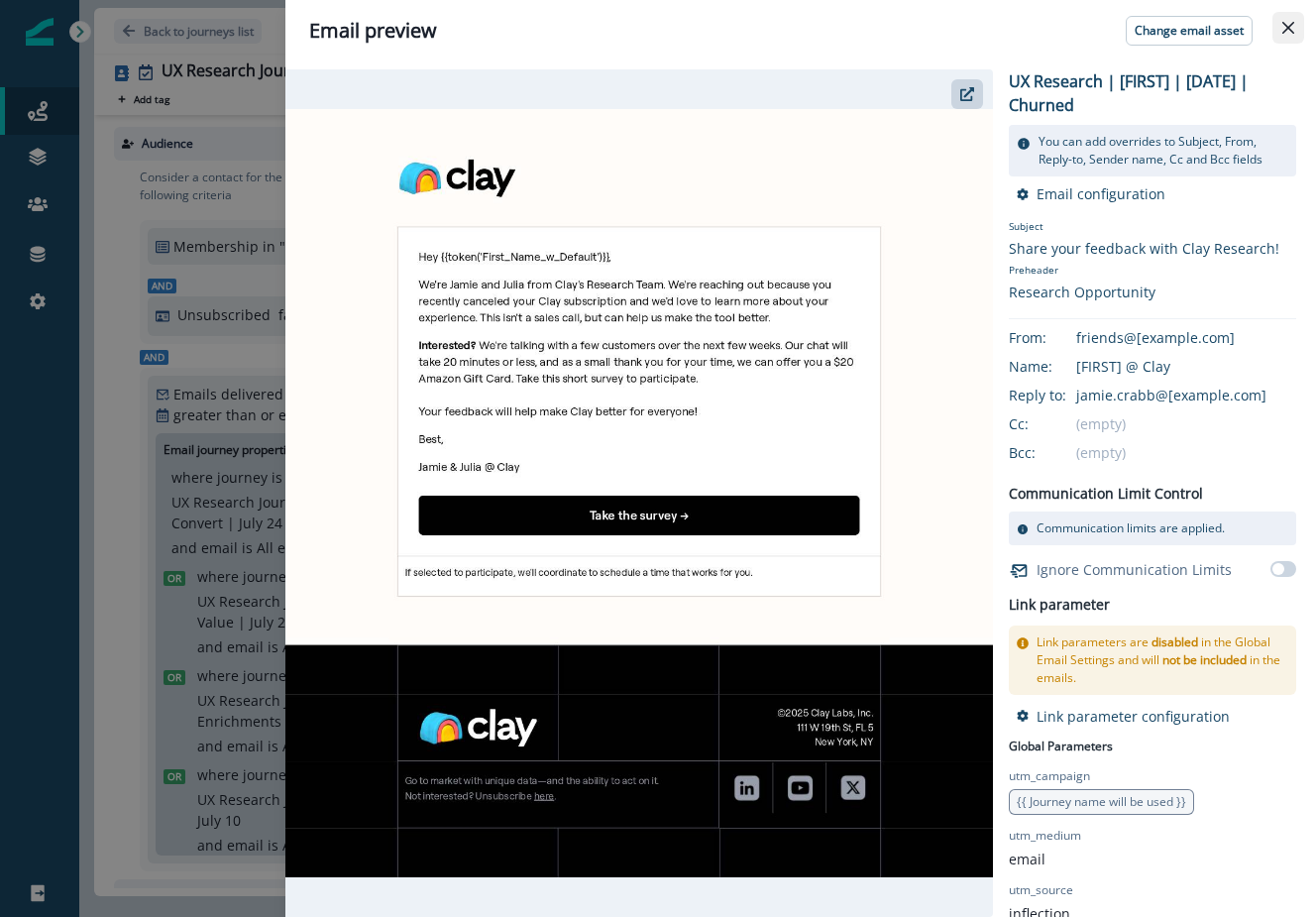click 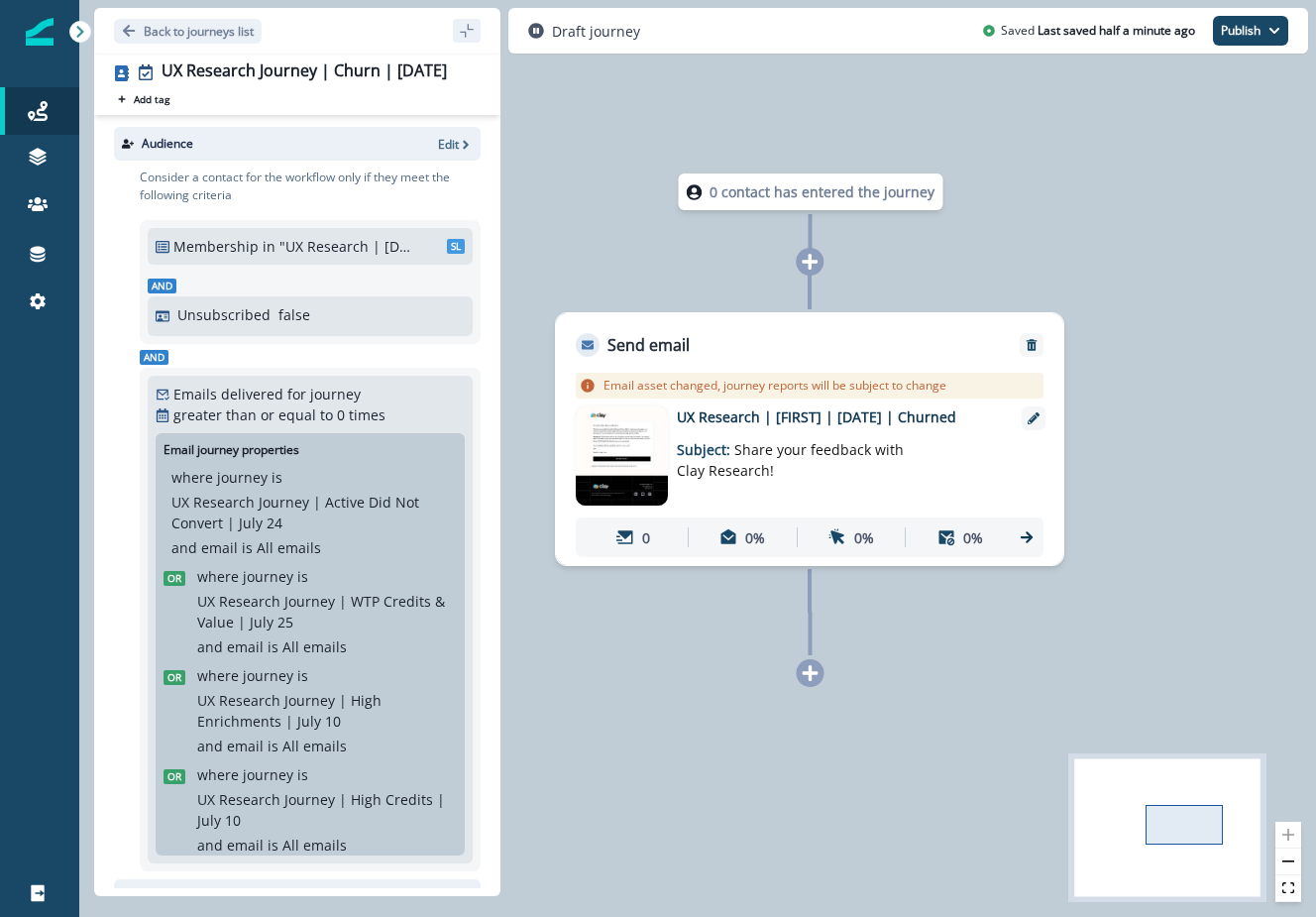 click at bounding box center (621, 456) 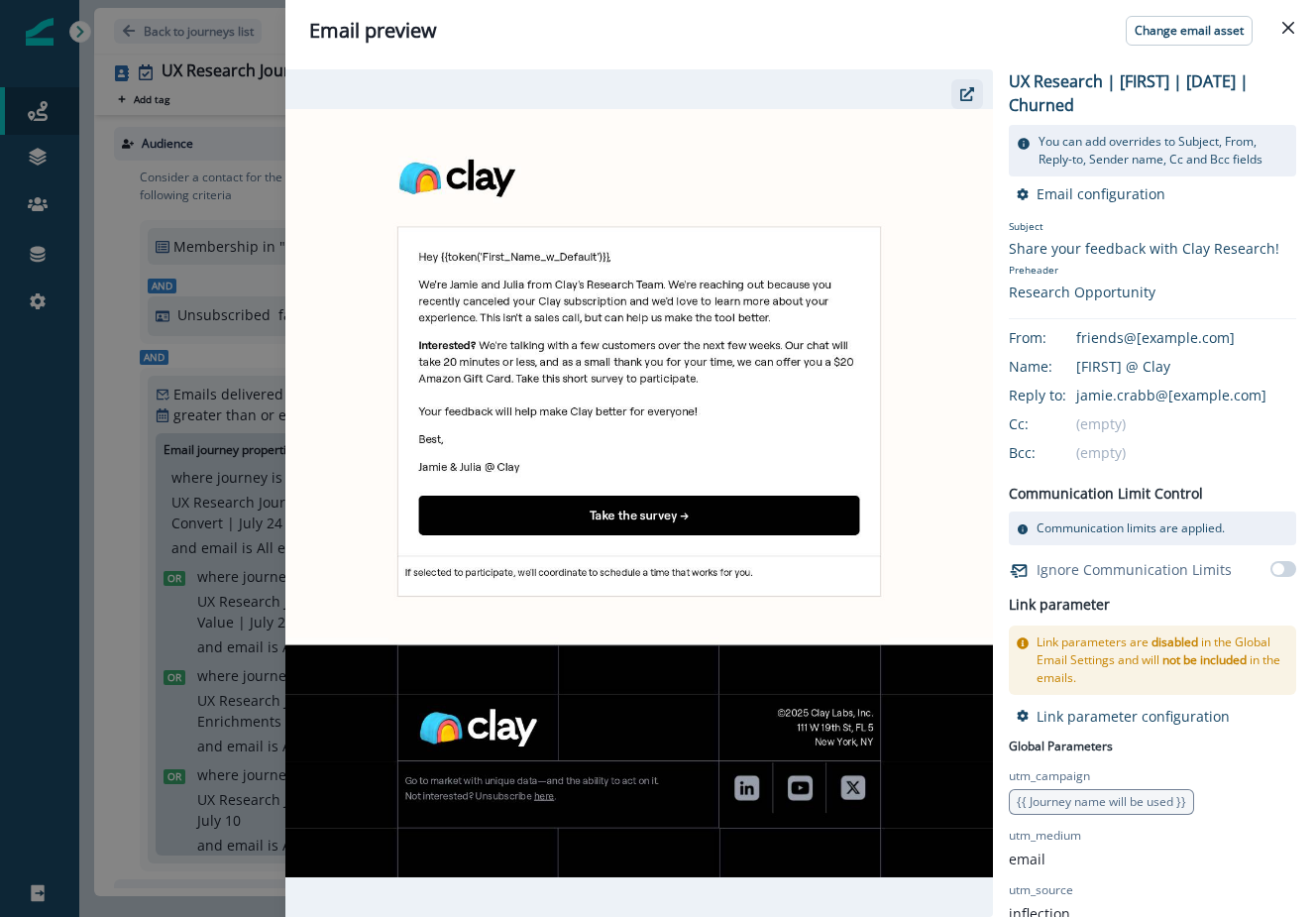click 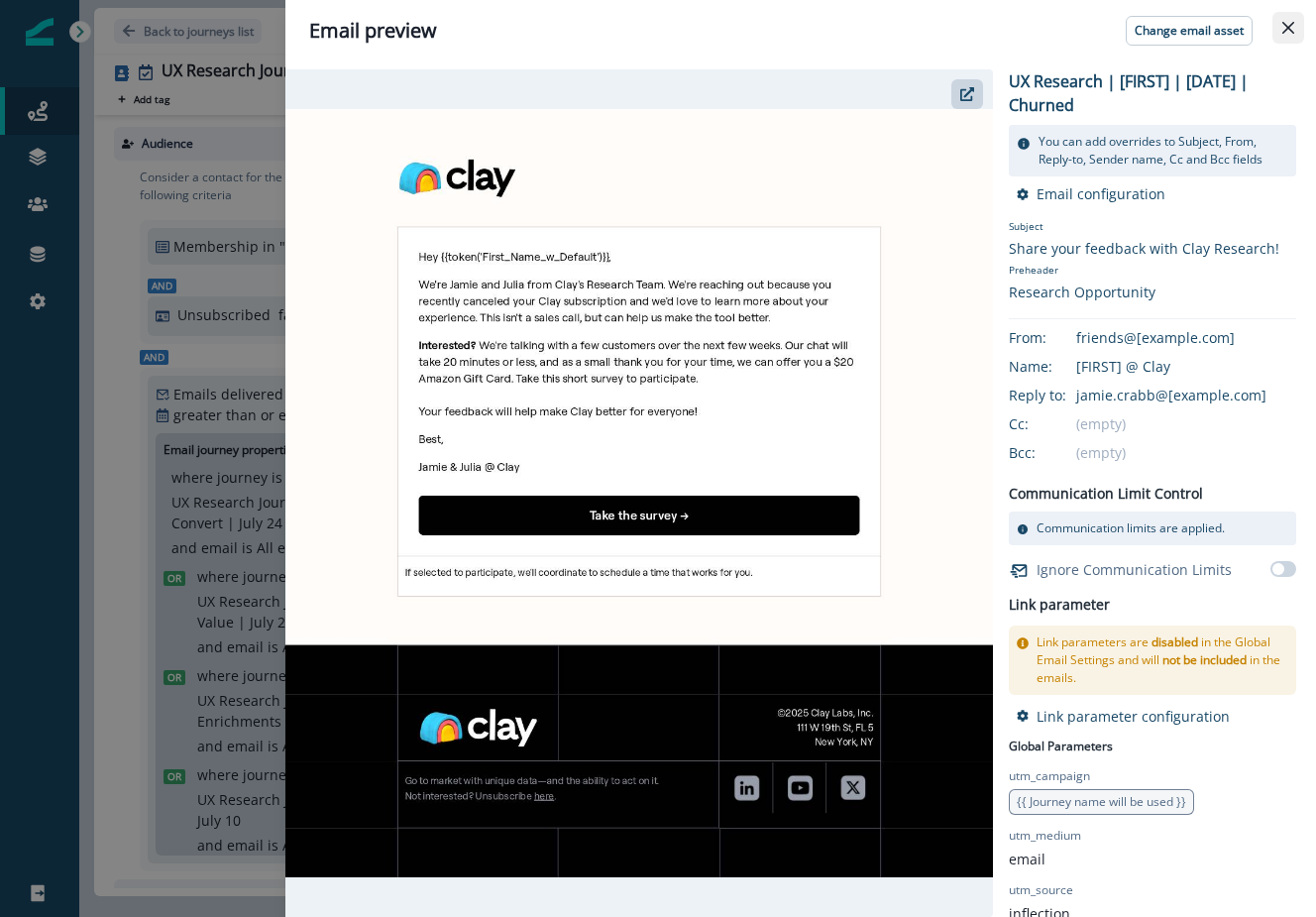 click 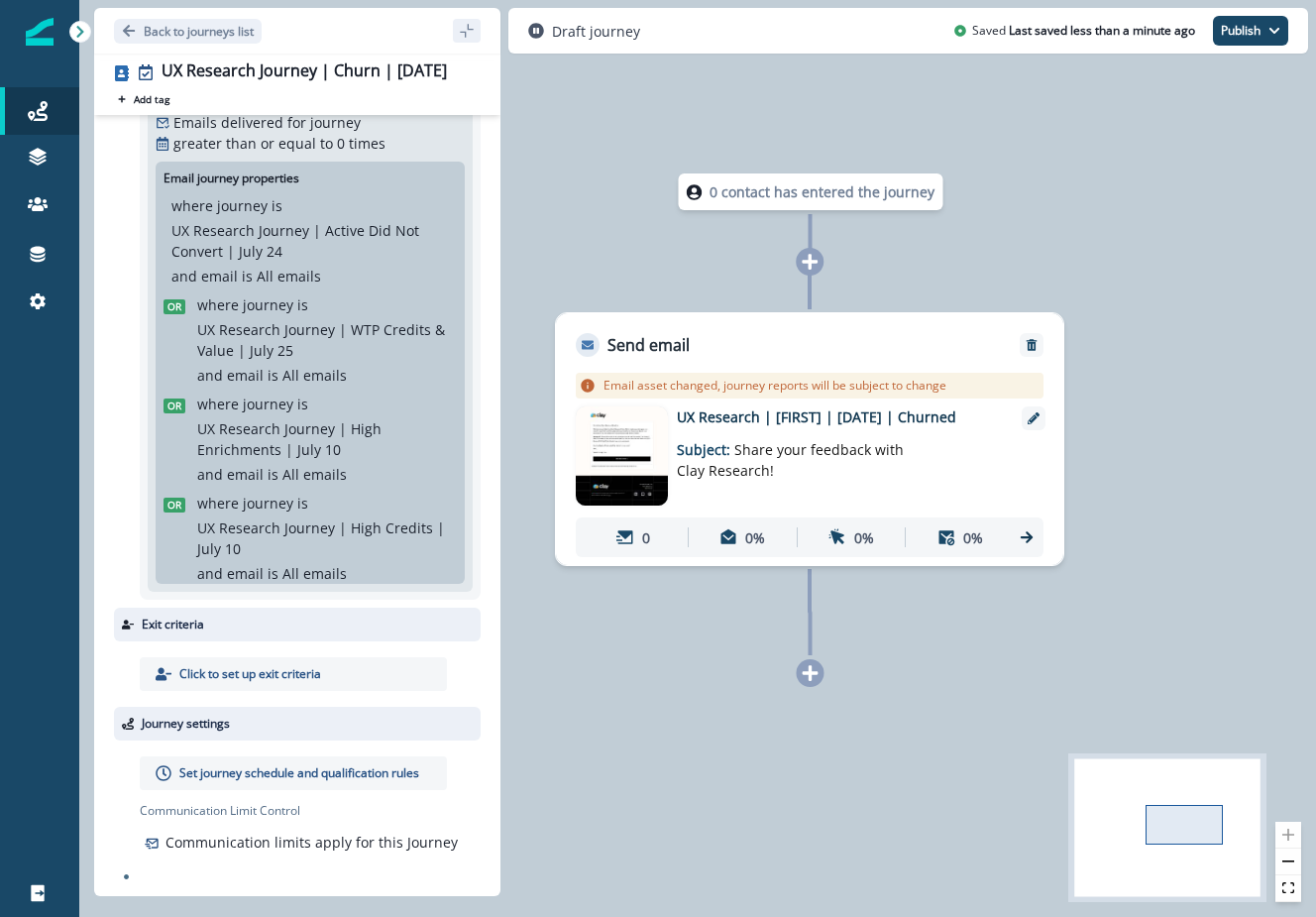 scroll, scrollTop: 0, scrollLeft: 0, axis: both 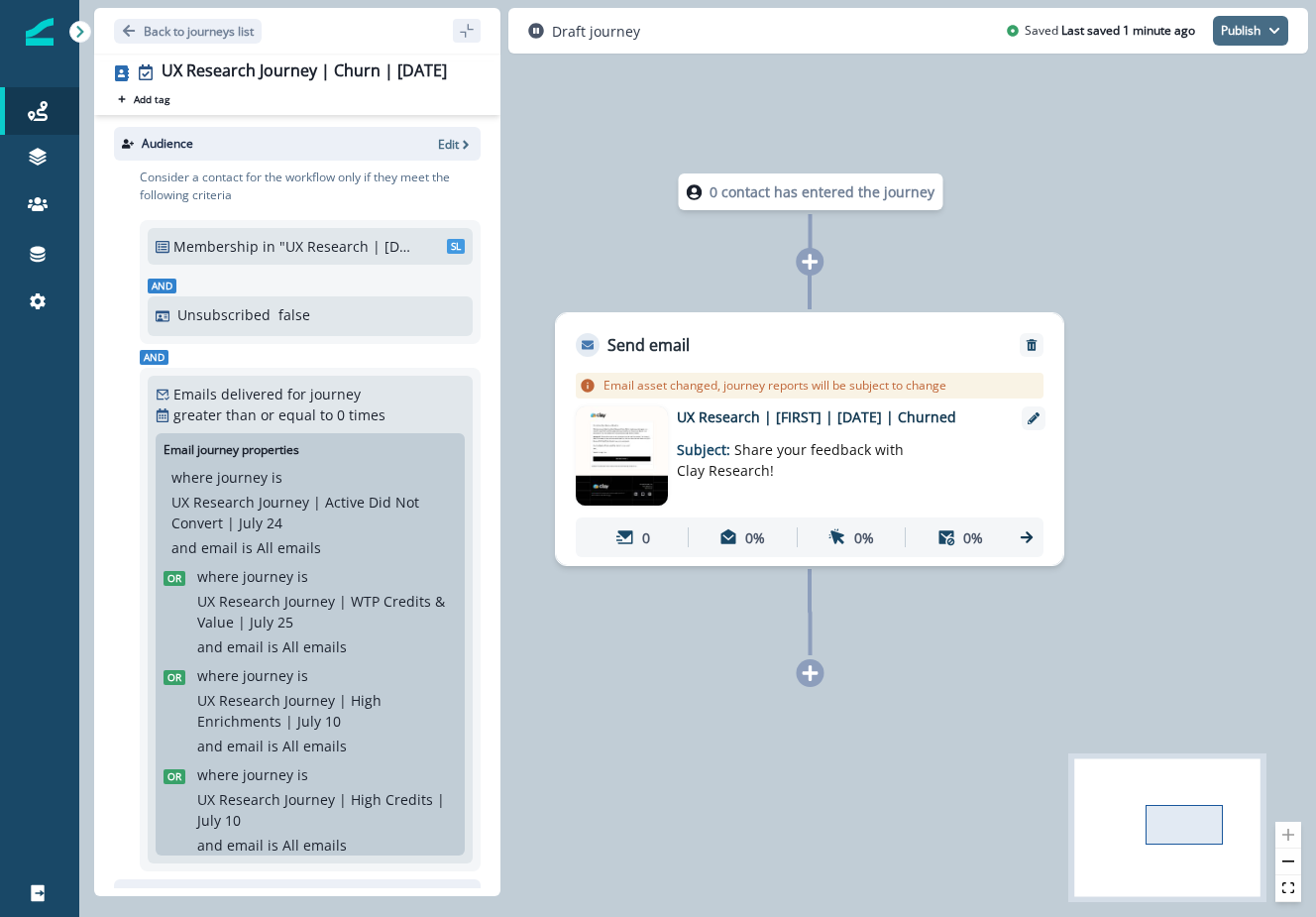 click on "Publish" at bounding box center [1251, 31] 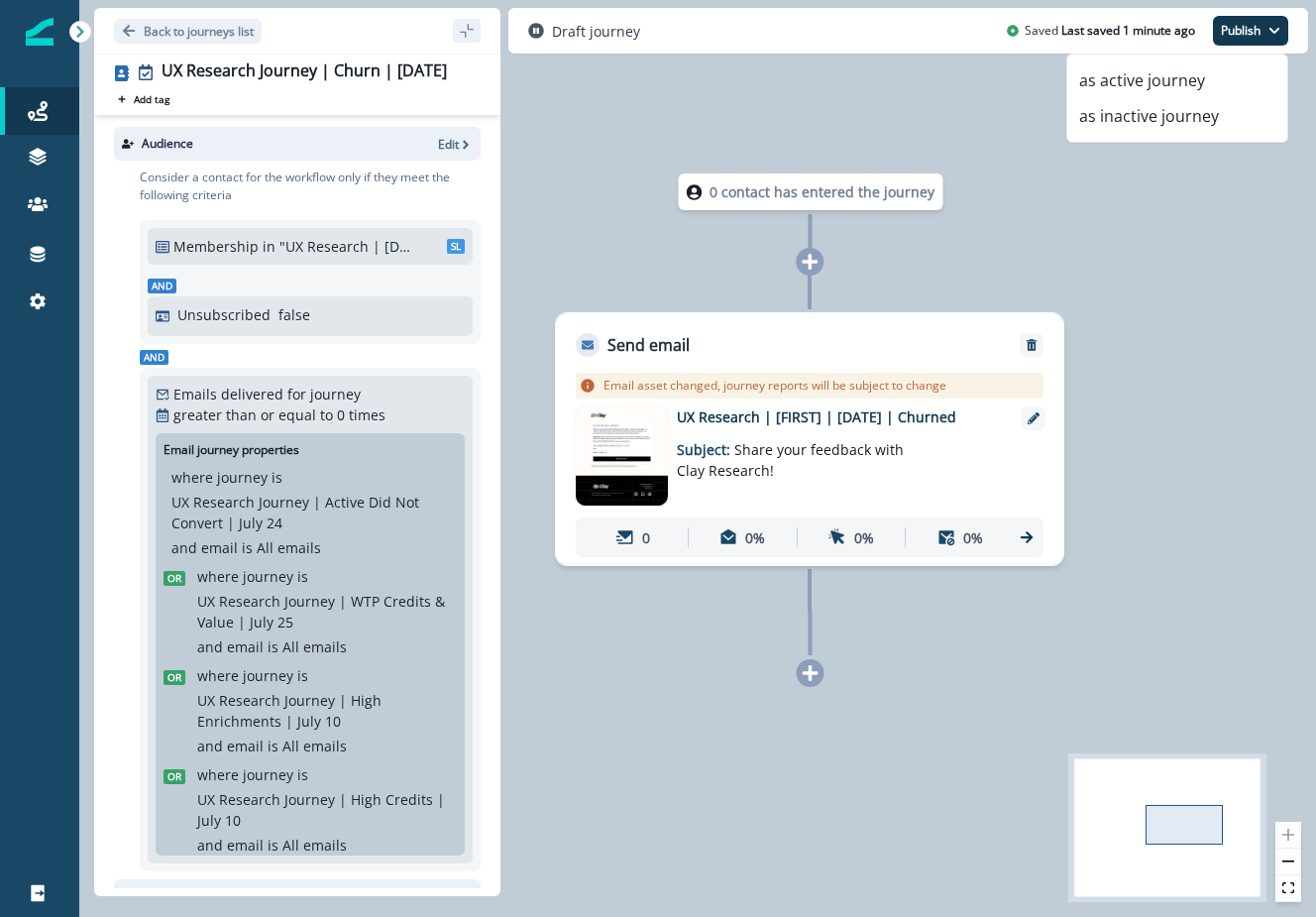 click on "And Emails delivered for journey greater than or equal to 0 times Email journey properties where journey is UX Research Journey | Active Did Not Convert | July 24 and email is All emails Or where journey is UX Research Journey | WTP Credits & Value | July 25 and email is All emails Or where journey is UX Research Journey | High Enrichments | July 10  and email is All emails Or where journey is UX Research Journey | High Credits | July 10 and email is All emails" at bounding box center (310, 608) 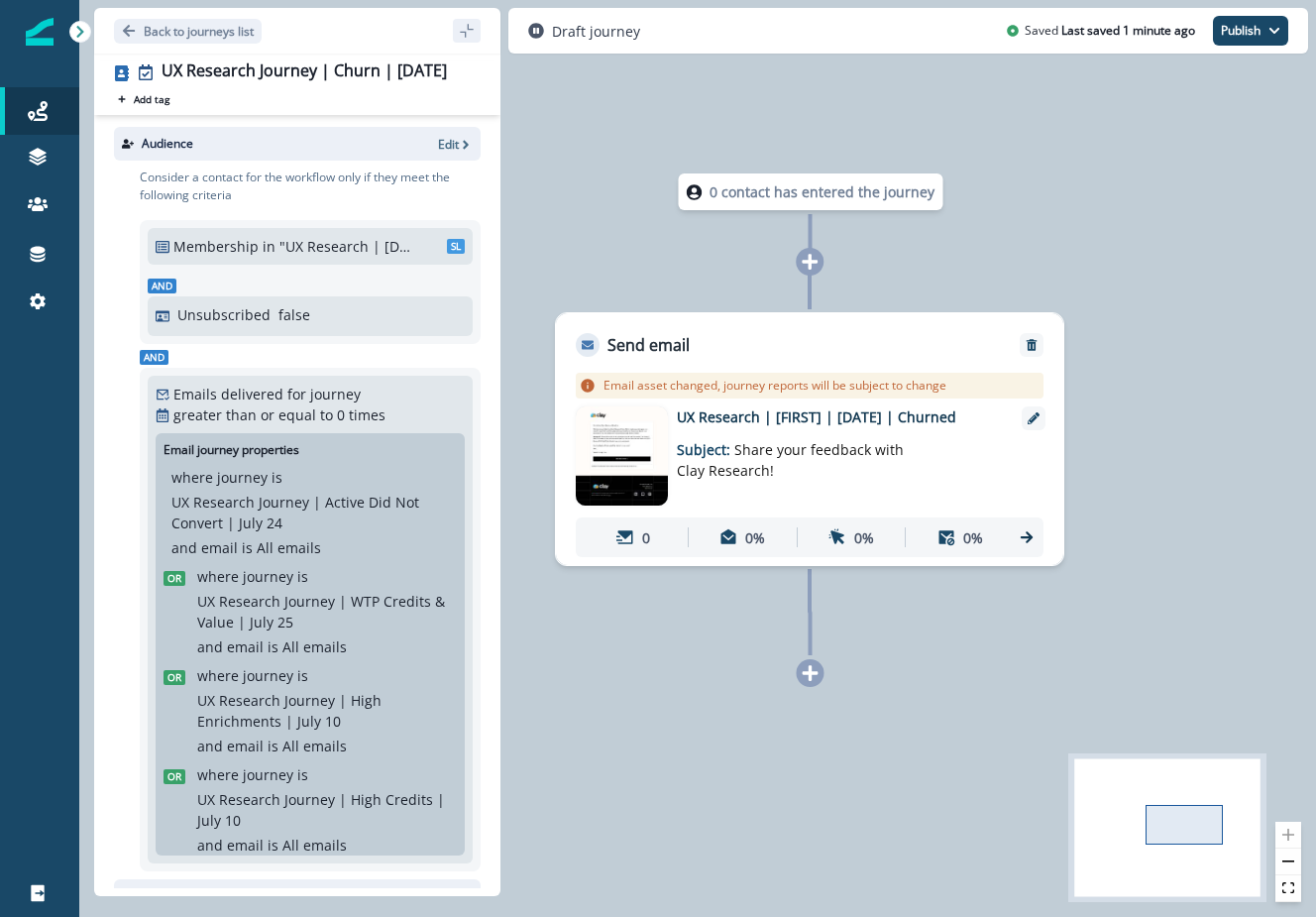 scroll, scrollTop: 272, scrollLeft: 0, axis: vertical 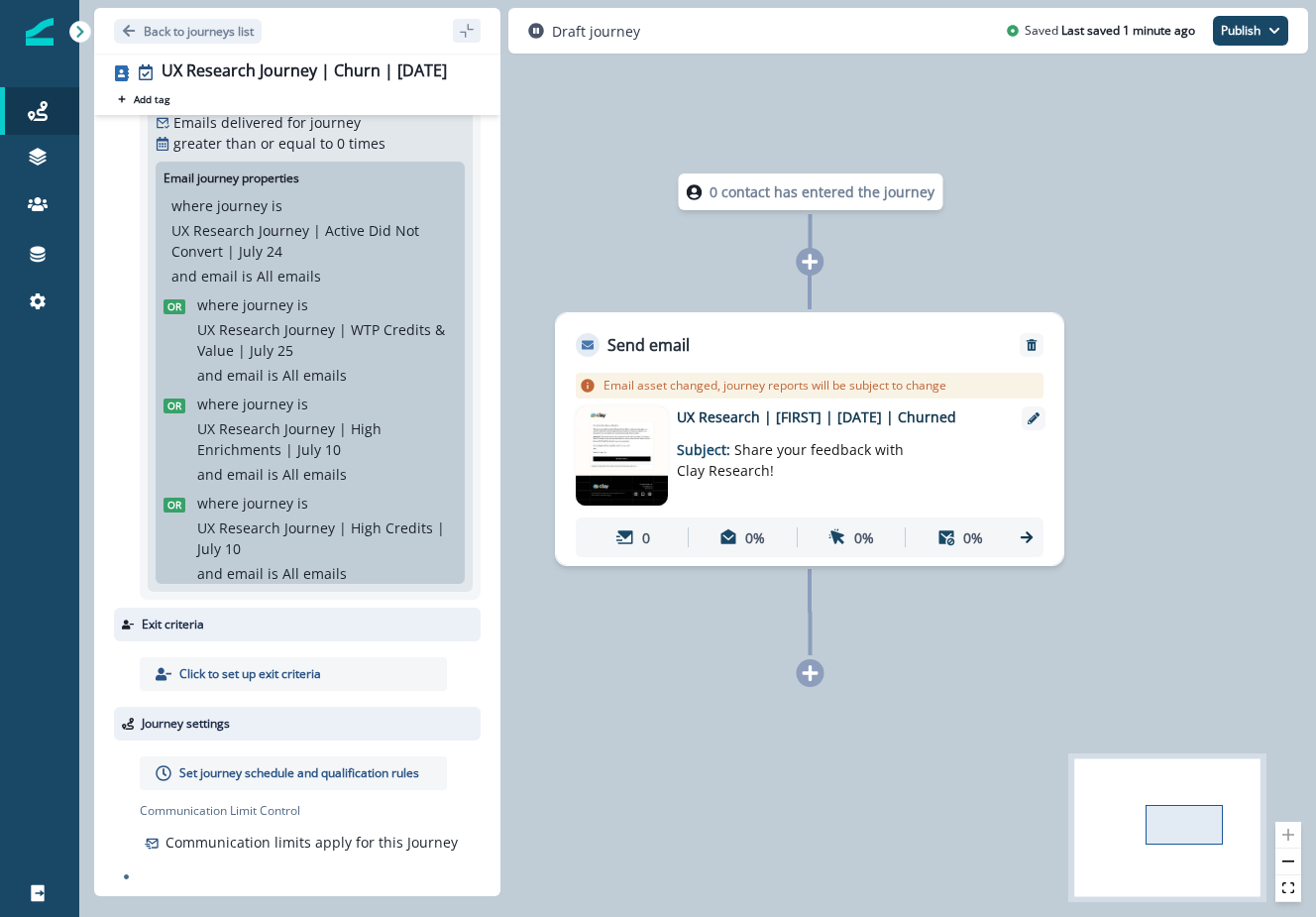 click on "Set journey schedule and qualification rules" at bounding box center [299, 773] 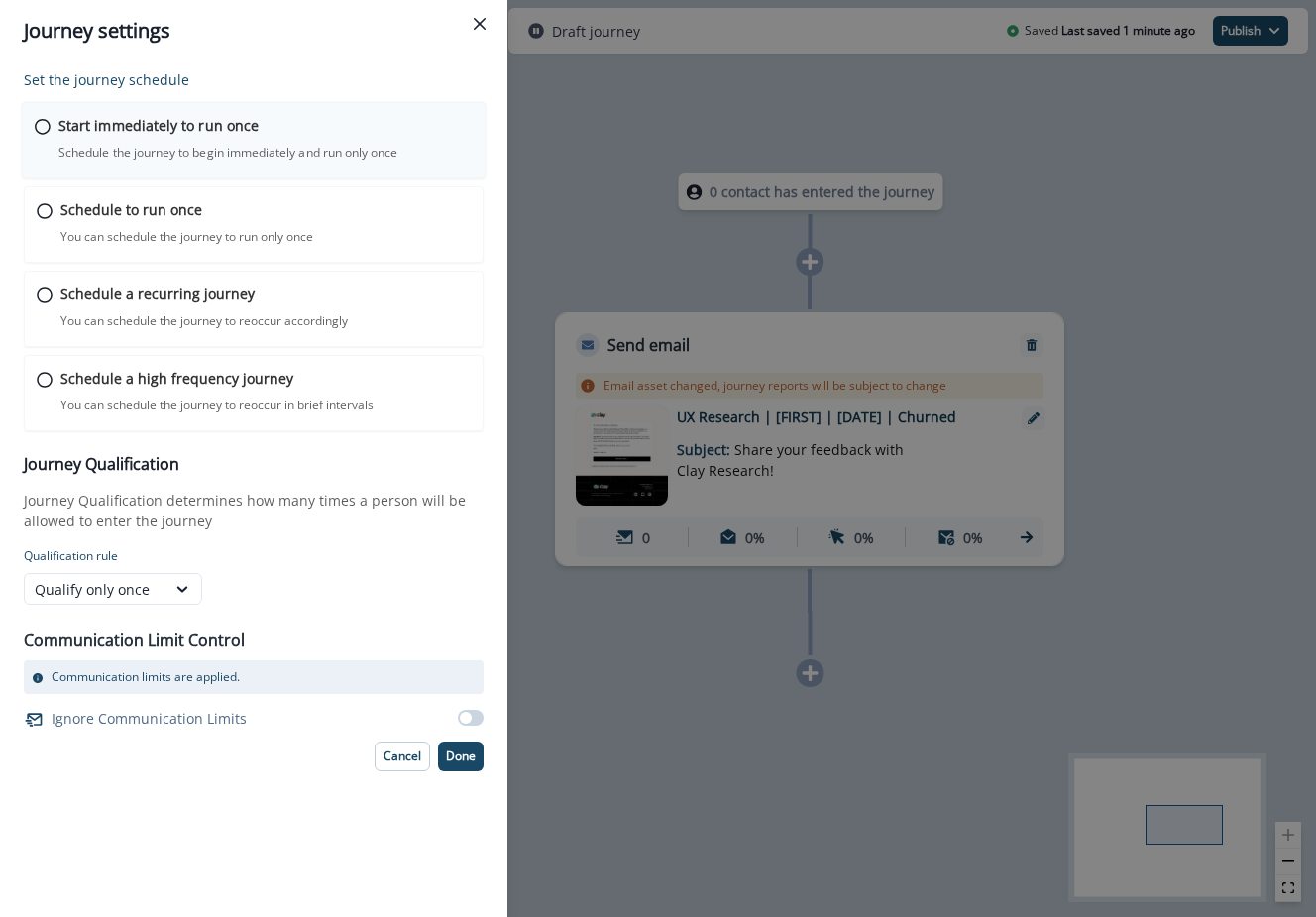click on "Schedule the journey to begin immediately and run only once" at bounding box center [228, 153] 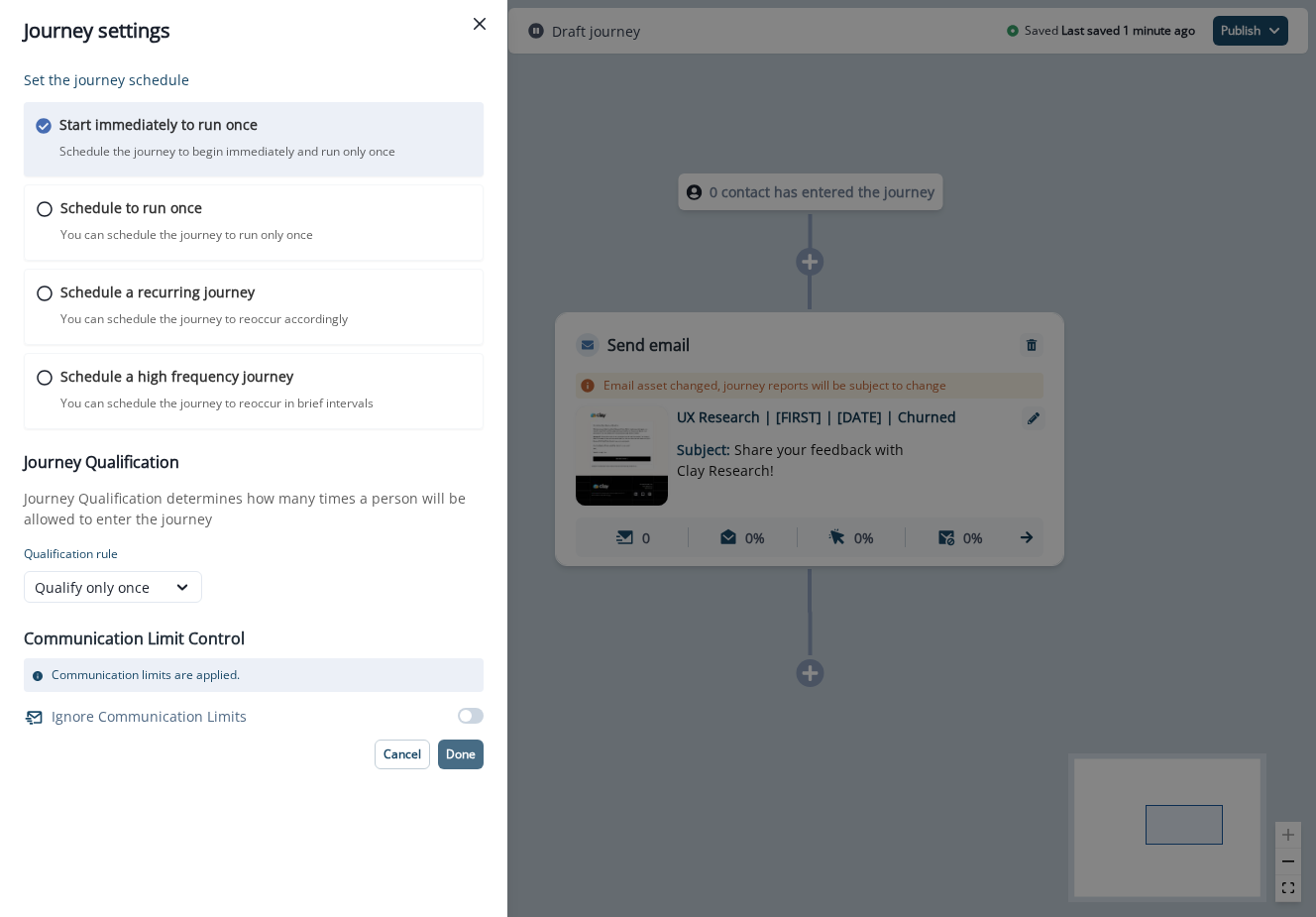 click on "Done" at bounding box center (461, 754) 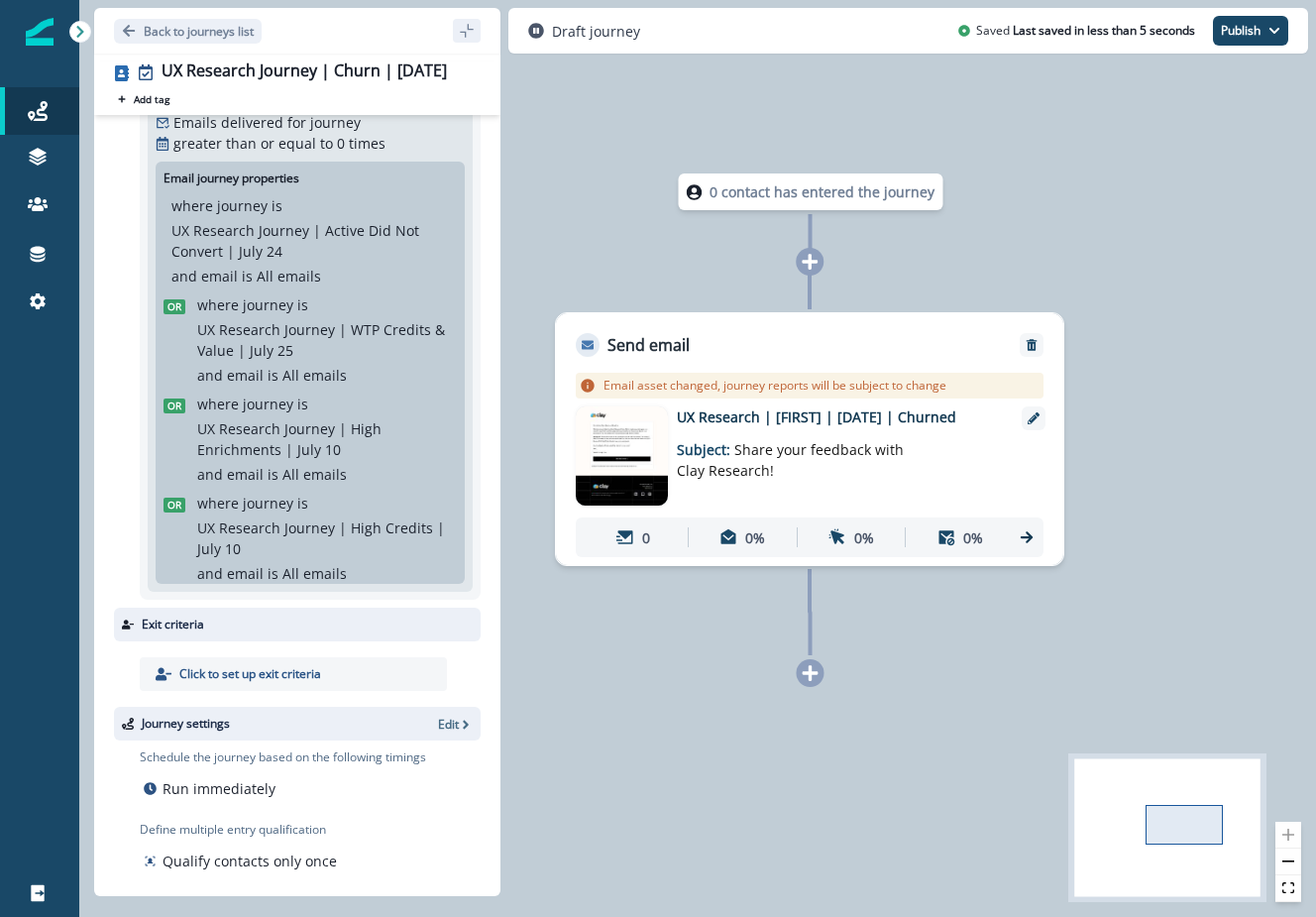 click on "Subject:   Share your feedback with Clay Research!" at bounding box center [801, 454] 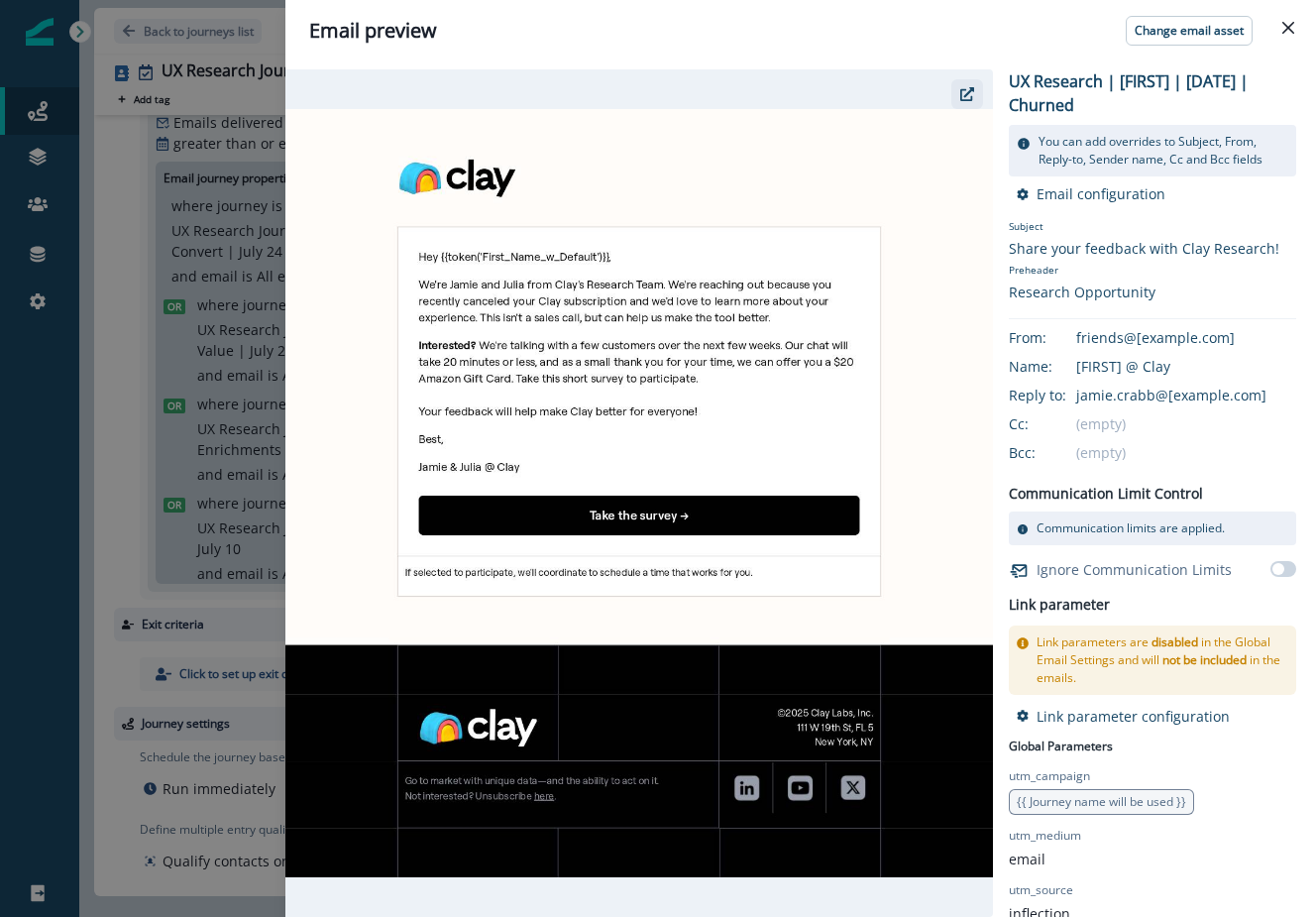 click at bounding box center (967, 94) 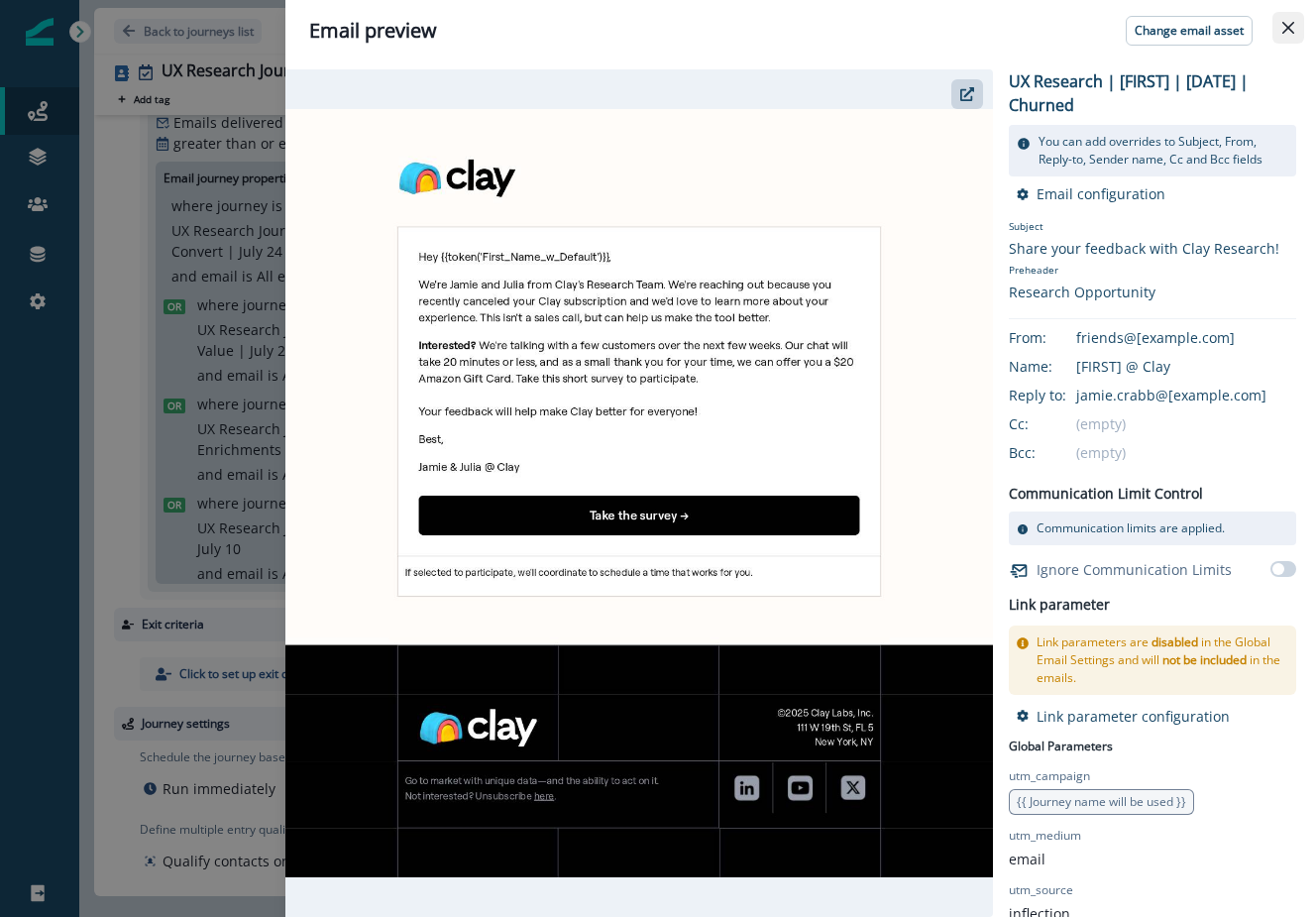 click at bounding box center [1288, 28] 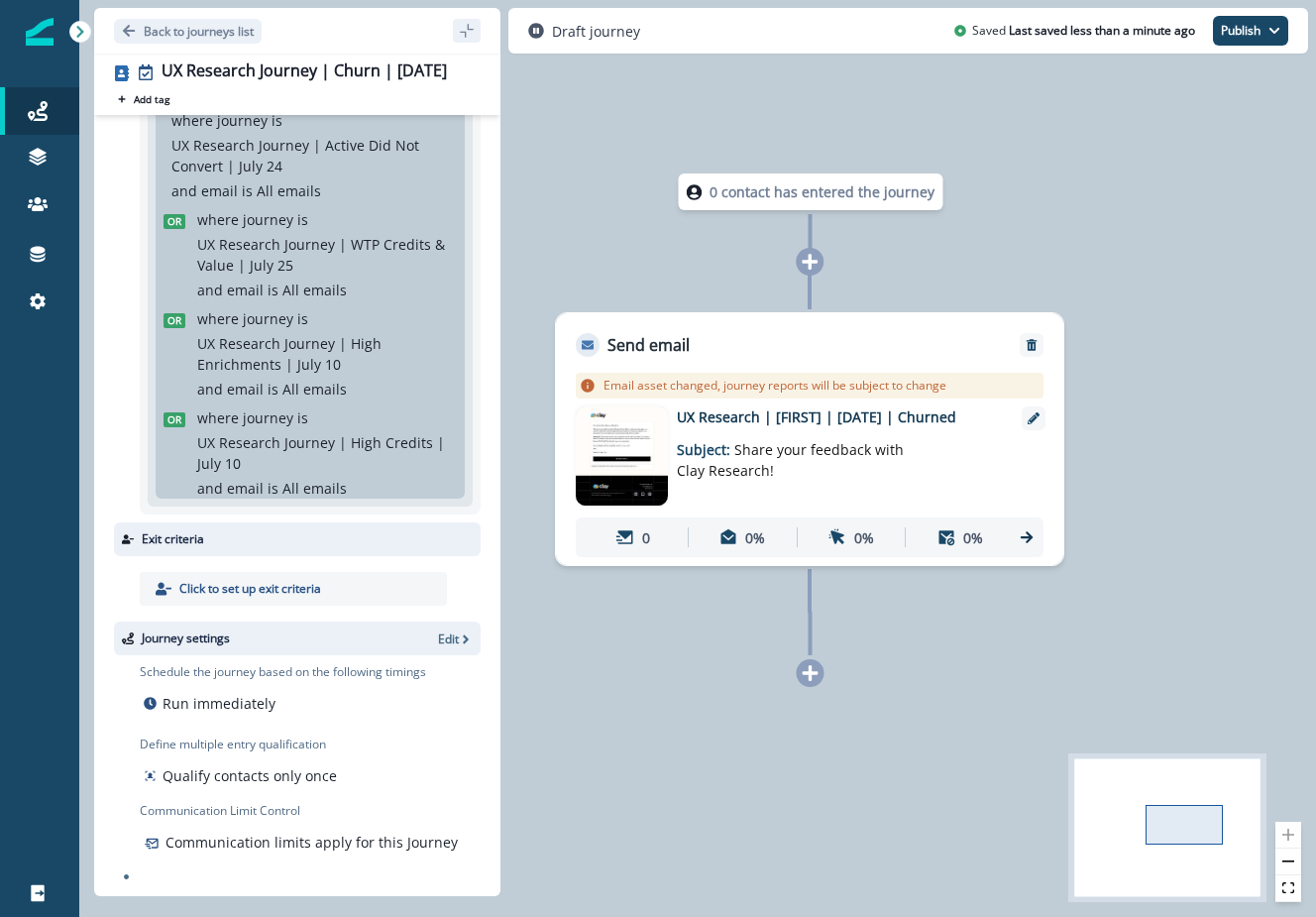 scroll, scrollTop: 0, scrollLeft: 0, axis: both 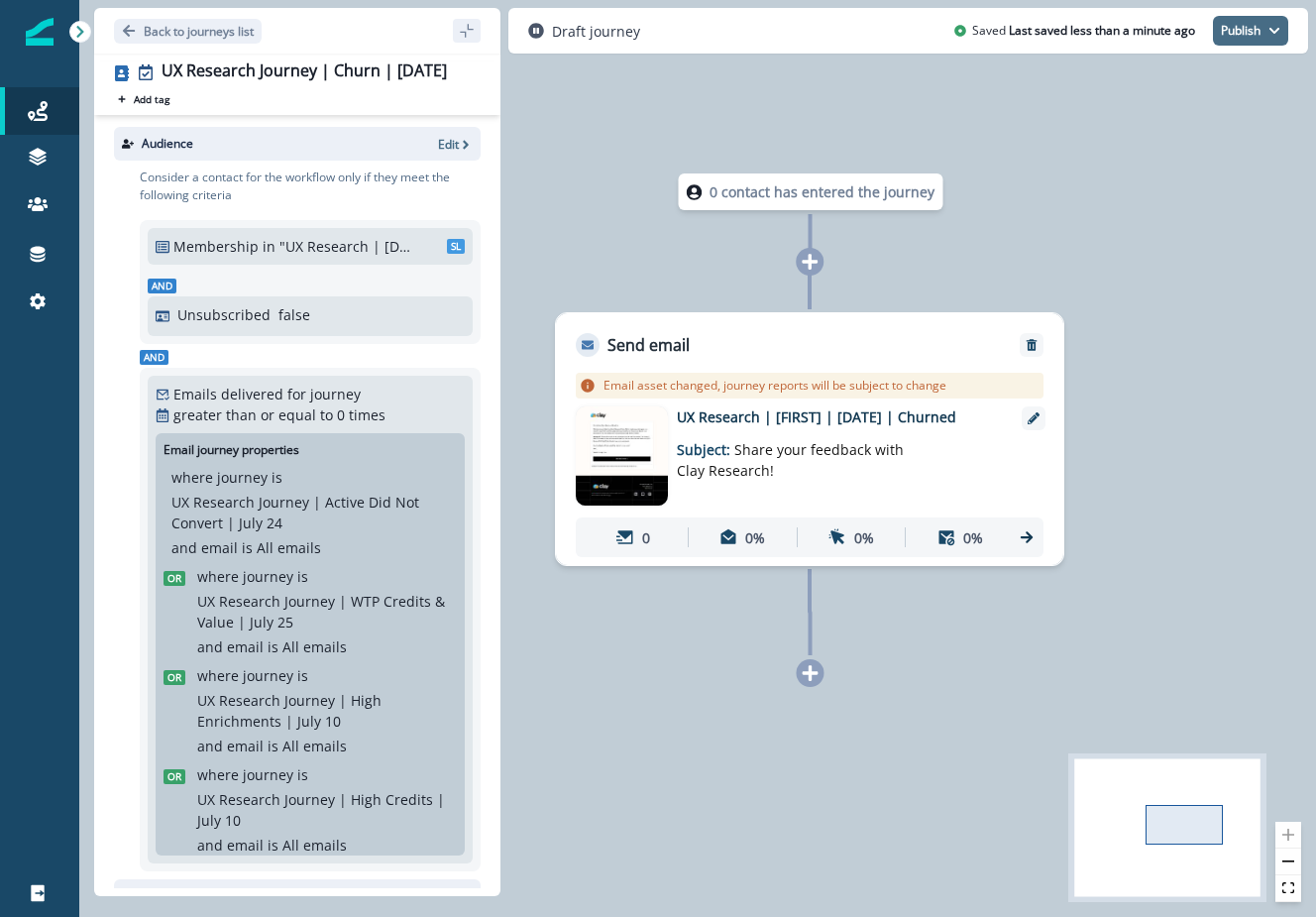 click on "Publish" at bounding box center (1251, 31) 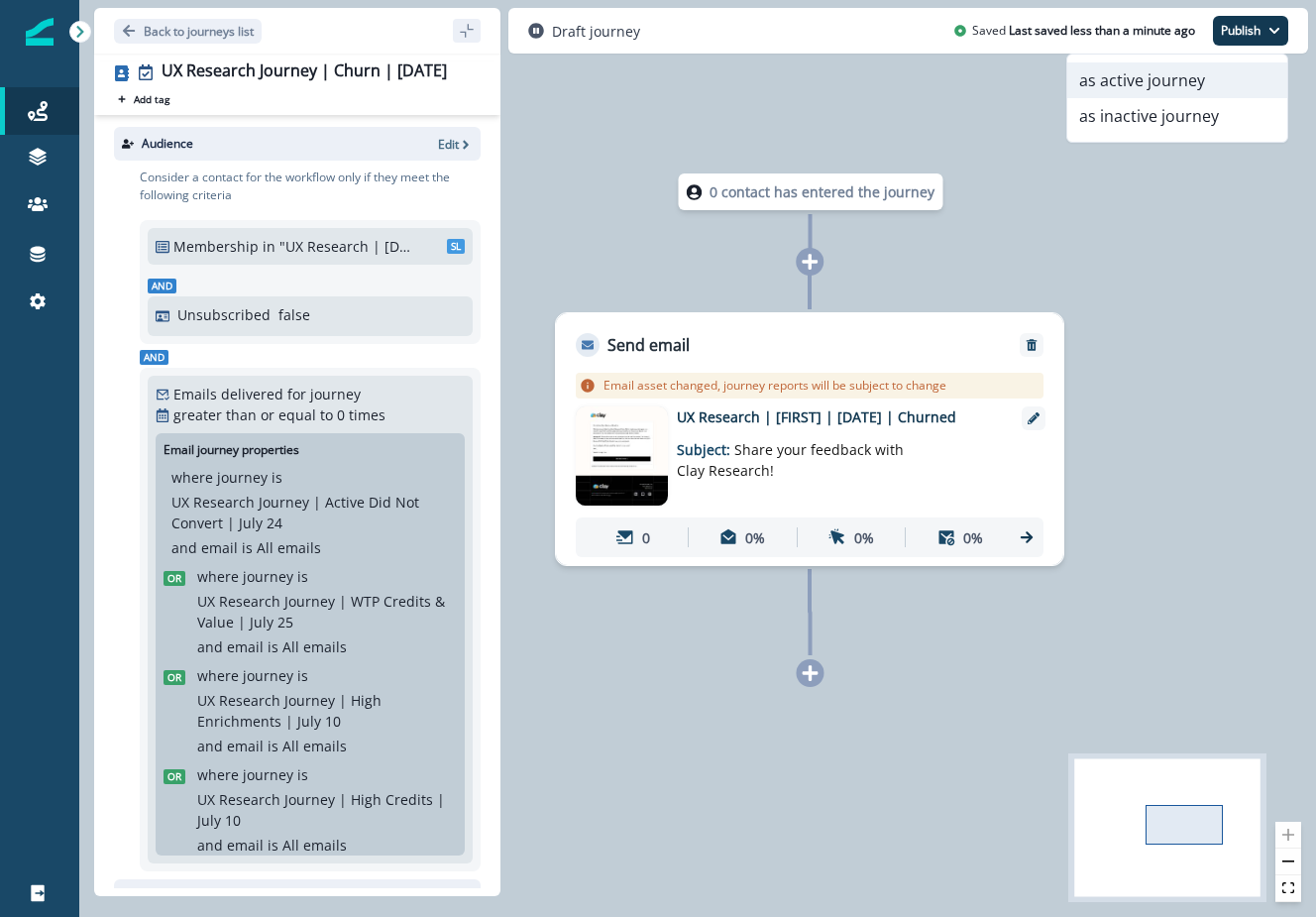 click on "as active journey" at bounding box center (1177, 80) 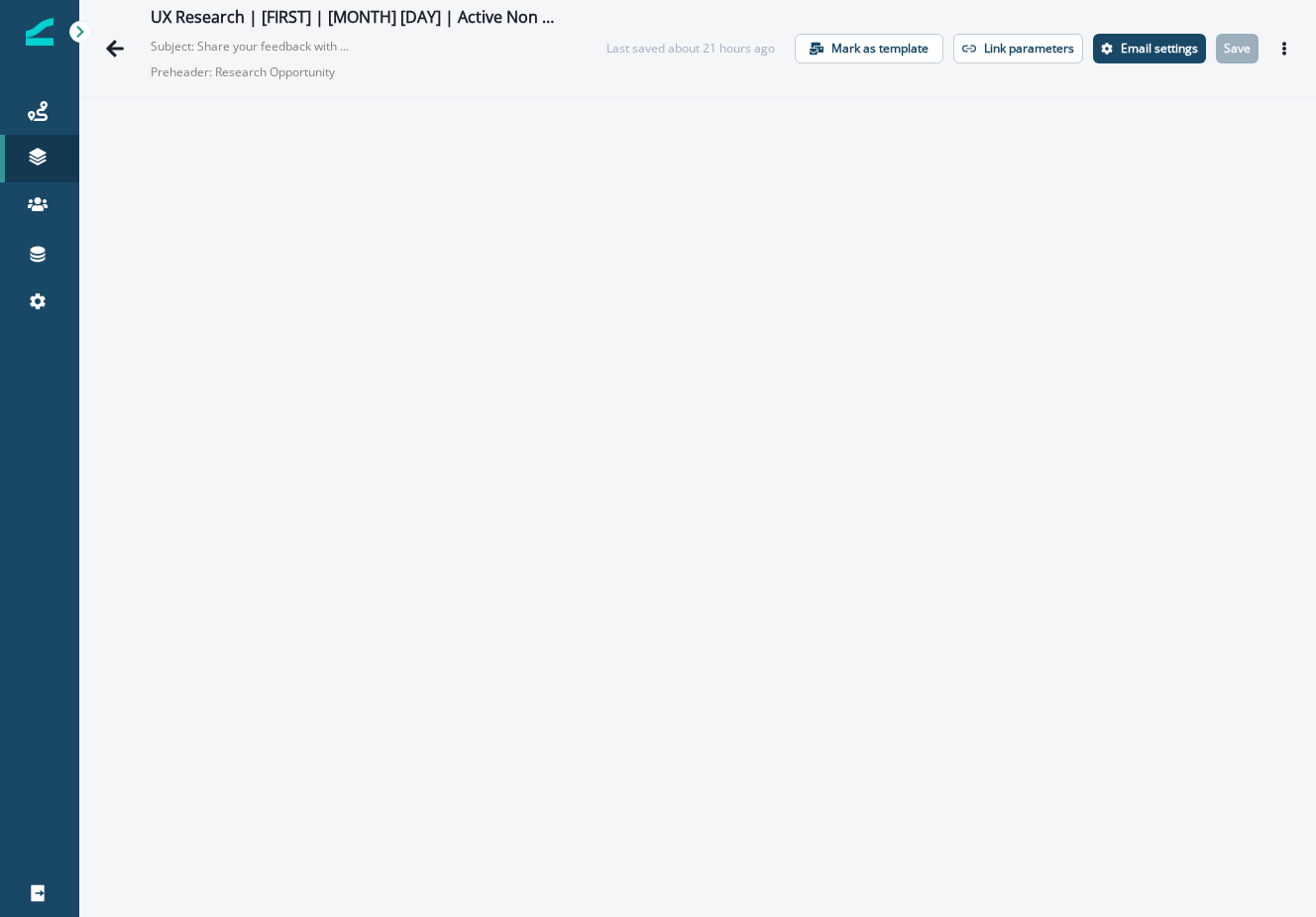scroll, scrollTop: 0, scrollLeft: 0, axis: both 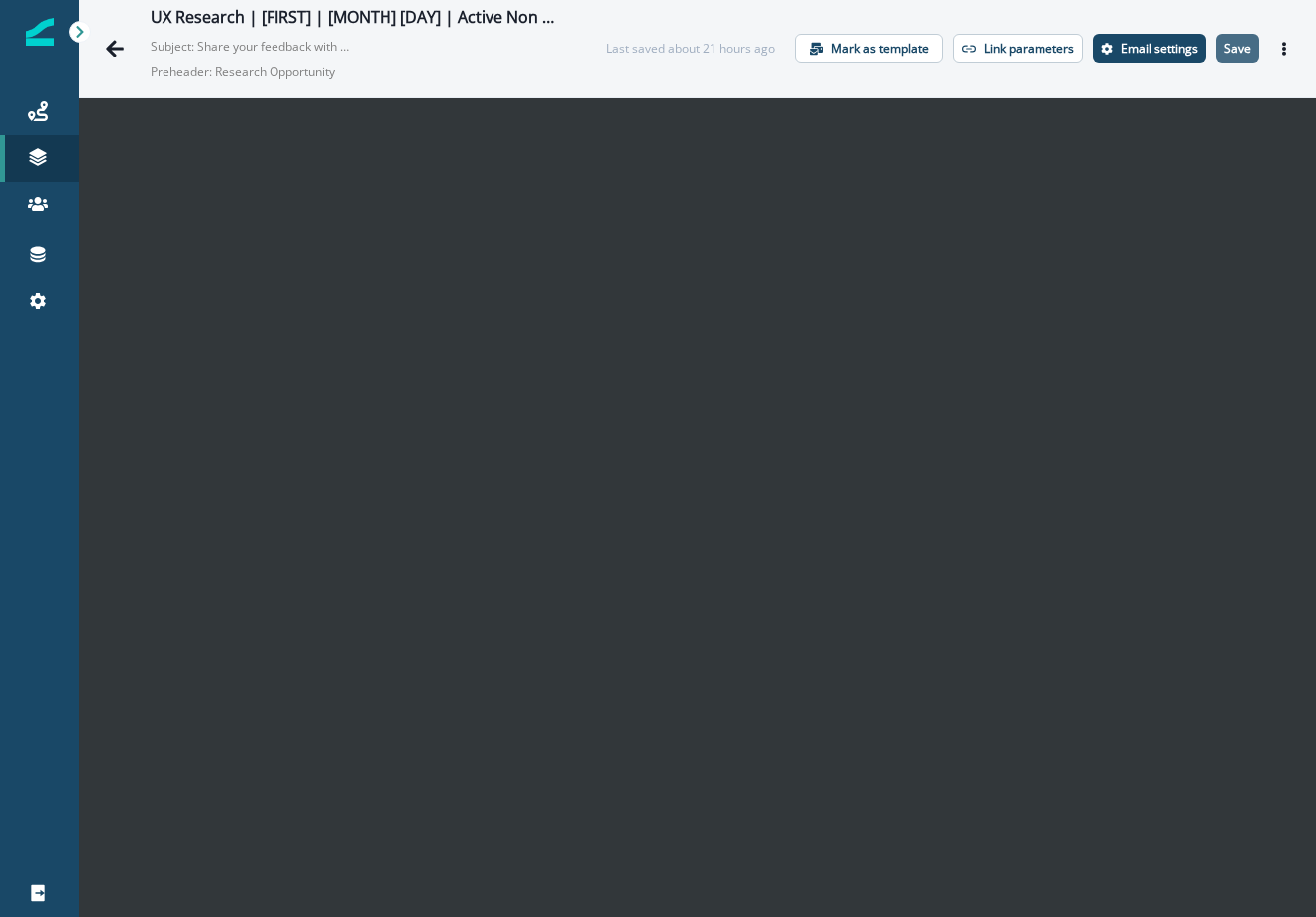 click on "Save" at bounding box center (1237, 49) 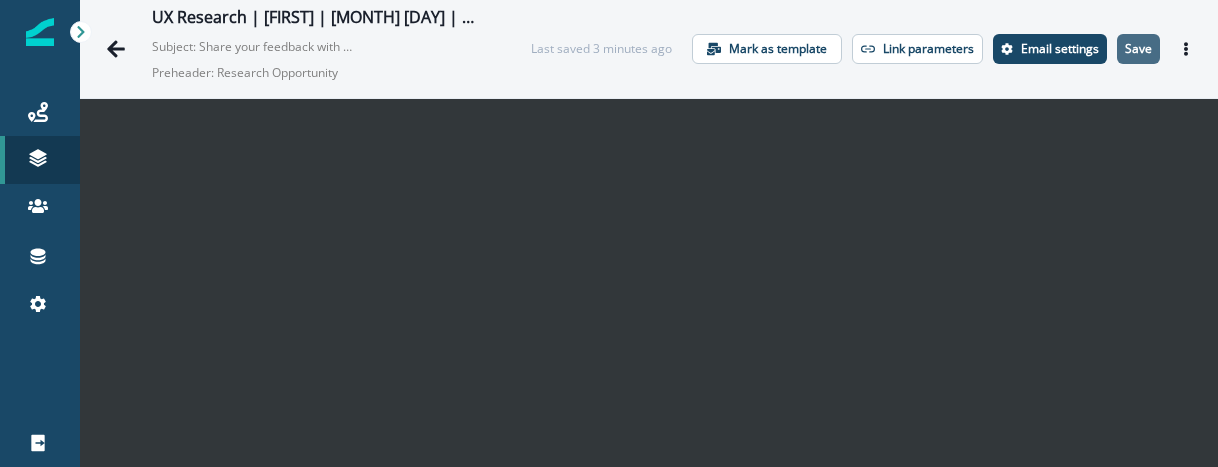 click on "Save" at bounding box center (1138, 49) 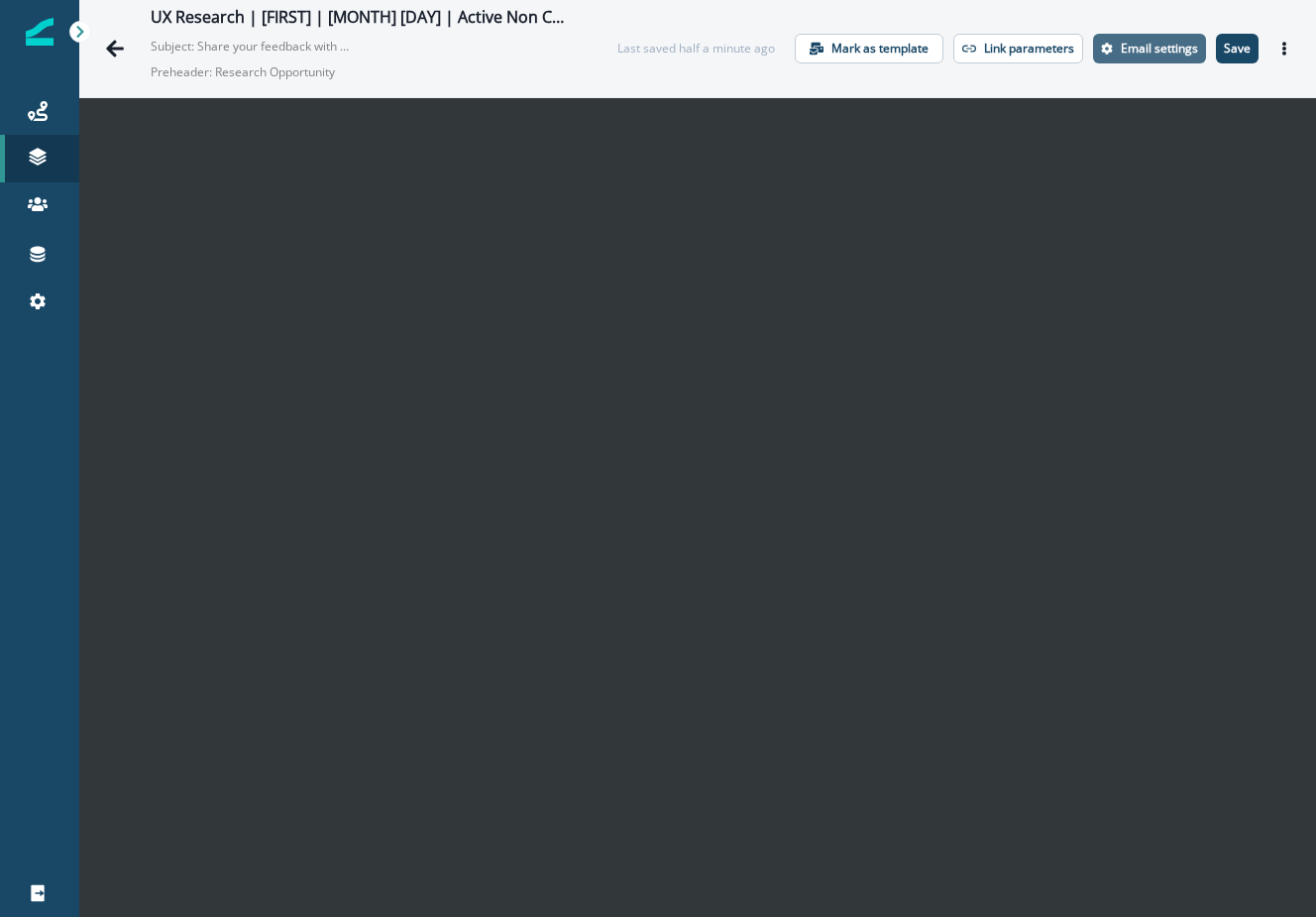 click on "Email settings" at bounding box center [1150, 49] 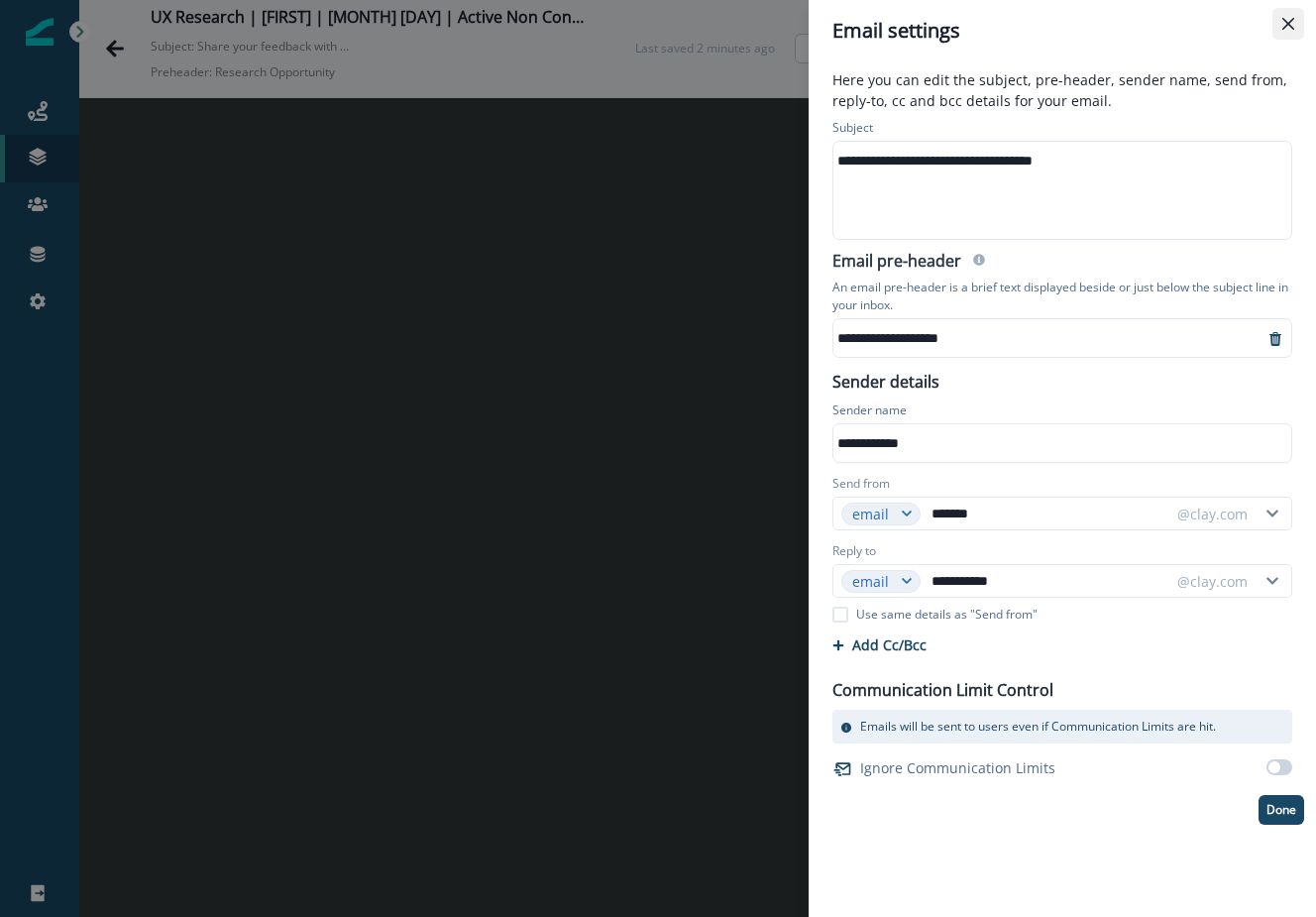 click 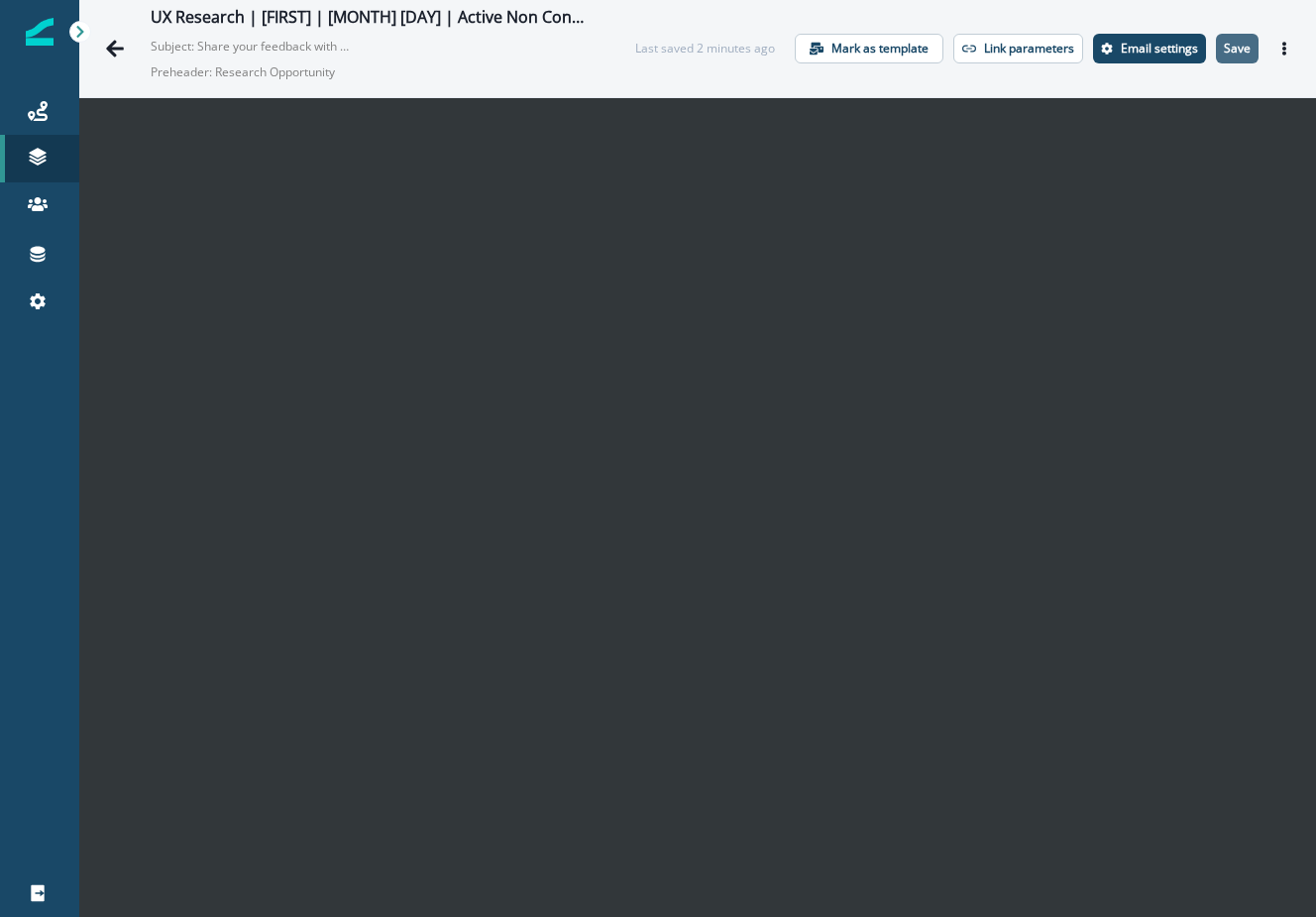 click on "Save" at bounding box center (1237, 49) 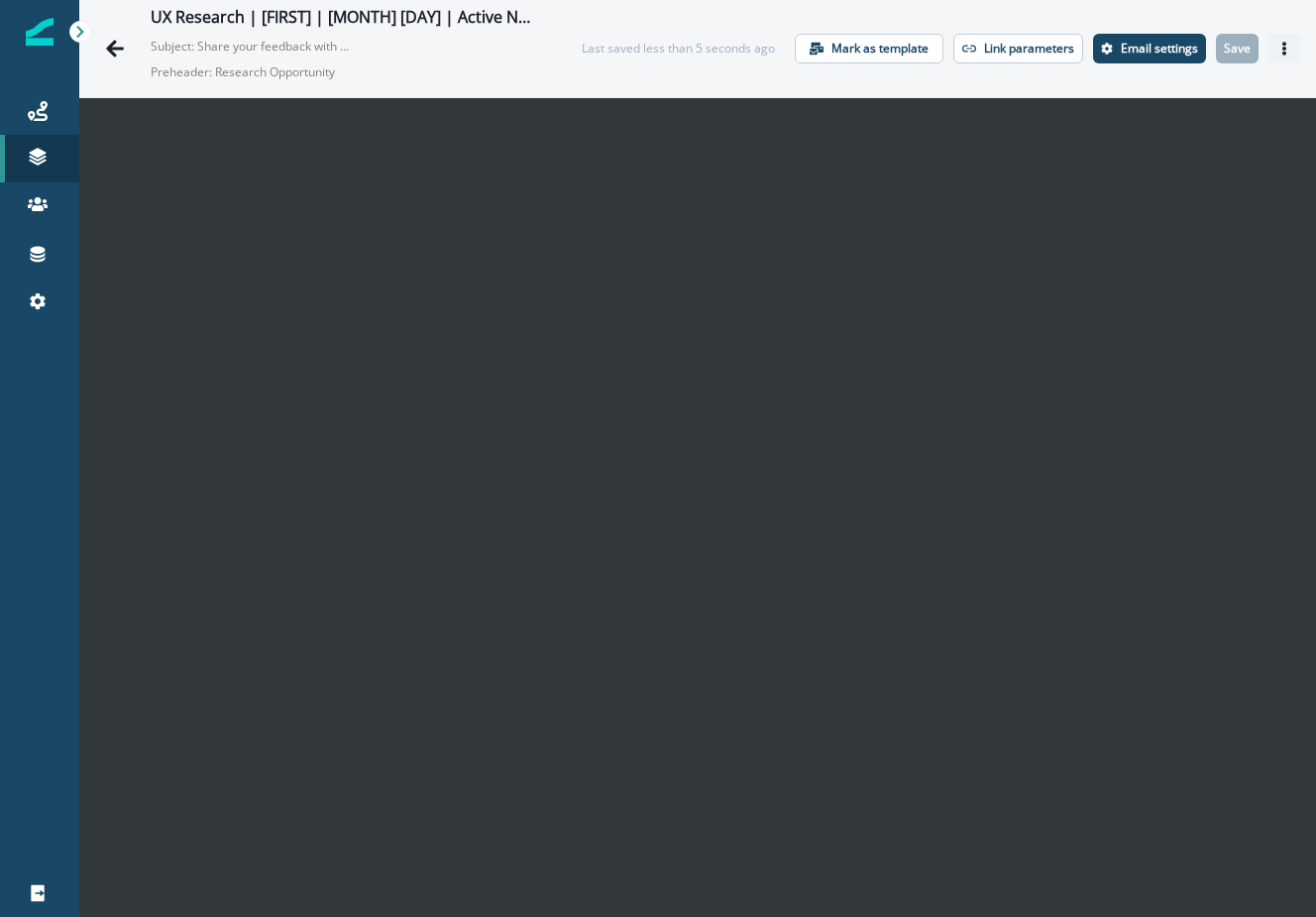 click 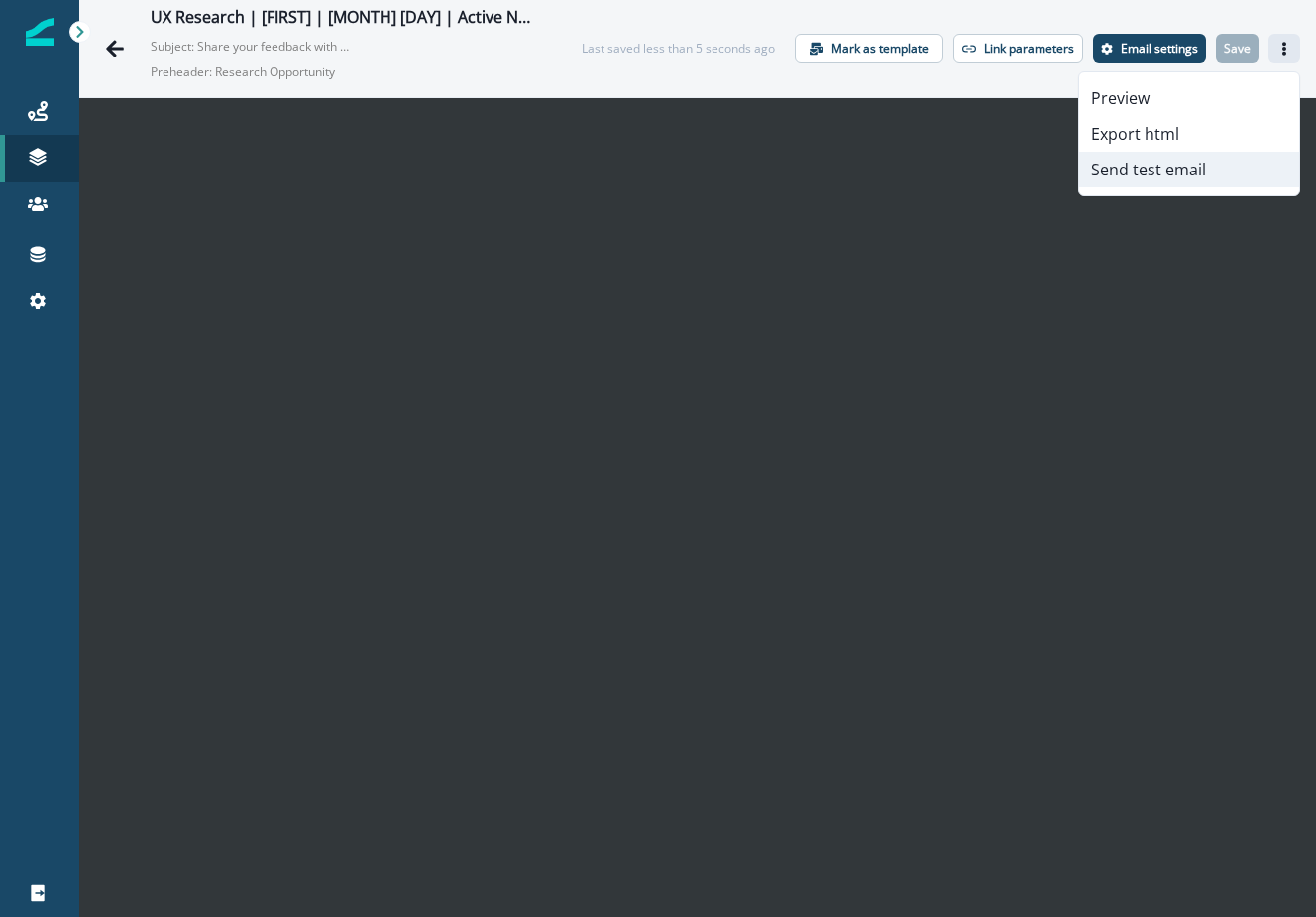 click on "Send test email" at bounding box center (1189, 170) 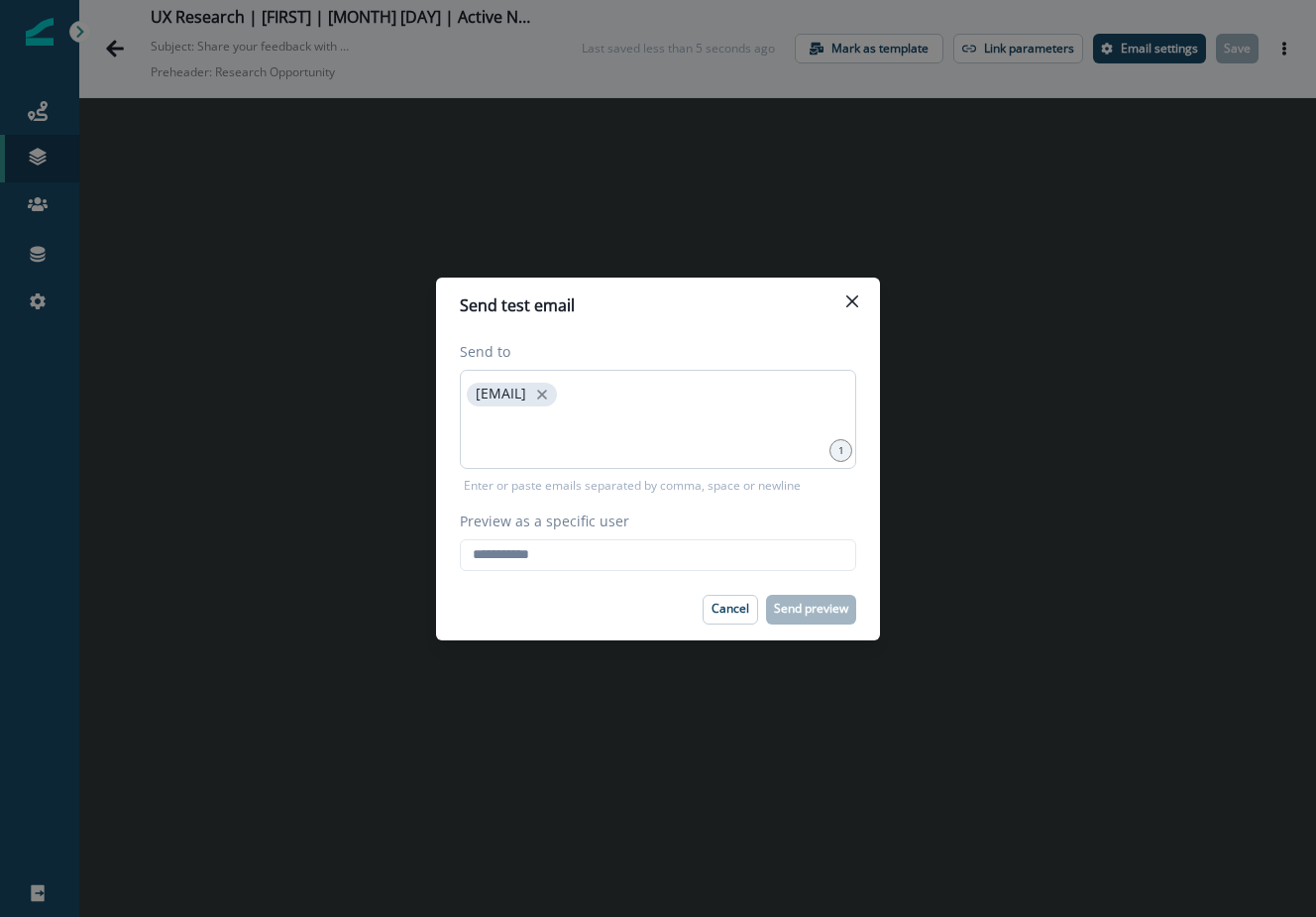 click on "zona.zhang@clay.com" at bounding box center [511, 395] 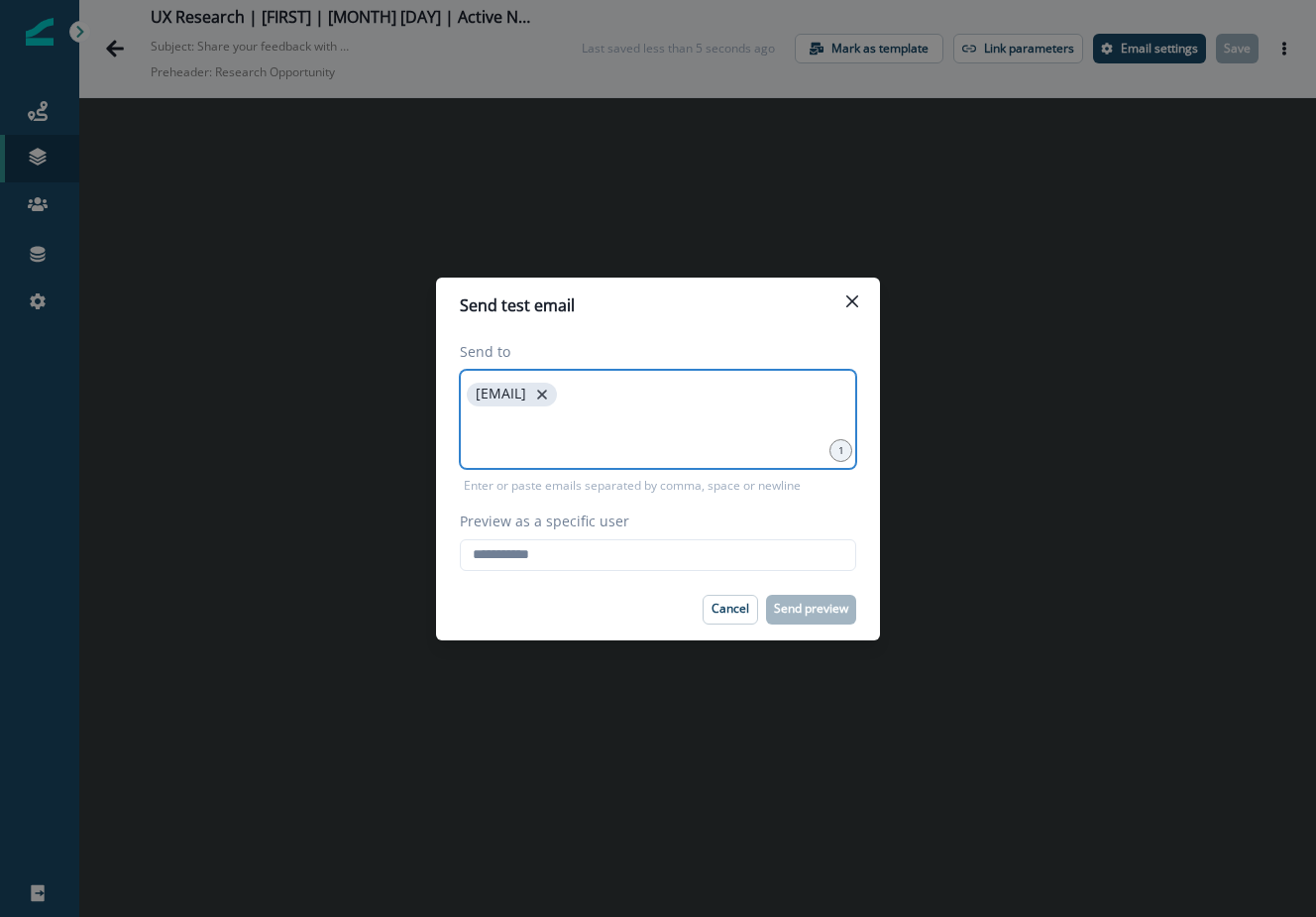 click 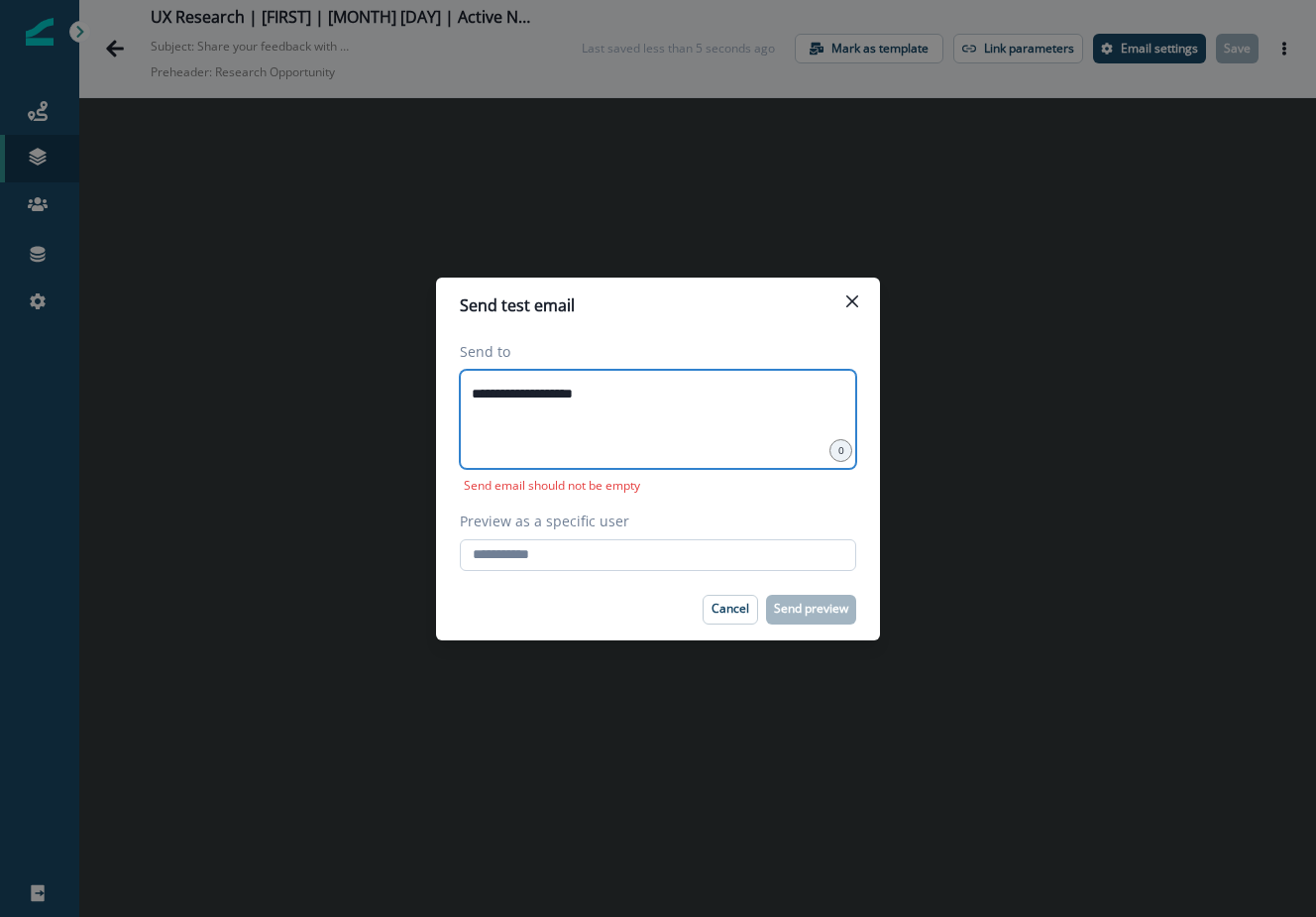 type on "**********" 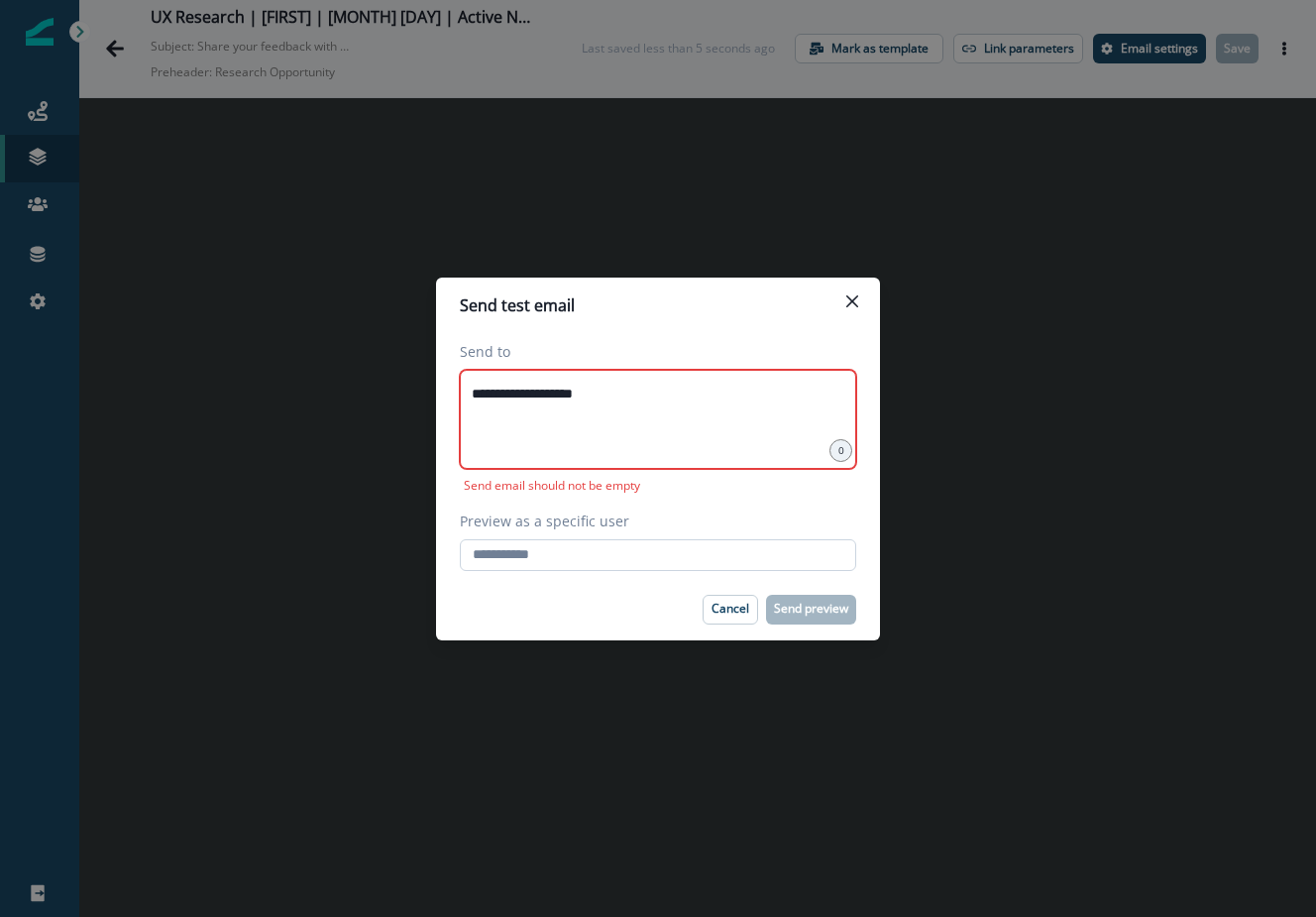 click on "Preview as a specific user" at bounding box center [658, 555] 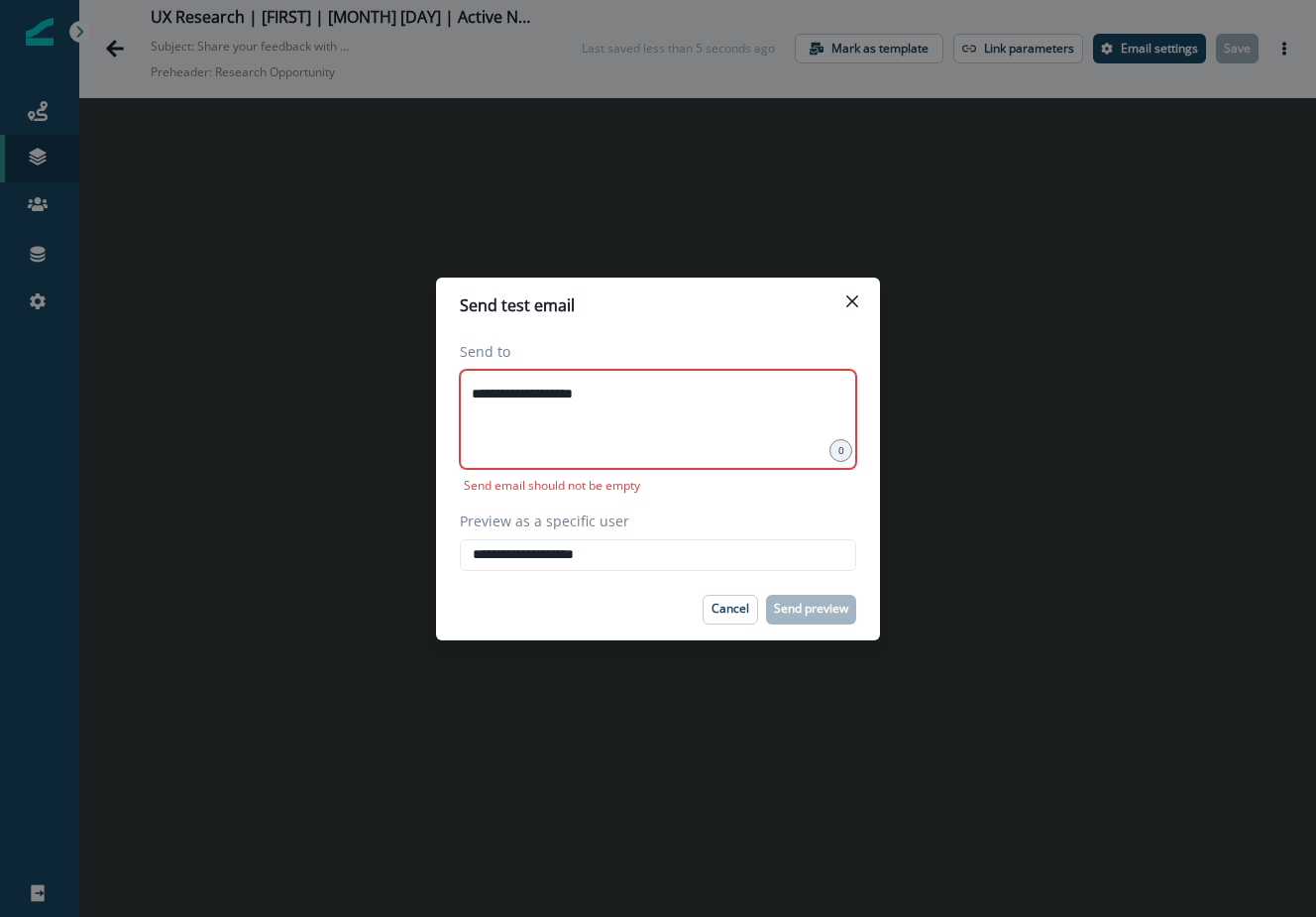 type on "**********" 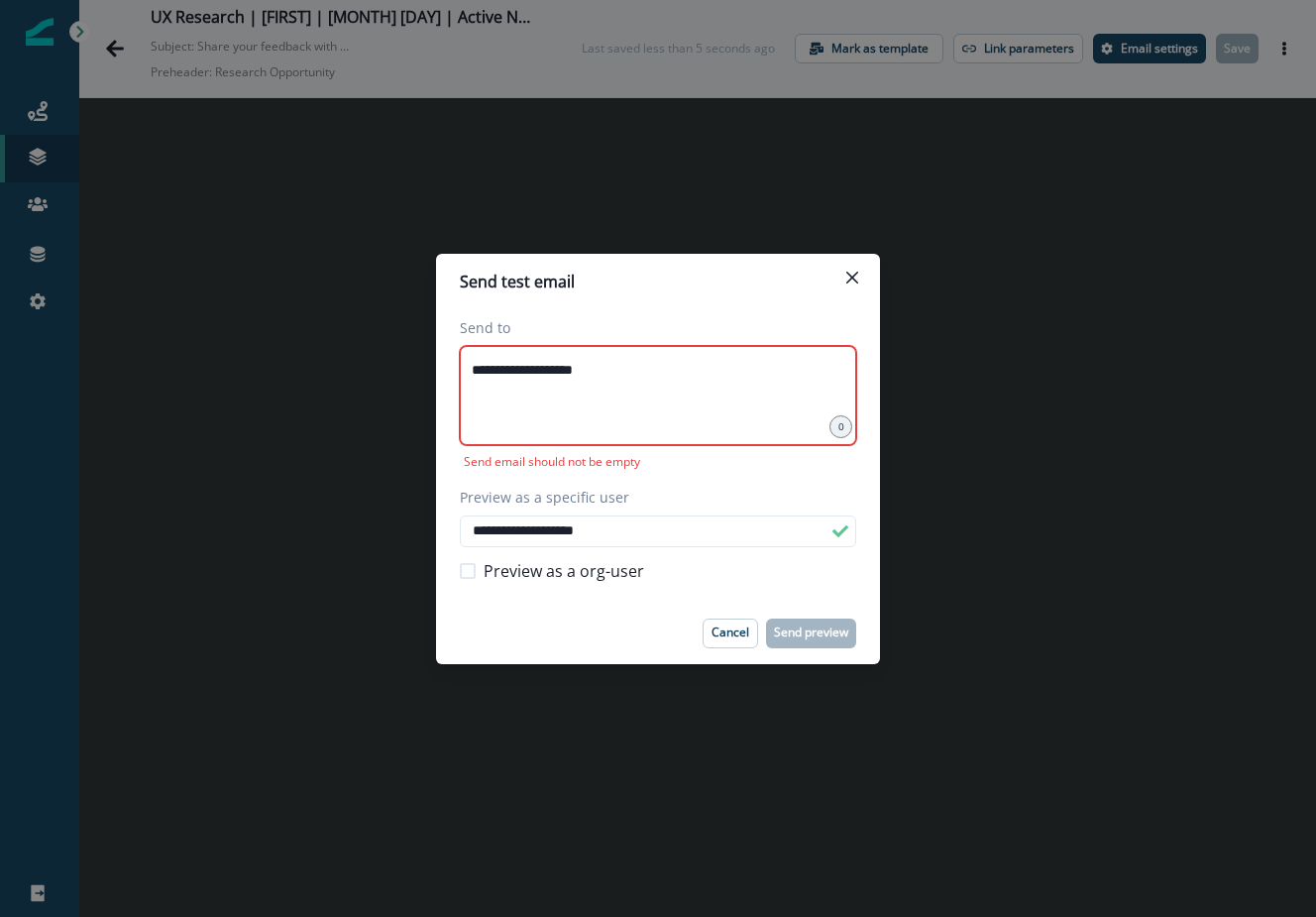 click on "**********" at bounding box center (658, 396) 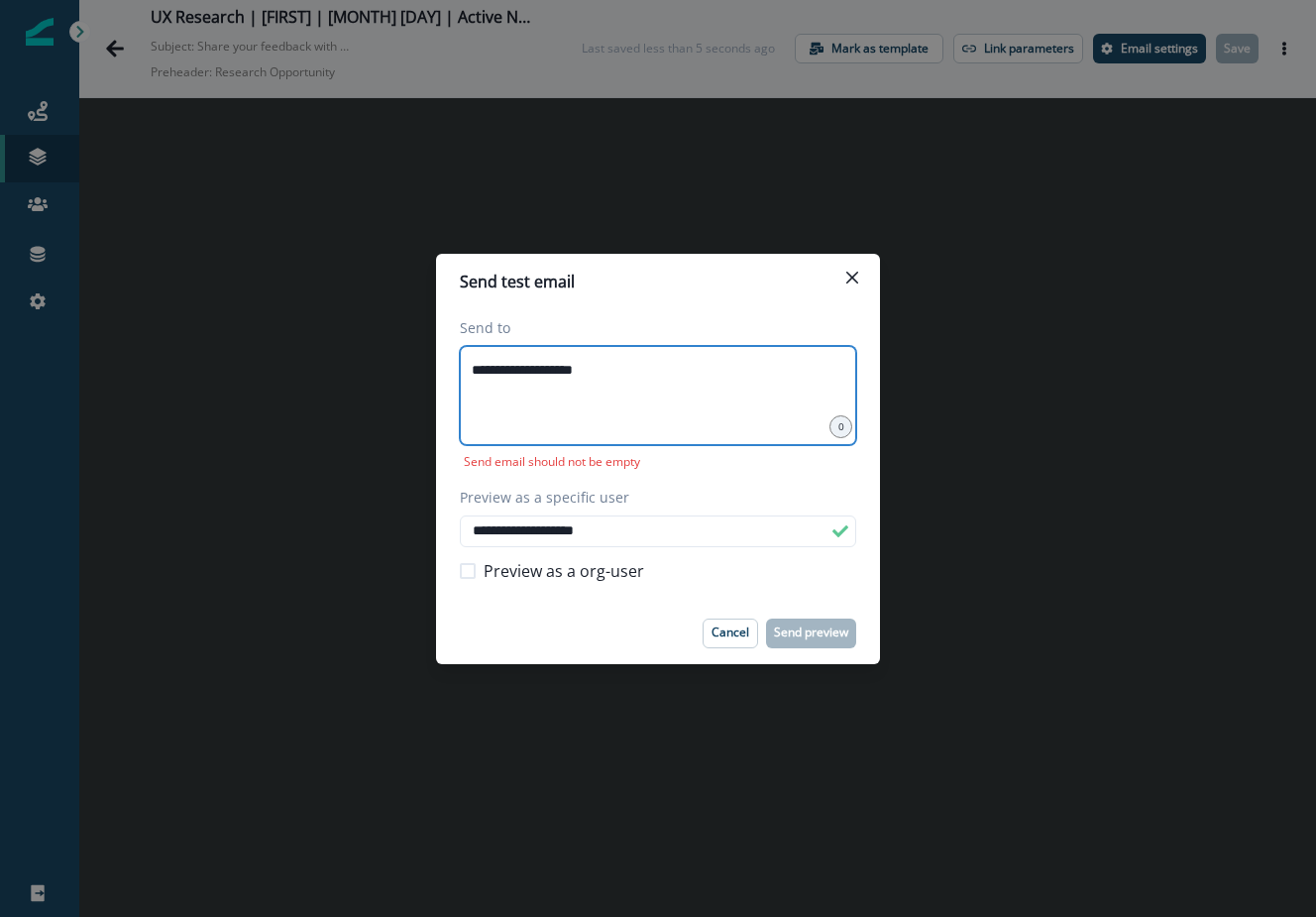 type 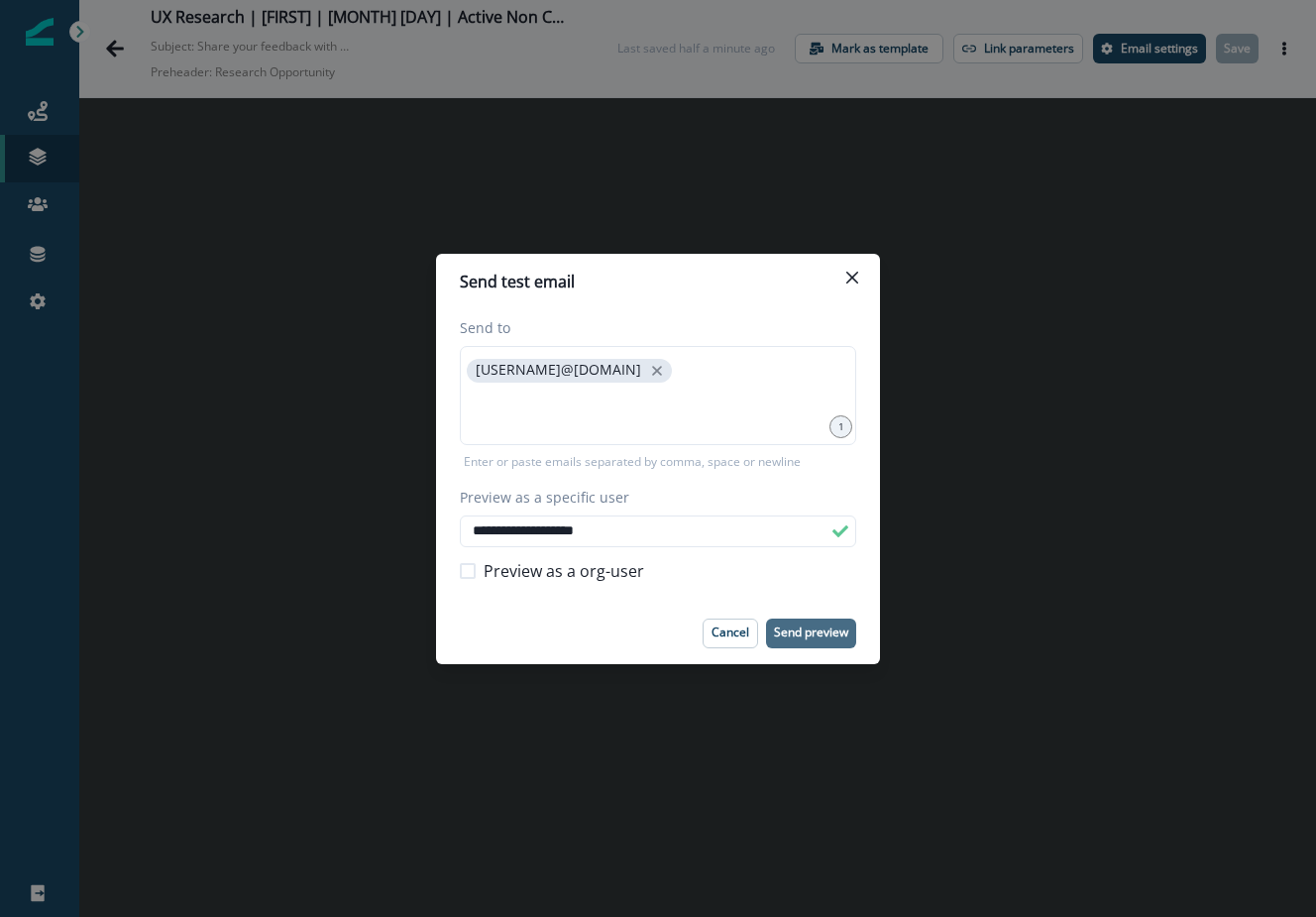 click on "Send preview" at bounding box center (811, 632) 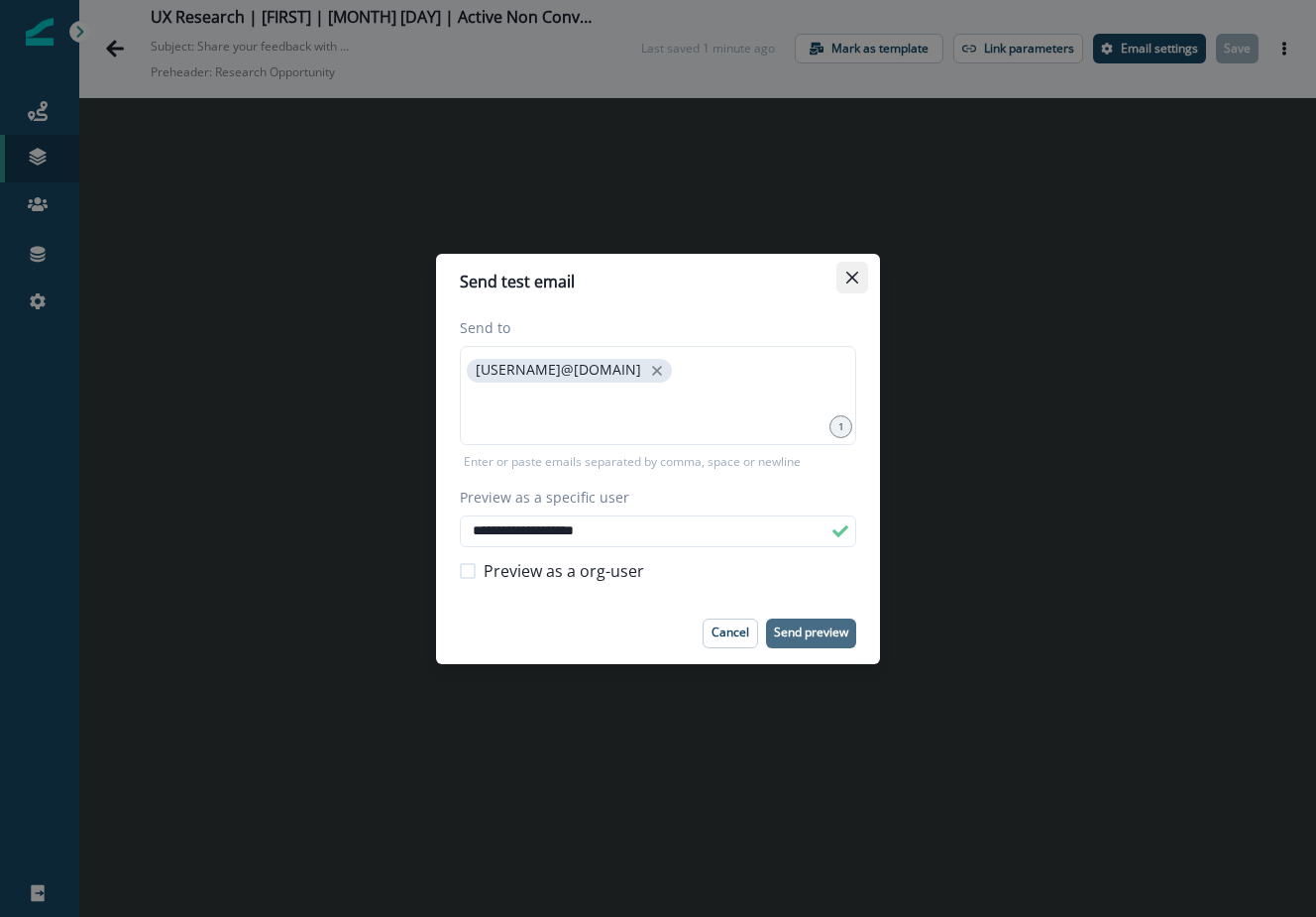 click at bounding box center [852, 278] 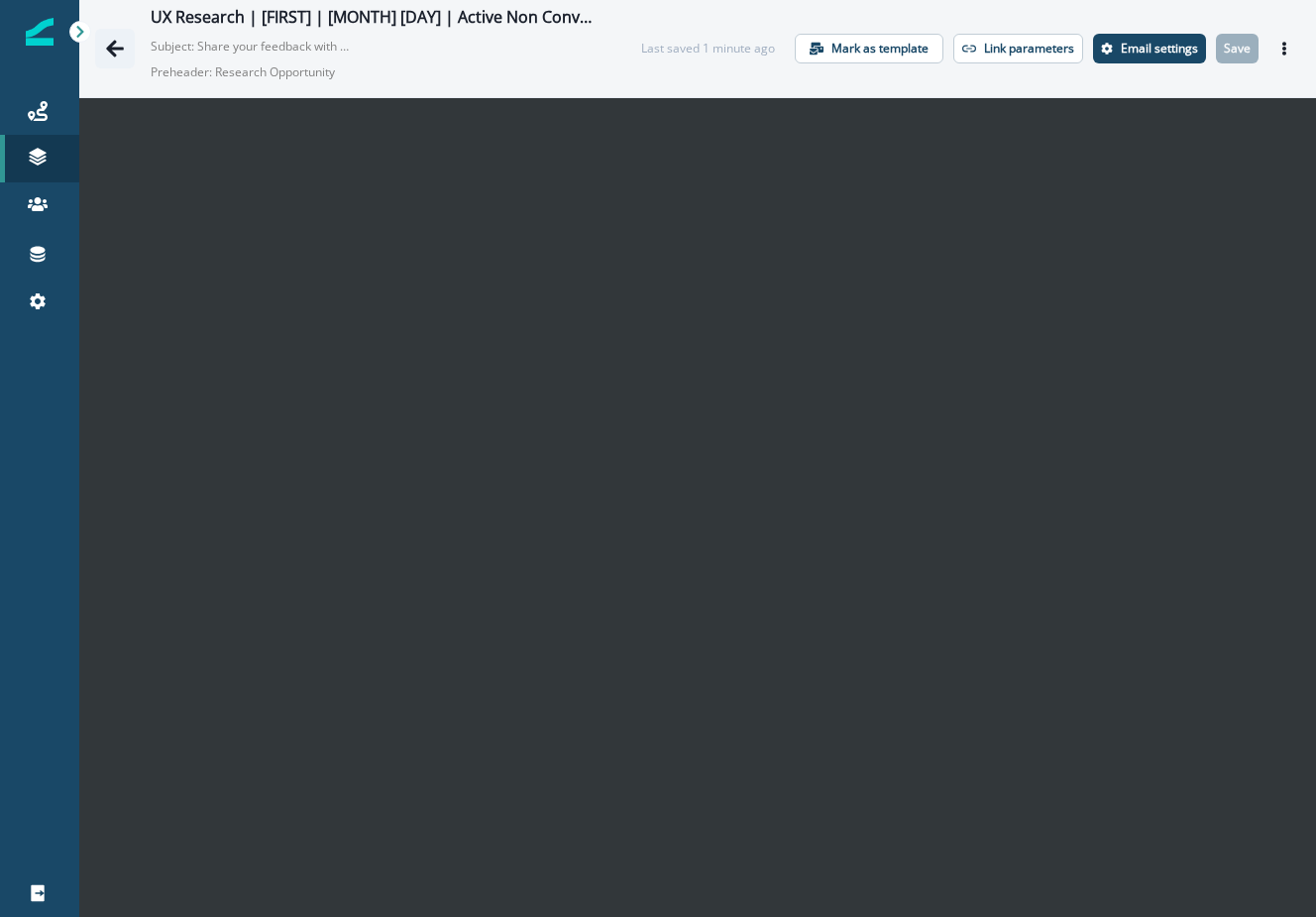 click 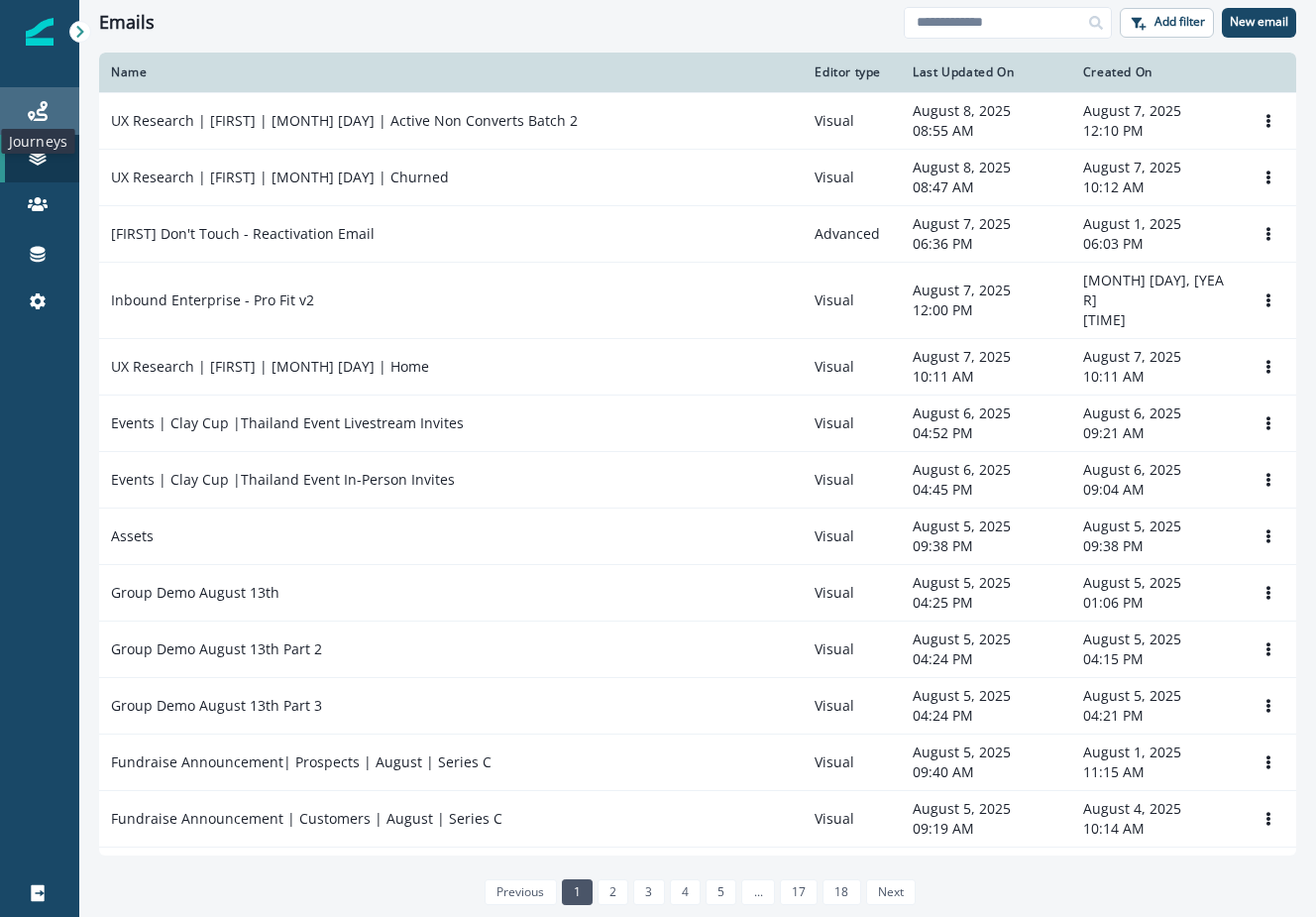 click 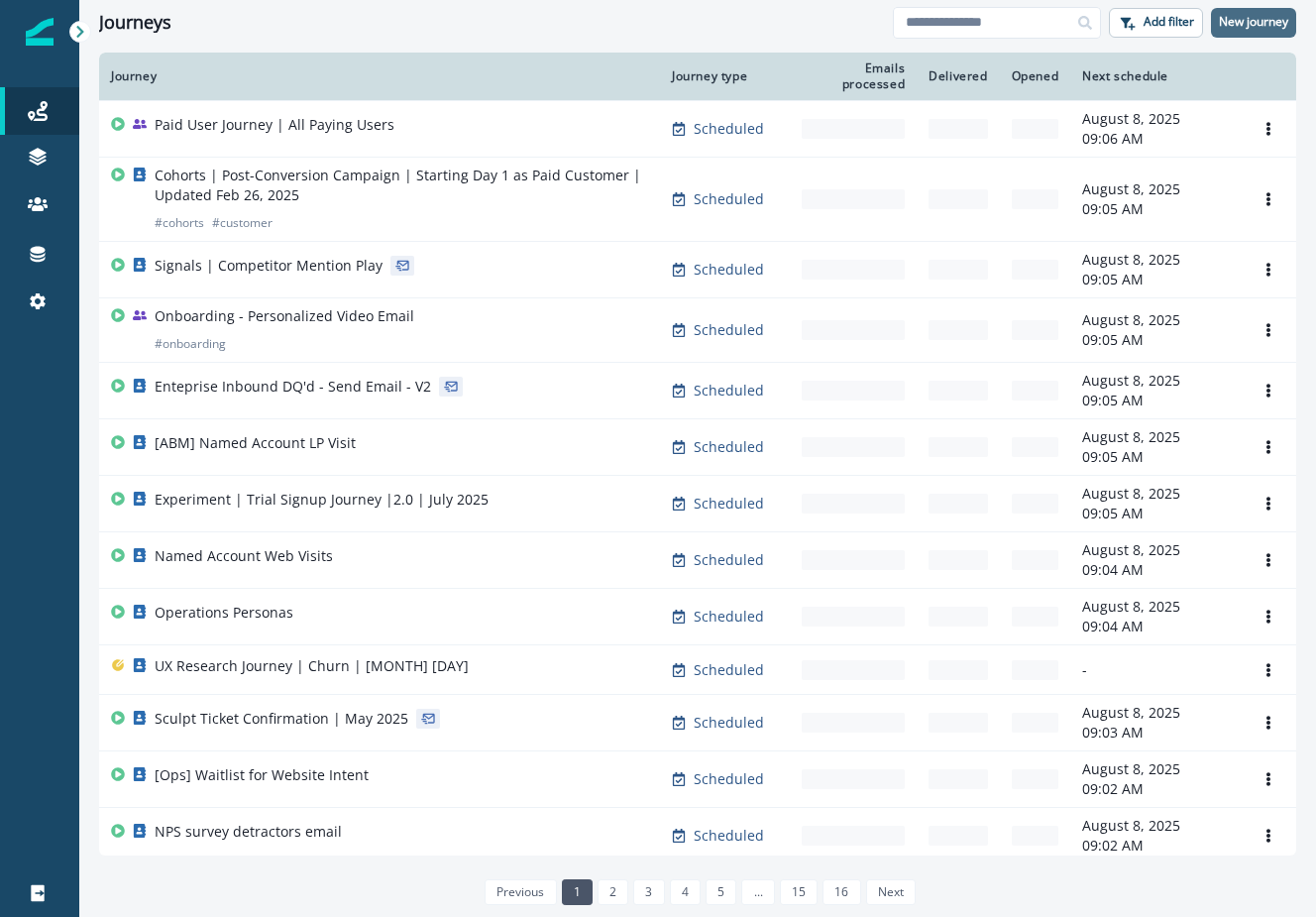 click on "New journey" at bounding box center (1254, 22) 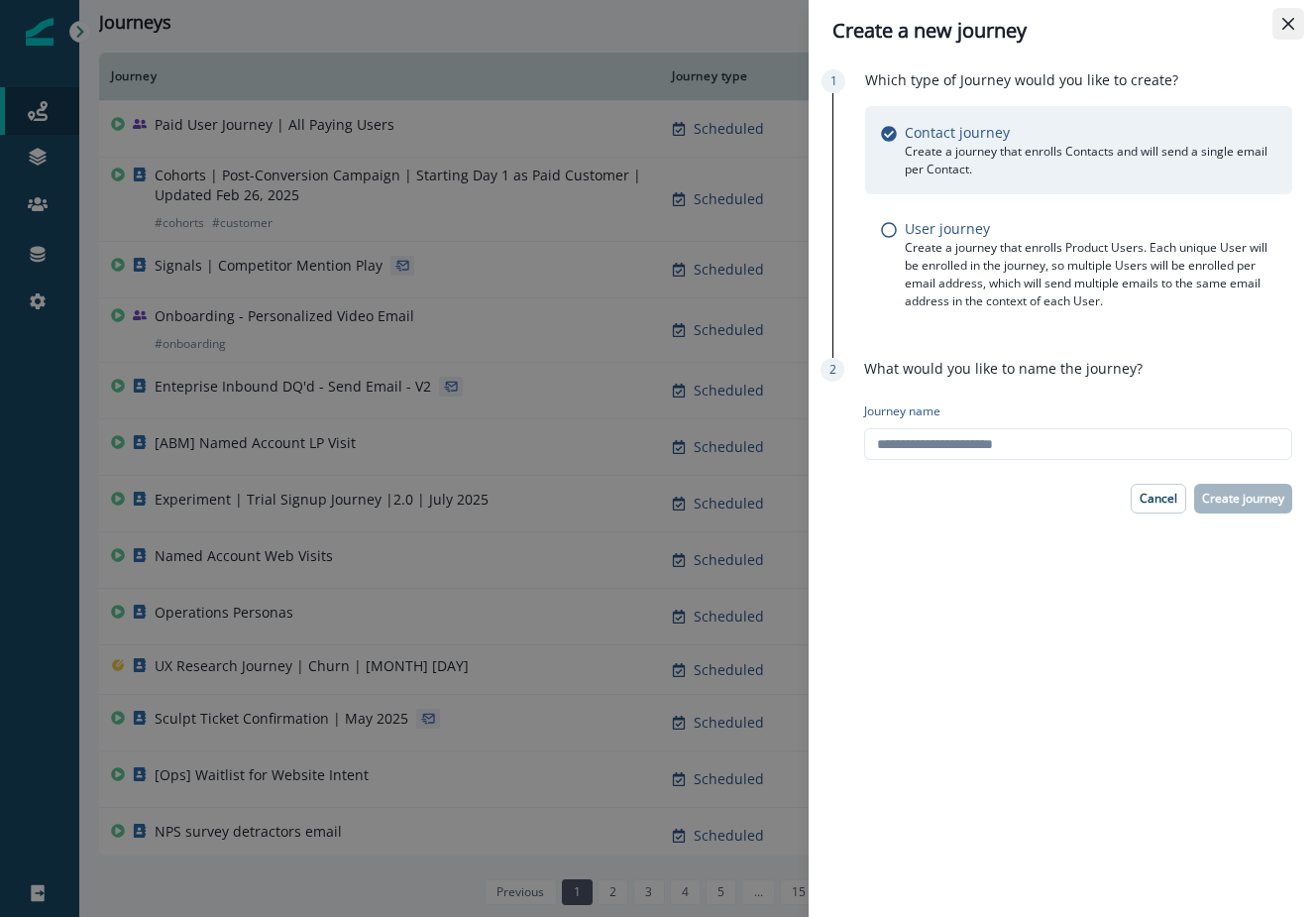 click 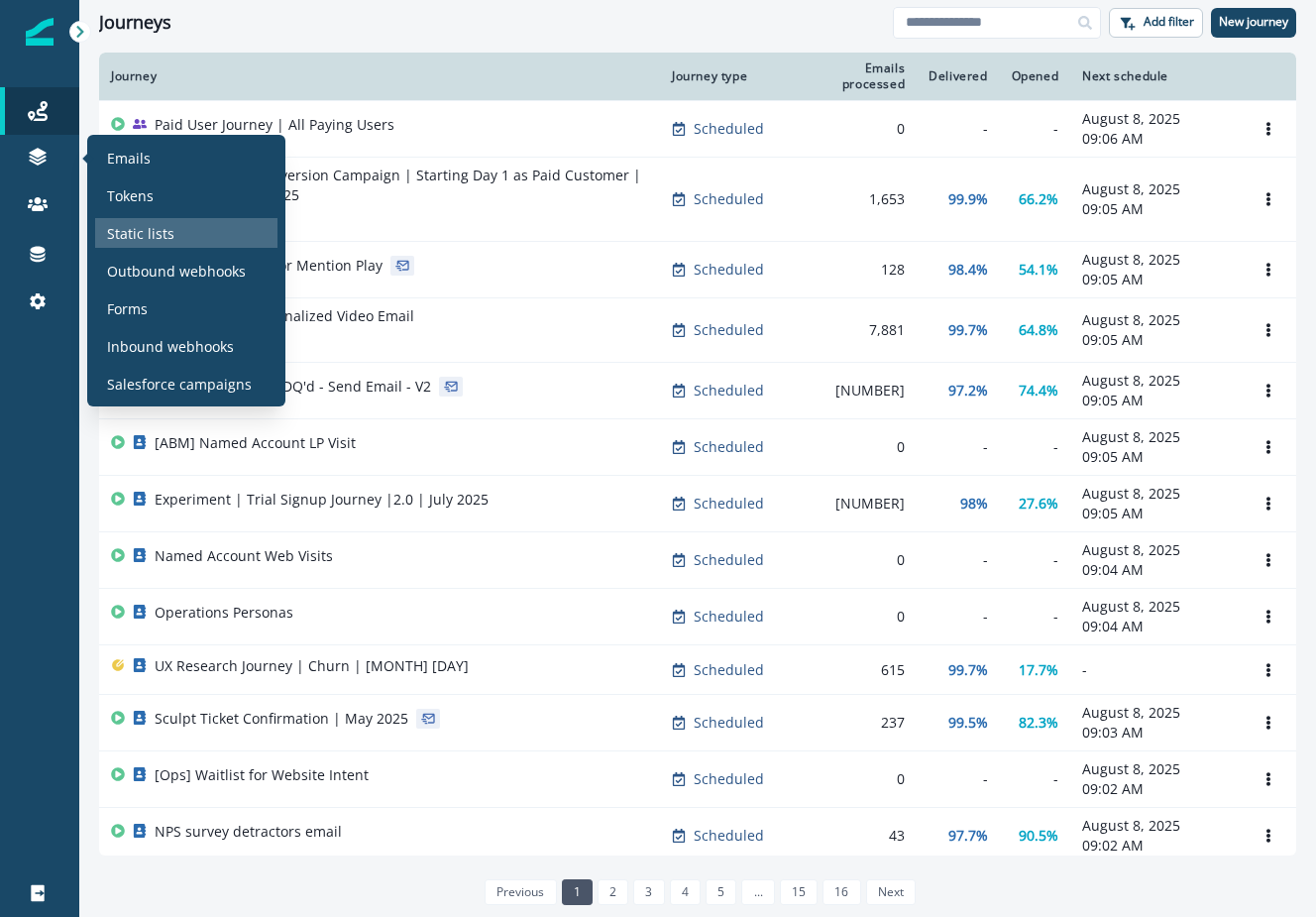 click on "Static lists" at bounding box center (141, 233) 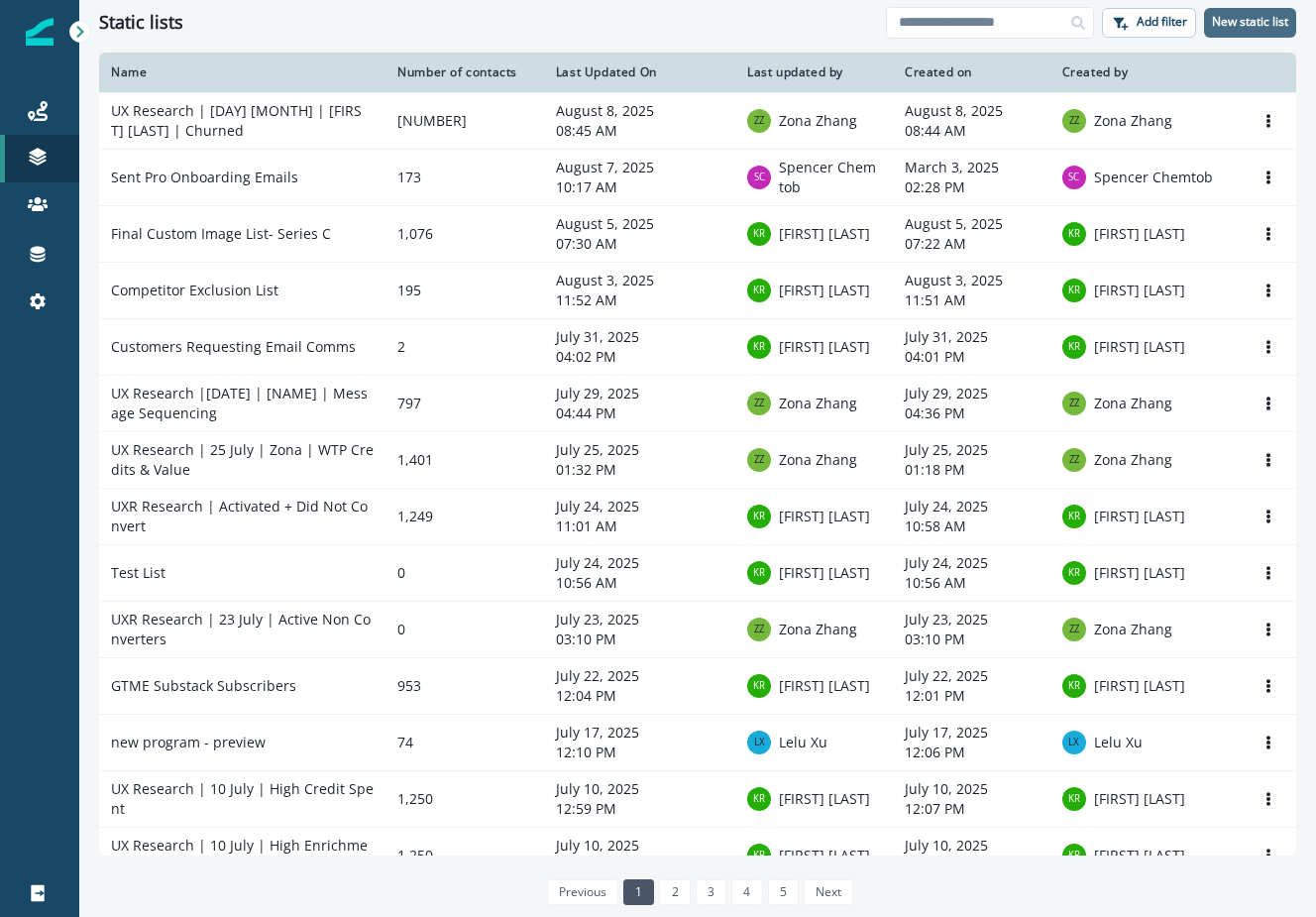 click on "New static list" at bounding box center [1250, 22] 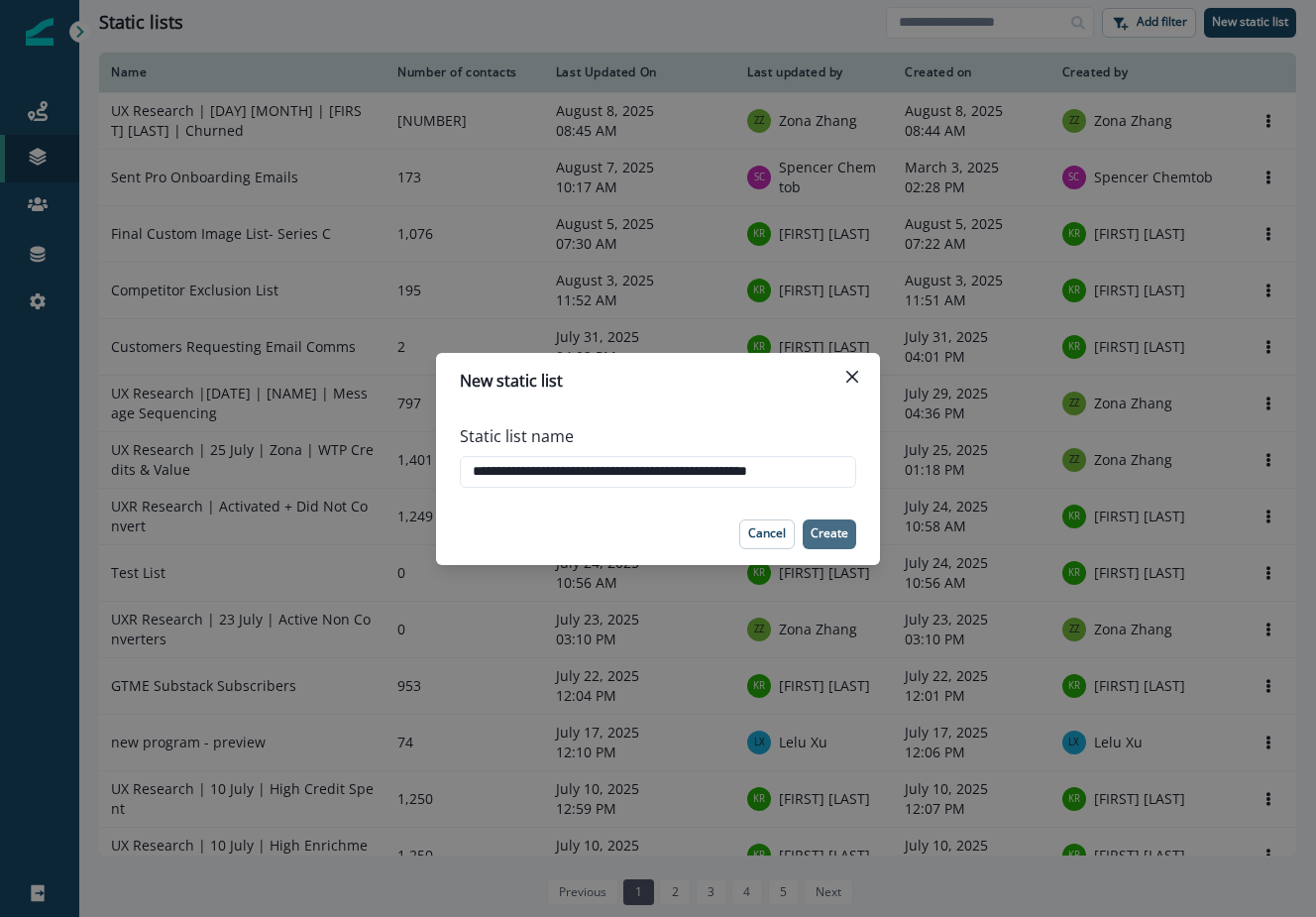 type on "**********" 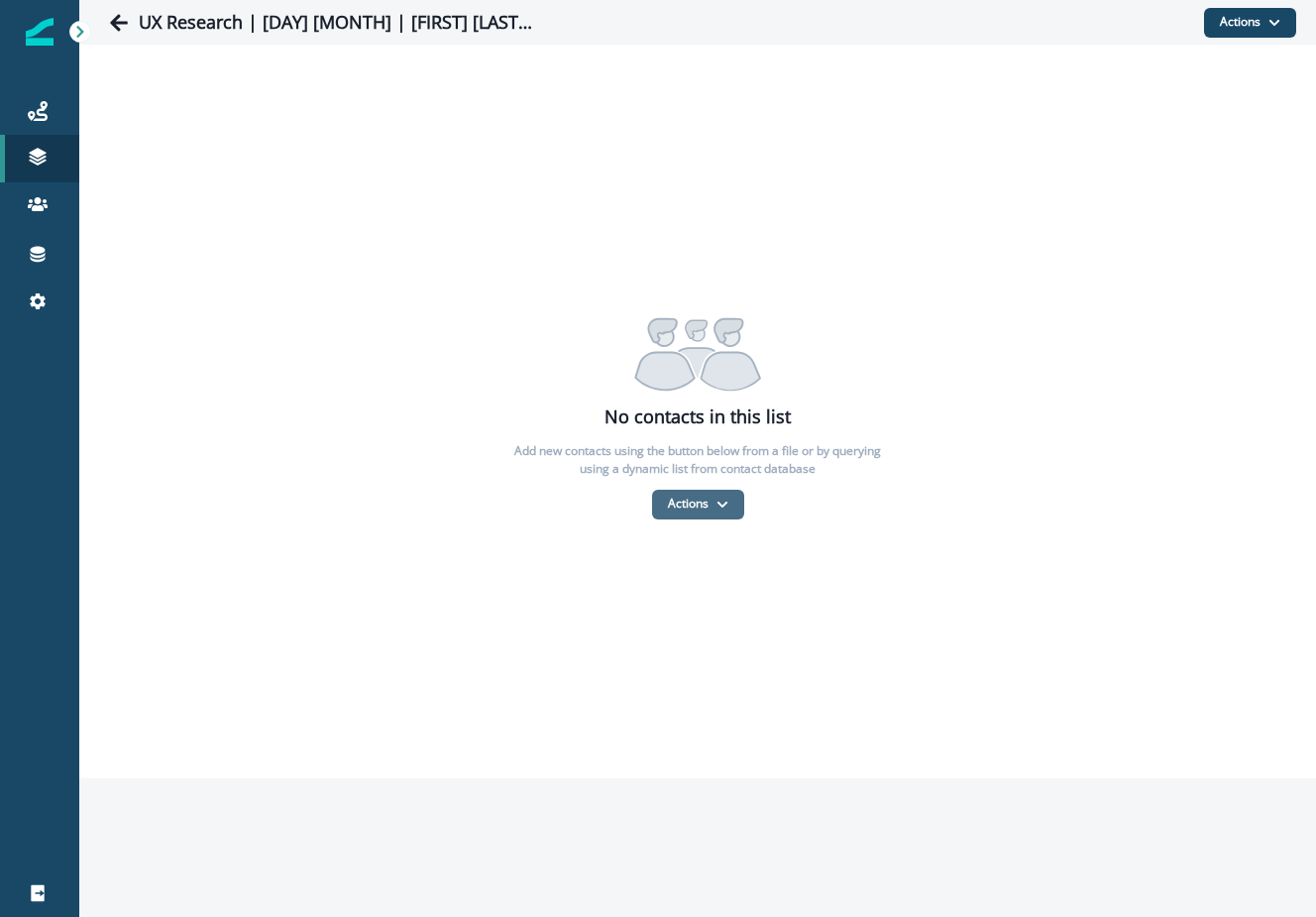 click on "Actions" at bounding box center [698, 505] 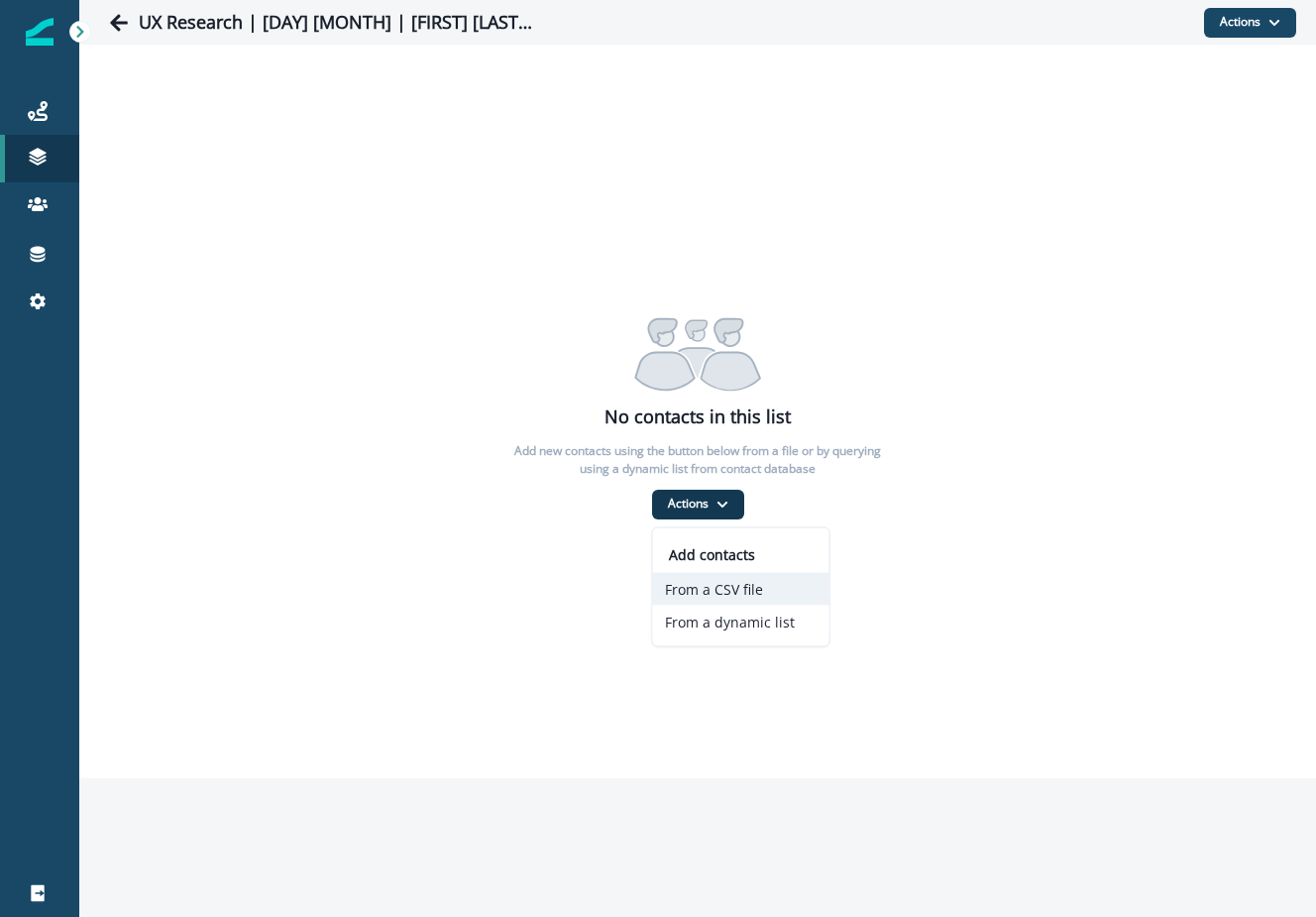 click on "From a CSV file" at bounding box center [741, 589] 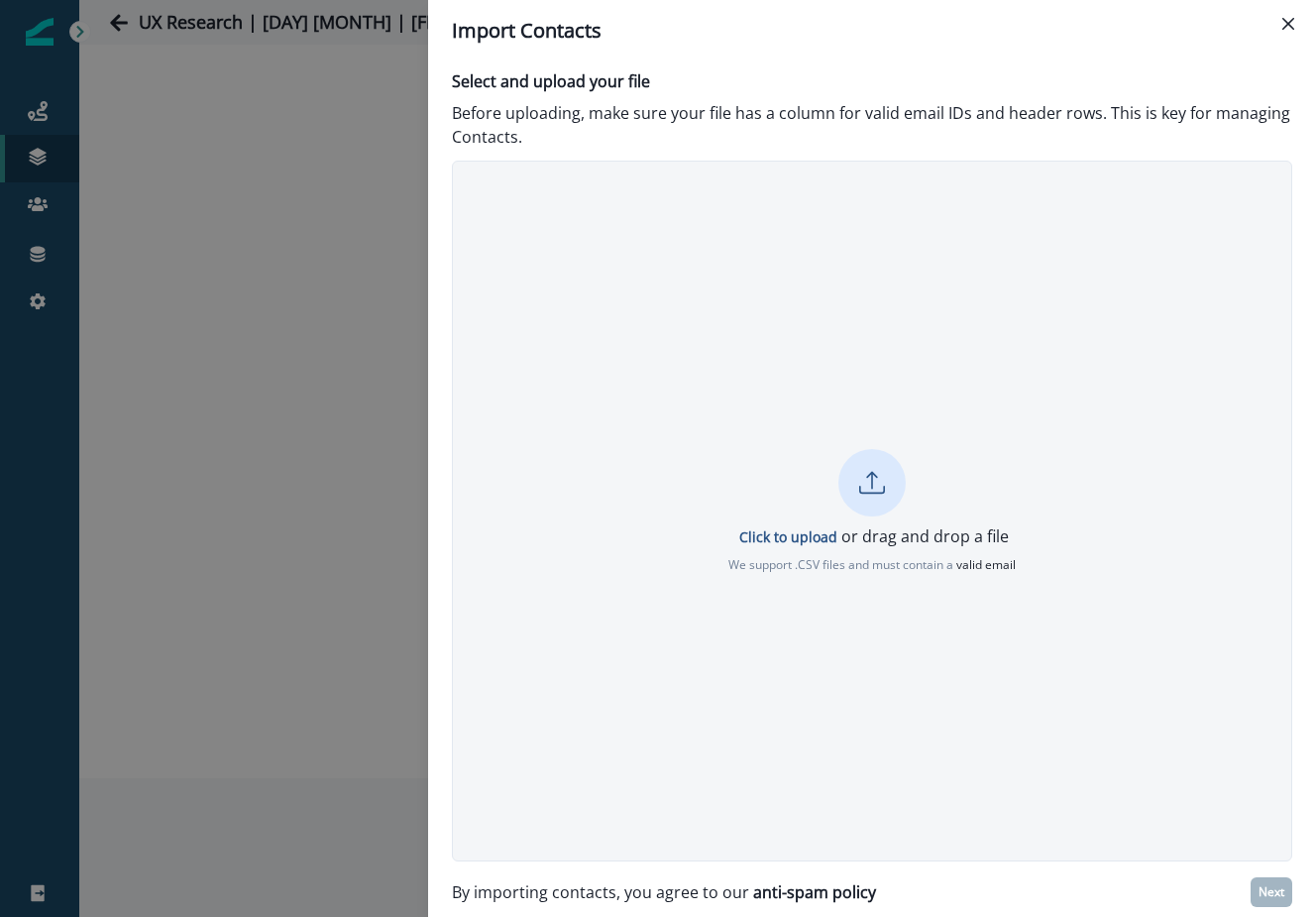 click on "Click to upload or drag and drop a file We support .CSV files and must contain a   valid email" at bounding box center (872, 512) 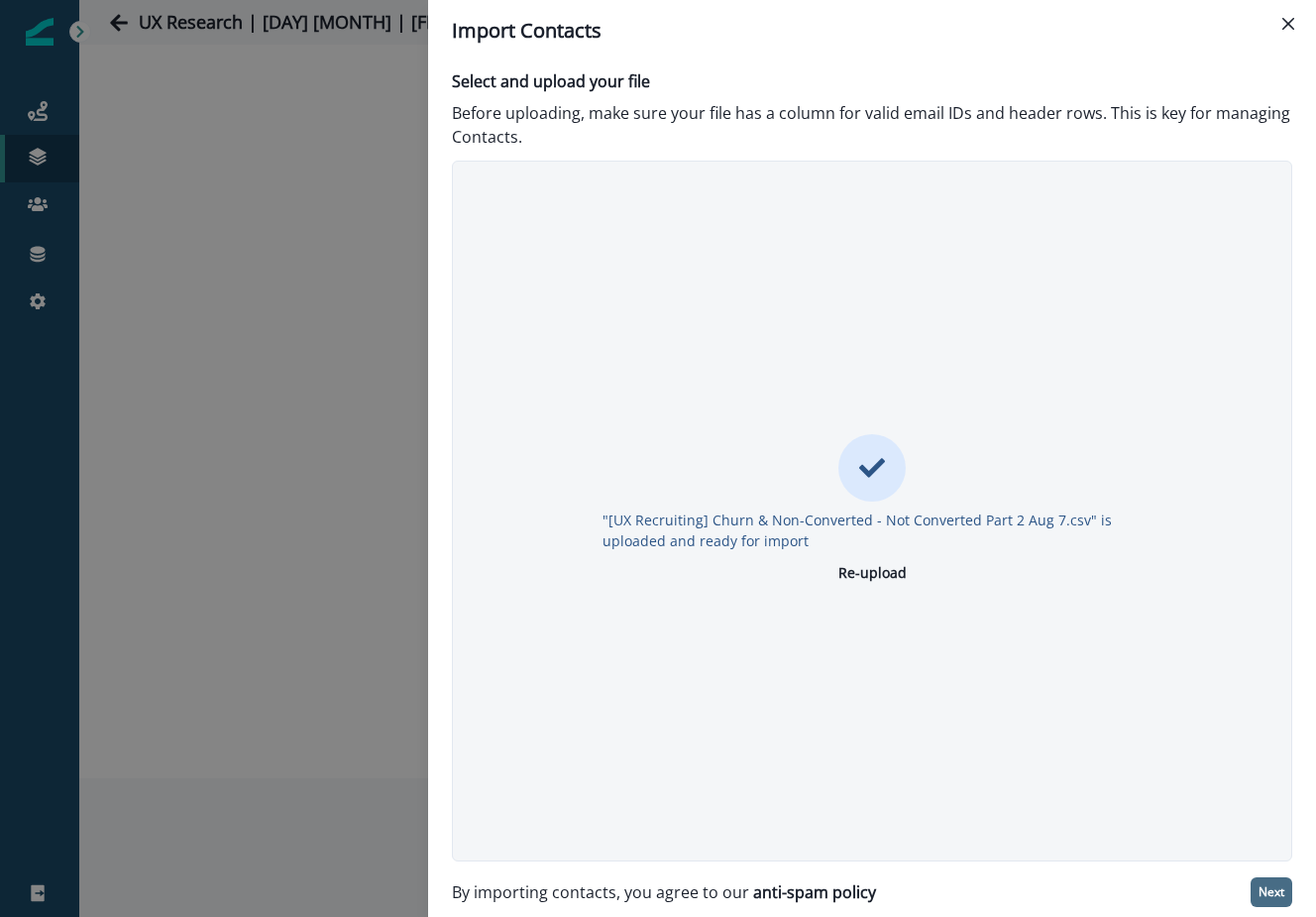 click on "Next" at bounding box center (1271, 892) 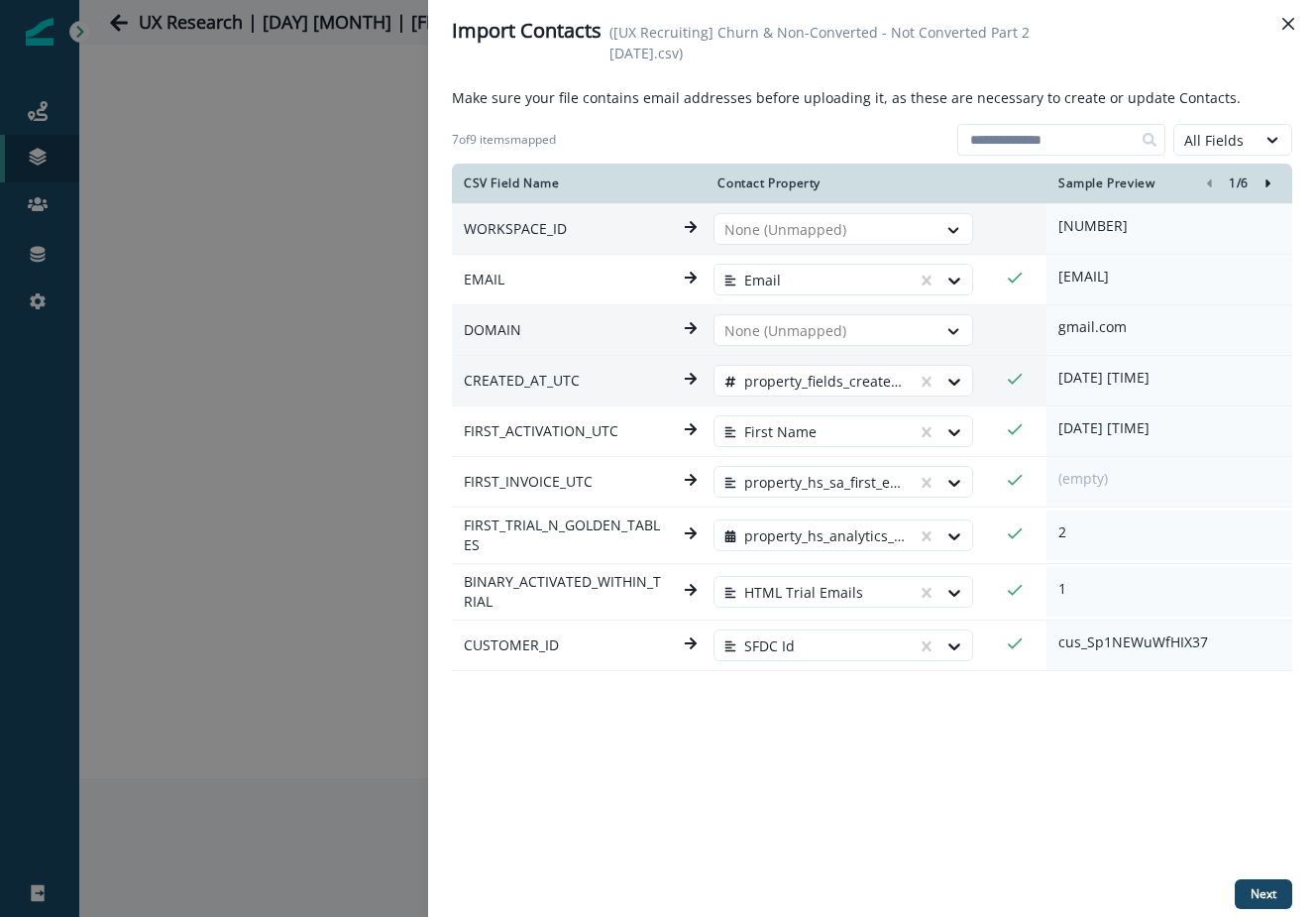 click on "property_fields_created_at_point_of_activation" at bounding box center (851, 381) 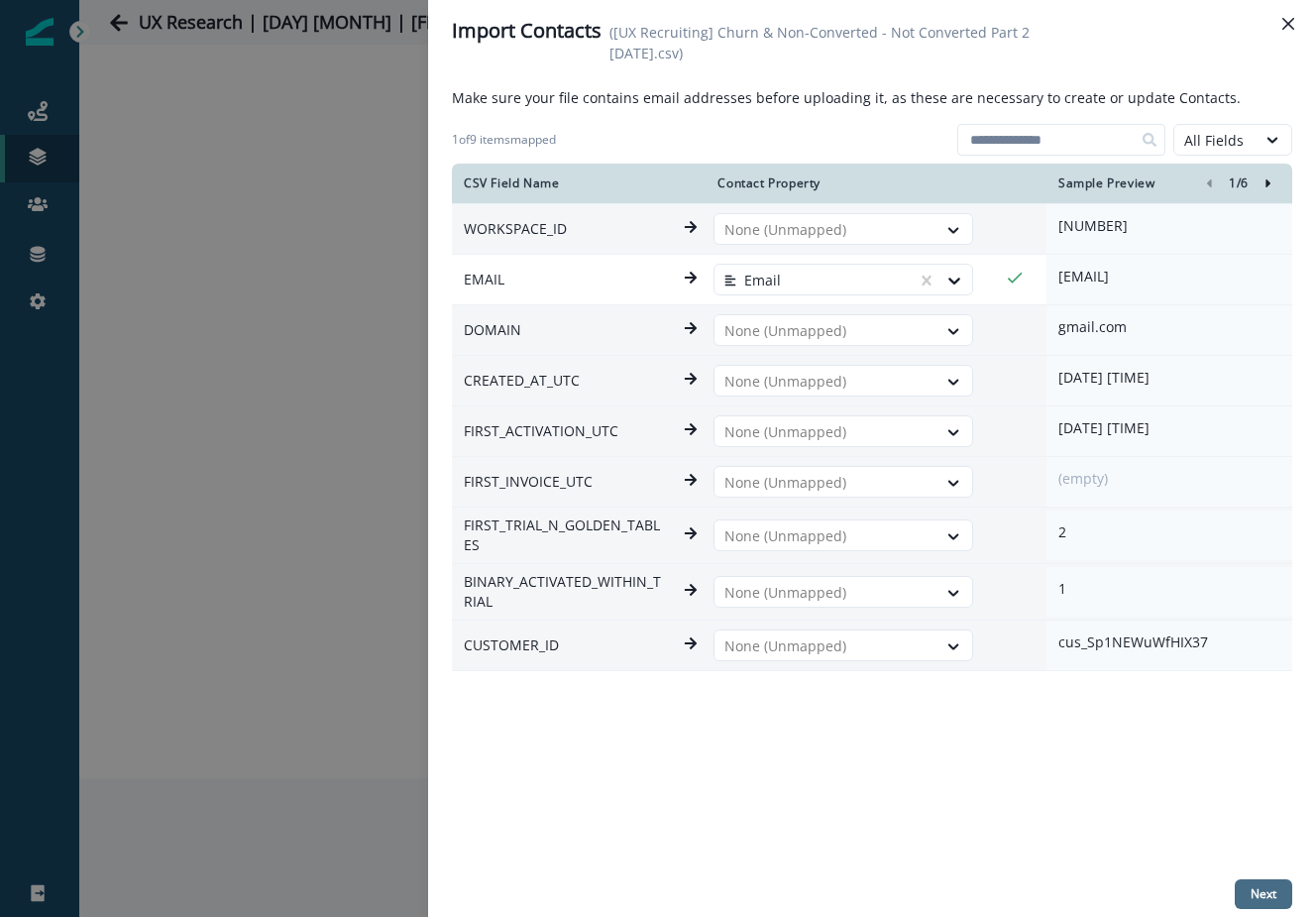 click on "Next" at bounding box center (1263, 894) 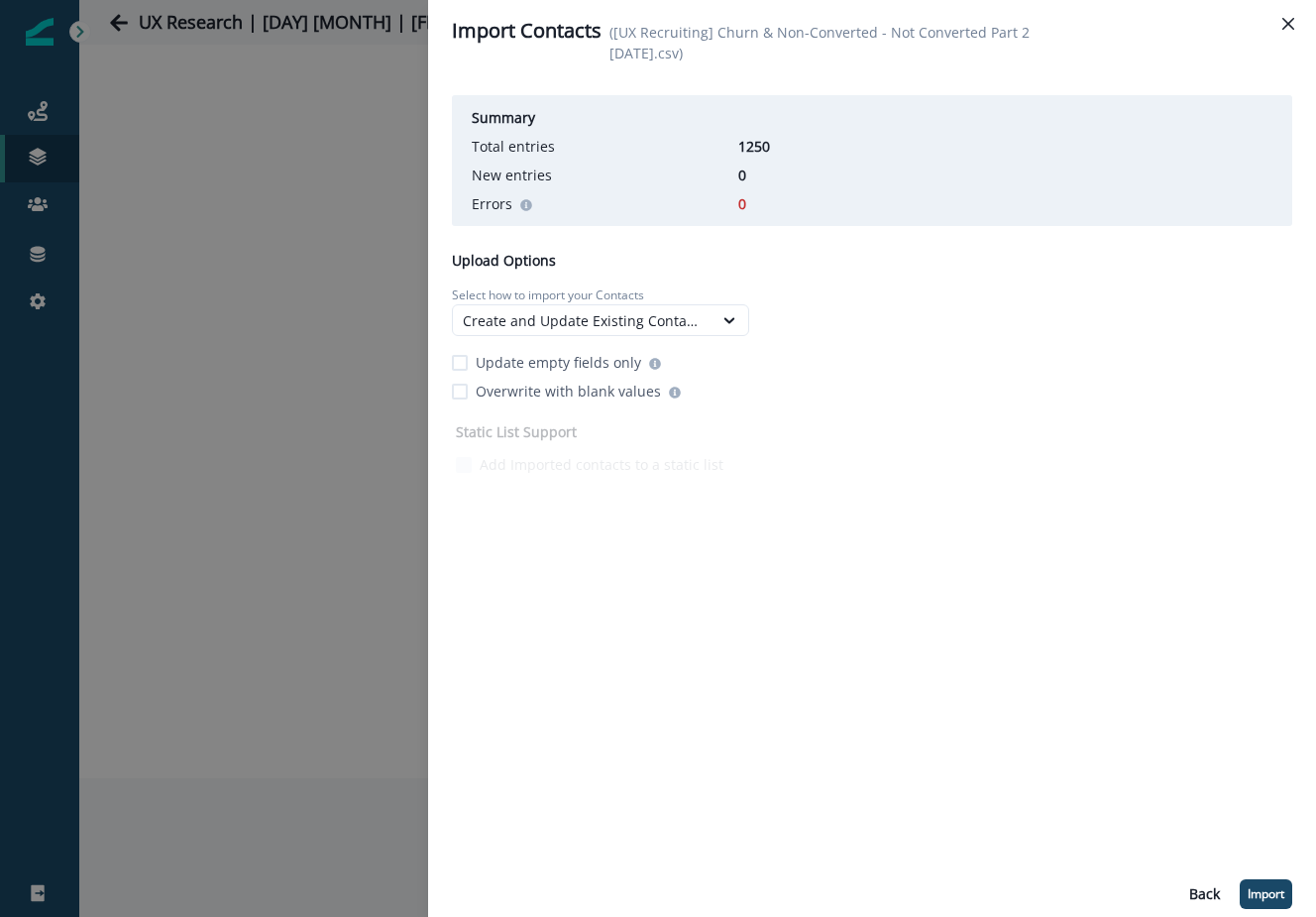 click on "Update empty fields only" at bounding box center [558, 362] 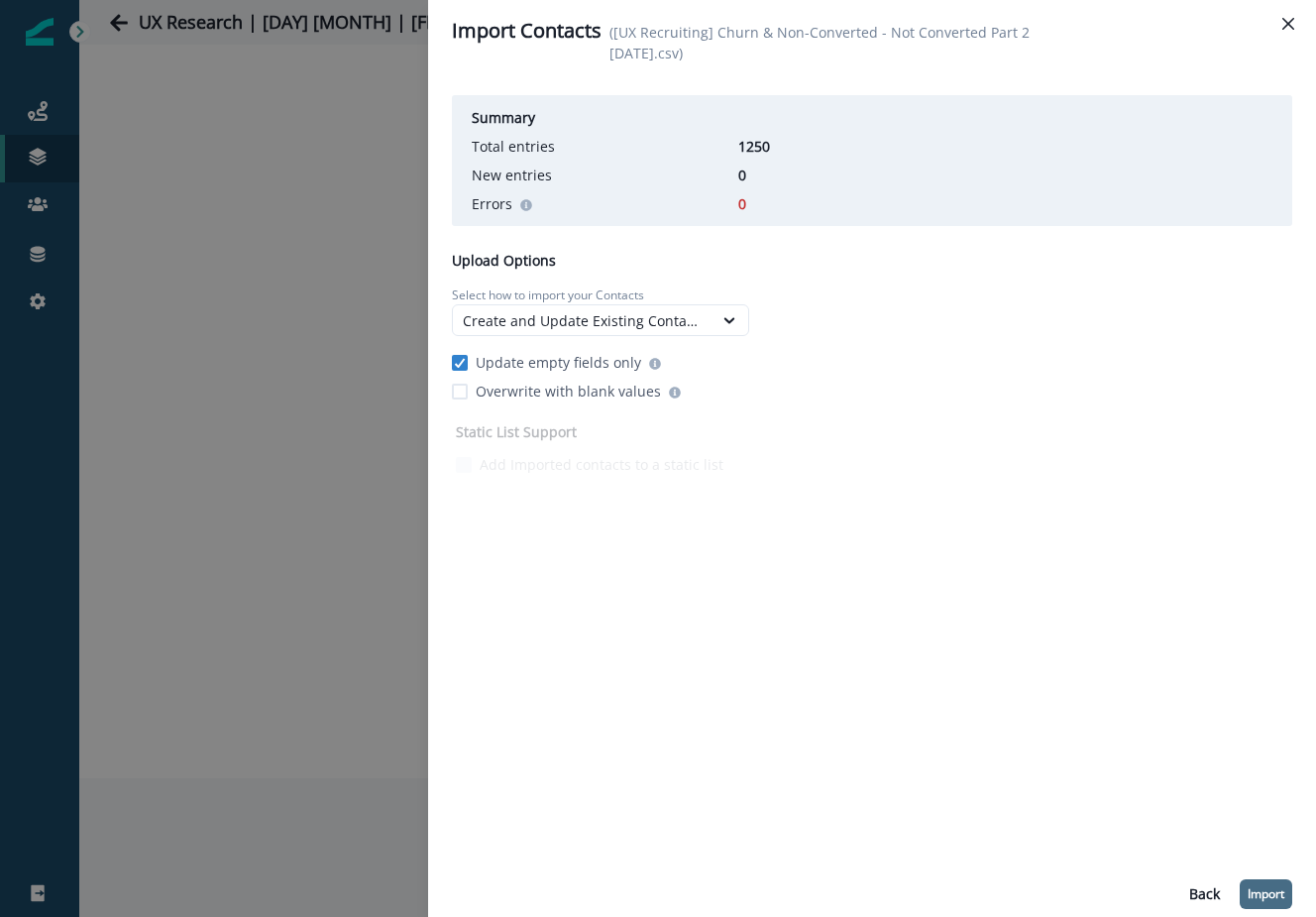 click on "Import" at bounding box center [1265, 894] 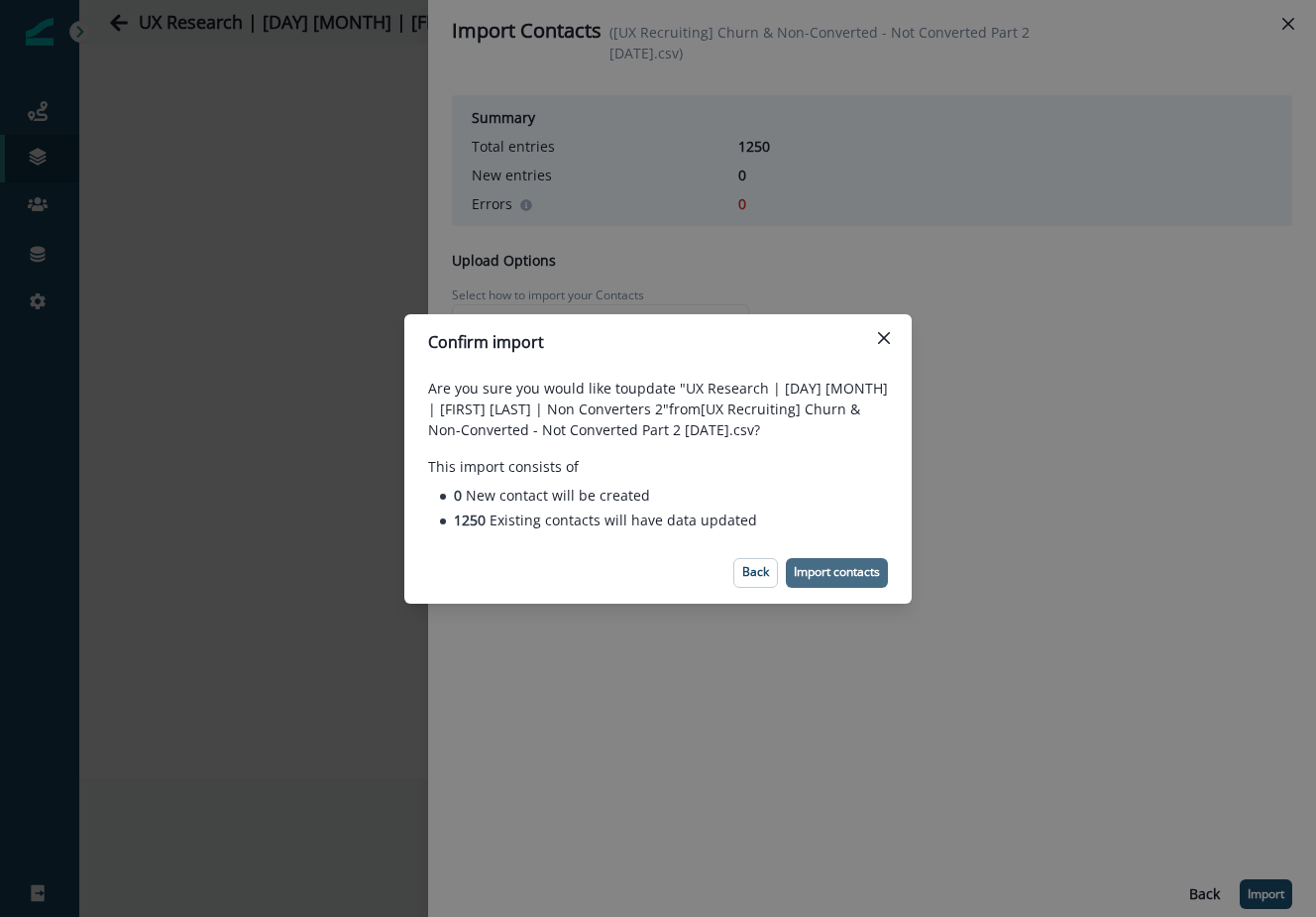 click on "Import contacts" at bounding box center (836, 572) 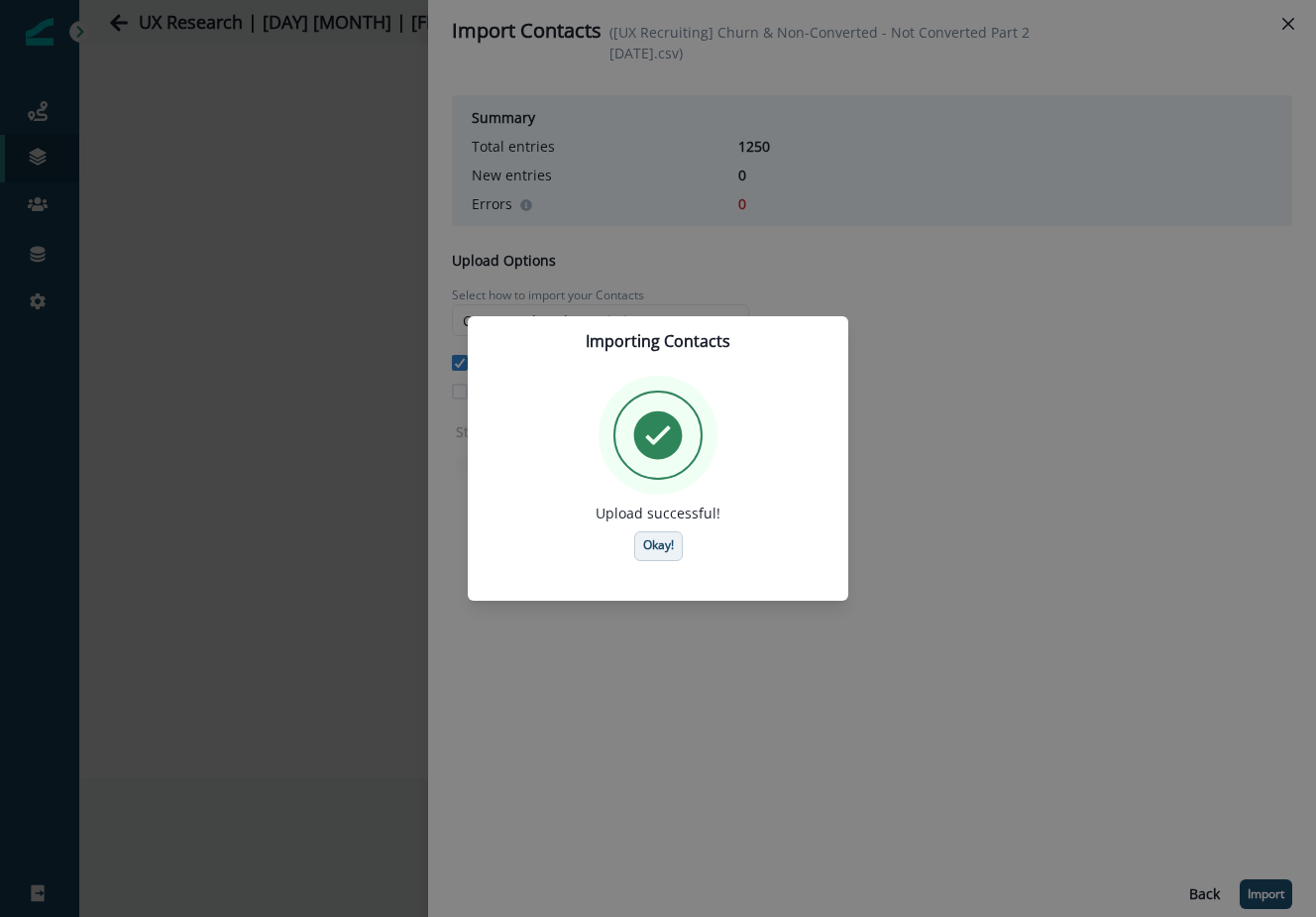 click on "Okay!" at bounding box center (658, 545) 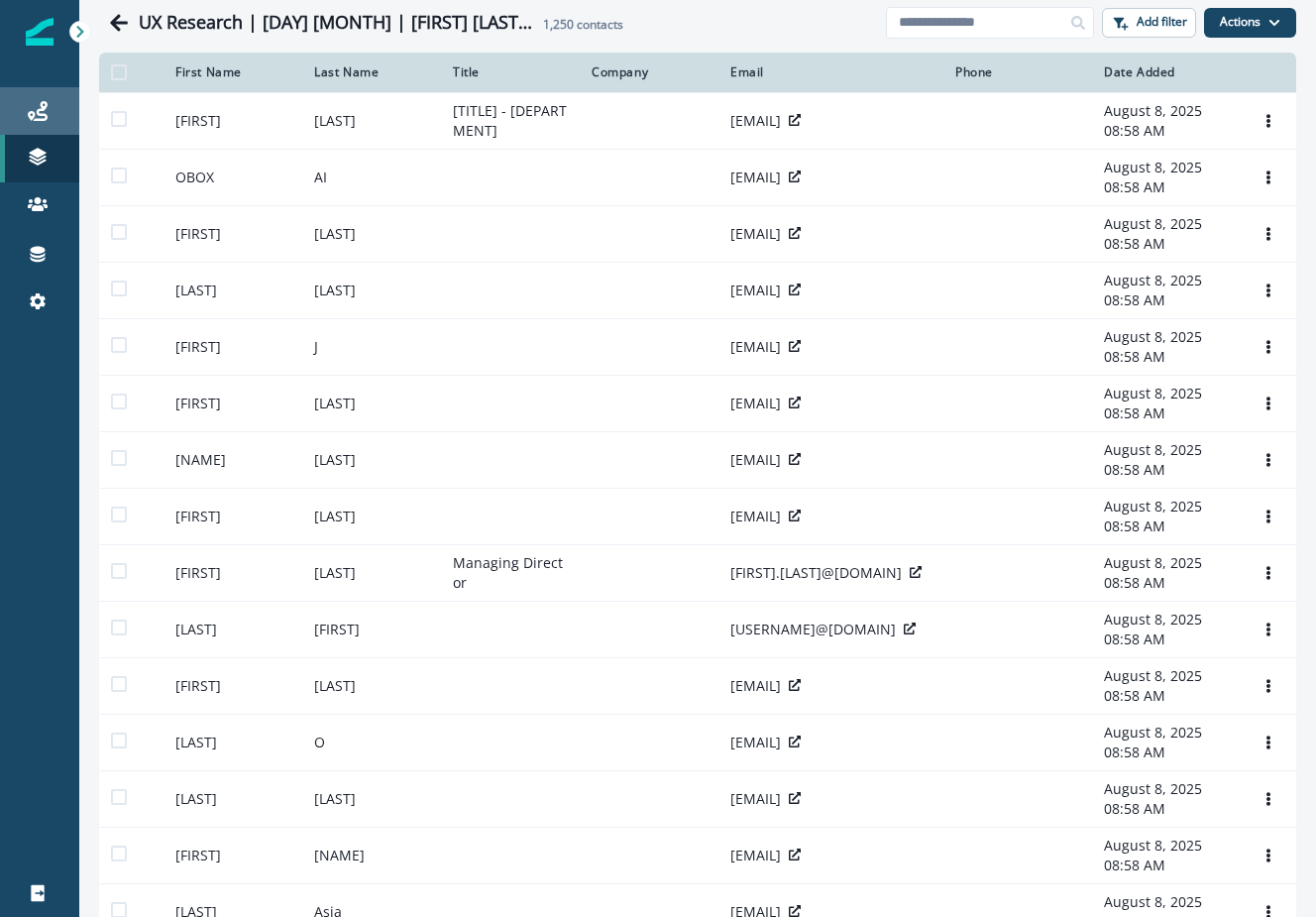 click on "Journeys" at bounding box center (40, 111) 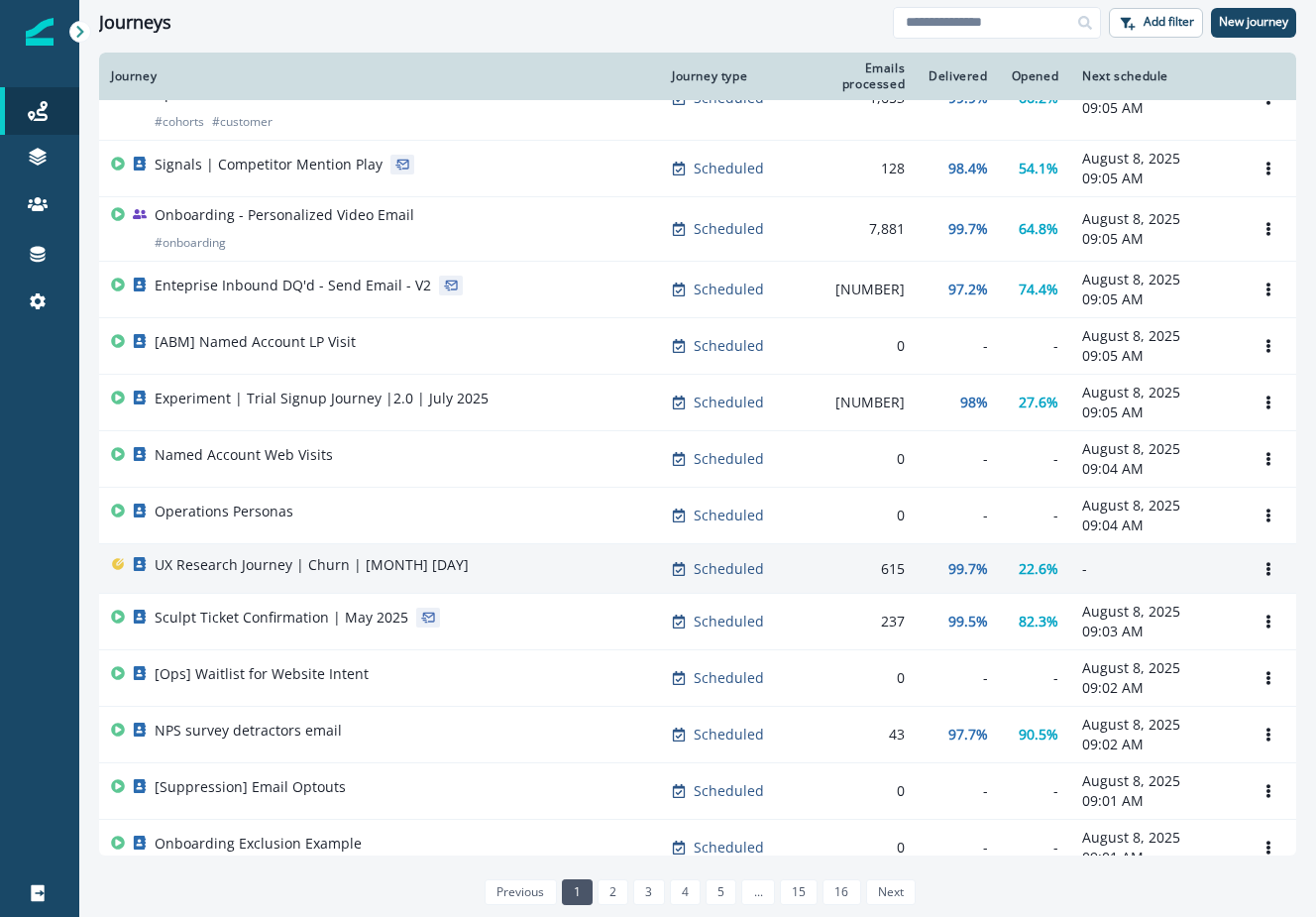 scroll, scrollTop: 272, scrollLeft: 0, axis: vertical 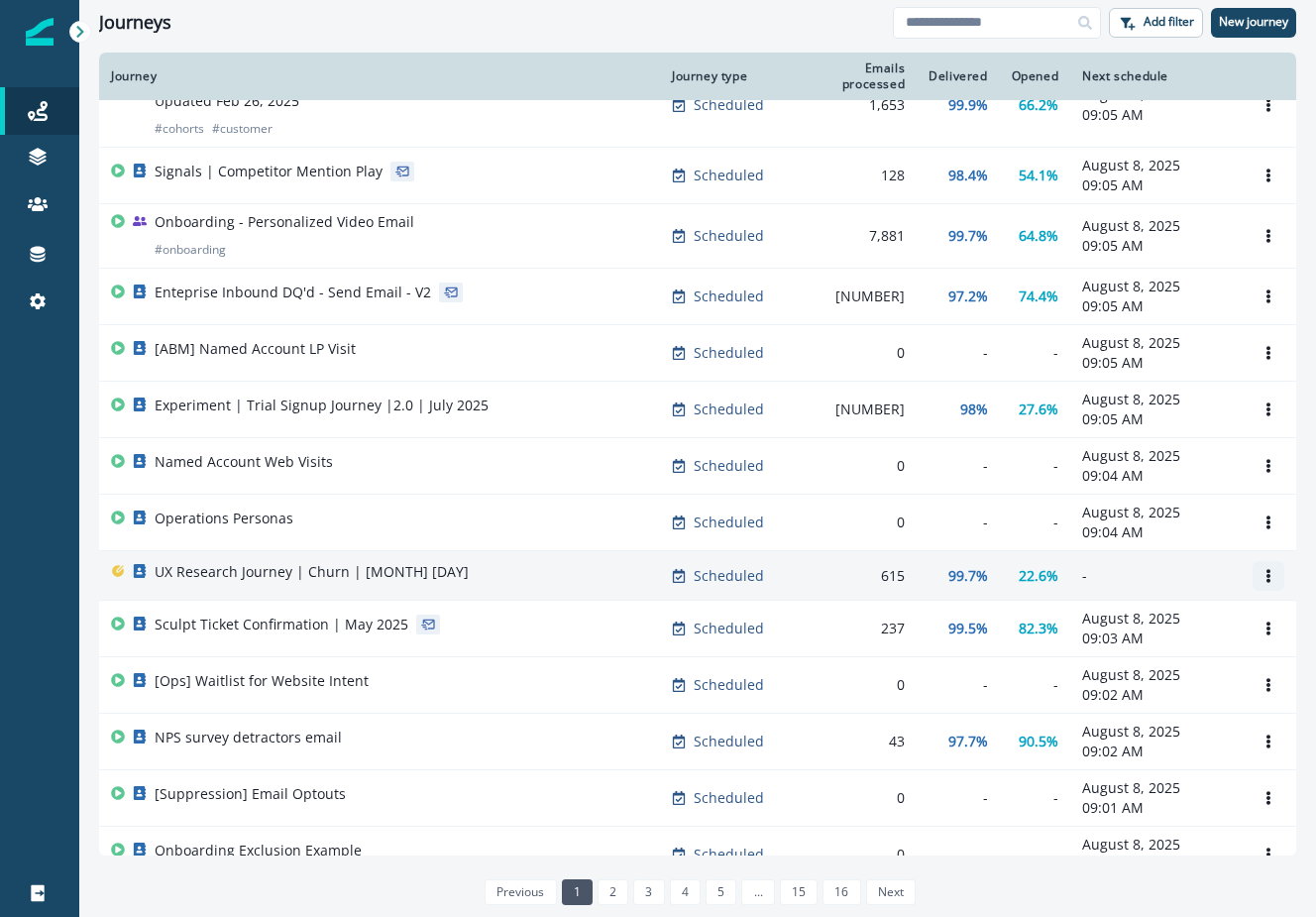 click 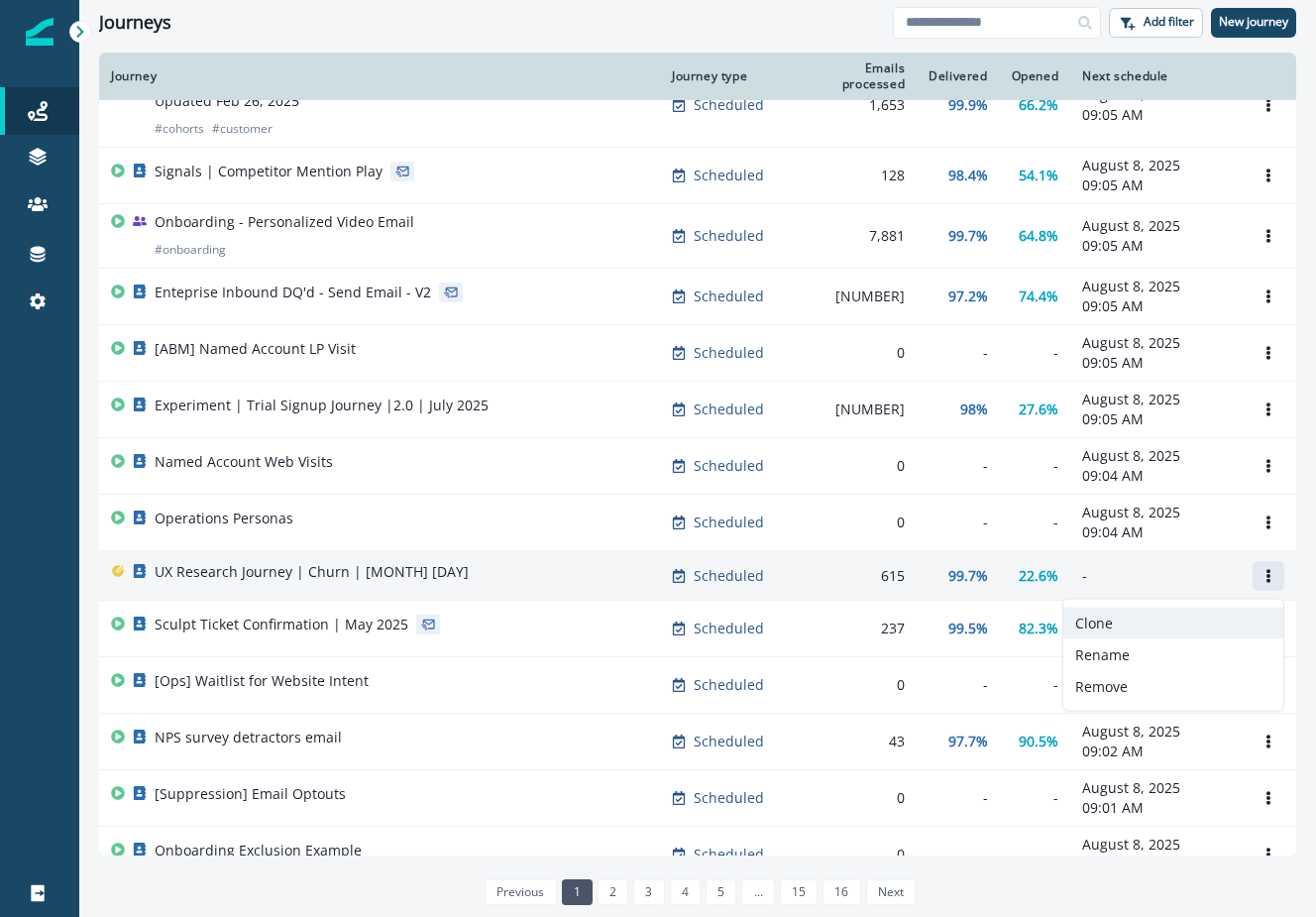 click on "Clone" at bounding box center [1173, 624] 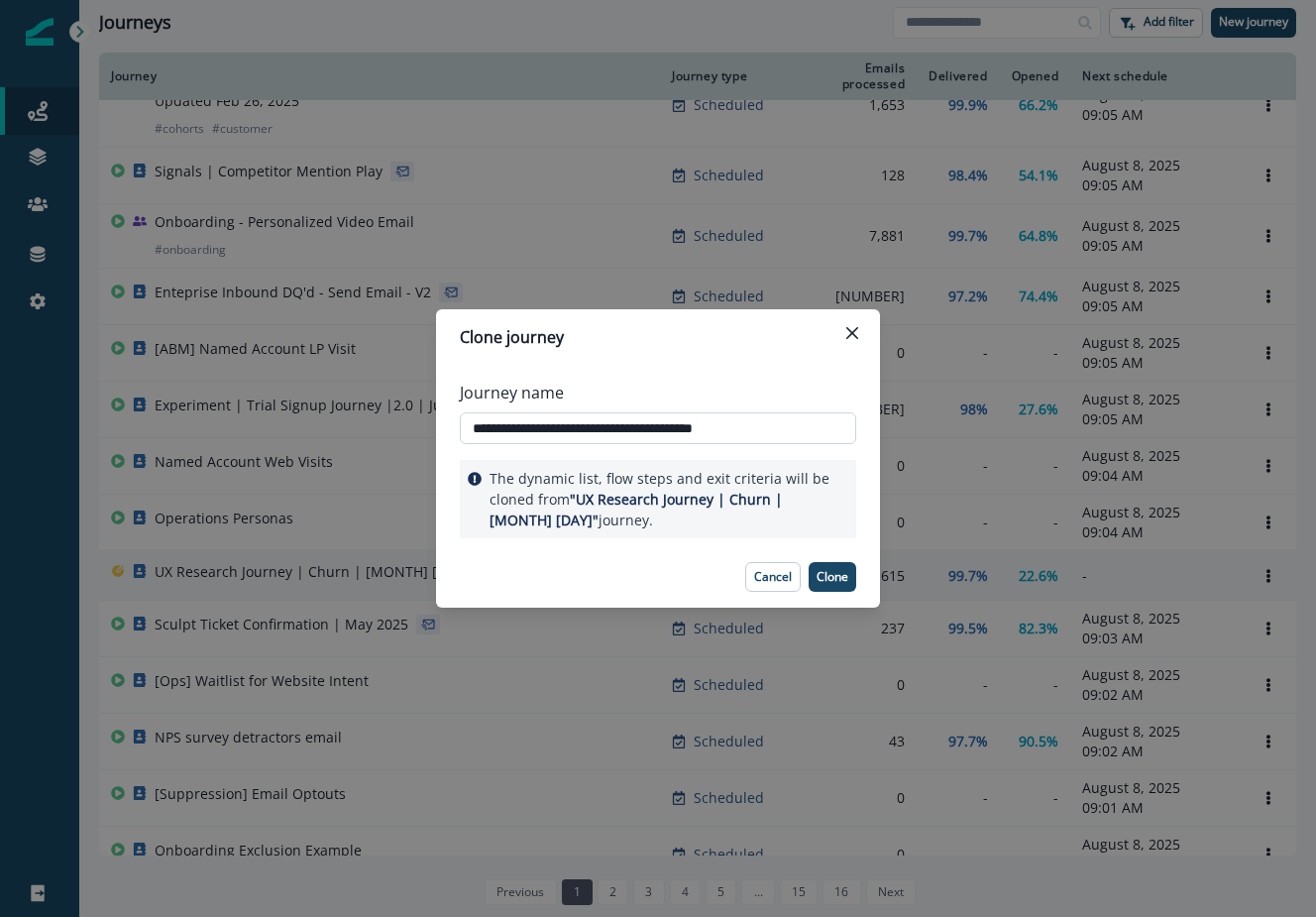 click on "**********" at bounding box center [658, 428] 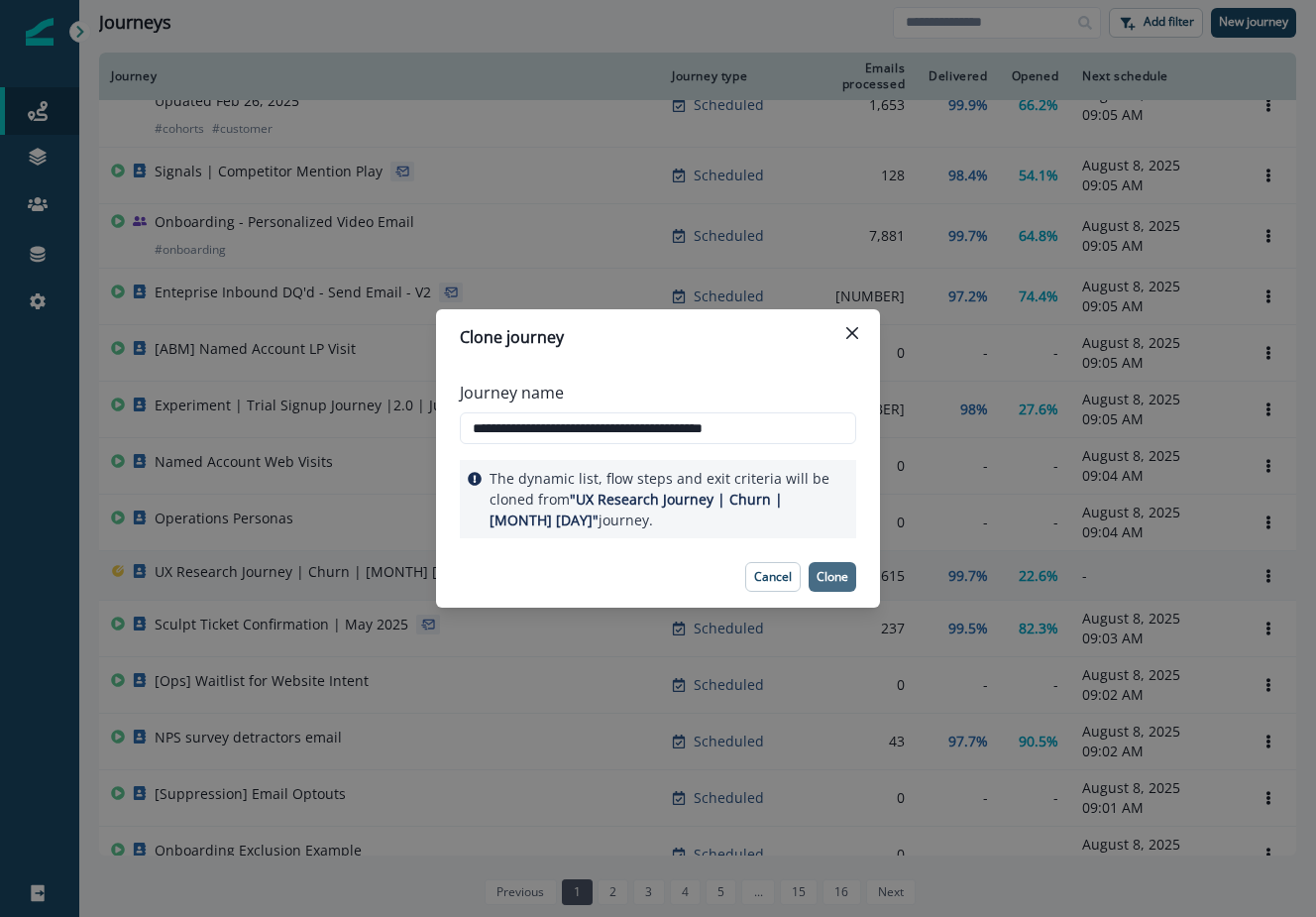 type on "**********" 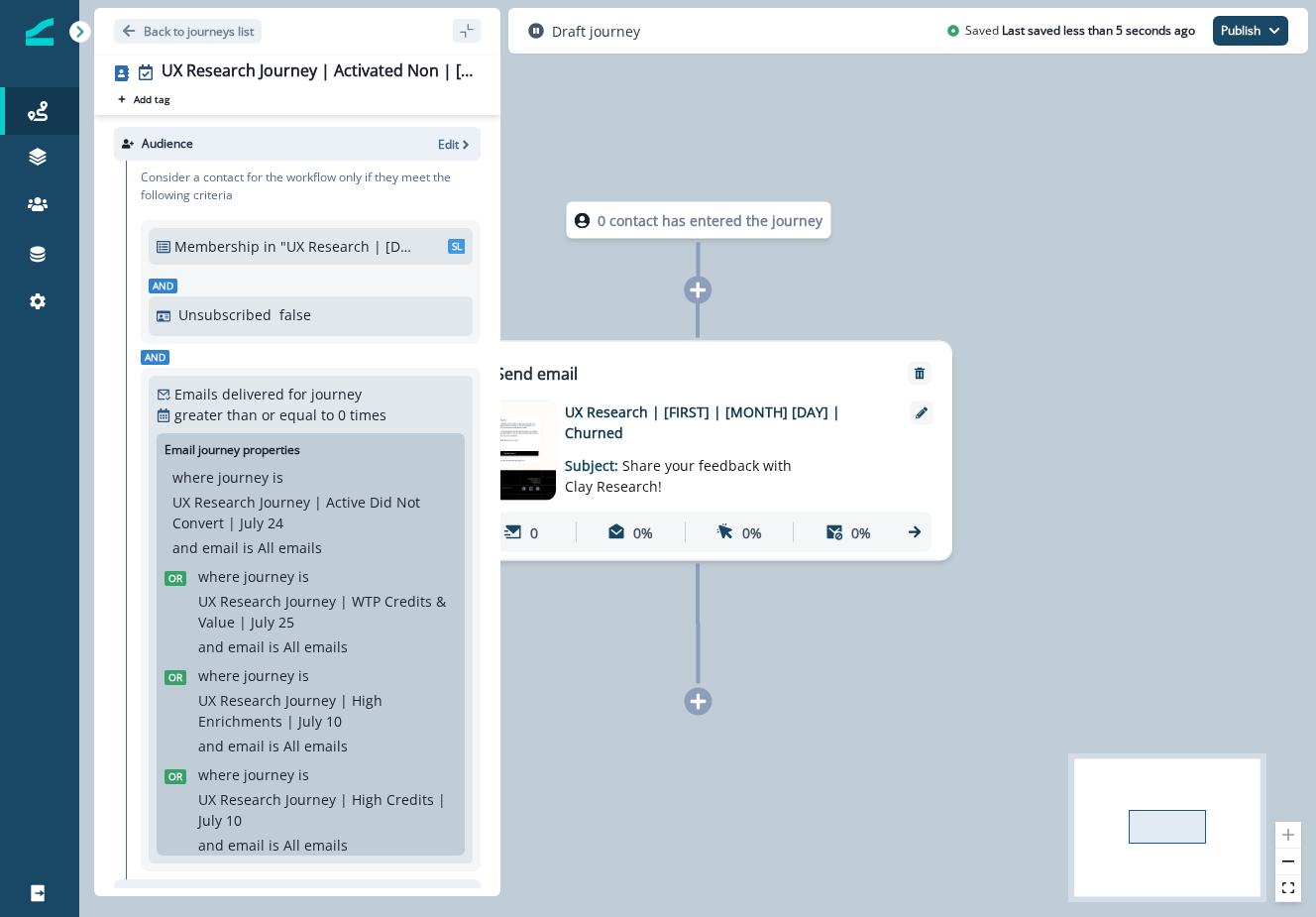 click on "UX Research | Julia | August 7 | Churned Subject:   Share your feedback with Clay Research!" at bounding box center (727, 451) 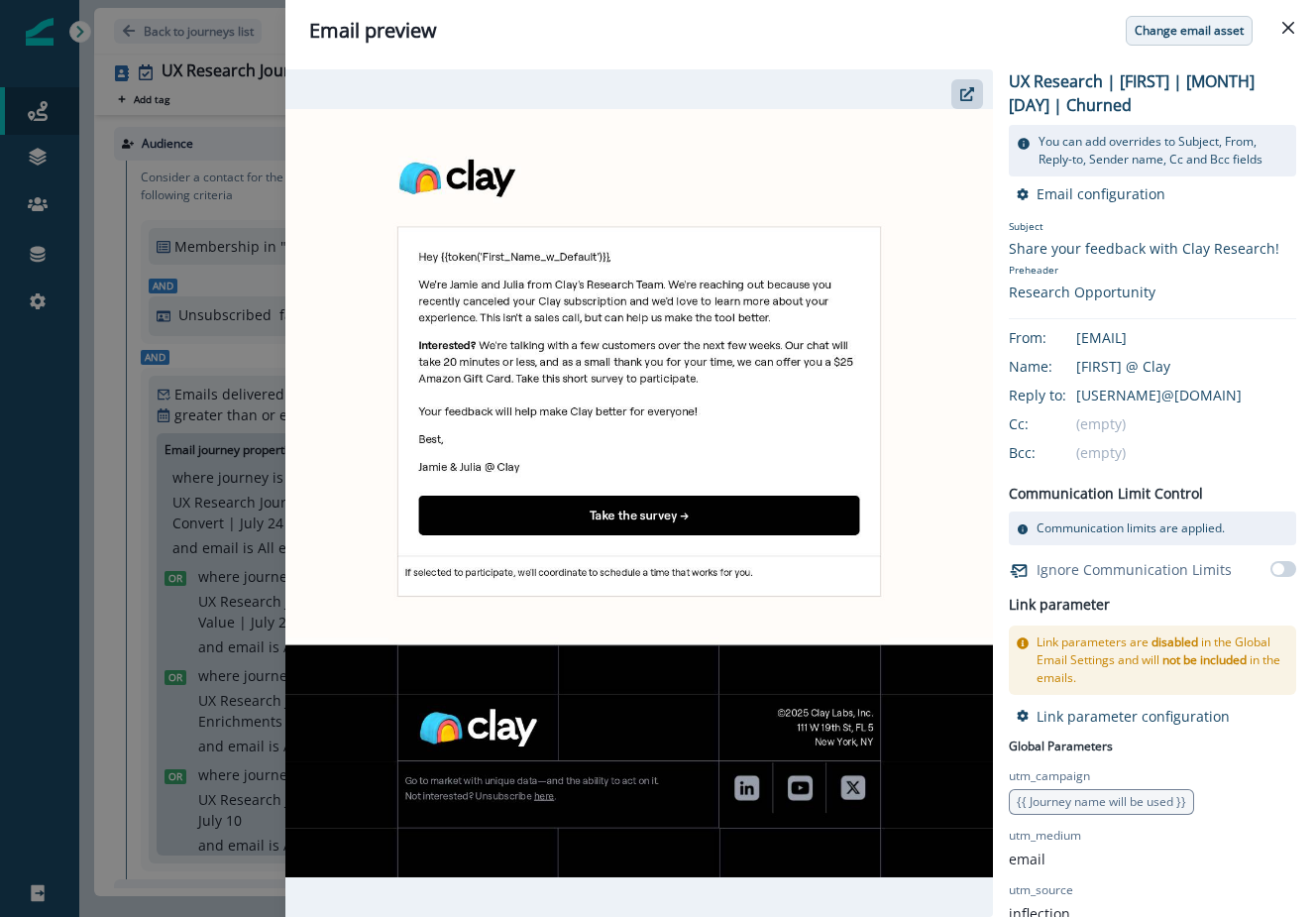 click on "Change email asset" at bounding box center [1189, 31] 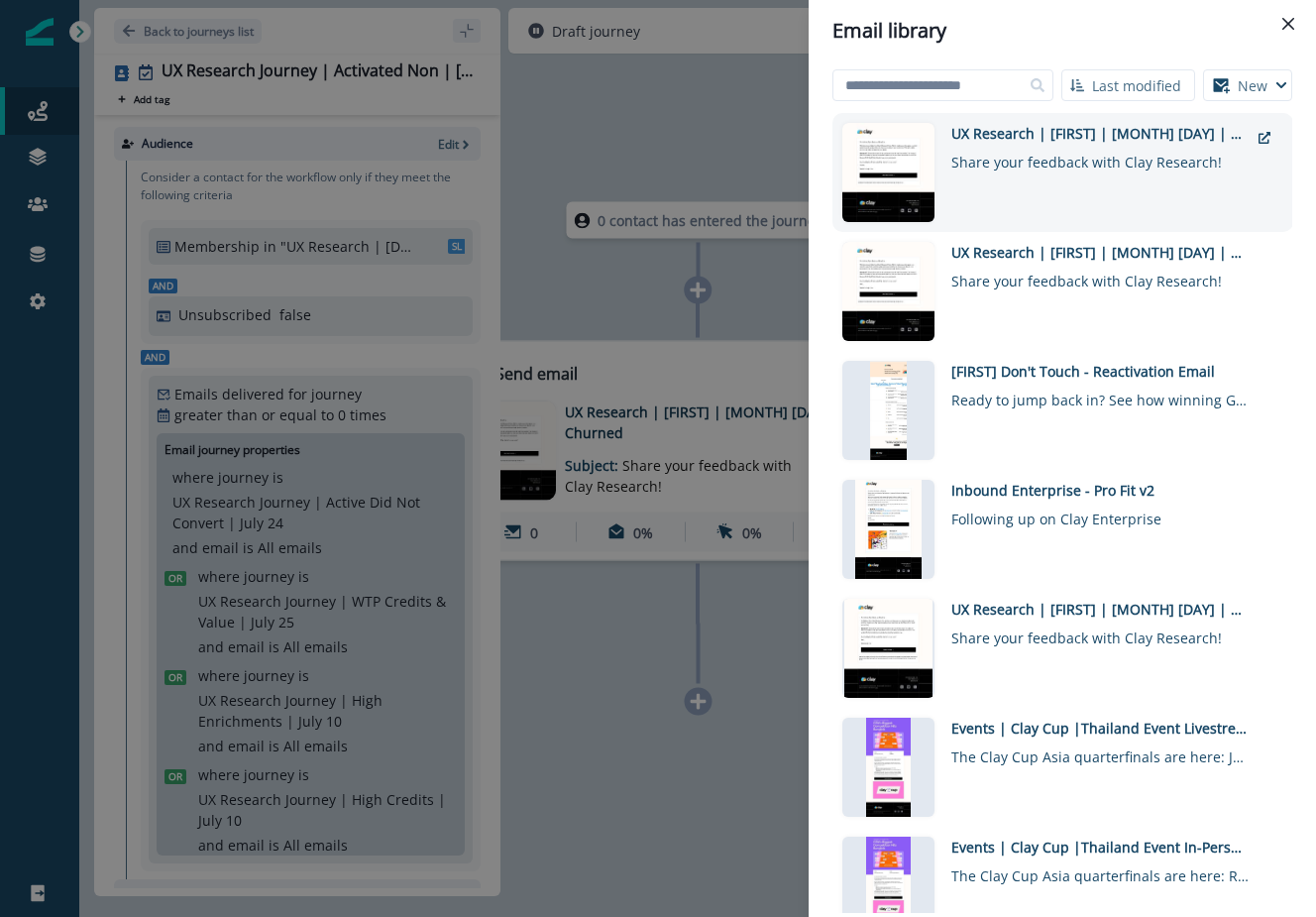 click on "UX Research | Julia | August 7 | Active Non Converts Batch 2 Share your feedback with Clay Research!" at bounding box center (1100, 172) 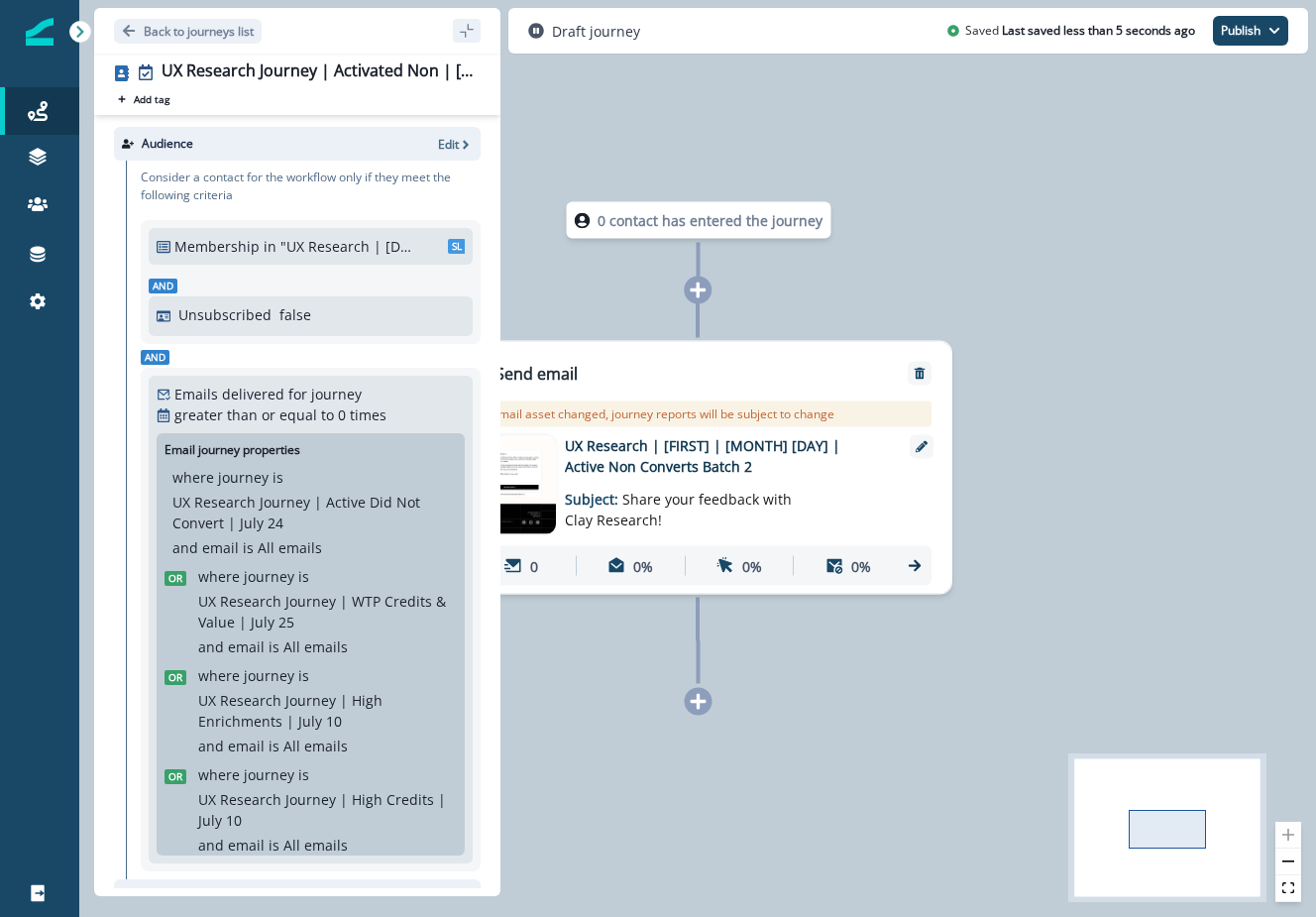 click on ""UX Research | 8 August | Jamie Julia | Churned"" at bounding box center (347, 246) 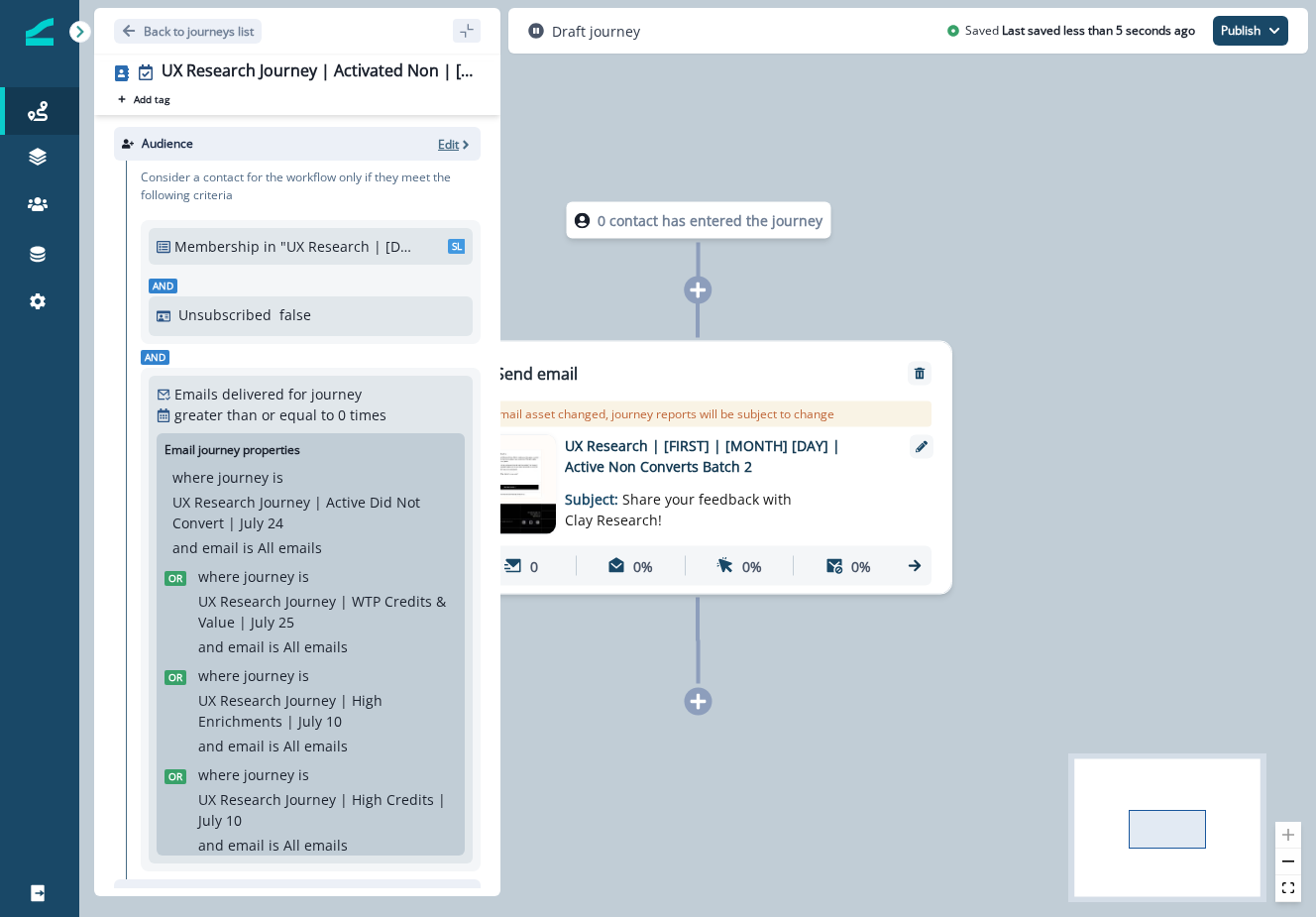 click on "Edit" at bounding box center (448, 144) 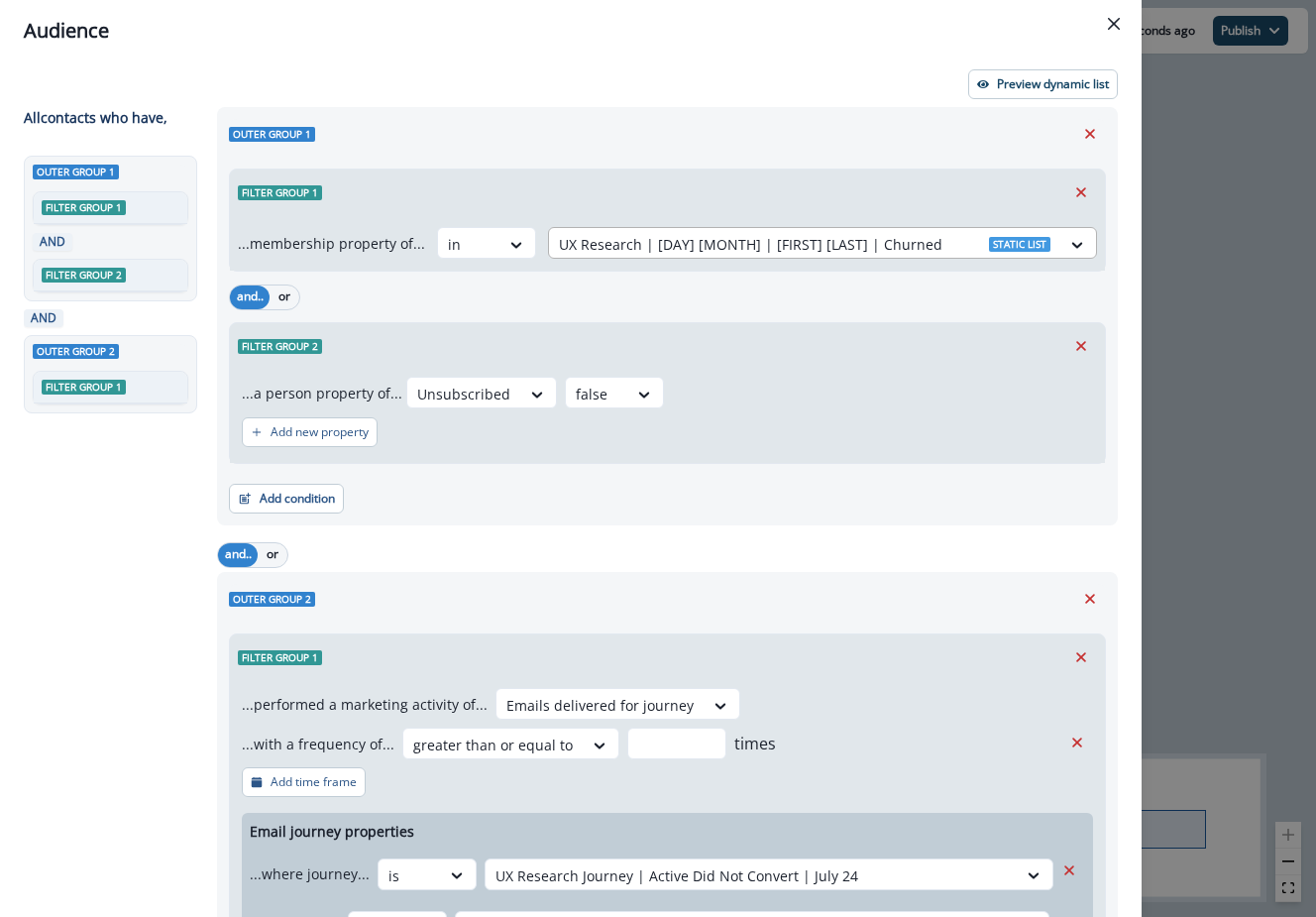click at bounding box center (805, 244) 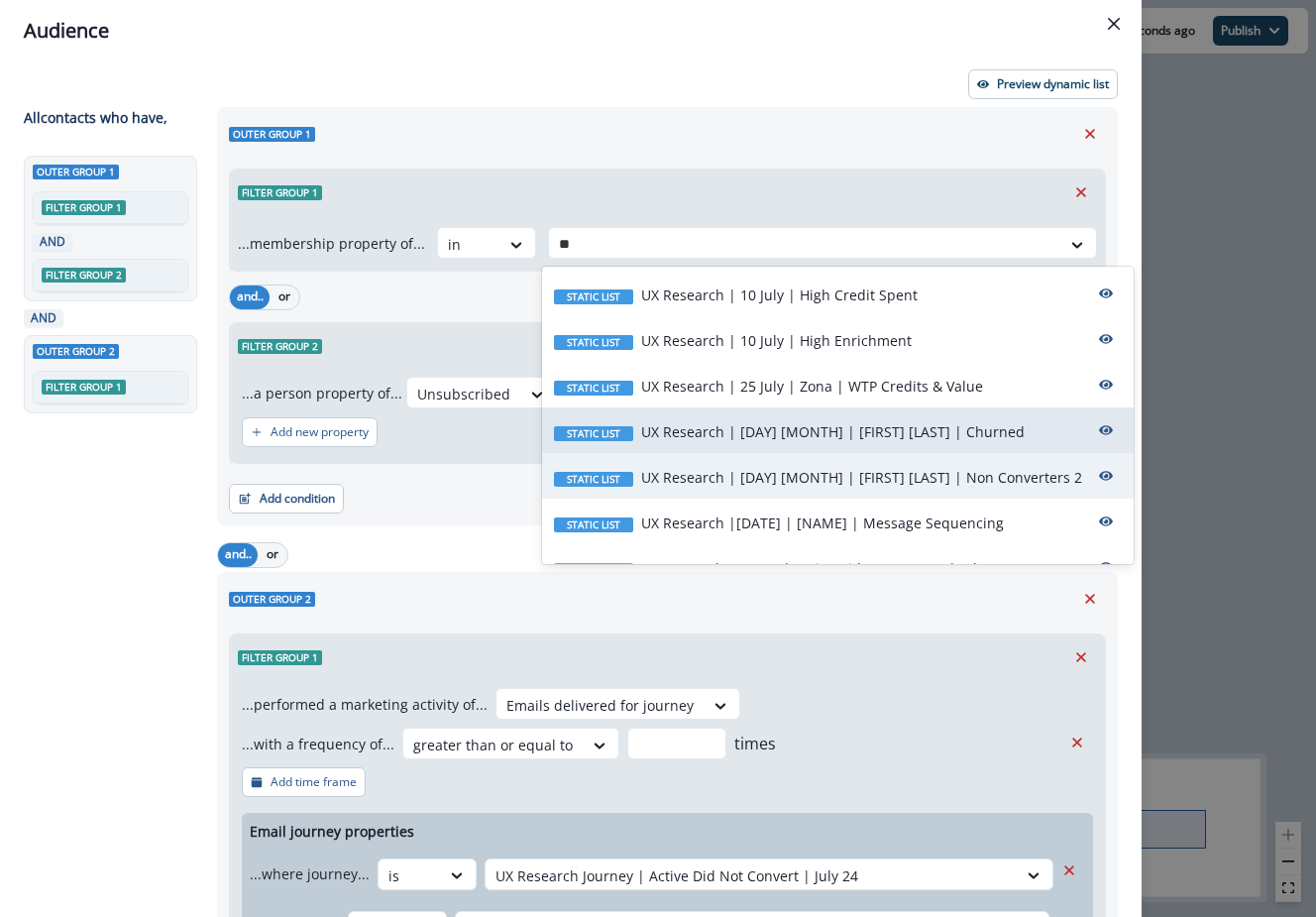 type on "**" 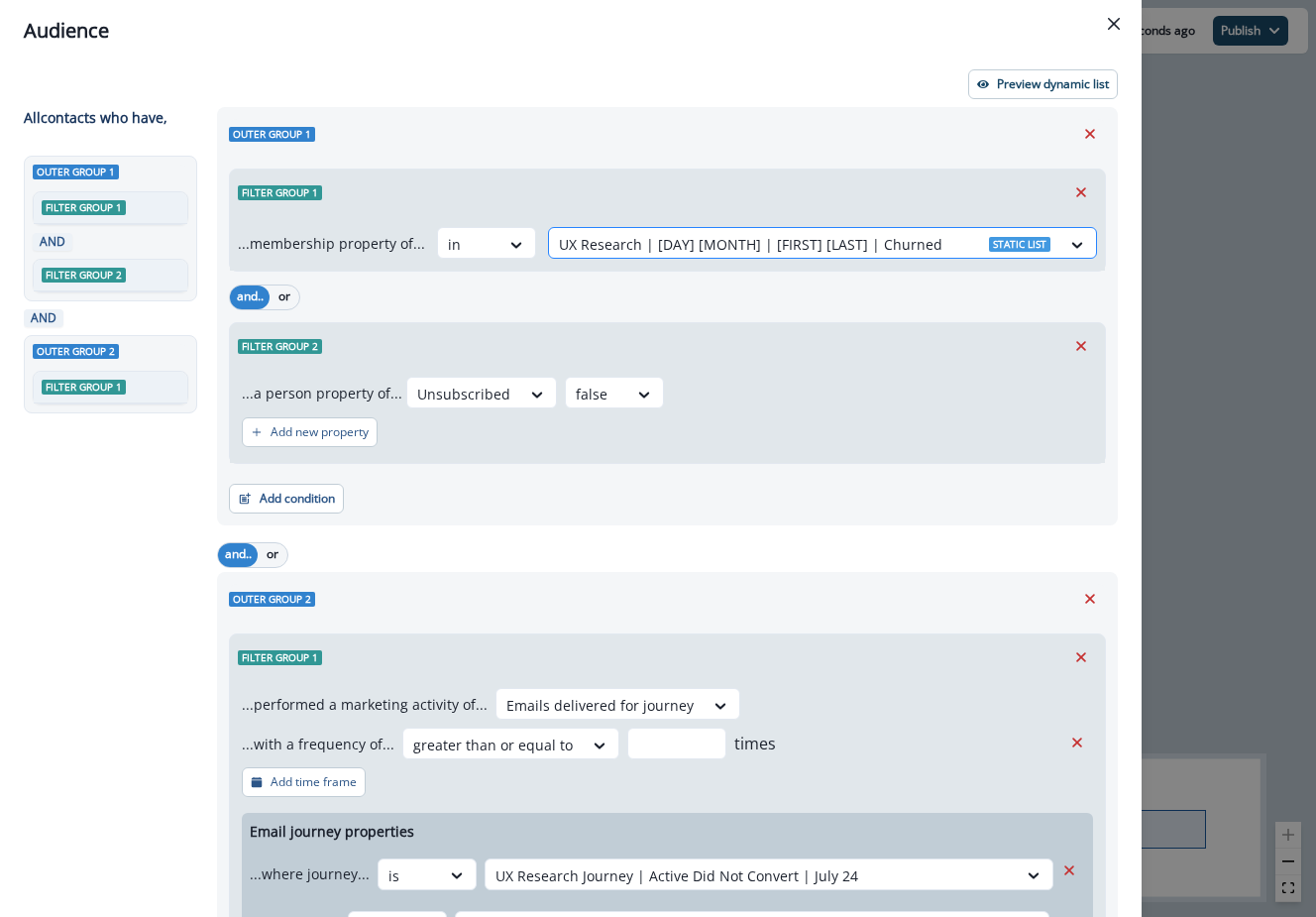 click at bounding box center [805, 244] 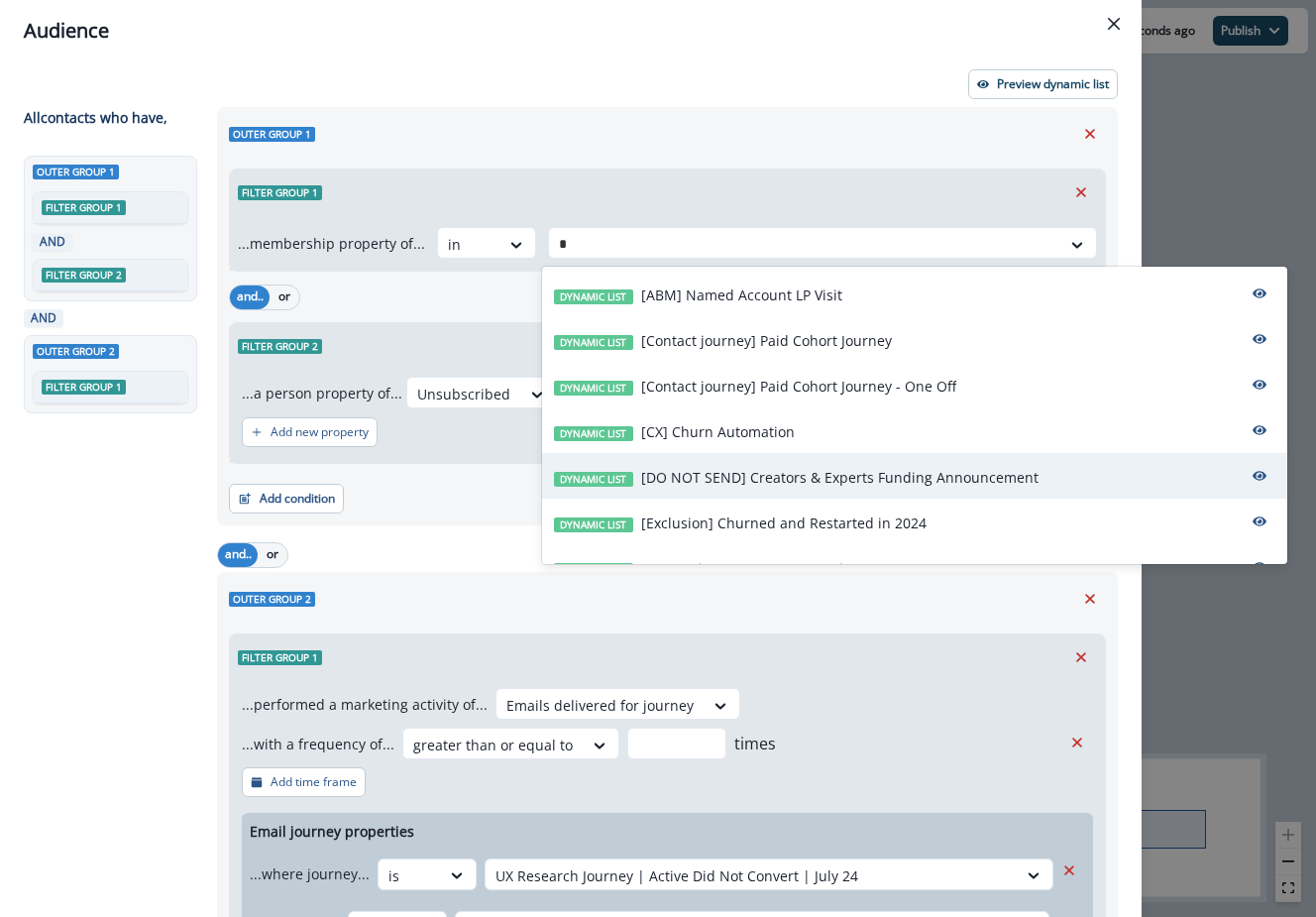 type on "**" 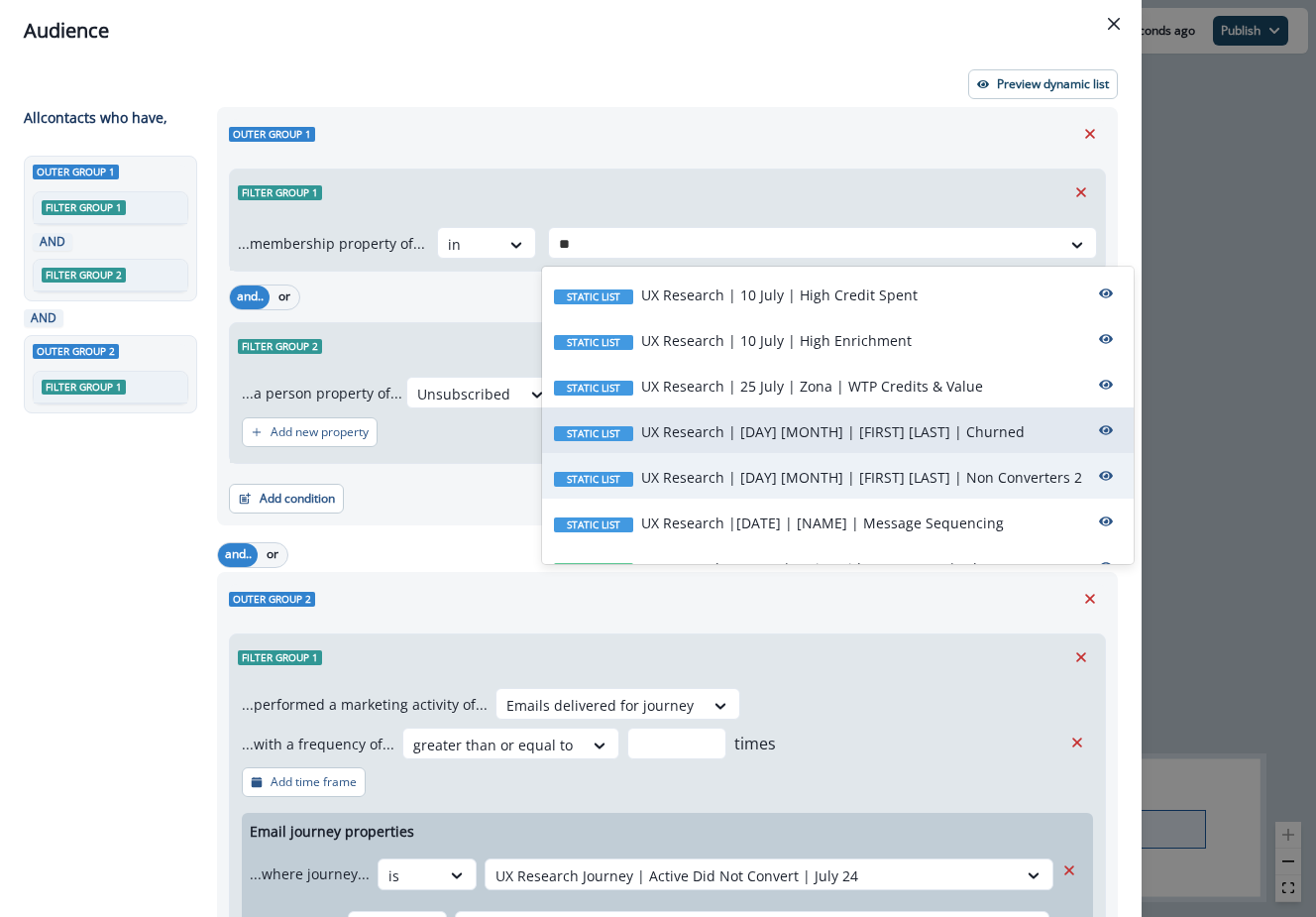 click on "UX Research | 8 August | Jamie Julia | Non Converters 2" at bounding box center (861, 477) 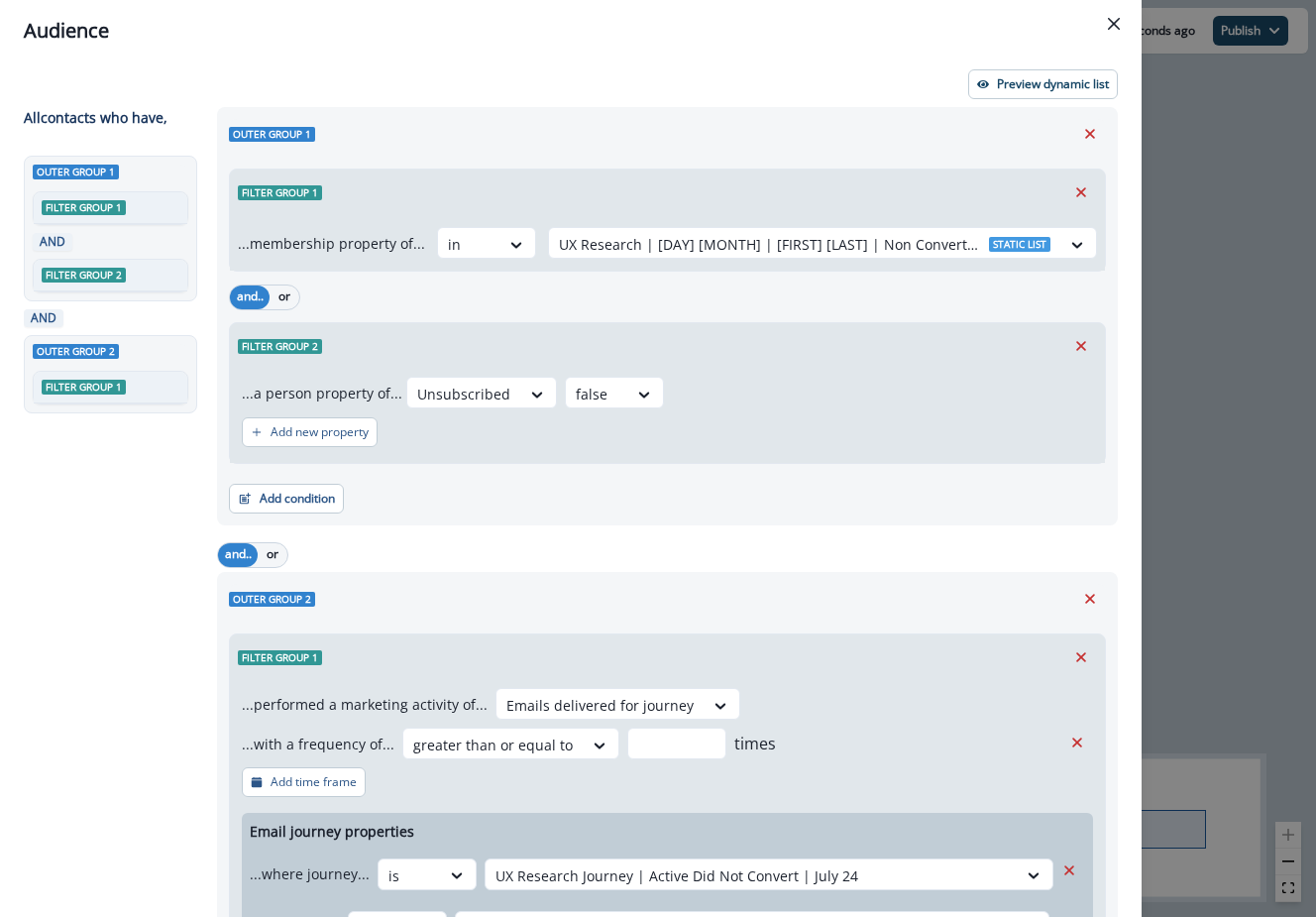 click on "Filter group 2" at bounding box center [667, 346] 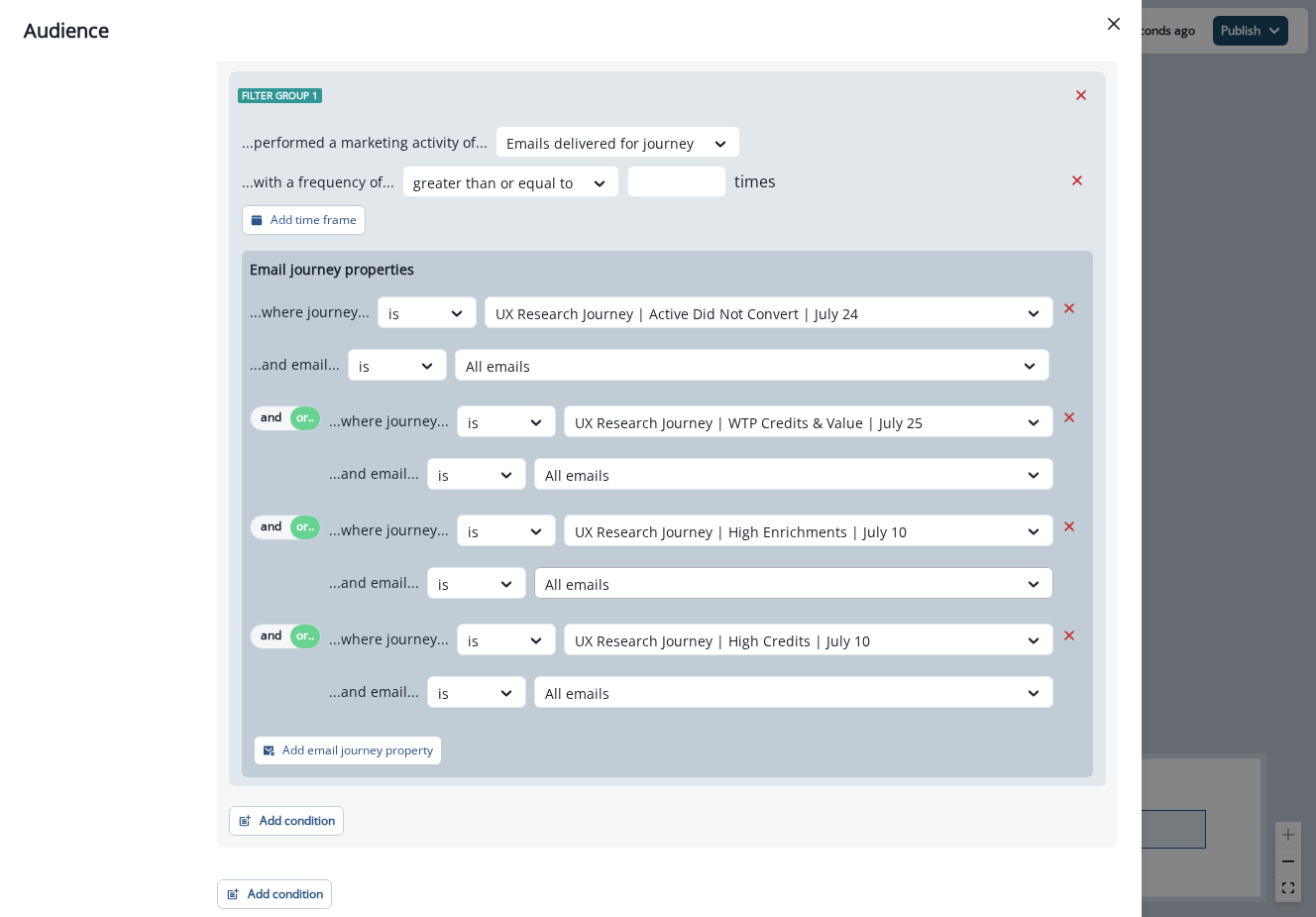 scroll, scrollTop: 0, scrollLeft: 0, axis: both 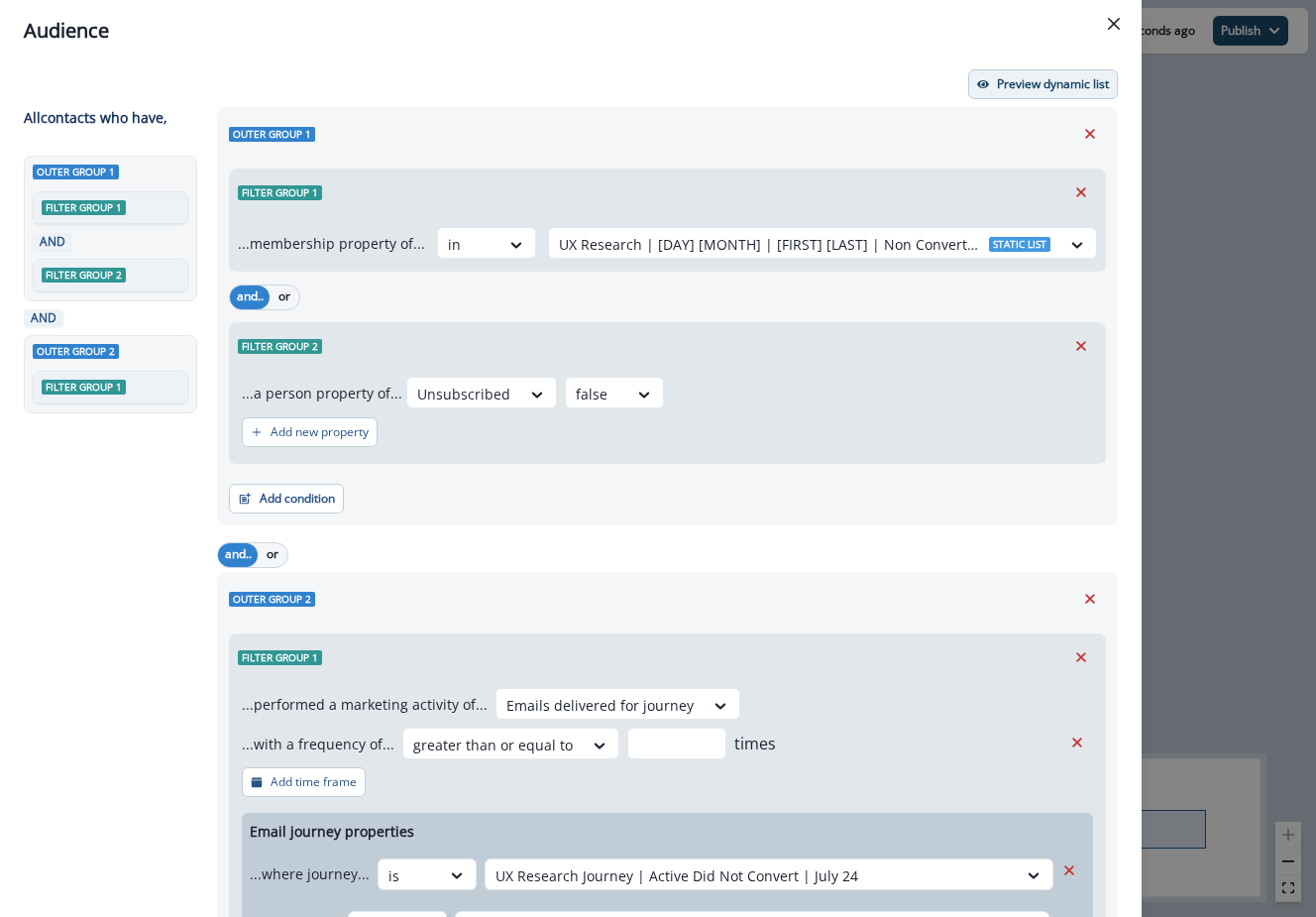 click on "Preview dynamic list" at bounding box center [1042, 84] 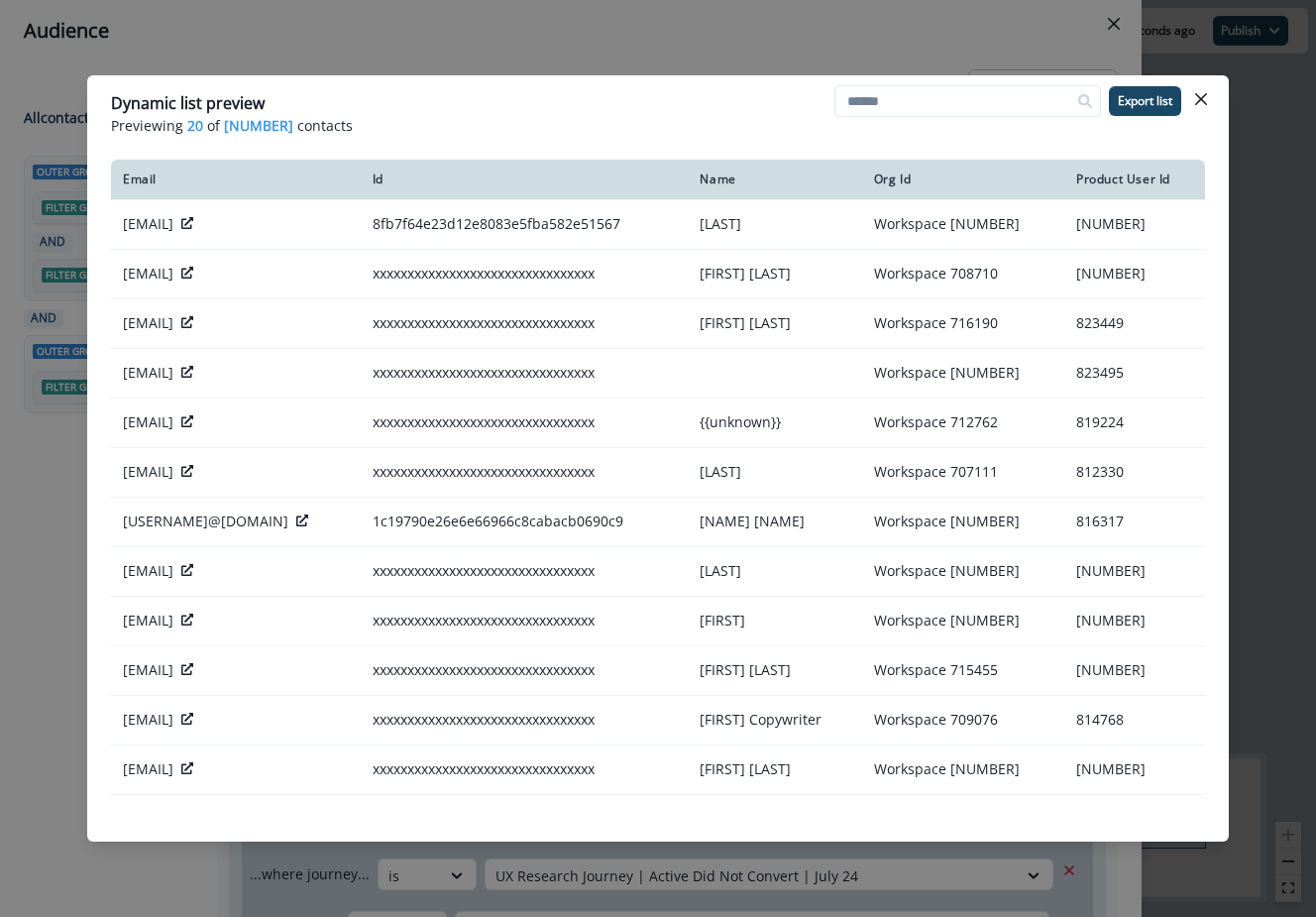 click on "Dynamic list preview Previewing 20 of 1,203 contacts Export list Email Id Name Org Id Product User Id oli.mcguinness@gmail.com 8fb7f64e23d12e8083e5fba582e51567 McGuinness Workspace 715969 823181 info@assceezfive.com c02d6af230cf1f2a7932f7cbedfc89f0 info info Workspace 708710 814312 saif@lacleo.ai 1bd4a0dd654d755f31f2665db1b07aea Saif Mohammad Workspace 716190 823449 business@fullgen.ai 3162e9313ea3569024b975c94f484bf4 Workspace 716240 823495 zainua724@gmail.com b89ce4a537913391372ed46c2c391dc7 {{unknown}} Workspace 712762 819224 ridyamverma42@gmail.com 81fba65dbc60be5a494d9da0efb06334 Verma Workspace 707111 812330 sam.yopyer@arczgrowthy.com 1c19790e26e6e66966c8cabacb0690c9 sam yopyer Workspace 710341 816317 keenanaswangga@gmail.com bf645bbf8d301ec59f9ed538f3496508 Aswangga Workspace 718124 825747 itsemilygrace05@gmail.com e6a32df2492a369be19e4944333ab5e6 Grace Workspace 707291 812557 akshay@getspine.ai 54c41f77032c593c4783ef8b885b319d Akshay Budhkar Workspace 715455 822537 hello@srideepa.co Workspace 709076" at bounding box center [658, 458] 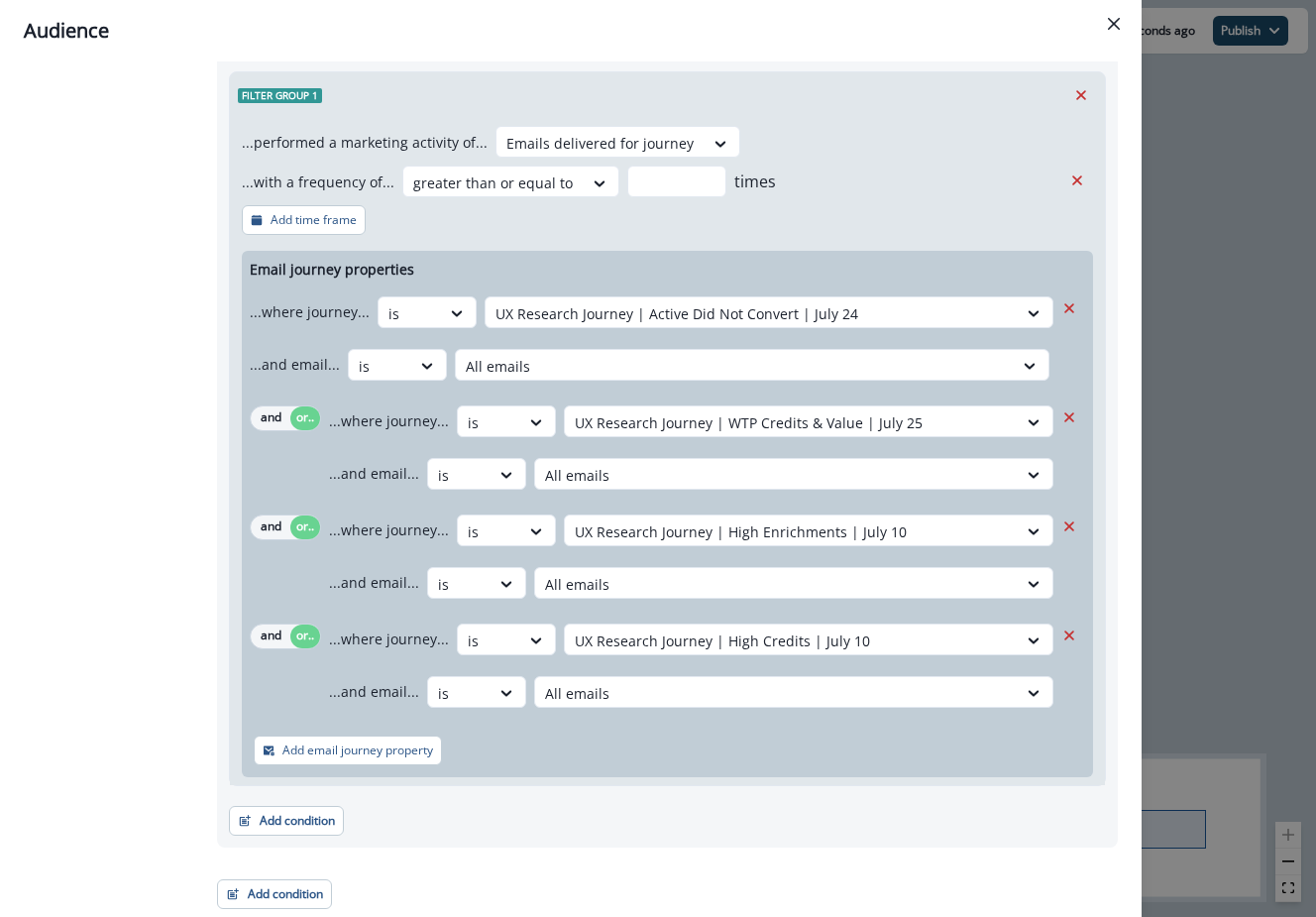 scroll, scrollTop: 0, scrollLeft: 0, axis: both 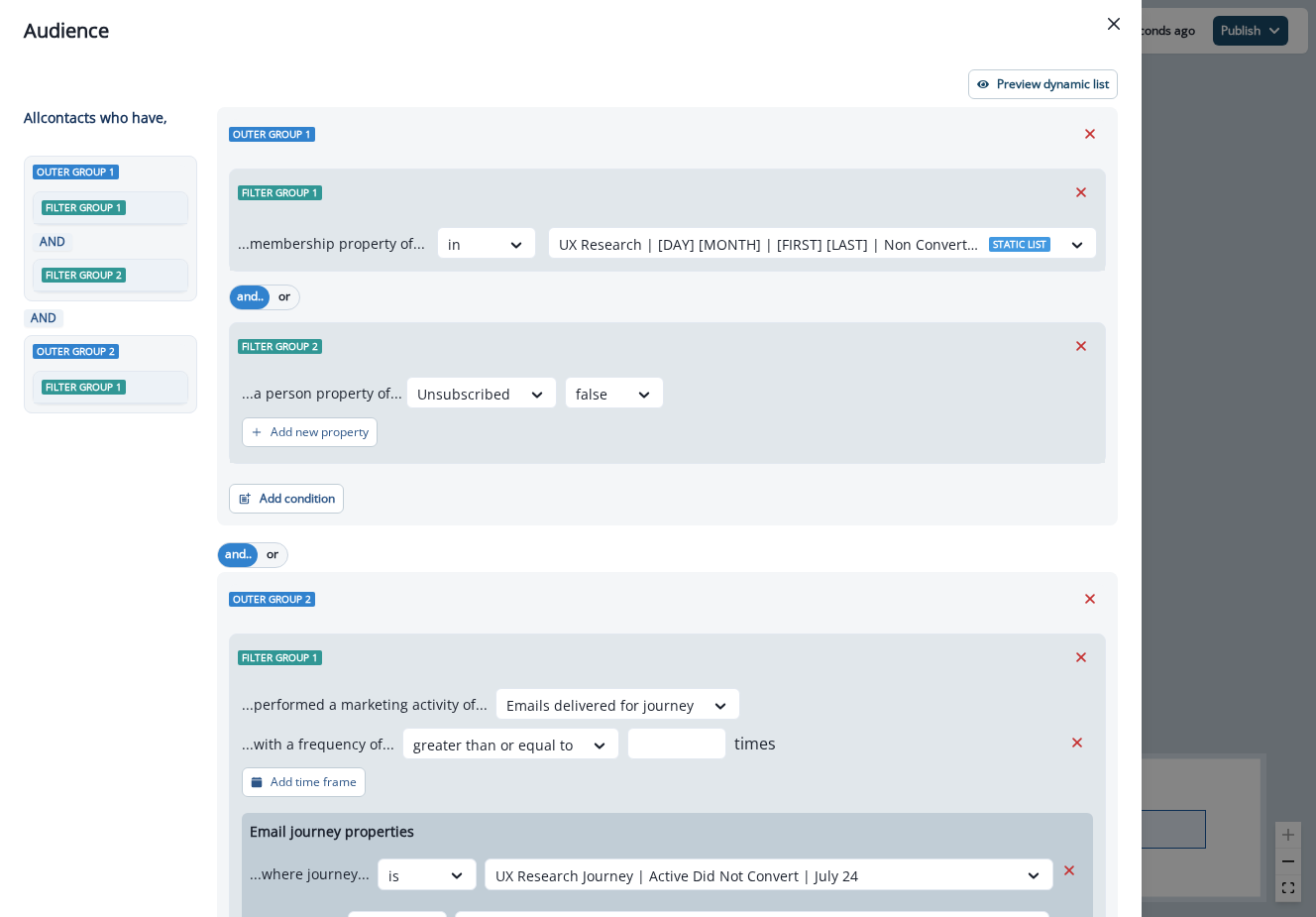 click on "Audience Preview dynamic list All  contact s who have, Outer group 1 Filter group 1 AND Filter group 2 AND Outer group 2 Filter group 1 Outer group 1 Filter group 1 ...membership property of... in UX Research | 8 August | Jamie Julia | Non Converters 2 Static list and.. or Filter group 2 ...a person property of... Unsubscribed false Add new property Add condition Contact properties A person property Performed a product event Performed a marketing activity Performed a web activity List membership Salesforce campaign membership and.. or Outer group 2 Filter group 1 ...performed a marketing activity of... Emails delivered for journey ...with a frequency of... greater than or equal to * times Add time frame Email journey properties ...where journey... is UX Research Journey | Active Did Not Convert | July 24 ...and email... is All emails and or.. ...where journey... is UX Research Journey | WTP Credits & Value | July 25 ...and email... is All emails and or.. ...where journey... is ...and email... is All emails is" at bounding box center [658, 458] 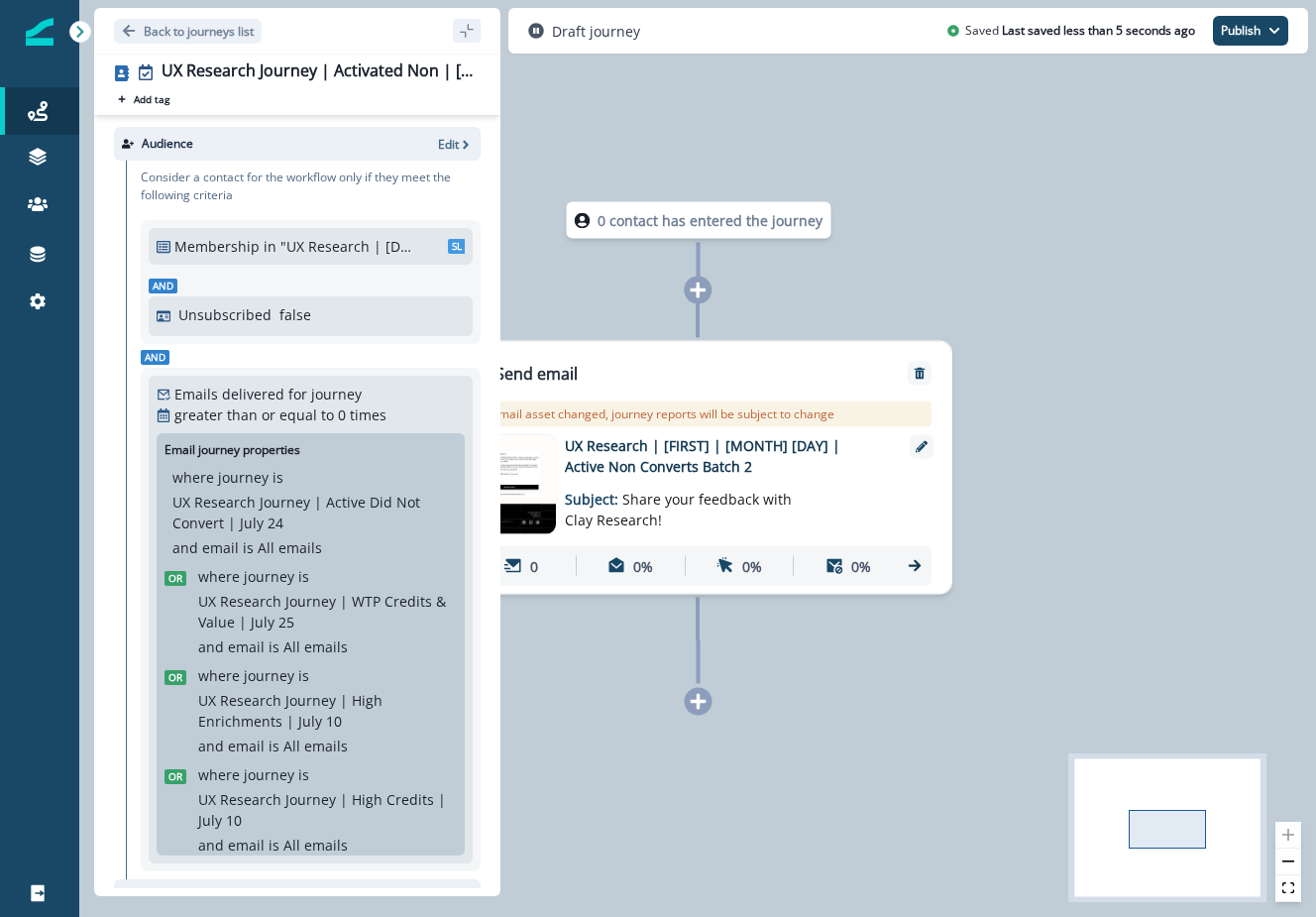 click on ""UX Research | 8 August | Jamie Julia | Non Converters 2"" at bounding box center [347, 246] 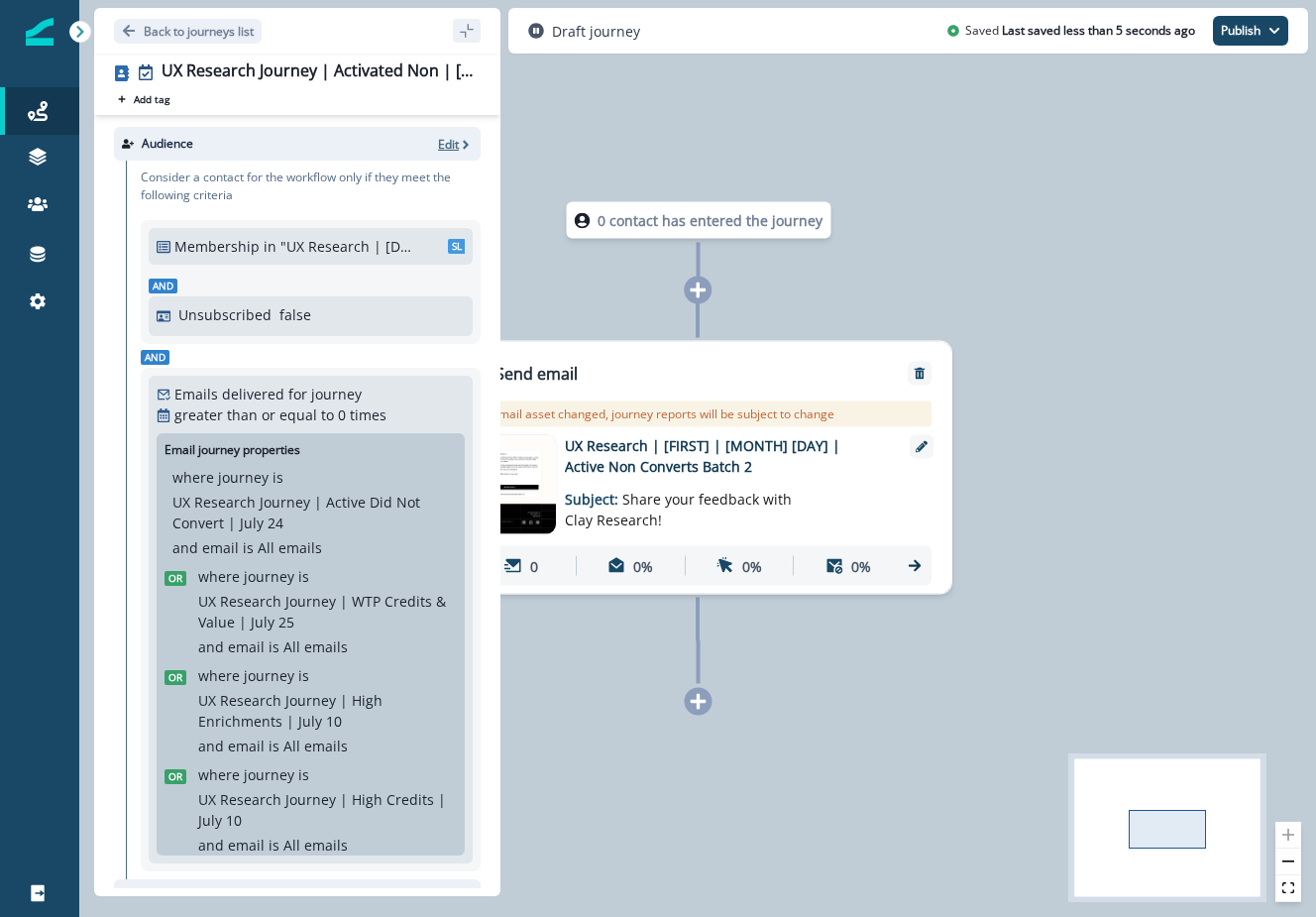 click on "Edit" at bounding box center [448, 144] 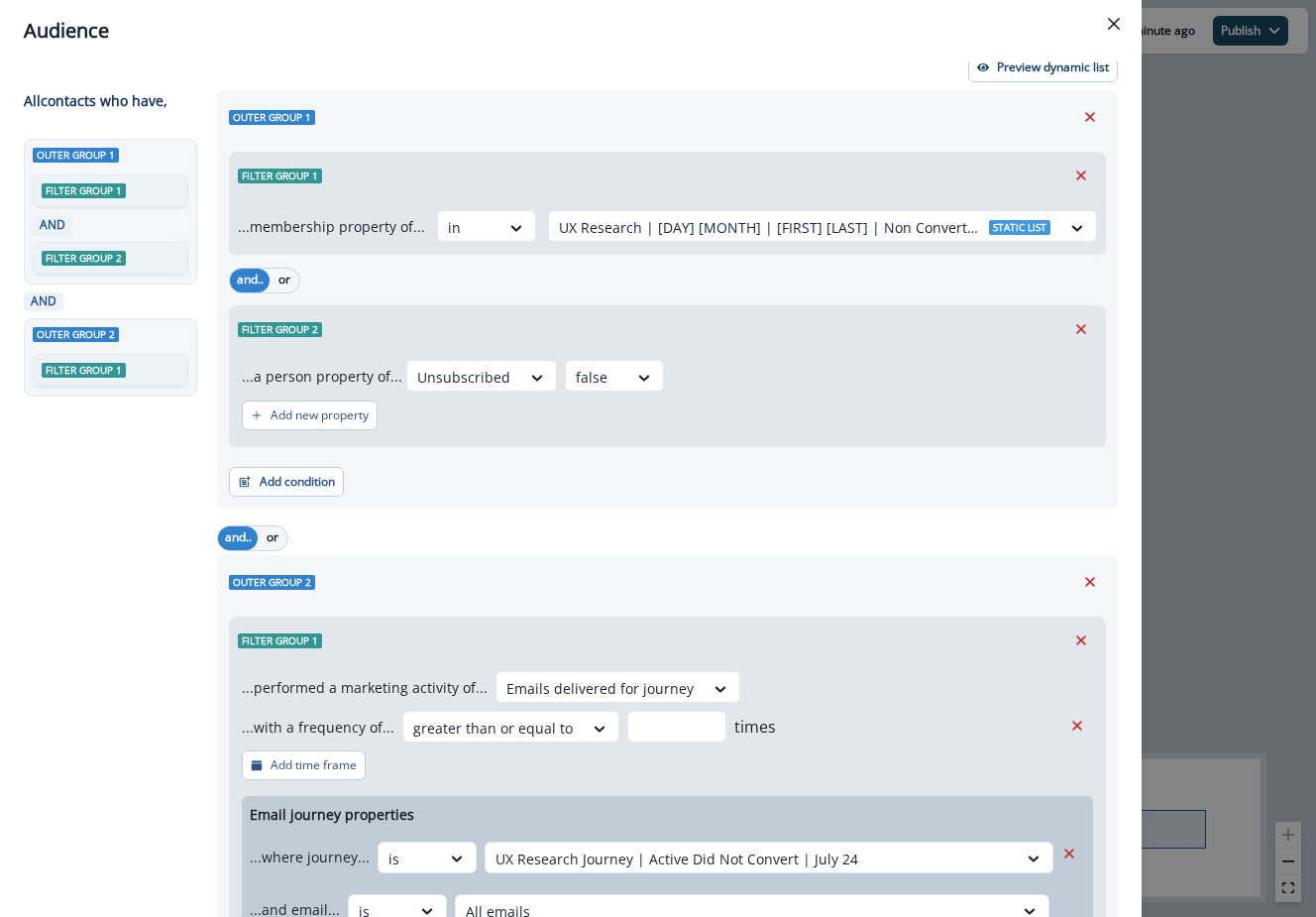 scroll, scrollTop: 0, scrollLeft: 0, axis: both 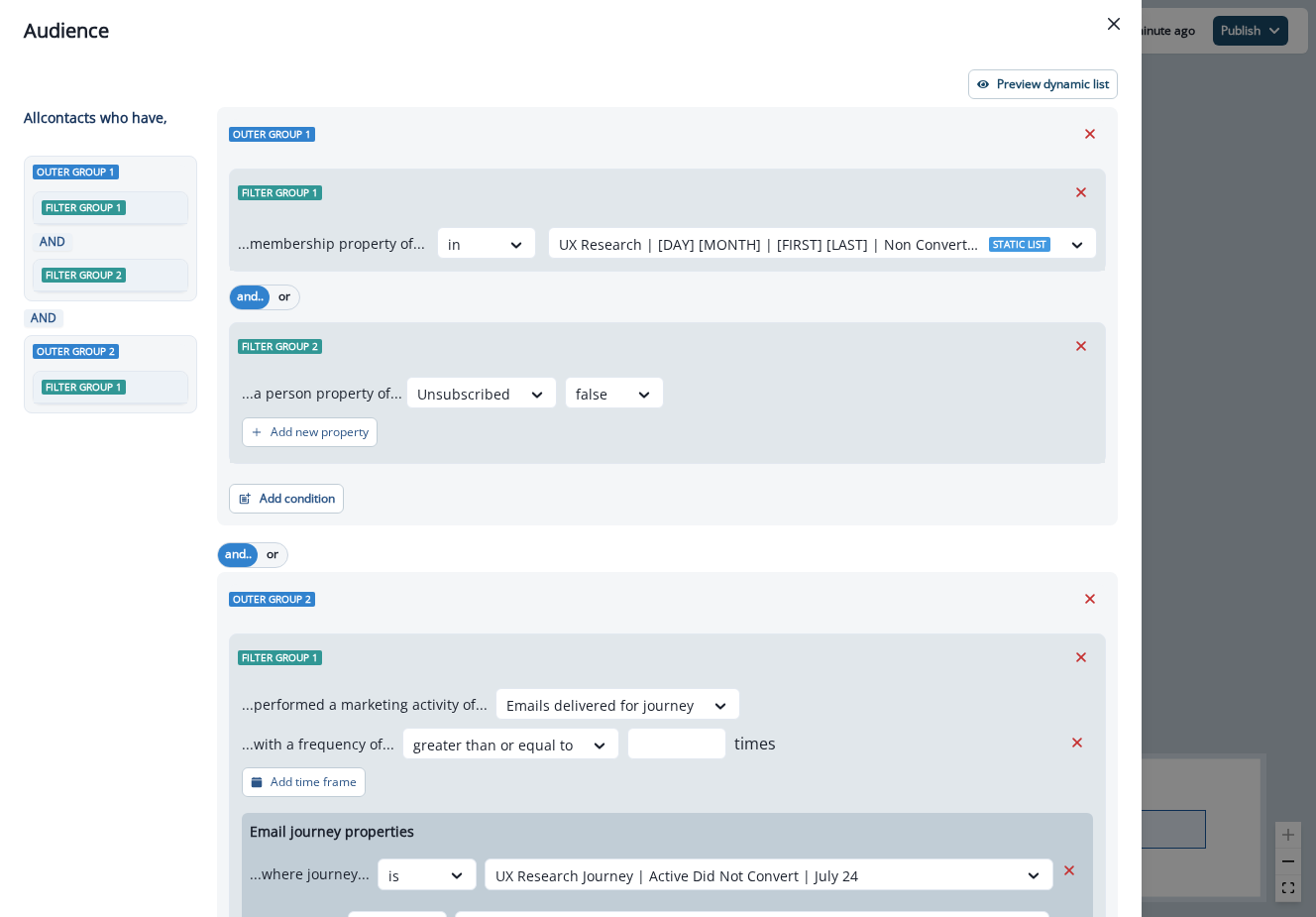 click on "Audience Preview dynamic list All  contact s who have, Outer group 1 Filter group 1 AND Filter group 2 AND Outer group 2 Filter group 1 Outer group 1 Filter group 1 ...membership property of... in UX Research | 8 August | Jamie Julia | Non Converters 2 Static list and.. or Filter group 2 ...a person property of... Unsubscribed false Add new property Add condition Contact properties A person property Performed a product event Performed a marketing activity Performed a web activity List membership Salesforce campaign membership and.. or Outer group 2 Filter group 1 ...performed a marketing activity of... Emails delivered for journey ...with a frequency of... greater than or equal to * times Add time frame Email journey properties ...where journey... is UX Research Journey | Active Did Not Convert | July 24 ...and email... is All emails and or.. ...where journey... is UX Research Journey | WTP Credits & Value | July 25 ...and email... is All emails and or.. ...where journey... is ...and email... is All emails is" at bounding box center [658, 458] 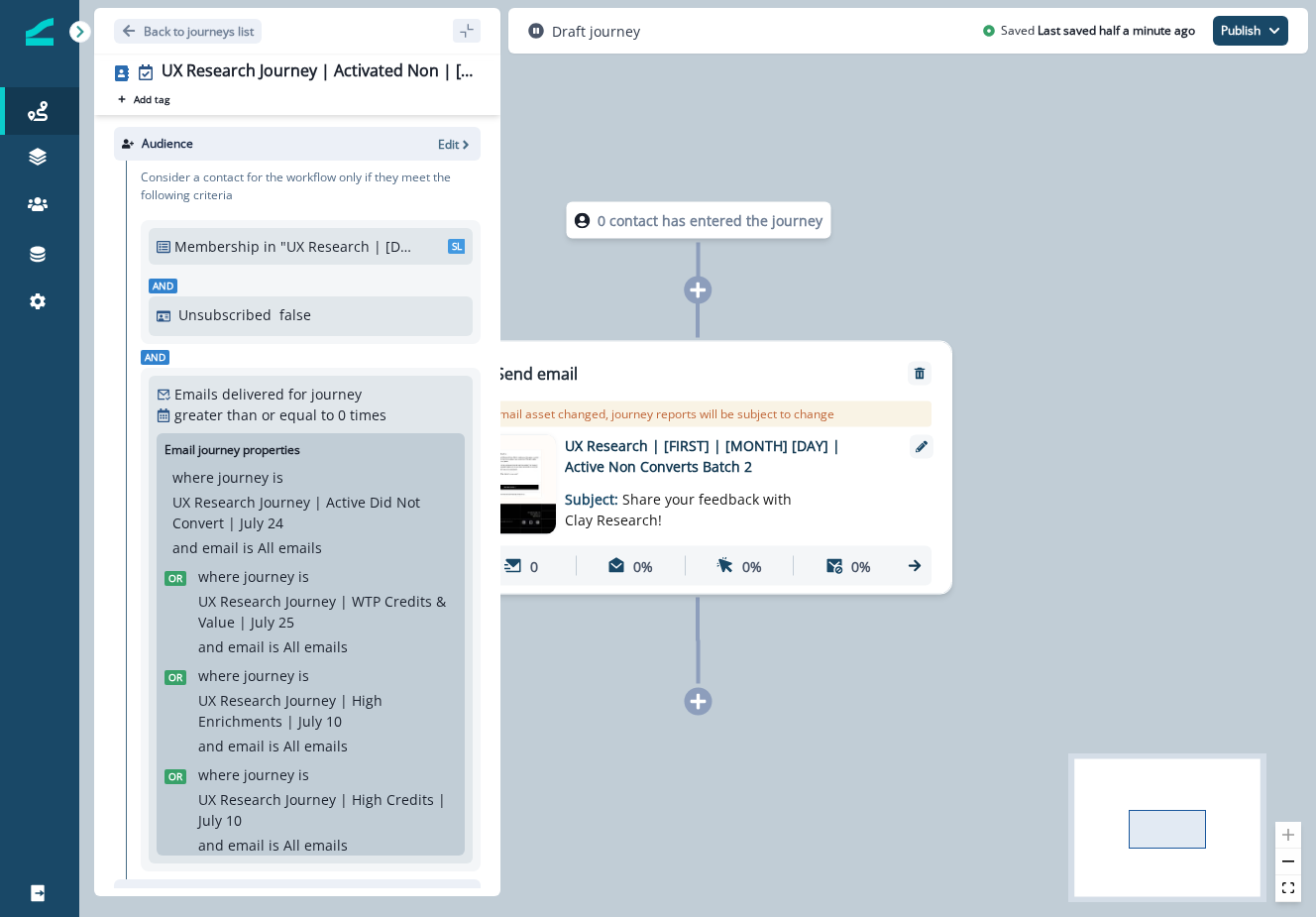 scroll, scrollTop: 272, scrollLeft: 0, axis: vertical 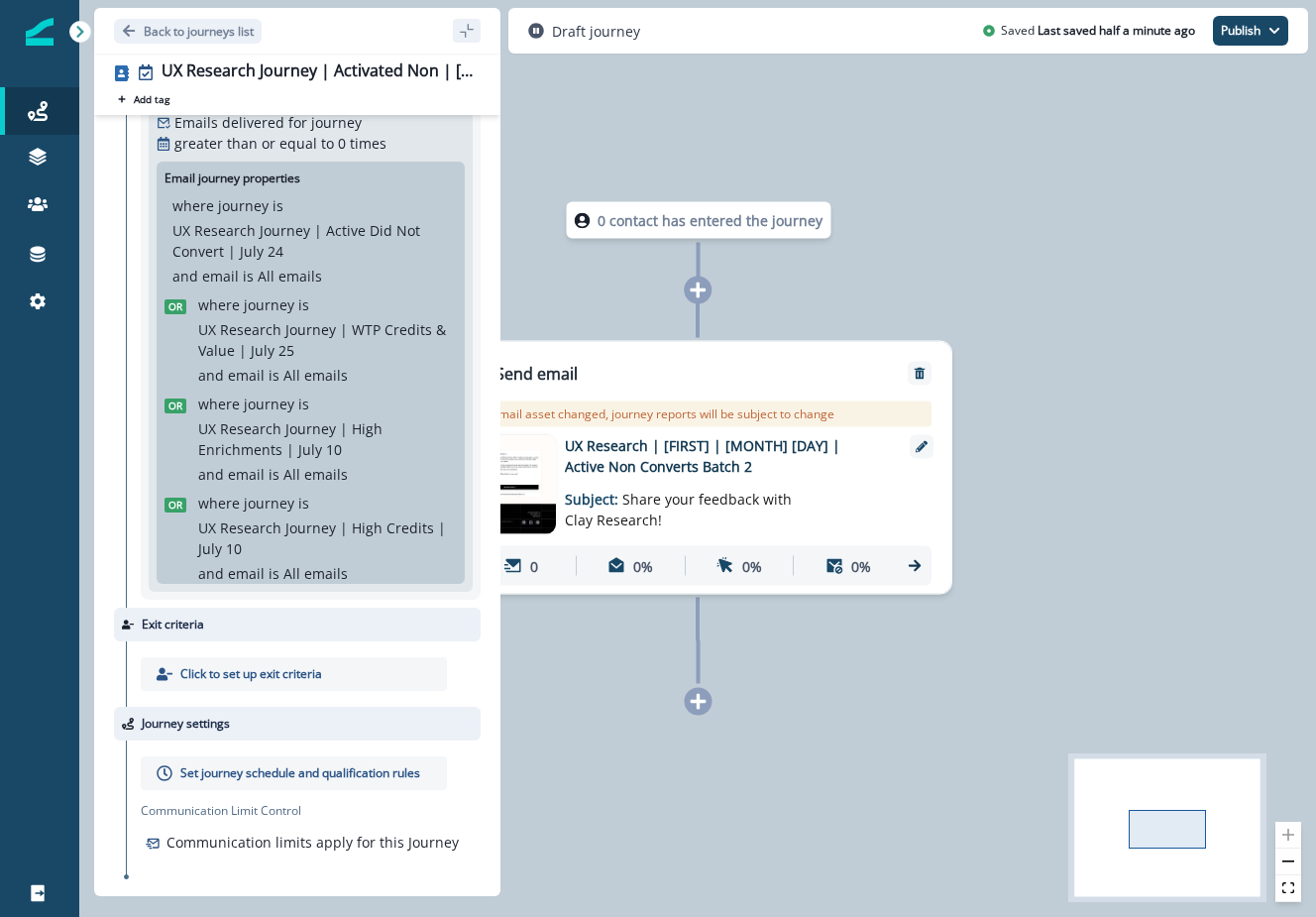 click on "Set journey schedule and qualification rules" at bounding box center (300, 773) 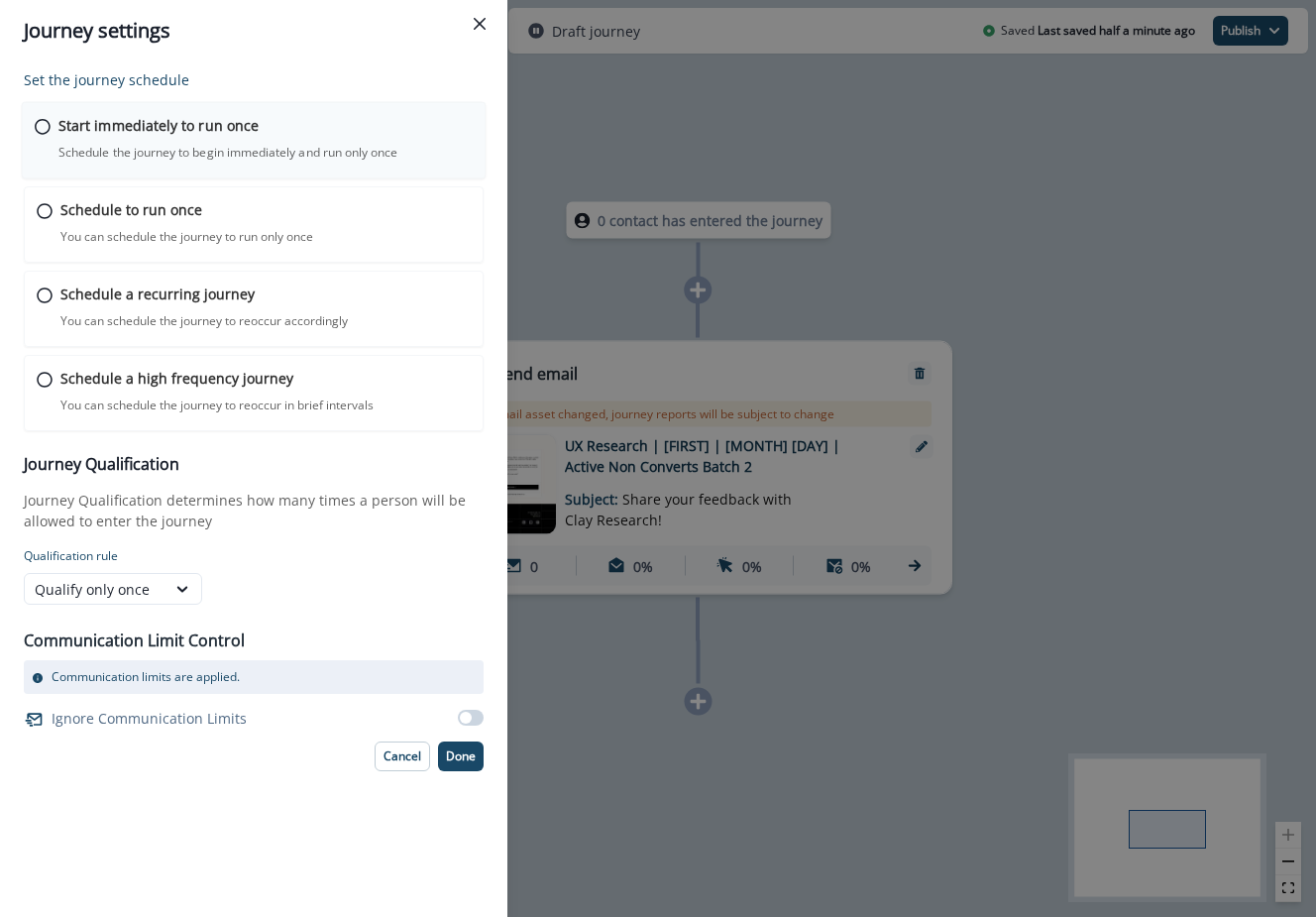 click on "Schedule the journey to begin immediately and run only once" at bounding box center [228, 153] 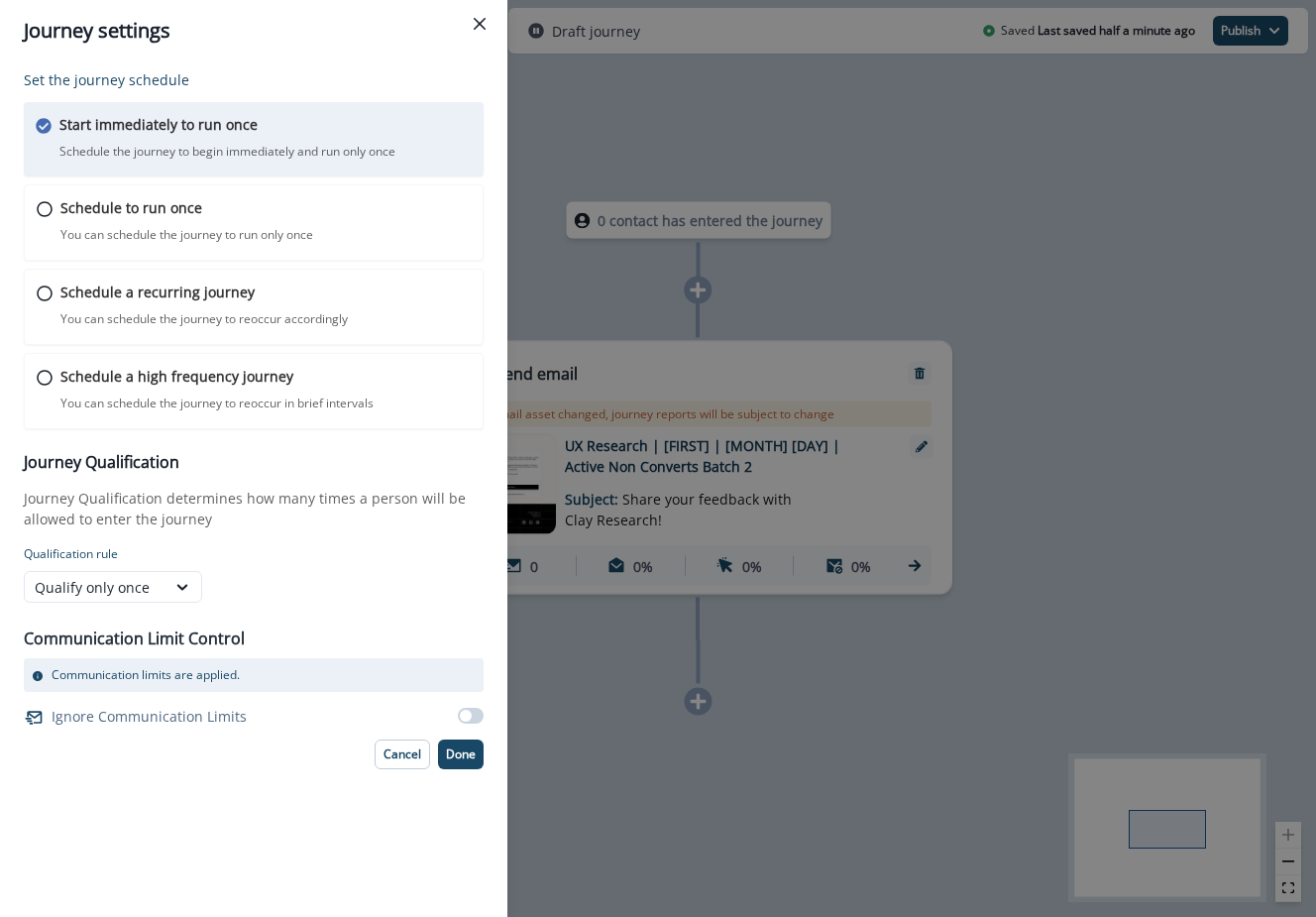 click on "Journey settings Set the journey schedule Start immediately to run once Schedule the journey to begin immediately and run only once   Journey is scheduled in Workspace Timezone Workspace timezone:   ( UTC -04:00 America/New_York ) Schedule to run once You can schedule the journey to run only once   Journey is scheduled in Workspace Timezone Workspace timezone:   ( UTC -04:00 America/New_York ) Schedule a recurring journey You can schedule the journey to reoccur accordingly   Journey is scheduled in Workspace Timezone Workspace timezone:   ( UTC -04:00 America/New_York ) Schedule a high frequency journey You can schedule the journey to reoccur in brief intervals   Journey is scheduled in Workspace Timezone Workspace timezone:   ( UTC -04:00 America/New_York ) Journey Qualification Journey Qualification determines how many times a person will be allowed to enter the journey Qualification rule Qualify only once Communication Limit Control Communication limits are applied. Ignore Communication Limits Cancel Done" at bounding box center [658, 458] 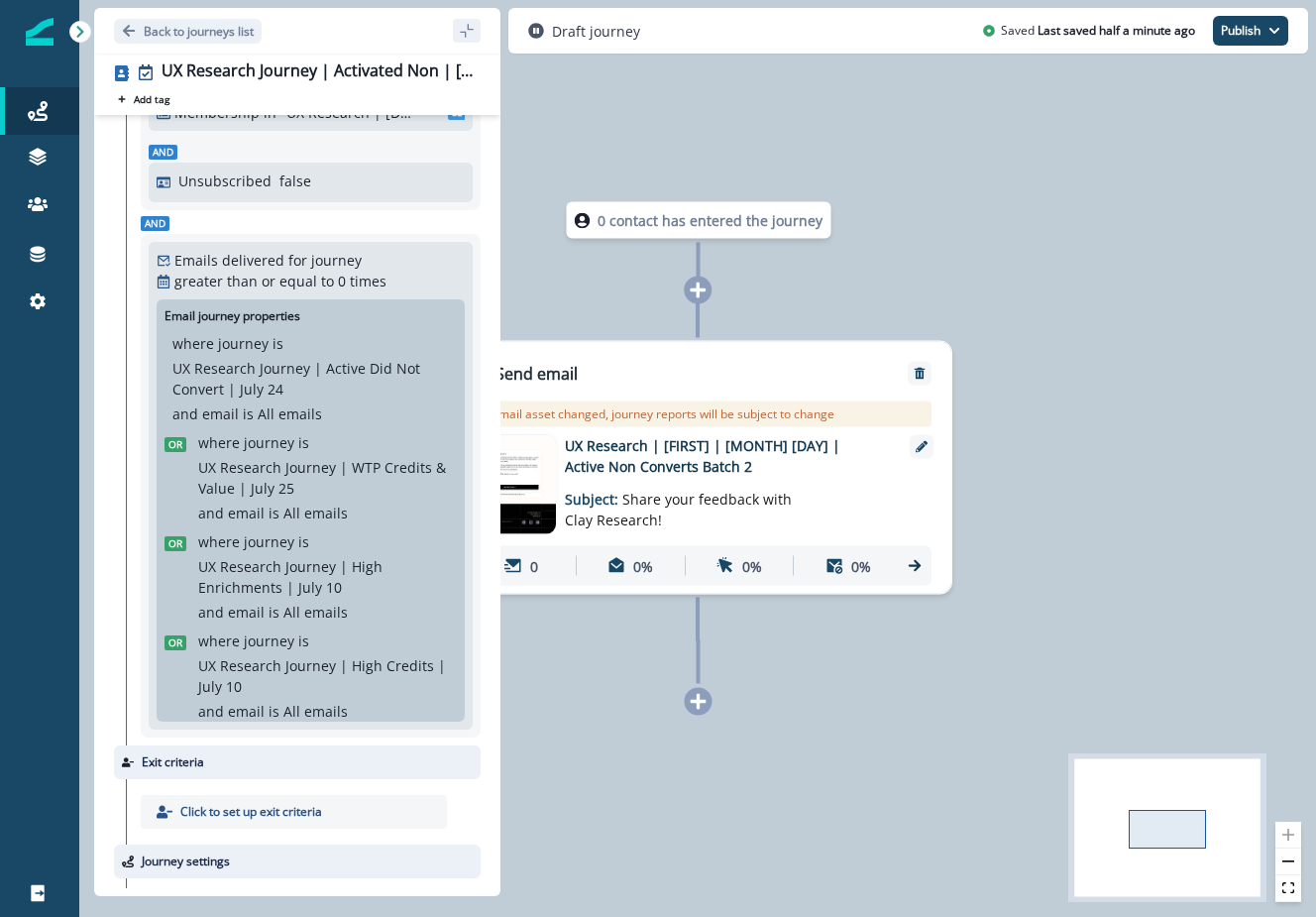 scroll, scrollTop: 0, scrollLeft: 0, axis: both 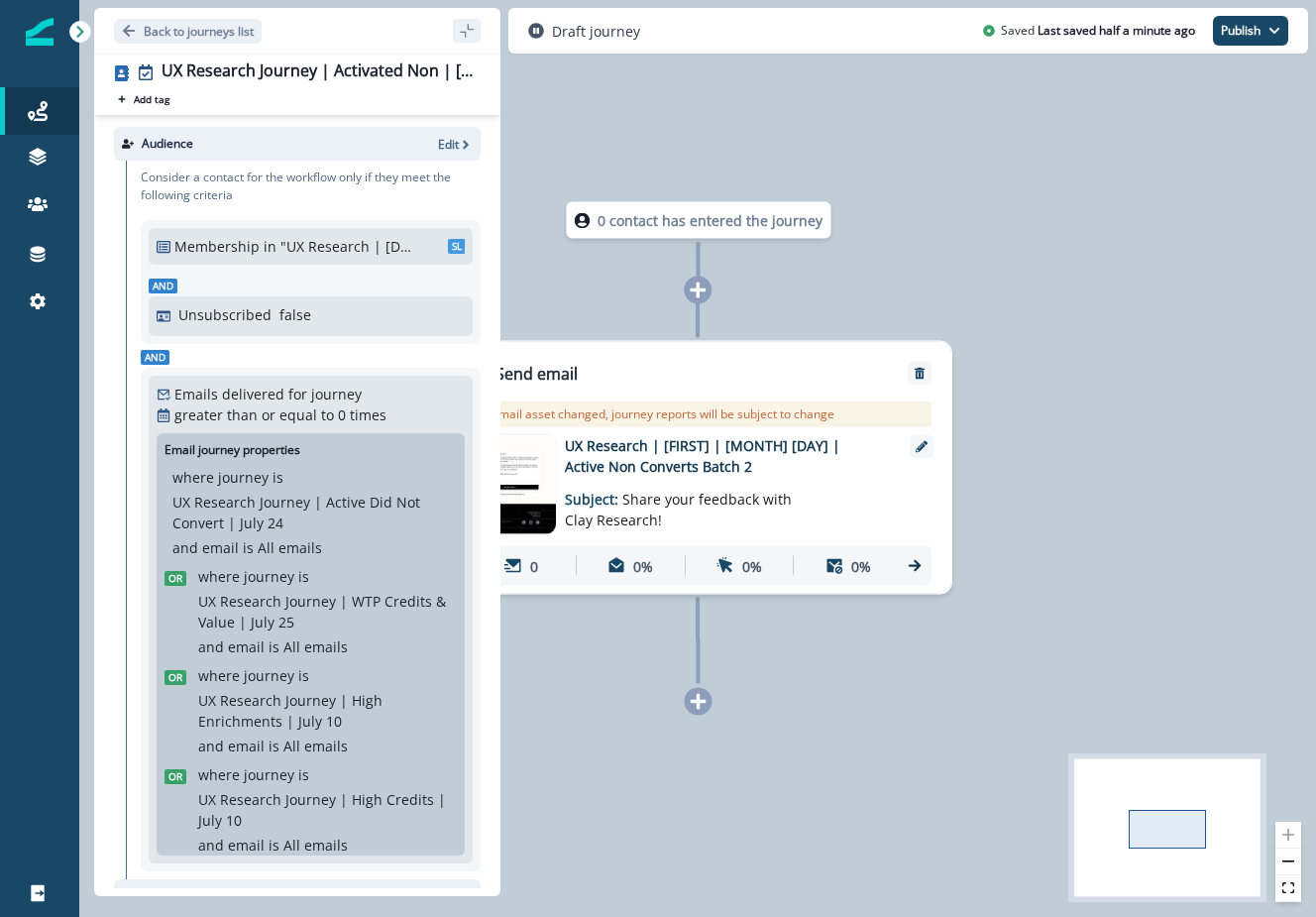 click on ""UX Research | 8 August | Jamie Julia | Non Converters 2"" at bounding box center (347, 246) 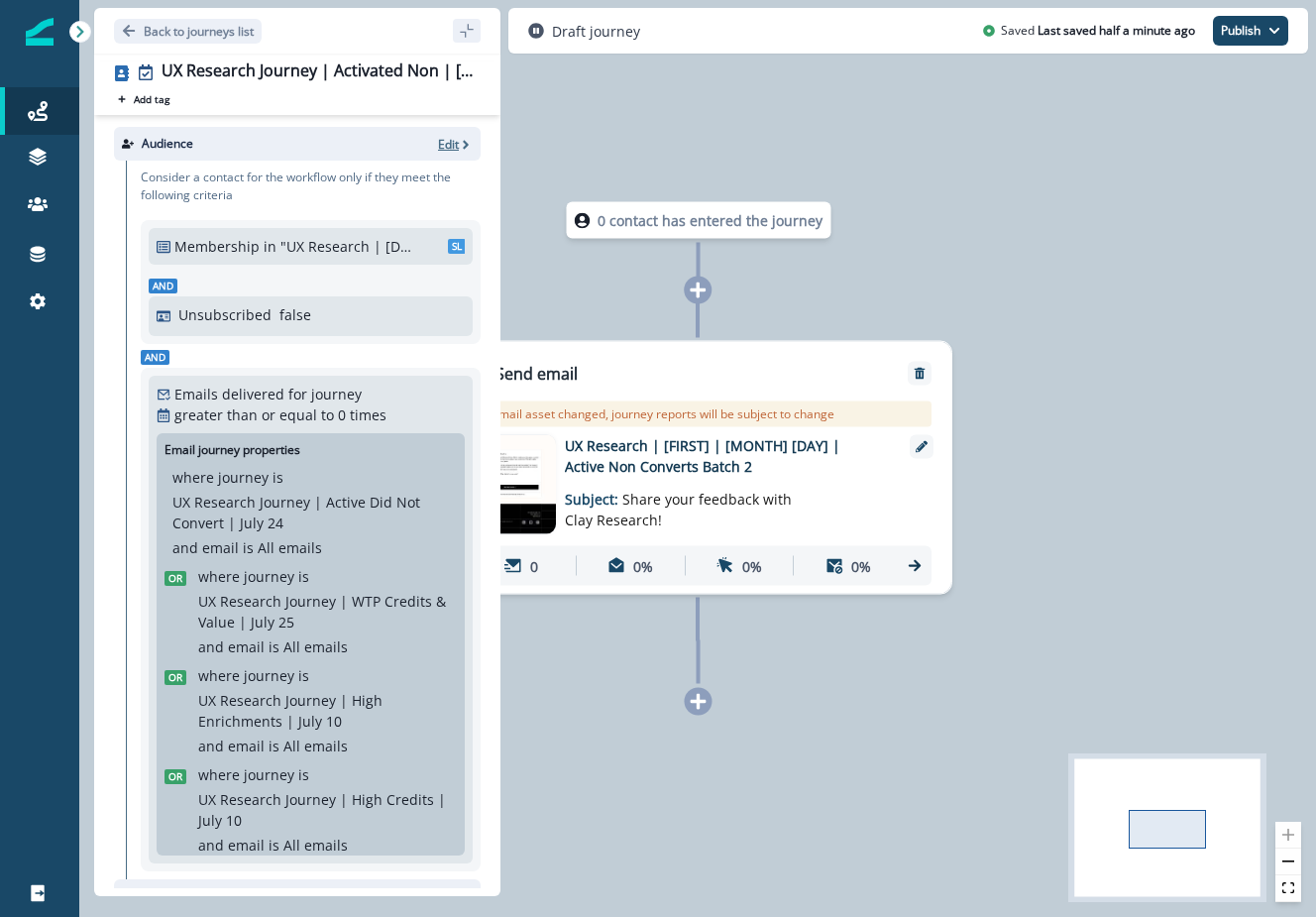 click on "Edit" at bounding box center (448, 144) 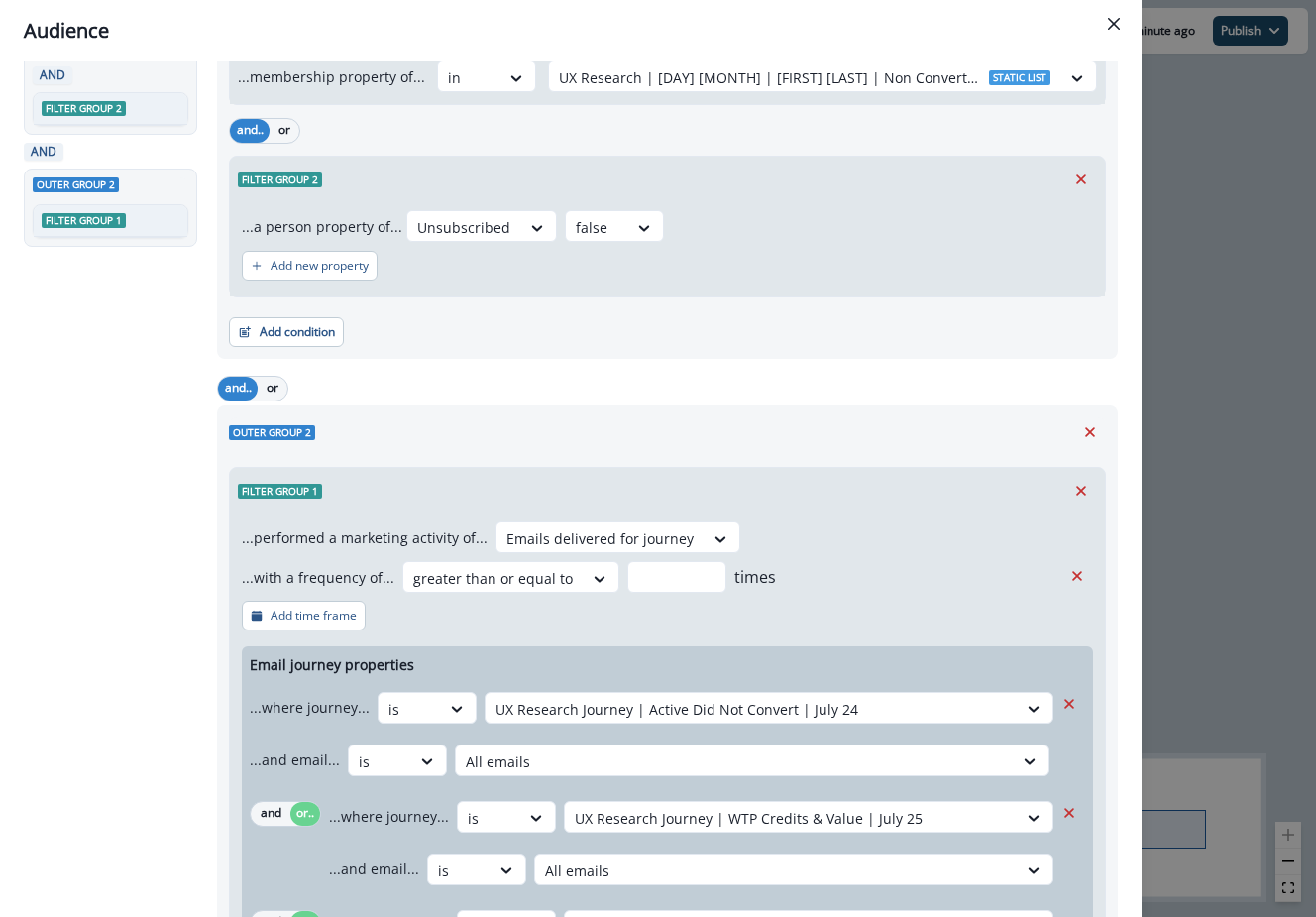 scroll, scrollTop: 0, scrollLeft: 0, axis: both 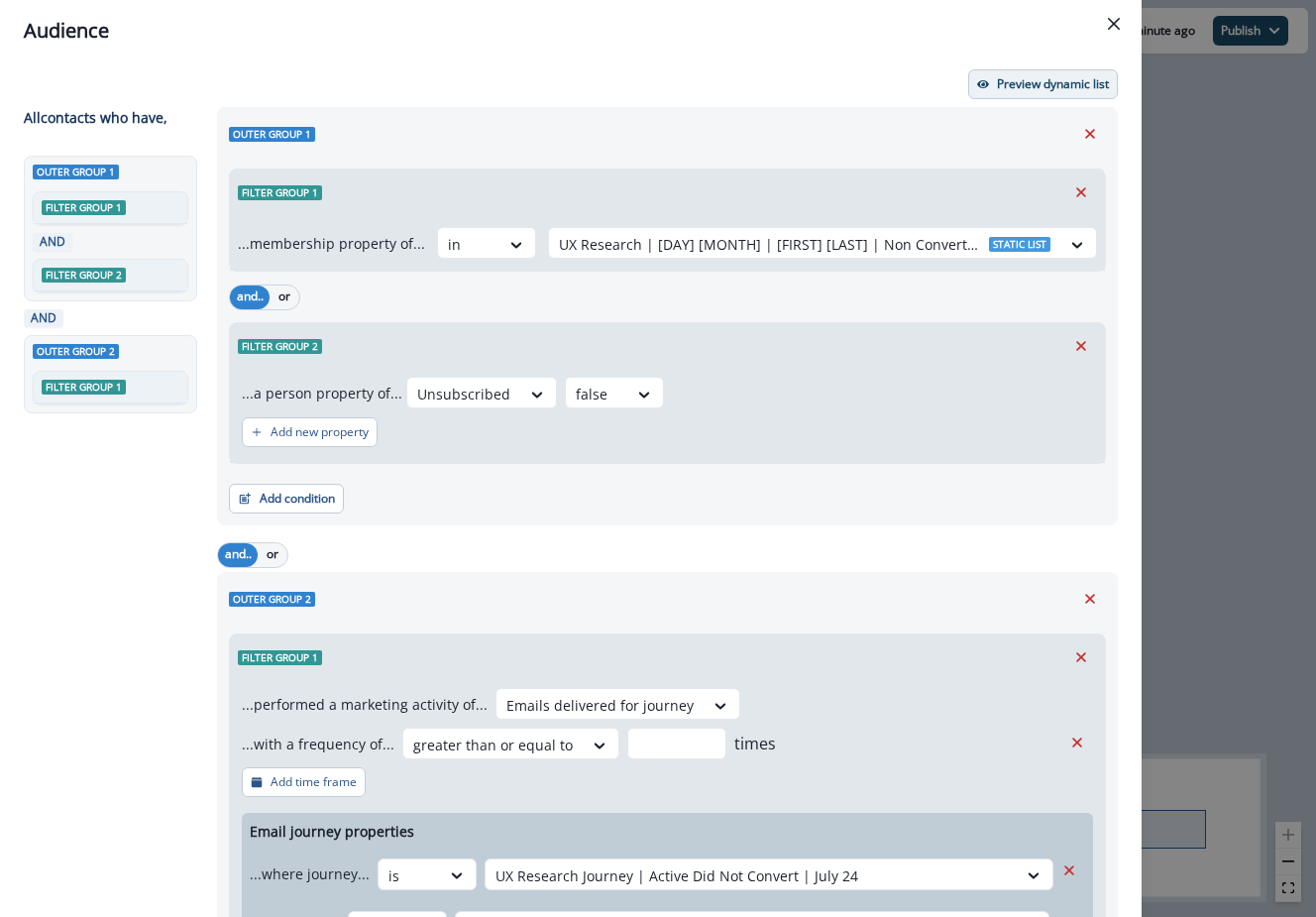 click on "Preview dynamic list" at bounding box center (1052, 84) 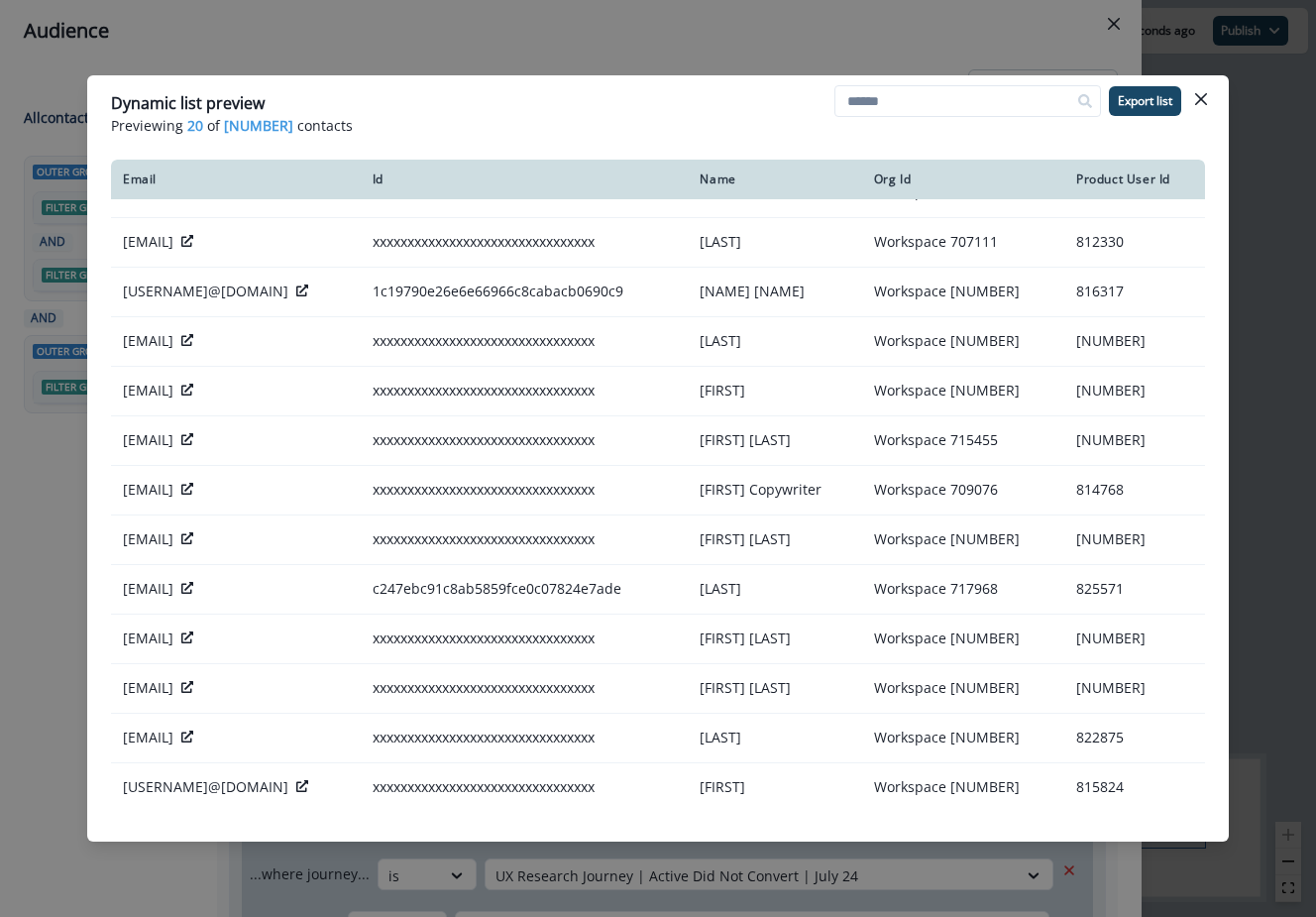 scroll, scrollTop: 390, scrollLeft: 0, axis: vertical 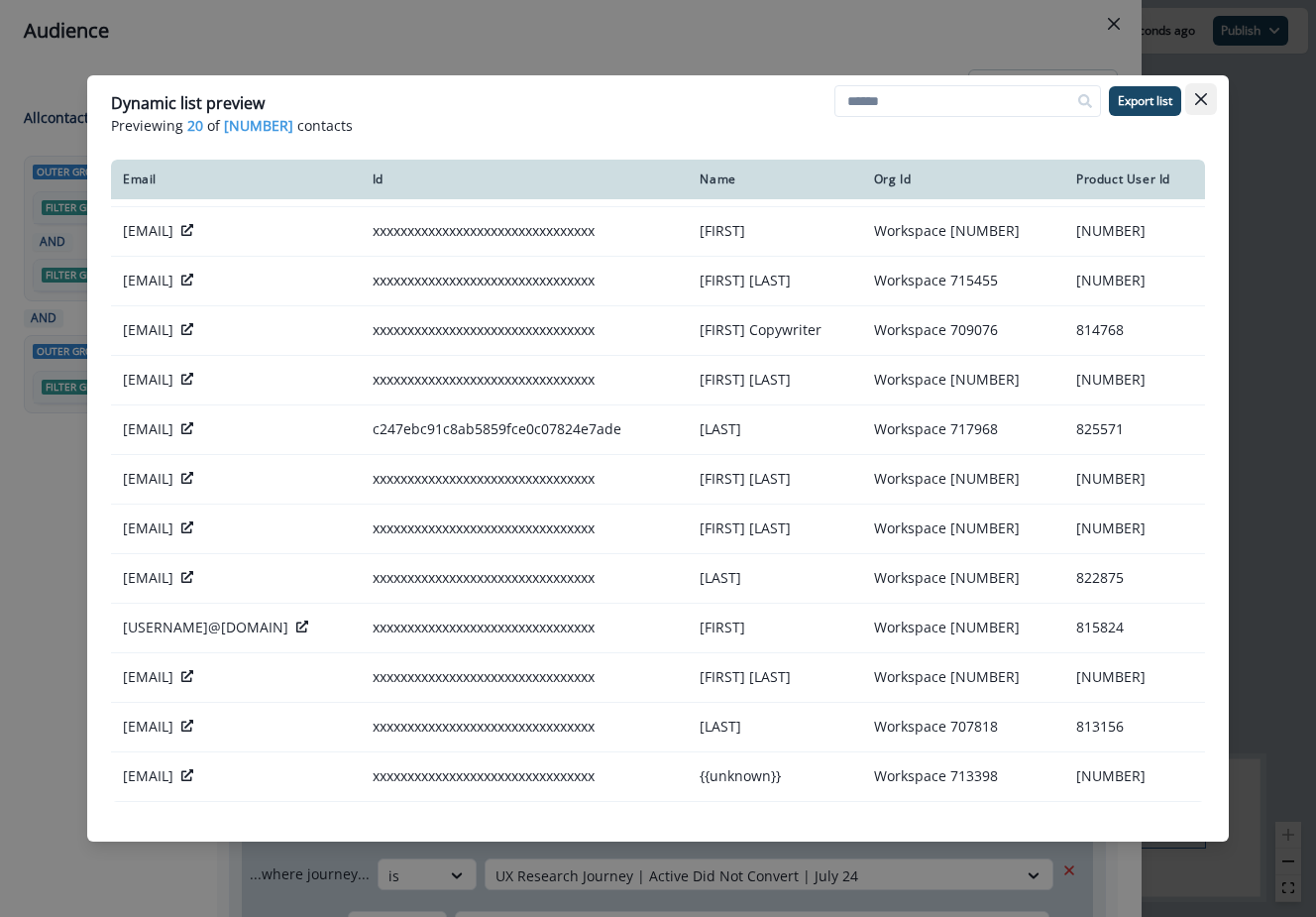 click at bounding box center (1201, 99) 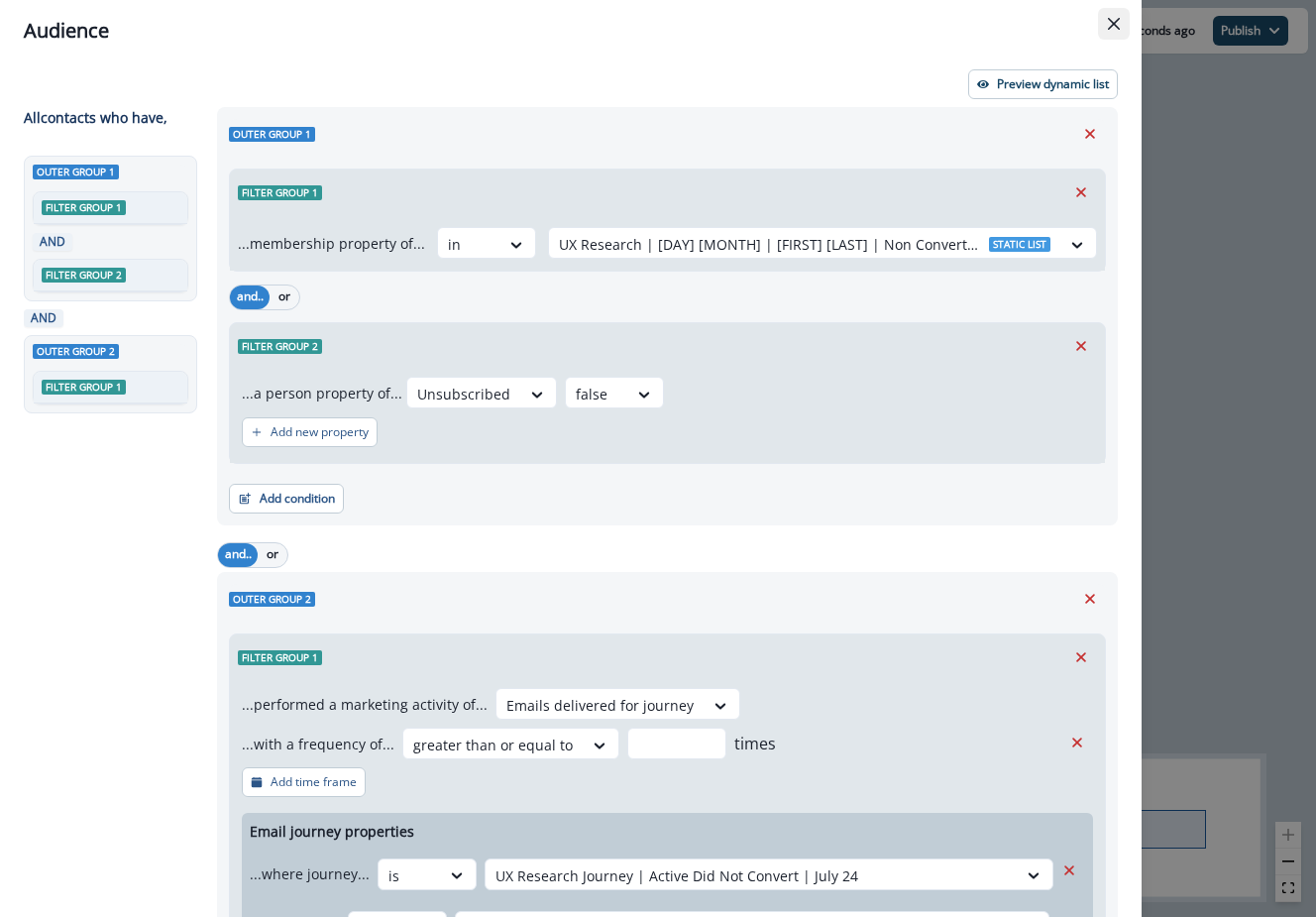 click at bounding box center [1114, 24] 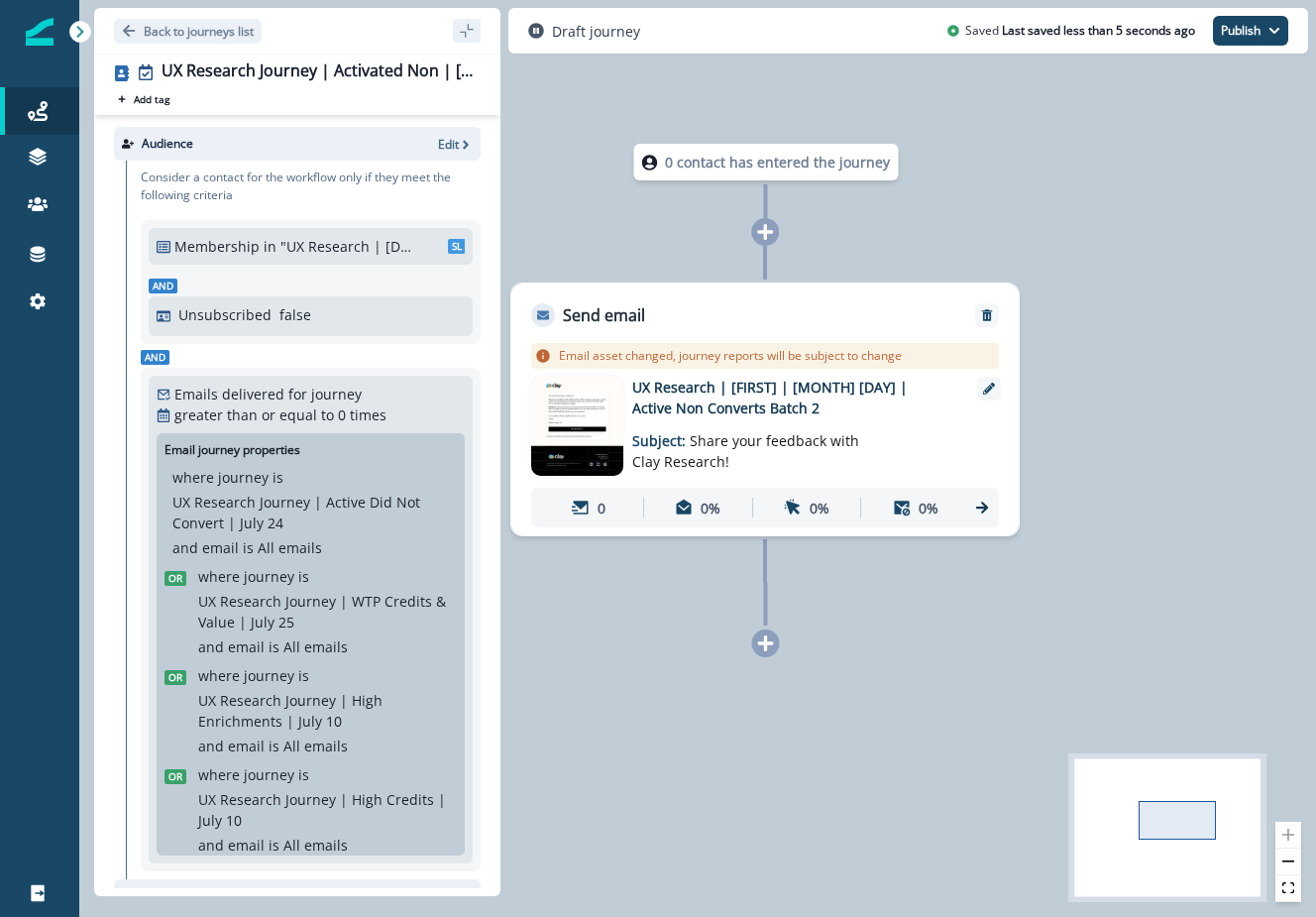 scroll, scrollTop: 272, scrollLeft: 0, axis: vertical 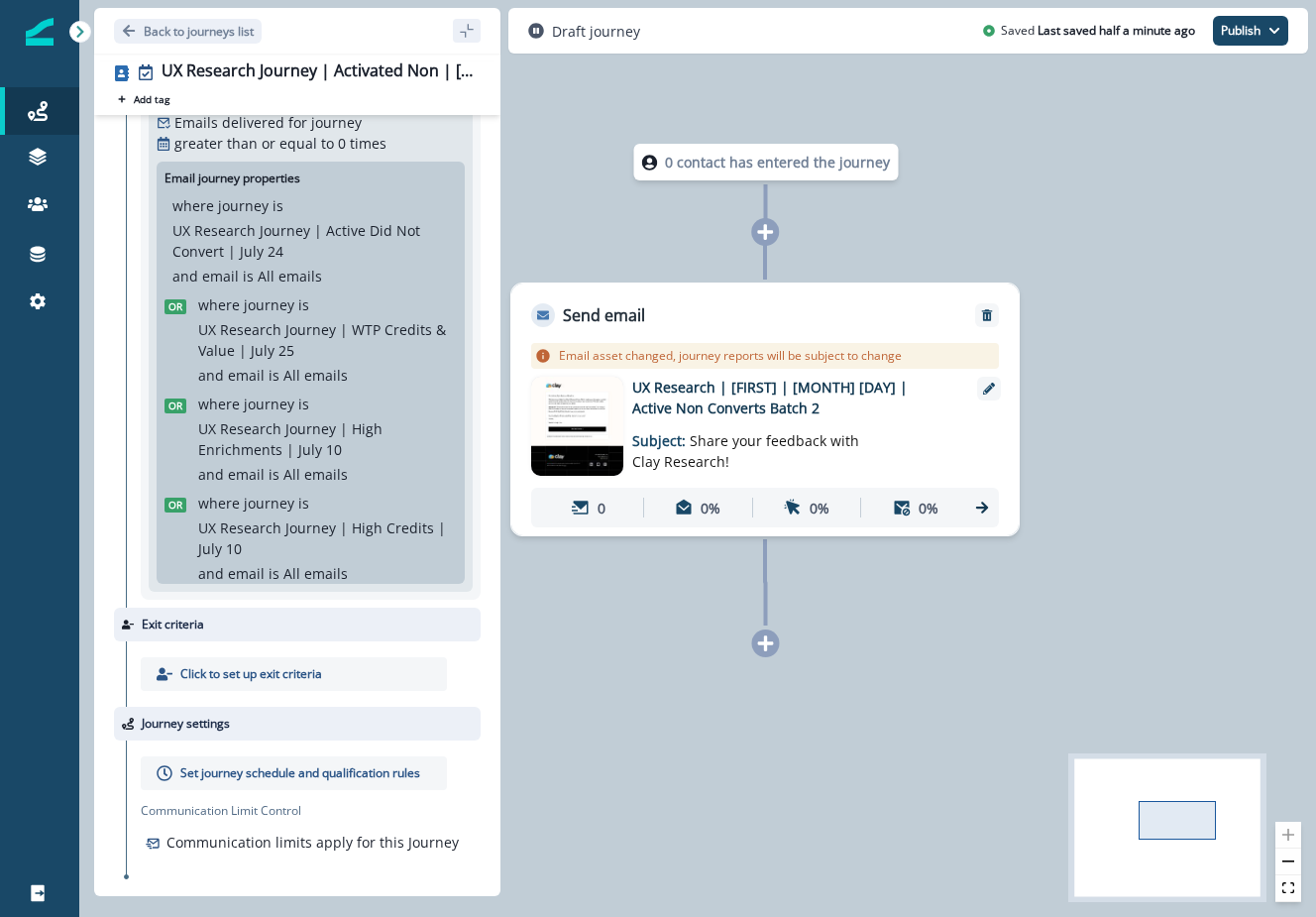 click on "Set journey schedule and qualification rules" at bounding box center [300, 773] 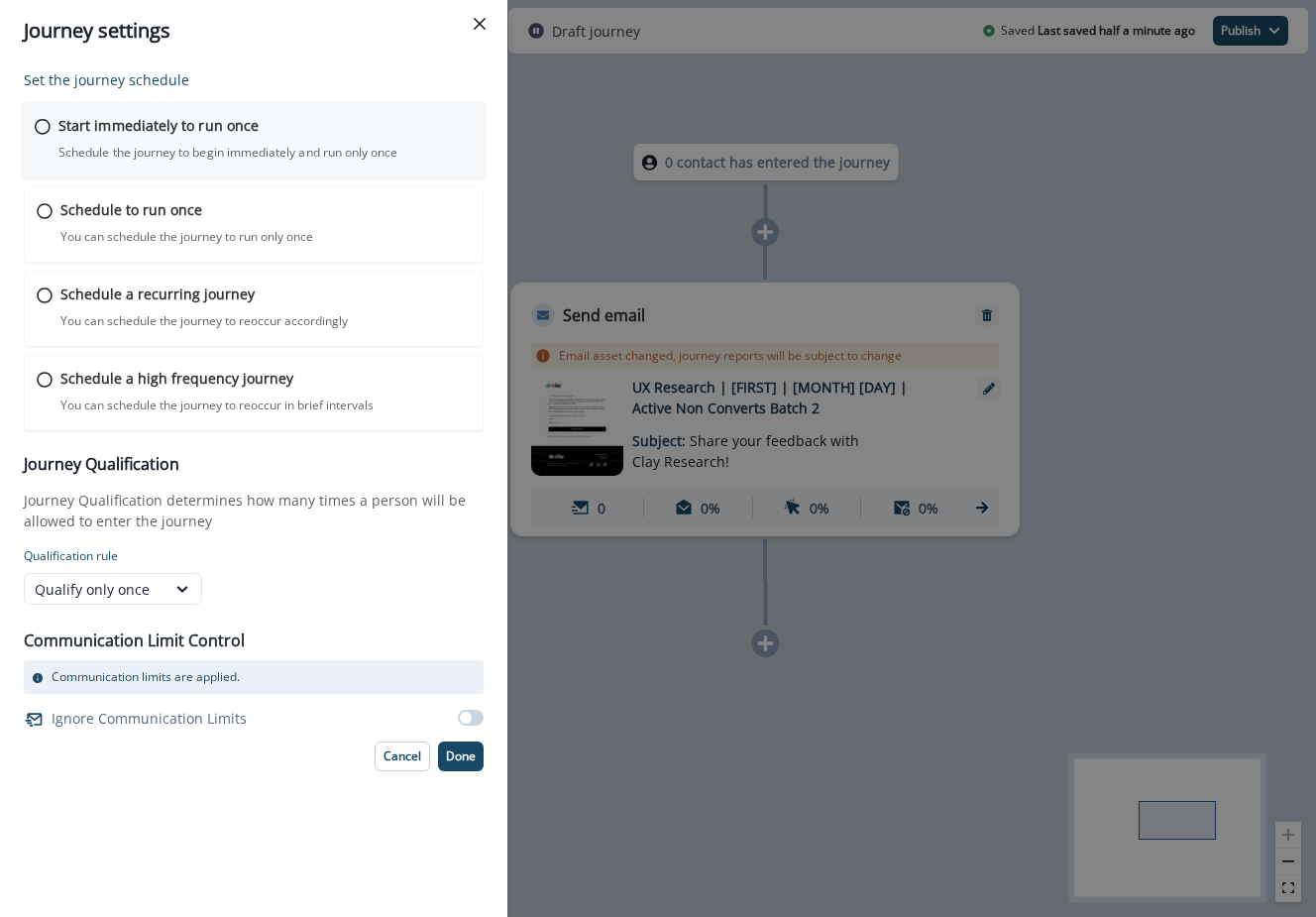 click on "Schedule the journey to begin immediately and run only once" at bounding box center (228, 153) 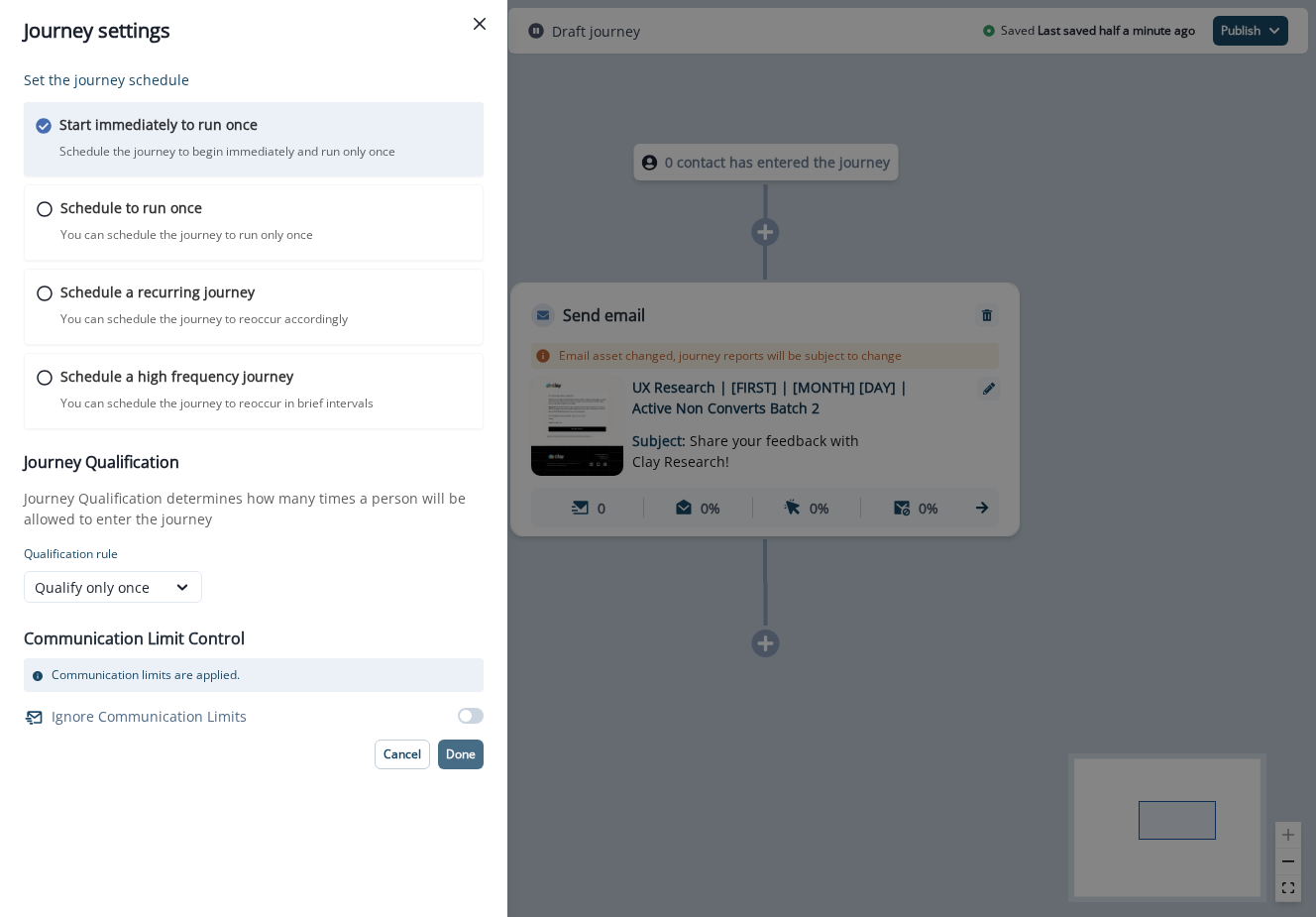 click on "Done" at bounding box center (461, 754) 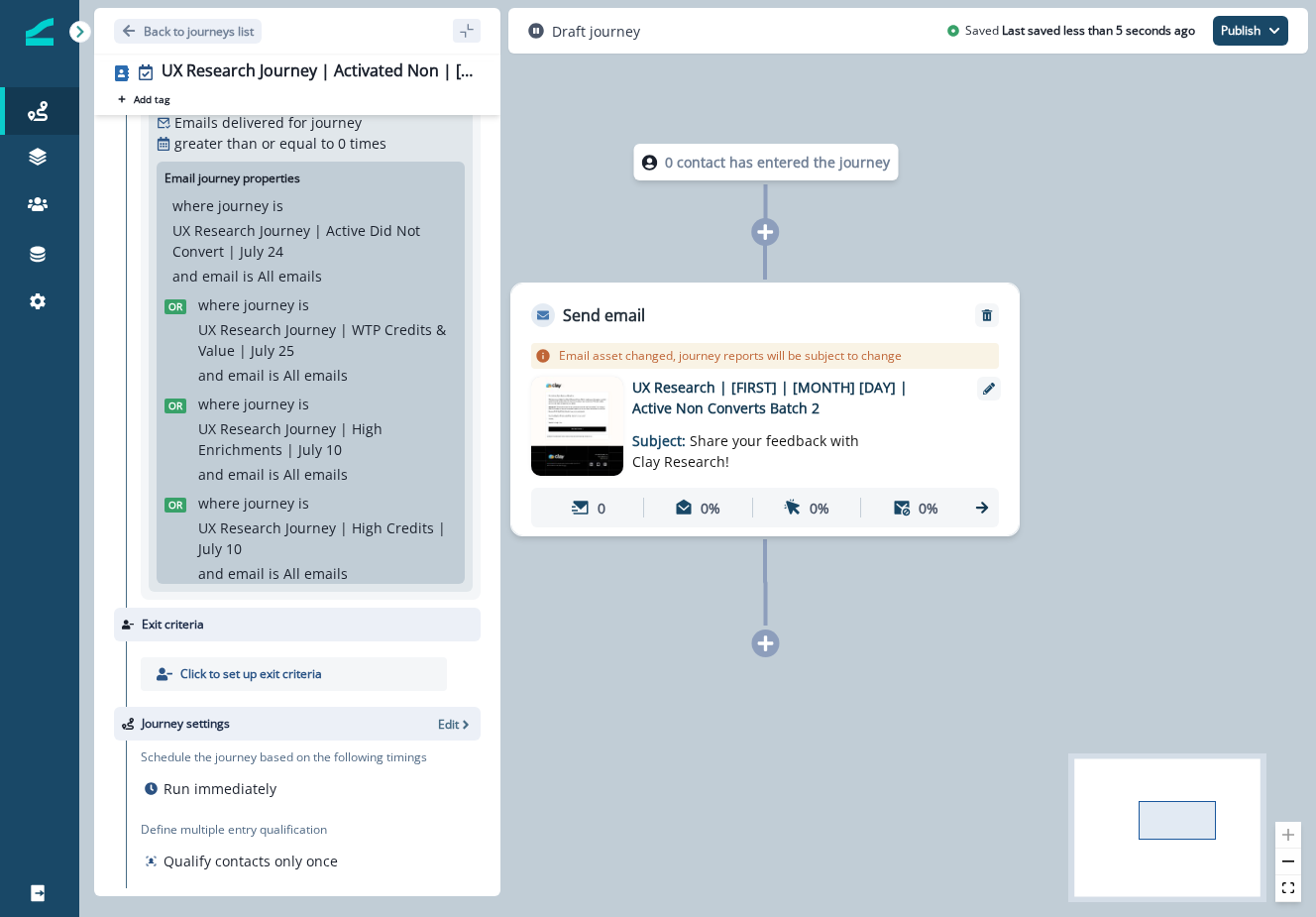 scroll, scrollTop: 357, scrollLeft: 0, axis: vertical 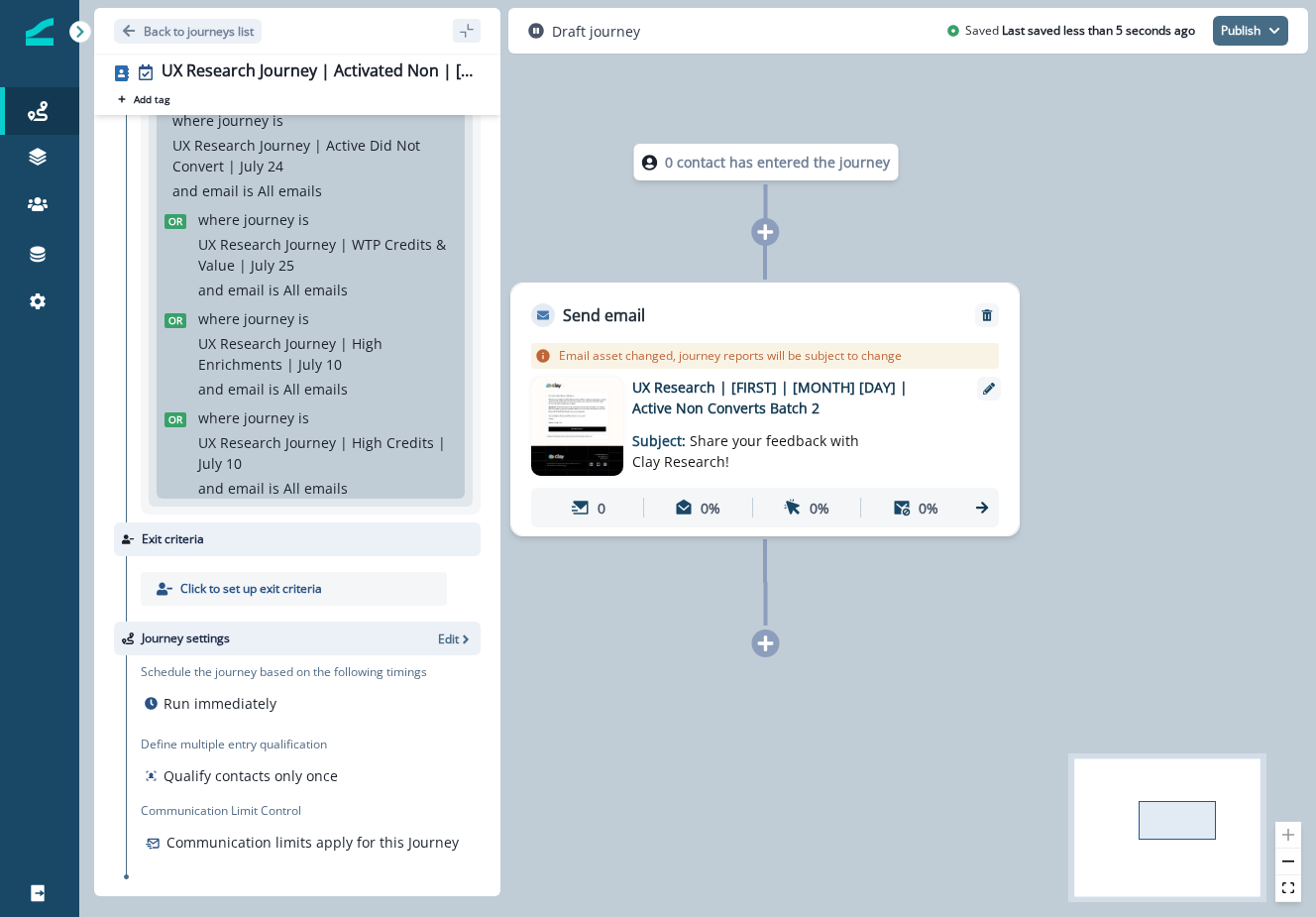 click on "Publish" at bounding box center [1251, 31] 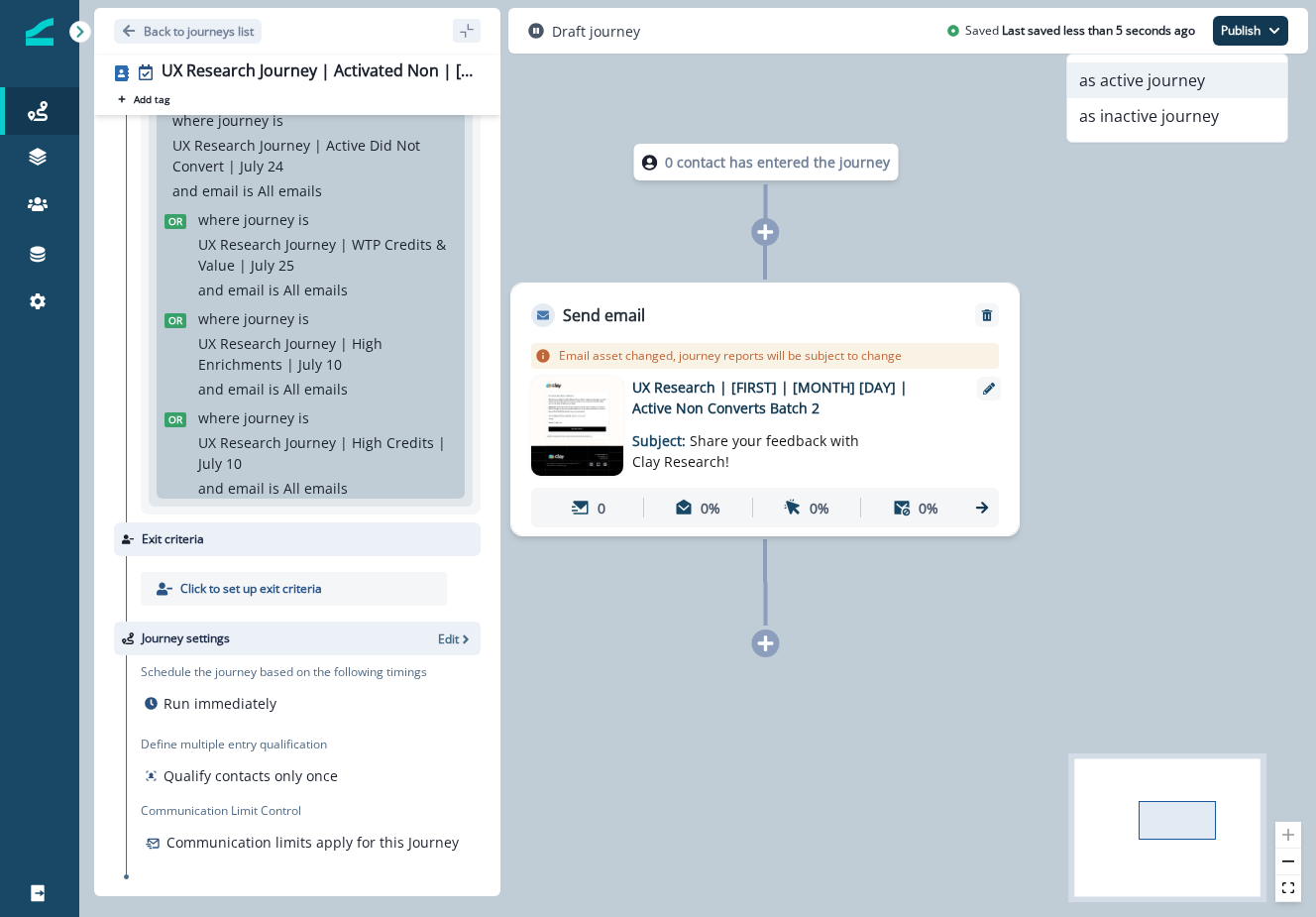 click on "as active journey" at bounding box center (1177, 80) 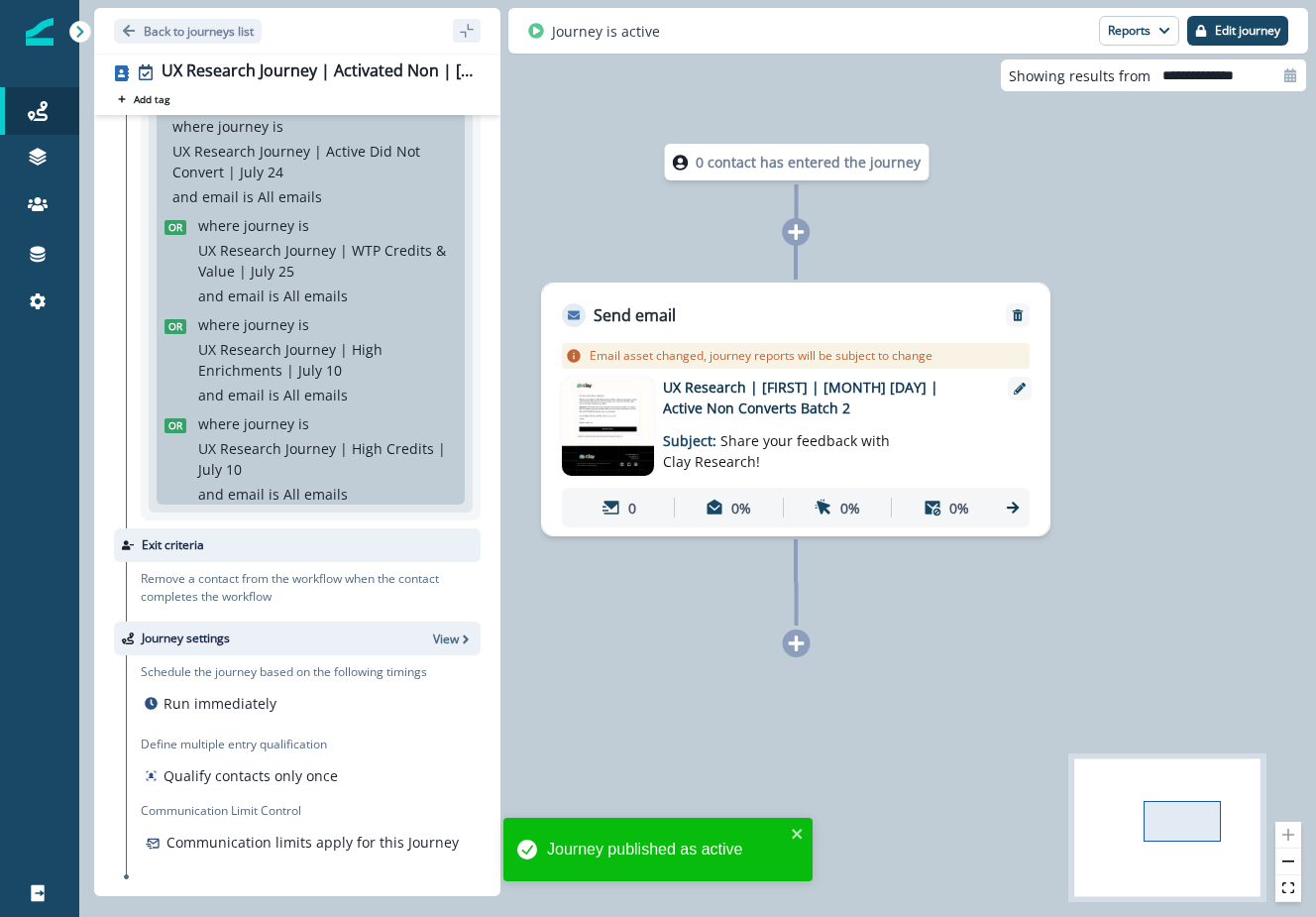 scroll, scrollTop: 351, scrollLeft: 0, axis: vertical 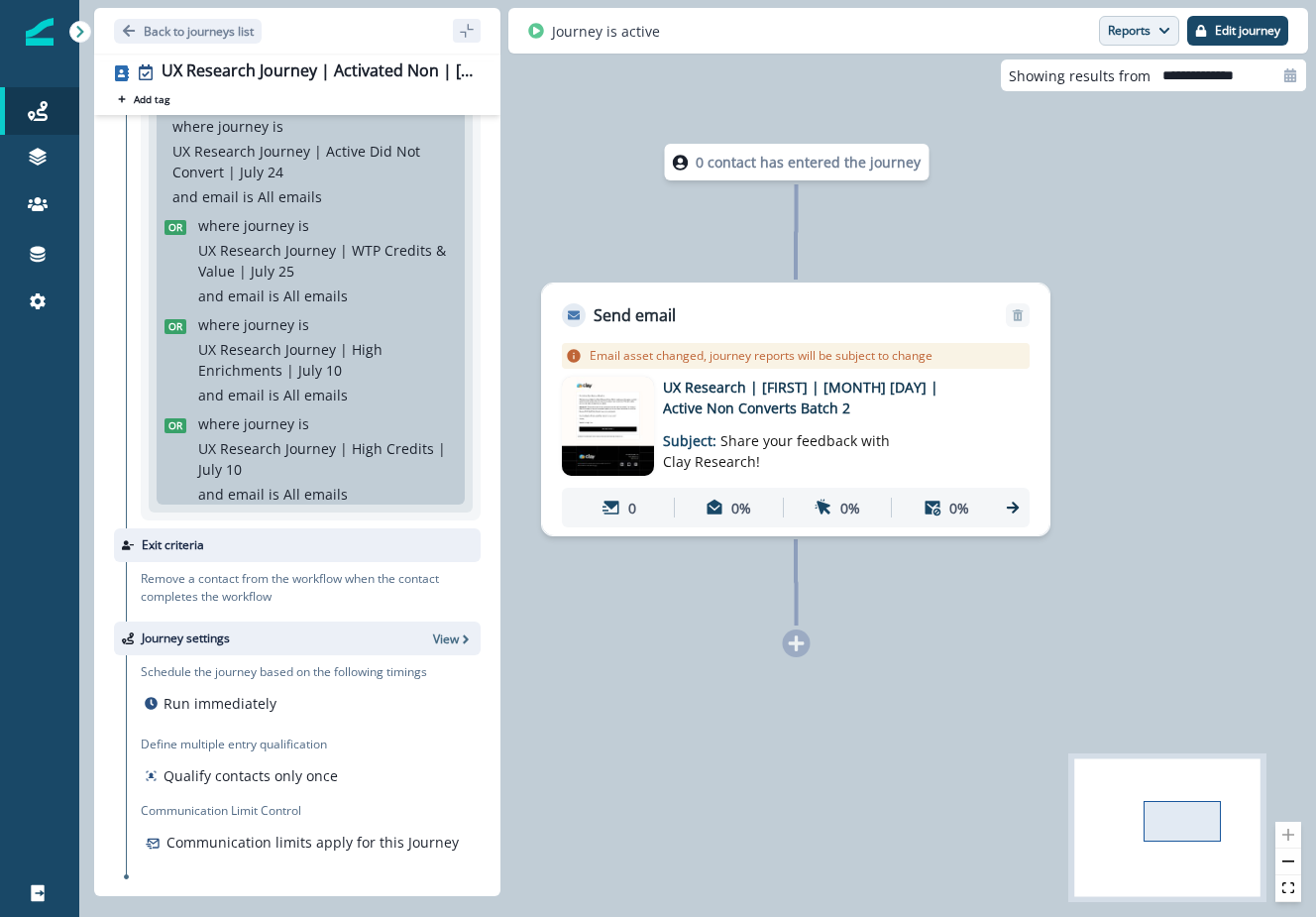 click on "Reports" at bounding box center (1139, 31) 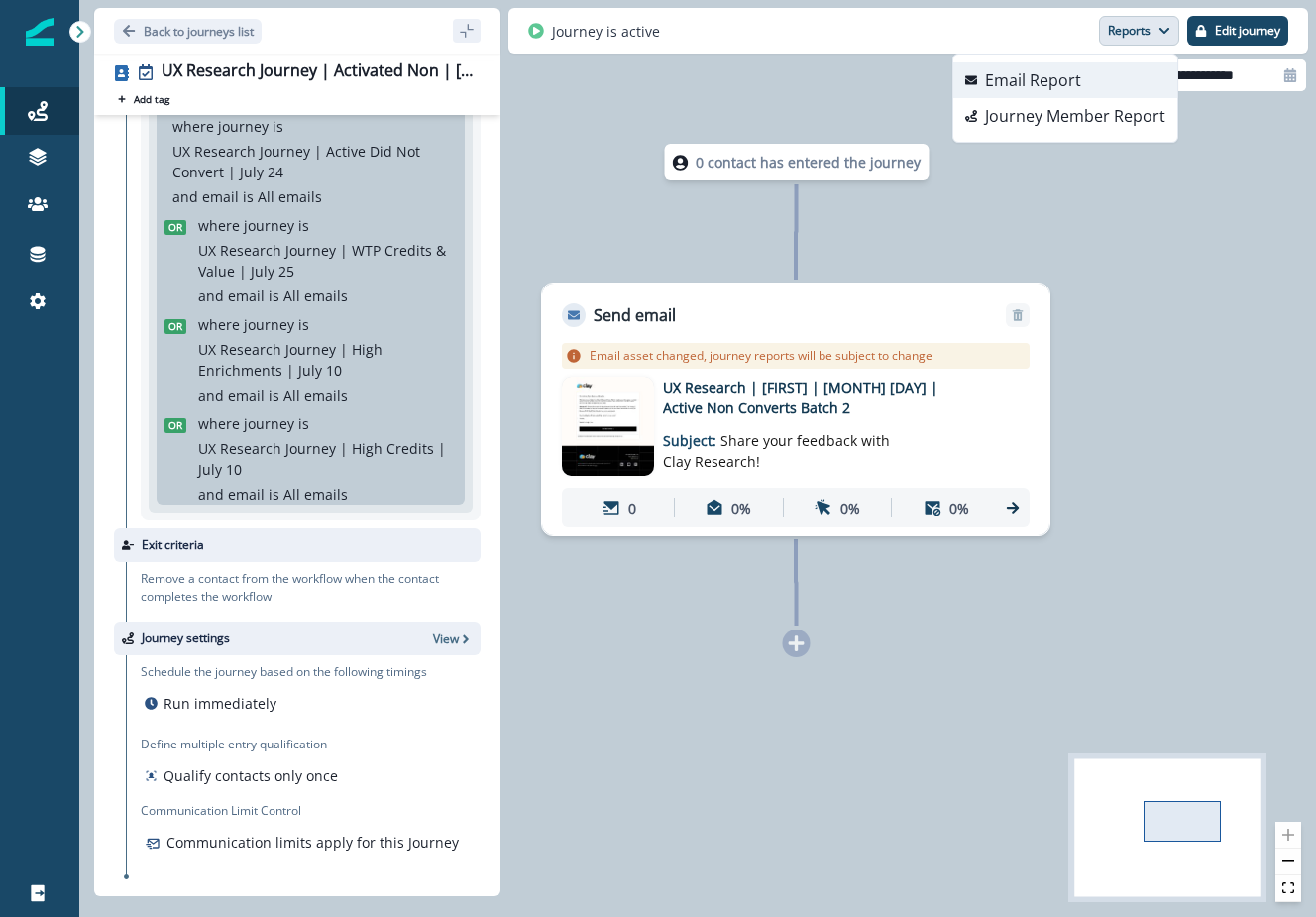 click on "Email Report" at bounding box center [1065, 80] 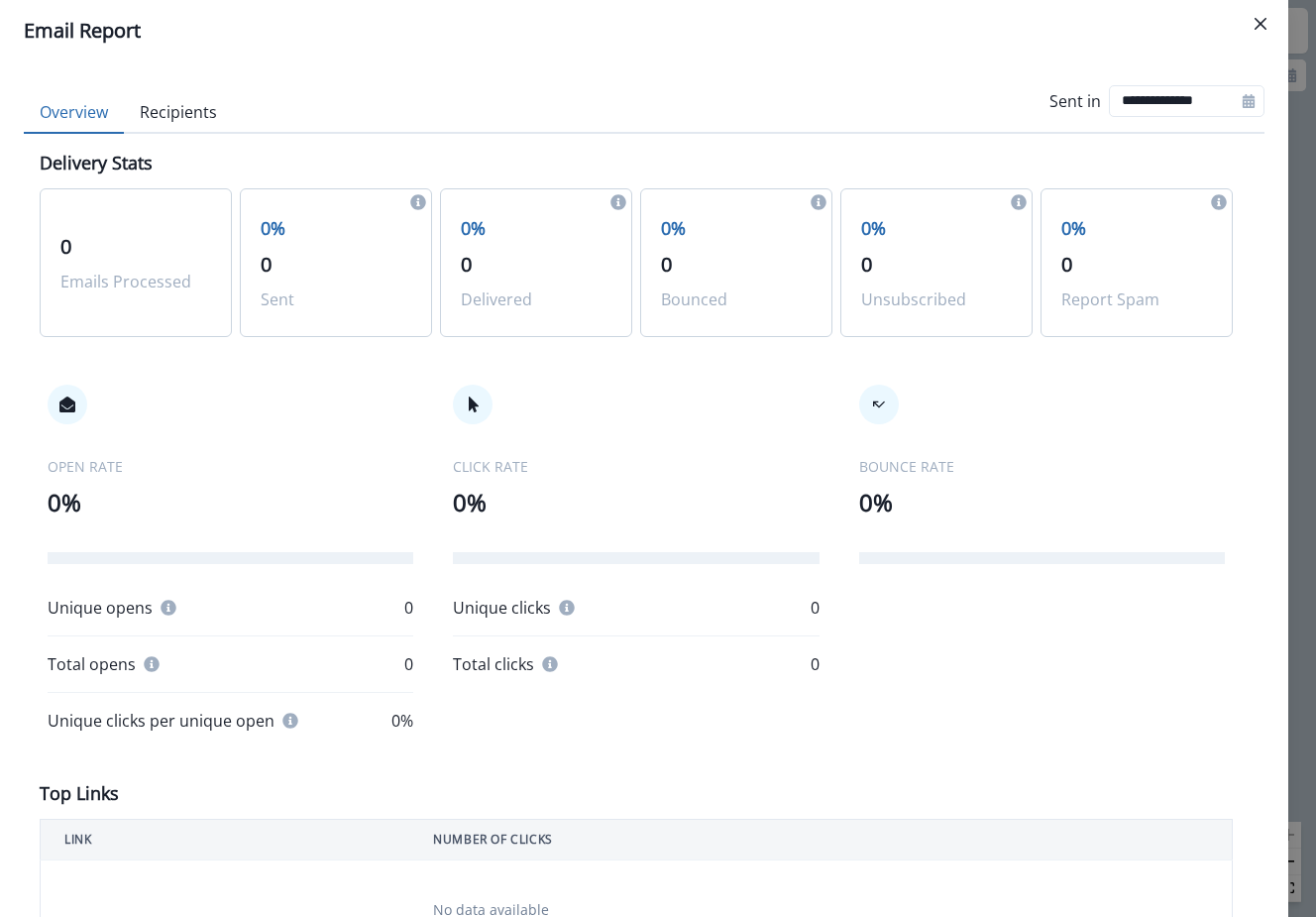 type 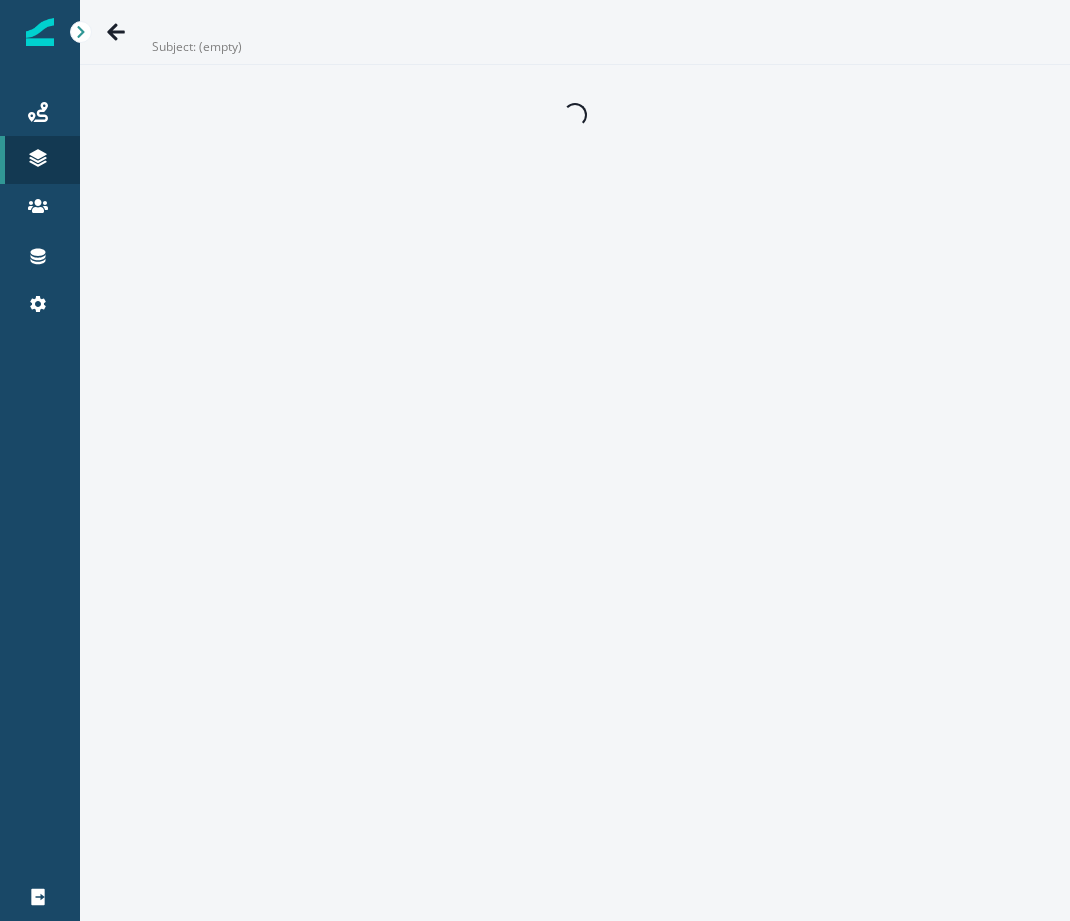 scroll, scrollTop: 0, scrollLeft: 0, axis: both 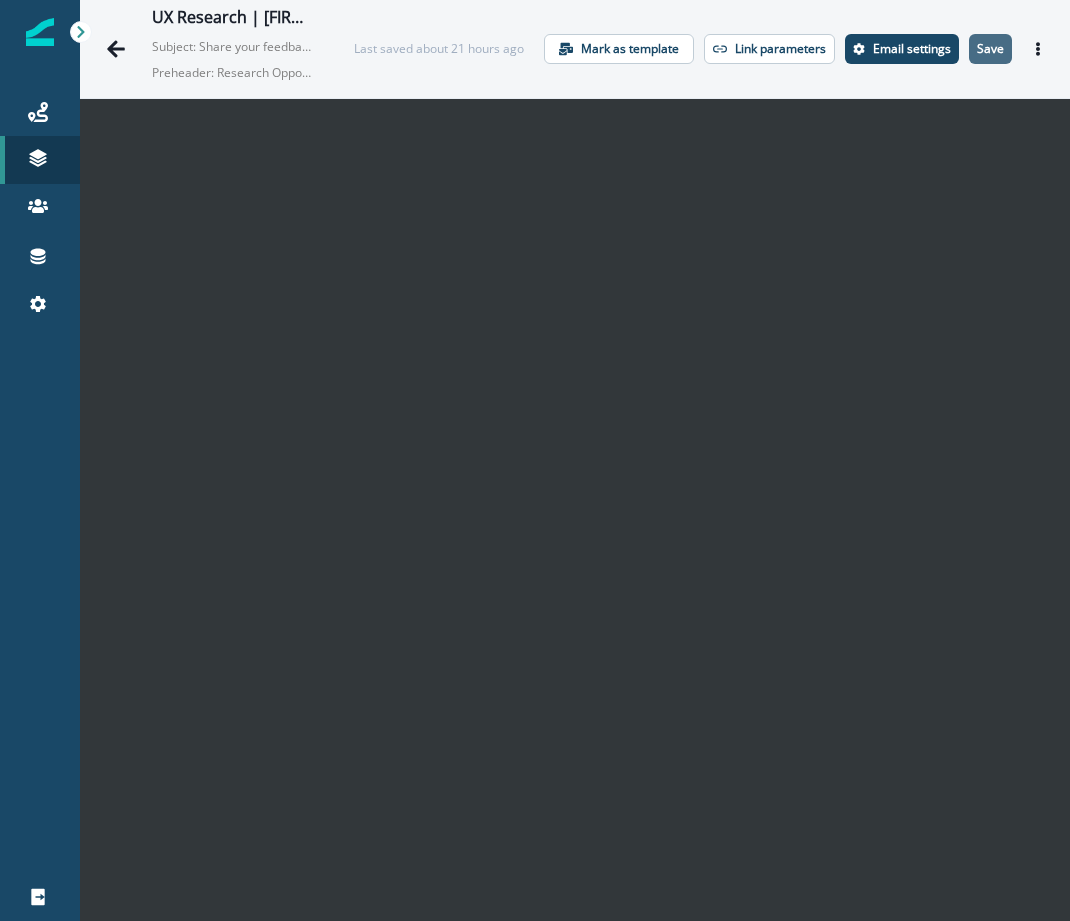click on "Save" at bounding box center [990, 49] 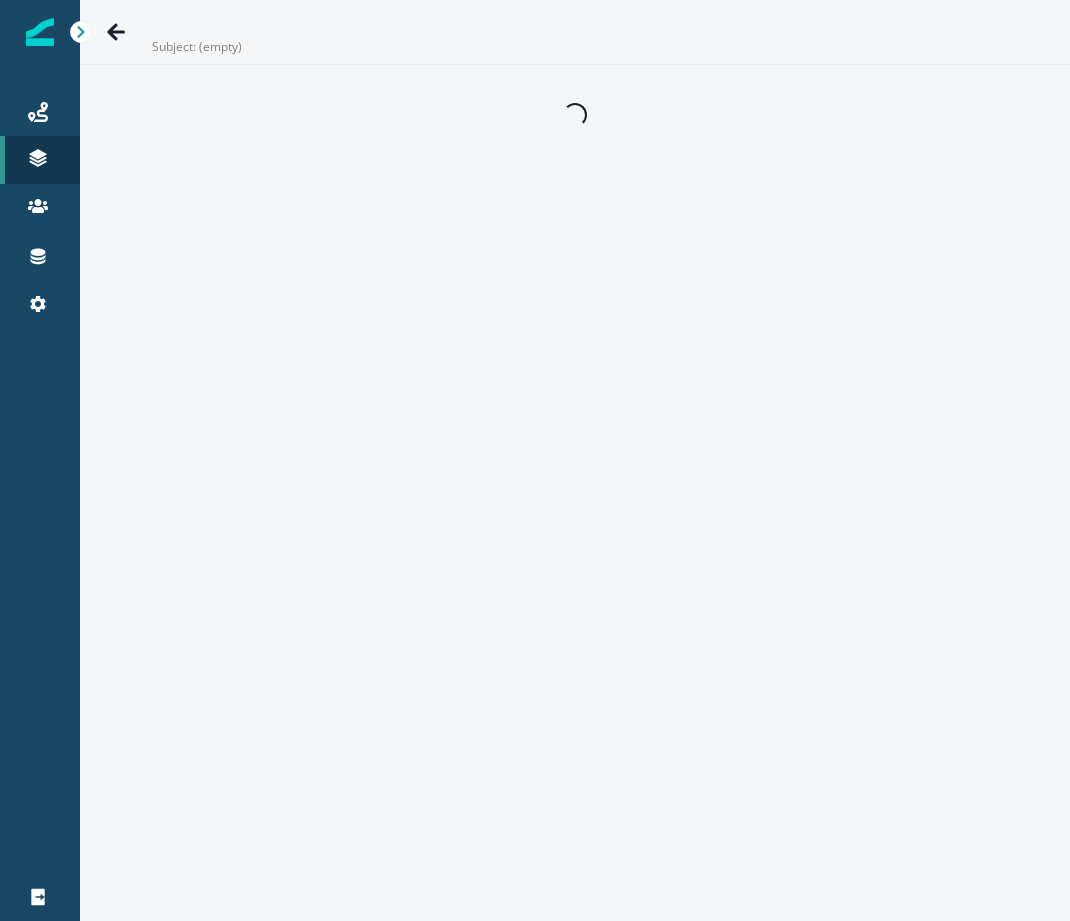 scroll, scrollTop: 0, scrollLeft: 0, axis: both 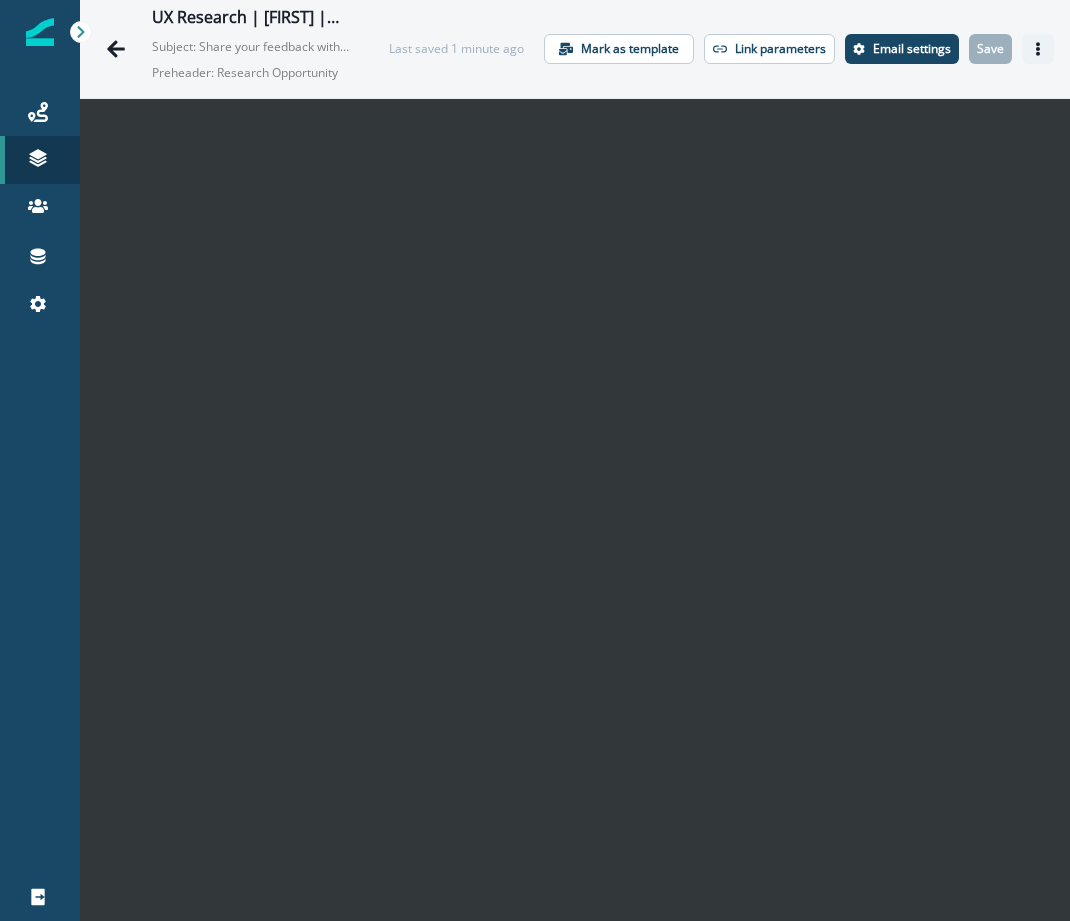 click at bounding box center (1038, 49) 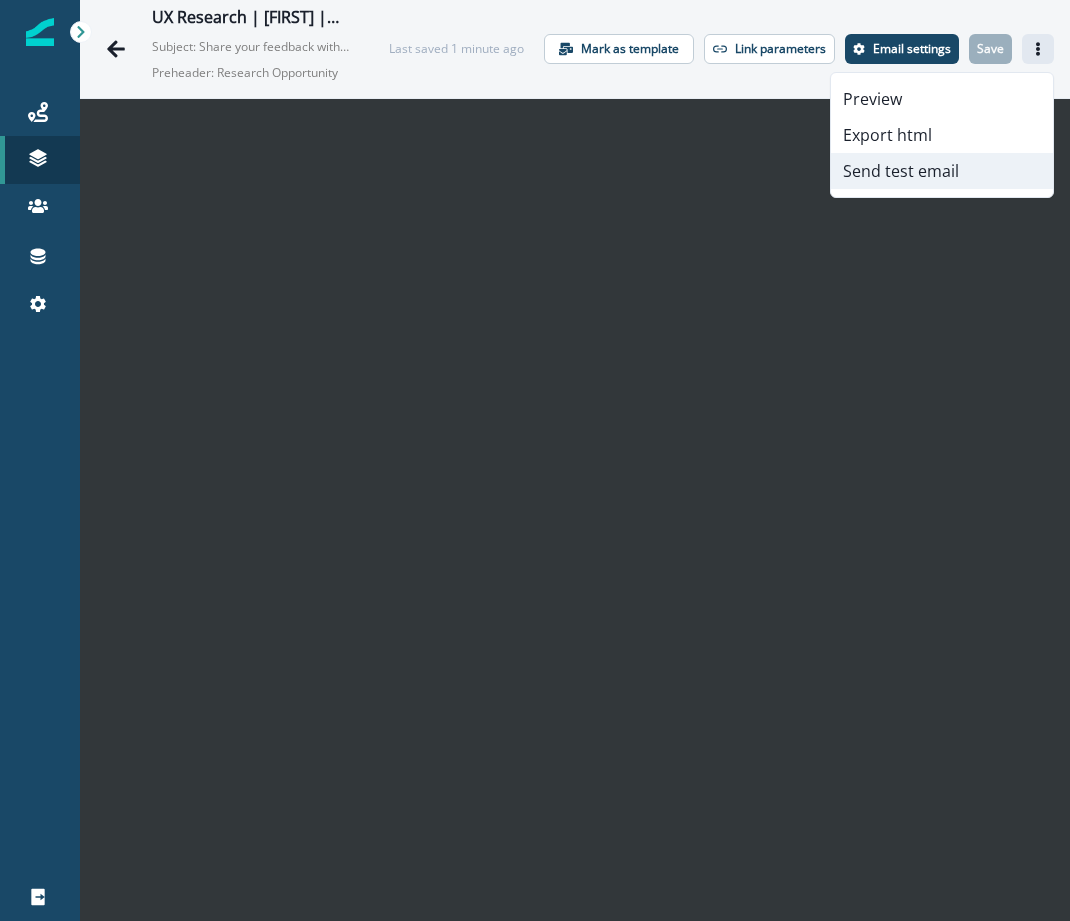 click on "Send test email" at bounding box center [942, 171] 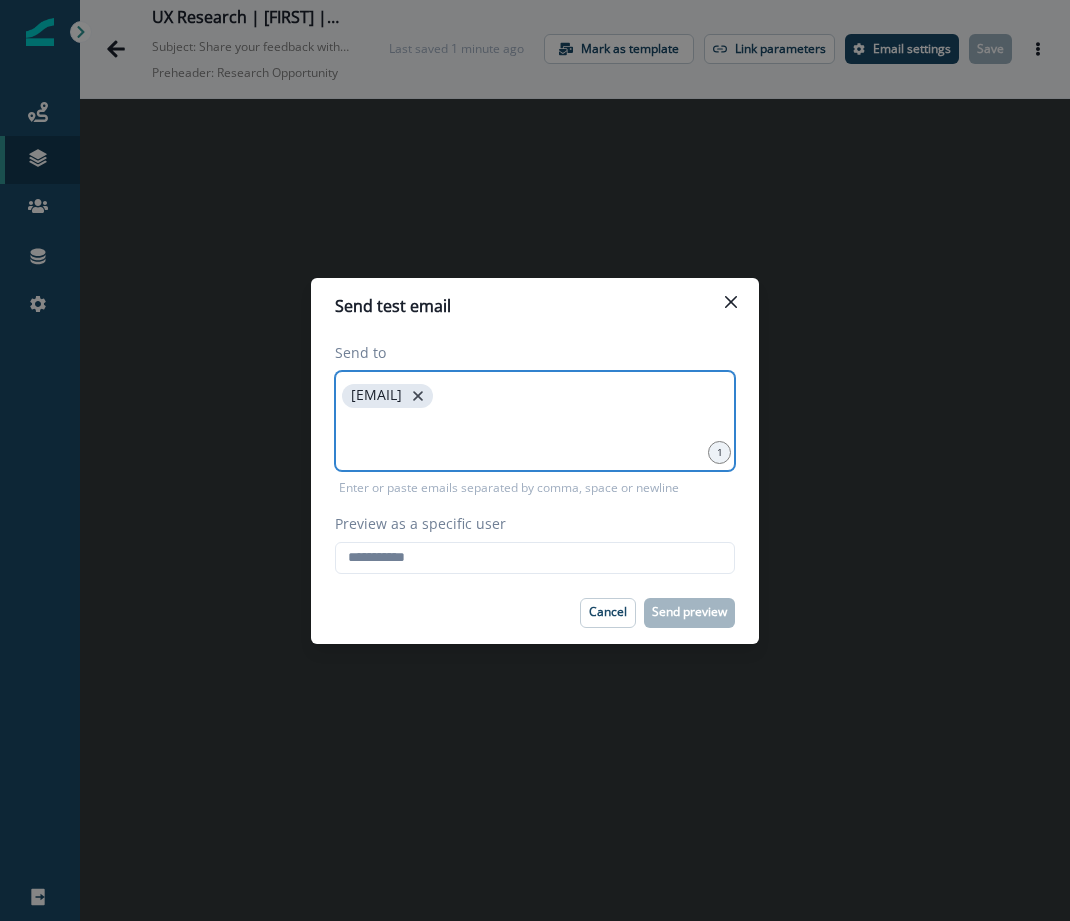 click 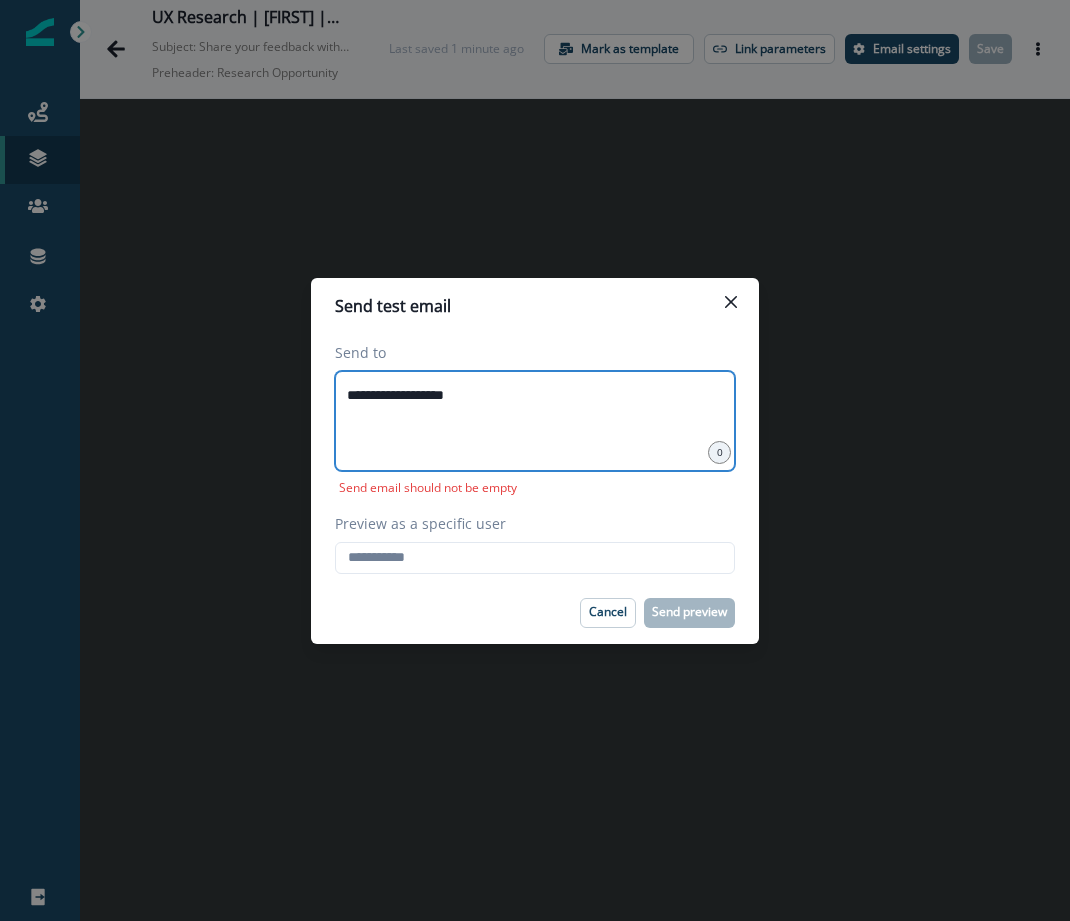 type on "**********" 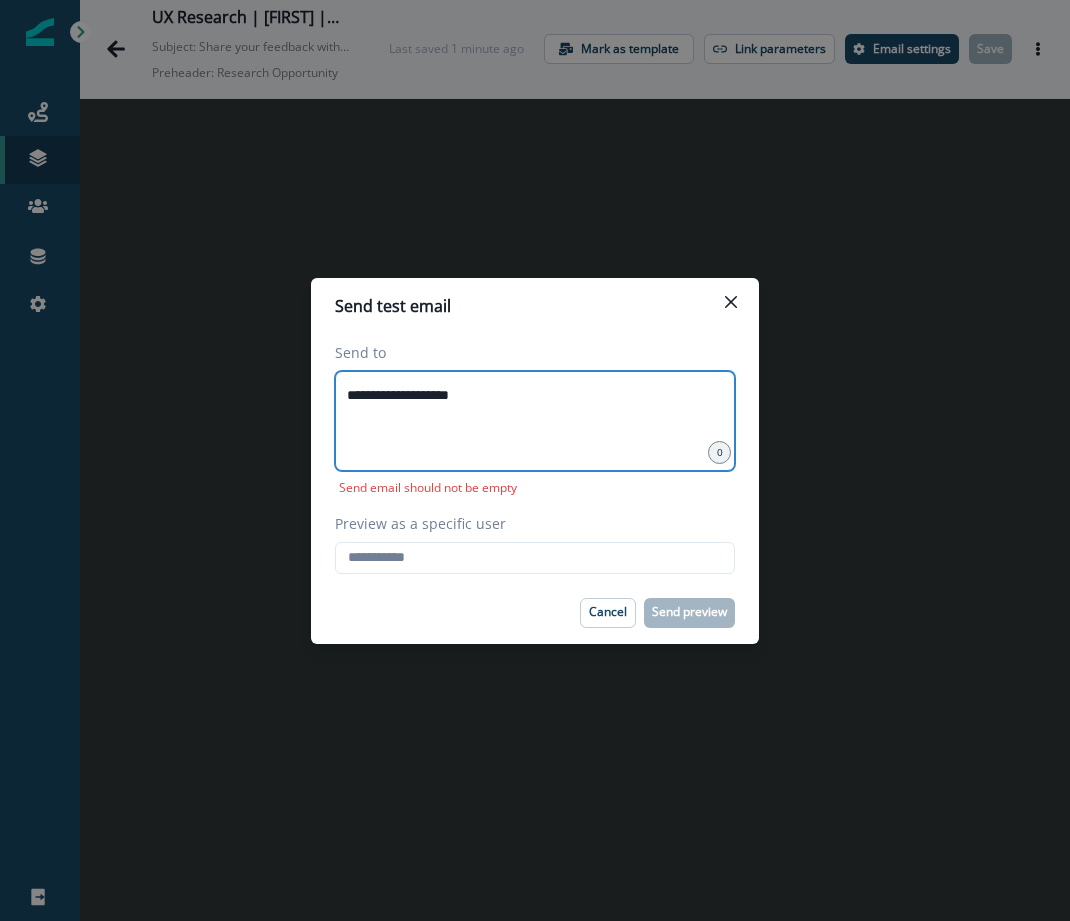 type 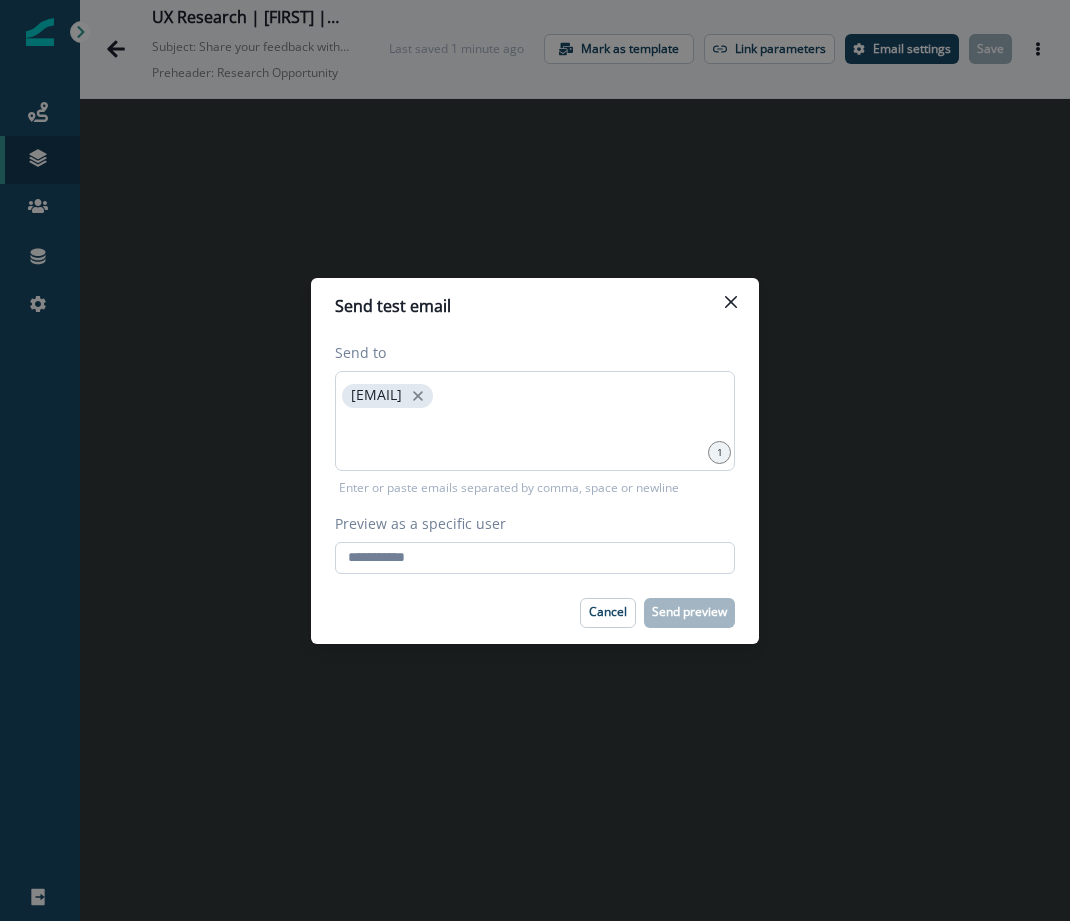 click on "Preview as a specific user" at bounding box center [535, 558] 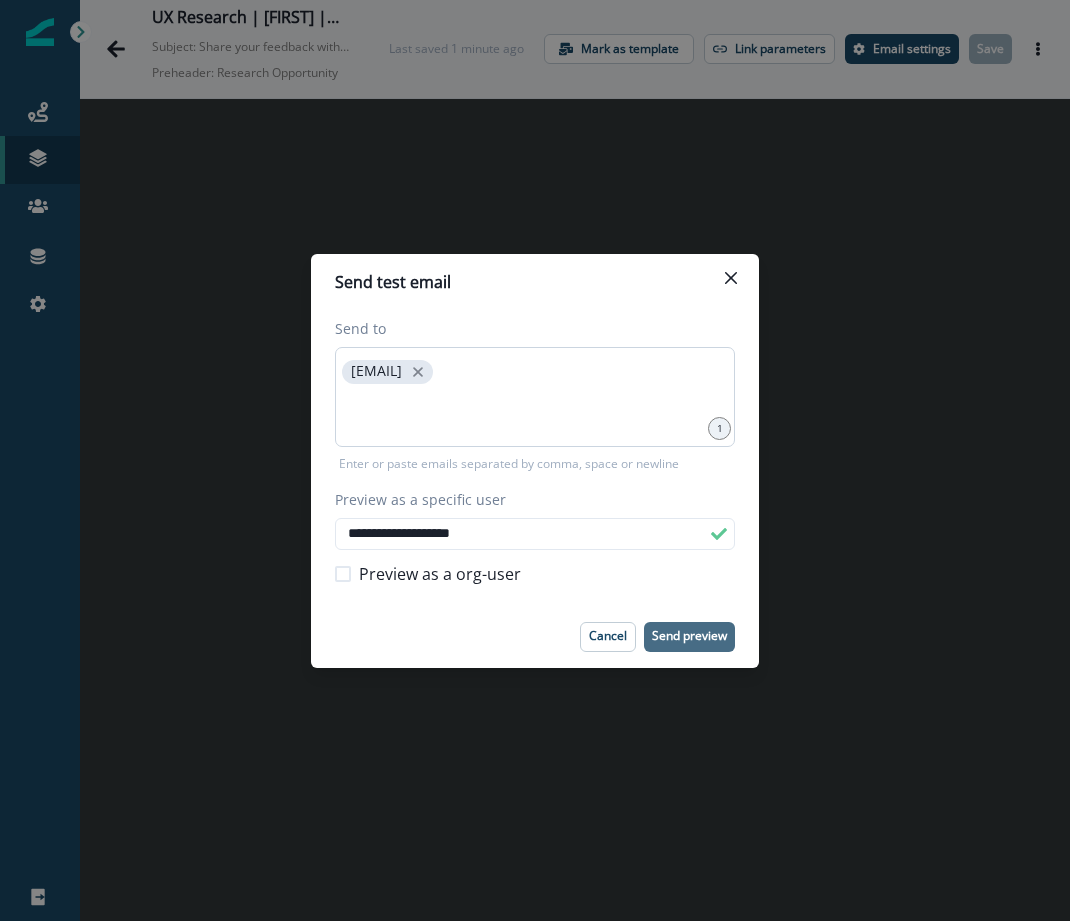 type on "**********" 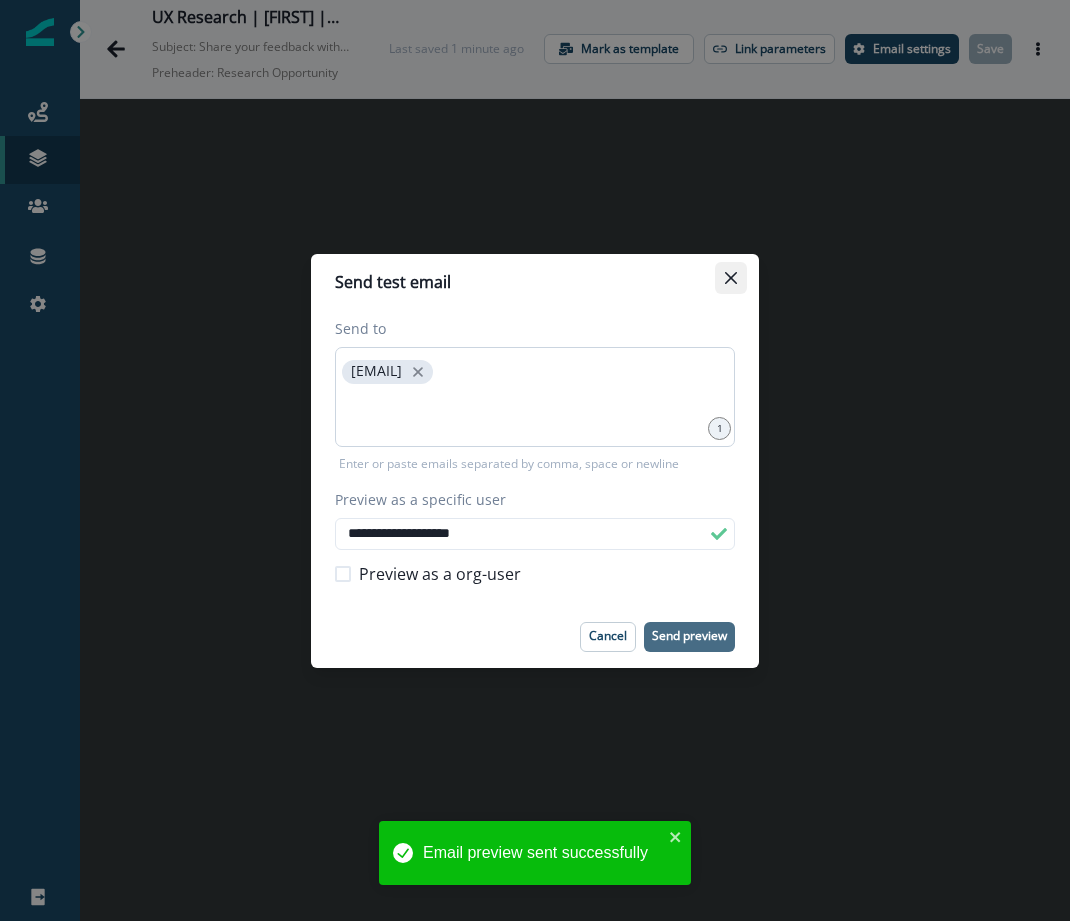 click 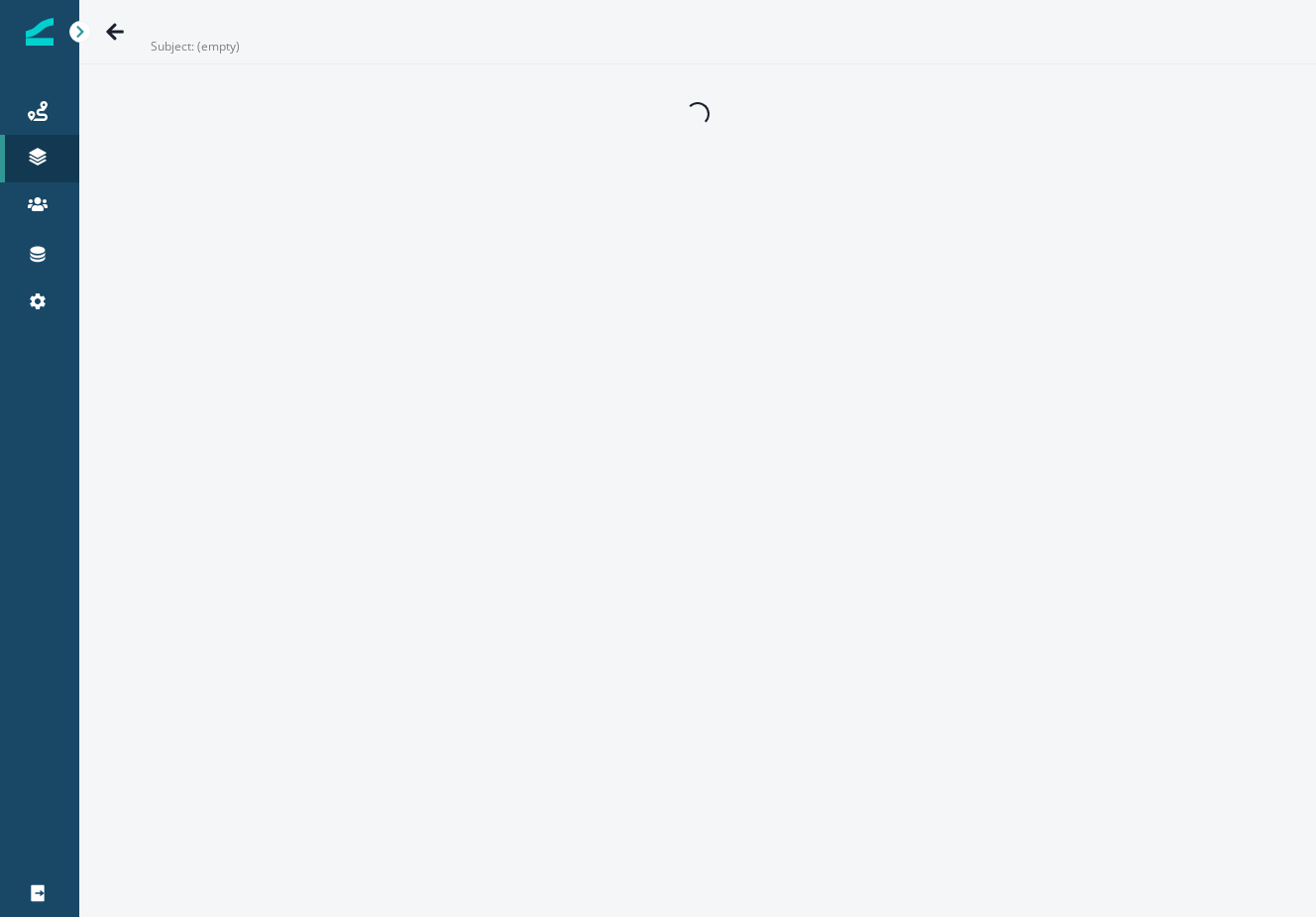 scroll, scrollTop: 0, scrollLeft: 0, axis: both 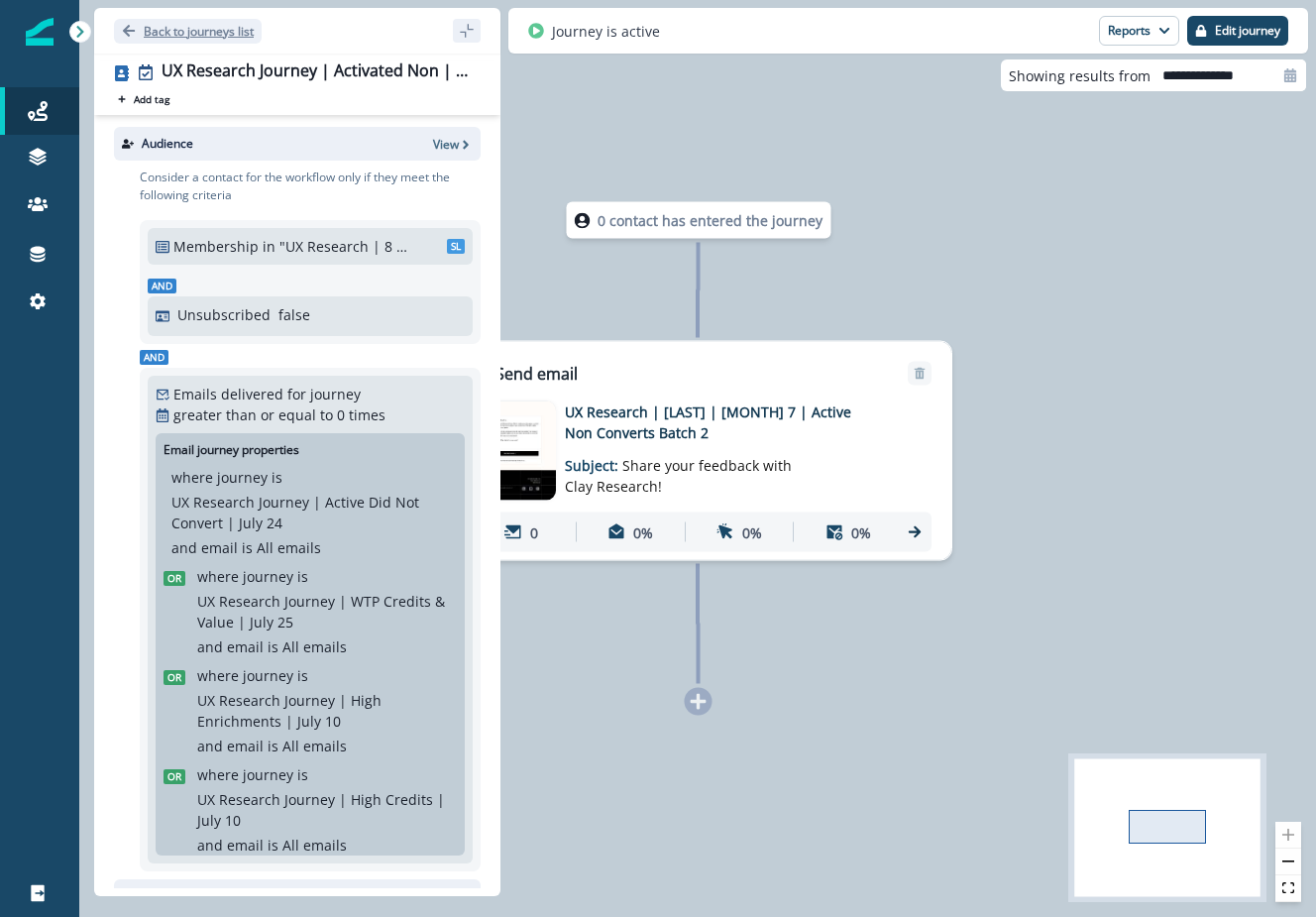 click on "Back to journeys list" at bounding box center (198, 31) 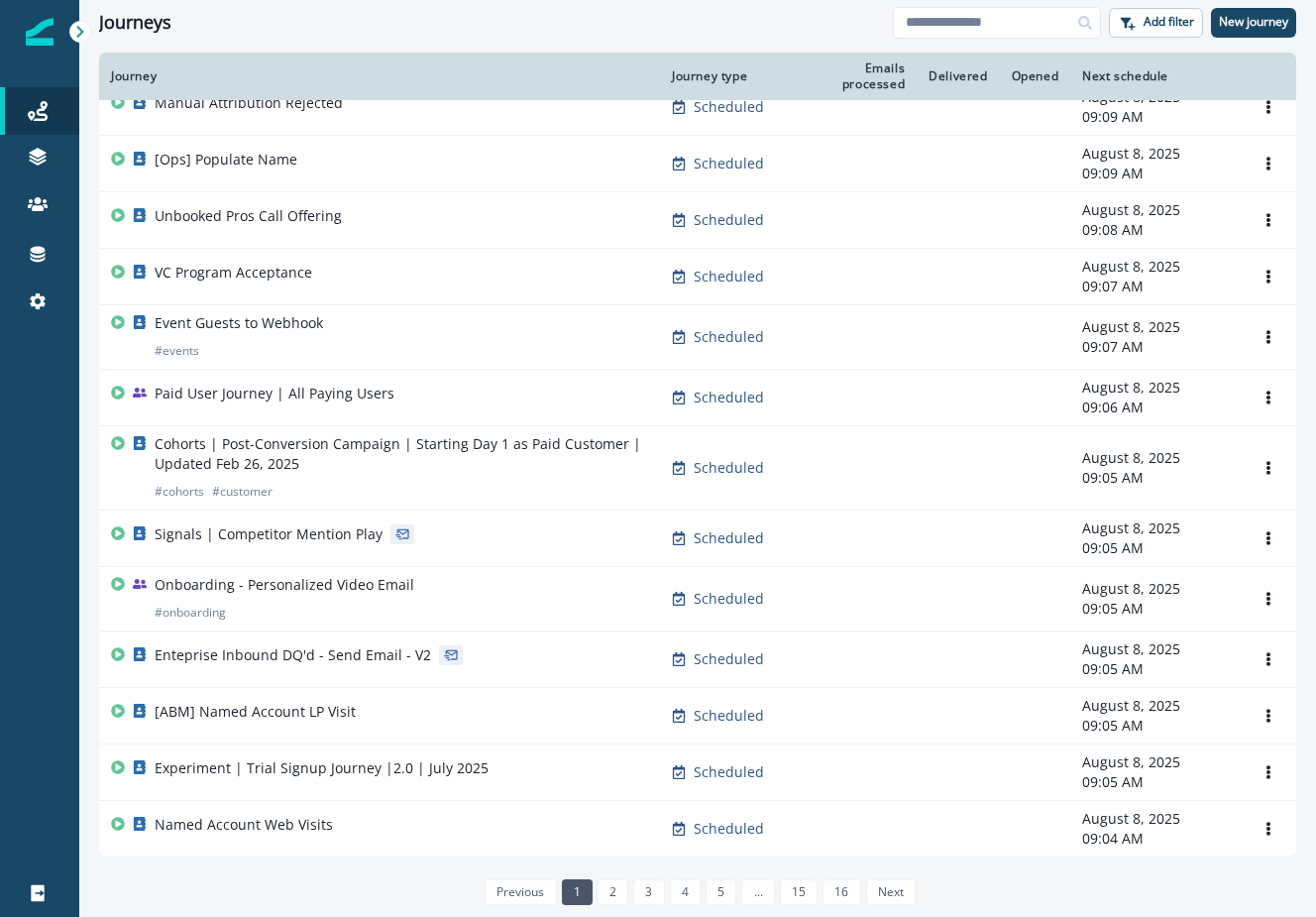 scroll, scrollTop: 0, scrollLeft: 0, axis: both 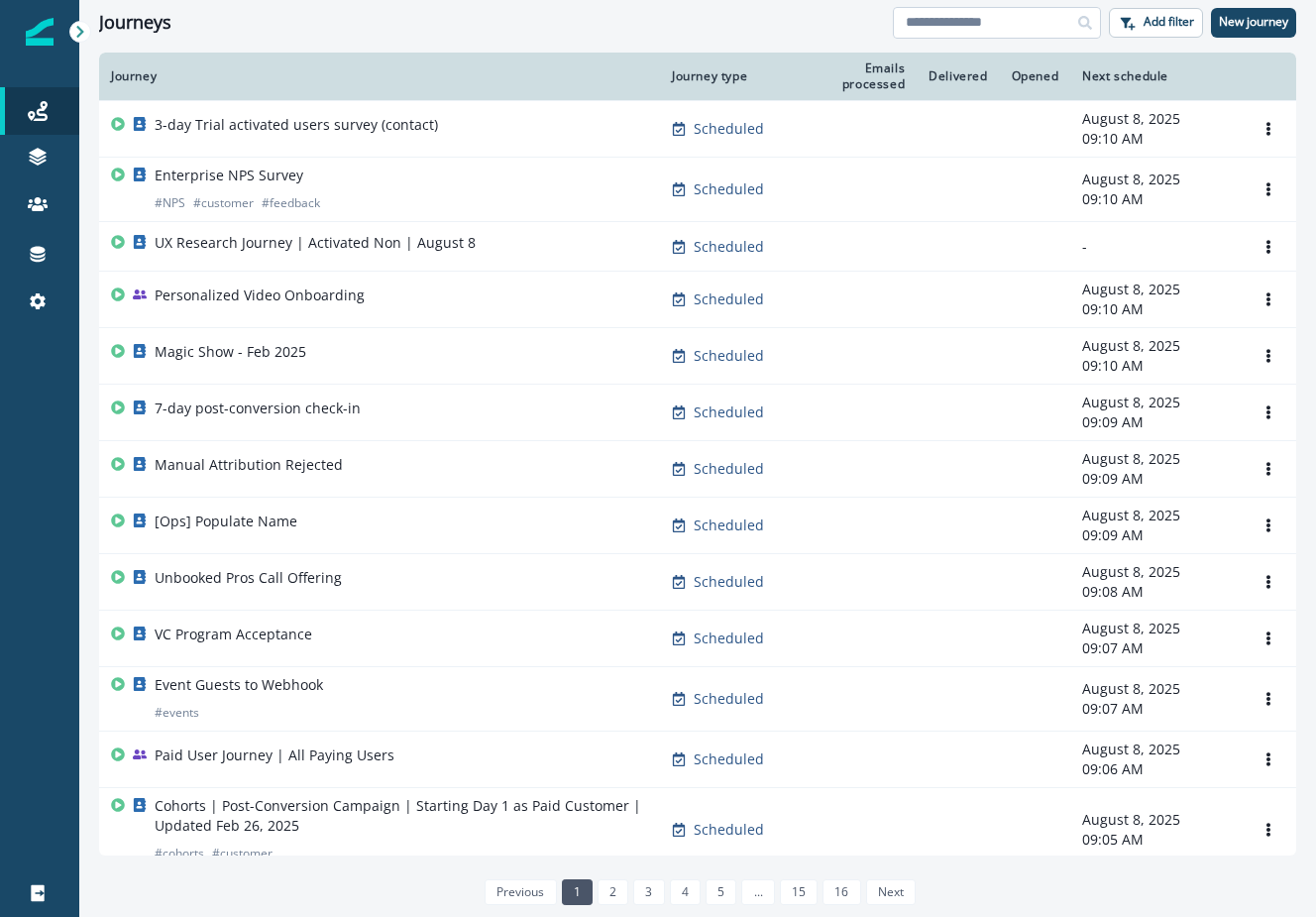 click at bounding box center (997, 23) 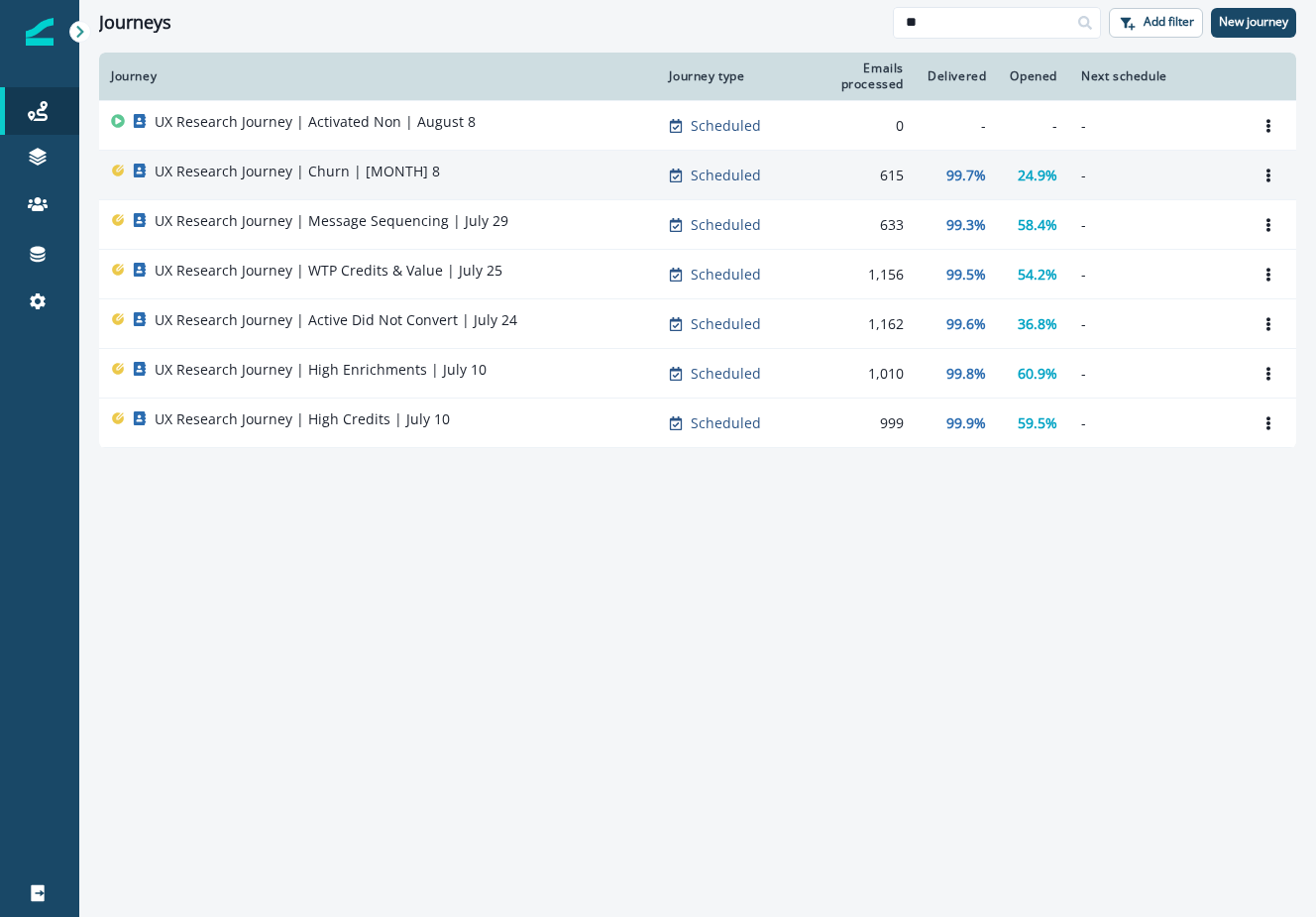 type on "**" 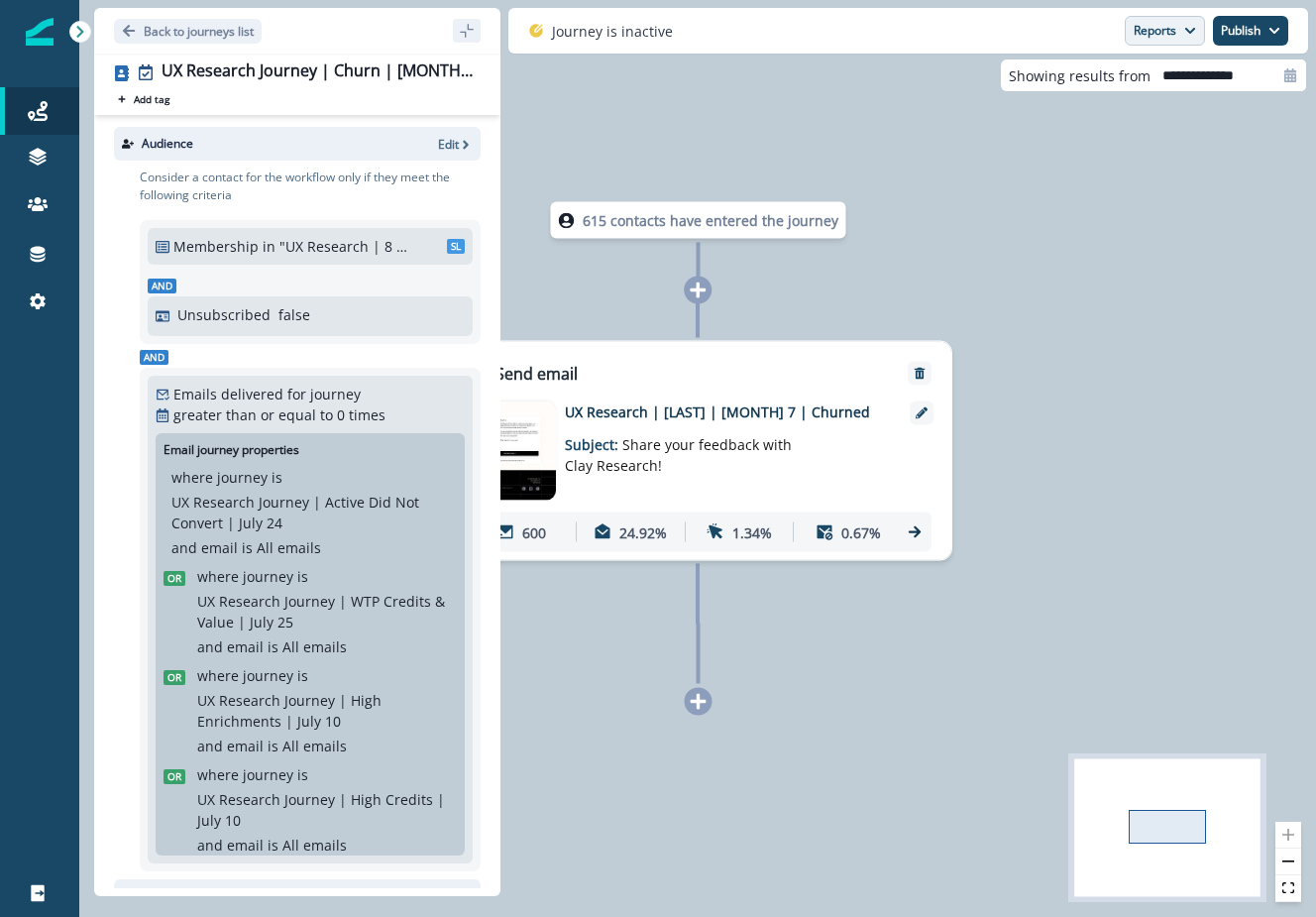 click on "Reports" at bounding box center [1164, 31] 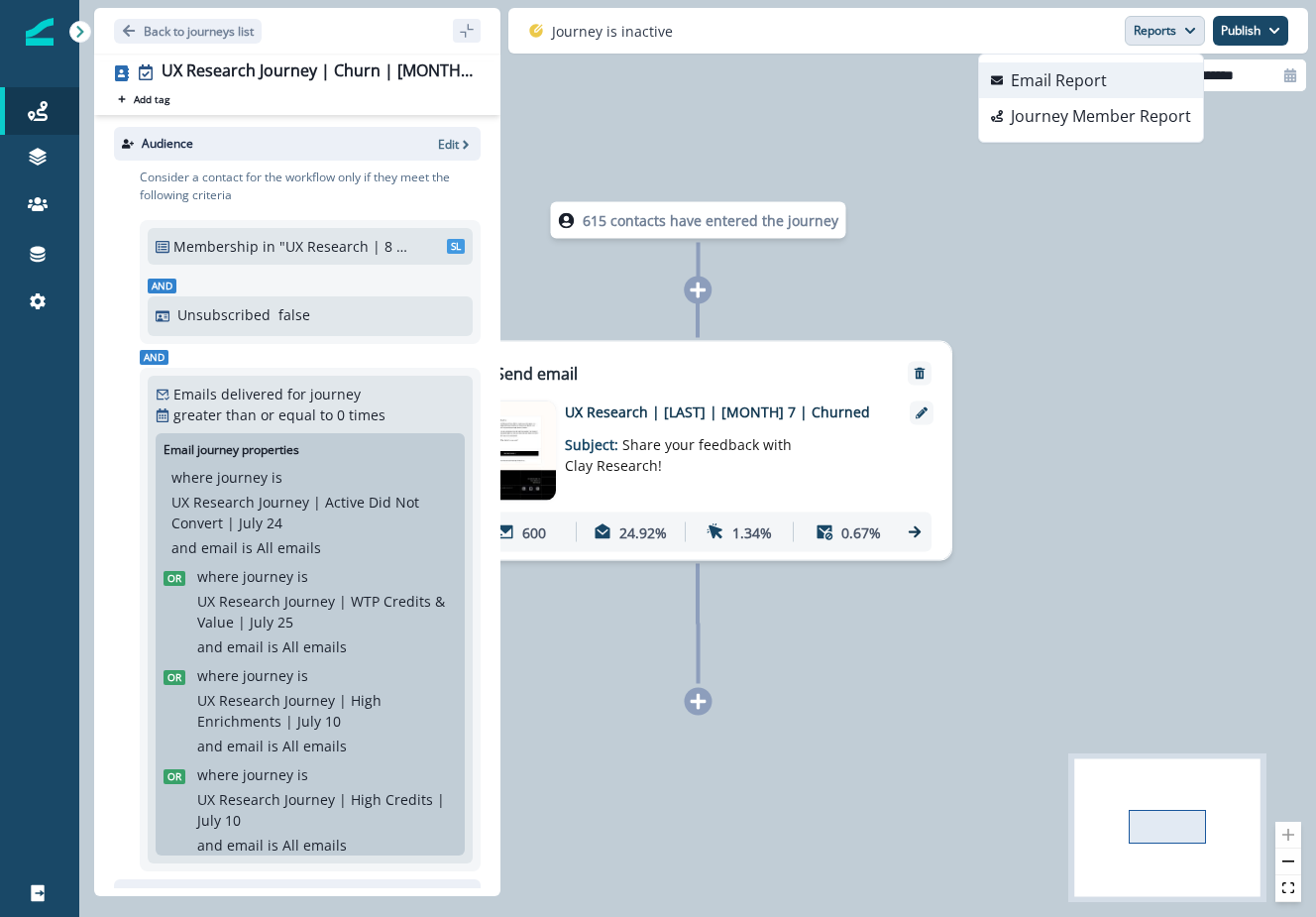 click on "Email Report" at bounding box center (1058, 80) 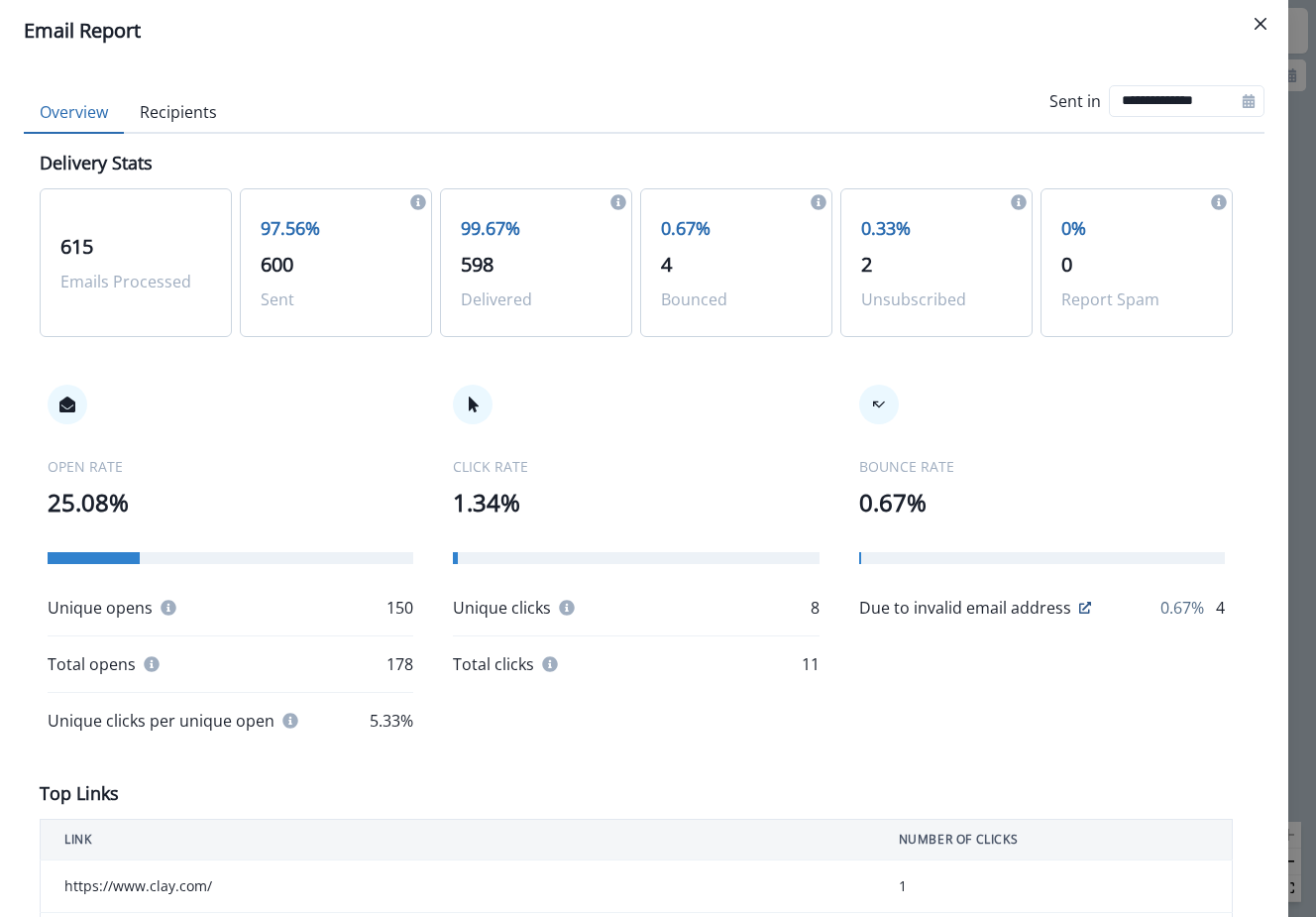 click on "**********" at bounding box center [644, 489] 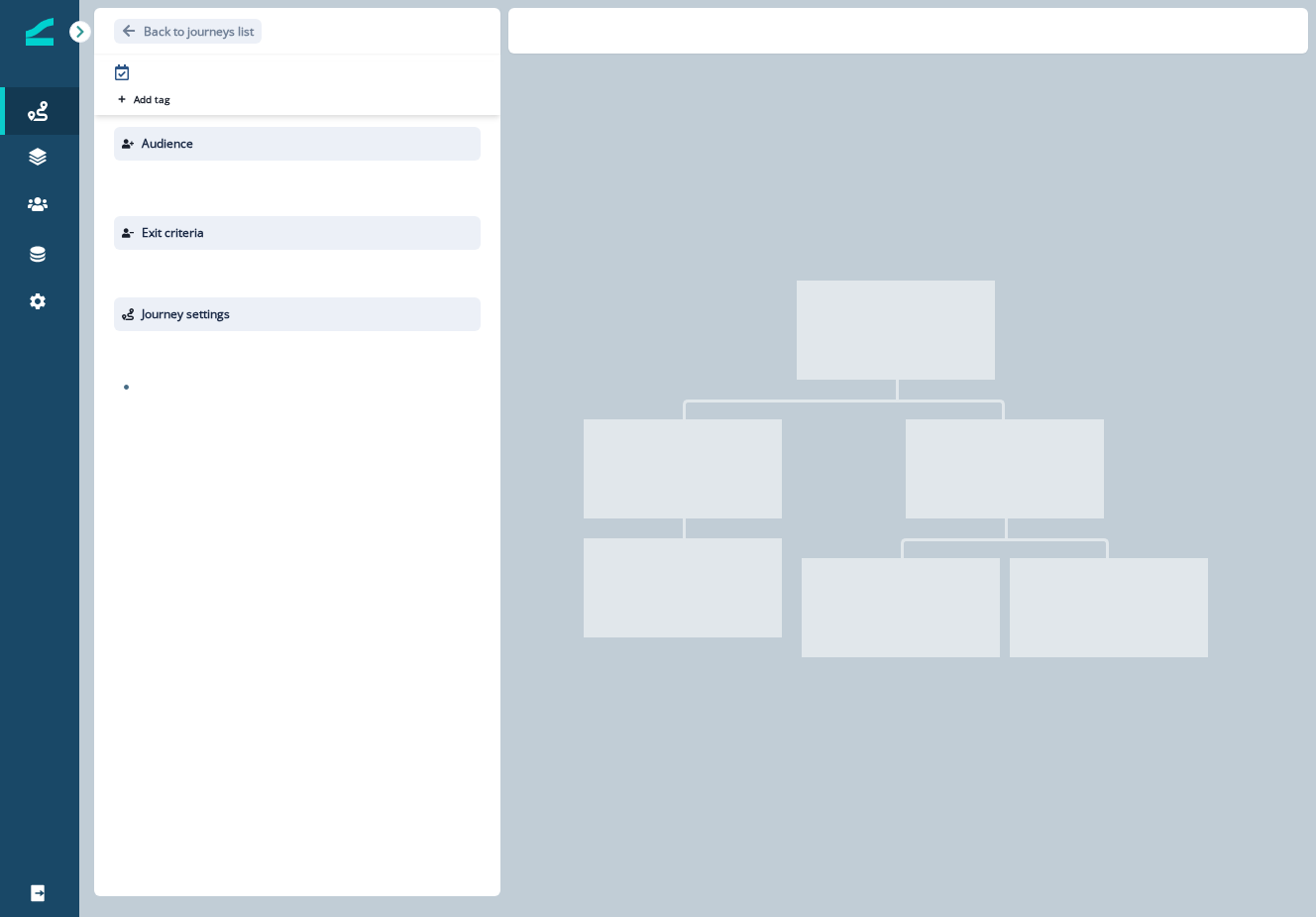 scroll, scrollTop: 0, scrollLeft: 0, axis: both 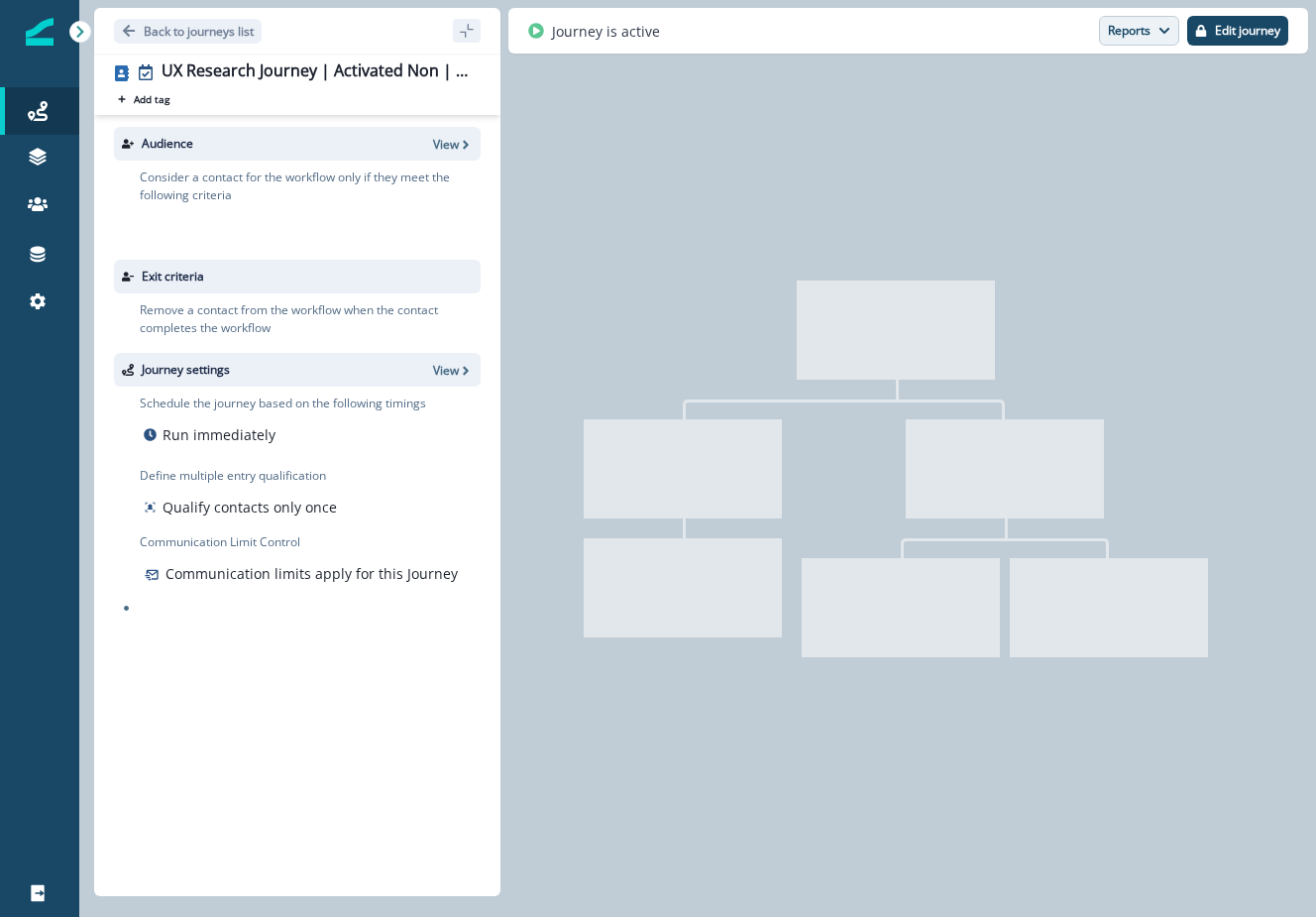 click on "Reports" at bounding box center [1139, 31] 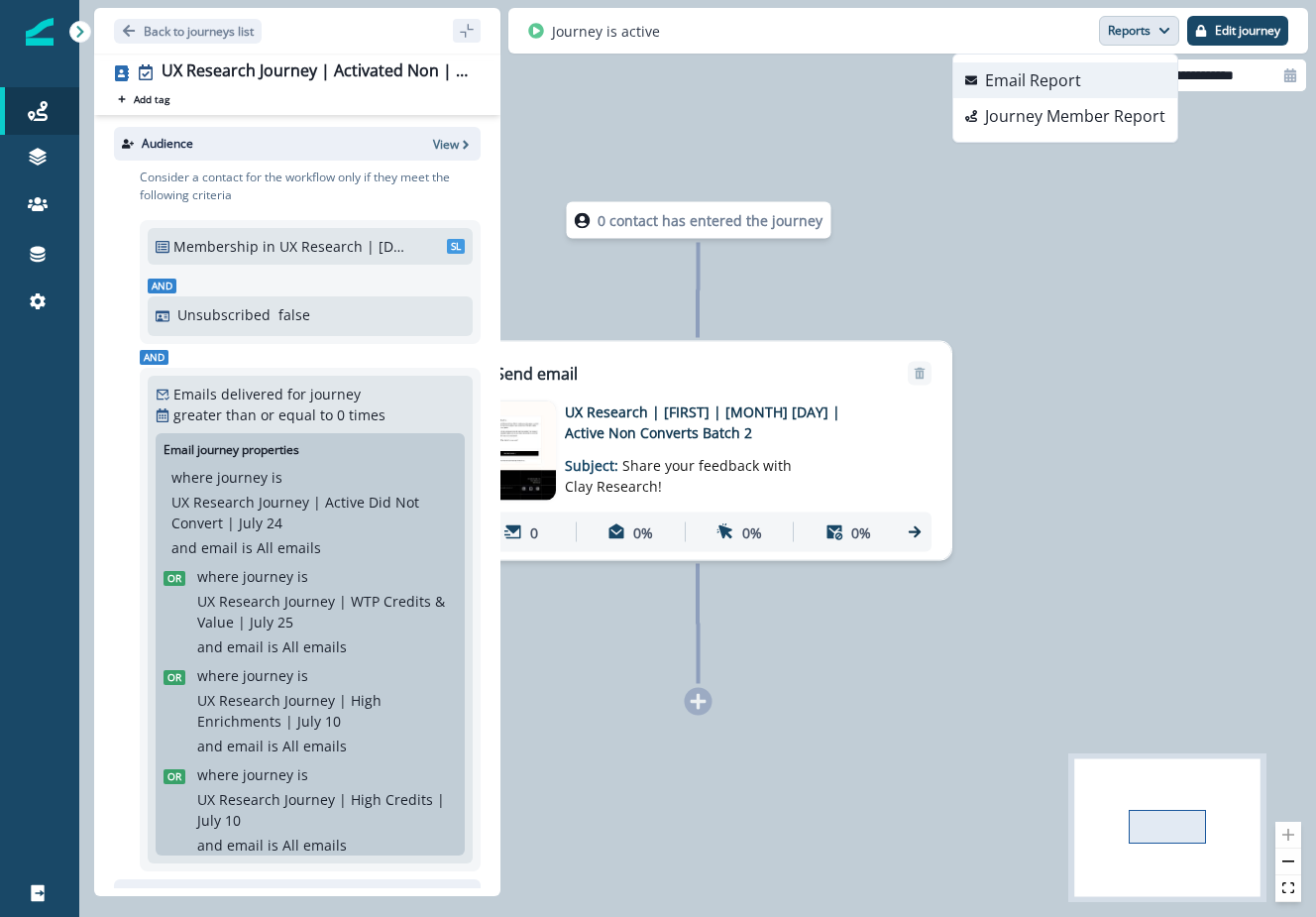 click on "Email Report" at bounding box center [1033, 80] 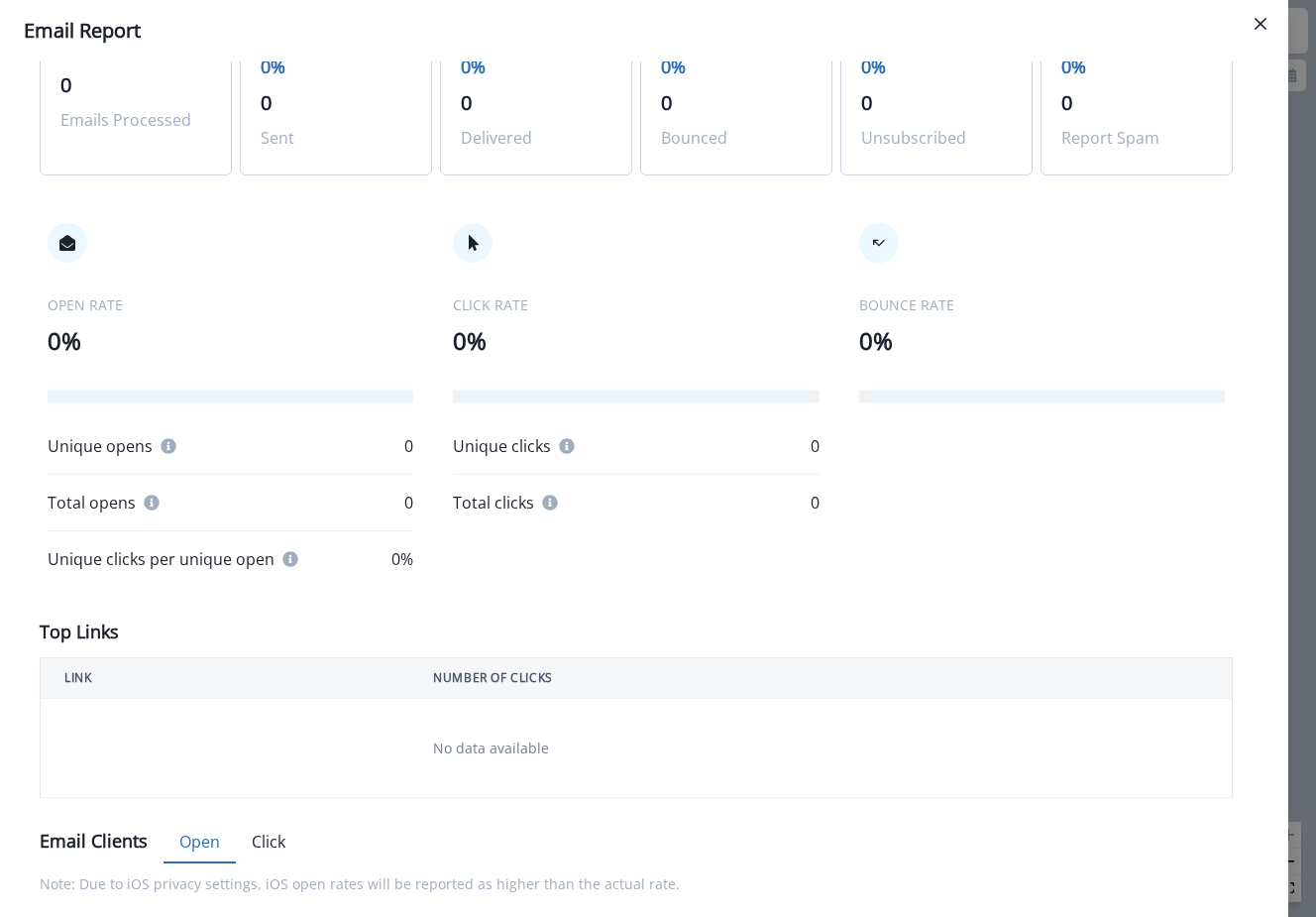 scroll, scrollTop: 0, scrollLeft: 0, axis: both 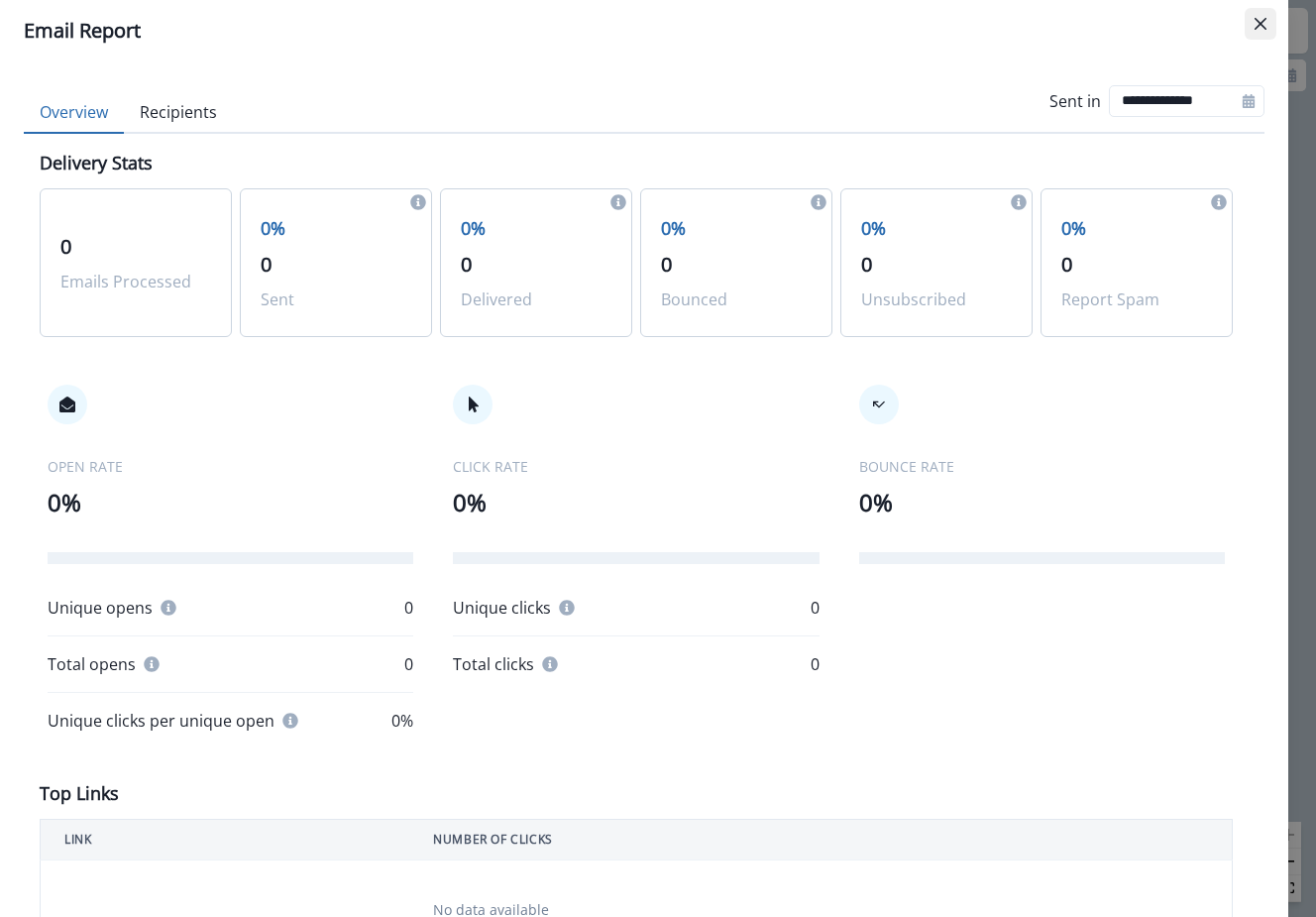 click 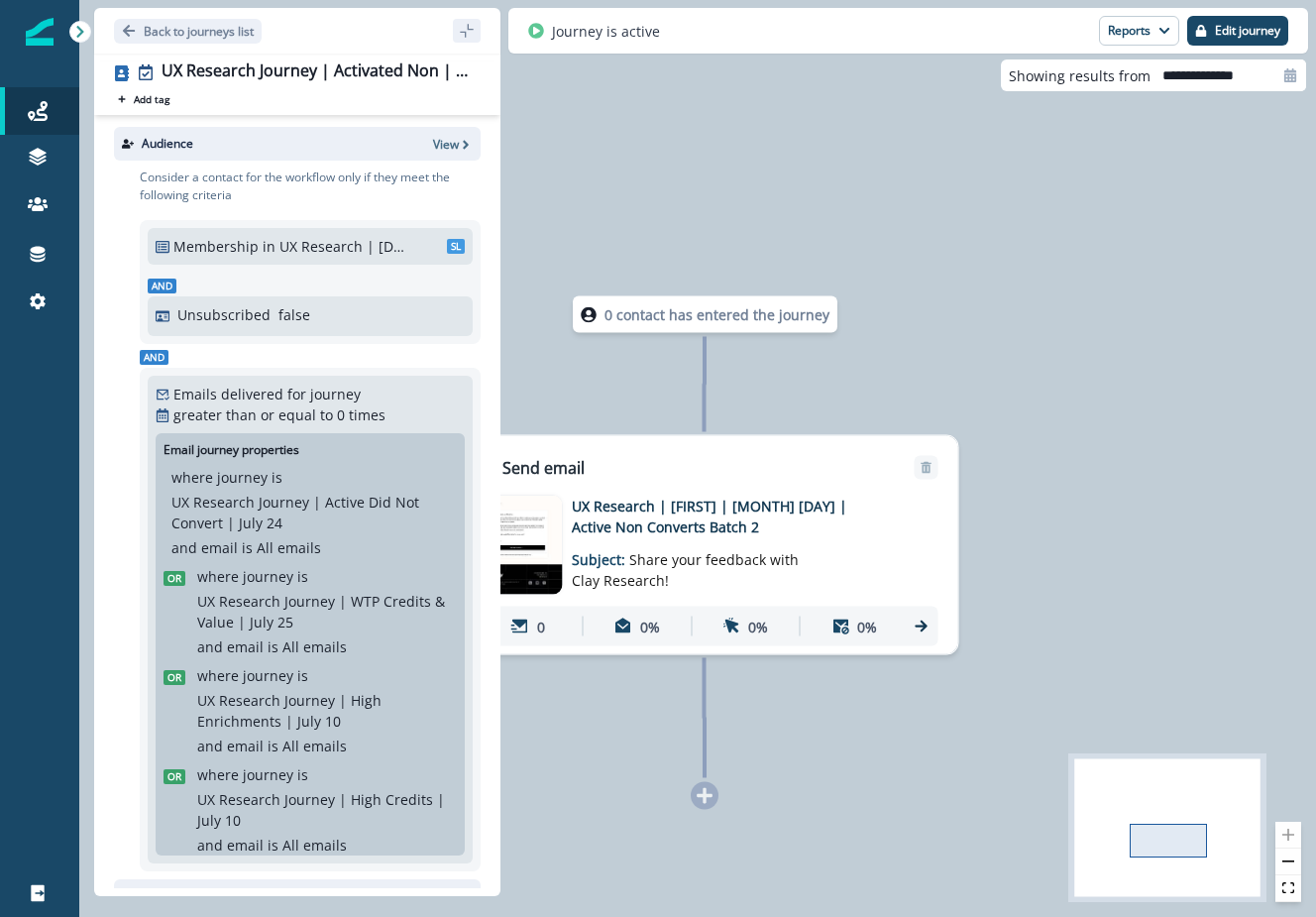 click 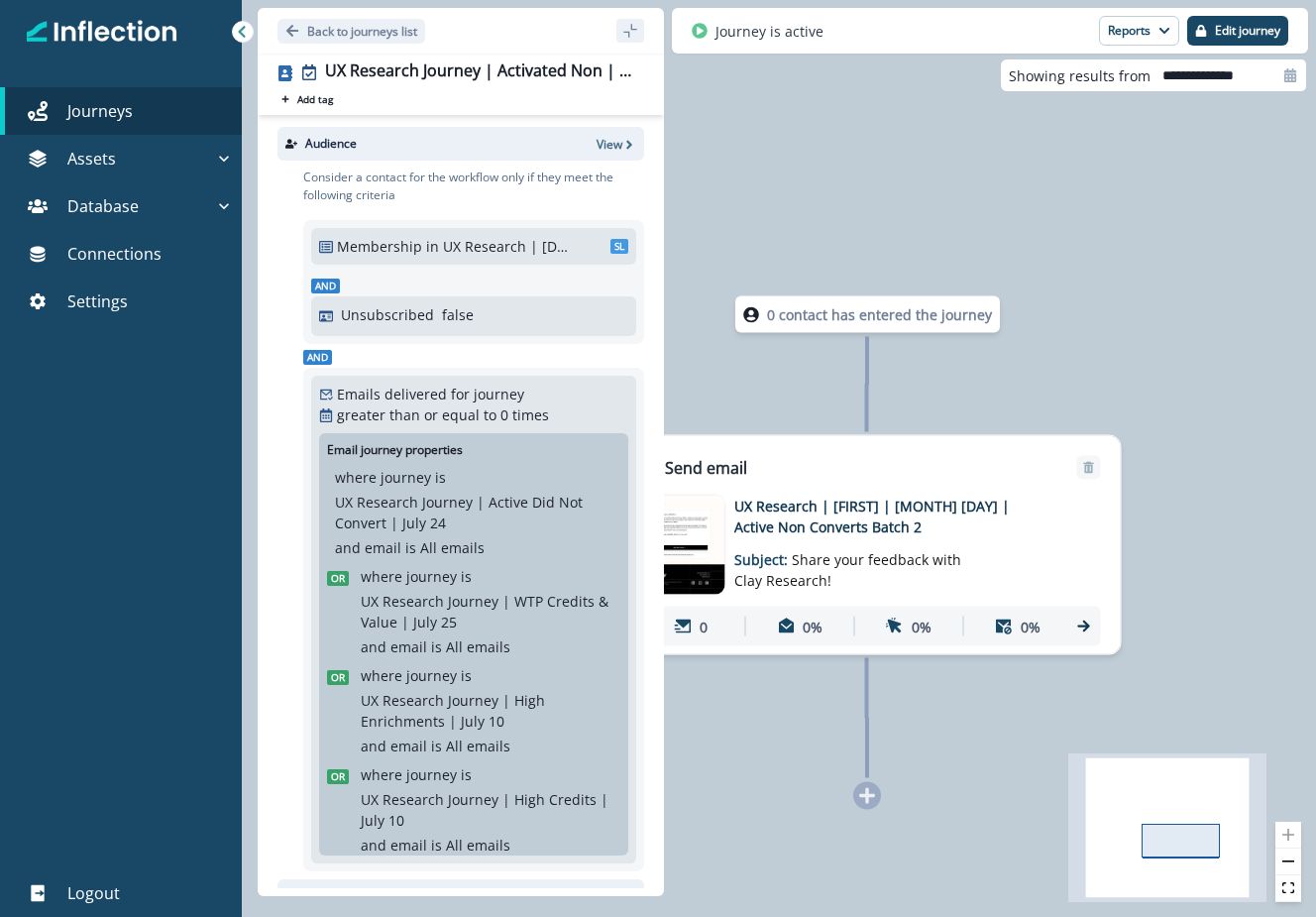 click at bounding box center (243, 32) 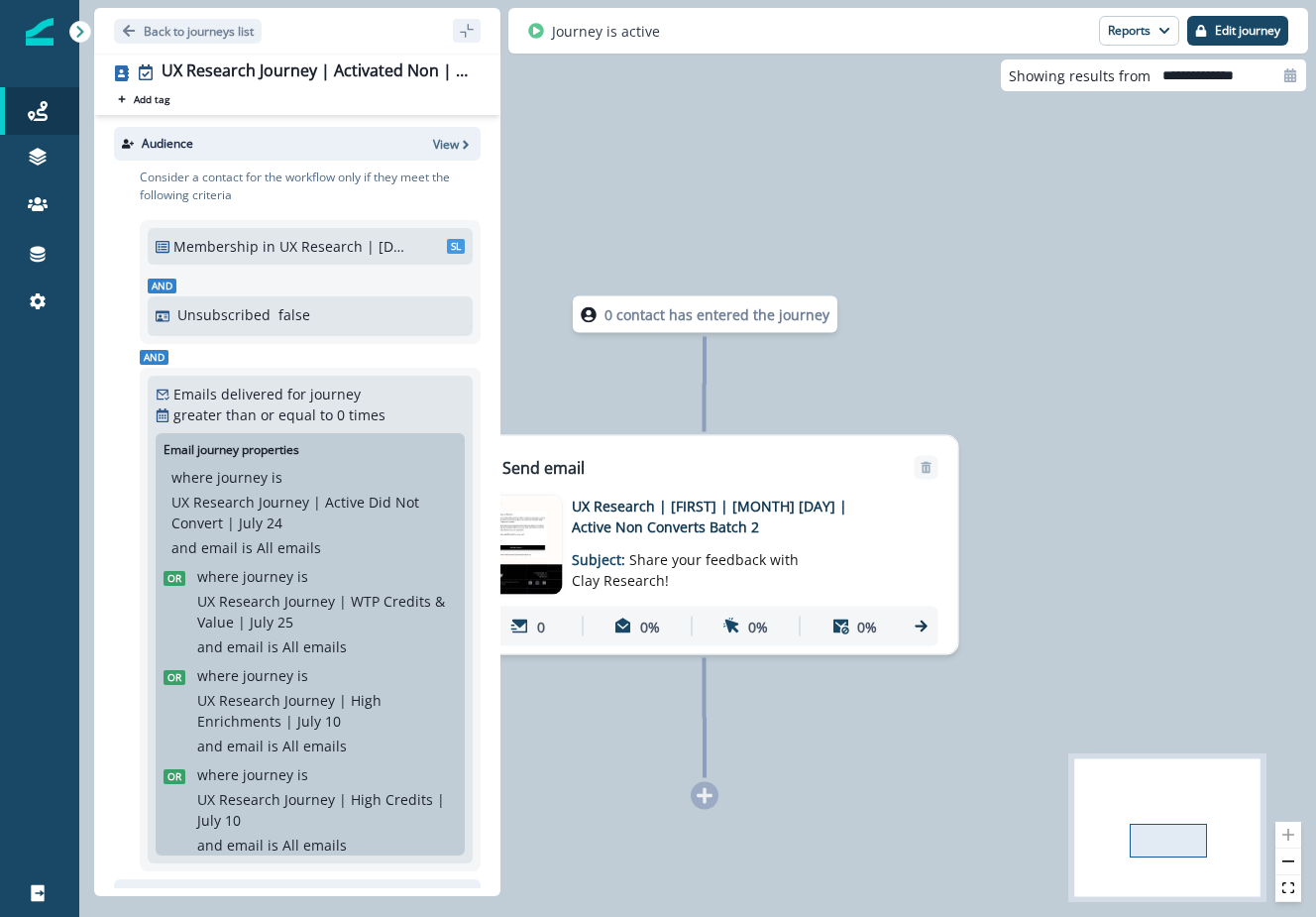 click on "Back to journeys list" at bounding box center [198, 31] 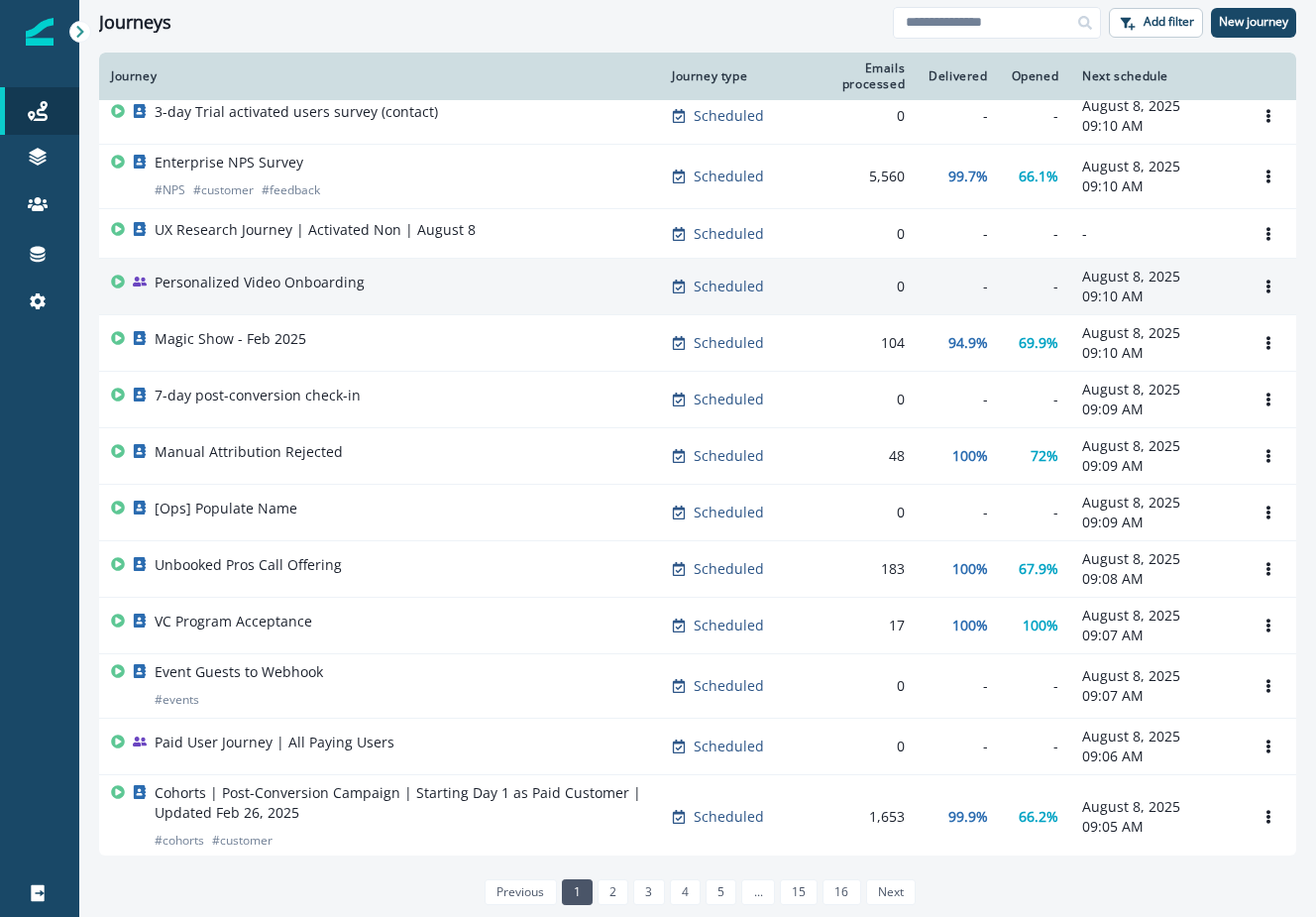scroll, scrollTop: 0, scrollLeft: 0, axis: both 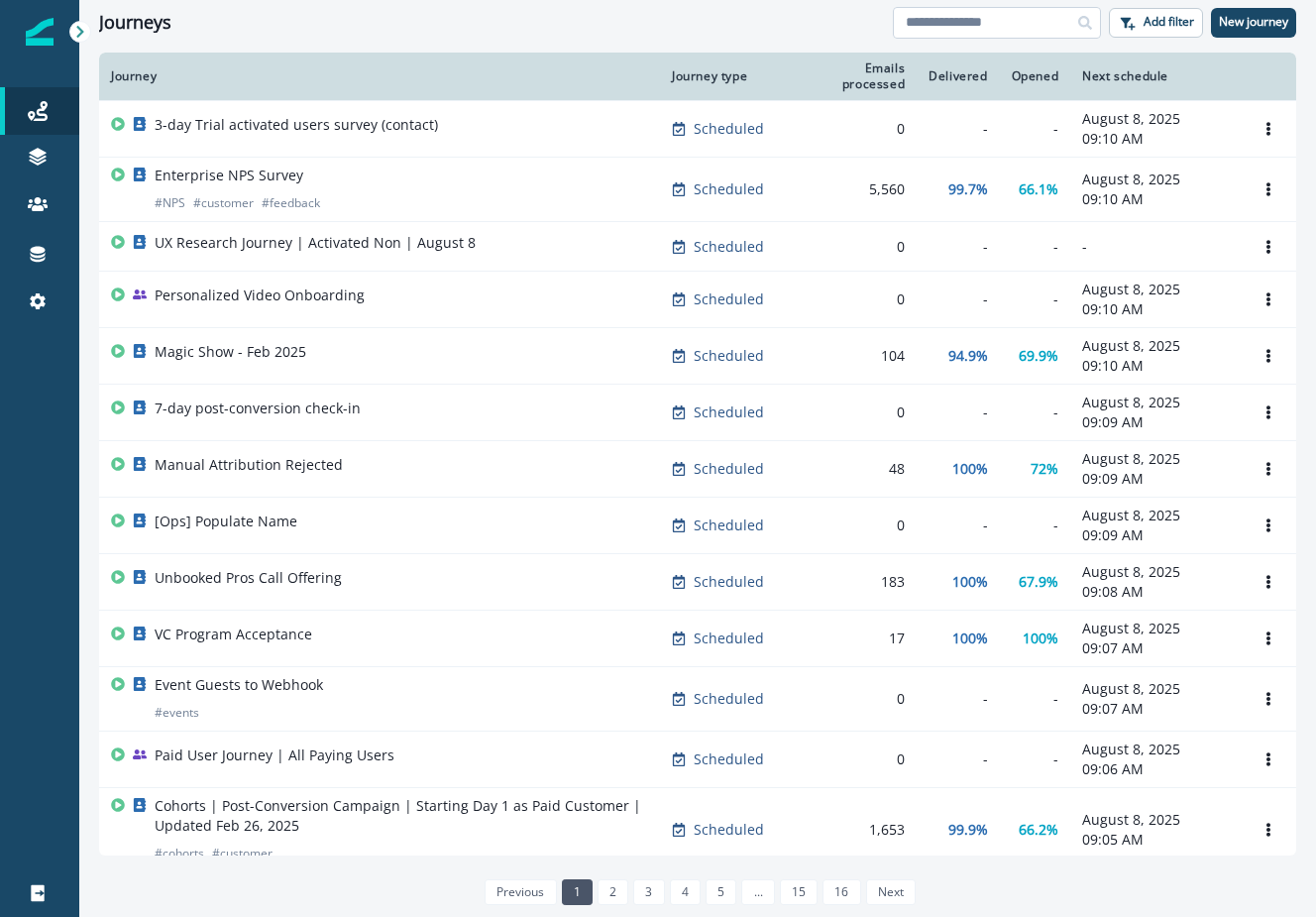 click at bounding box center [997, 23] 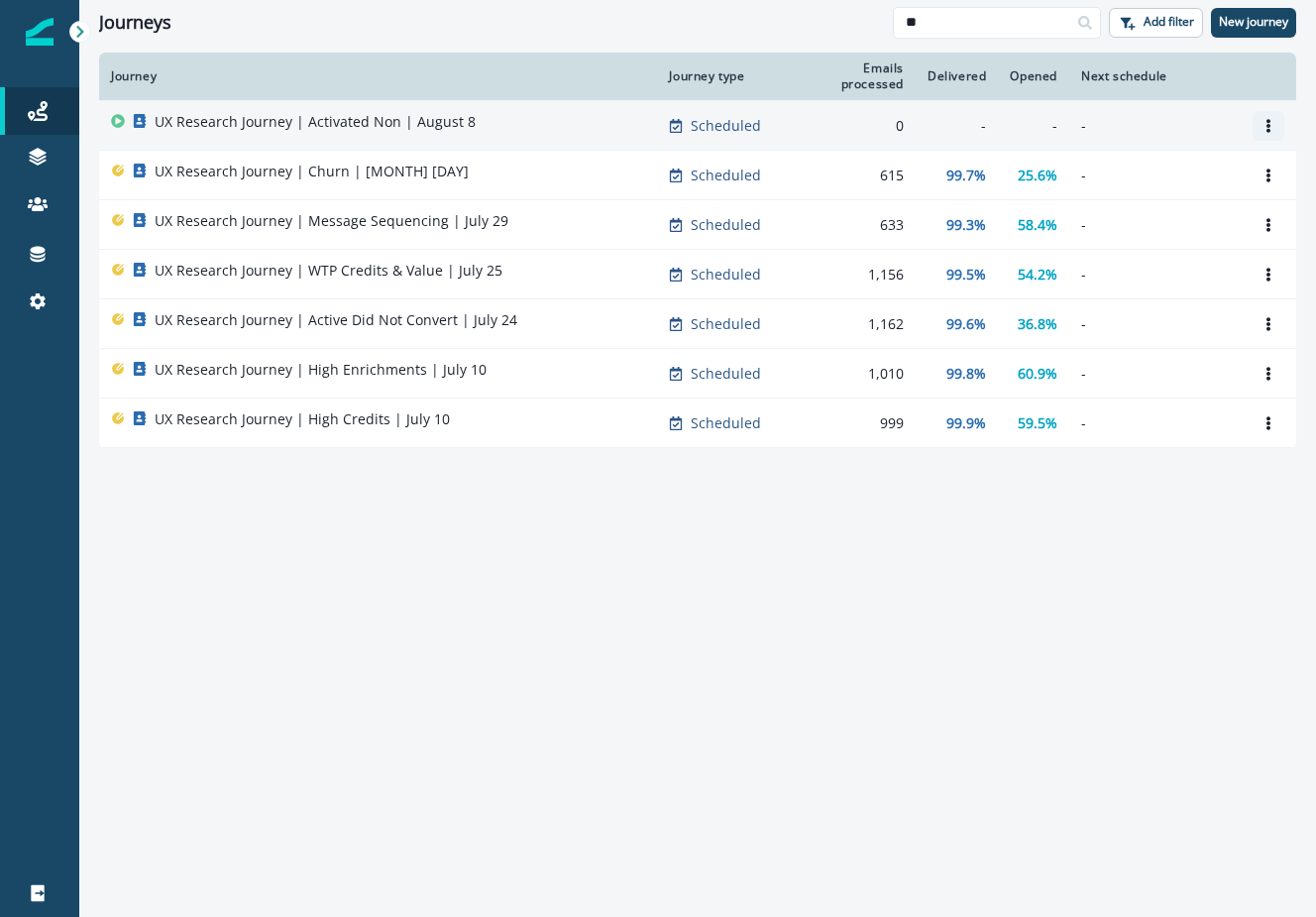 type on "**" 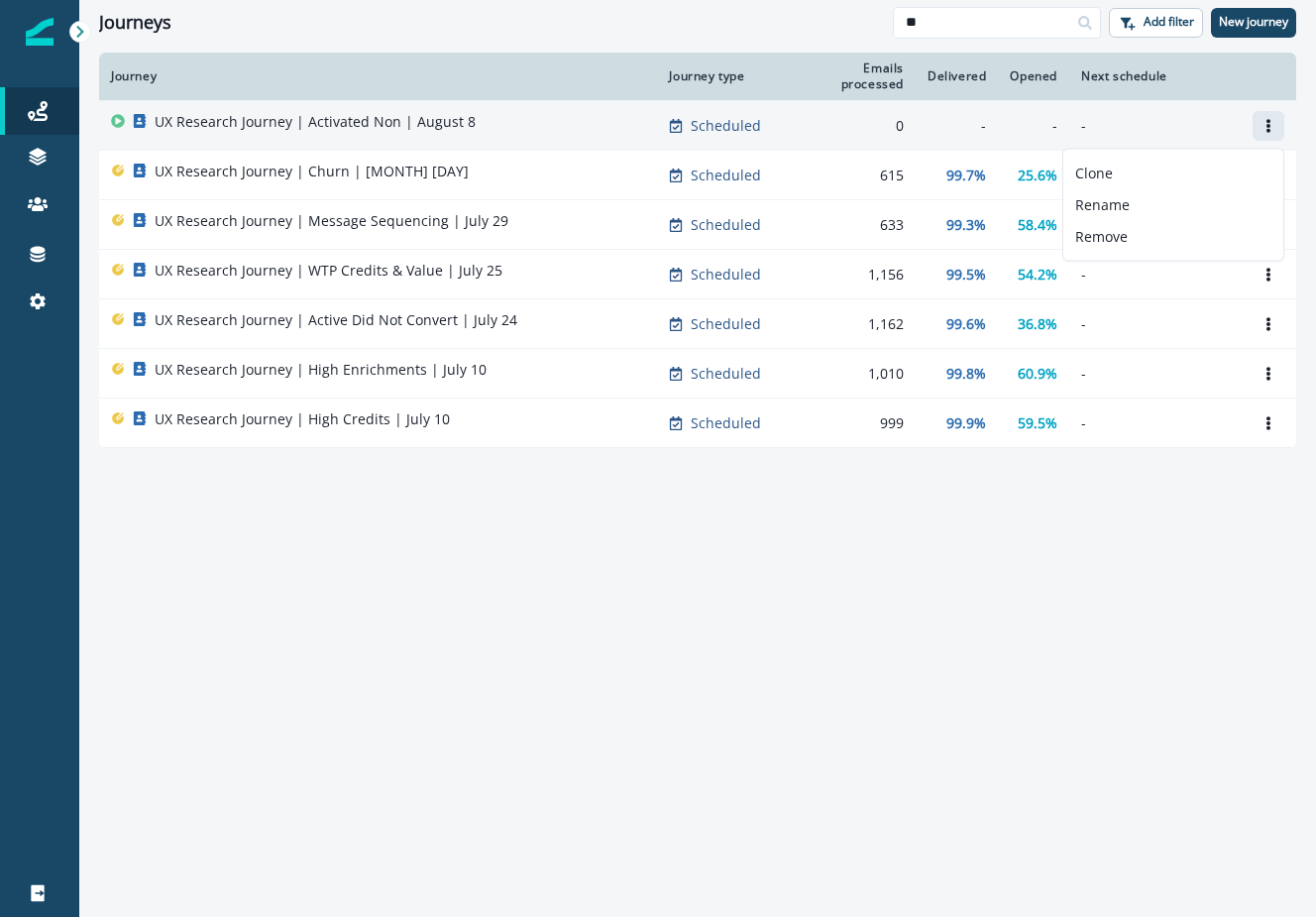 click at bounding box center (1268, 126) 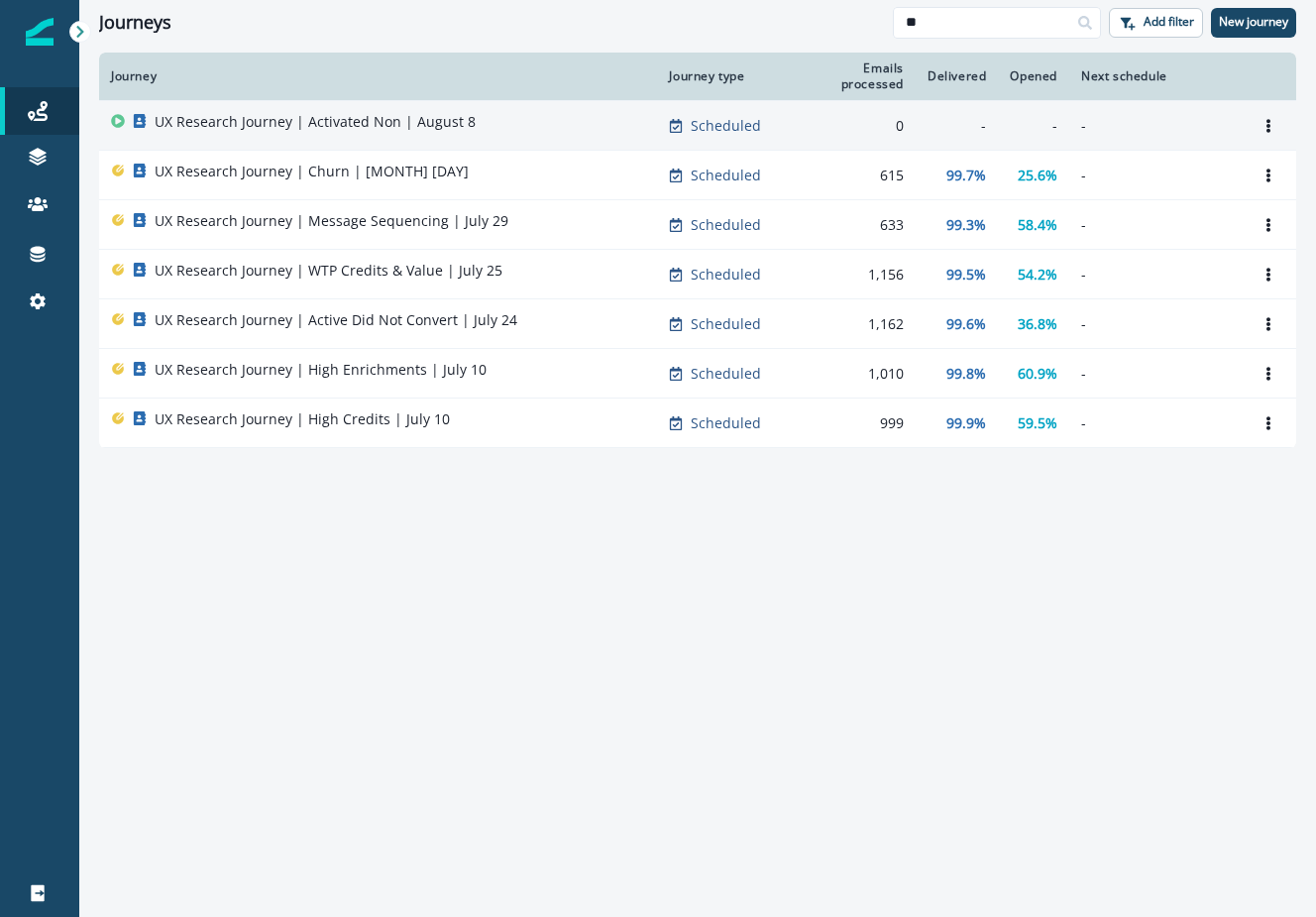 click on "Scheduled" at bounding box center (722, 126) 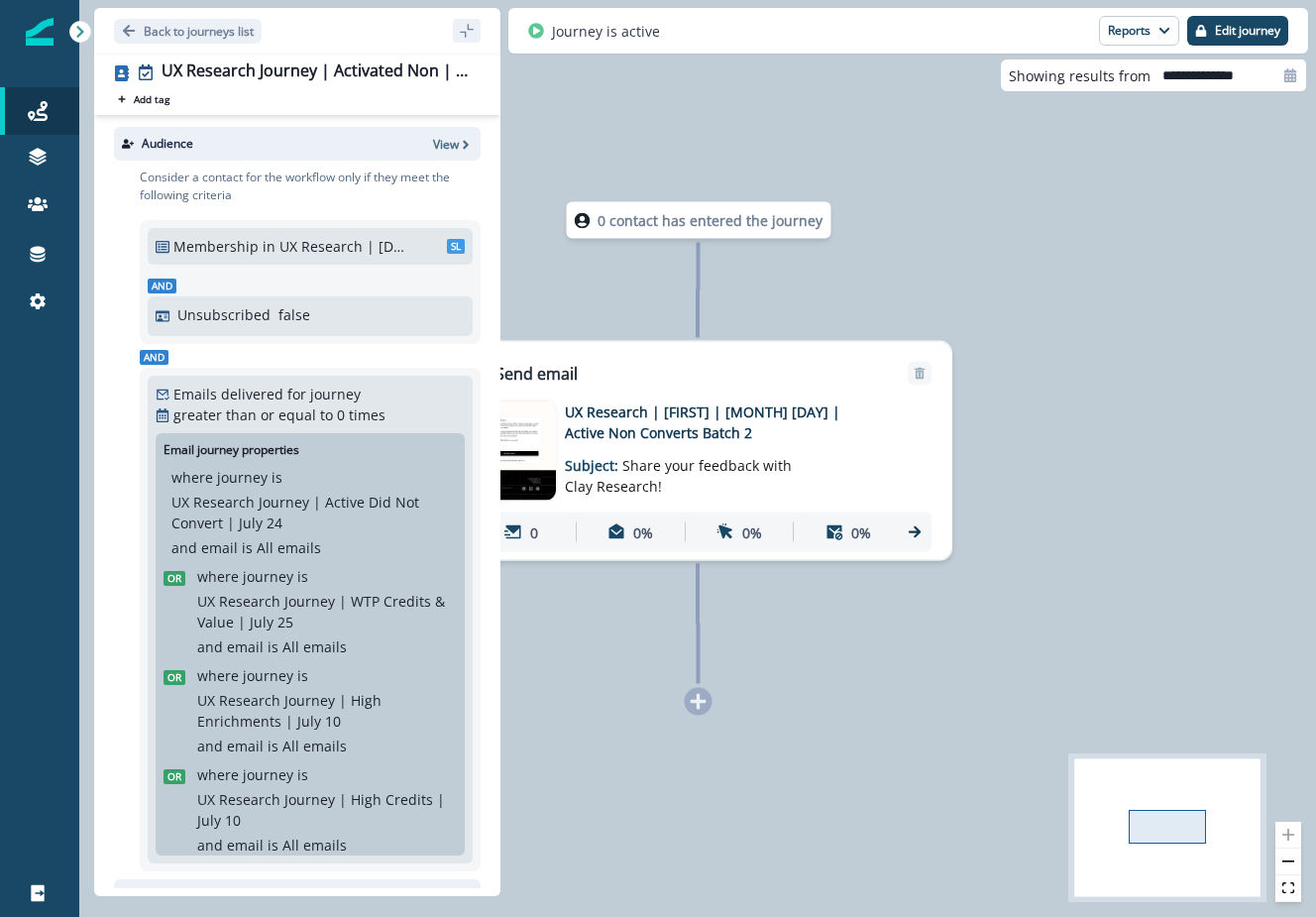 click on ""UX Research | 8 August | [FIRST] [LAST] | Non Converters 2"" at bounding box center (346, 246) 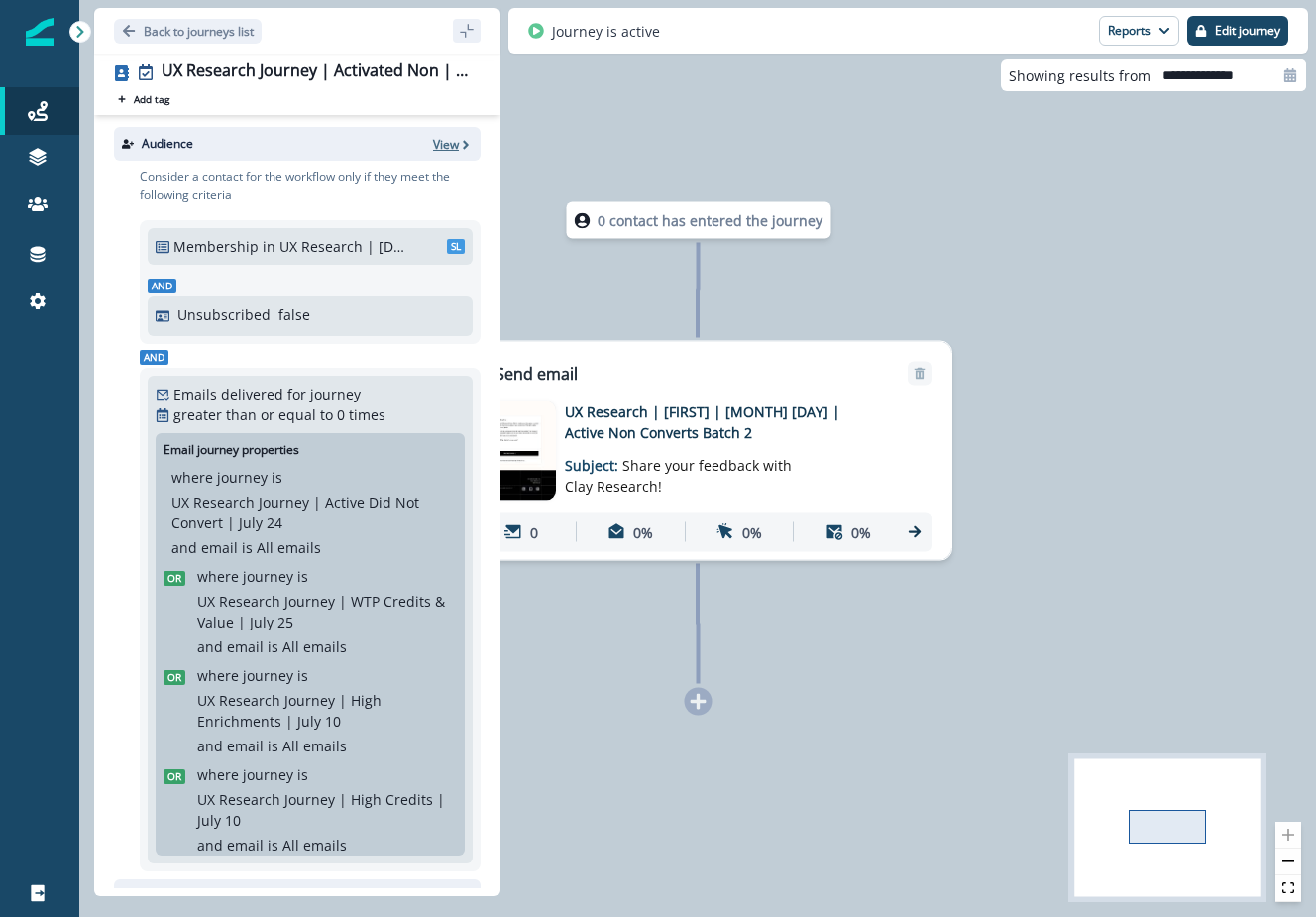click on "View" at bounding box center [446, 144] 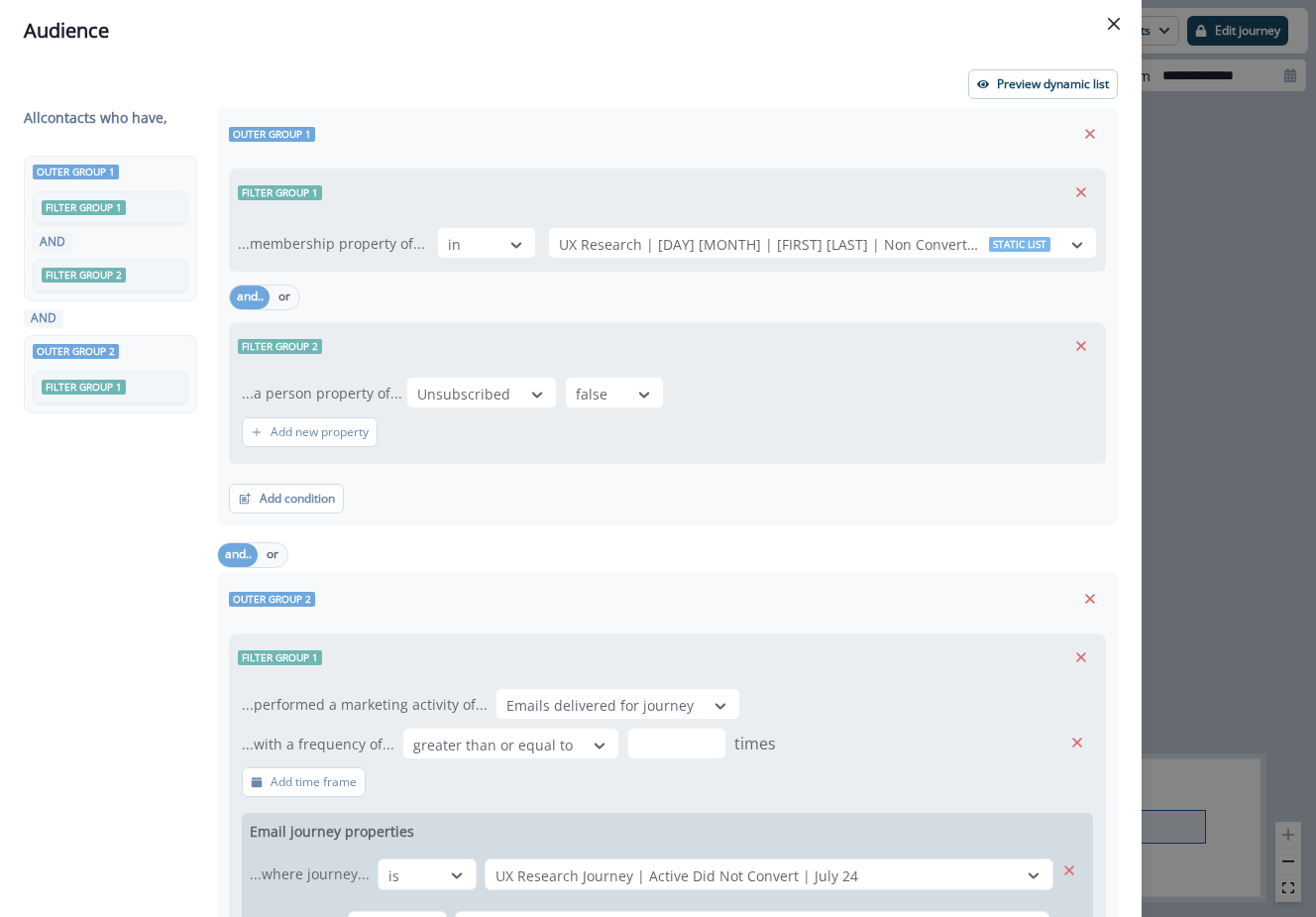 click on "Audience Preview dynamic list All  contact s who have, Outer group 1 Filter group 1 AND Filter group 2 AND Outer group 2 Filter group 1 Outer group 1 Filter group 1 ...membership property of... in UX Research | 8 August | Jamie Julia | Non Converters 2 Static list and.. or Filter group 2 ...a person property of... Unsubscribed false Add new property Add condition Contact properties A person property Performed a product event Performed a marketing activity Performed a web activity List membership Salesforce campaign membership and.. or Outer group 2 Filter group 1 ...performed a marketing activity of... Emails delivered for journey ...with a frequency of... greater than or equal to * times Add time frame Email journey properties ...where journey... is UX Research Journey | Active Did Not Convert | July 24 ...and email... is All emails and or.. ...where journey... is UX Research Journey | WTP Credits & Value | July 25 ...and email... is All emails and or.. ...where journey... is ...and email... is All emails is" at bounding box center (658, 458) 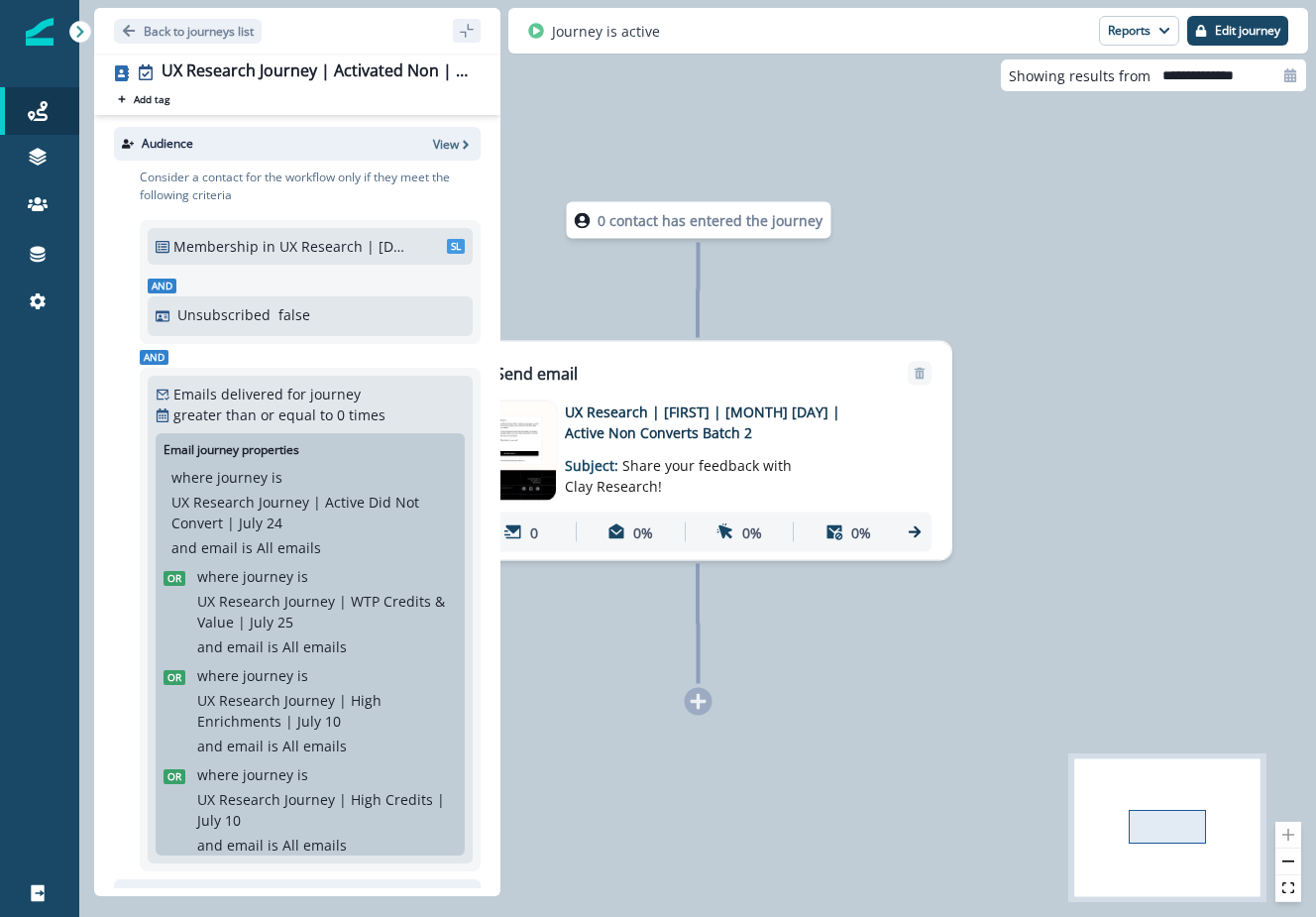 scroll, scrollTop: 351, scrollLeft: 0, axis: vertical 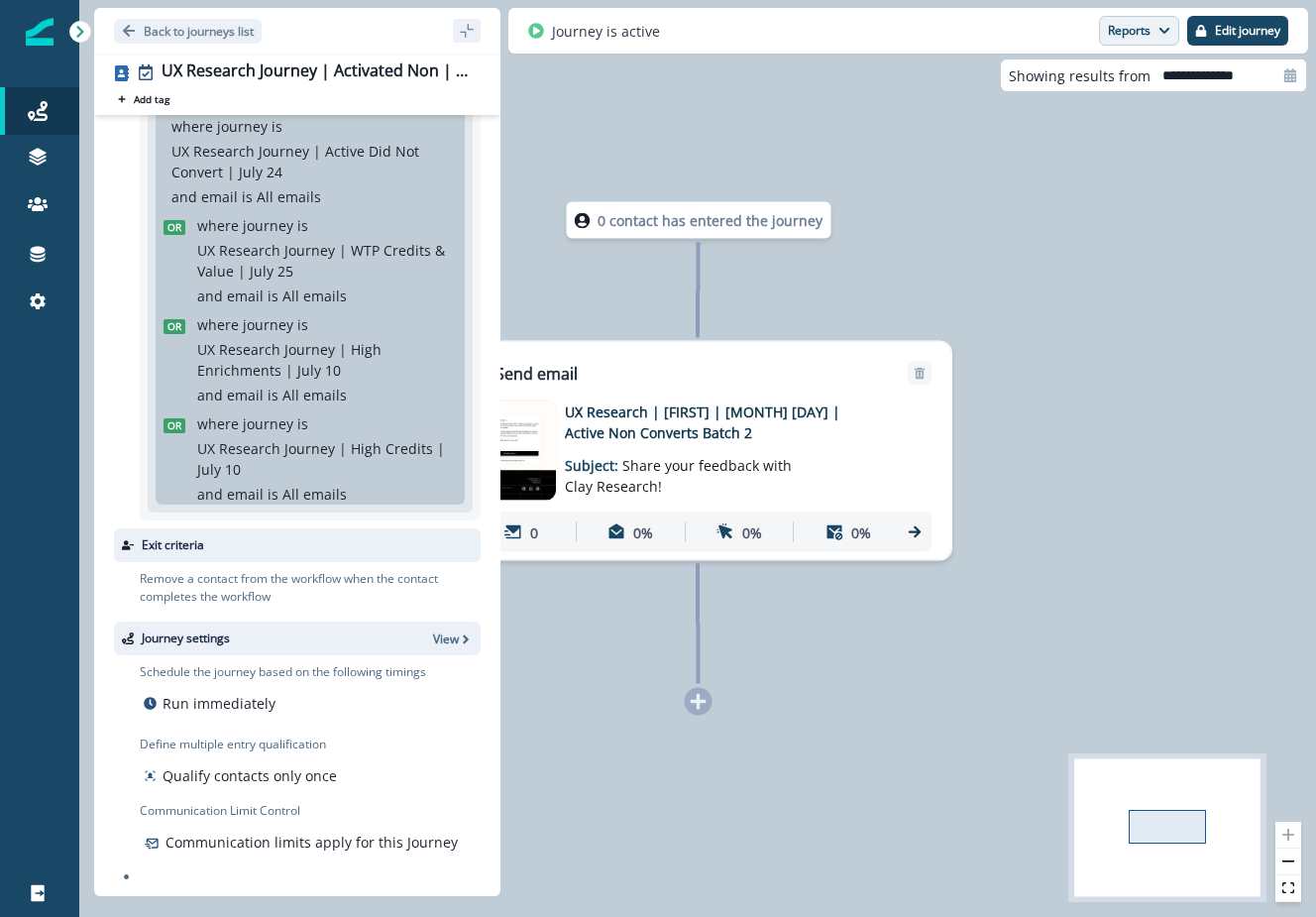click 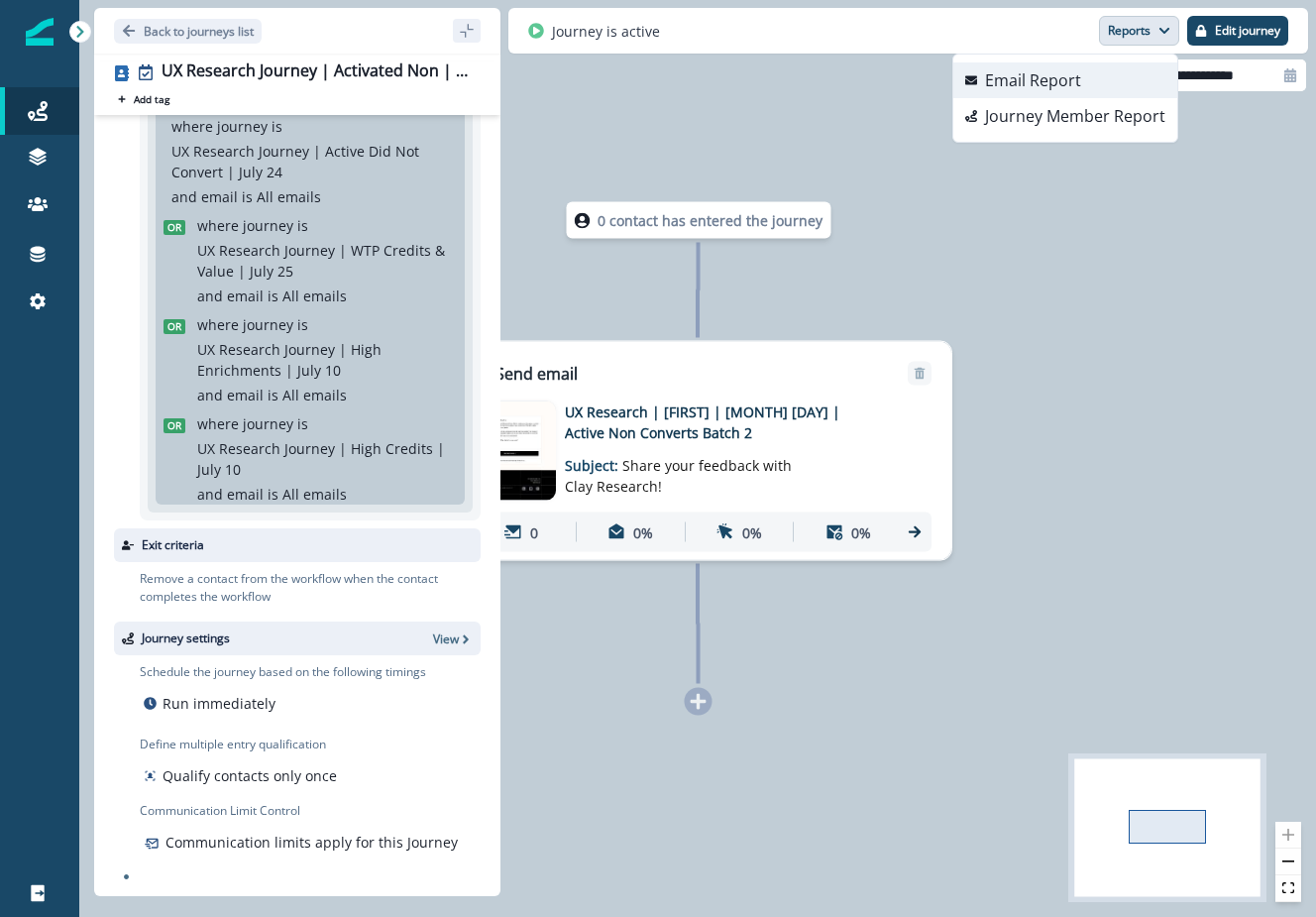 click on "Email Report" at bounding box center (1065, 80) 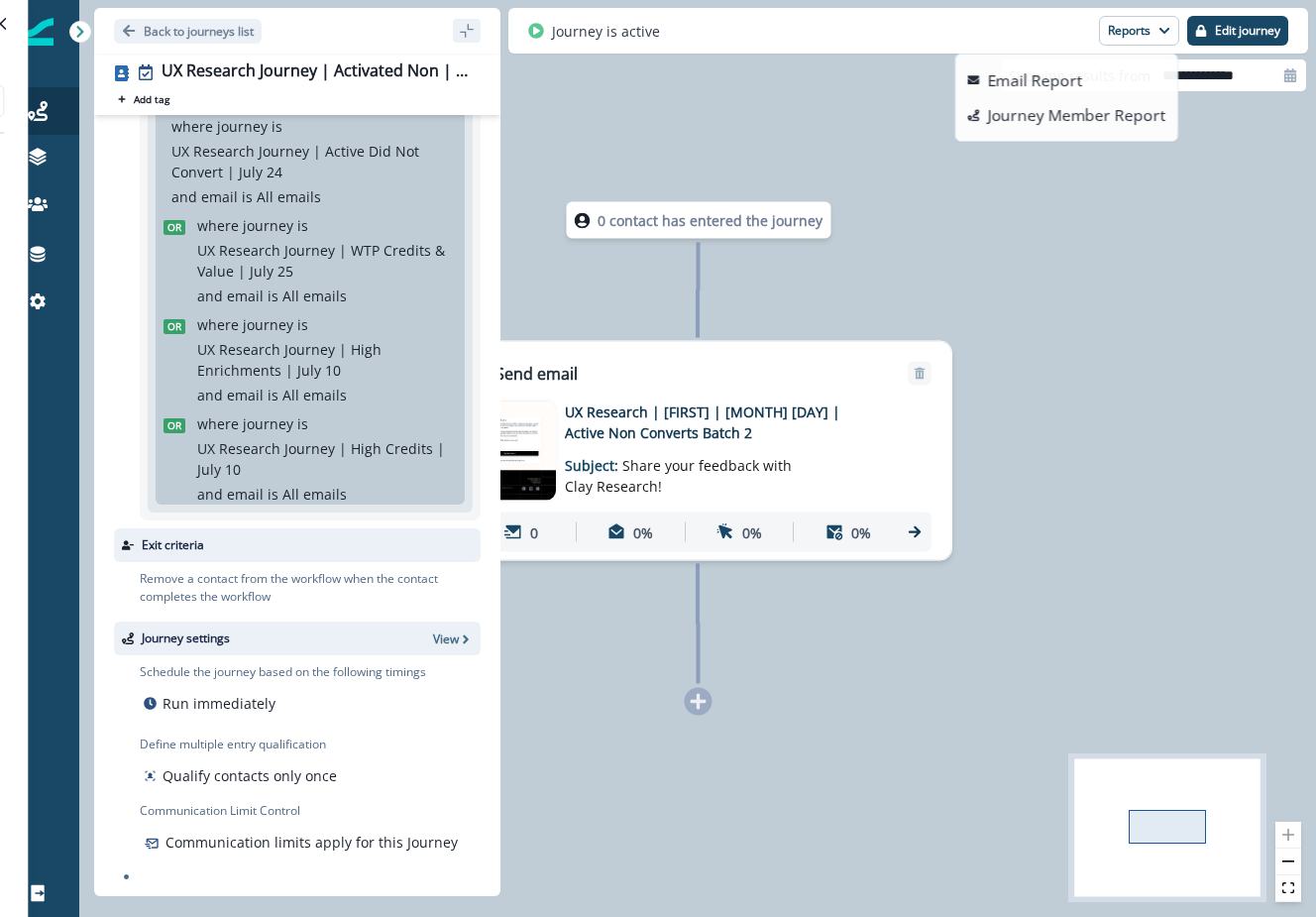 type on "**********" 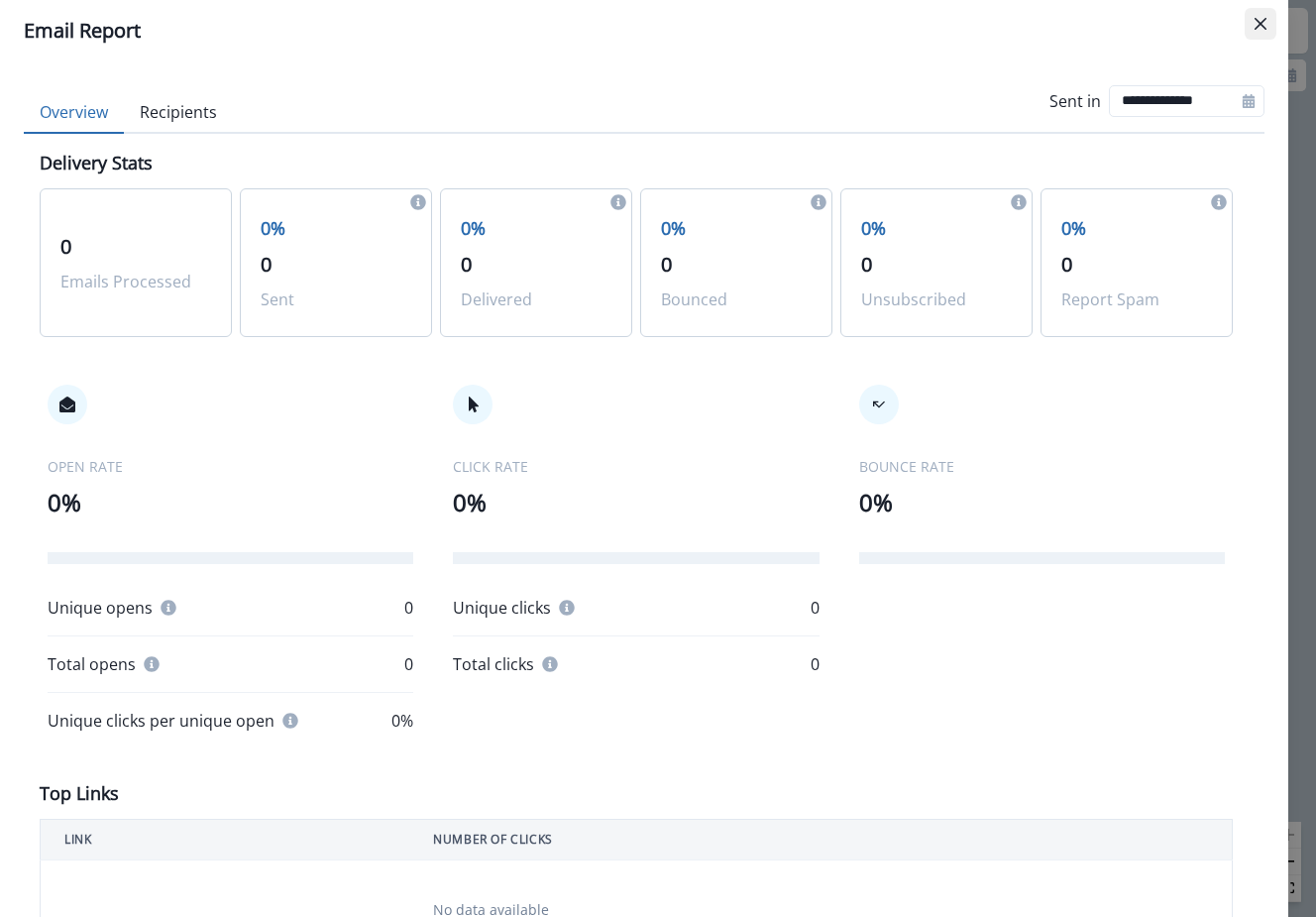 click 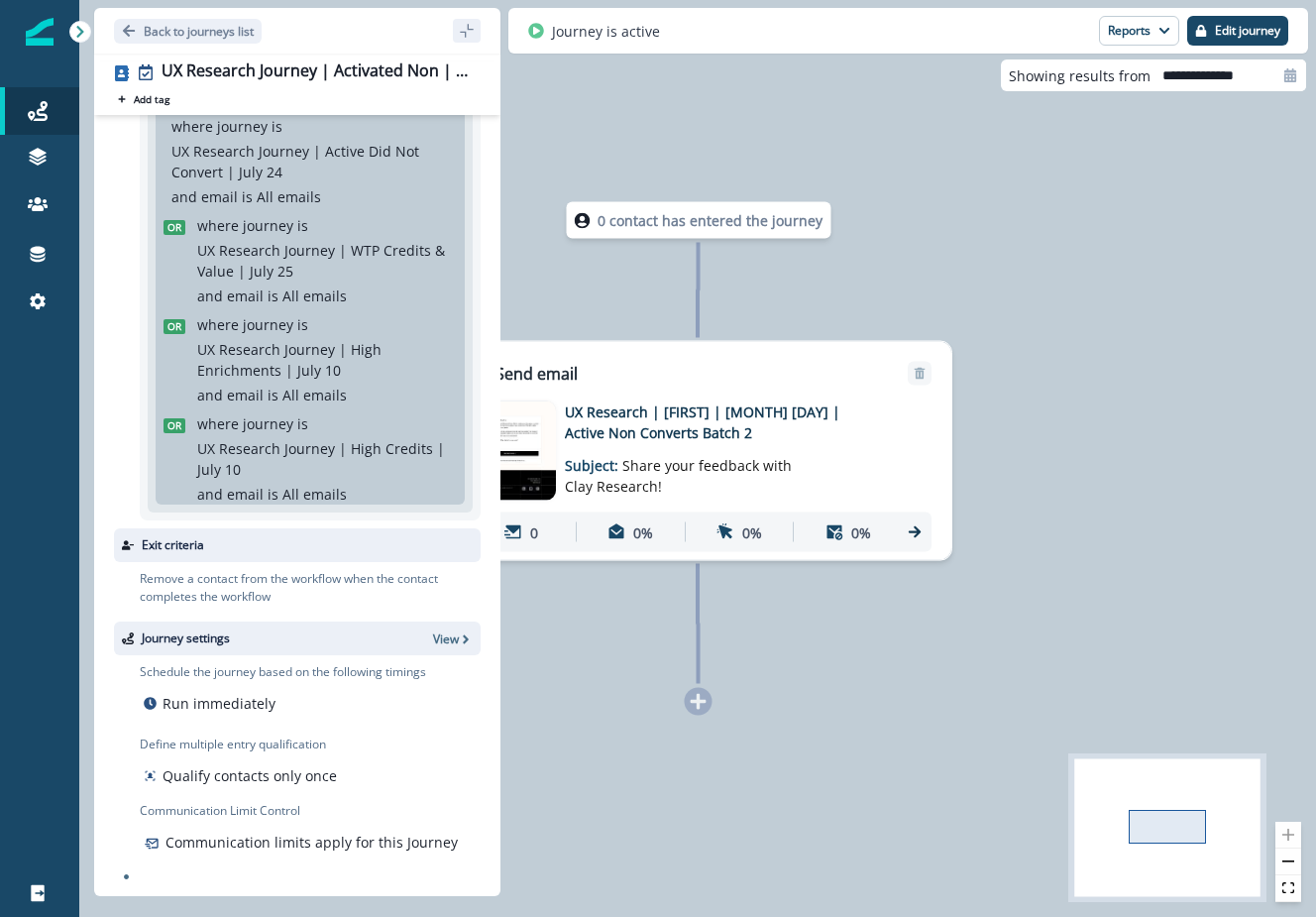 click on "0 contact has entered the journey Send email Email asset changed, journey reports will be subject to change This asset has overrides for  UX Research | Julia | August 7 | Active Non Converts Batch 2 Subject:   Share your feedback with Clay Research! 0 0% 0% 0%" at bounding box center (698, 458) 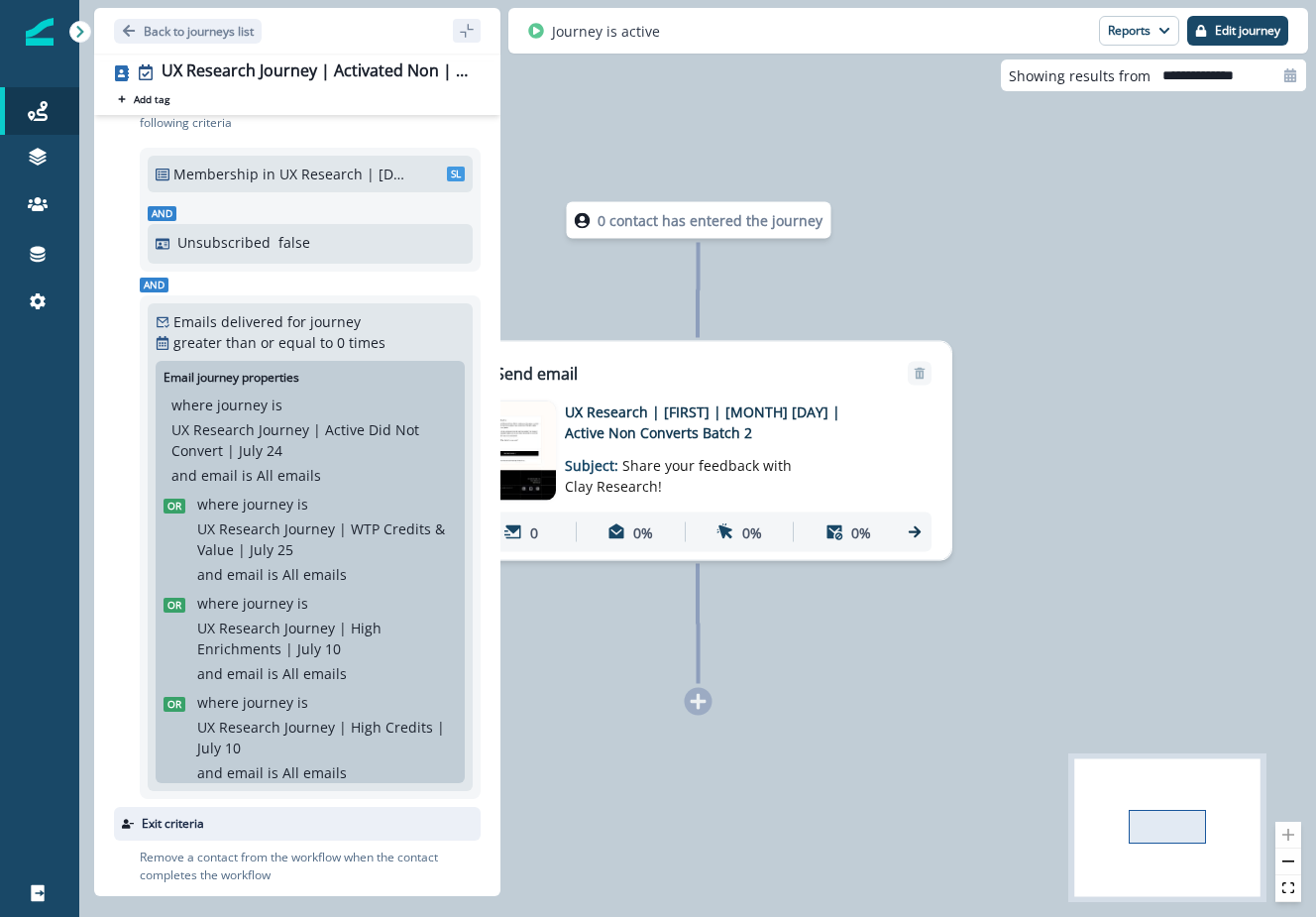 scroll, scrollTop: 0, scrollLeft: 0, axis: both 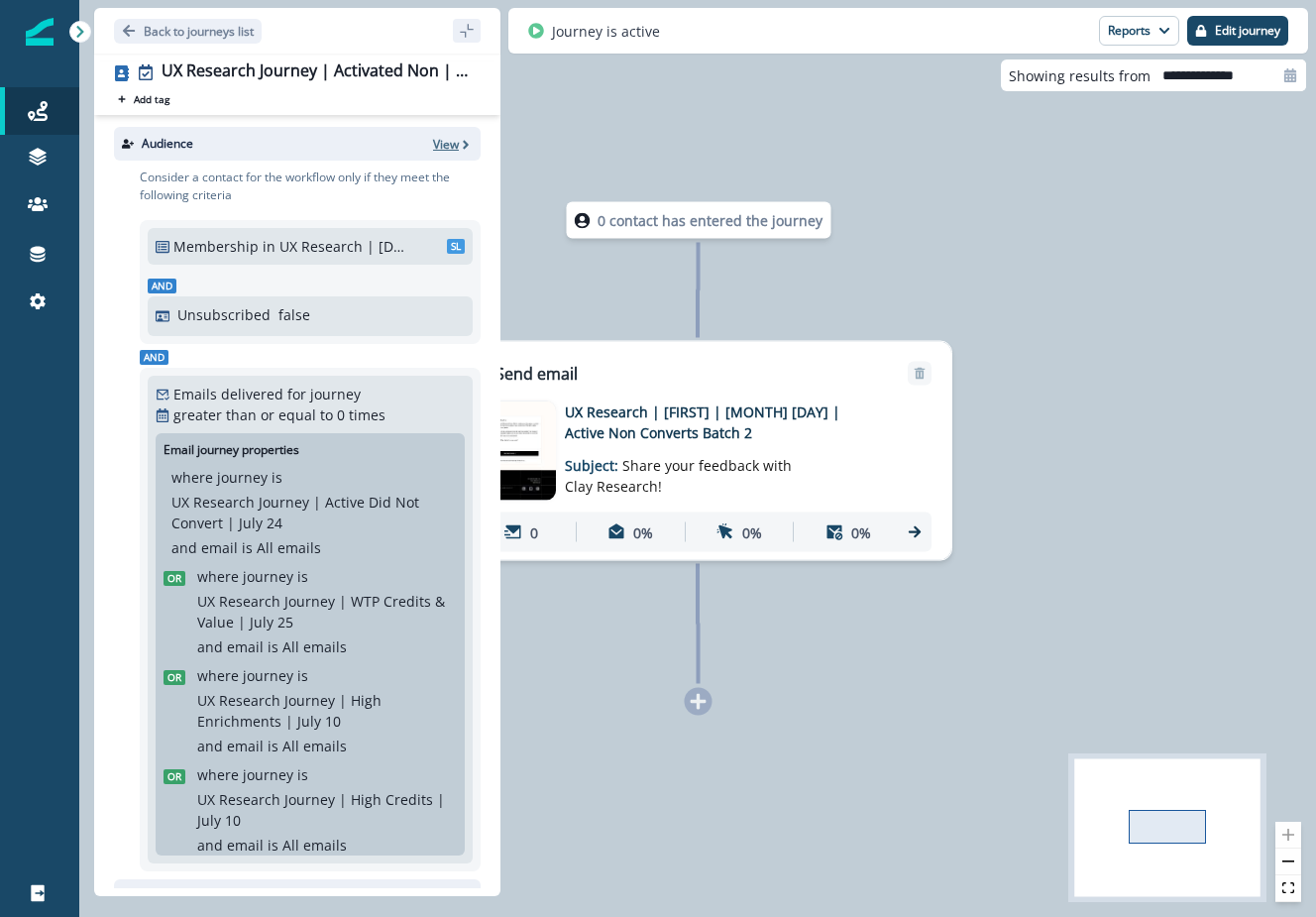 click on "View" at bounding box center (446, 144) 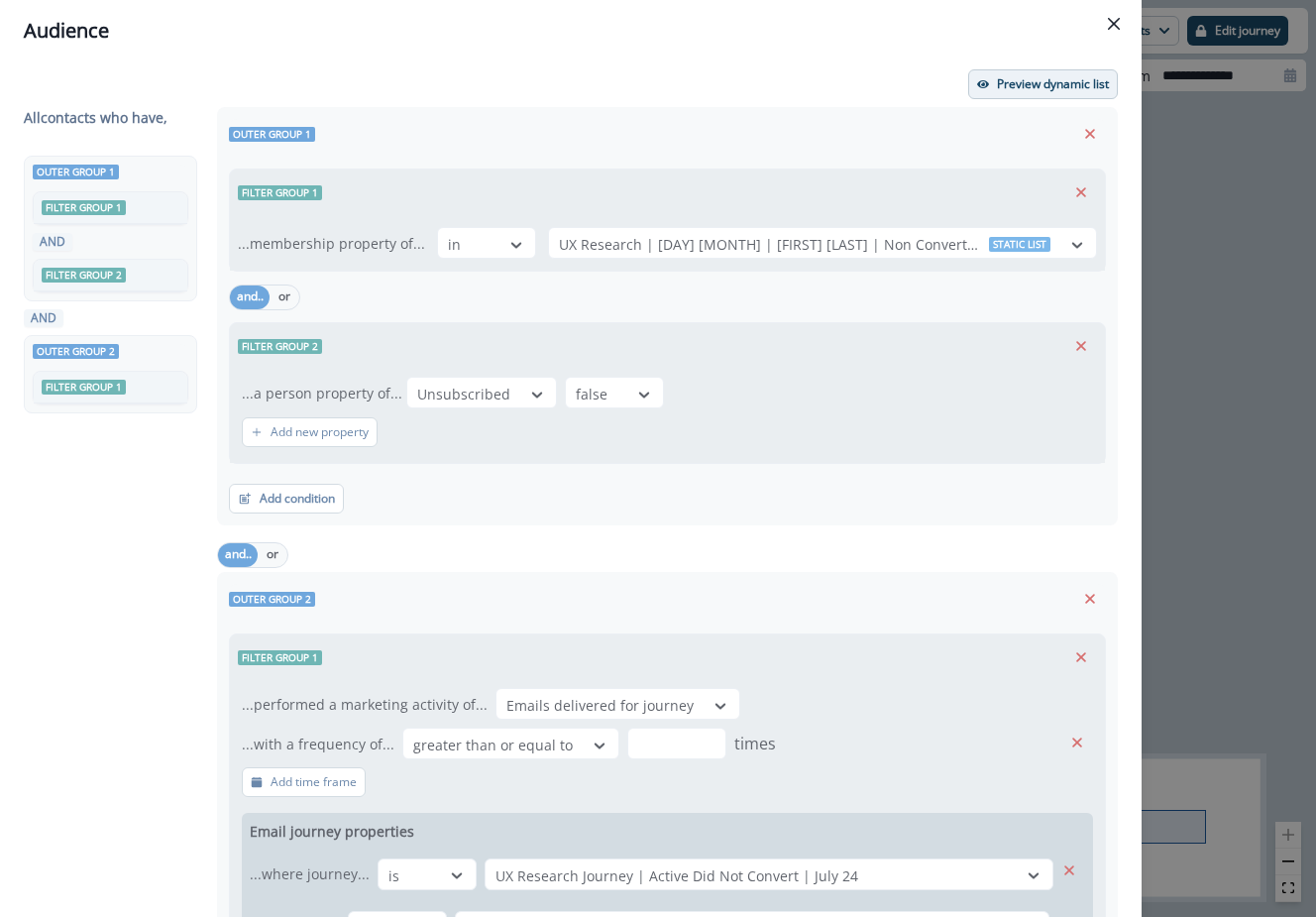 click on "Preview dynamic list" at bounding box center (1042, 84) 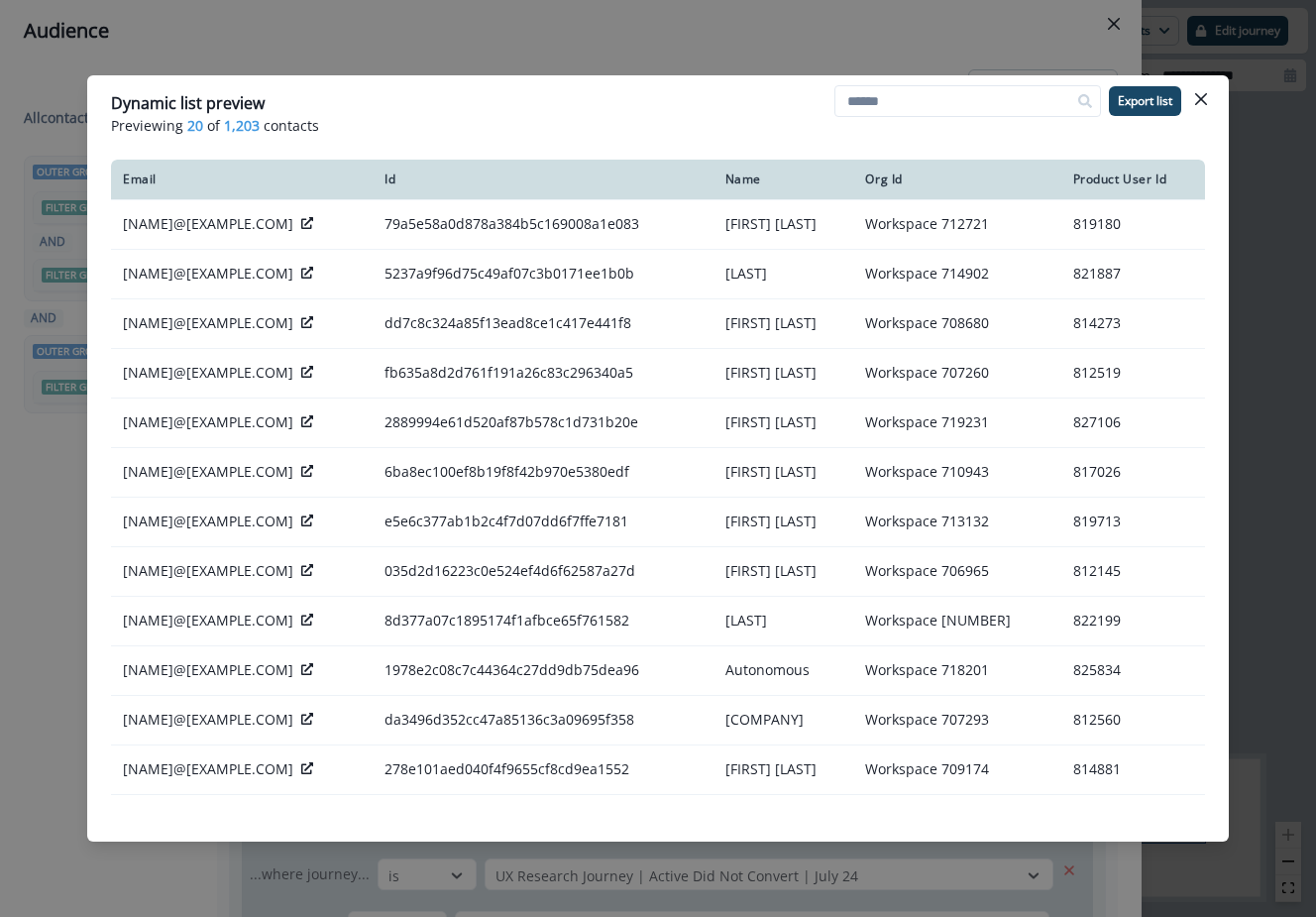 click on "Dynamic list preview Previewing 20 of 1,203 contacts Export list Email Id Name Org Id Product User Id radhika@infinx.com 79a5e58a0d878a384b5c169008a1e083 Radhika Tandon Workspace 712721 819180 swadib@joinjuno.com 5237a9f96d75c49af07c3b0171ee1b0b Patro Workspace 714902 821887 owen@openzeppelin.com dd7c8c324a85f13ead8ce1c417e441f8 Owen O'Connell Workspace 708680 814273 paco.deheij@timetohire.nl fb635a8d2d761f191a26c83c296340a5 Paco de Heij Workspace 707260 812519 bluoutreach@blutalks.com 2889994e61d520af87b578c1d731b20e Chris Robillo Workspace 719231 827106 jonathan.hanekom@punchb2b.com 6ba8ec100ef8b19f8f42b970e5380edf Jonathan Hanekom Workspace 710943 817026 tanners@leadamdx.com e5e6c377ab1b2c4f7d07dd6f7ffe7181 Tanner S Workspace 713132 819713 vojdan@postlodge.io 035d2d16223c0e524ef4d6f62587a27d Vojdan Bekarovski Workspace 706965 812145 arno200403@gmail.com 8d377a07c1895174f1afbce65f761582 Baghdassarian Workspace 715148 822199 nancy@autonomous.ai 1978e2c08c7c44364c27dd9db75dea96 Autonomous Workspace 718201" at bounding box center (658, 458) 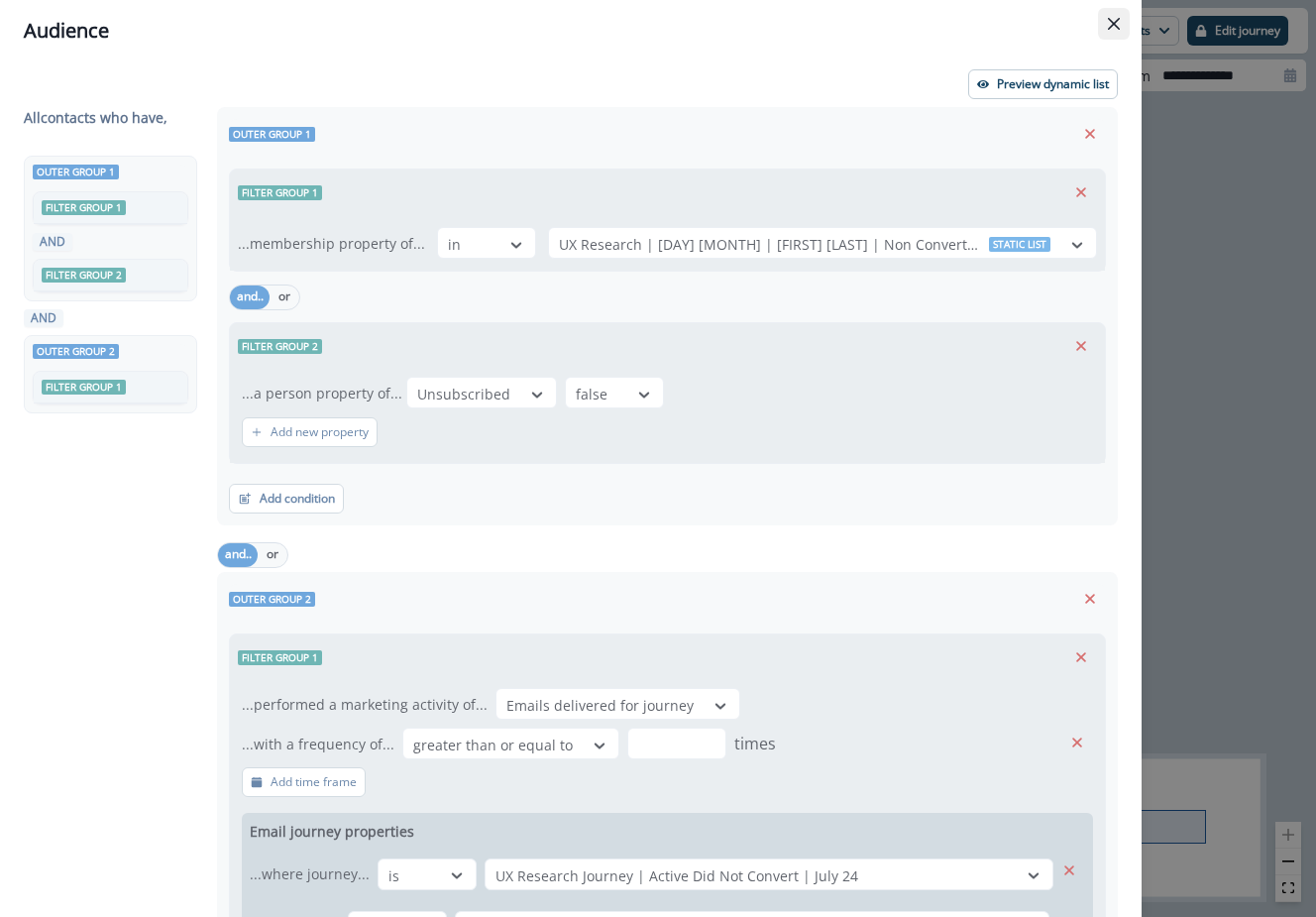 click at bounding box center [1114, 24] 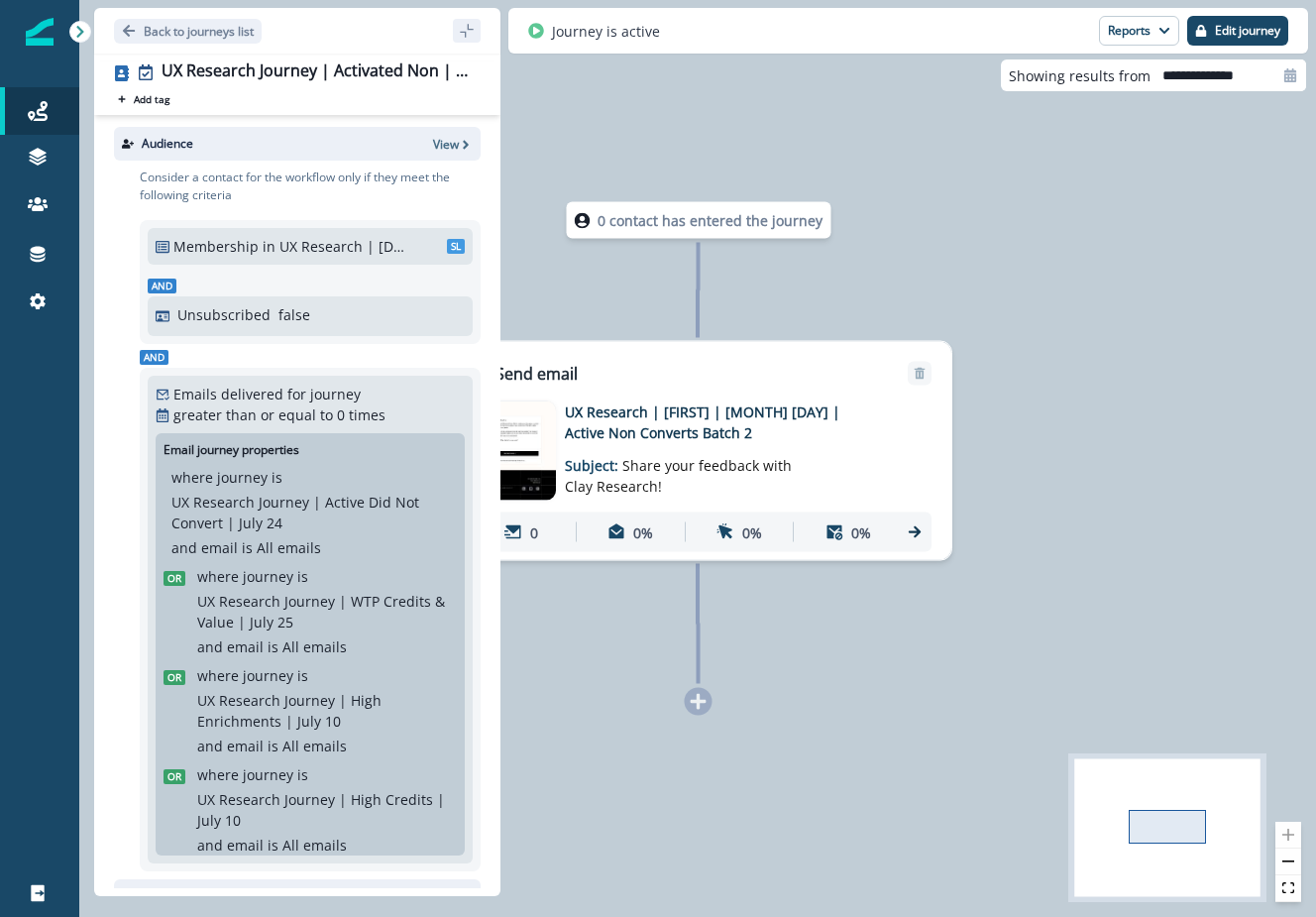 scroll, scrollTop: 351, scrollLeft: 0, axis: vertical 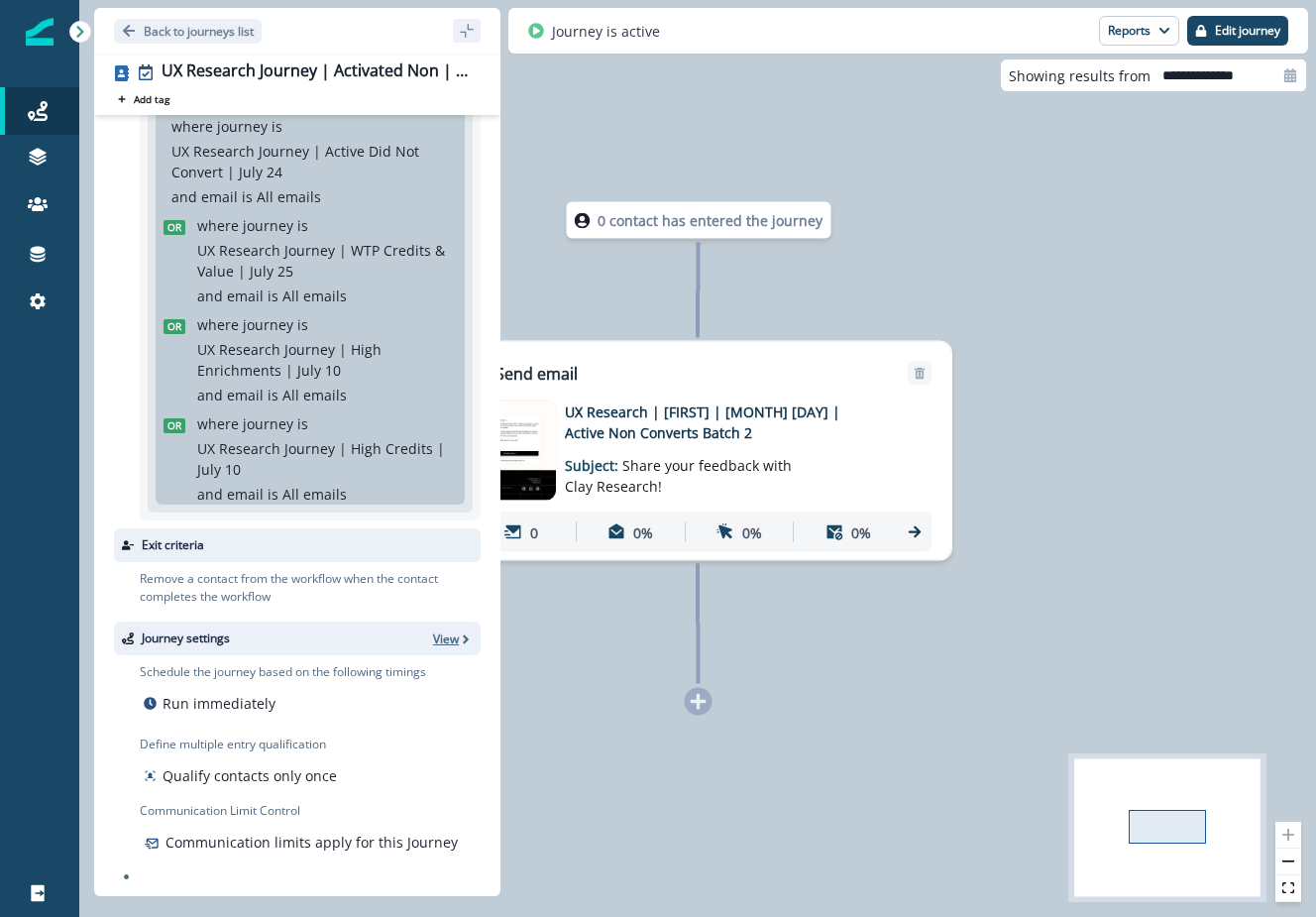 click on "View" at bounding box center (446, 638) 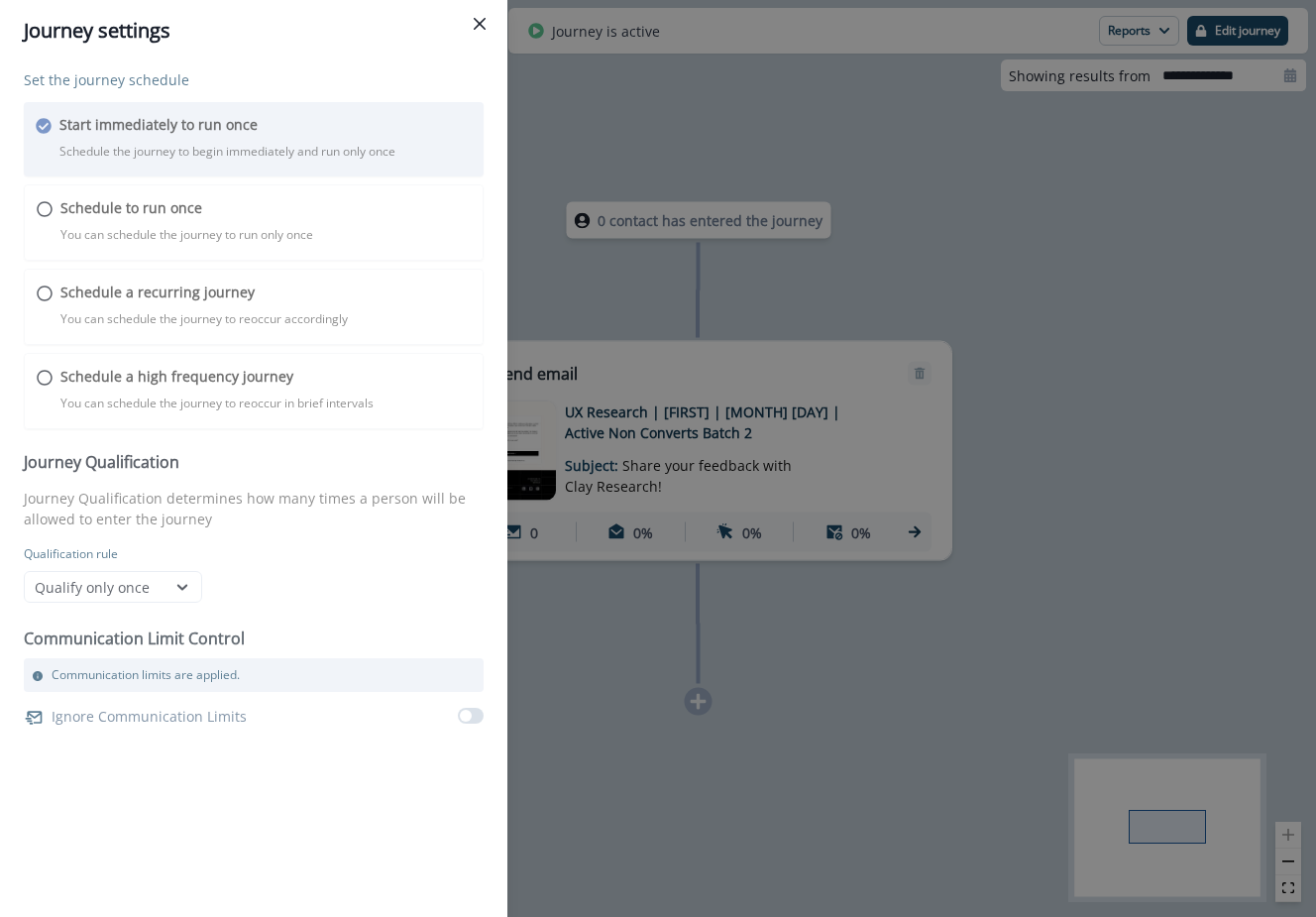 click on "Set the journey schedule Start immediately to run once Schedule the journey to begin immediately and run only once   Journey is scheduled in Workspace Timezone Workspace timezone:   ( UTC -04:00 America/New_York ) Schedule to run once You can schedule the journey to run only once   Journey is scheduled in Workspace Timezone Workspace timezone:   ( UTC -04:00 America/New_York ) Schedule a recurring journey You can schedule the journey to reoccur accordingly   Journey is scheduled in Workspace Timezone Workspace timezone:   ( UTC -04:00 America/New_York ) Schedule a high frequency journey You can schedule the journey to reoccur in brief intervals   Journey is scheduled in Workspace Timezone Workspace timezone:   ( UTC -04:00 America/New_York ) Journey Qualification Journey Qualification determines how many times a person will be allowed to enter the journey Qualification rule Qualify only once Communication Limit Control Communication limits are applied. Ignore Communication Limits Cancel Done" at bounding box center [254, 401] 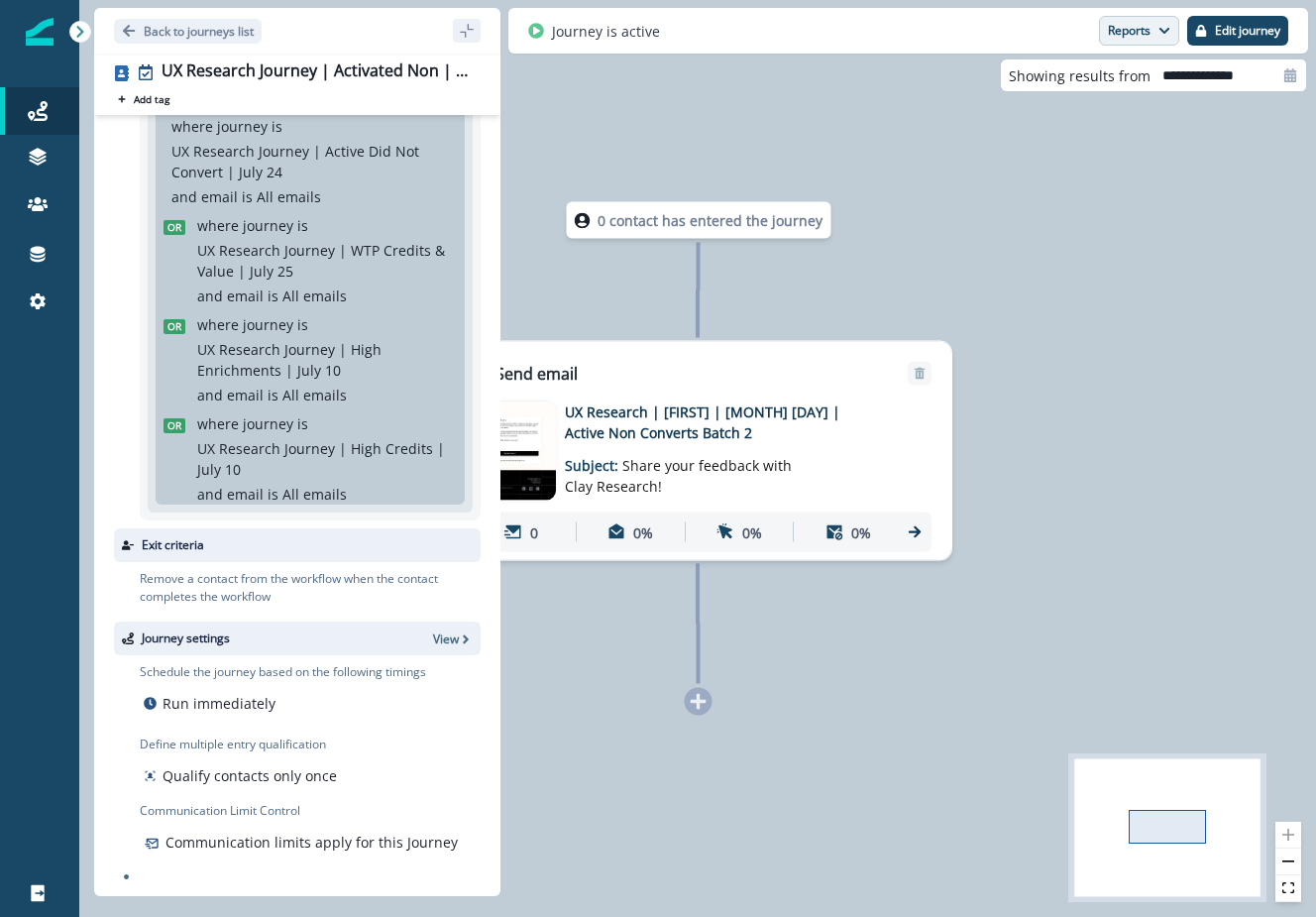 click on "Reports" at bounding box center (1139, 31) 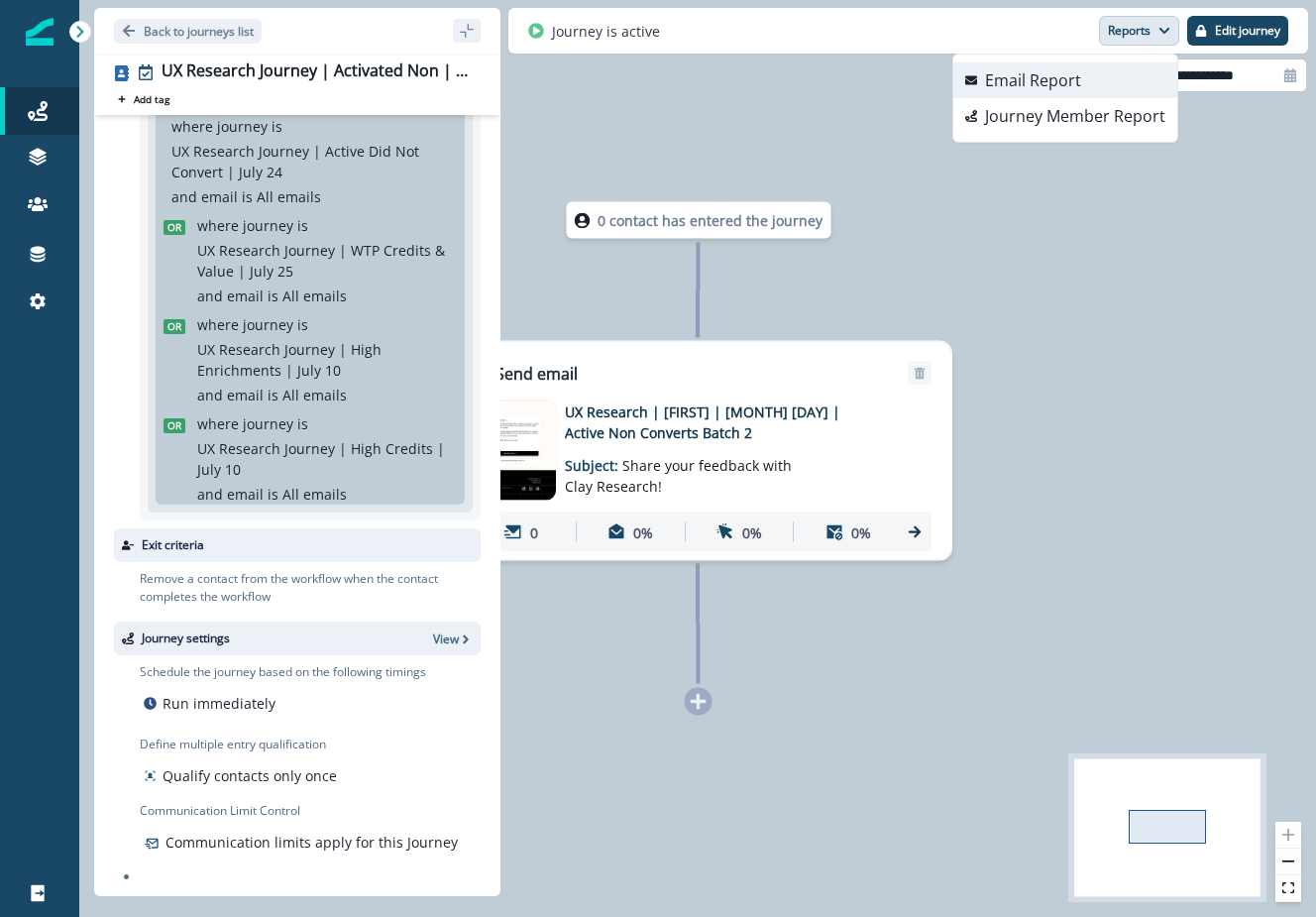 click on "Email Report" at bounding box center (1065, 80) 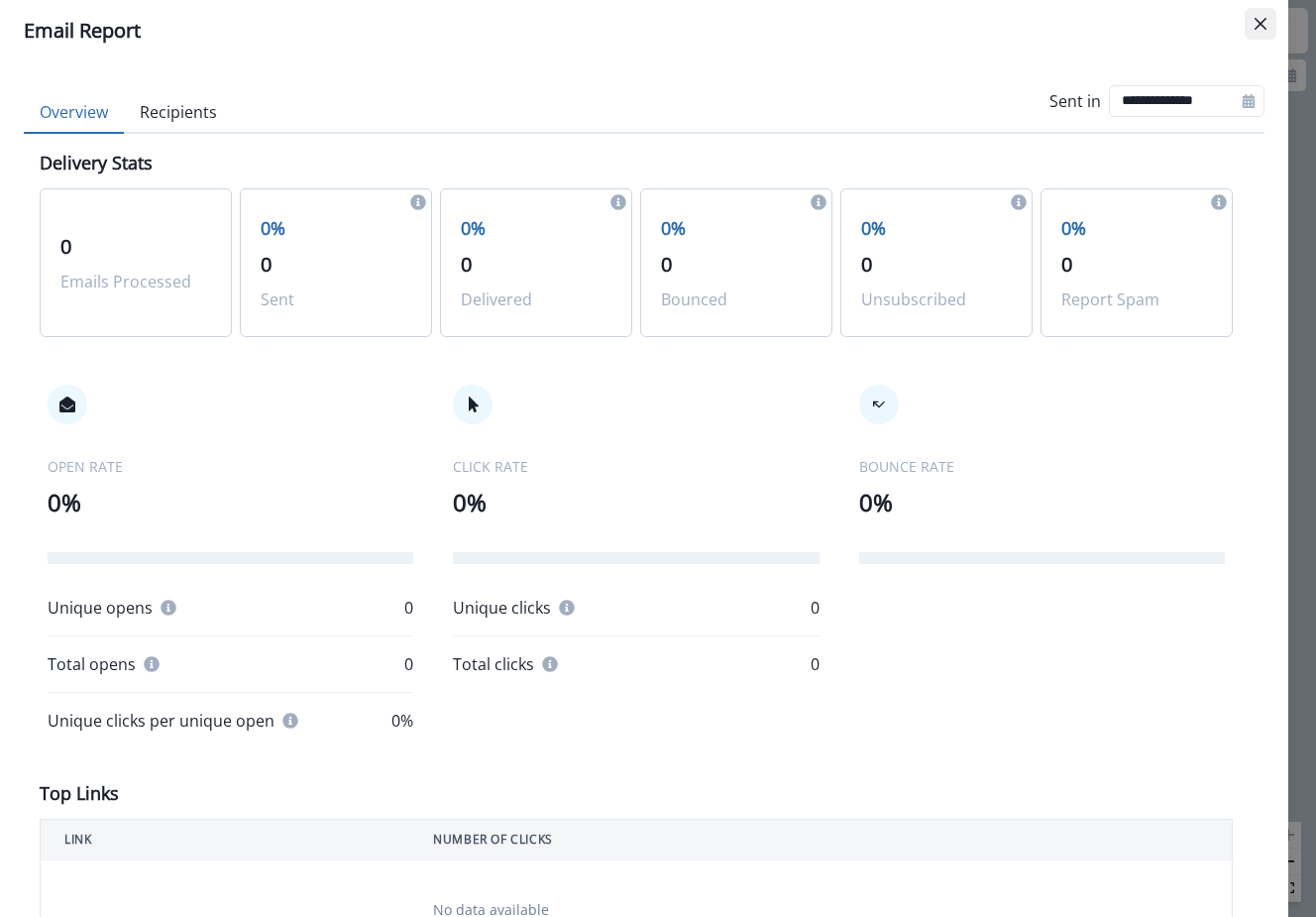click at bounding box center (1261, 24) 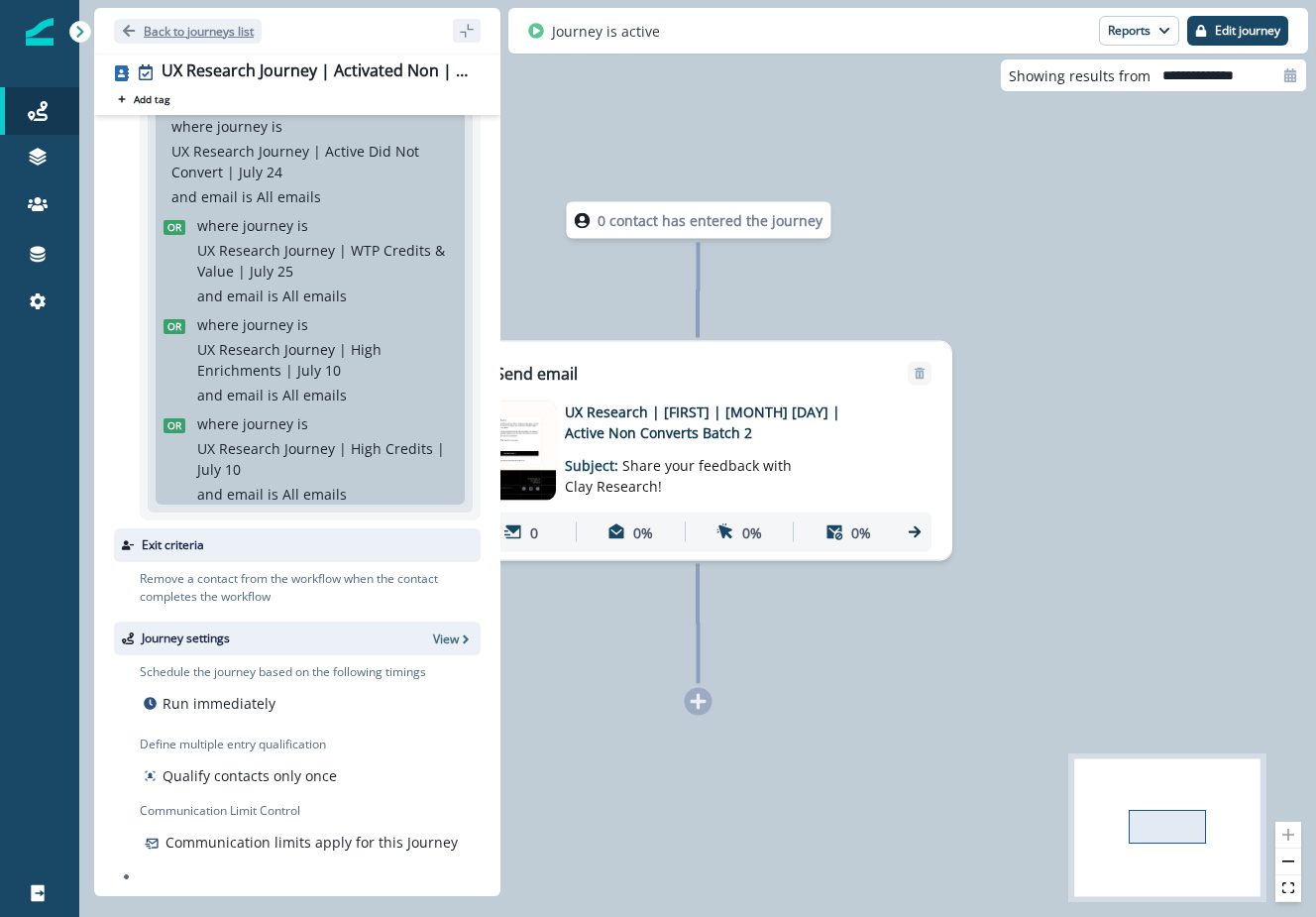 click on "Back to journeys list" at bounding box center [198, 31] 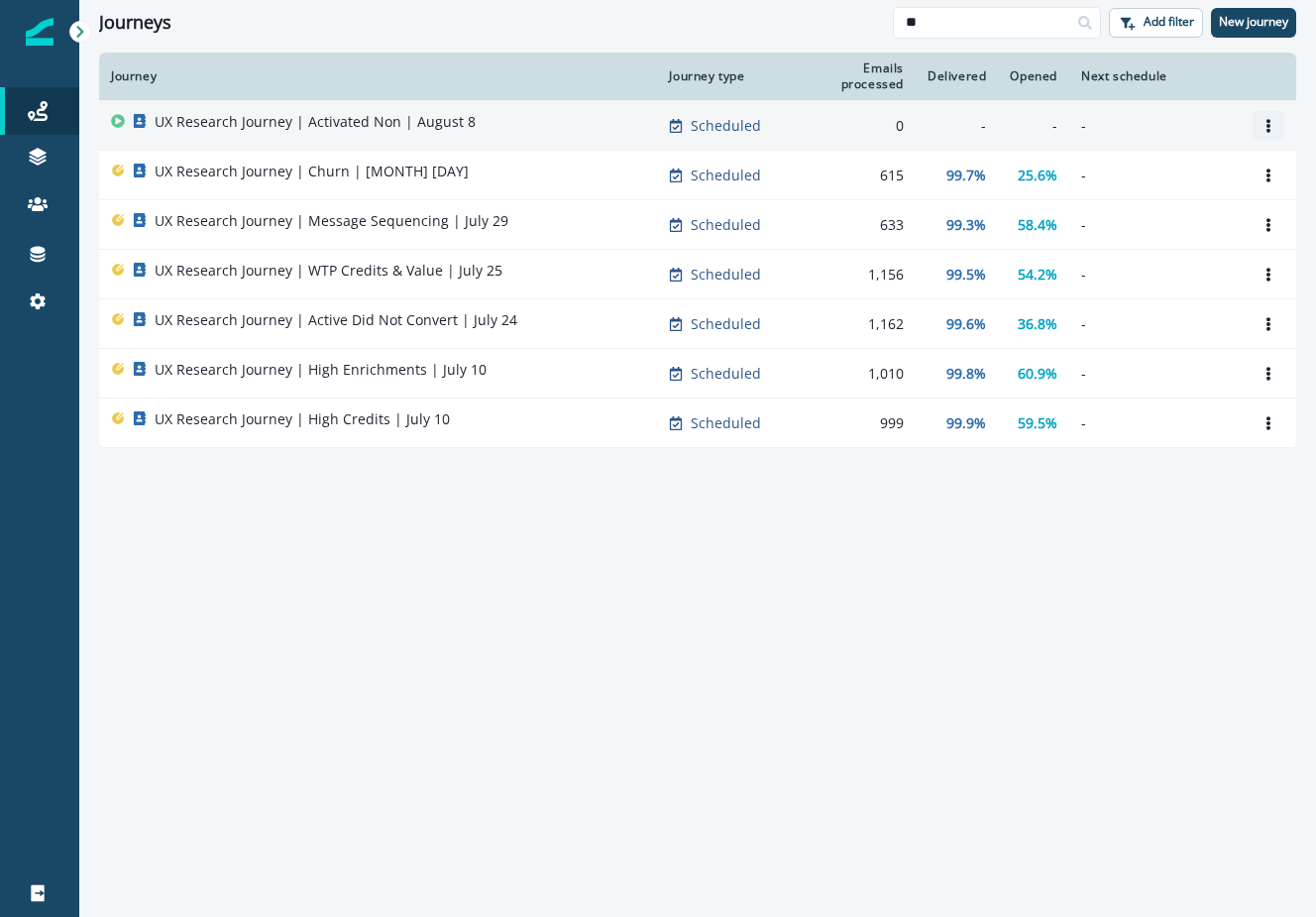 click 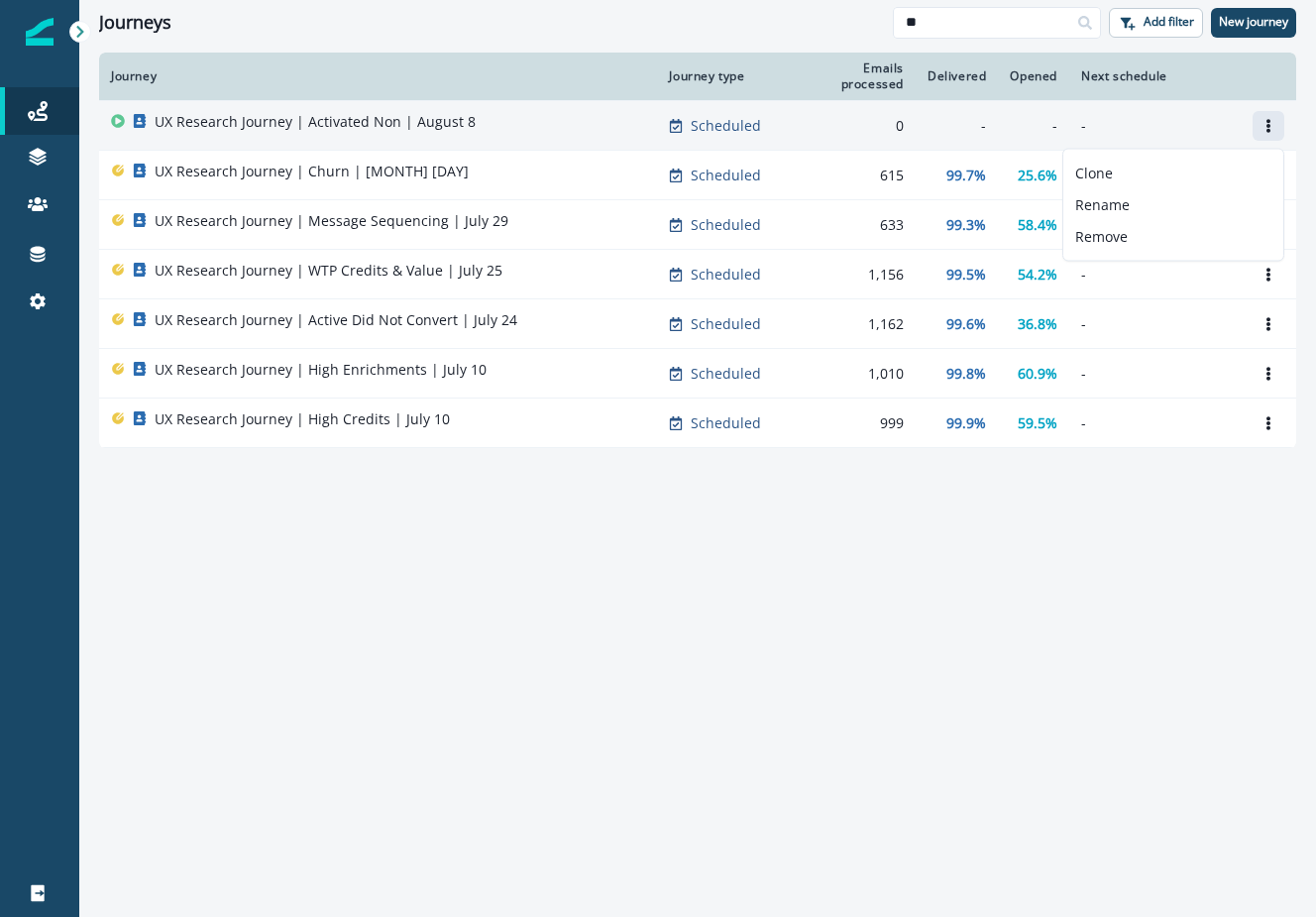 click 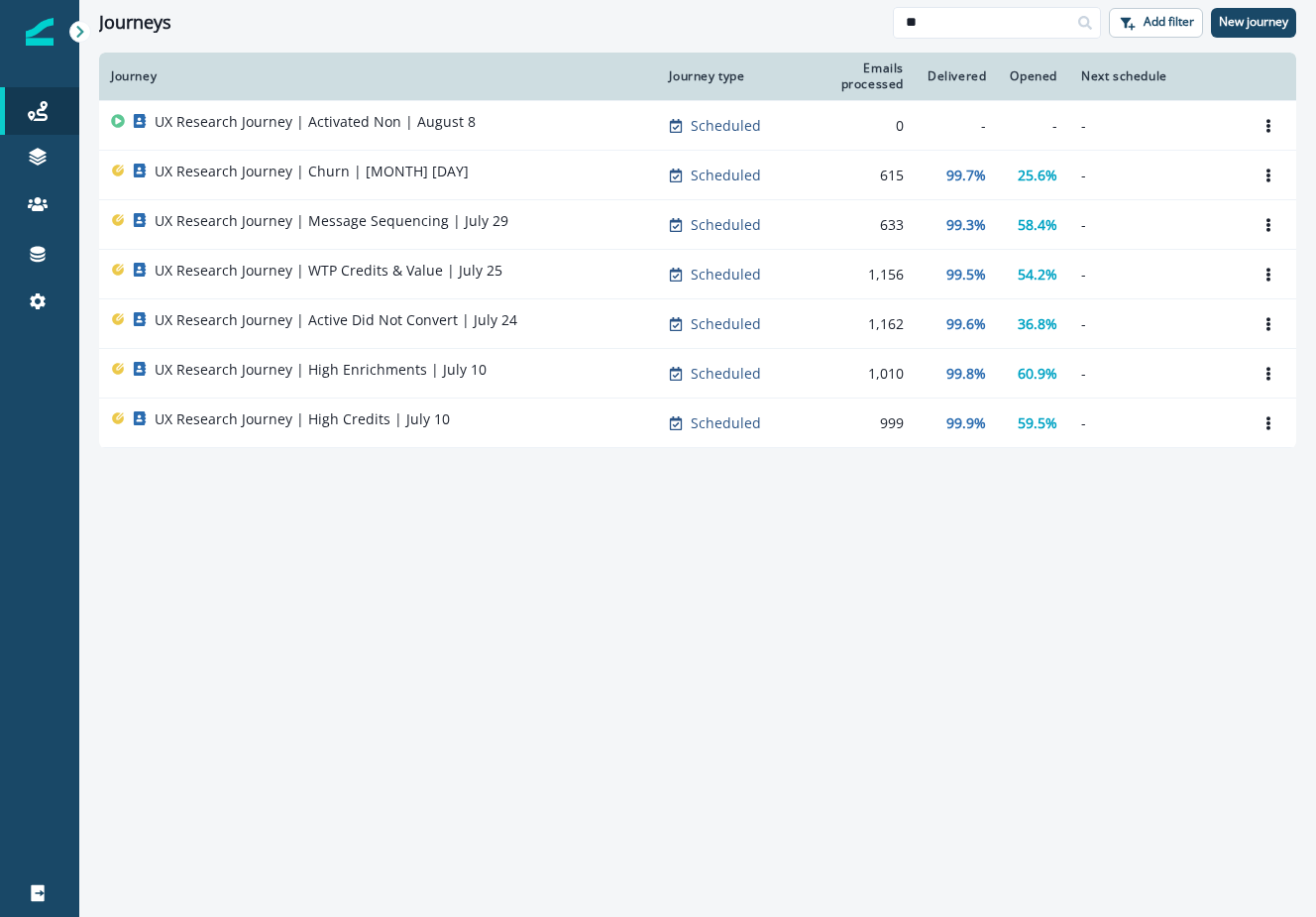 type 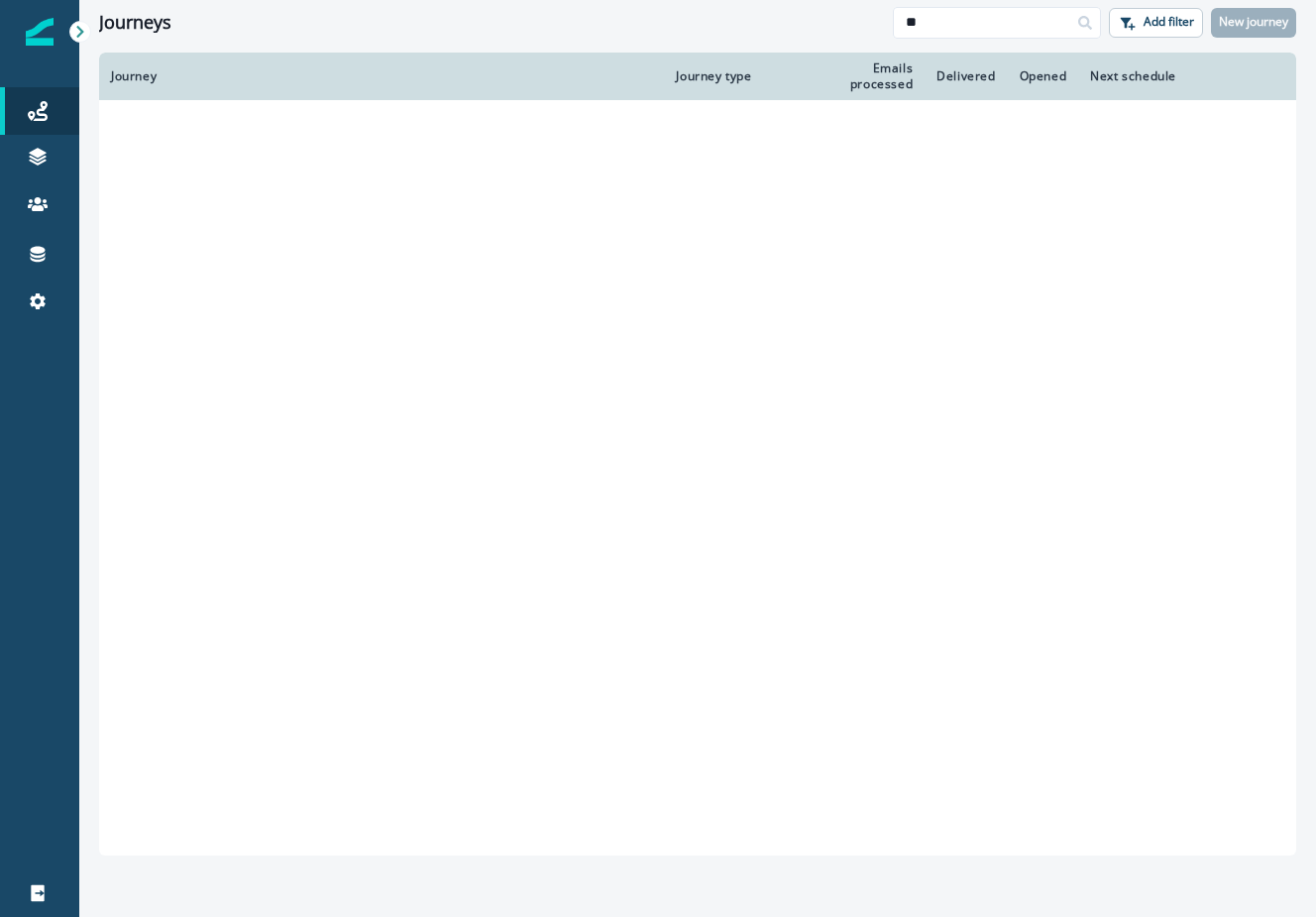 scroll, scrollTop: 0, scrollLeft: 0, axis: both 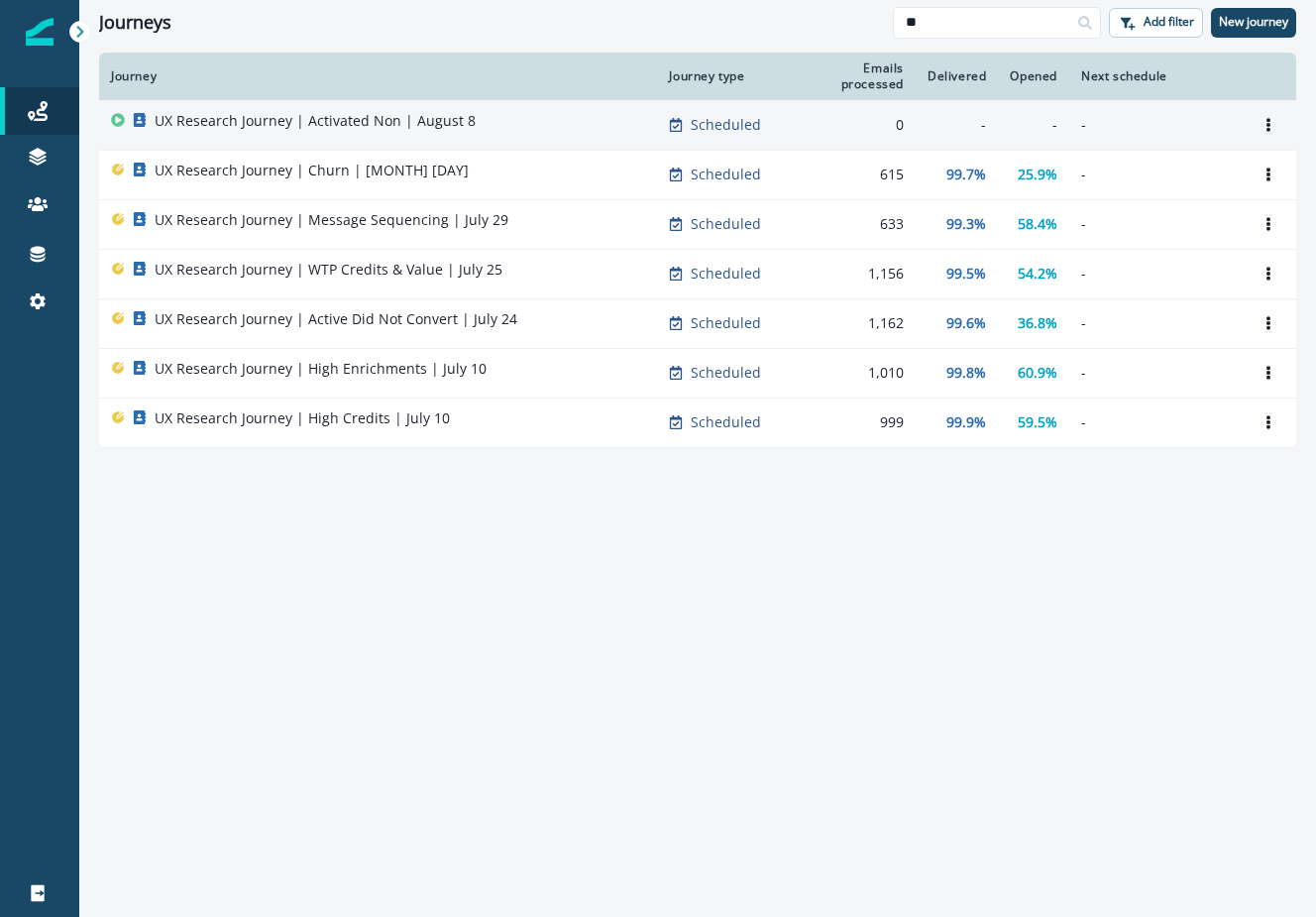 click on "UX Research Journey | Activated Non | August 8" at bounding box center [378, 125] 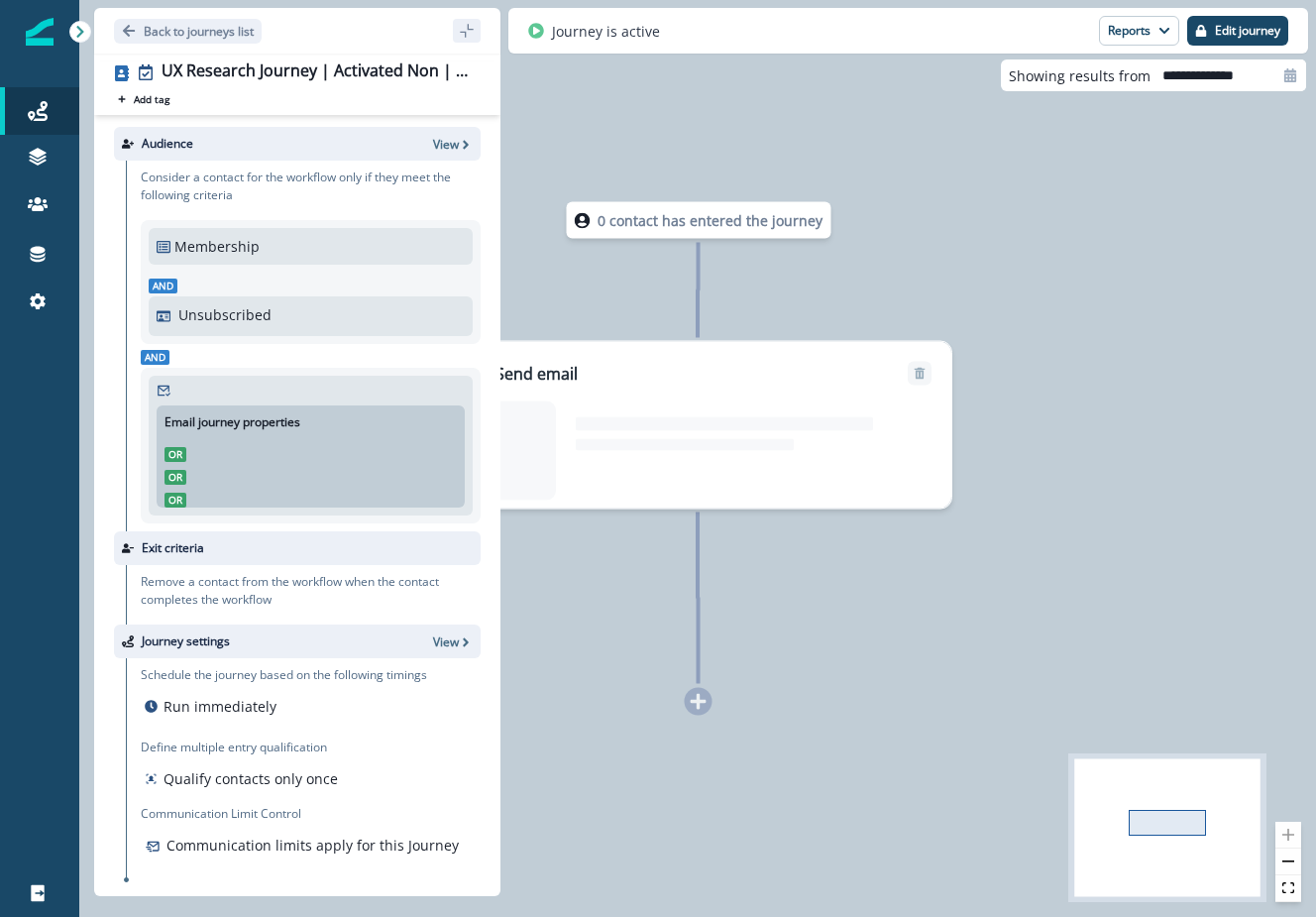 click 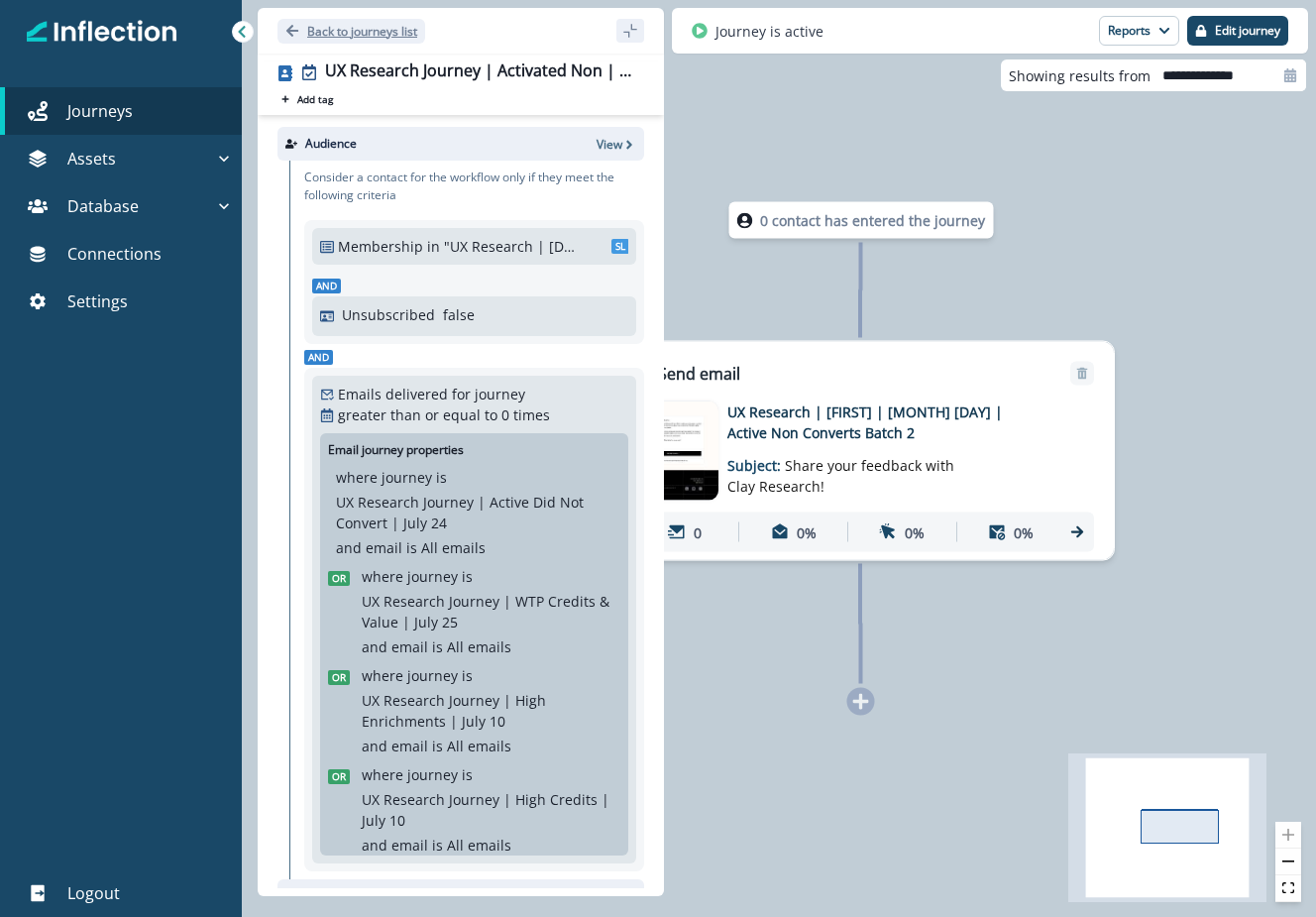 click on "Back to journeys list" at bounding box center (362, 31) 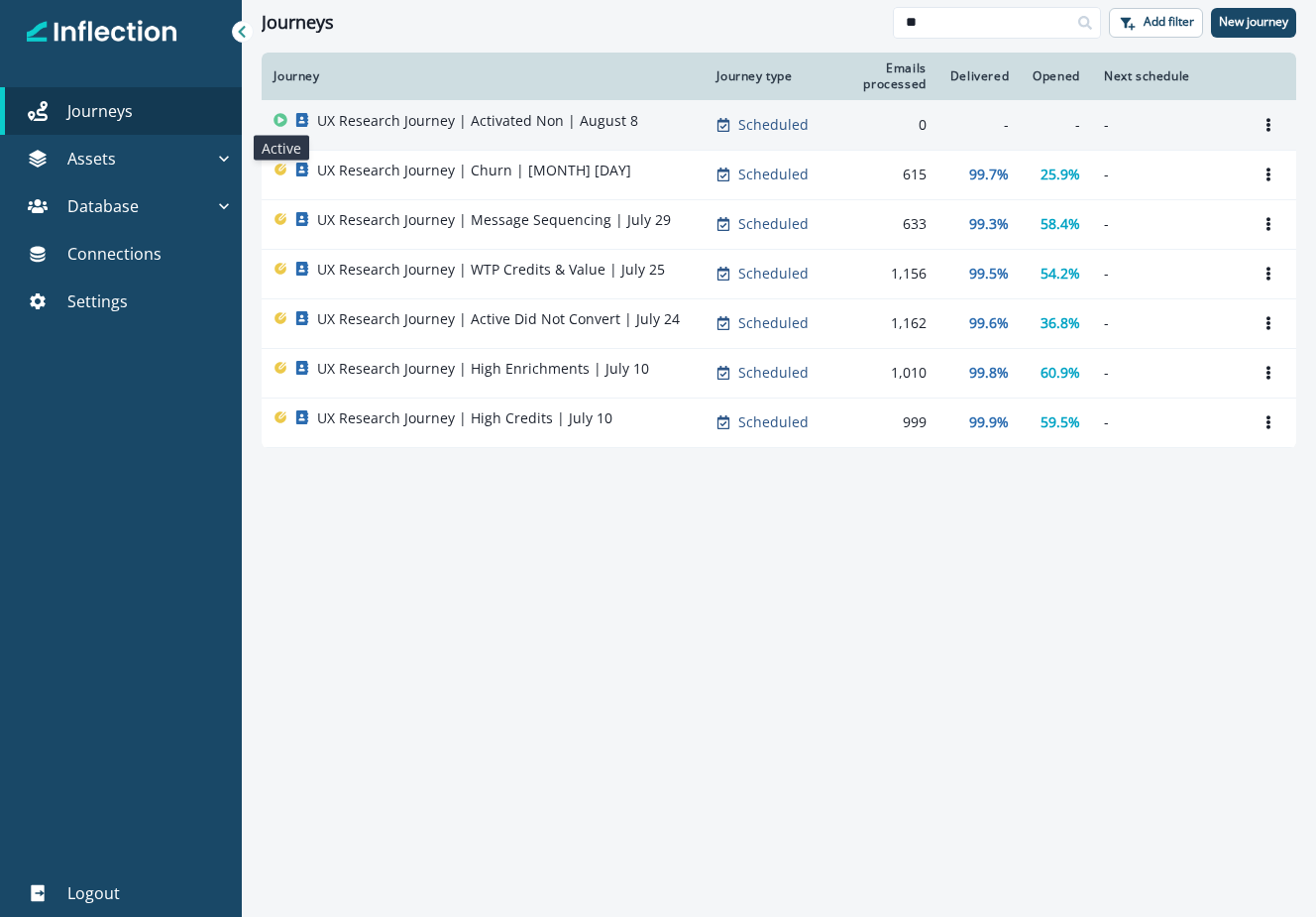 click 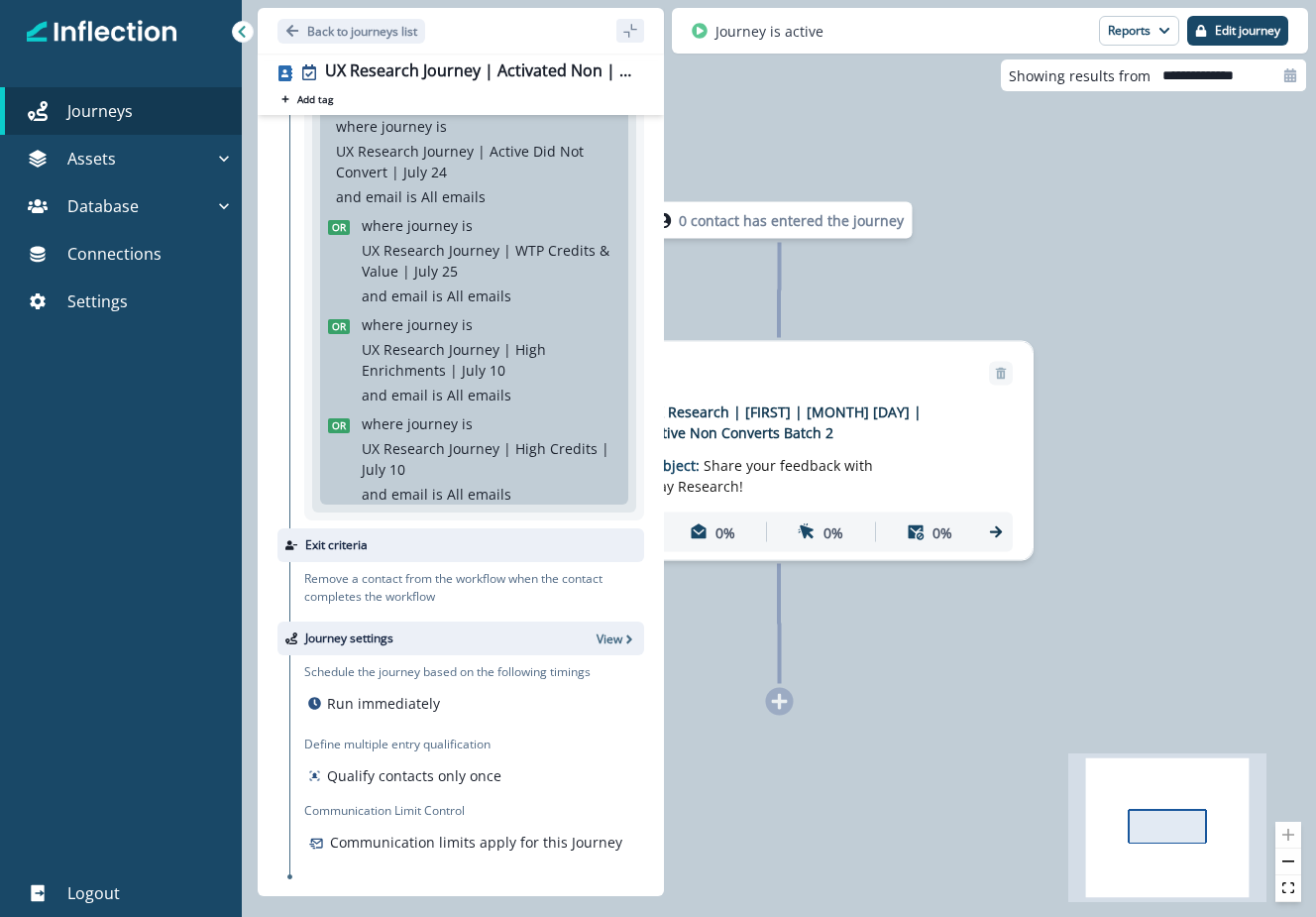 scroll, scrollTop: 0, scrollLeft: 0, axis: both 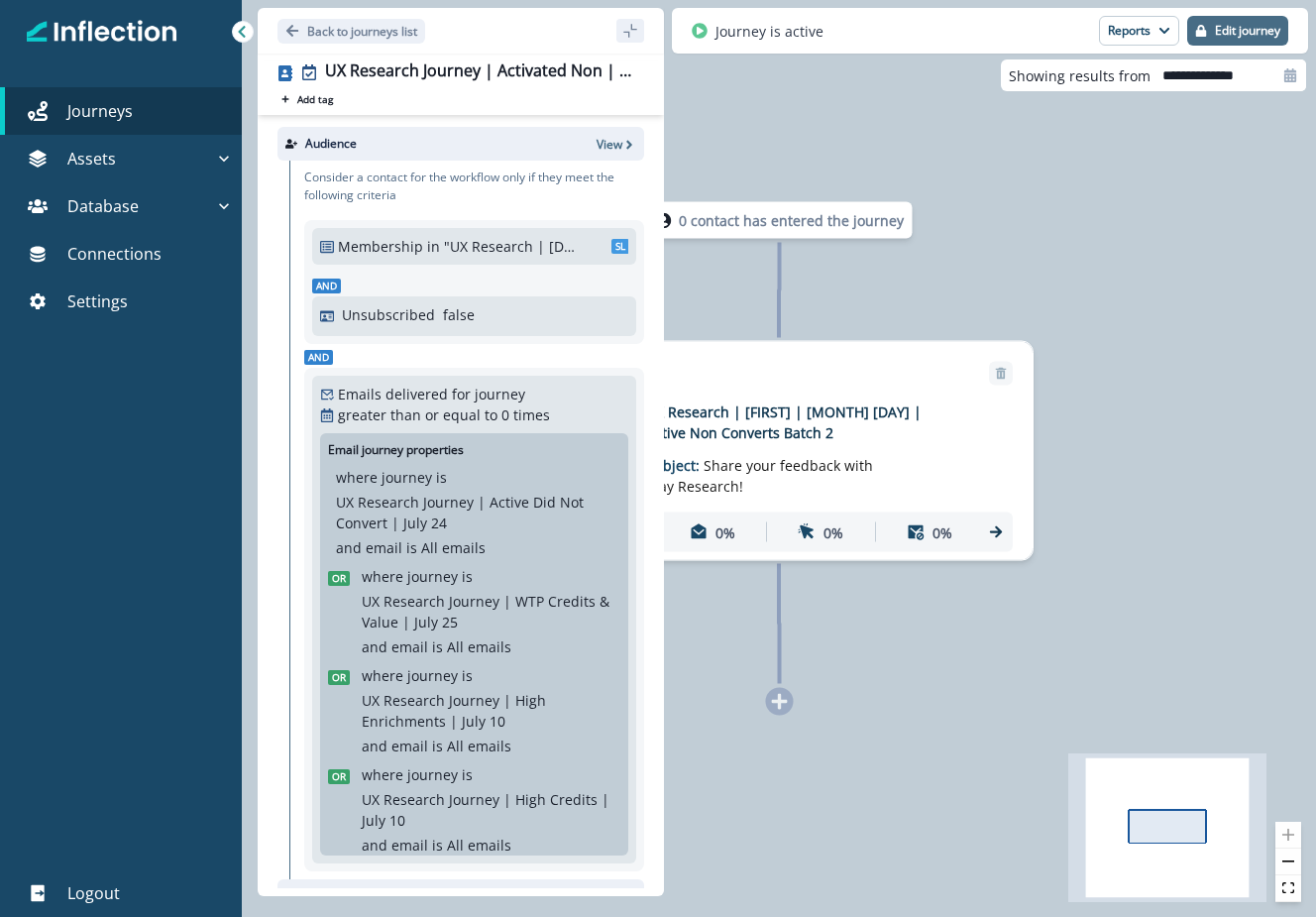 click on "Edit journey" at bounding box center (1248, 31) 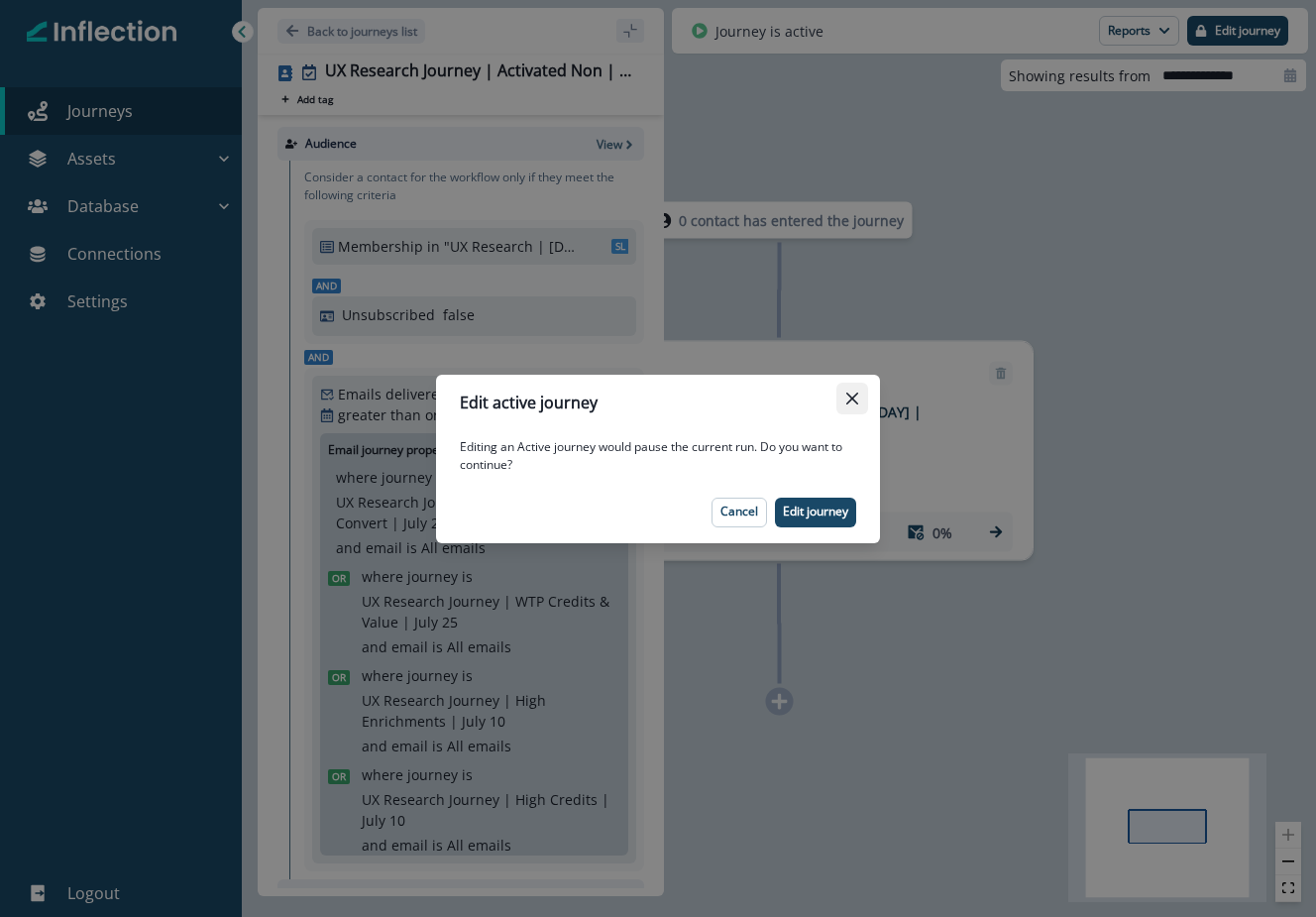 click 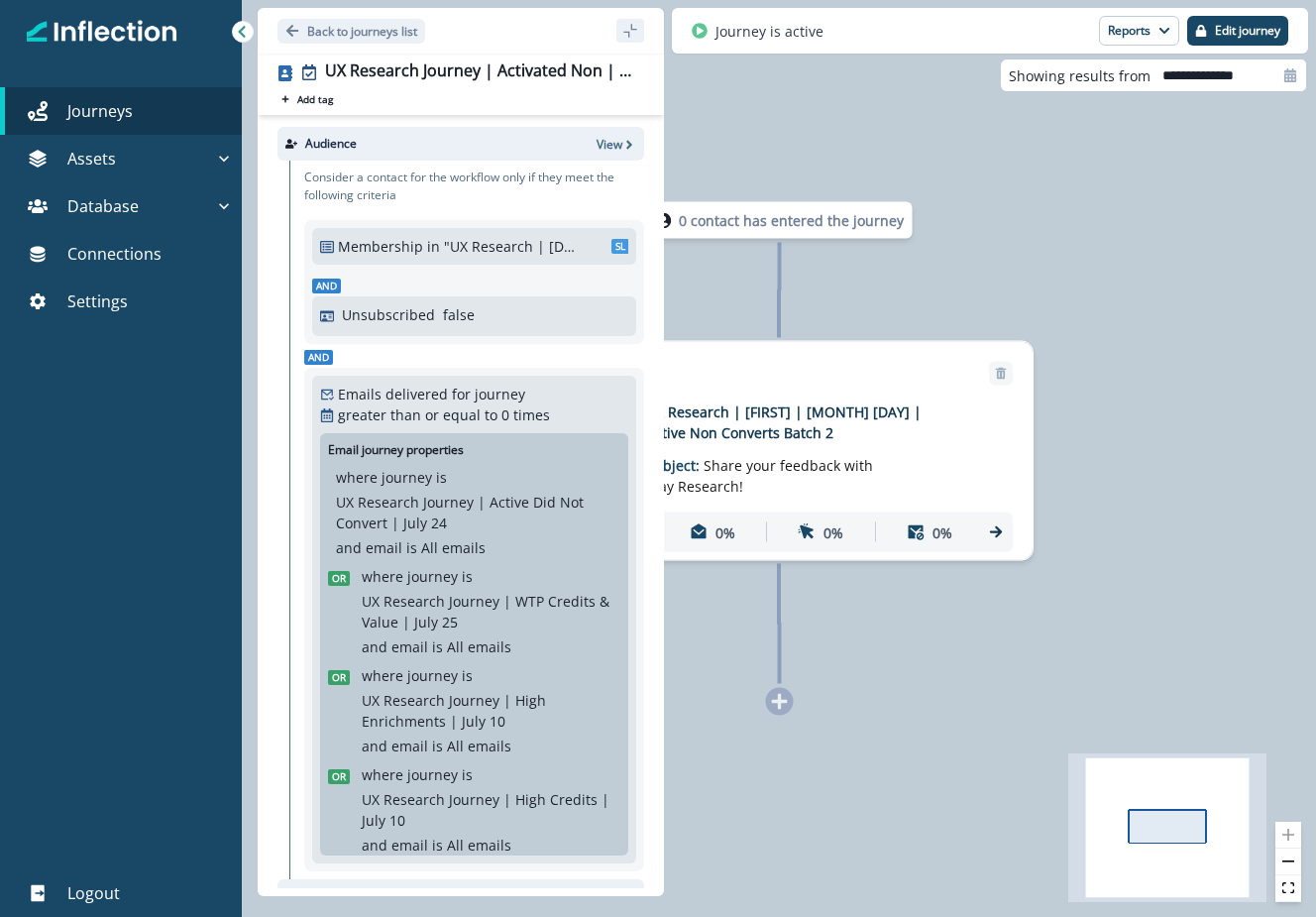 click at bounding box center [243, 32] 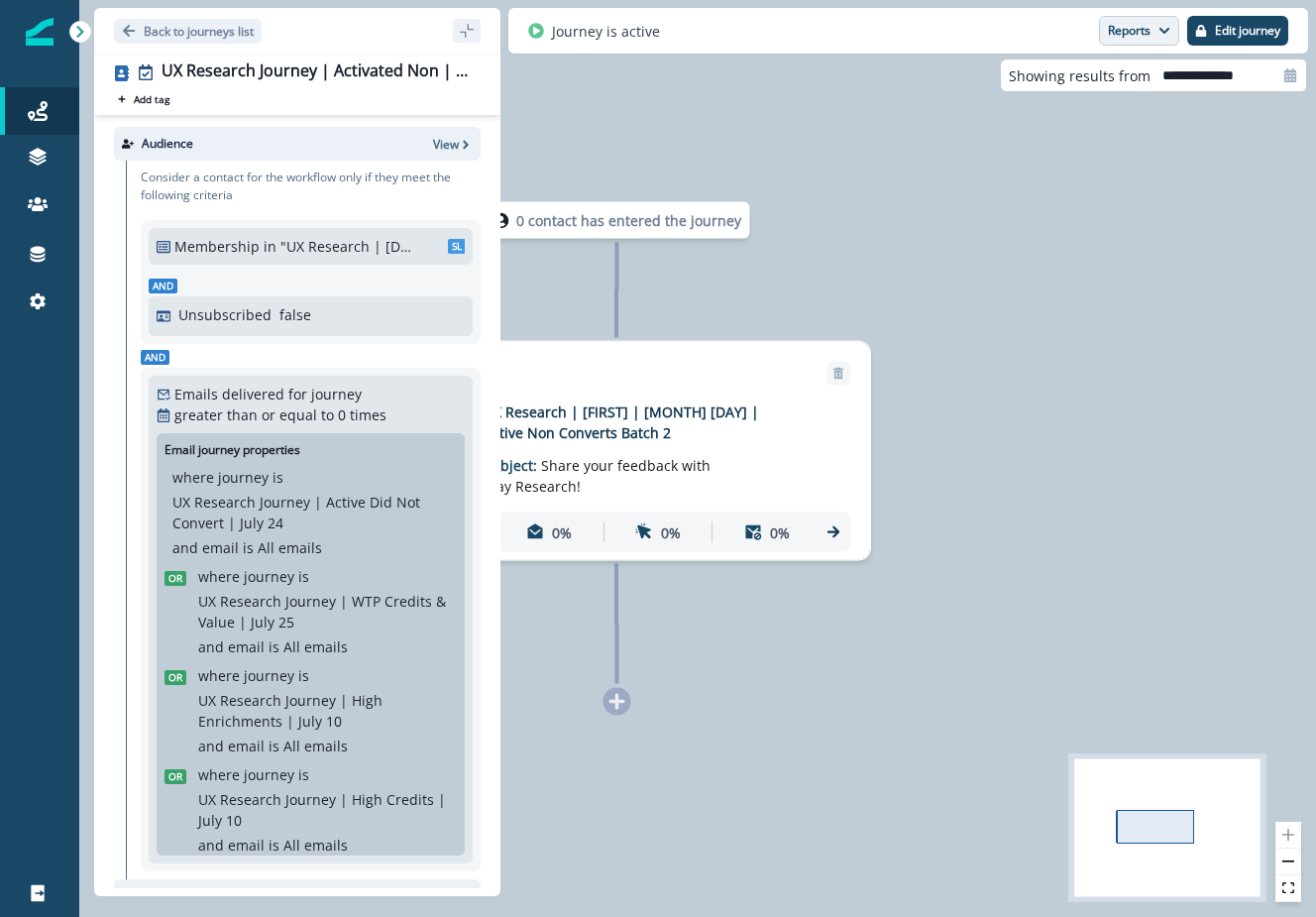 click on "Reports" at bounding box center [1139, 31] 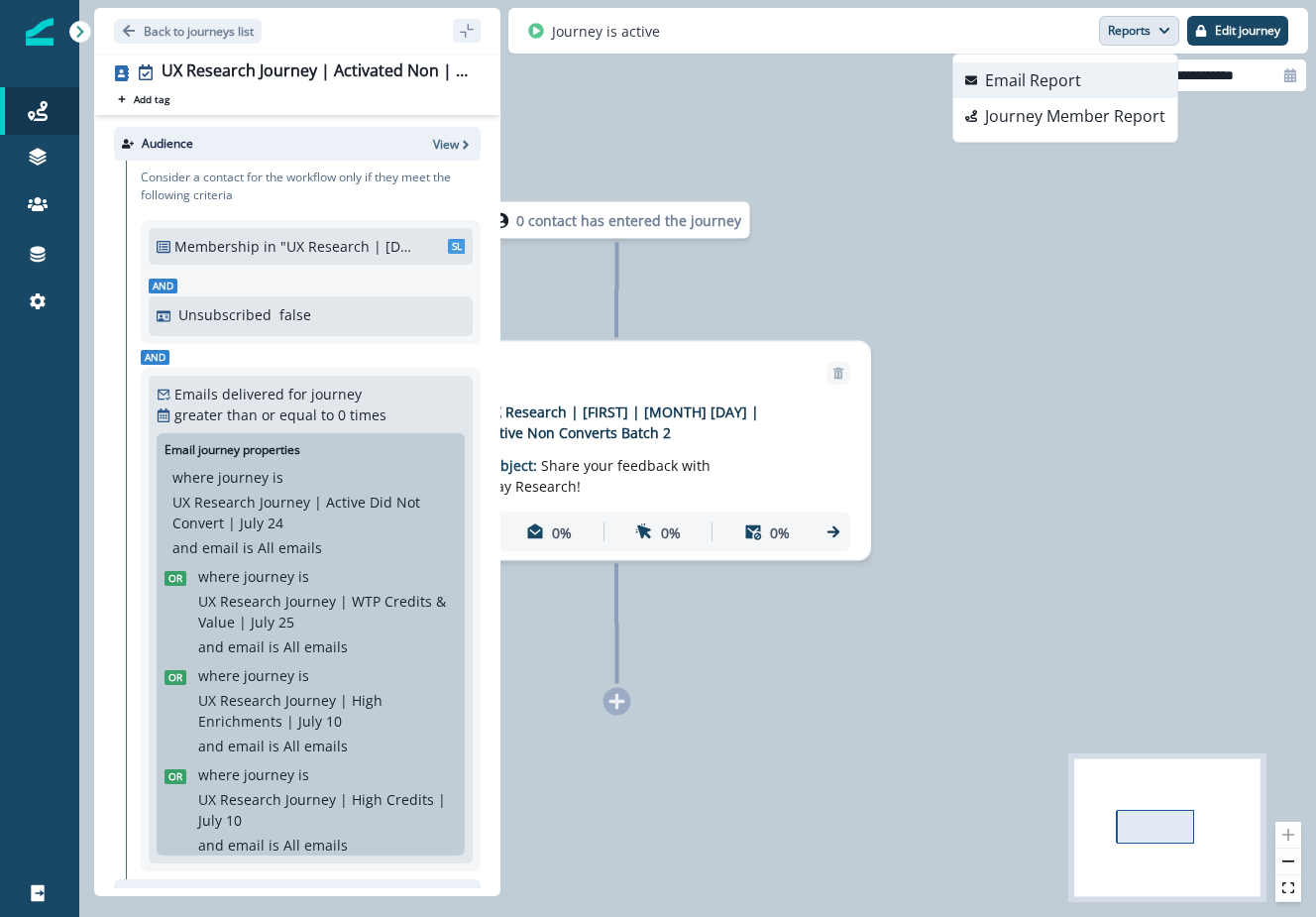 click on "Email Report" at bounding box center [1065, 80] 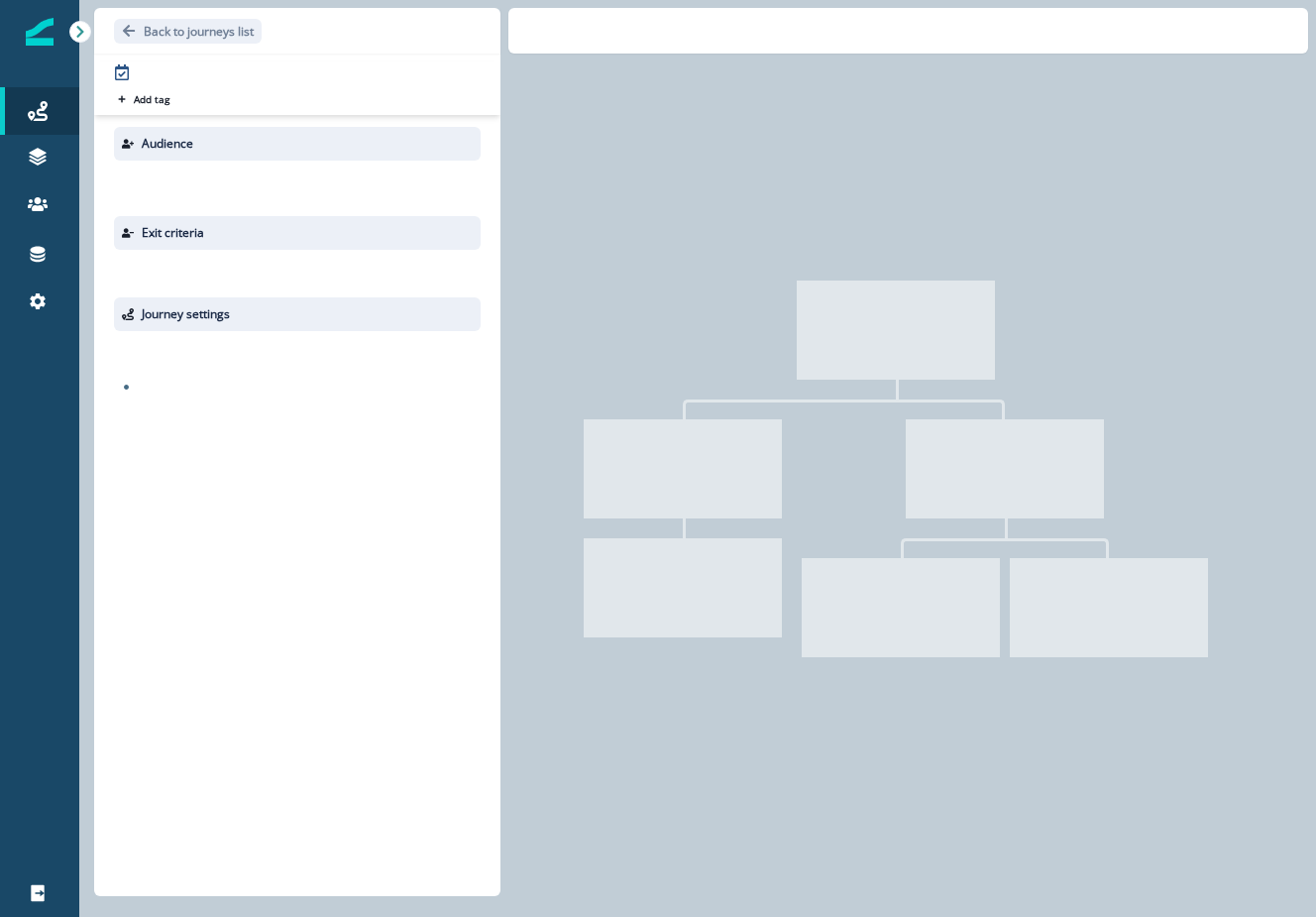 scroll, scrollTop: 0, scrollLeft: 0, axis: both 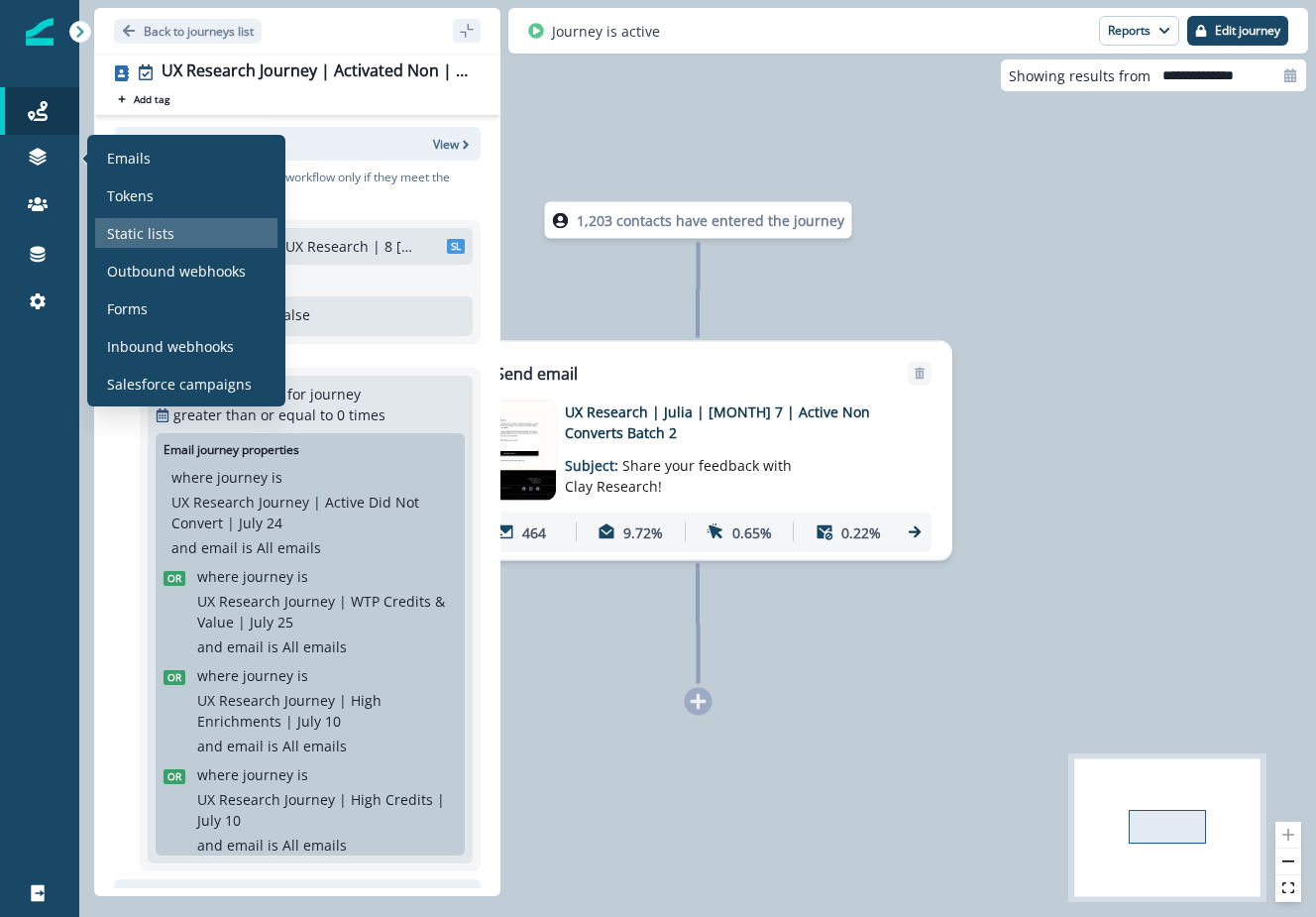 click on "Static lists" at bounding box center (141, 233) 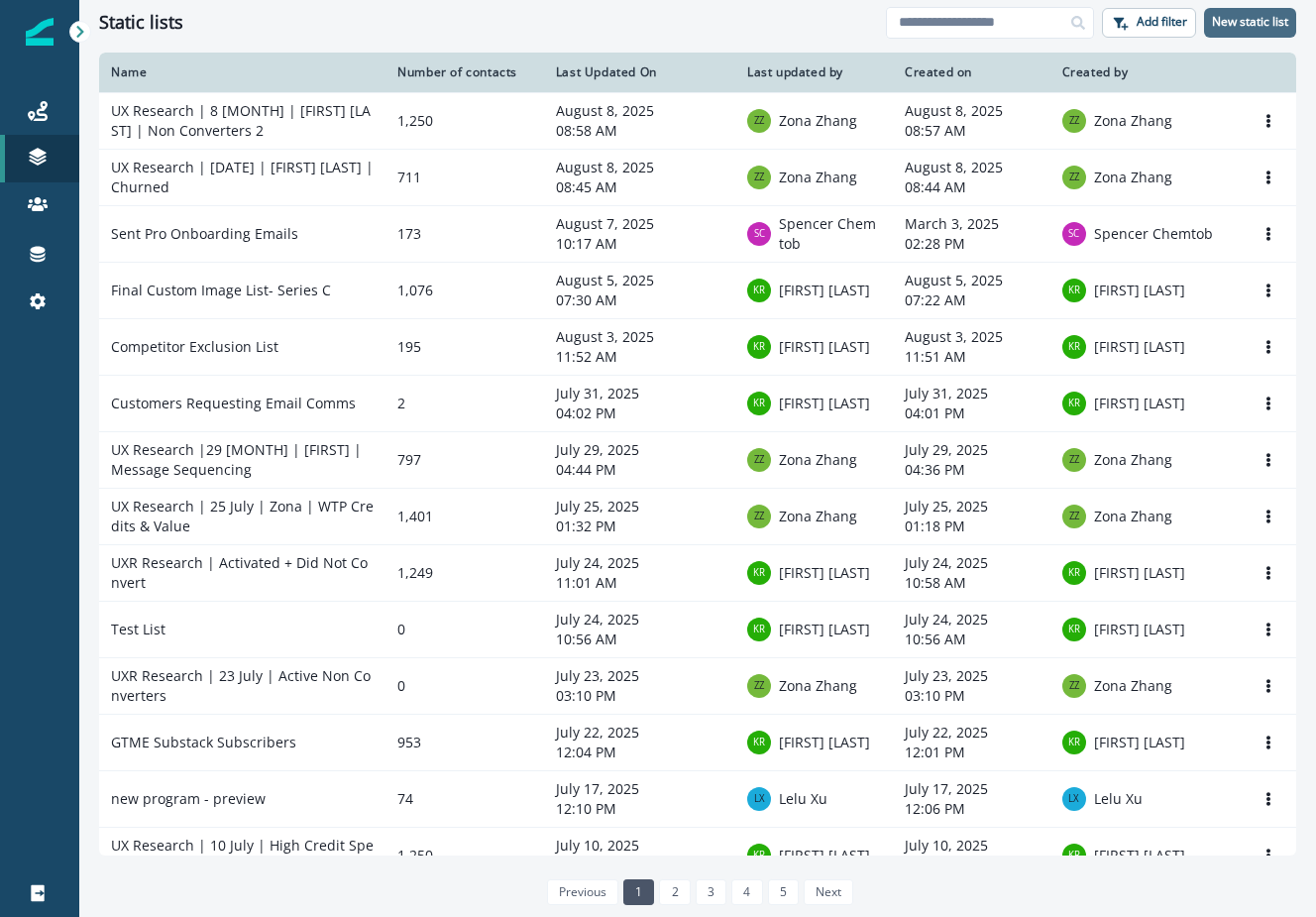 click on "New static list" at bounding box center (1250, 22) 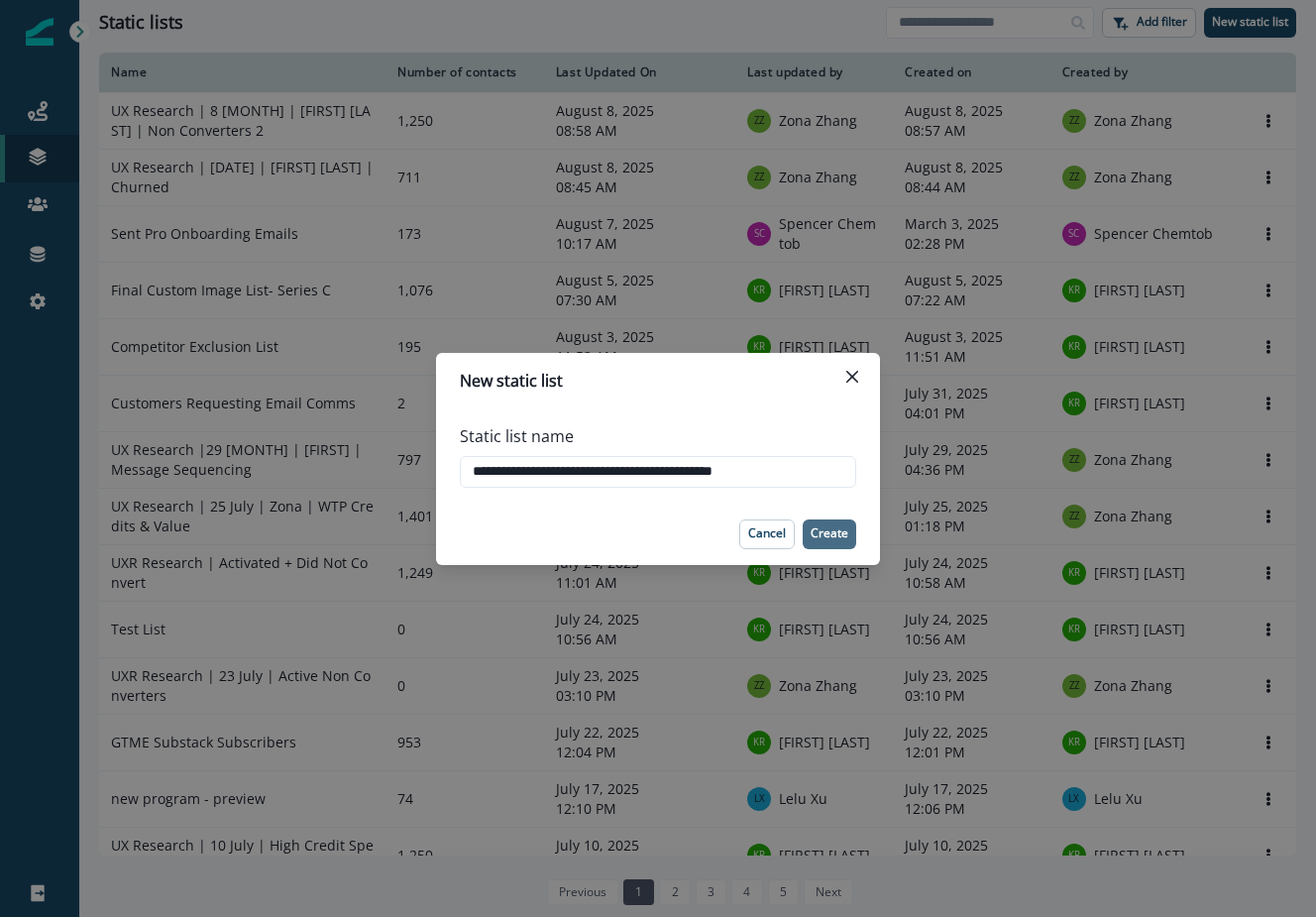 type on "**********" 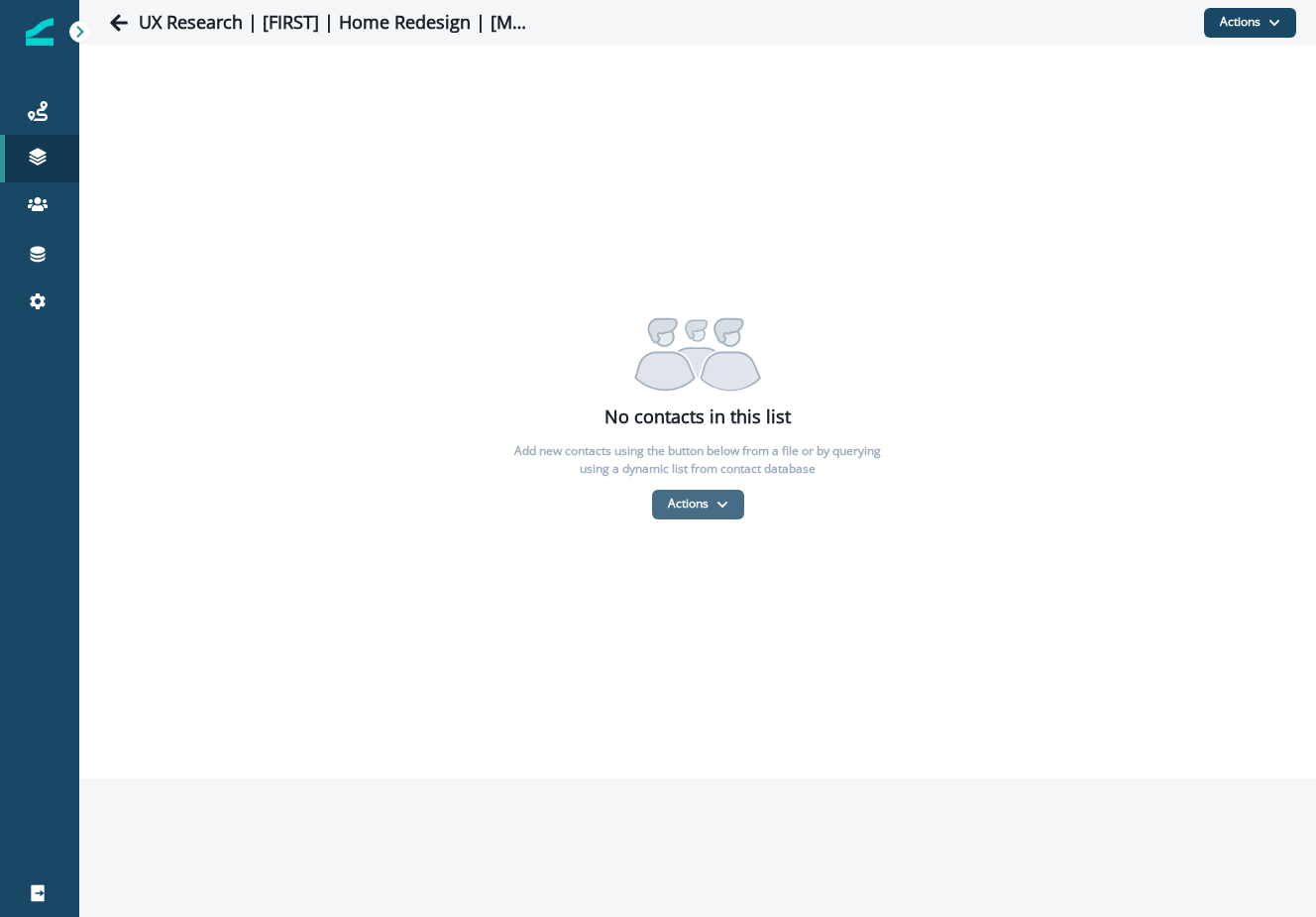 click on "Actions" at bounding box center [698, 505] 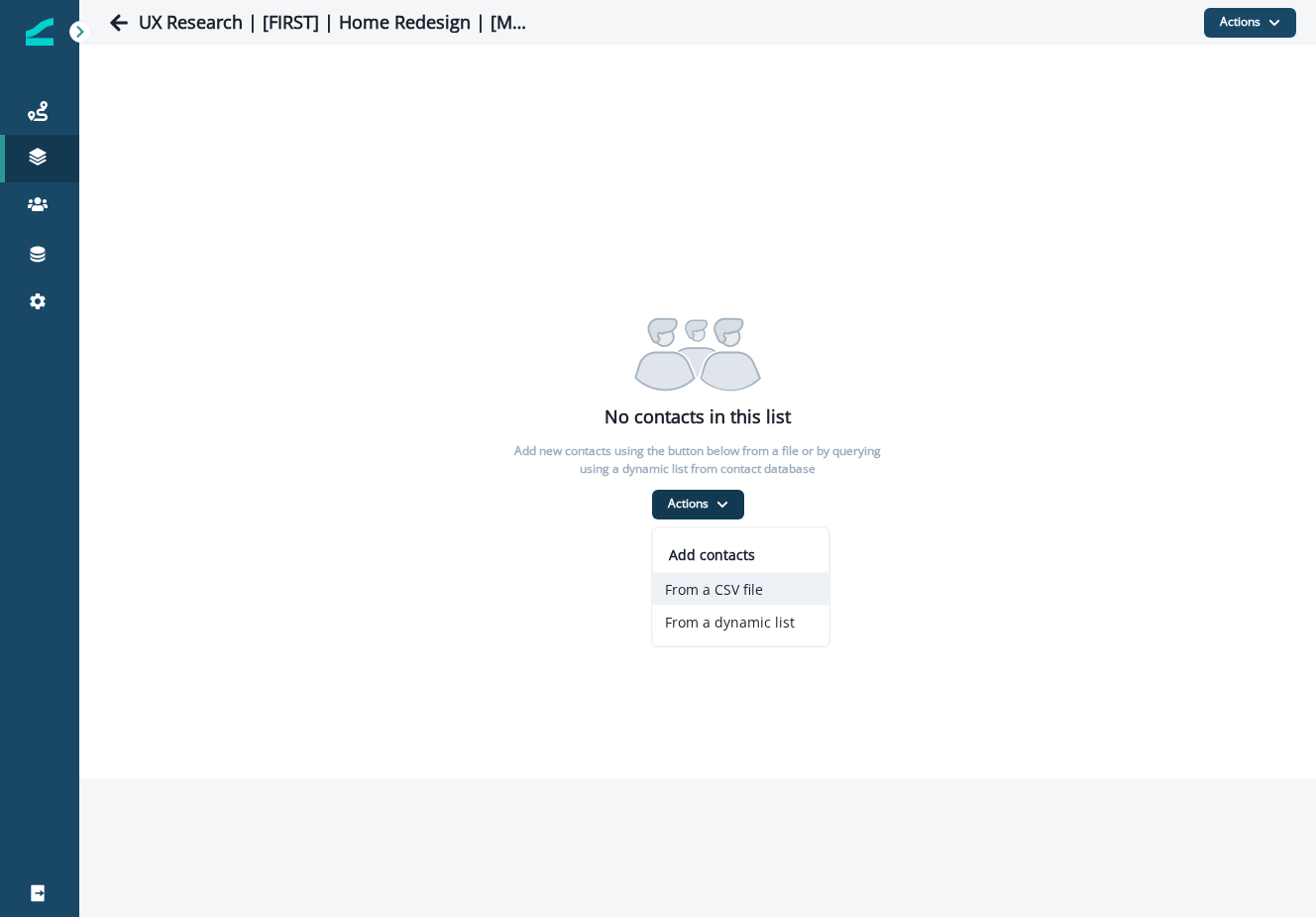 click on "From a CSV file" at bounding box center [741, 589] 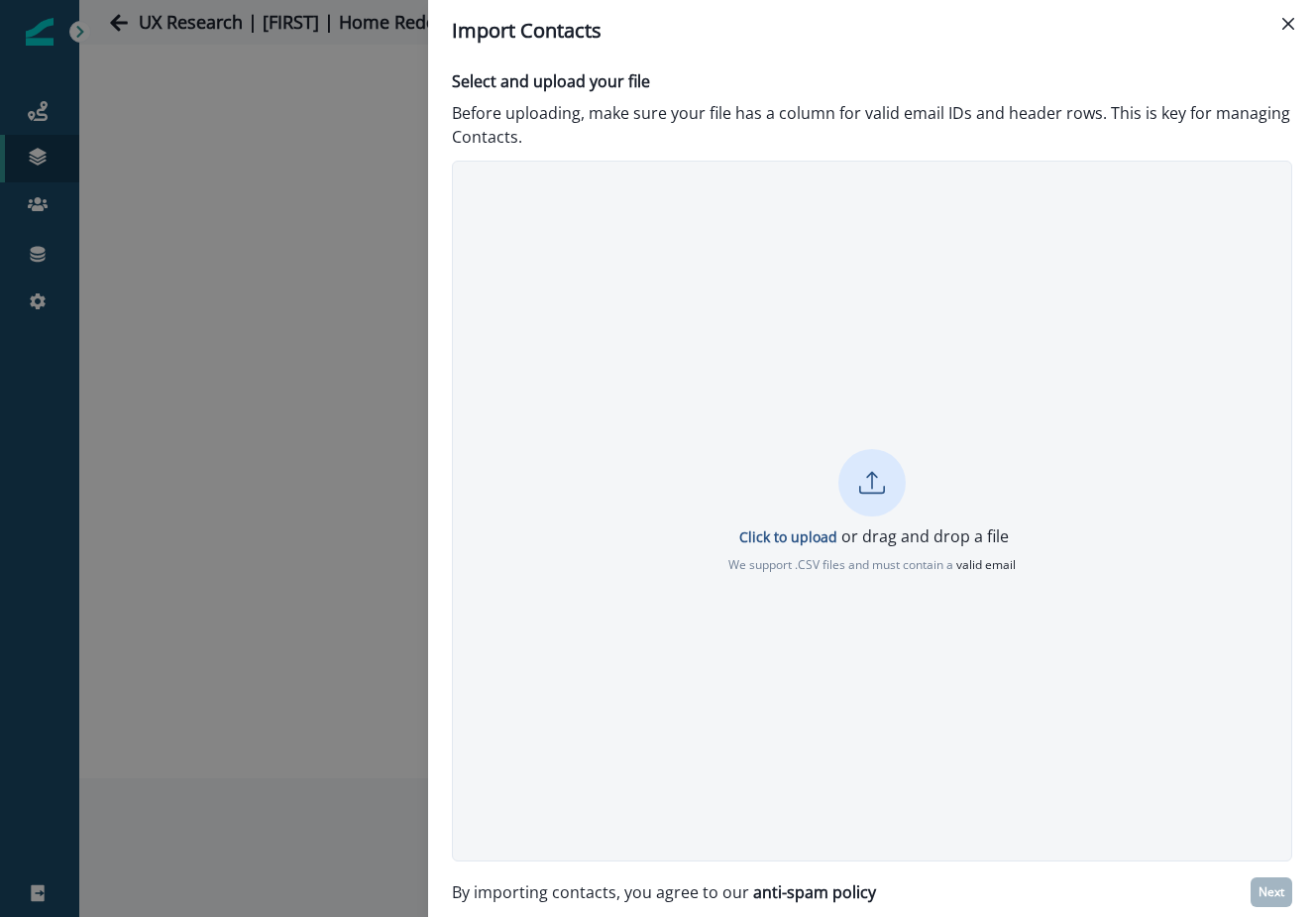 click 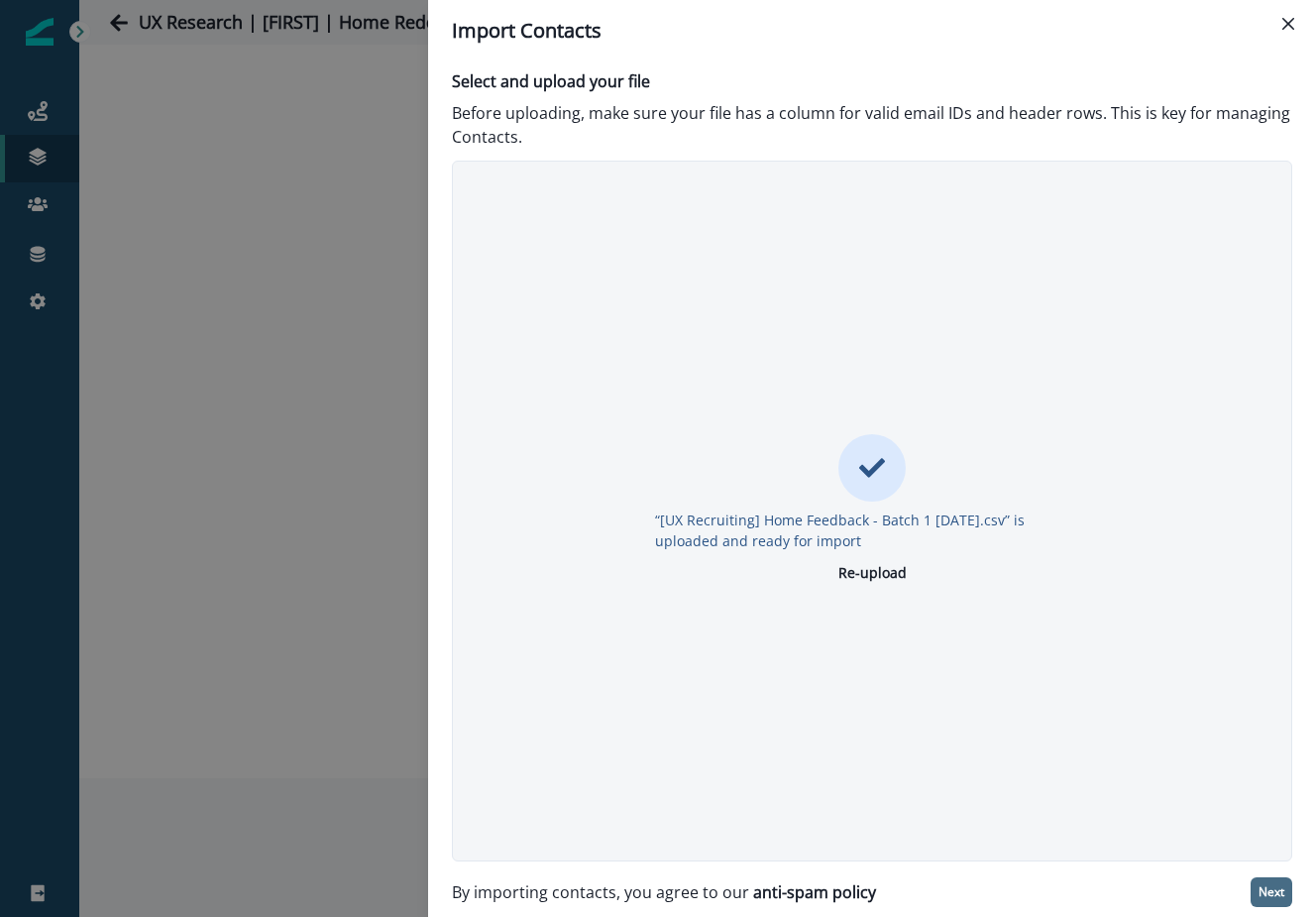 click on "Next" at bounding box center (1271, 892) 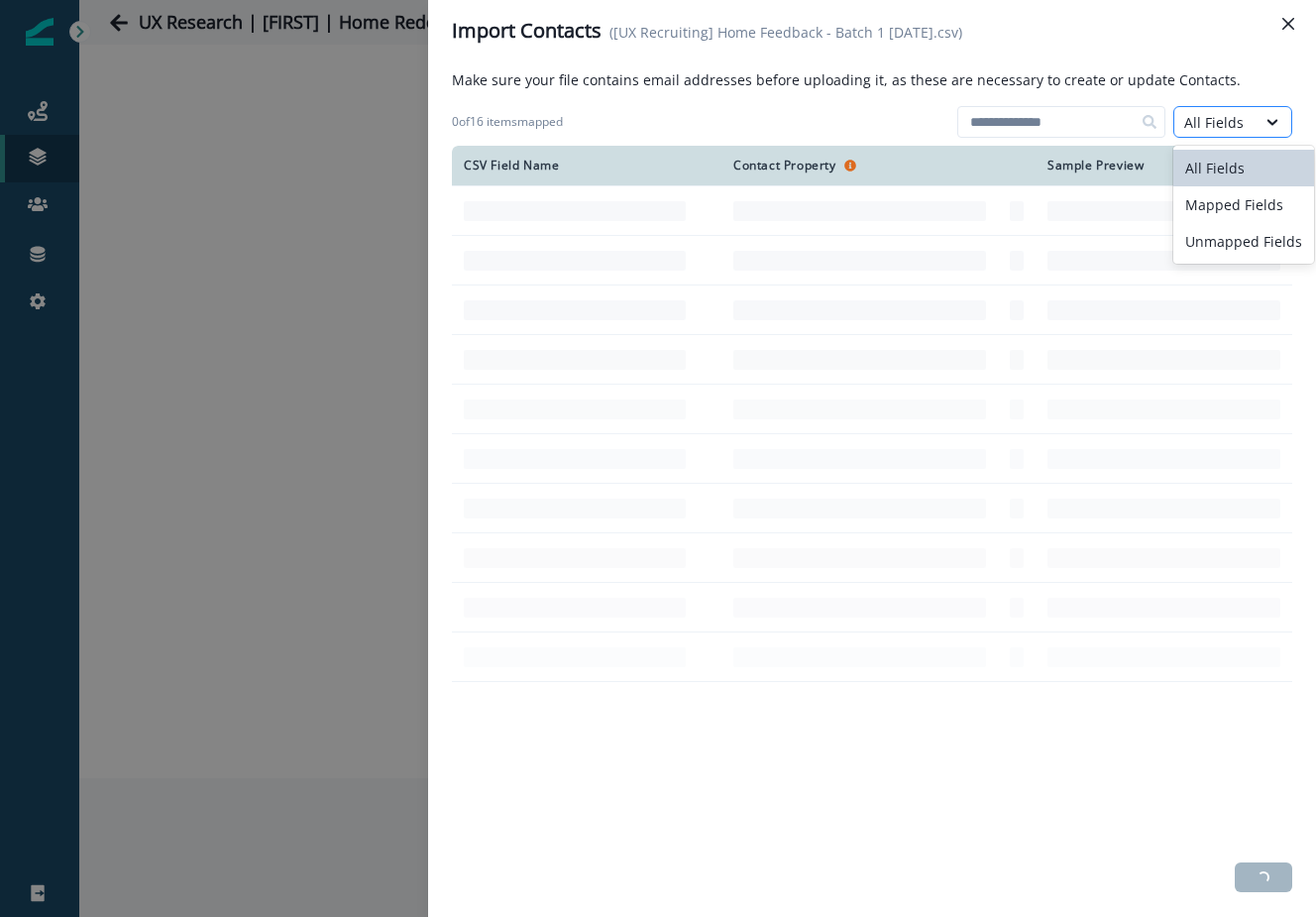 click on "All Fields" at bounding box center (1215, 122) 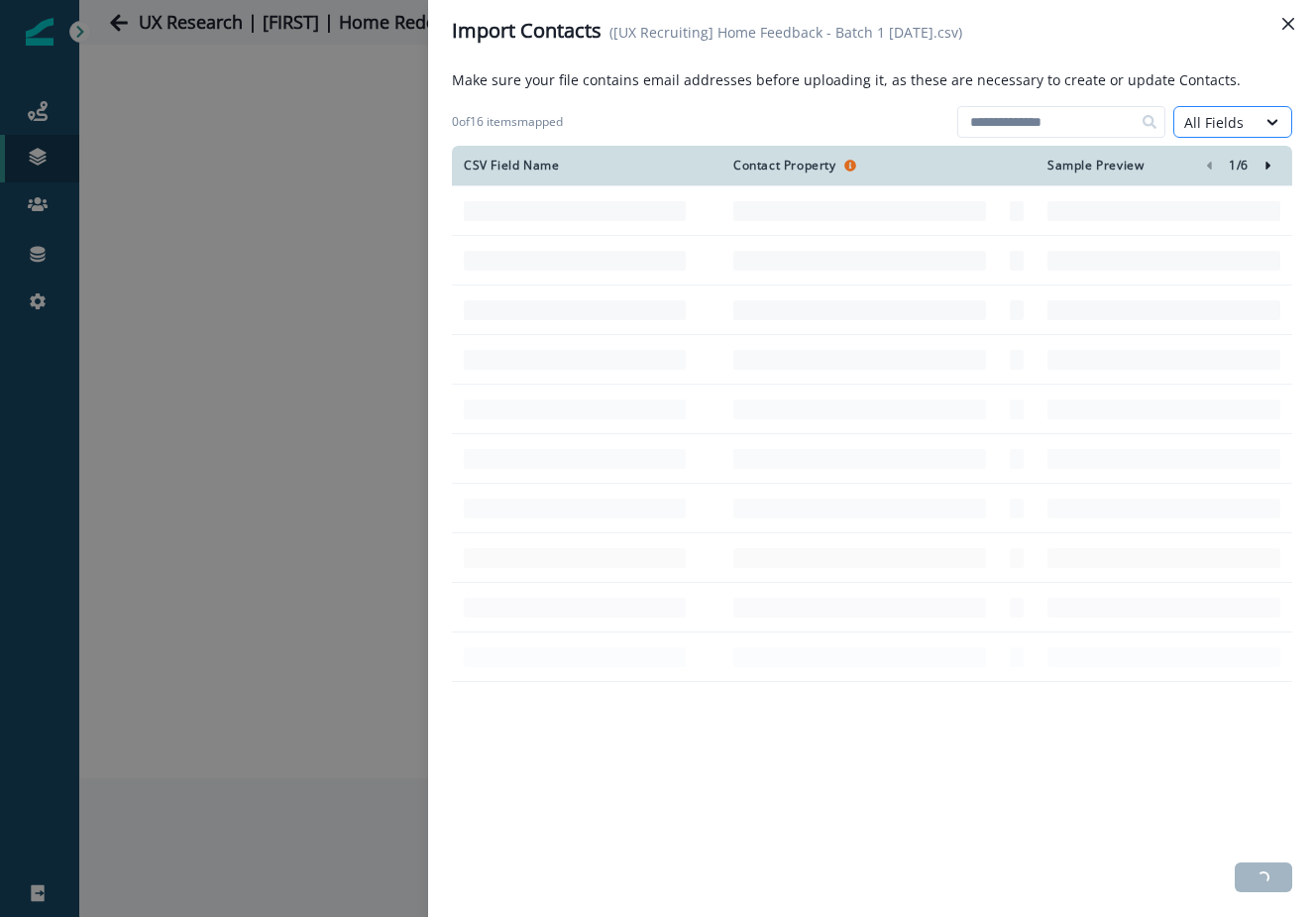 click on "All Fields" at bounding box center (1215, 122) 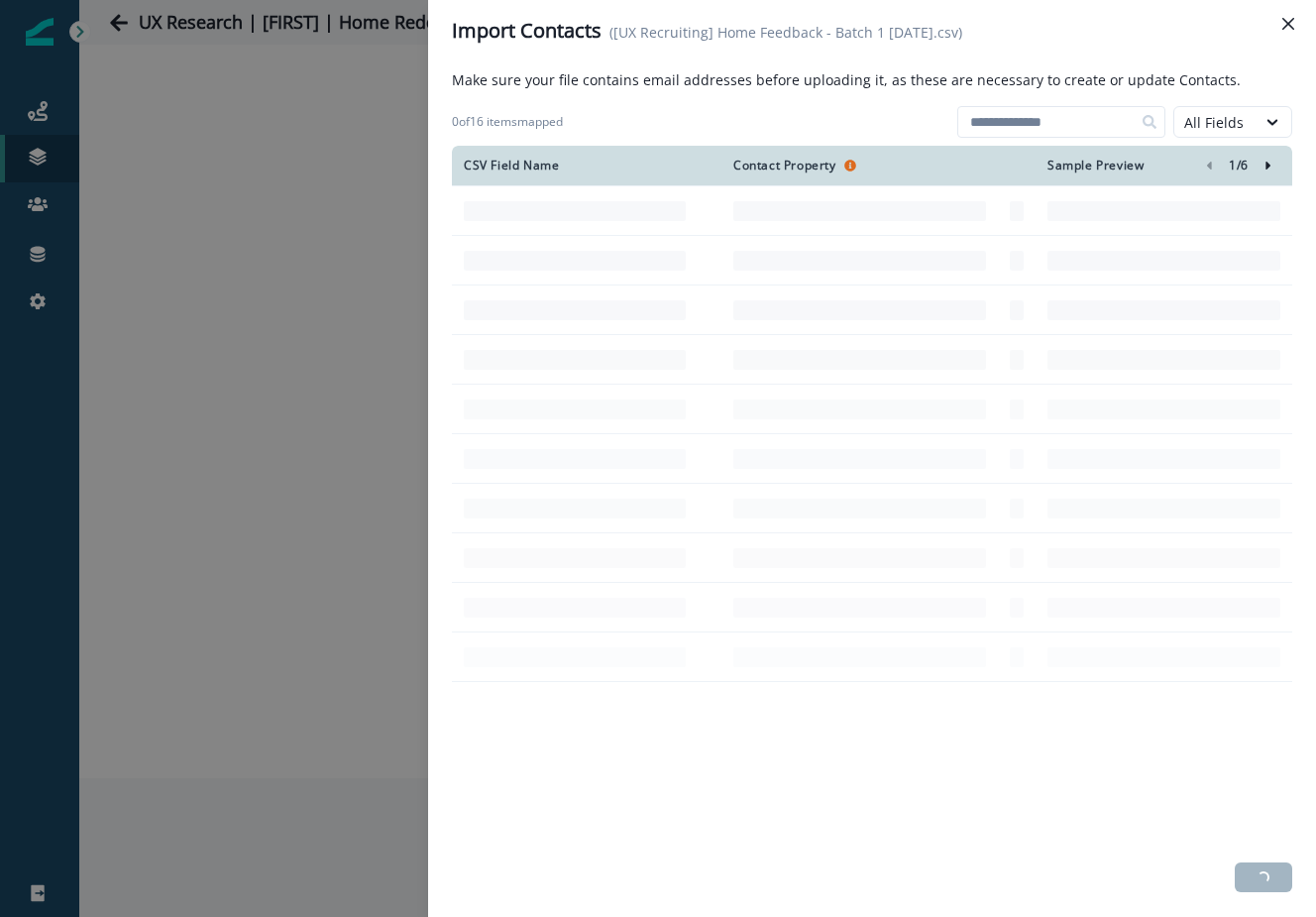 click at bounding box center [760, 122] 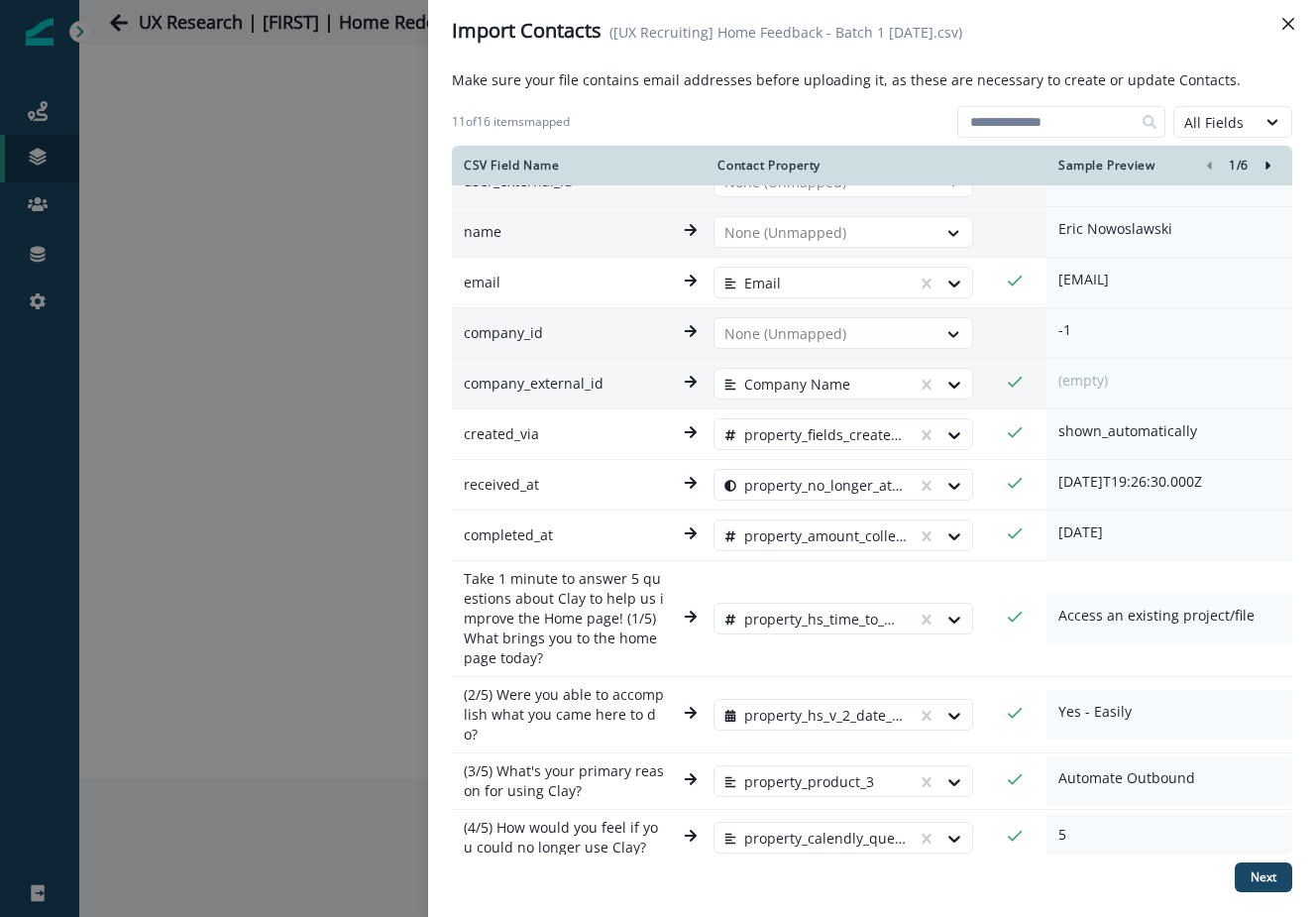 scroll, scrollTop: 133, scrollLeft: 0, axis: vertical 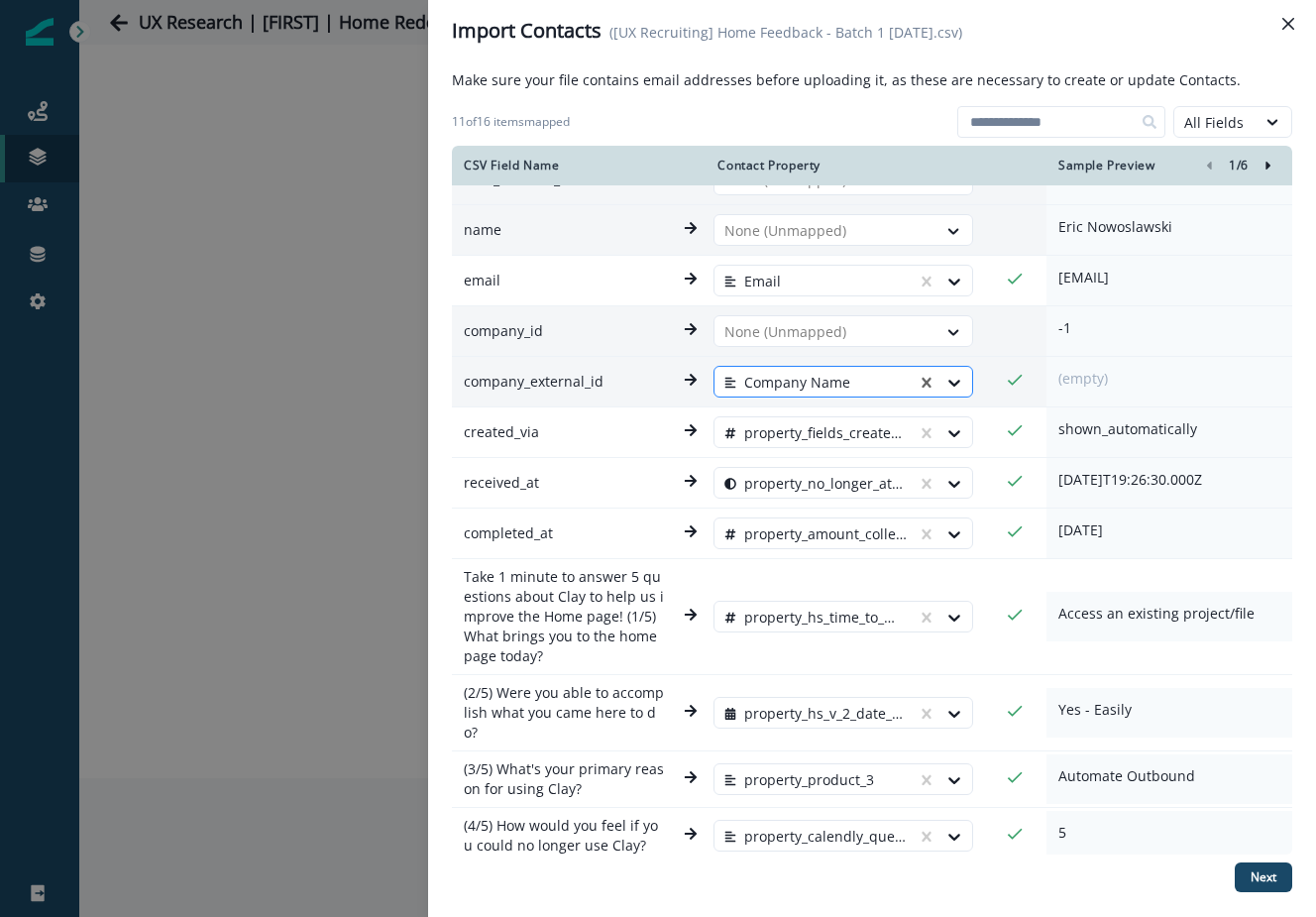 click at bounding box center [944, 383] 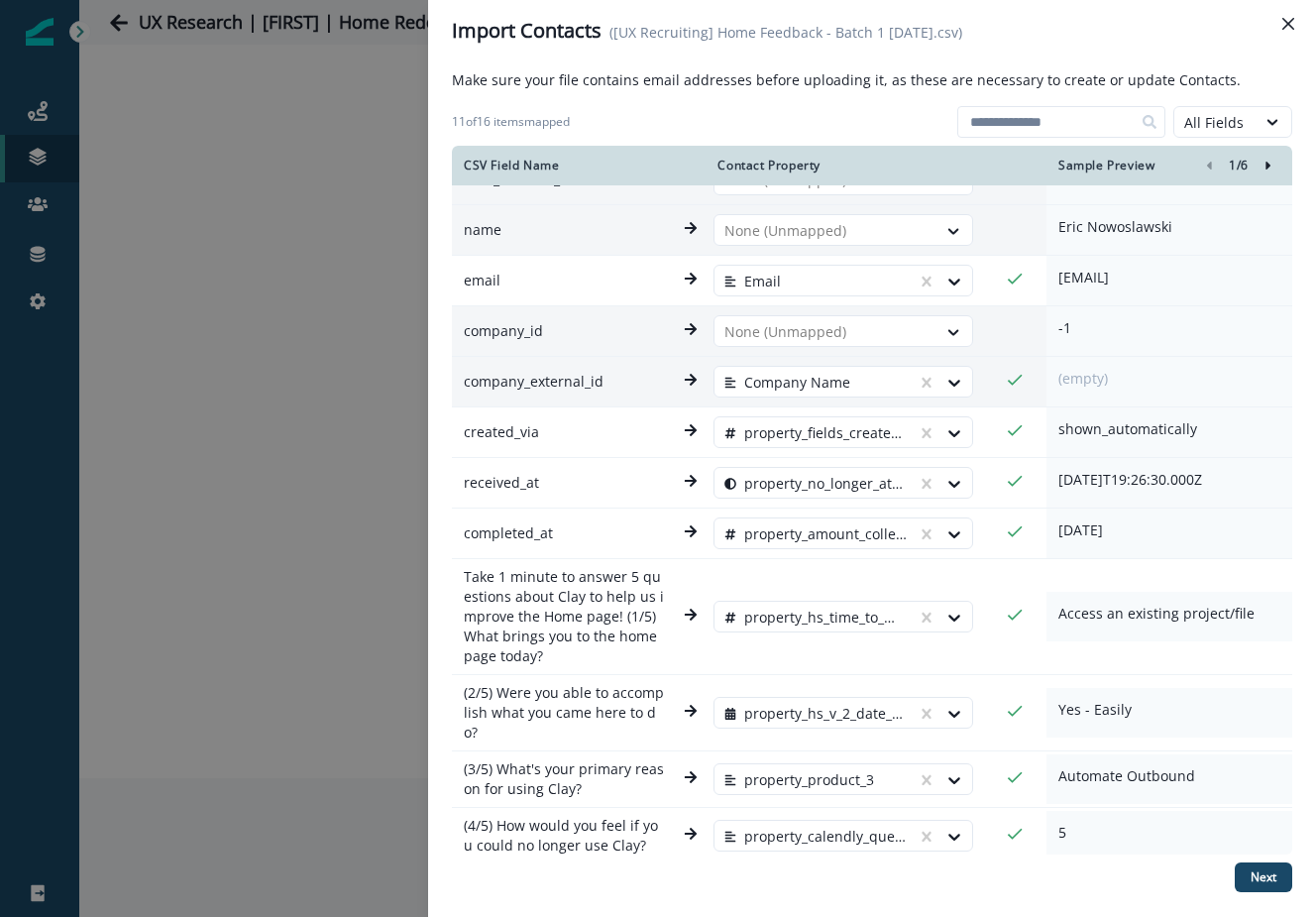 click on "Company Name" at bounding box center (851, 382) 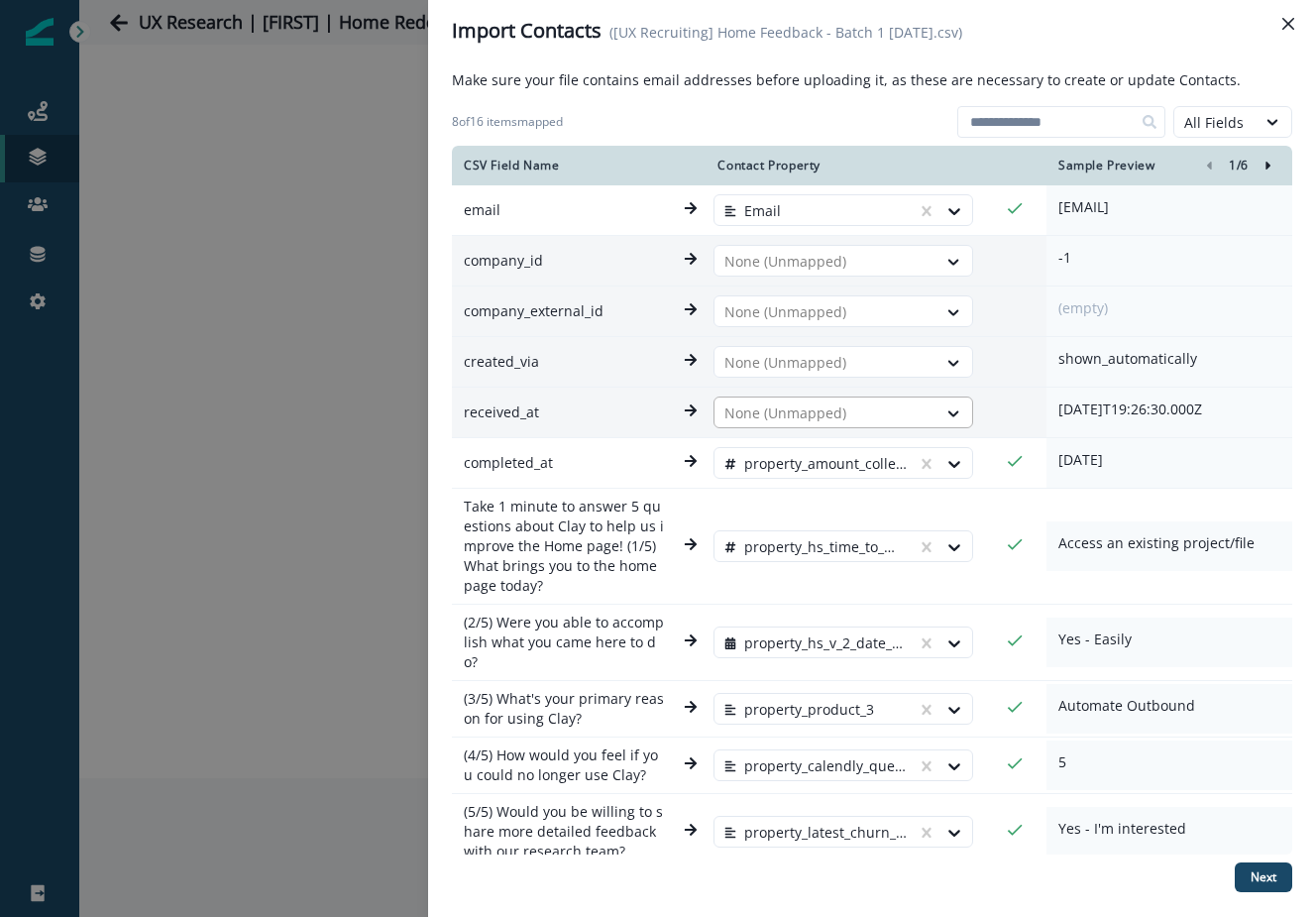 scroll, scrollTop: 215, scrollLeft: 0, axis: vertical 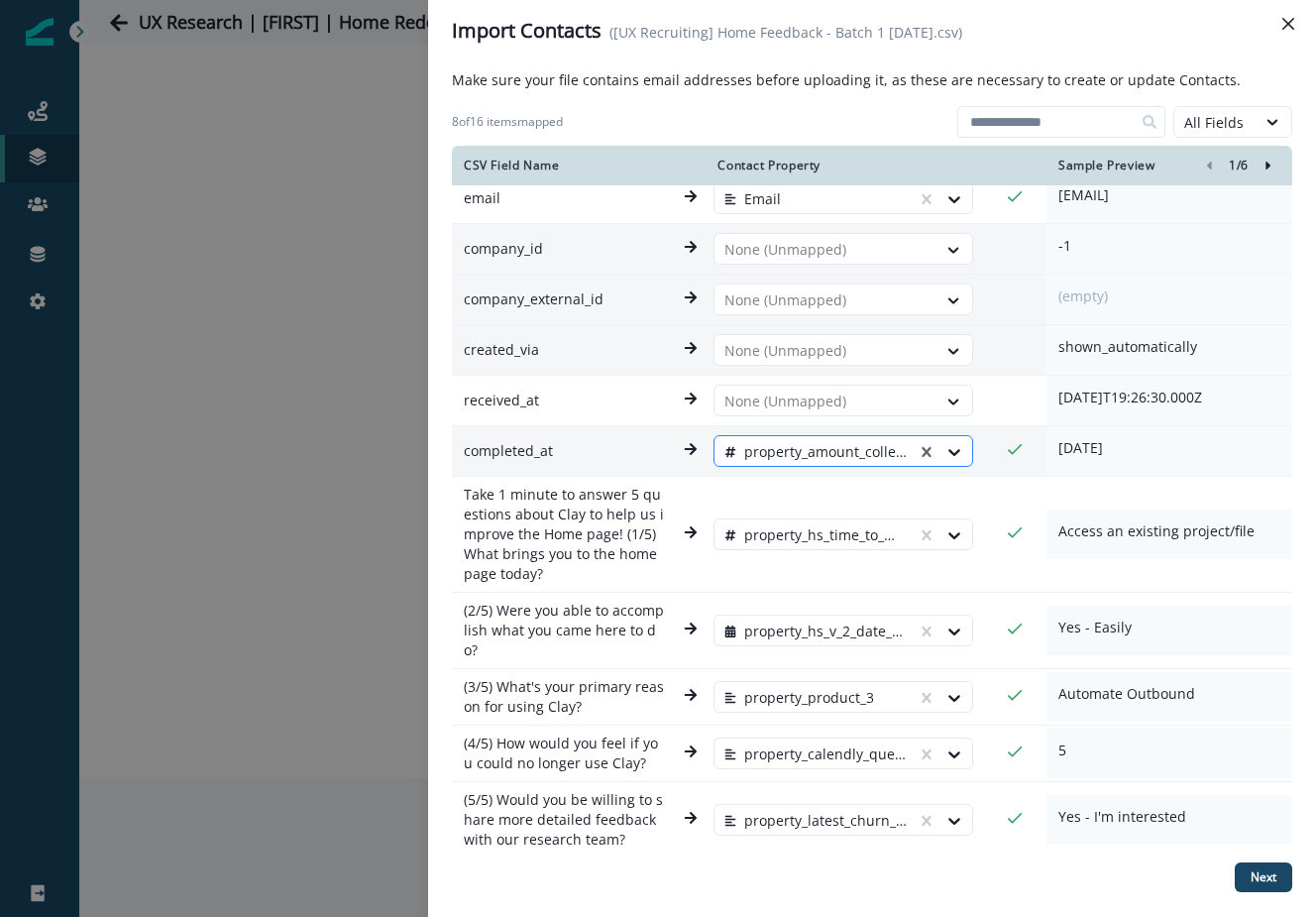 click at bounding box center [944, 452] 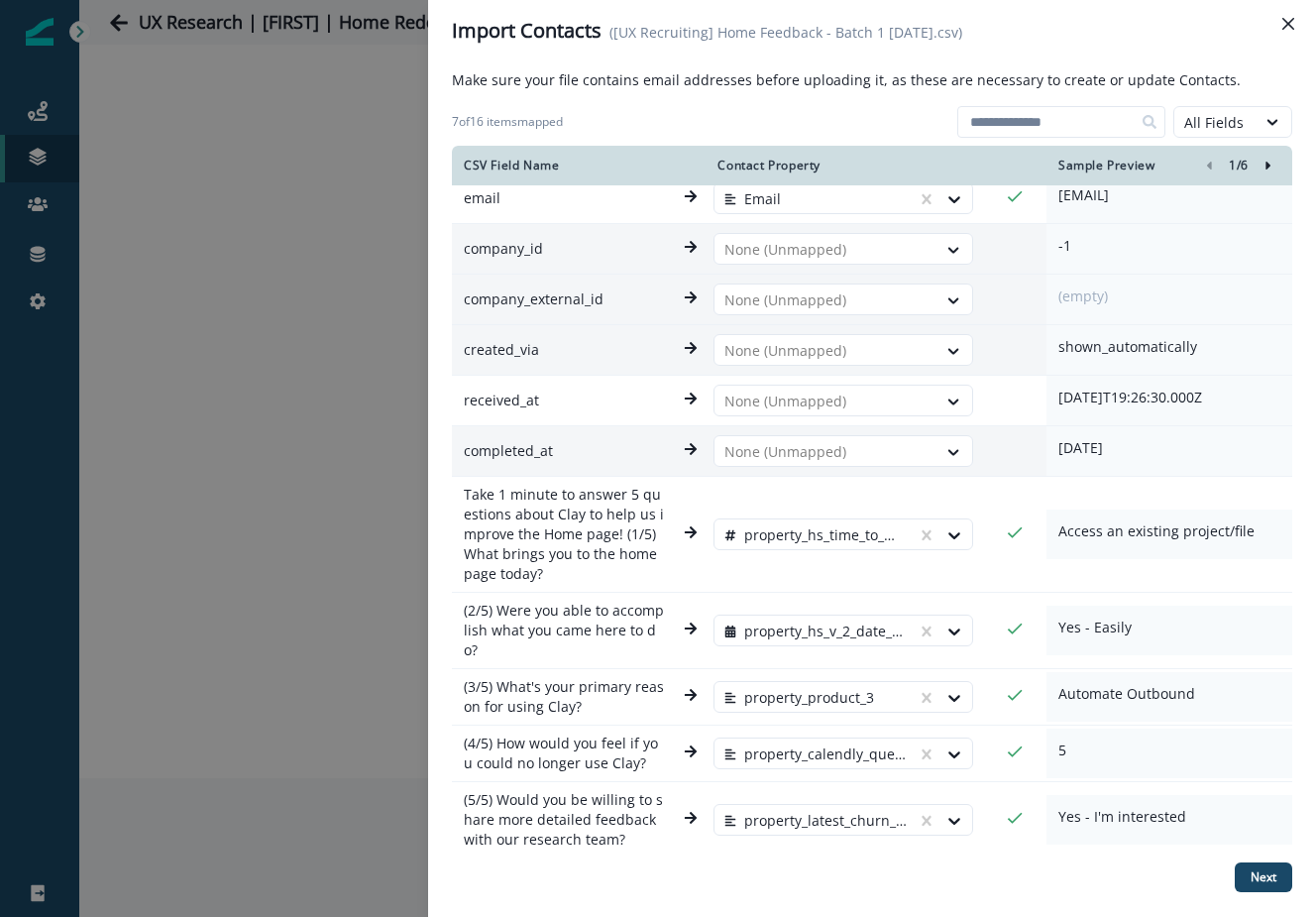 scroll, scrollTop: 250, scrollLeft: 0, axis: vertical 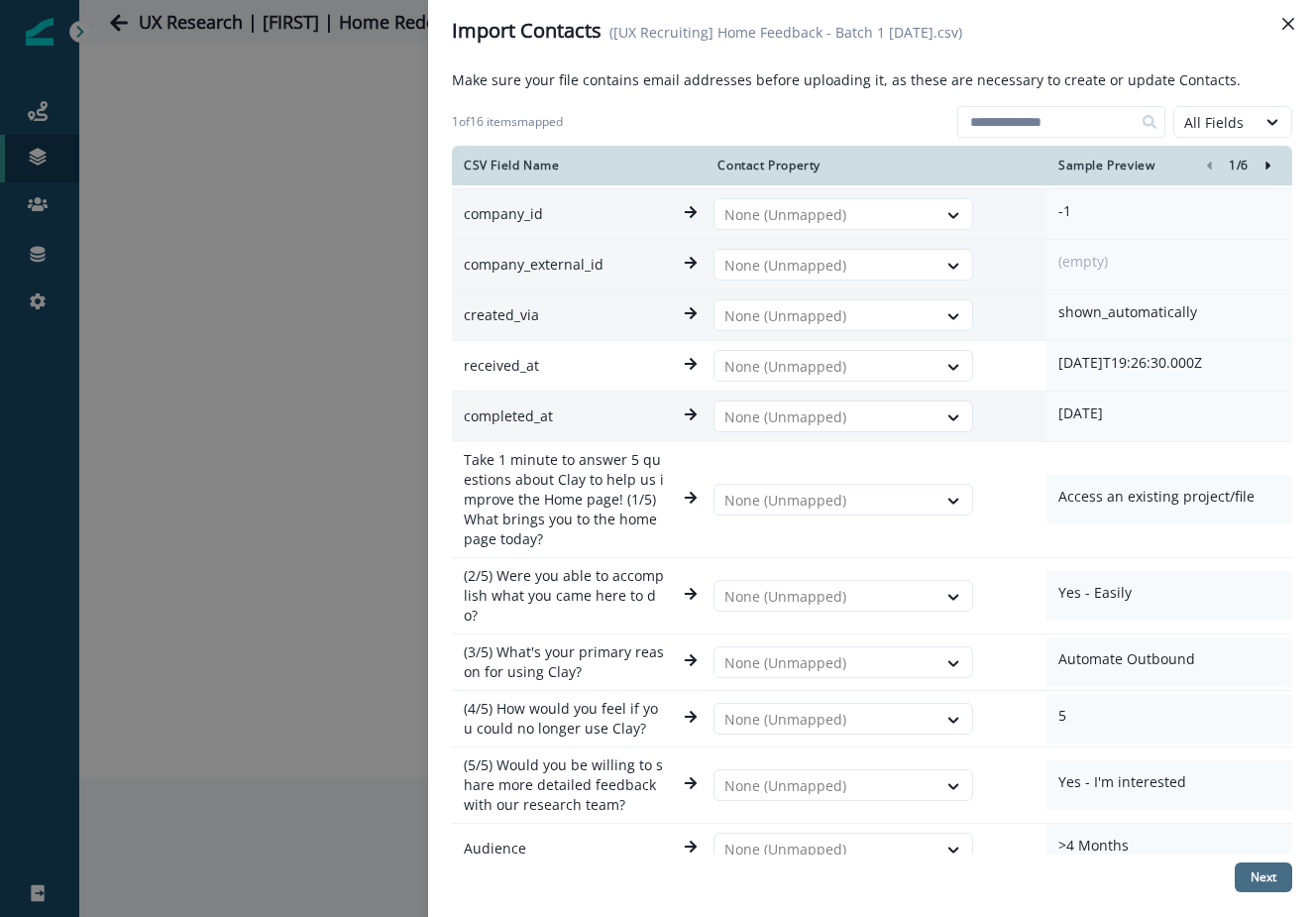 click on "Next" at bounding box center [1263, 877] 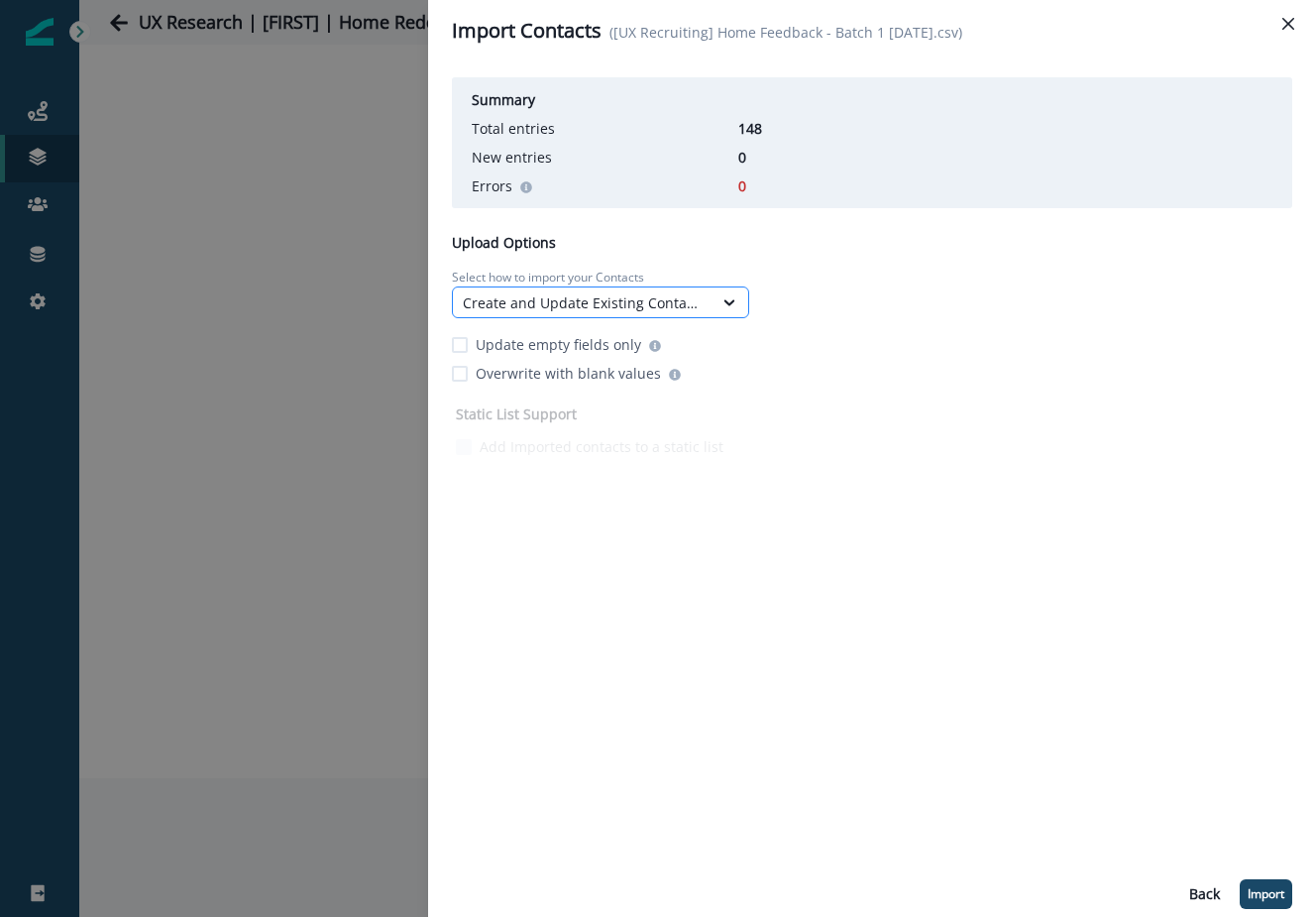 click on "Create and Update Existing Contacts" at bounding box center [583, 302] 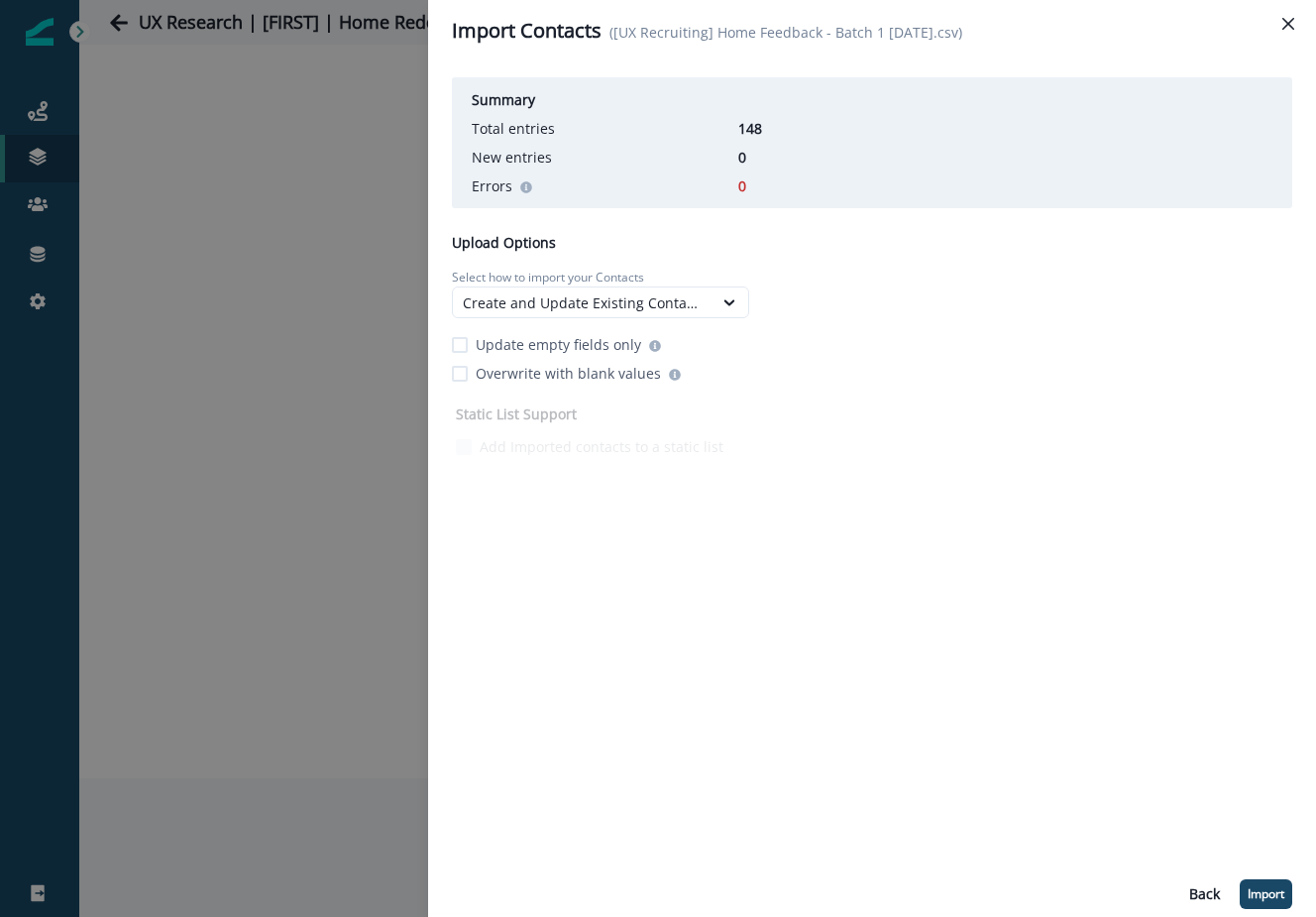 click on "Update empty fields only" at bounding box center (558, 344) 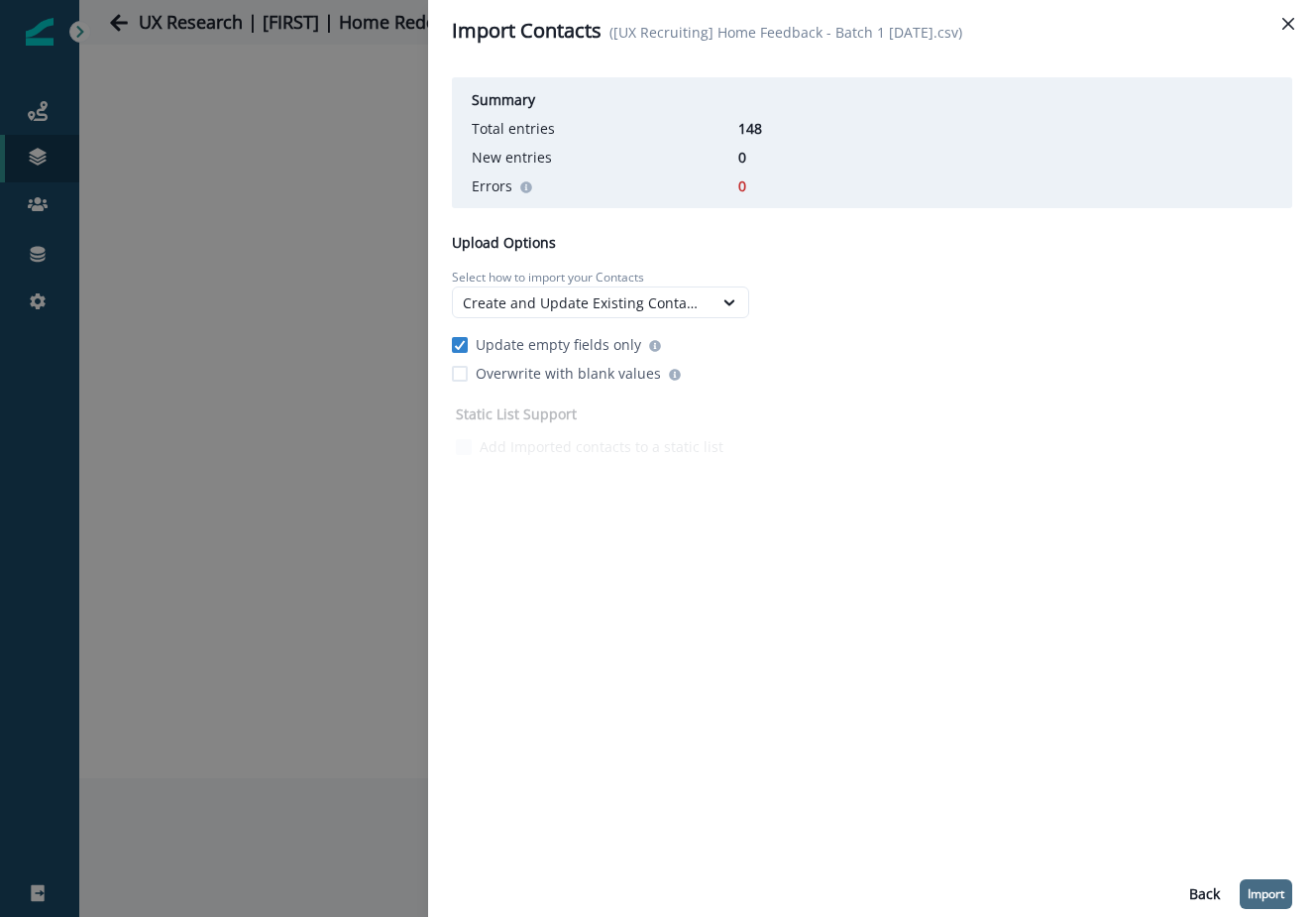 click on "Import" at bounding box center [1265, 894] 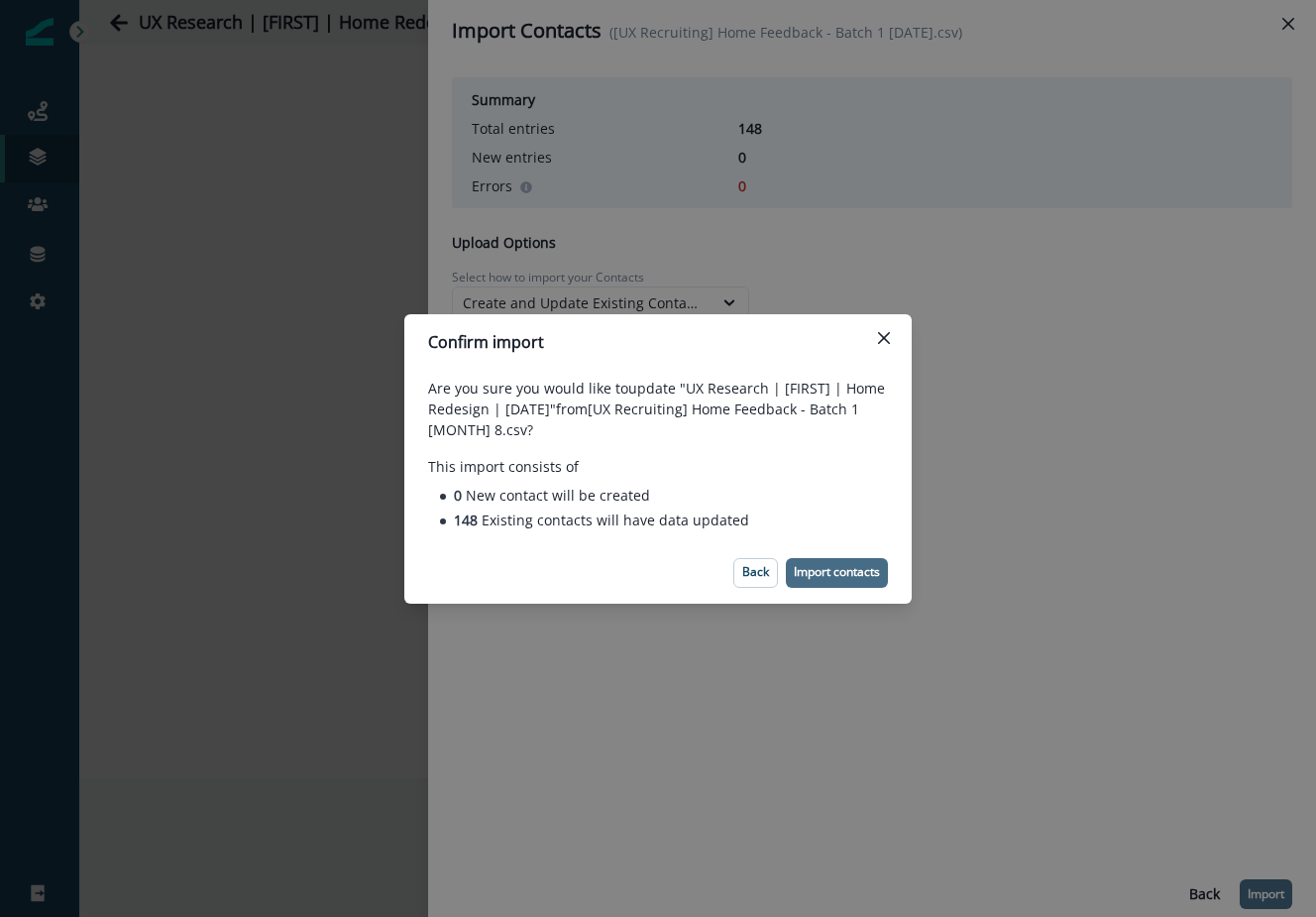 click on "Import contacts" at bounding box center (836, 572) 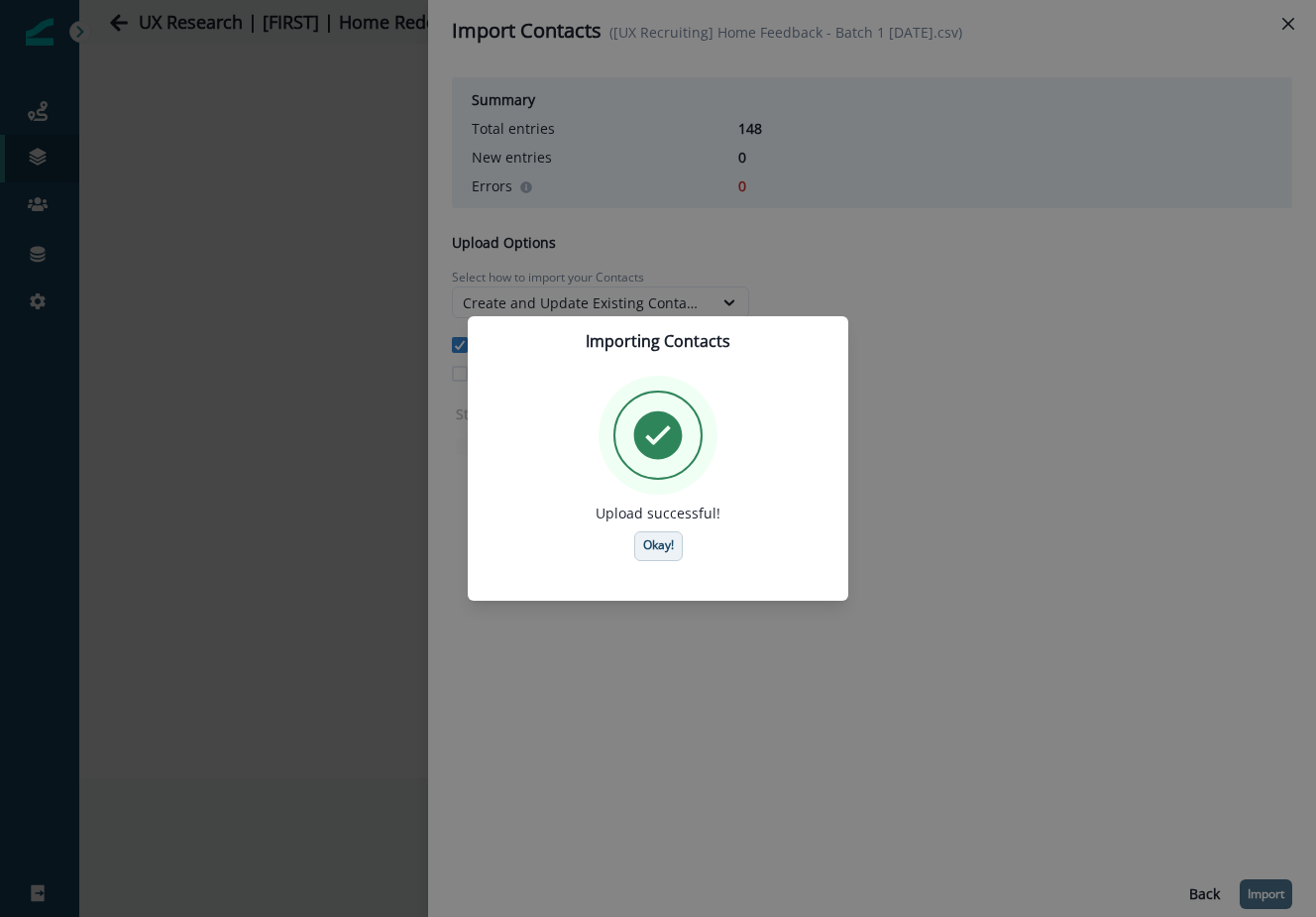 click on "Okay!" at bounding box center [658, 546] 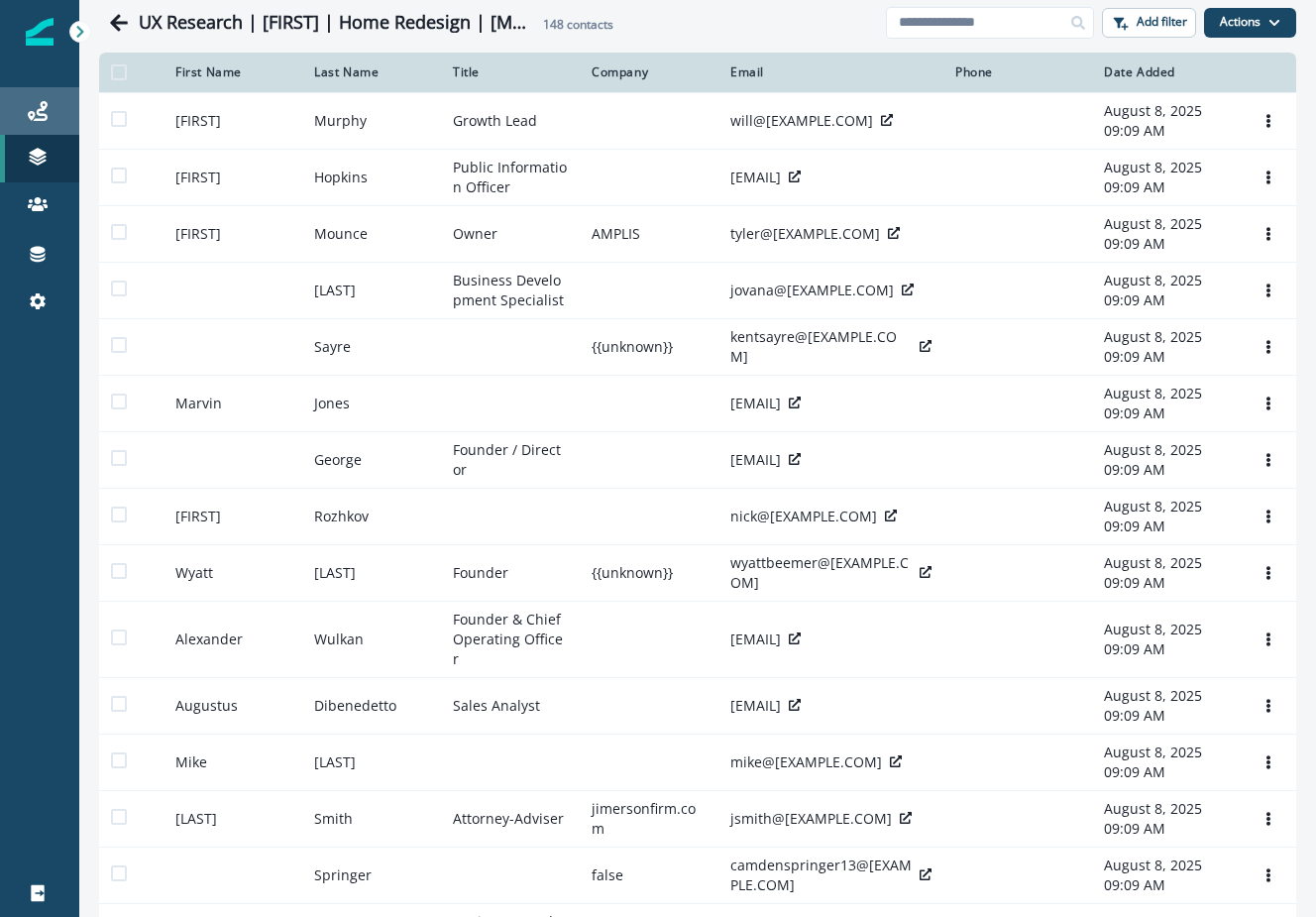 click on "Journeys" at bounding box center [40, 111] 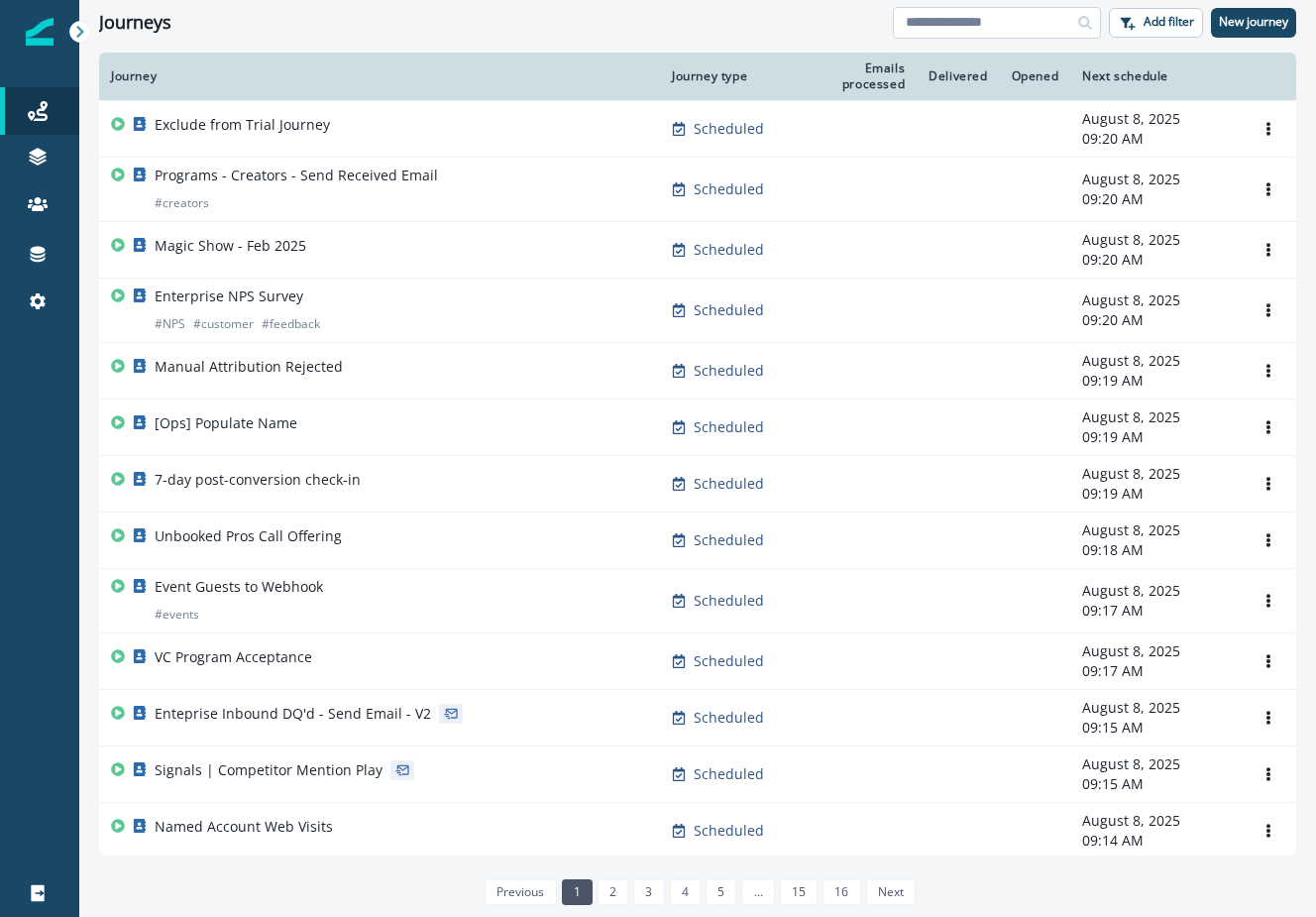 click at bounding box center (997, 23) 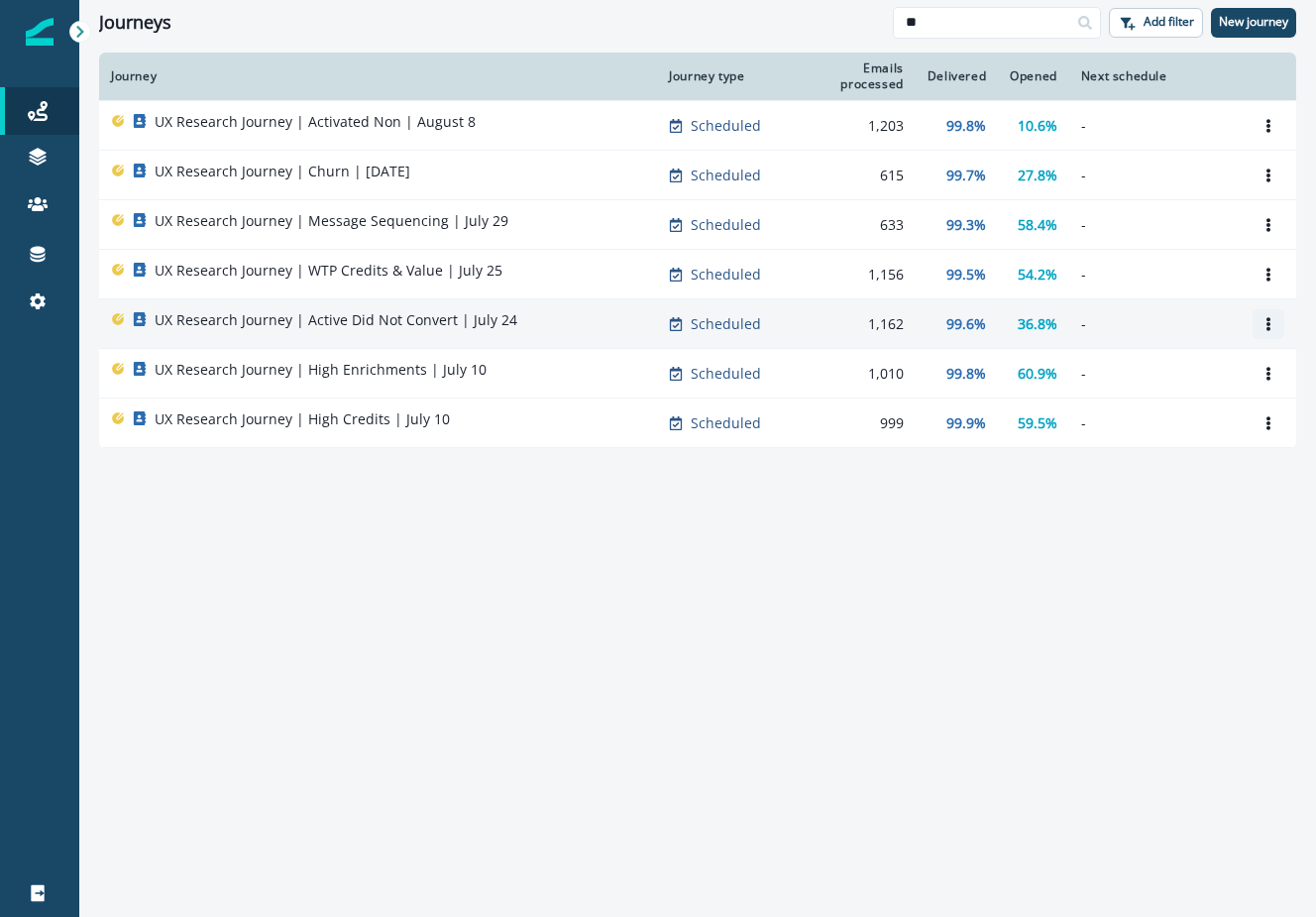 type on "**" 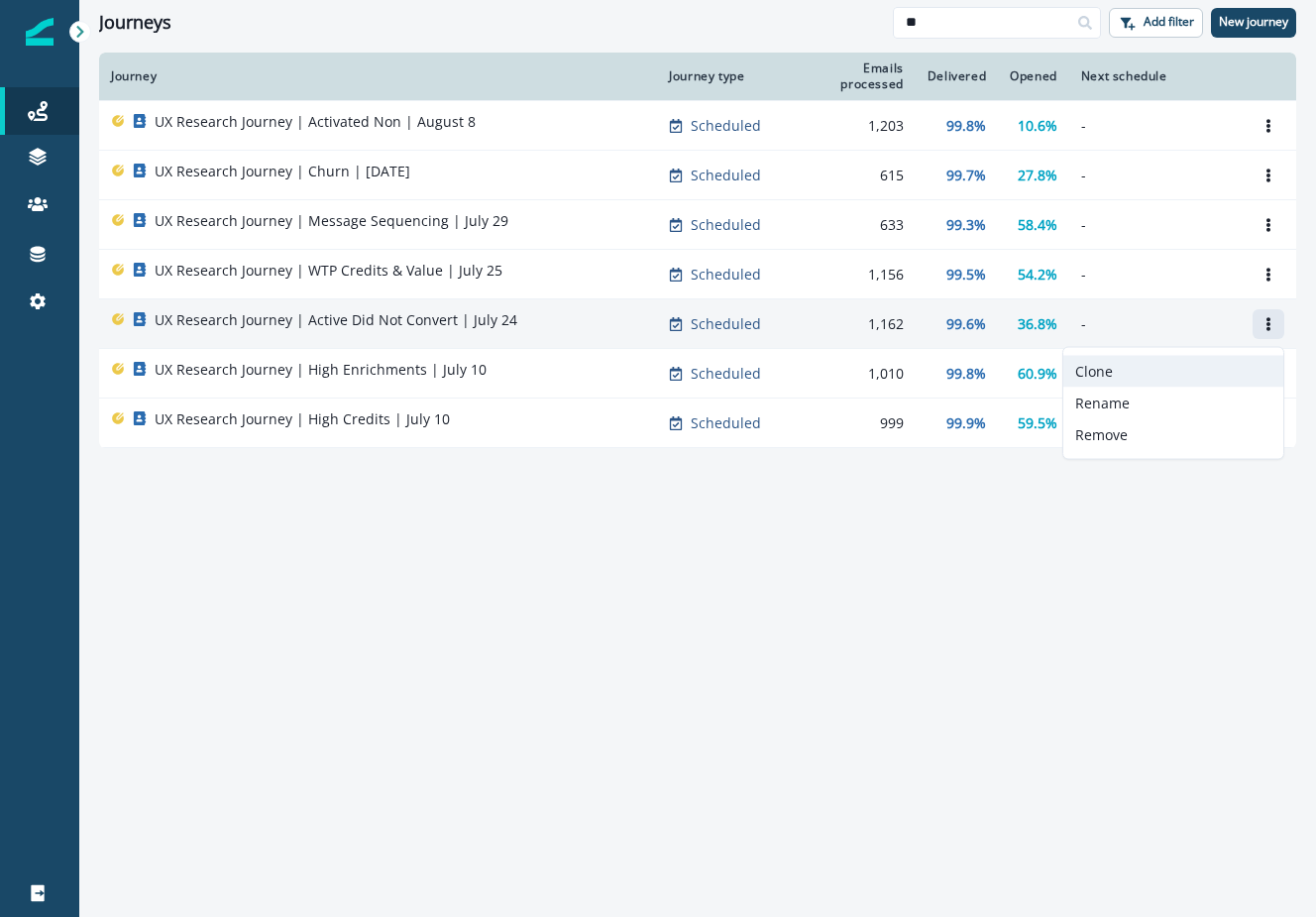 click on "Clone" at bounding box center [1173, 372] 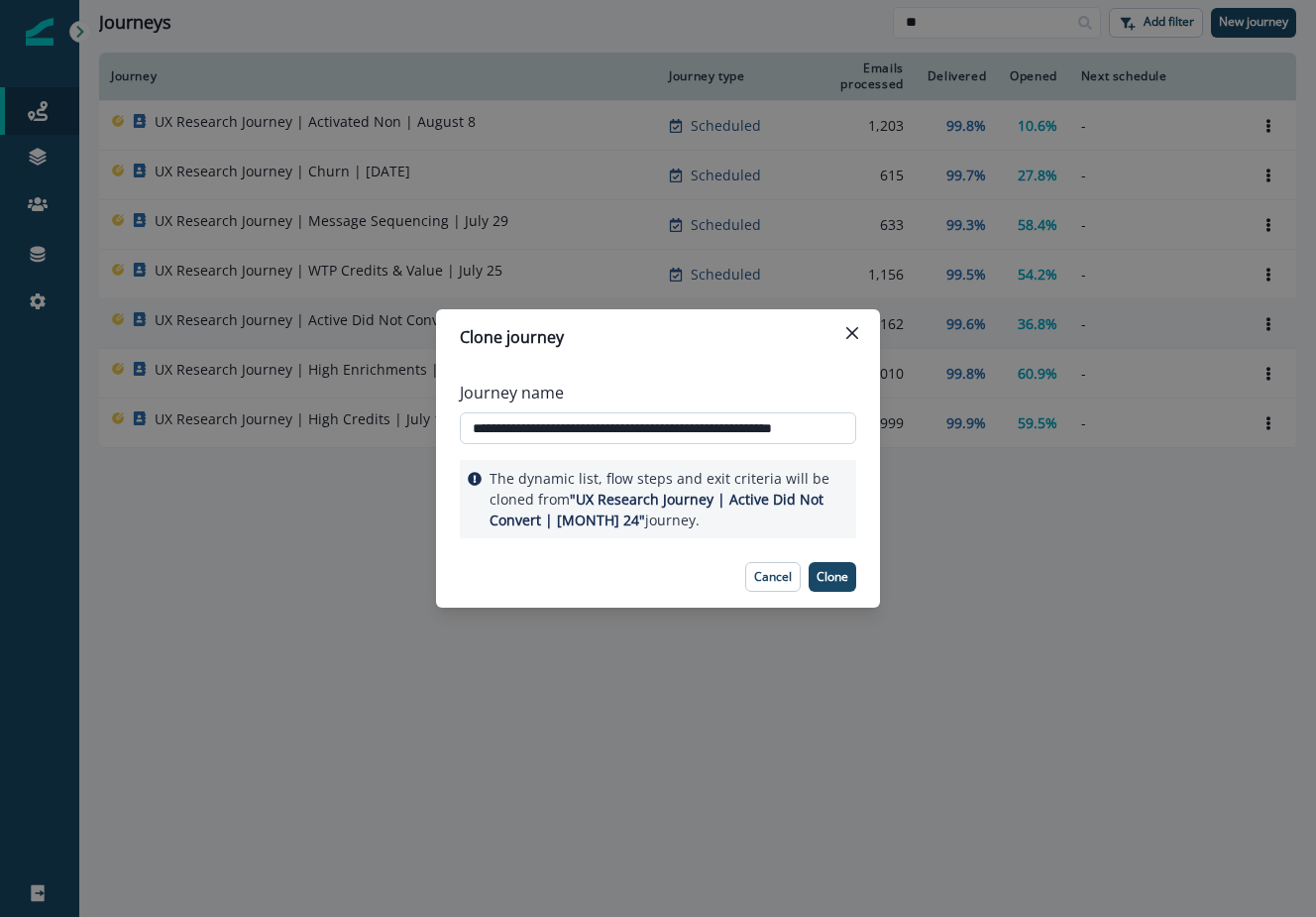 click on "**********" at bounding box center (658, 428) 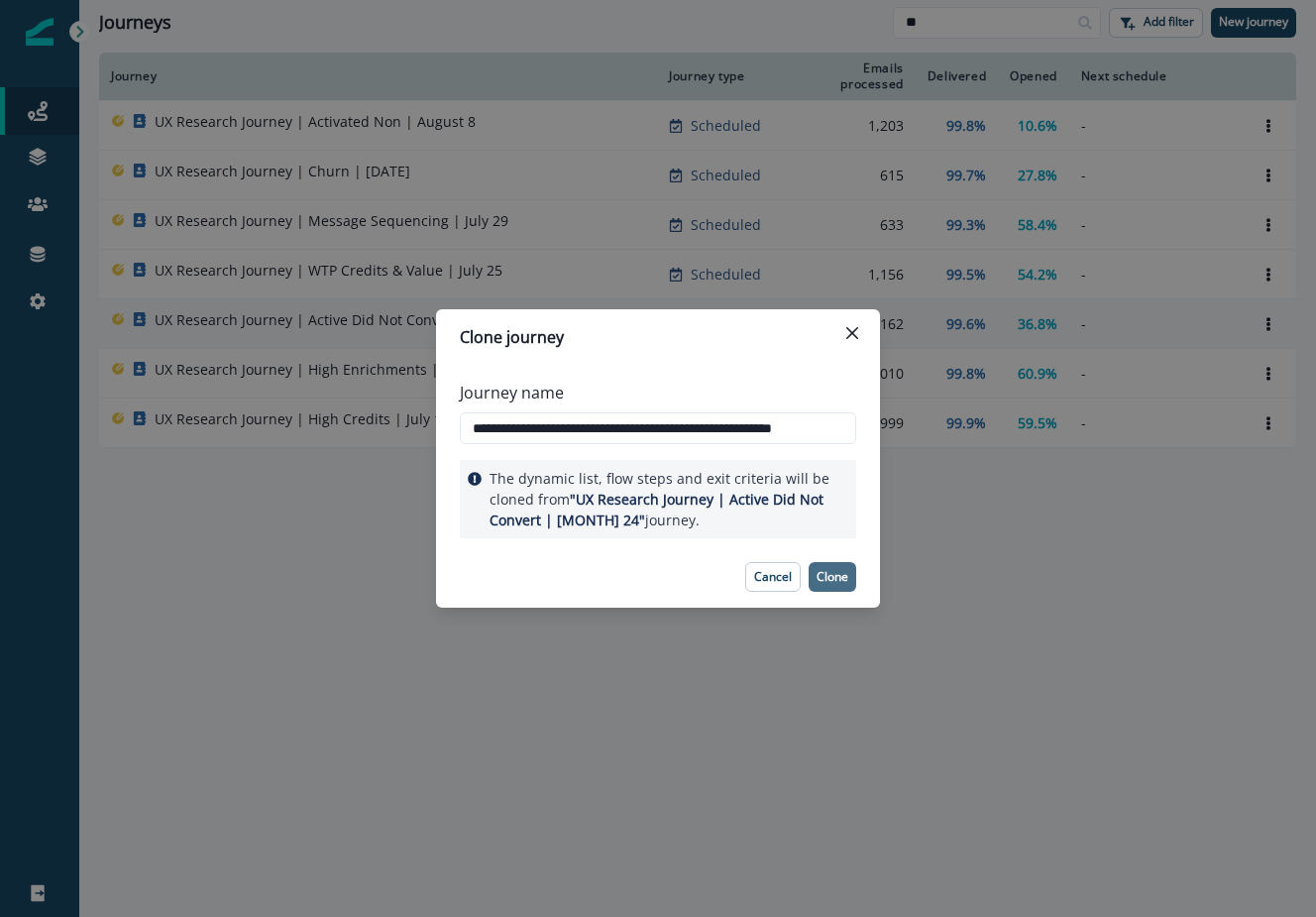 type on "**********" 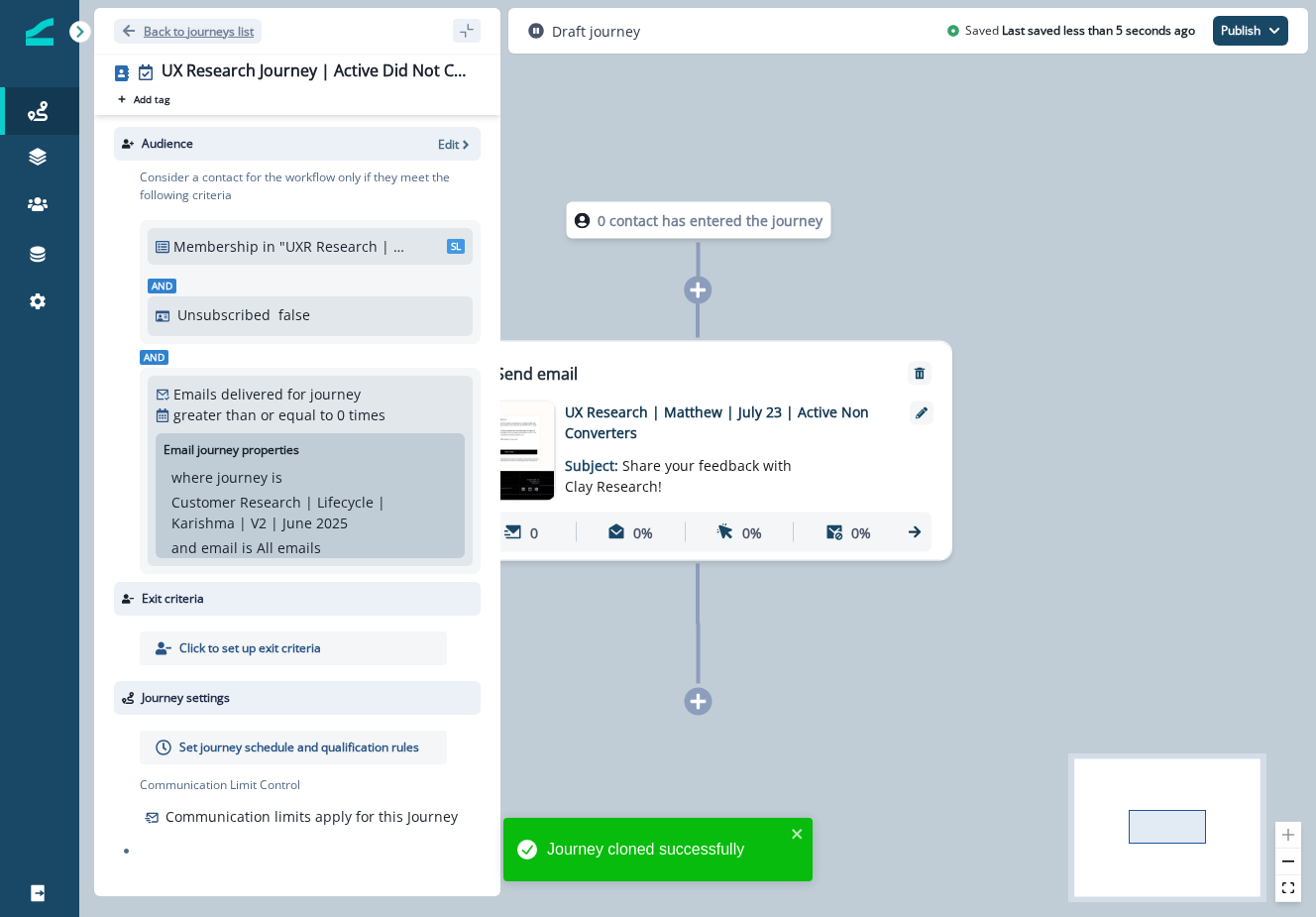click on "Back to journeys list" at bounding box center [198, 31] 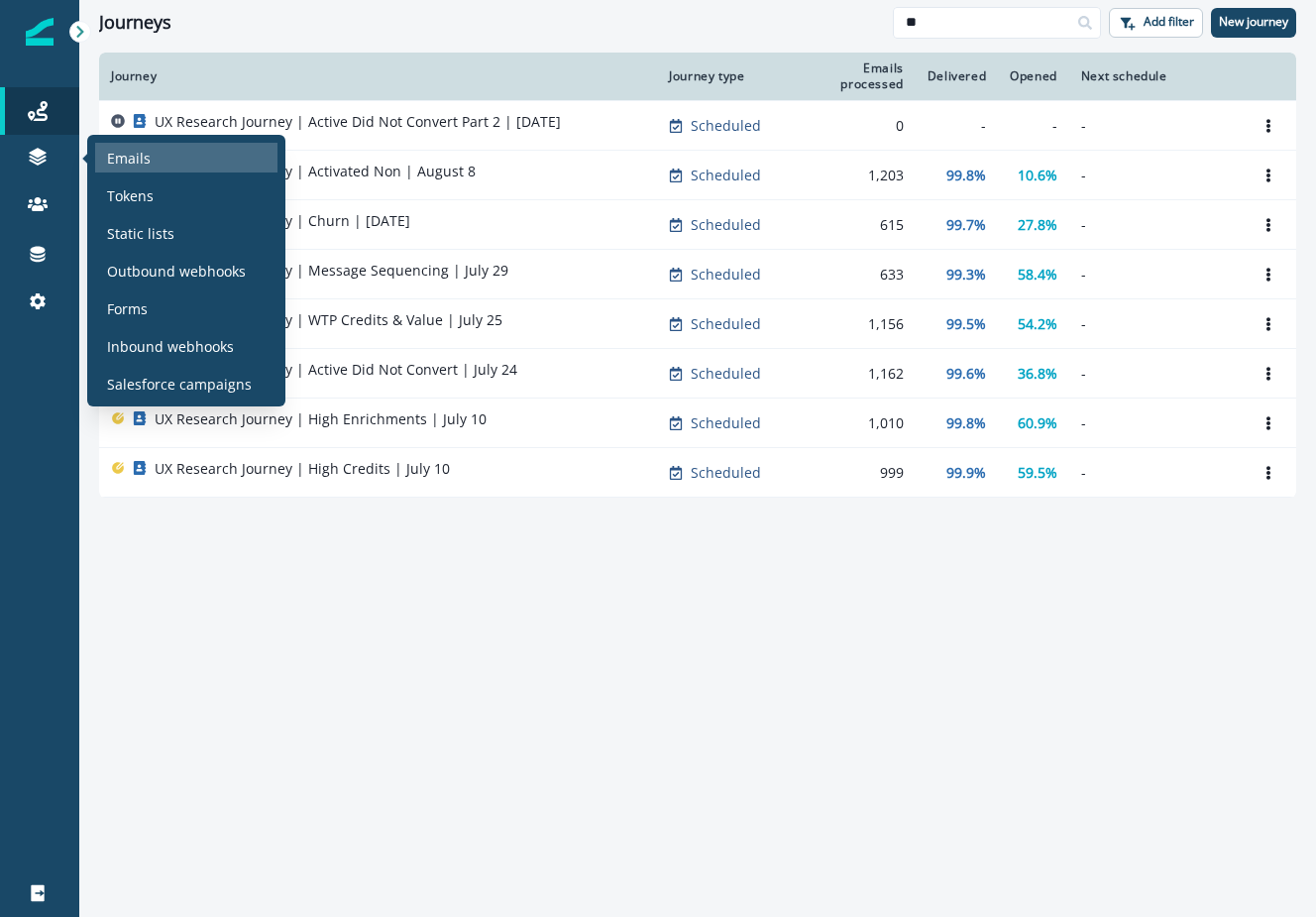 click on "Emails" at bounding box center (129, 158) 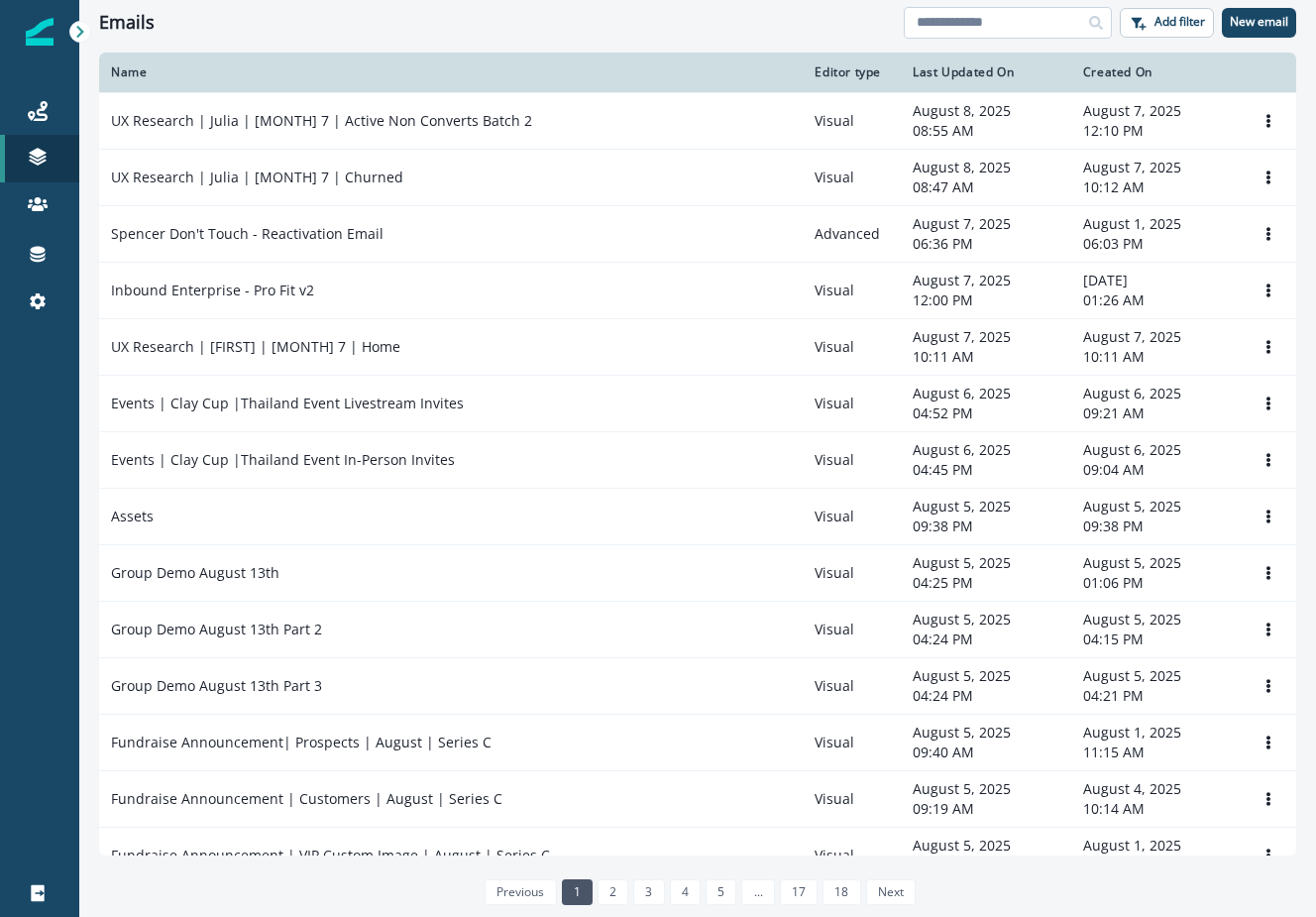 click at bounding box center (1008, 23) 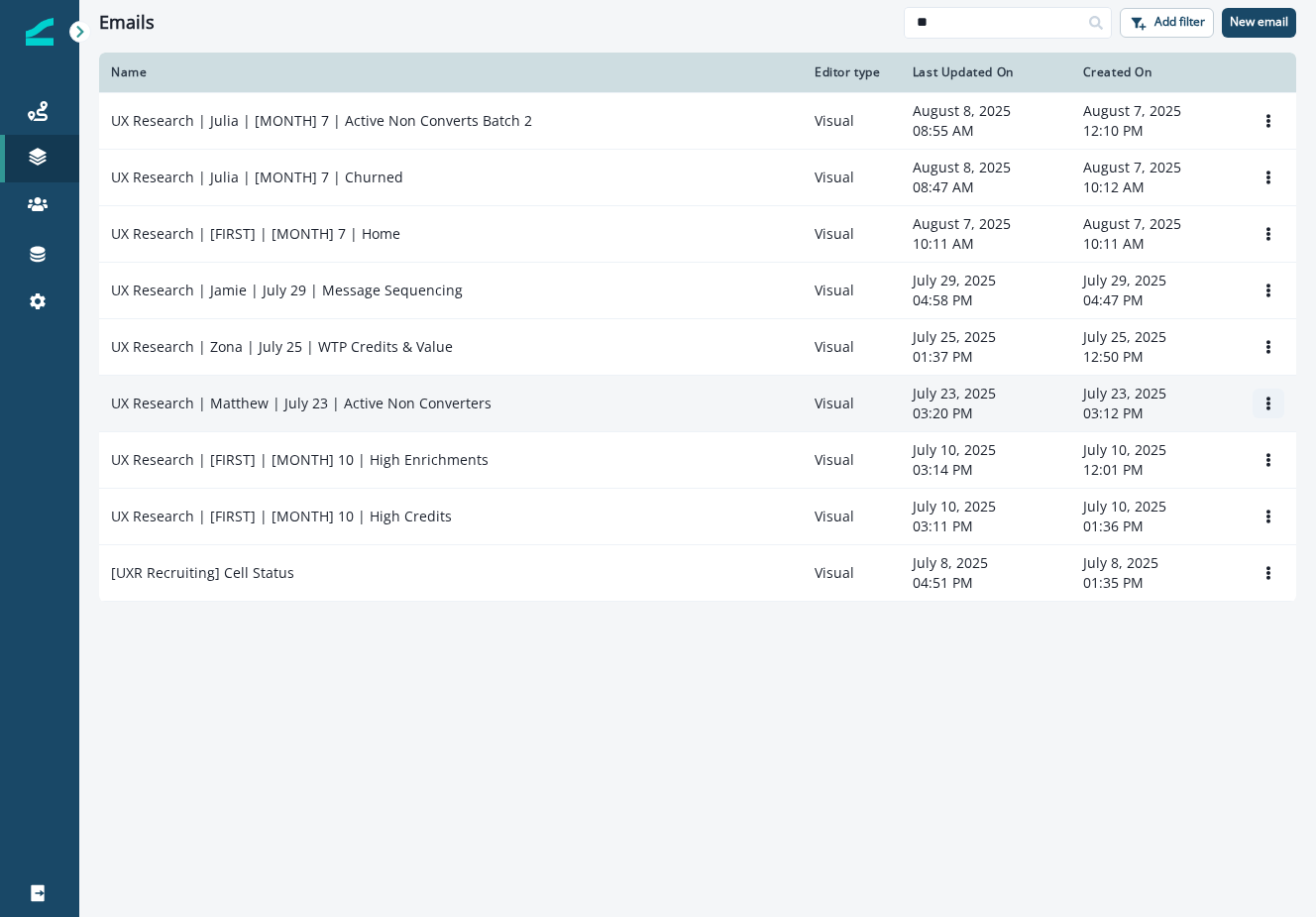 type on "**" 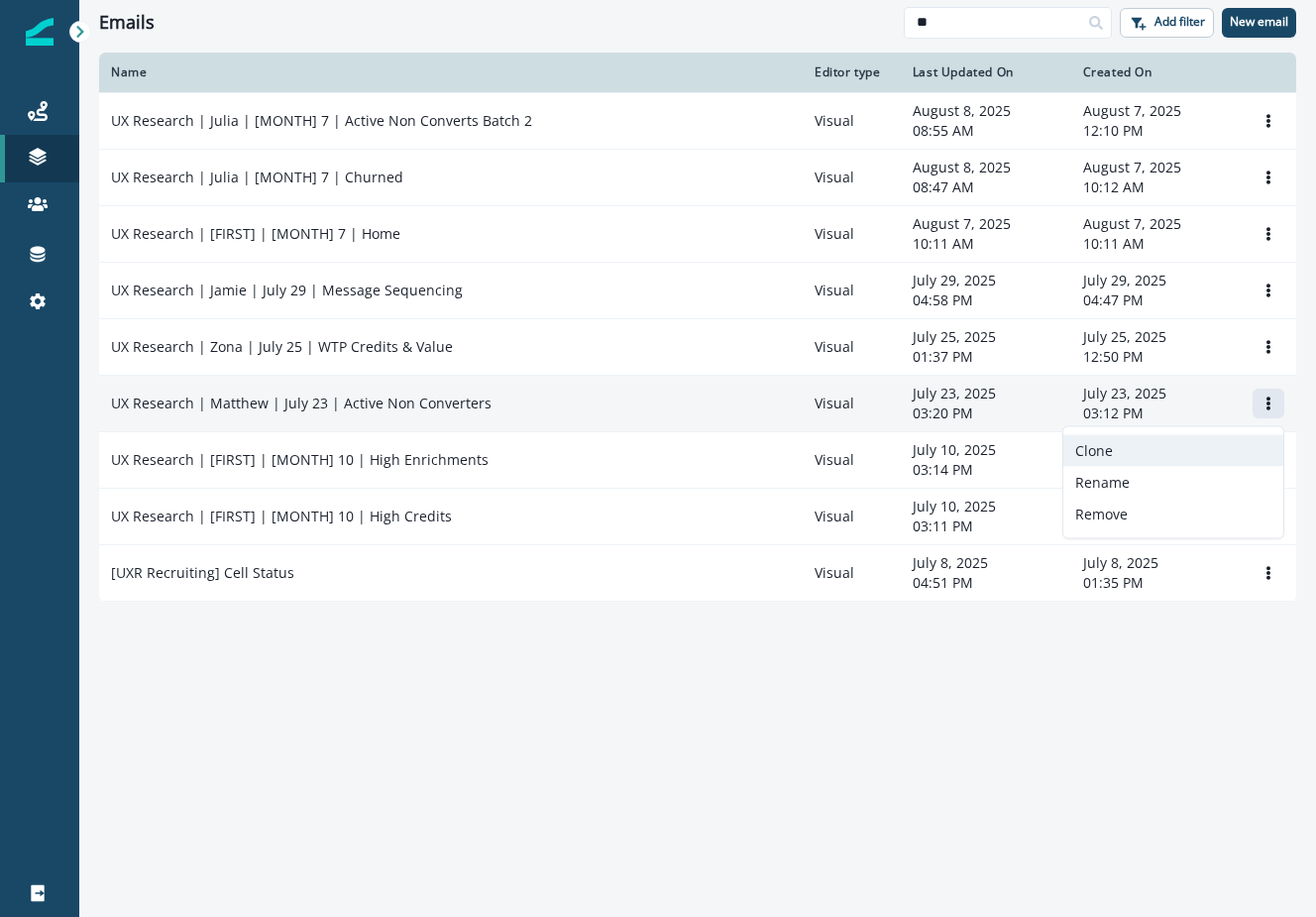 click on "Clone" at bounding box center (1173, 451) 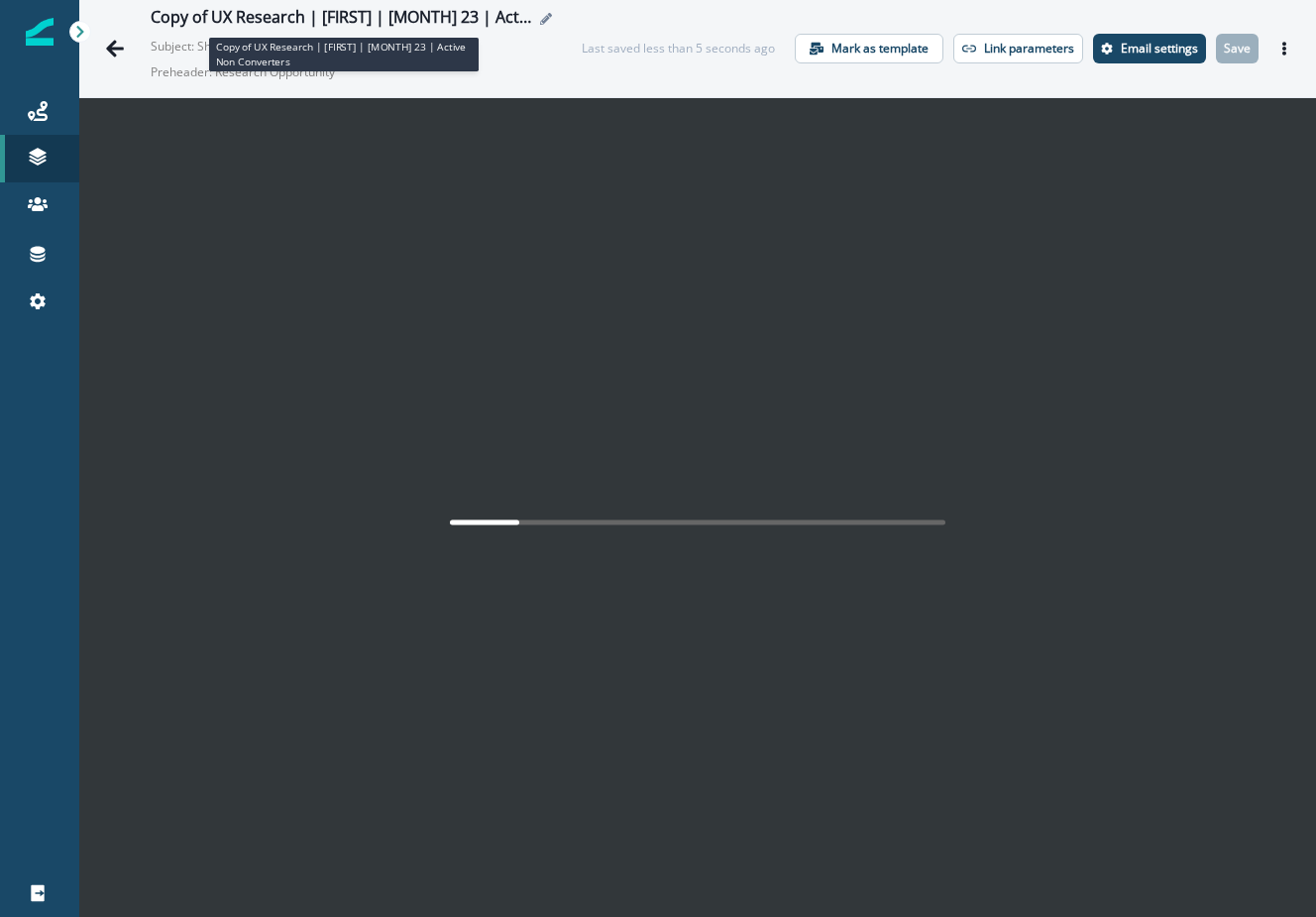 click on "Copy of UX Research | Matthew | July 23 | Active Non Converters" at bounding box center (342, 19) 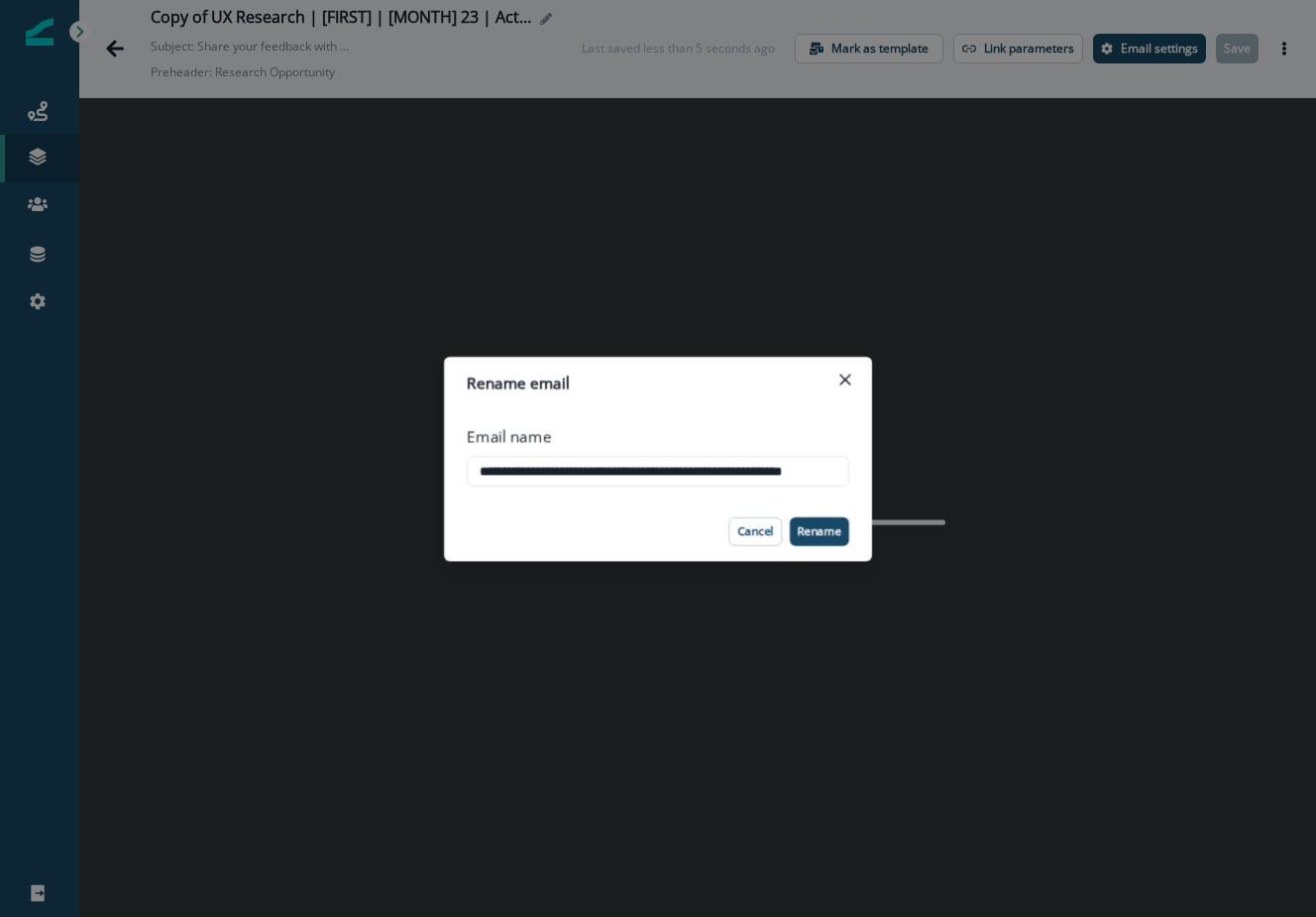 scroll, scrollTop: 0, scrollLeft: 51, axis: horizontal 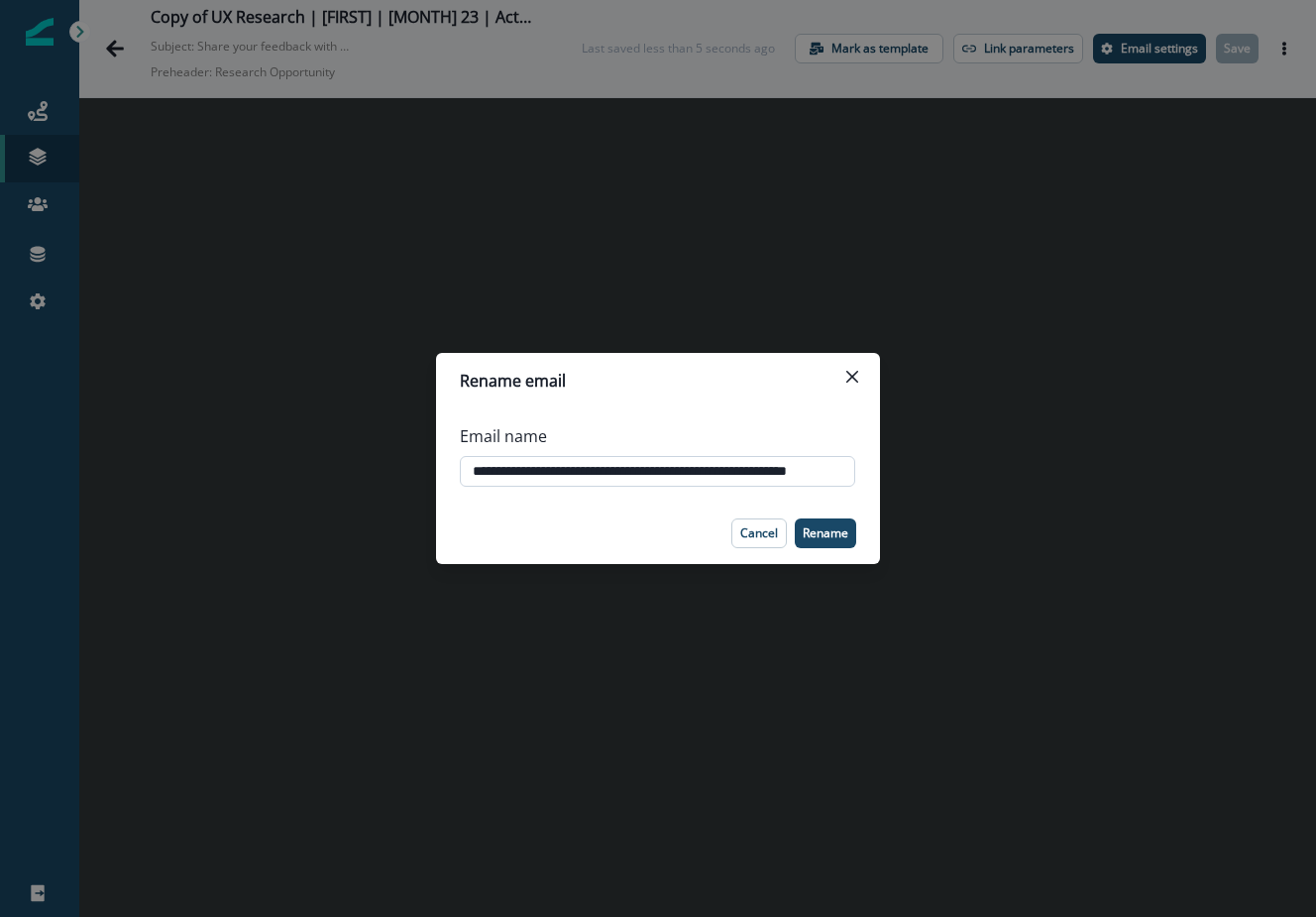 click on "**********" at bounding box center [657, 472] 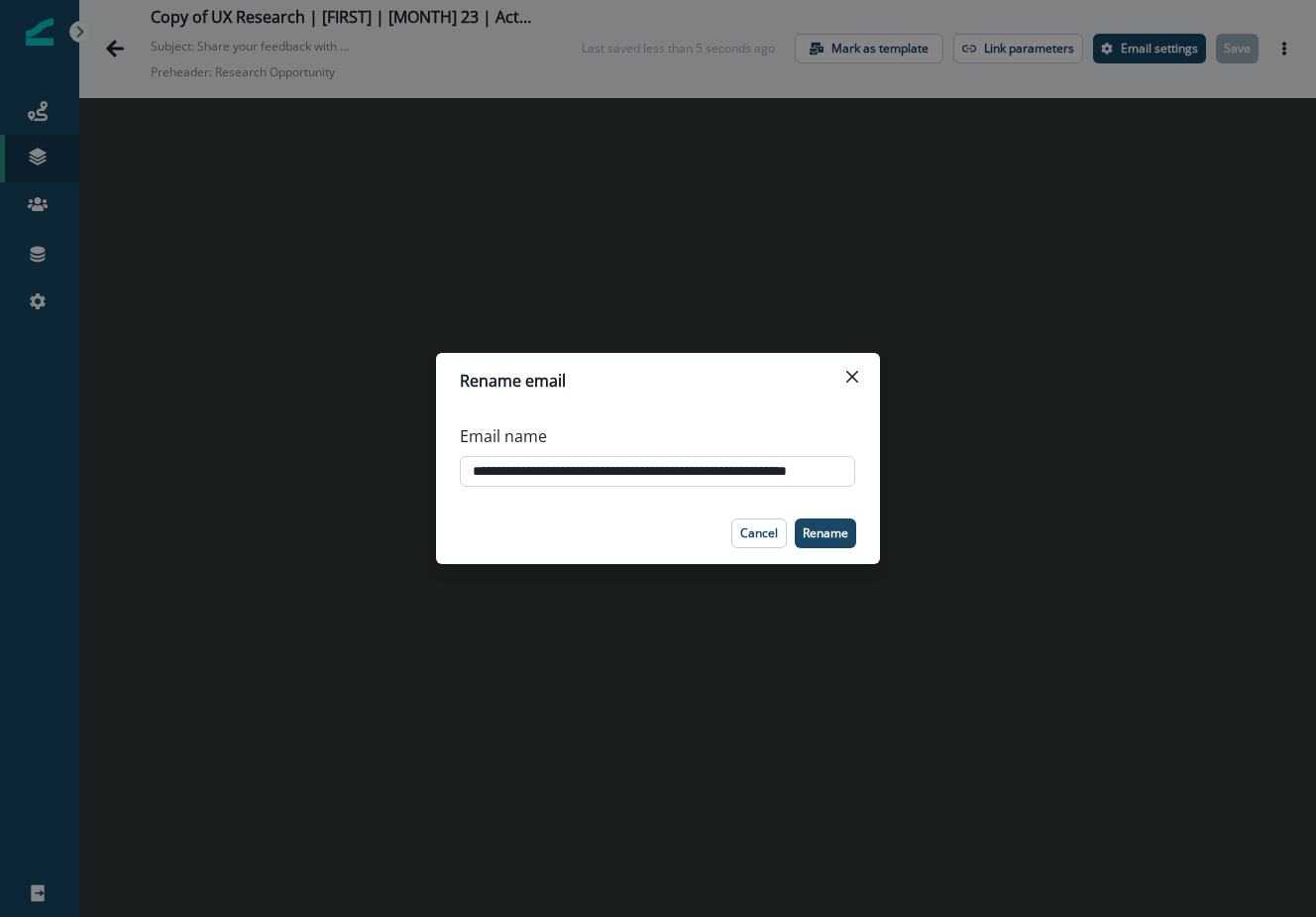 click on "**********" at bounding box center (657, 472) 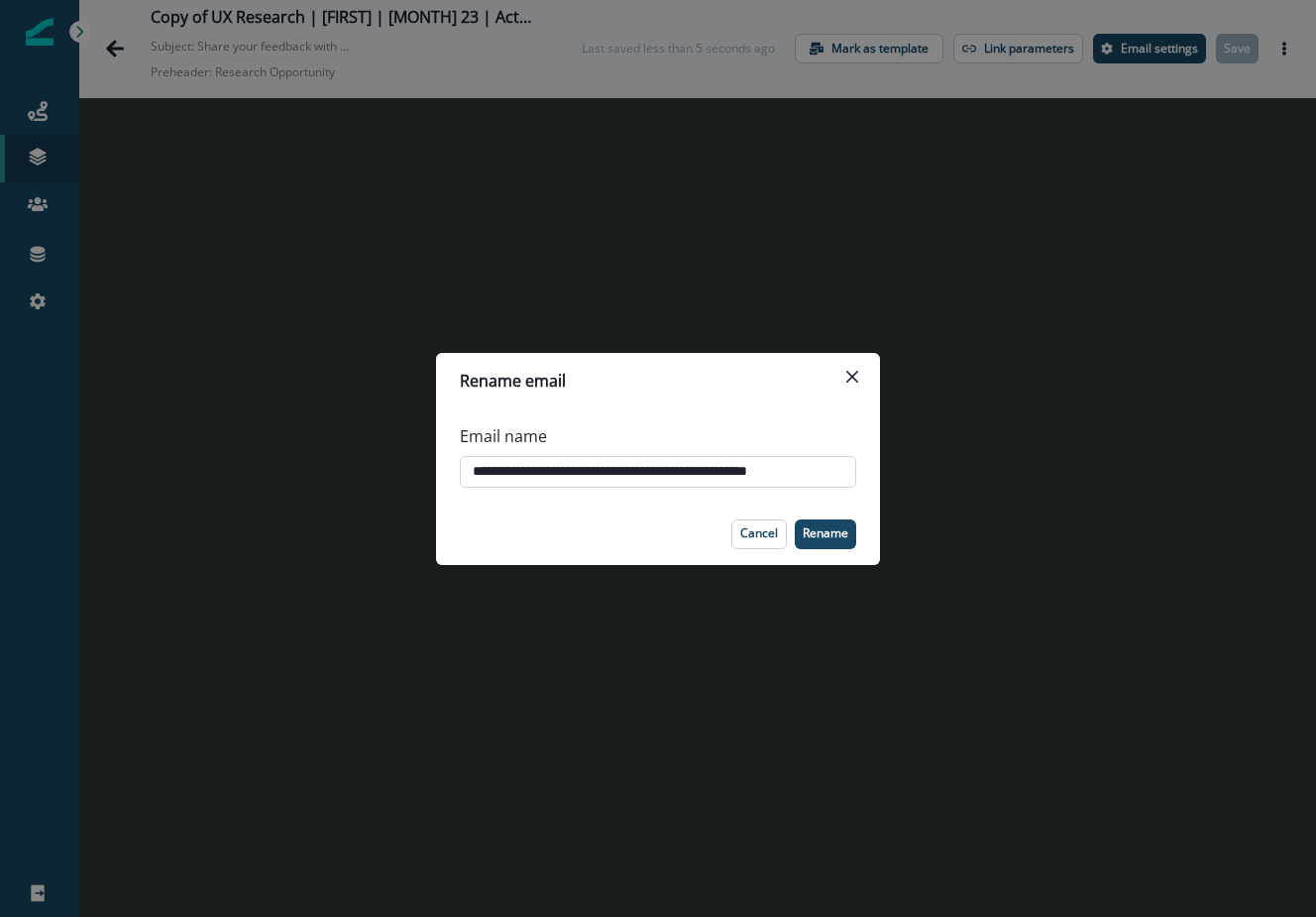 drag, startPoint x: 640, startPoint y: 473, endPoint x: 681, endPoint y: 474, distance: 41.01219 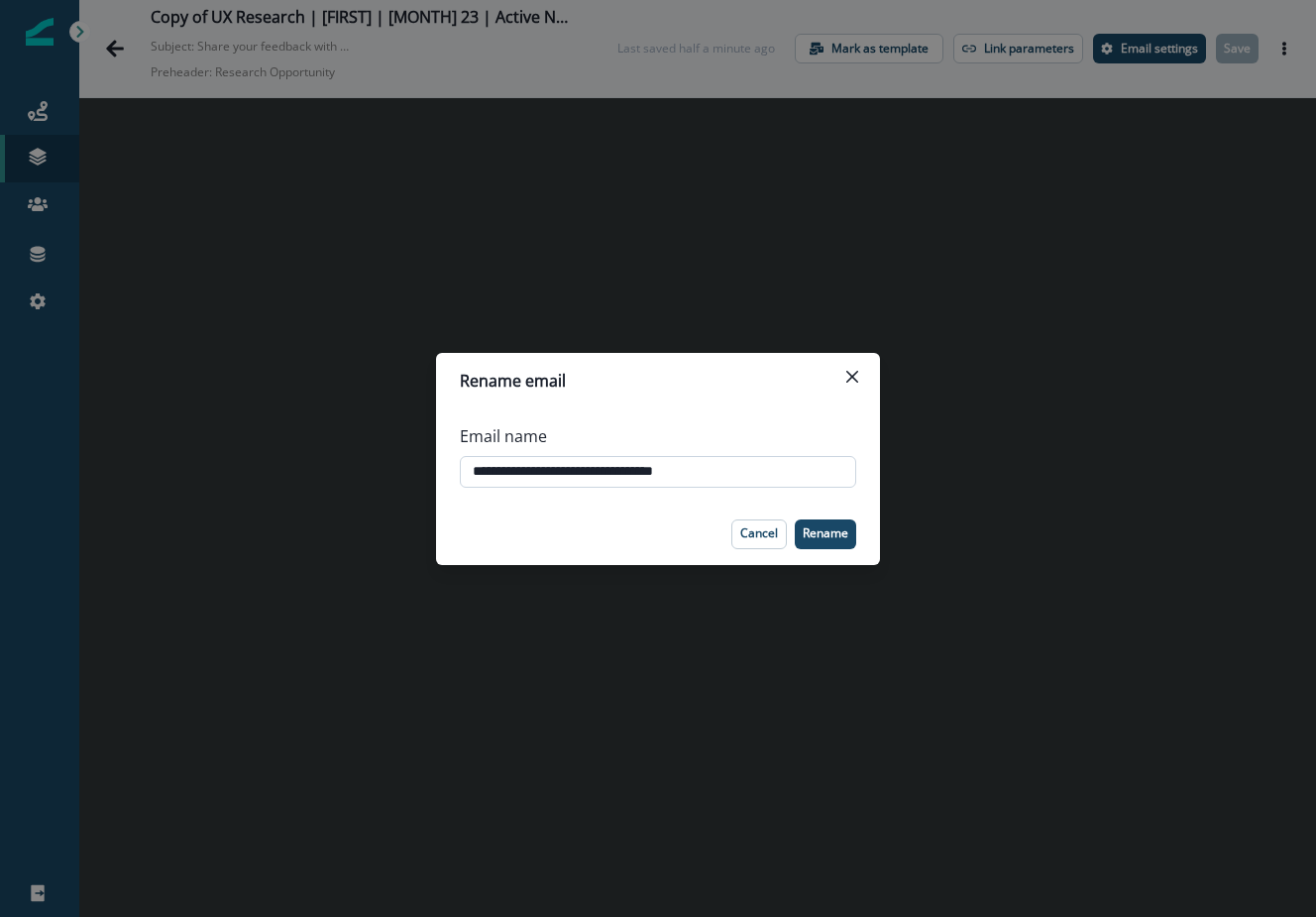 scroll, scrollTop: 0, scrollLeft: 0, axis: both 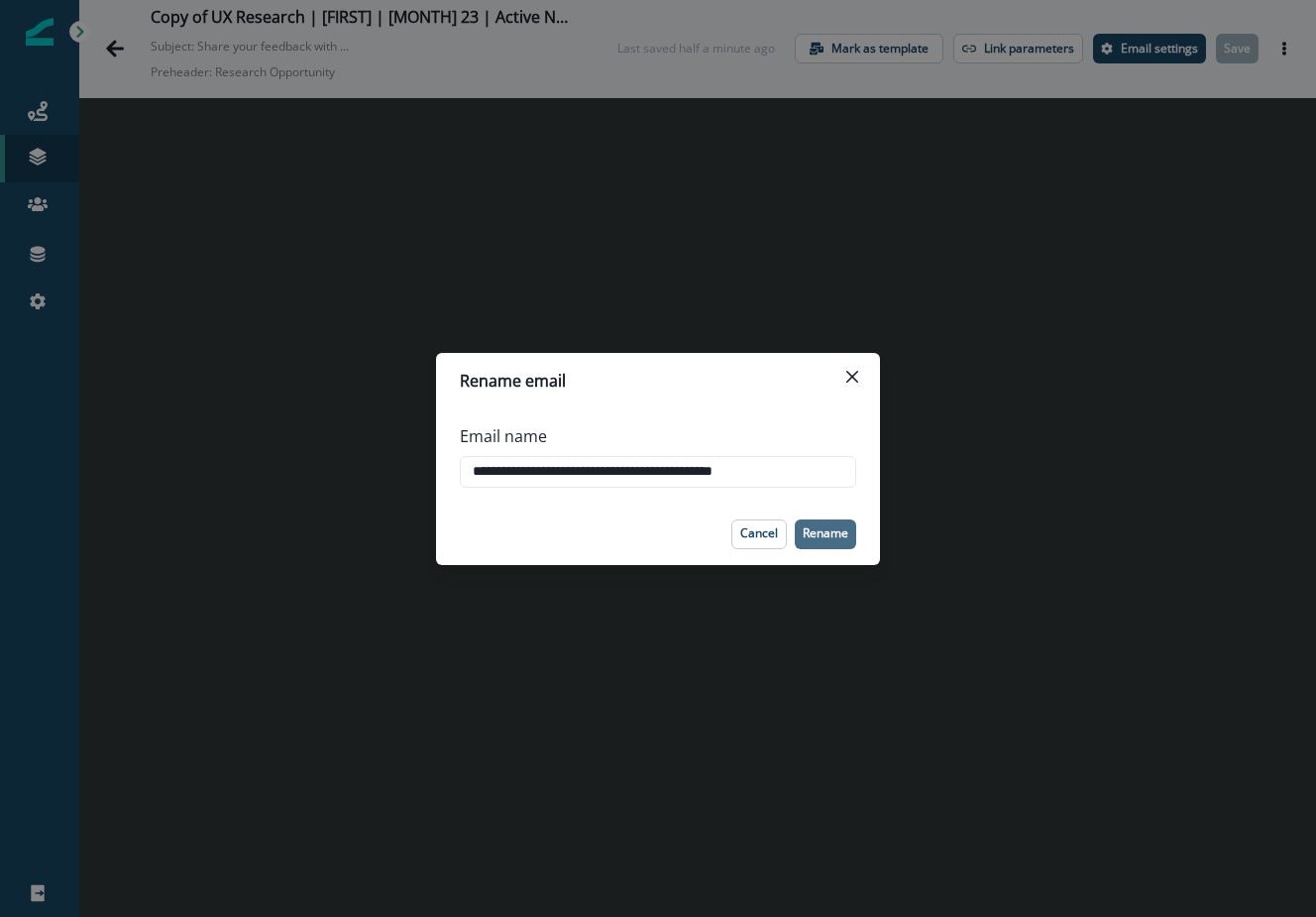 type on "**********" 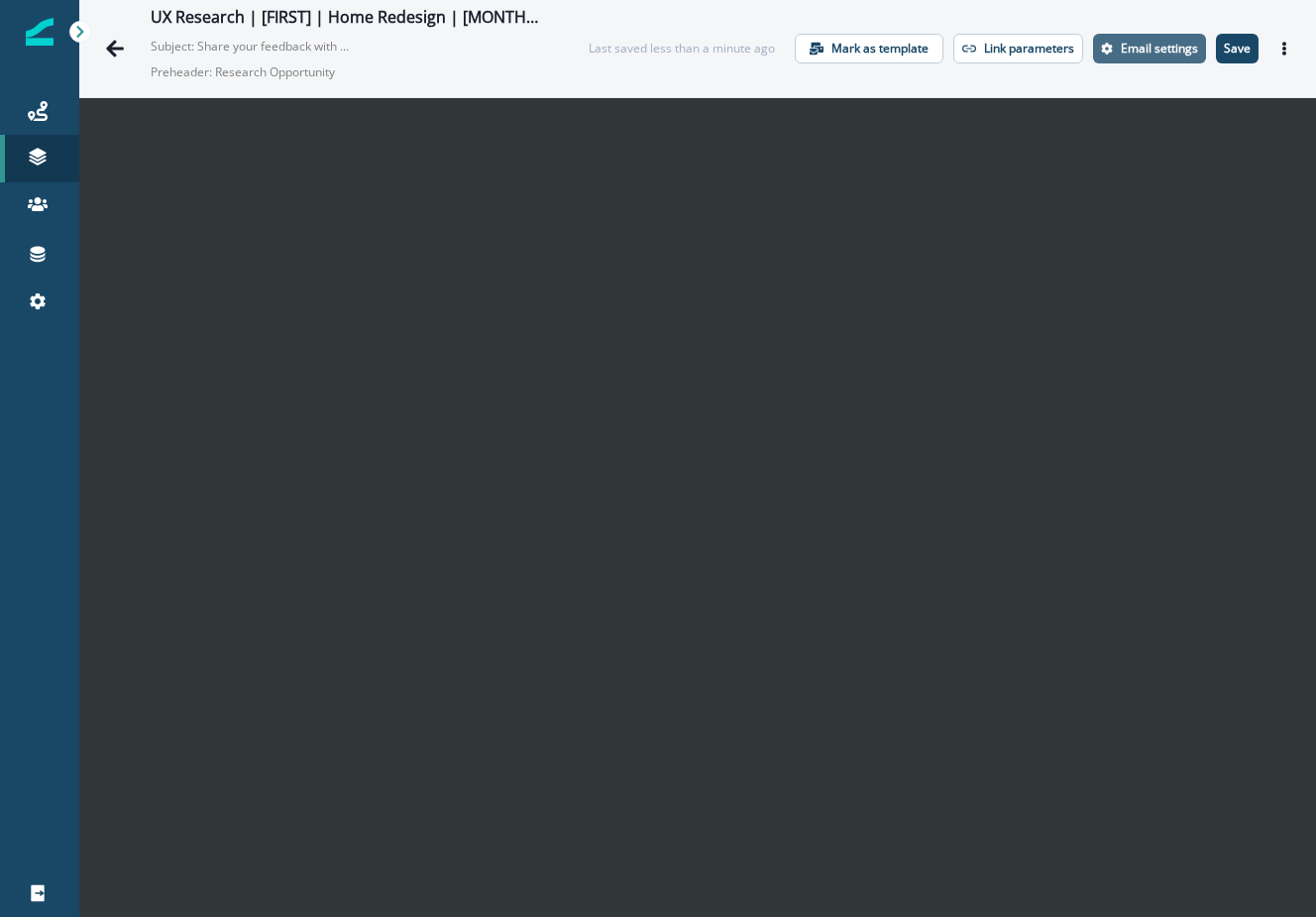 click on "Email settings" at bounding box center [1159, 49] 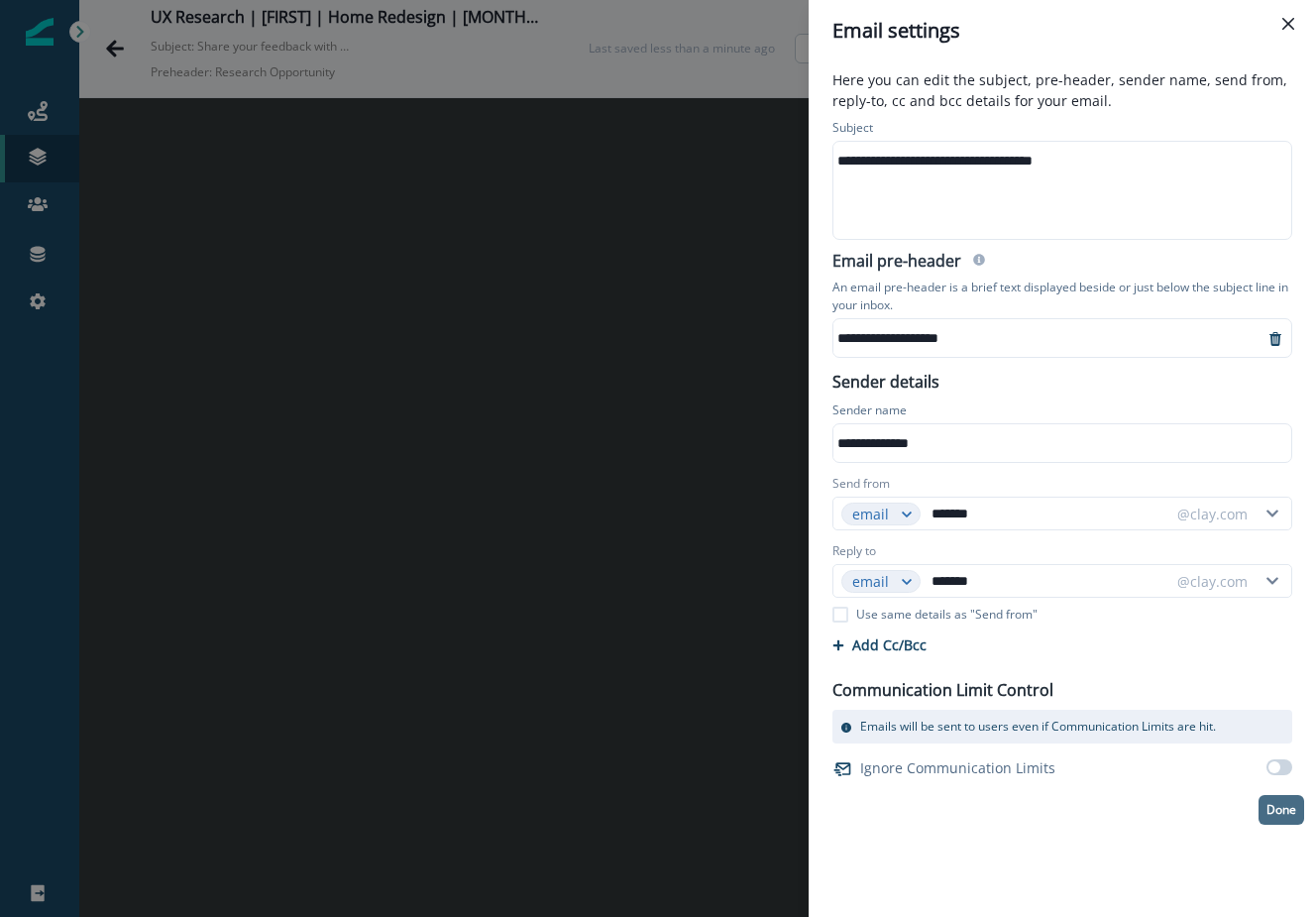click on "Done" at bounding box center [1281, 810] 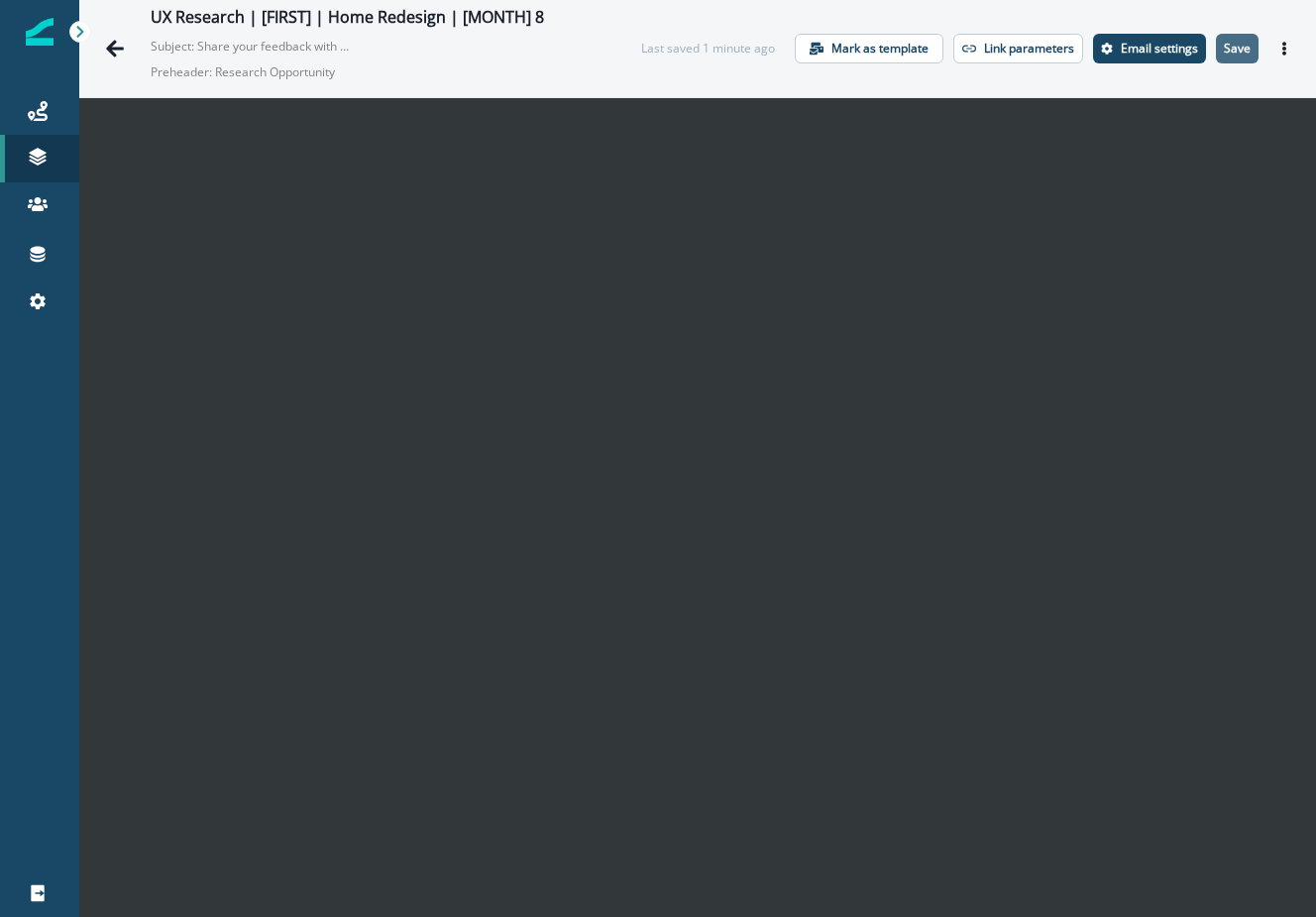 click on "Save" at bounding box center (1237, 49) 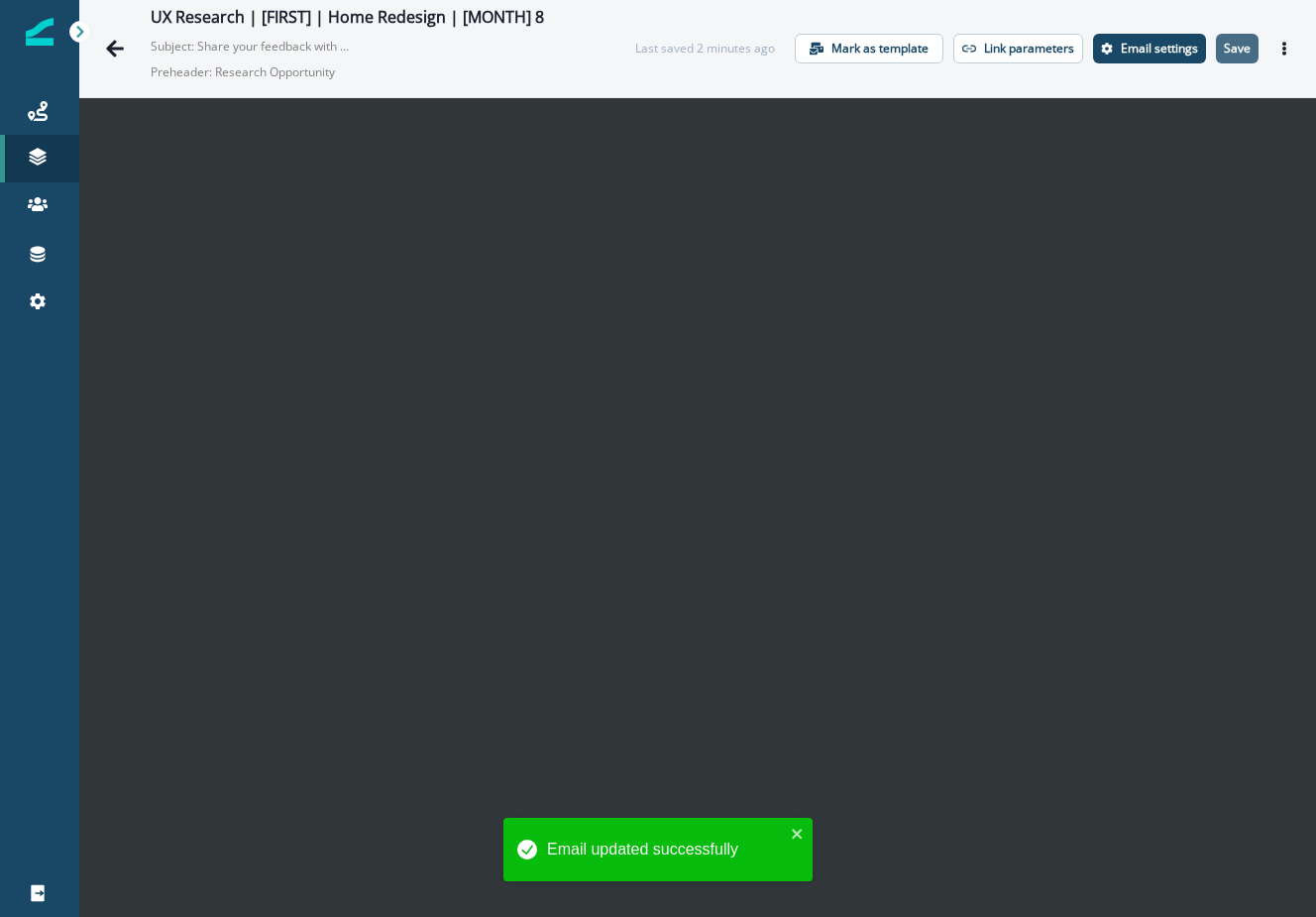 click on "Save" at bounding box center (1237, 49) 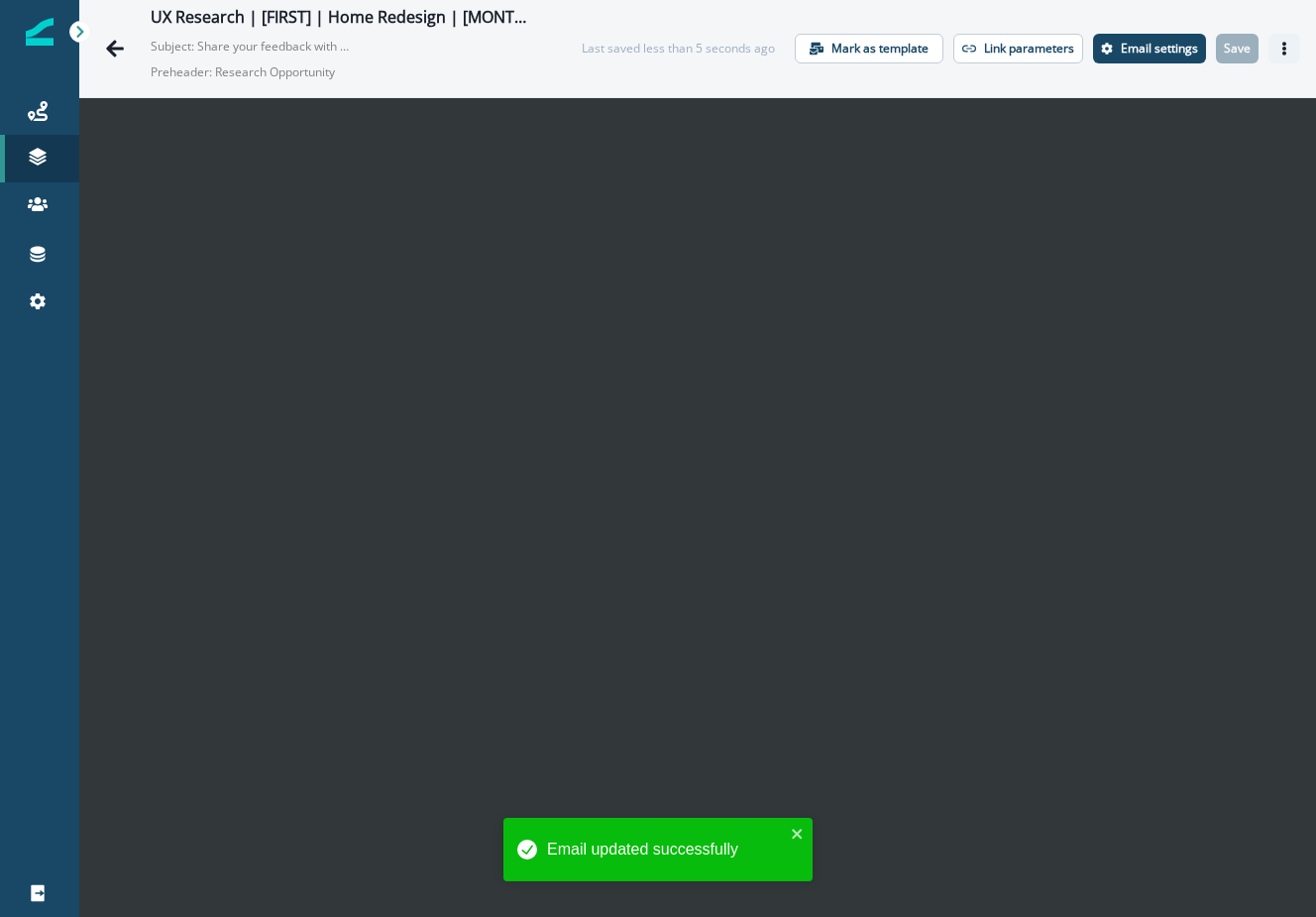 click 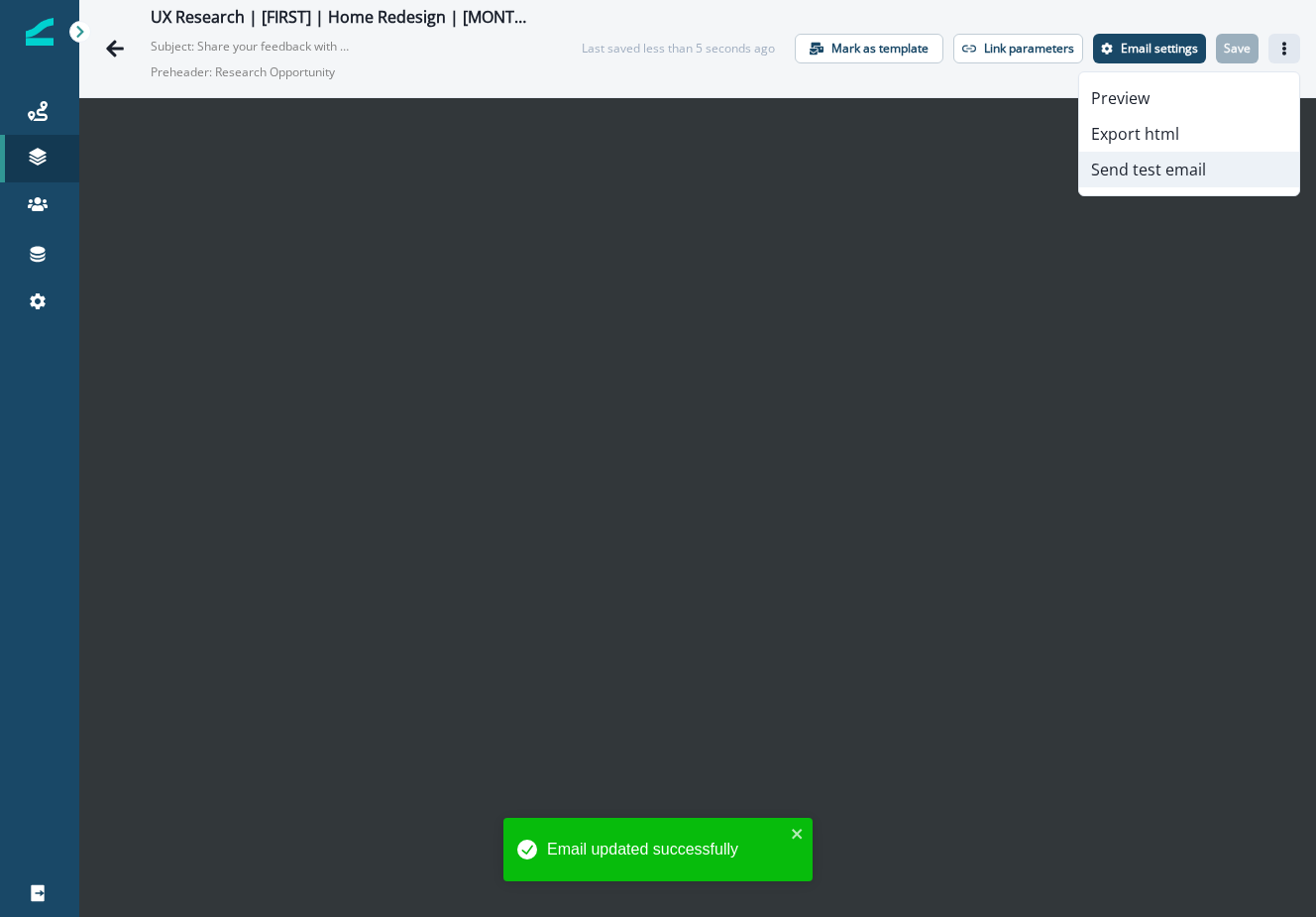 click on "Send test email" at bounding box center [1189, 170] 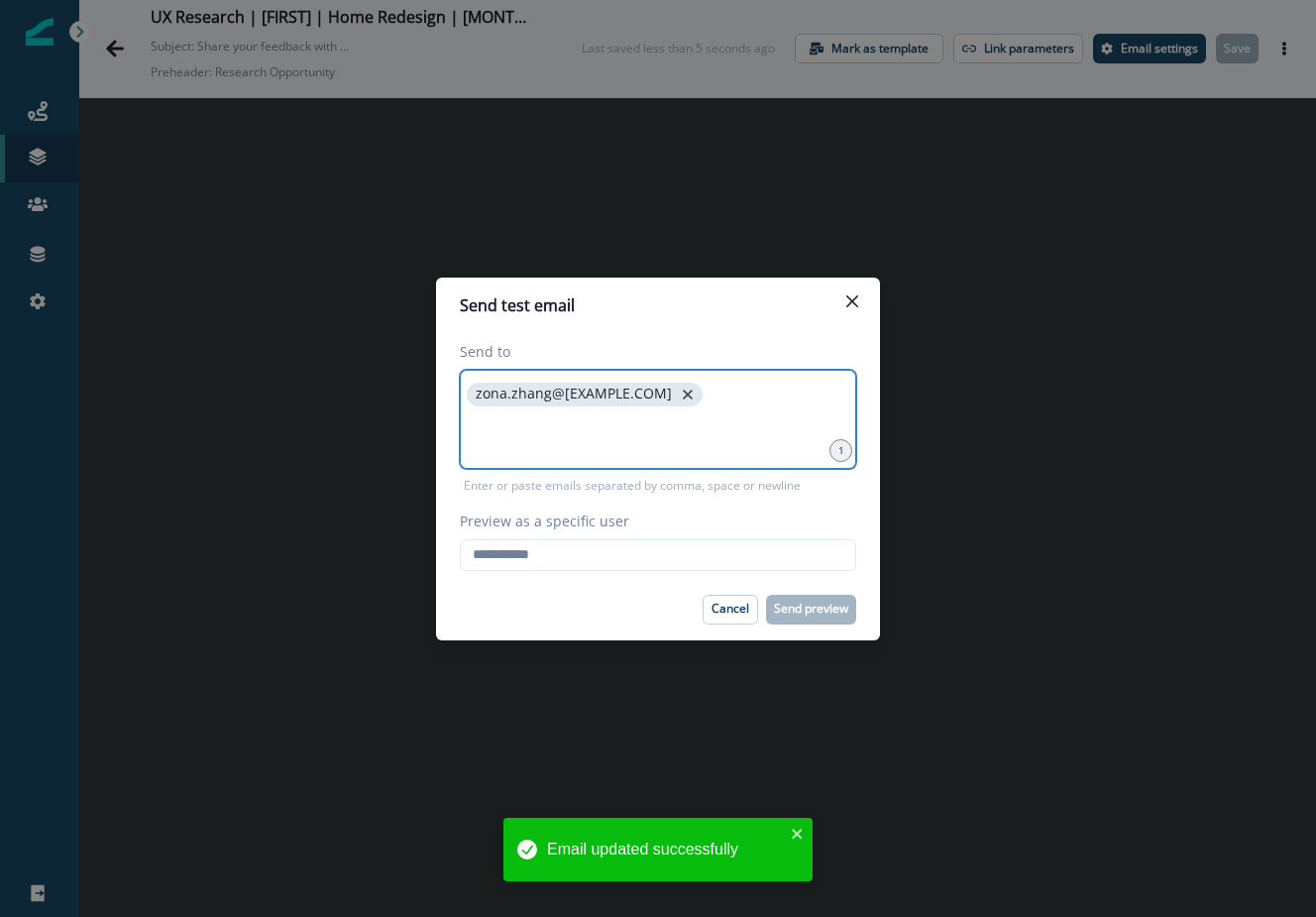 click 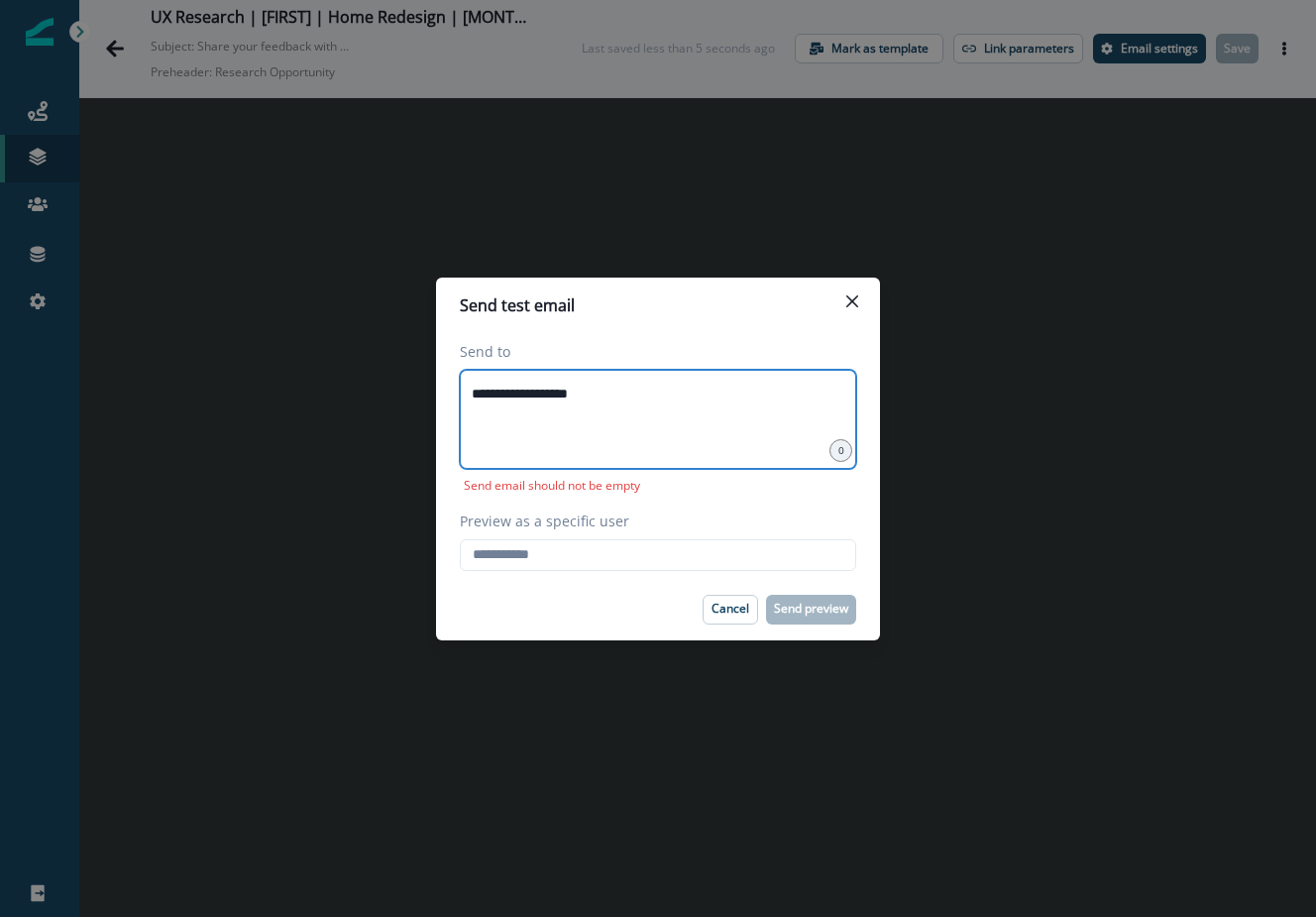 type on "**********" 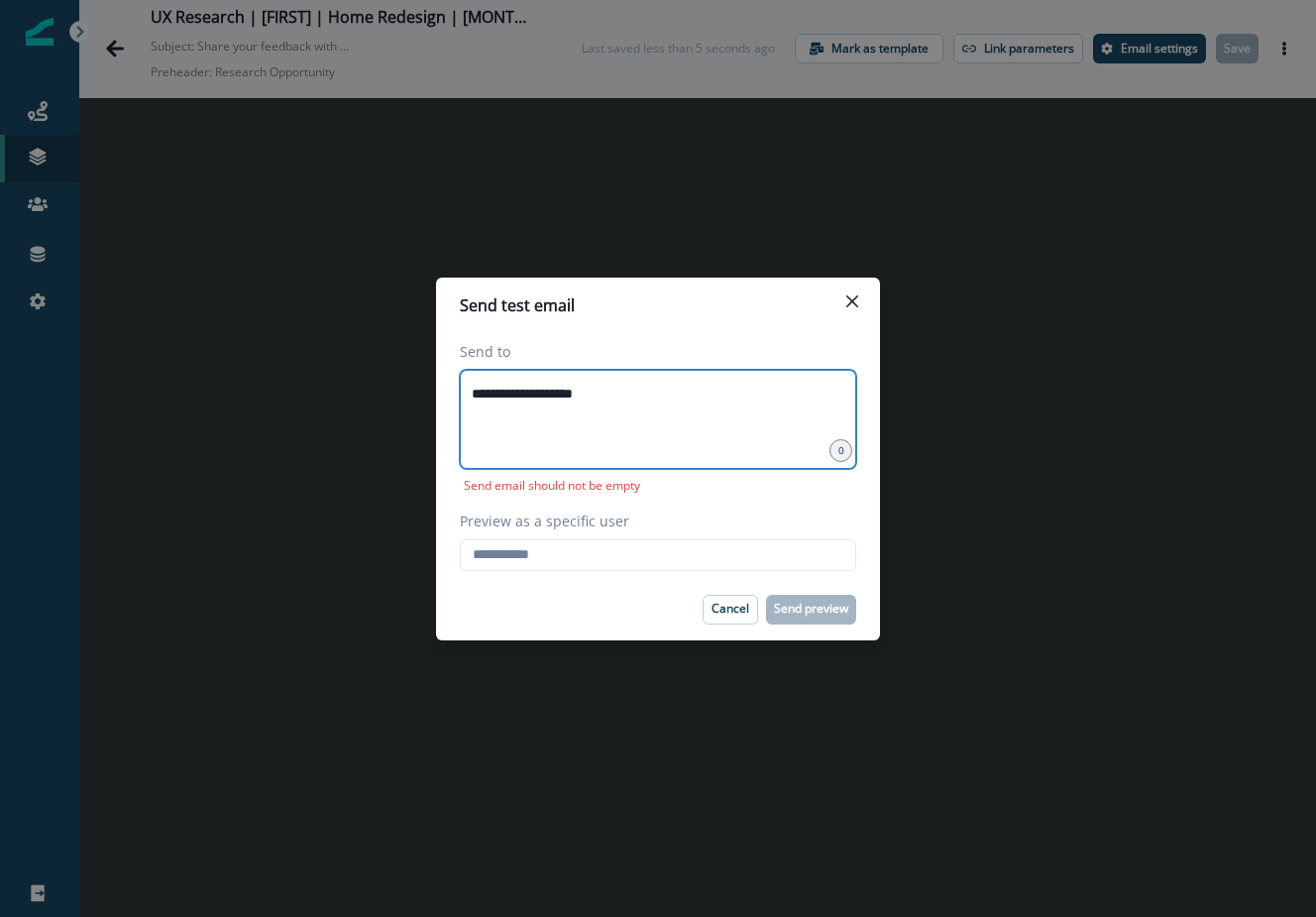 type 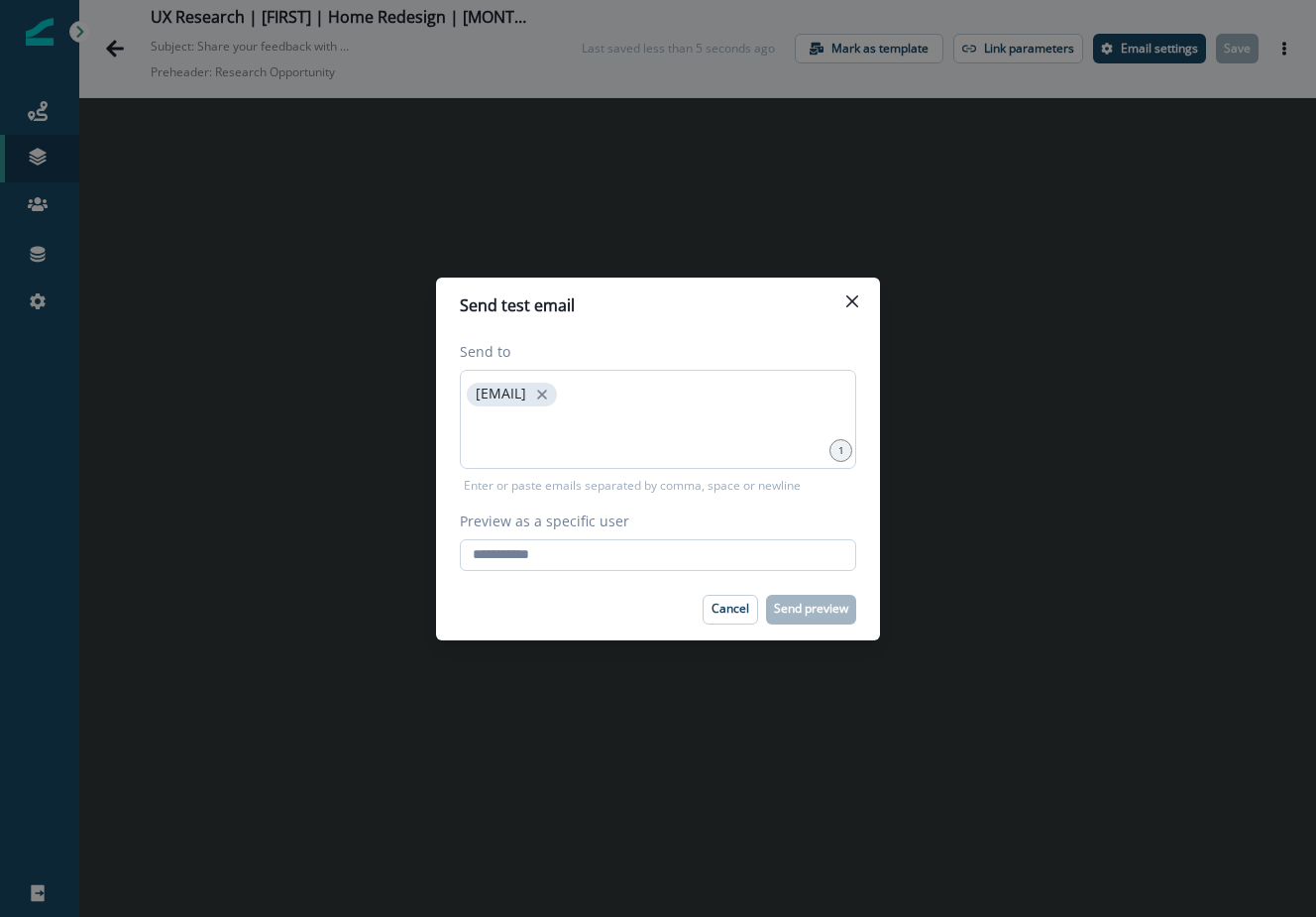 click on "Preview as a specific user" at bounding box center (658, 555) 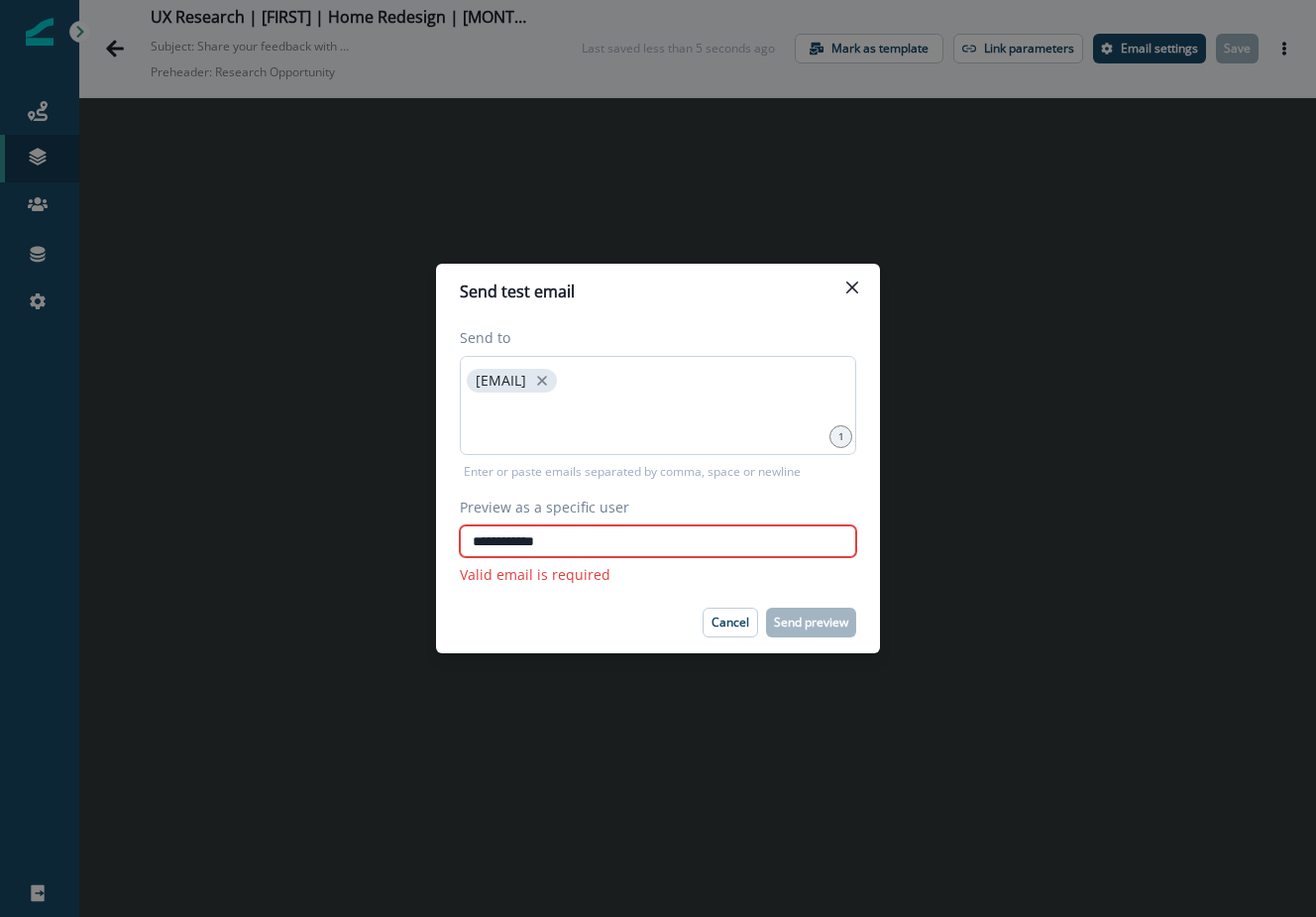 type on "**********" 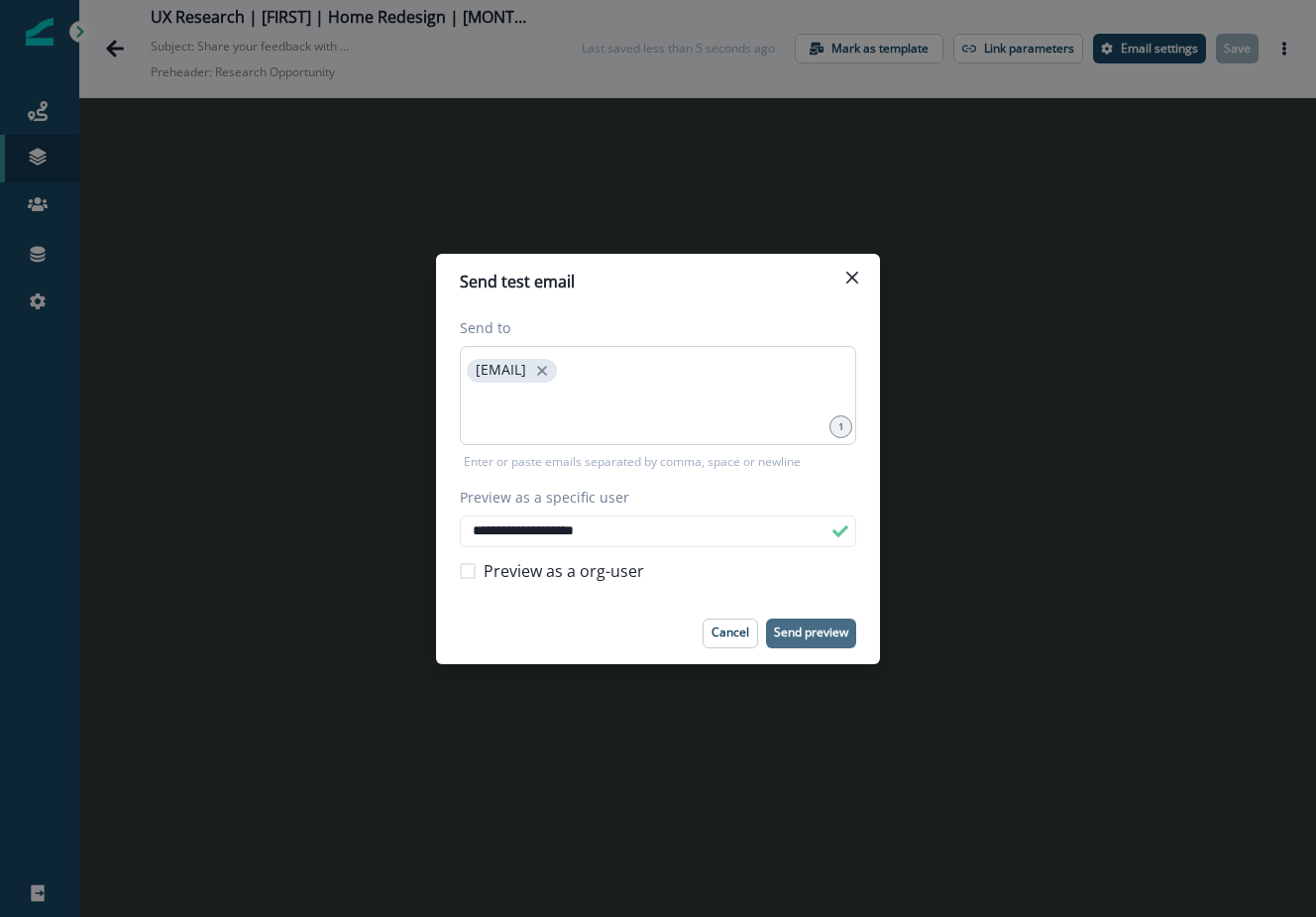 click on "Send preview" at bounding box center [811, 632] 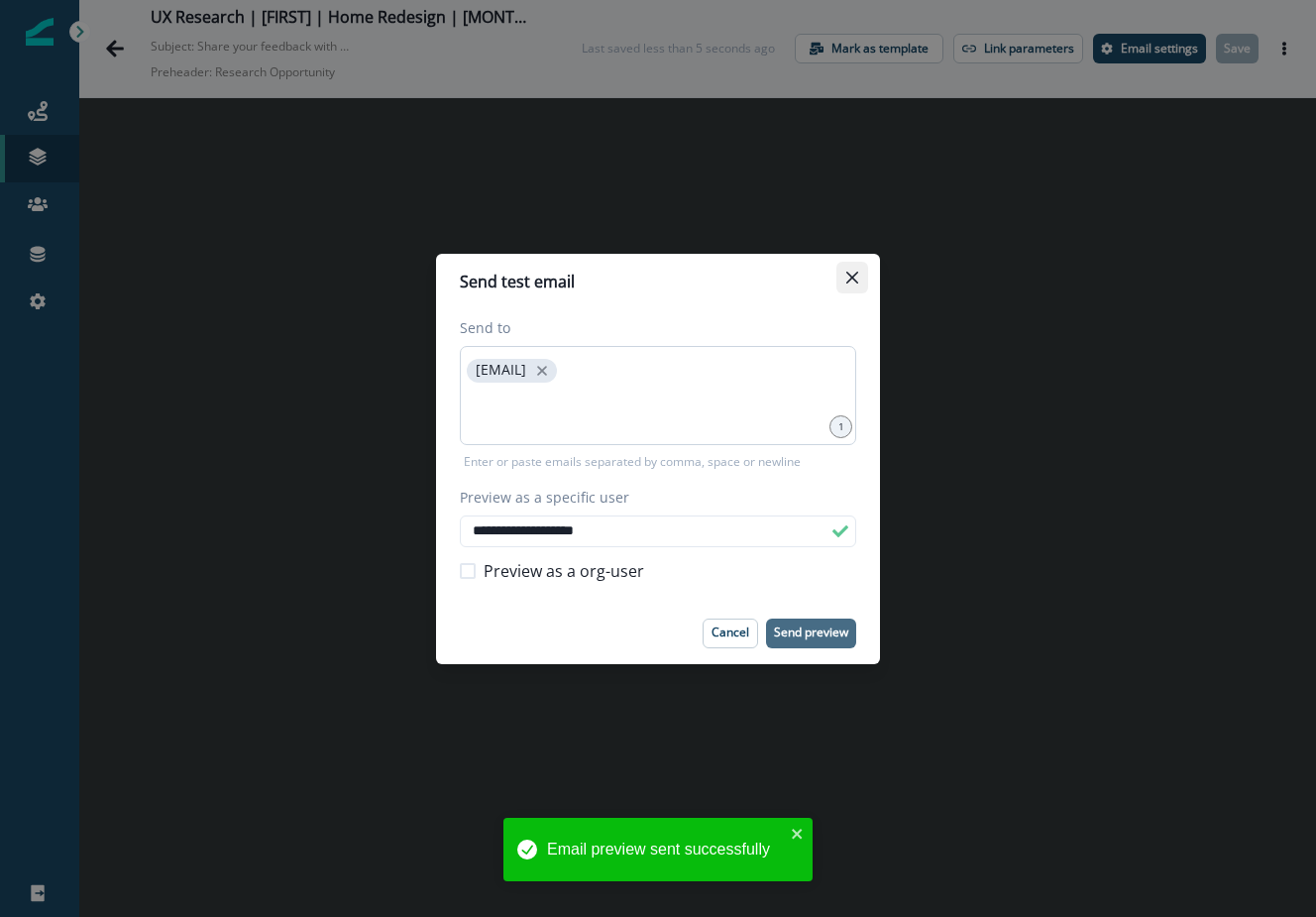 click at bounding box center (852, 278) 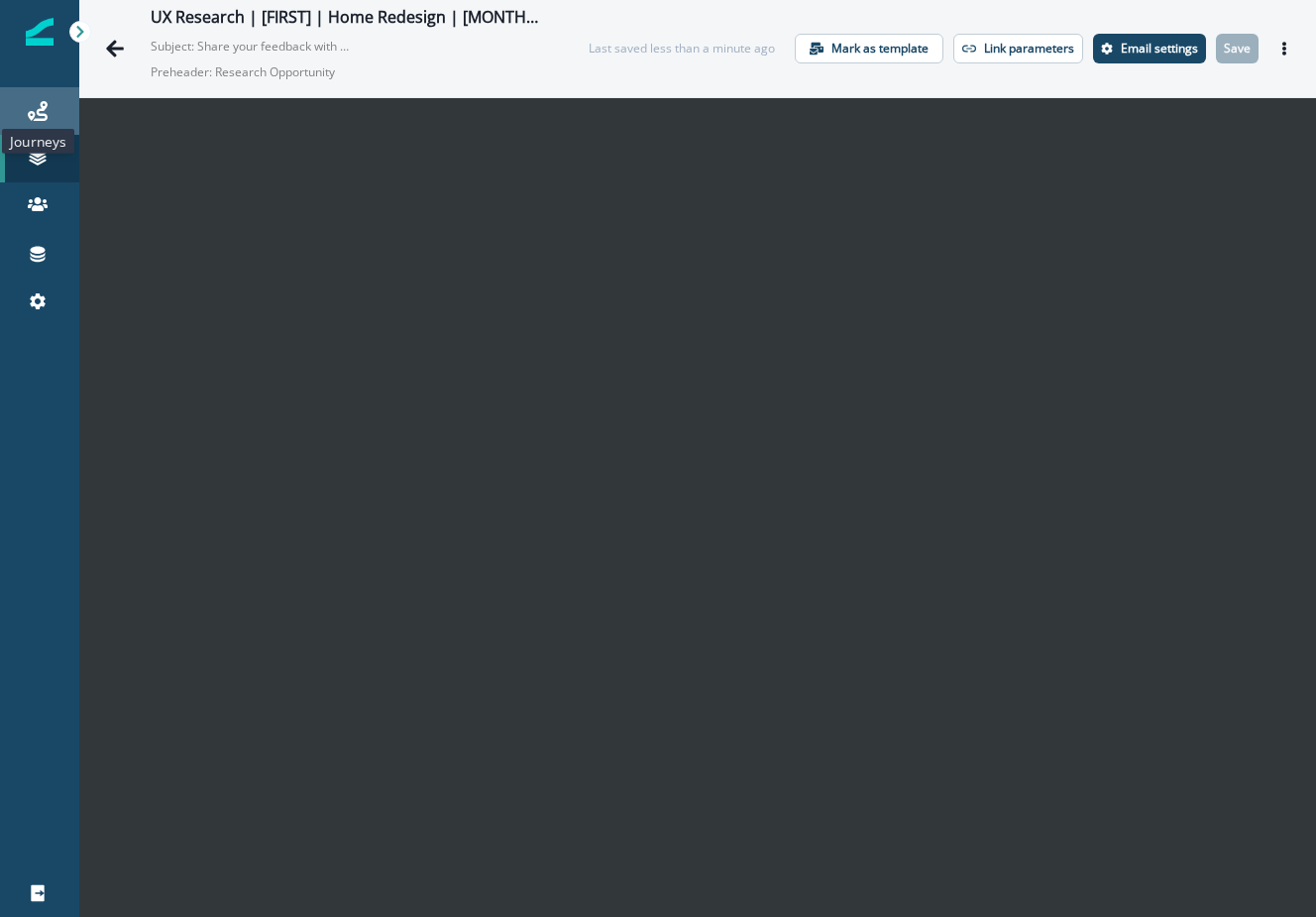 click 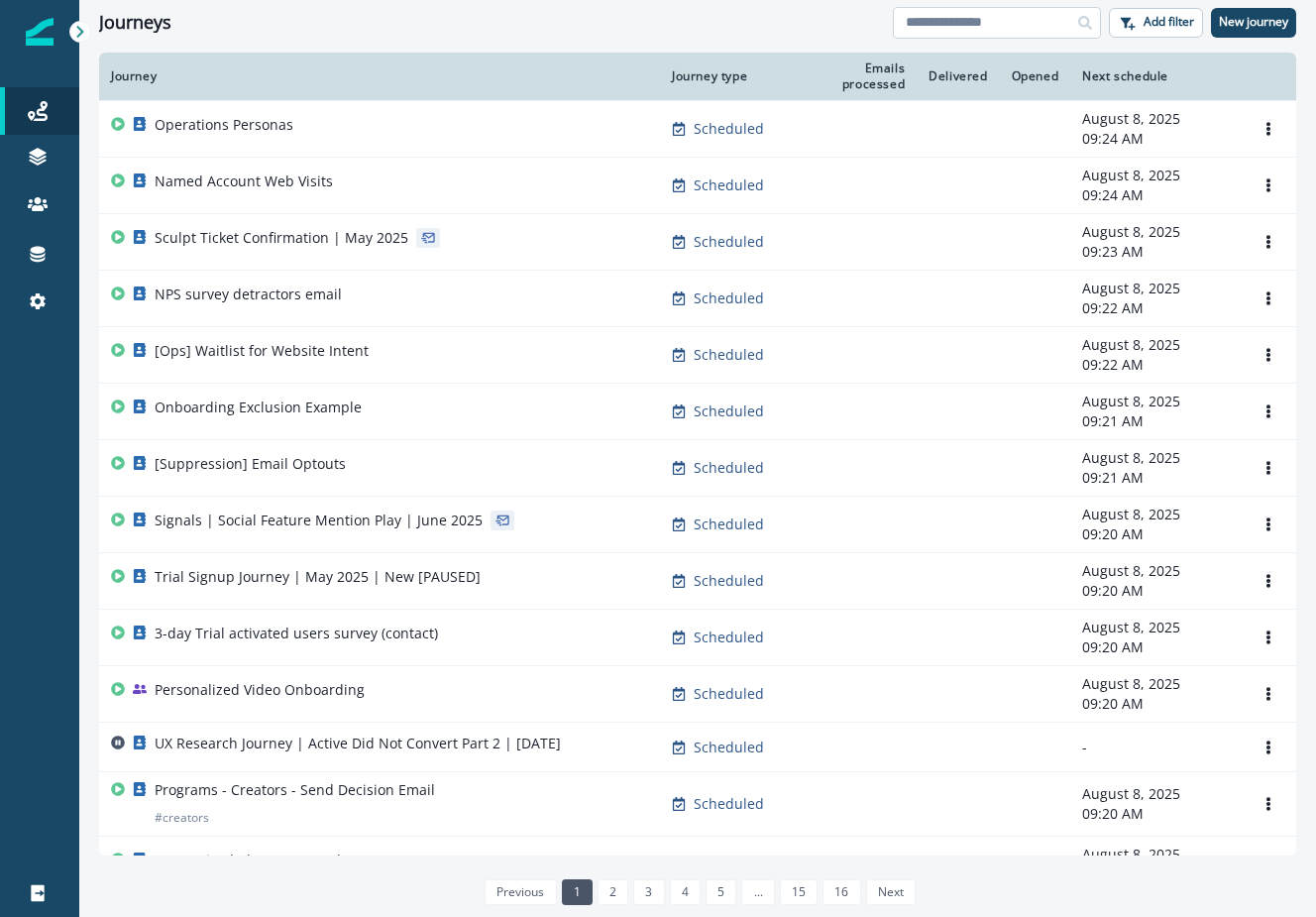 click at bounding box center (997, 23) 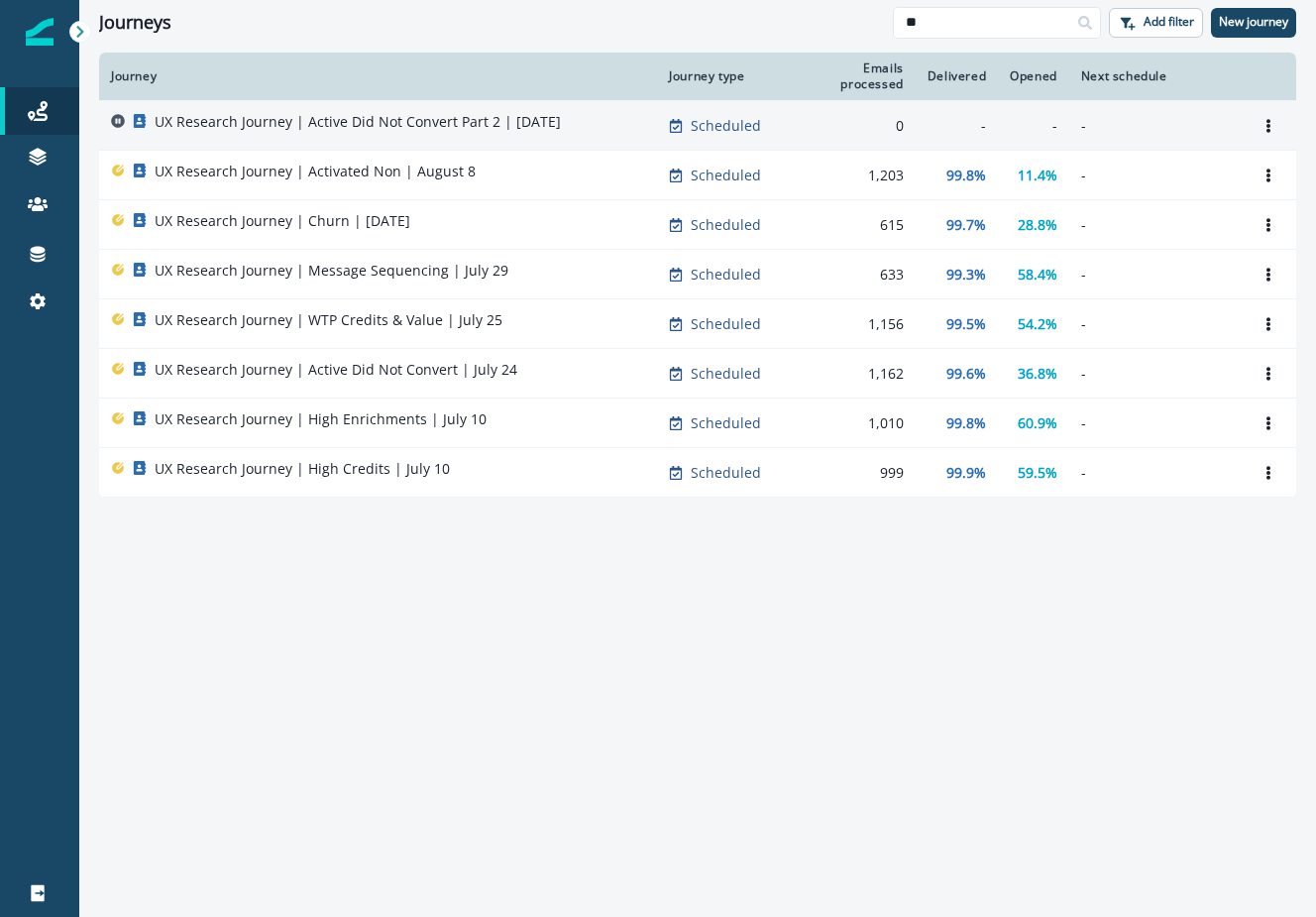 type on "**" 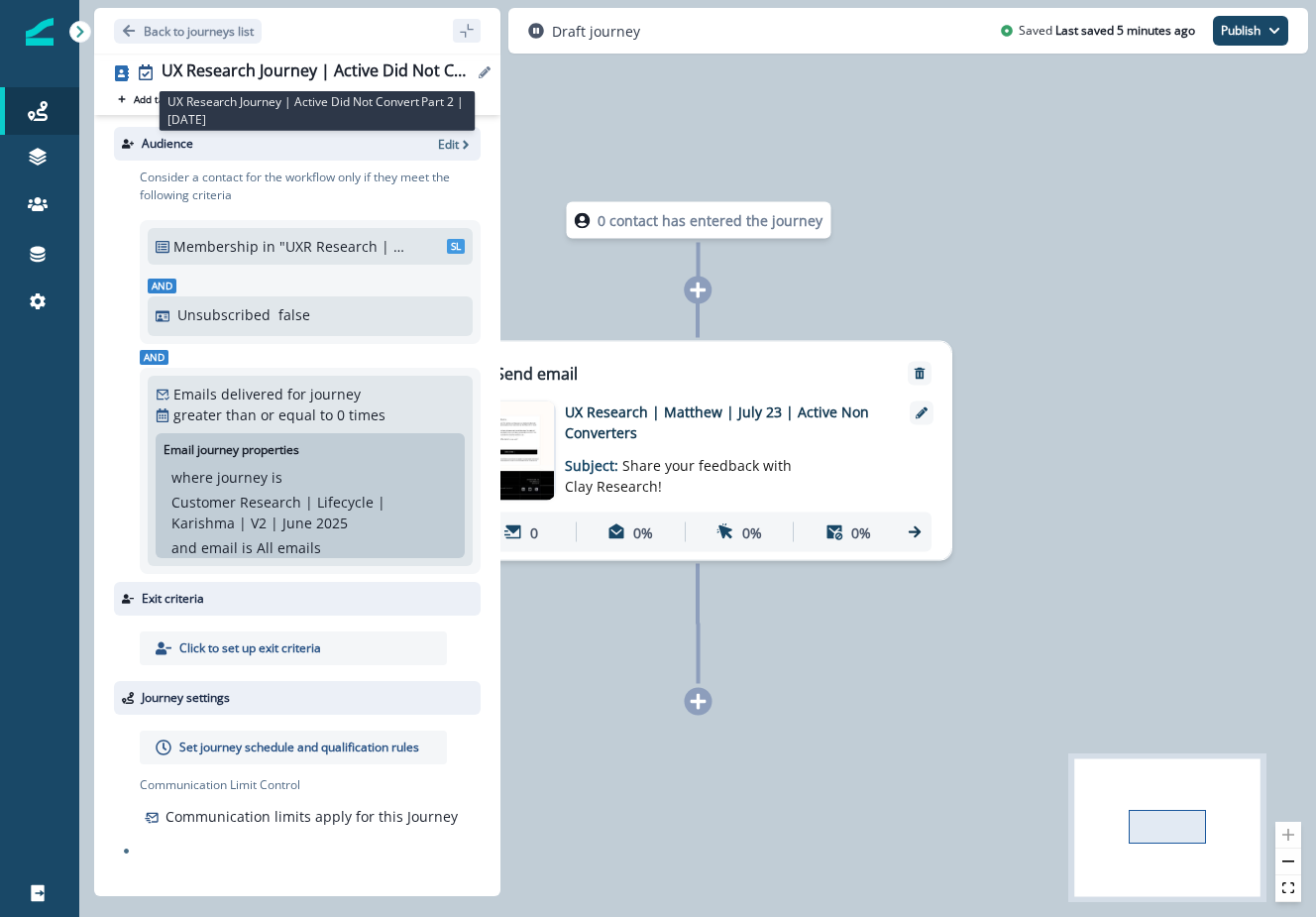 click on "UX Research Journey | Active Did Not Convert Part 2 | July 8" at bounding box center (317, 72) 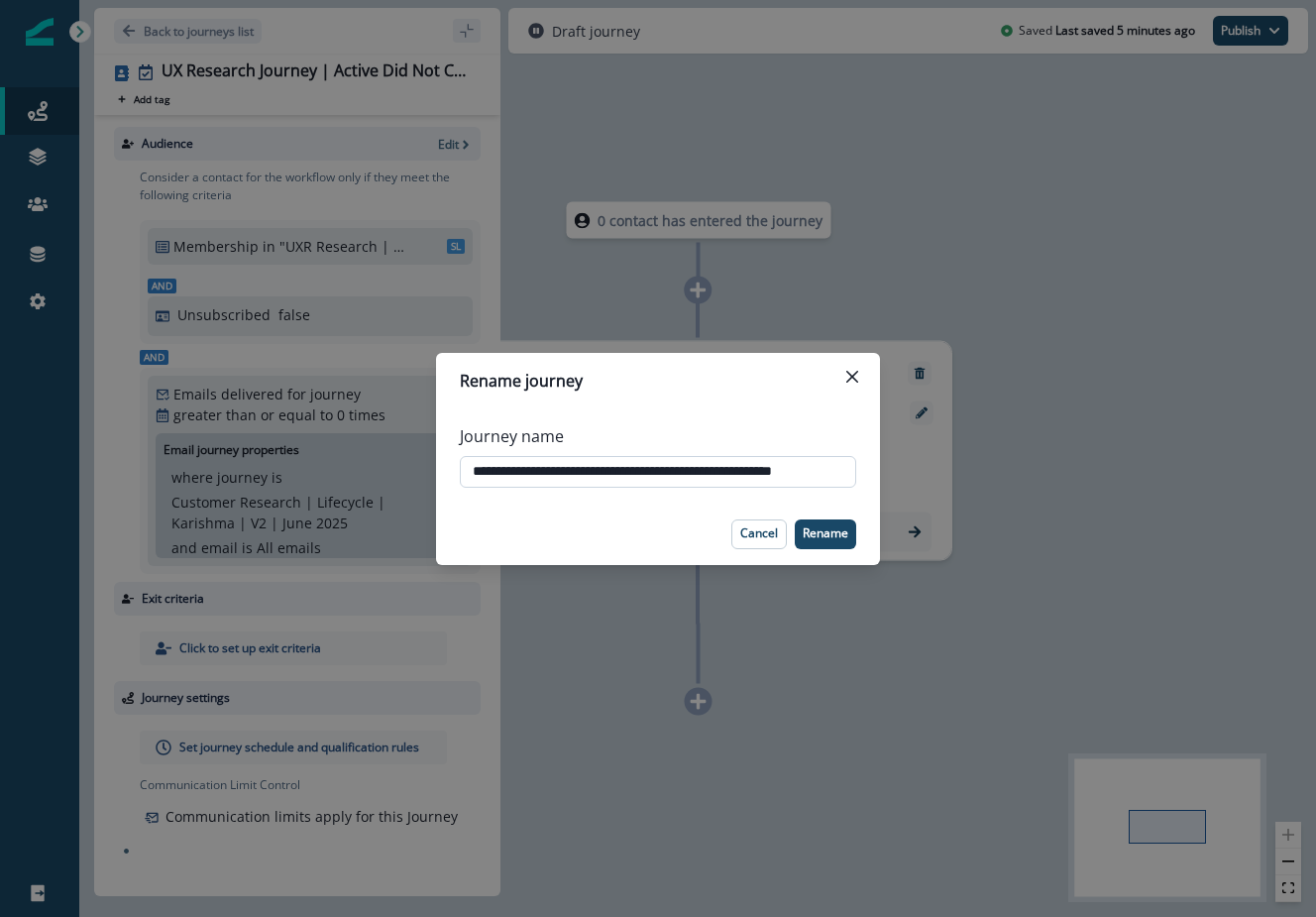 click on "**********" at bounding box center (658, 472) 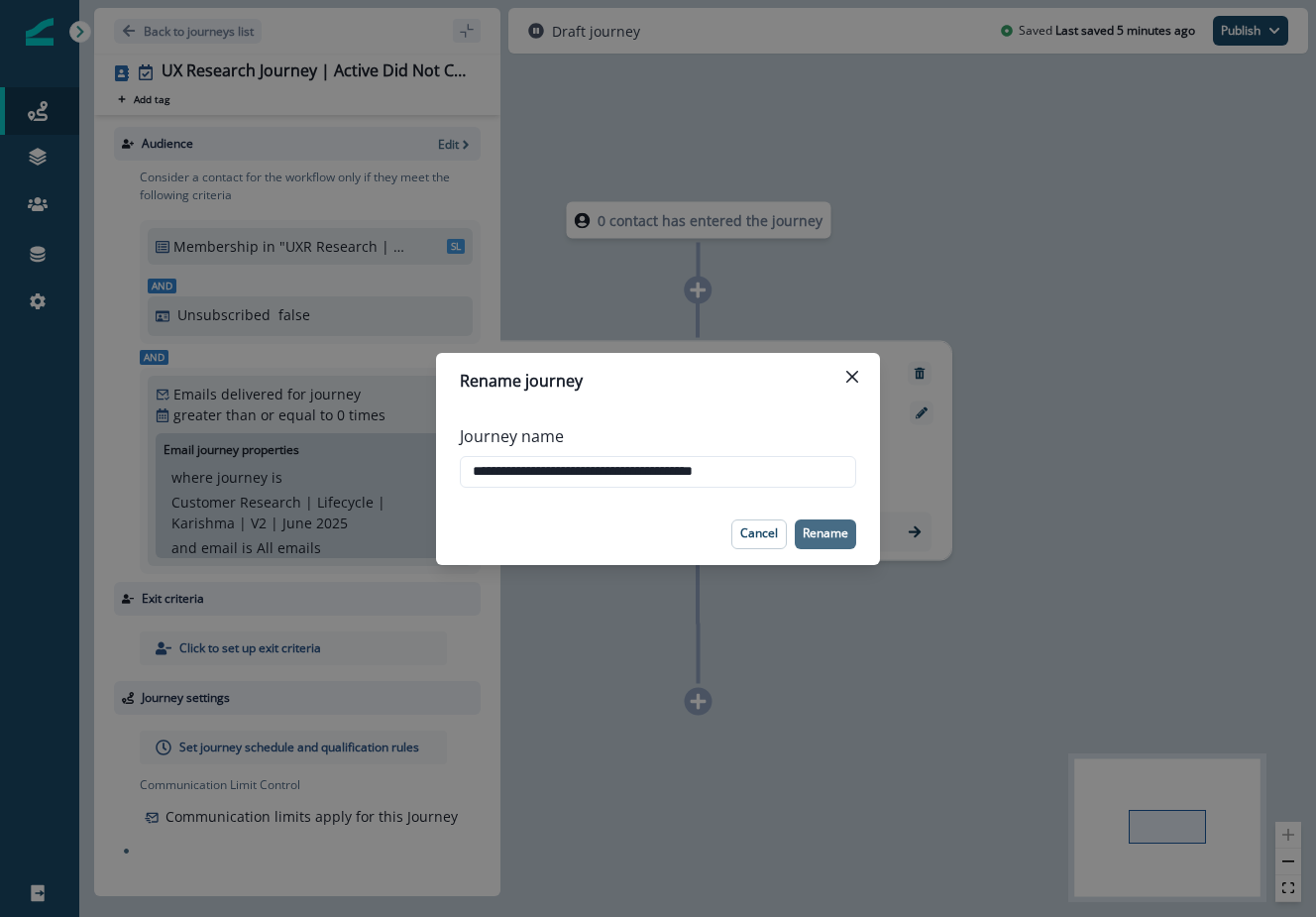 type on "**********" 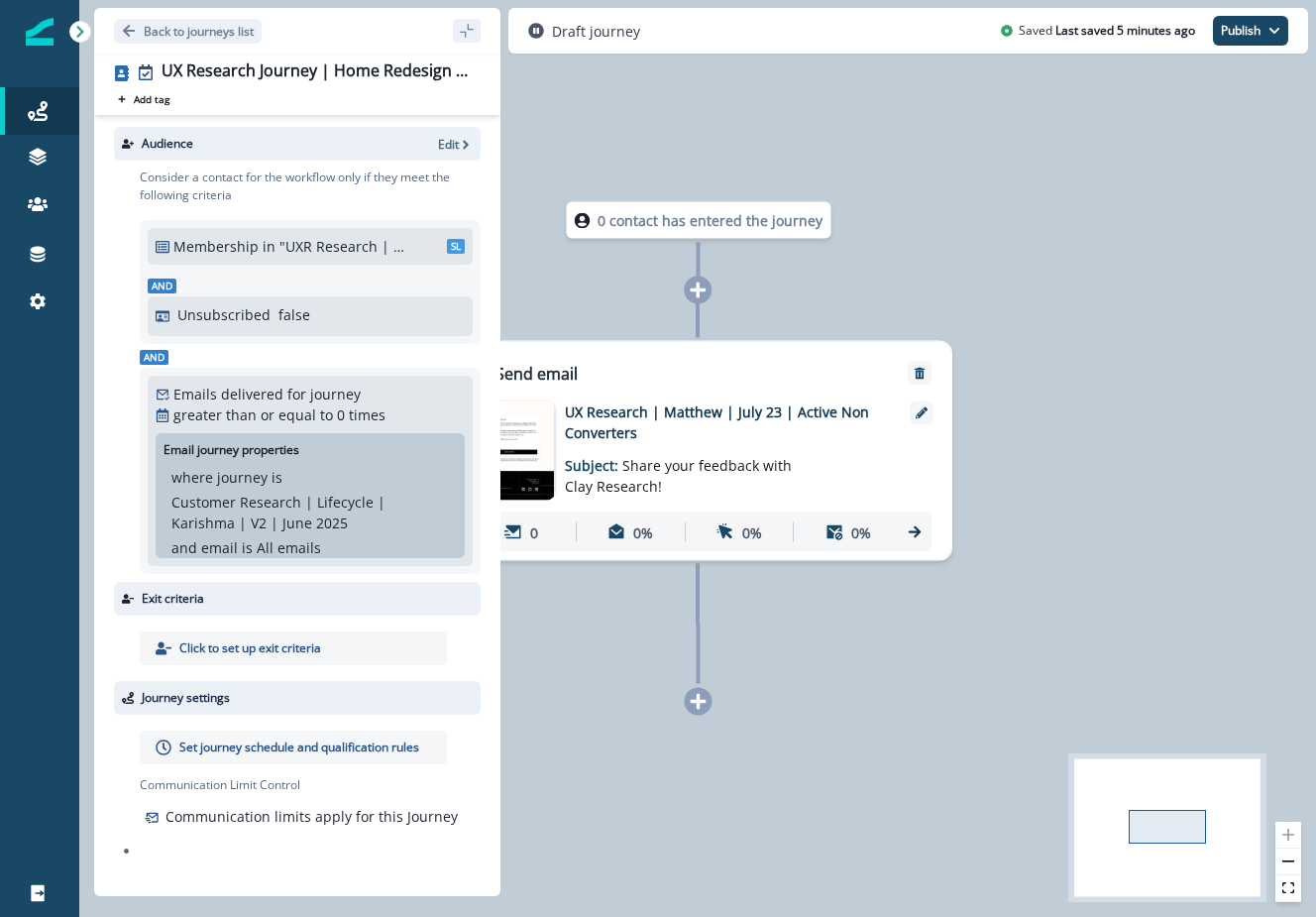 click on ""UXR Research | Activated + Did Not Convert"" at bounding box center [346, 246] 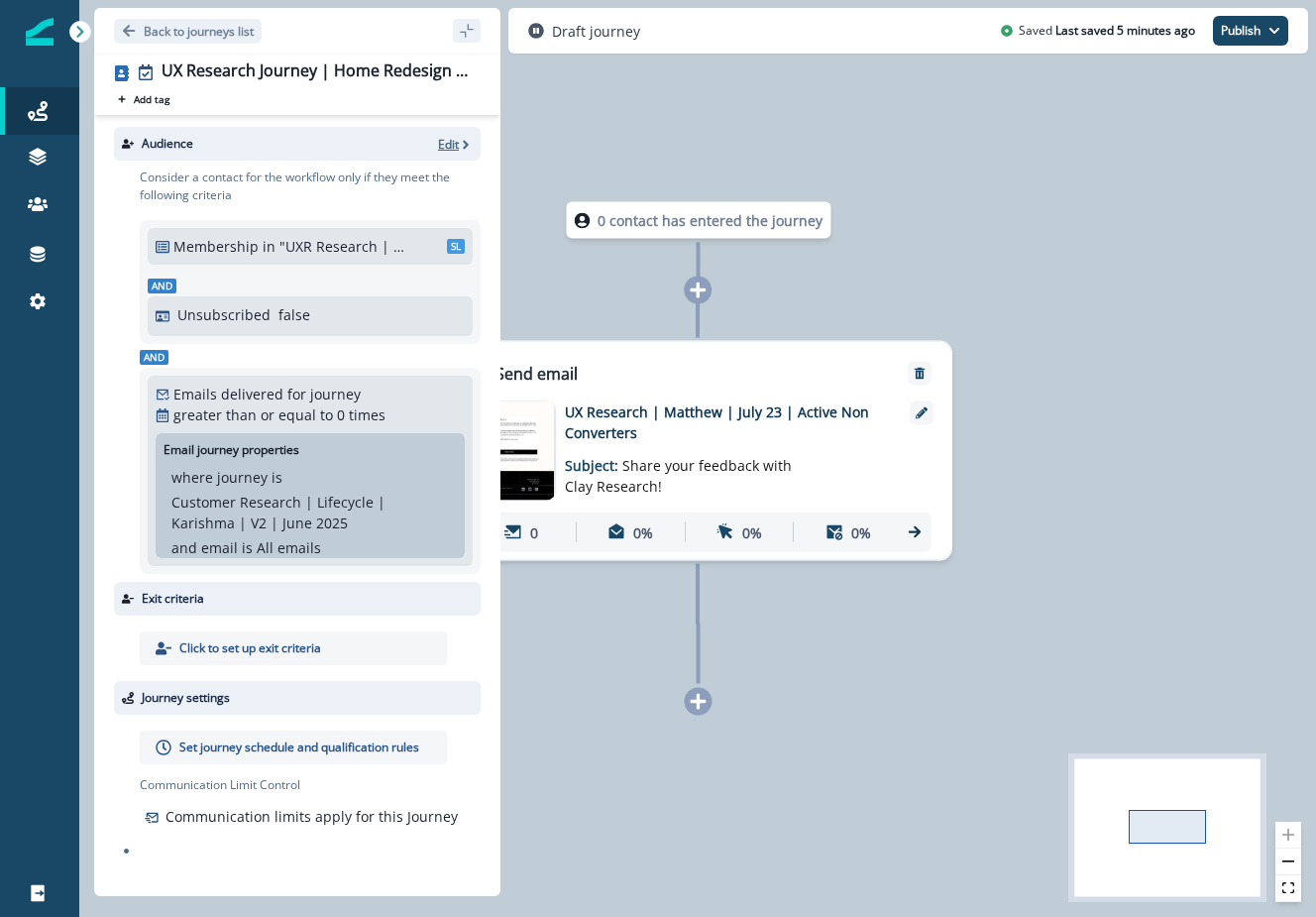 click on "Edit" at bounding box center (448, 144) 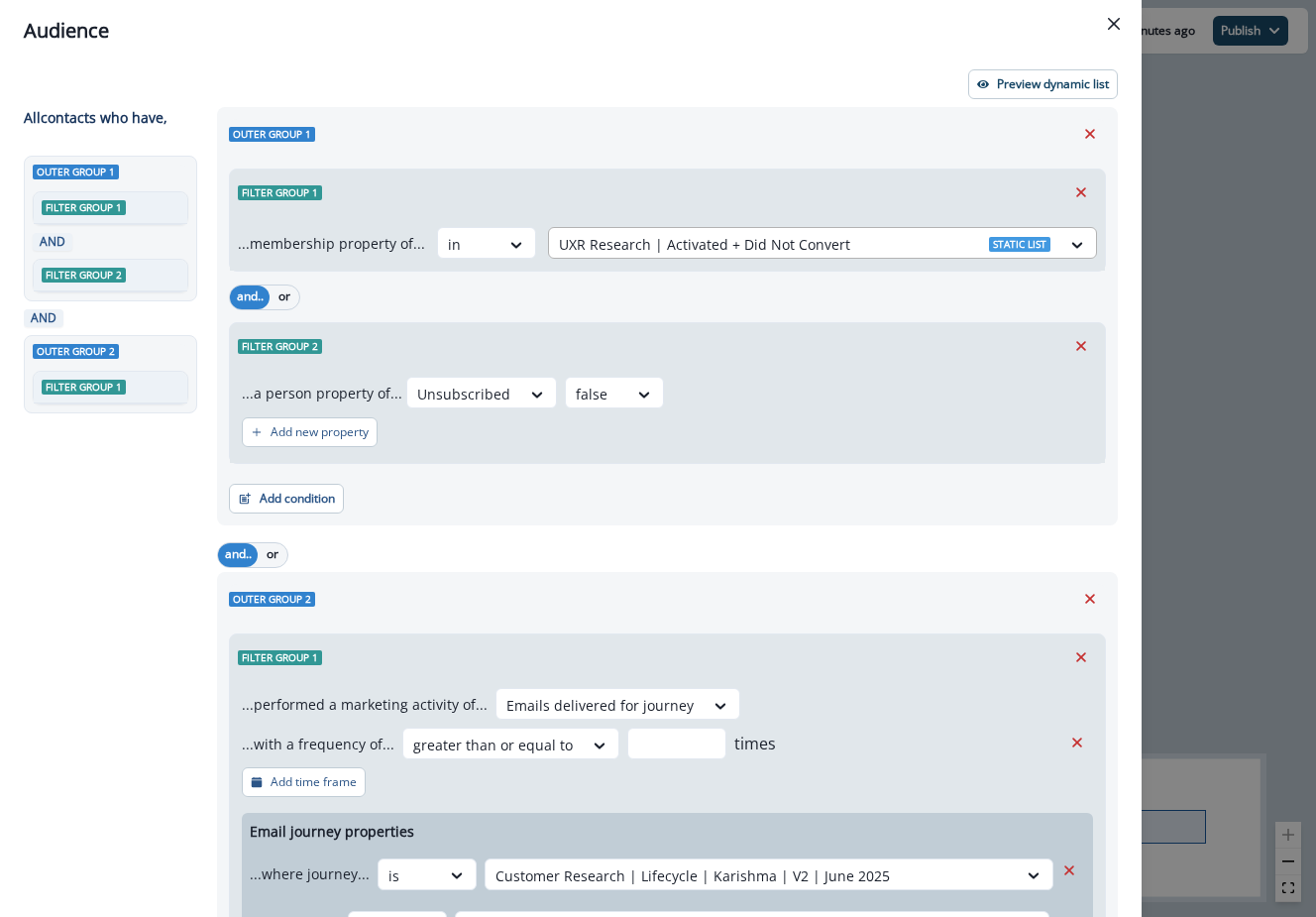 click at bounding box center [805, 244] 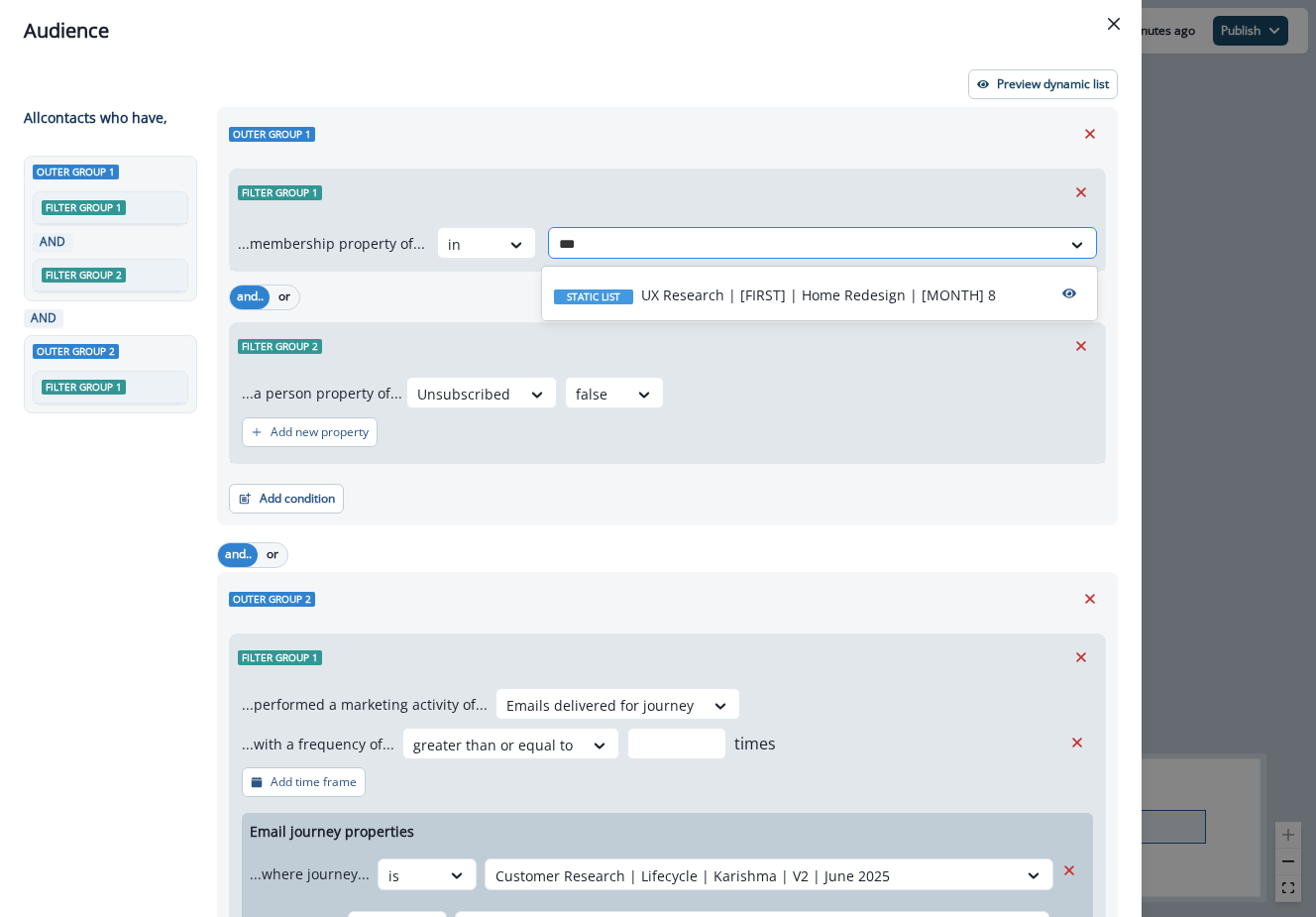 type on "****" 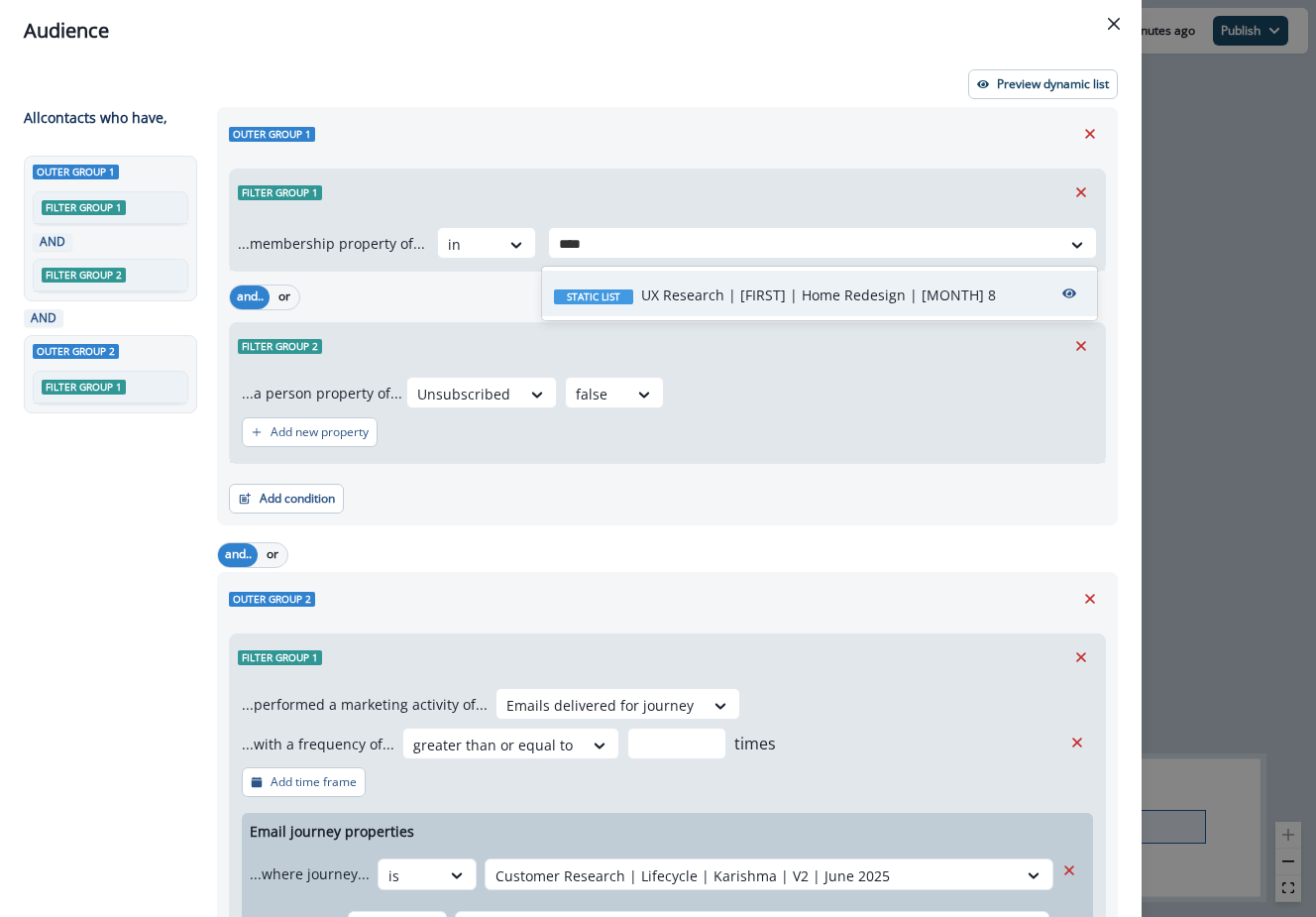 click on "UX Research | Matthew | Home Redesign | August 8" at bounding box center (819, 294) 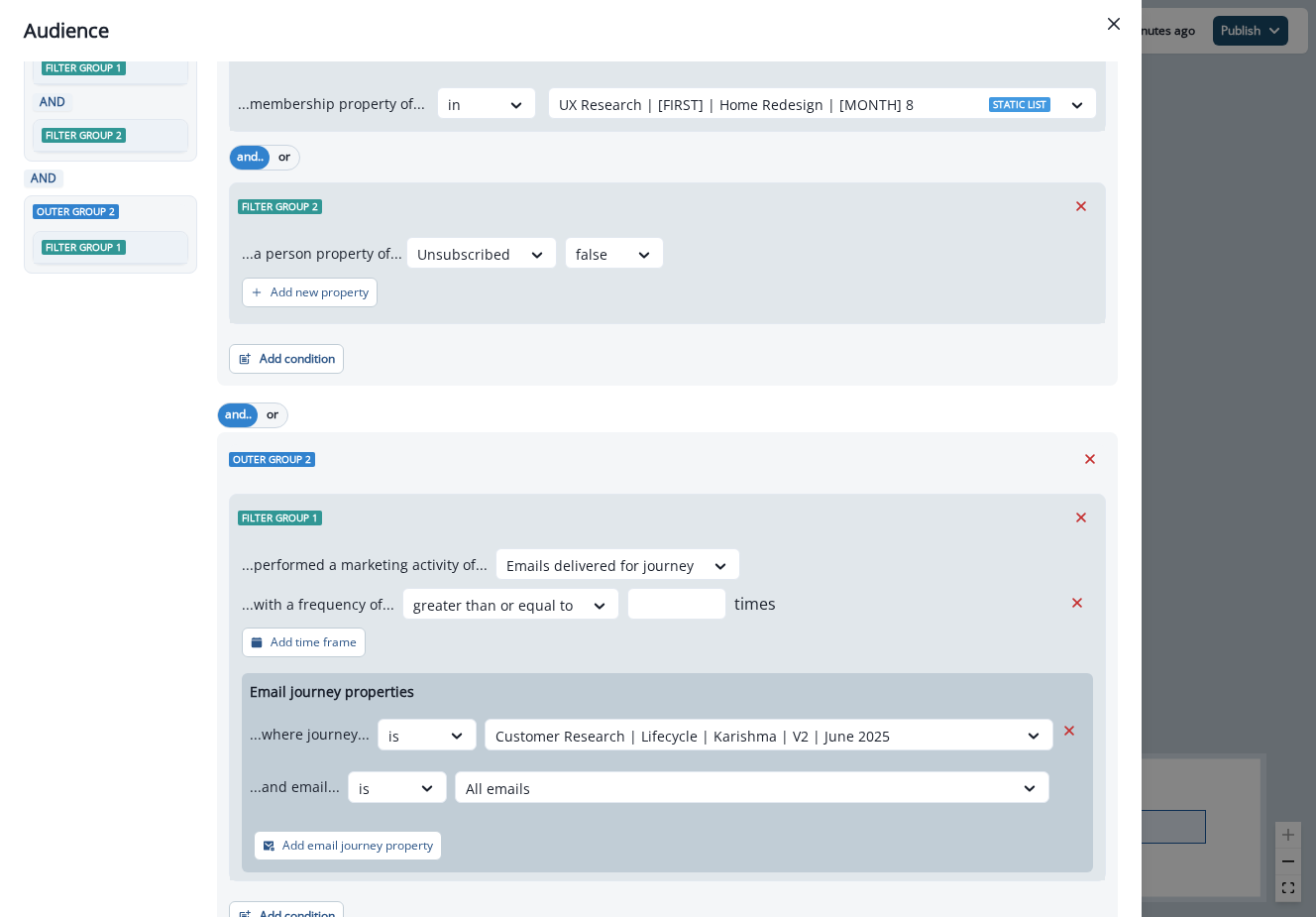 scroll, scrollTop: 235, scrollLeft: 0, axis: vertical 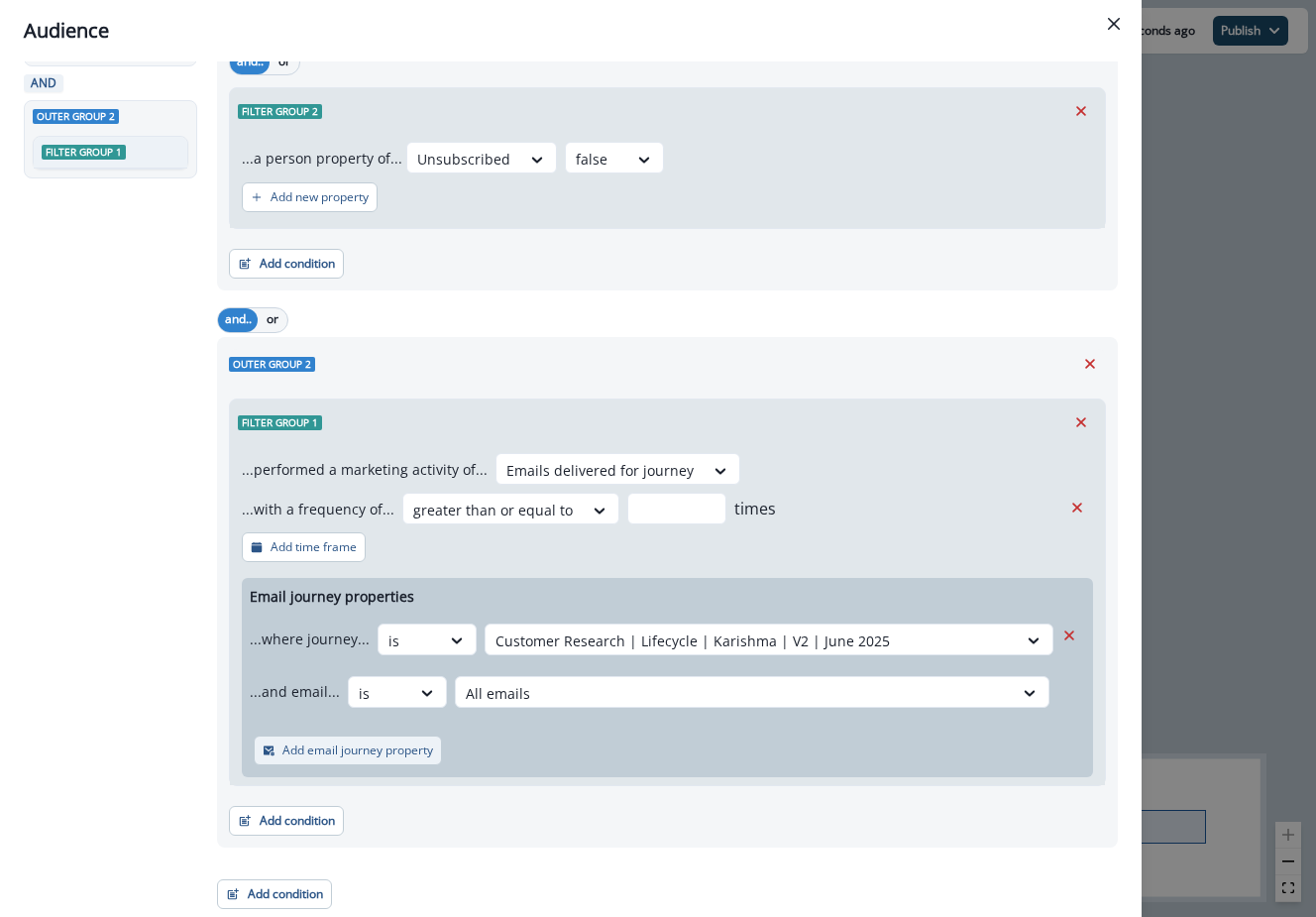 click on "Add email journey property" at bounding box center (358, 750) 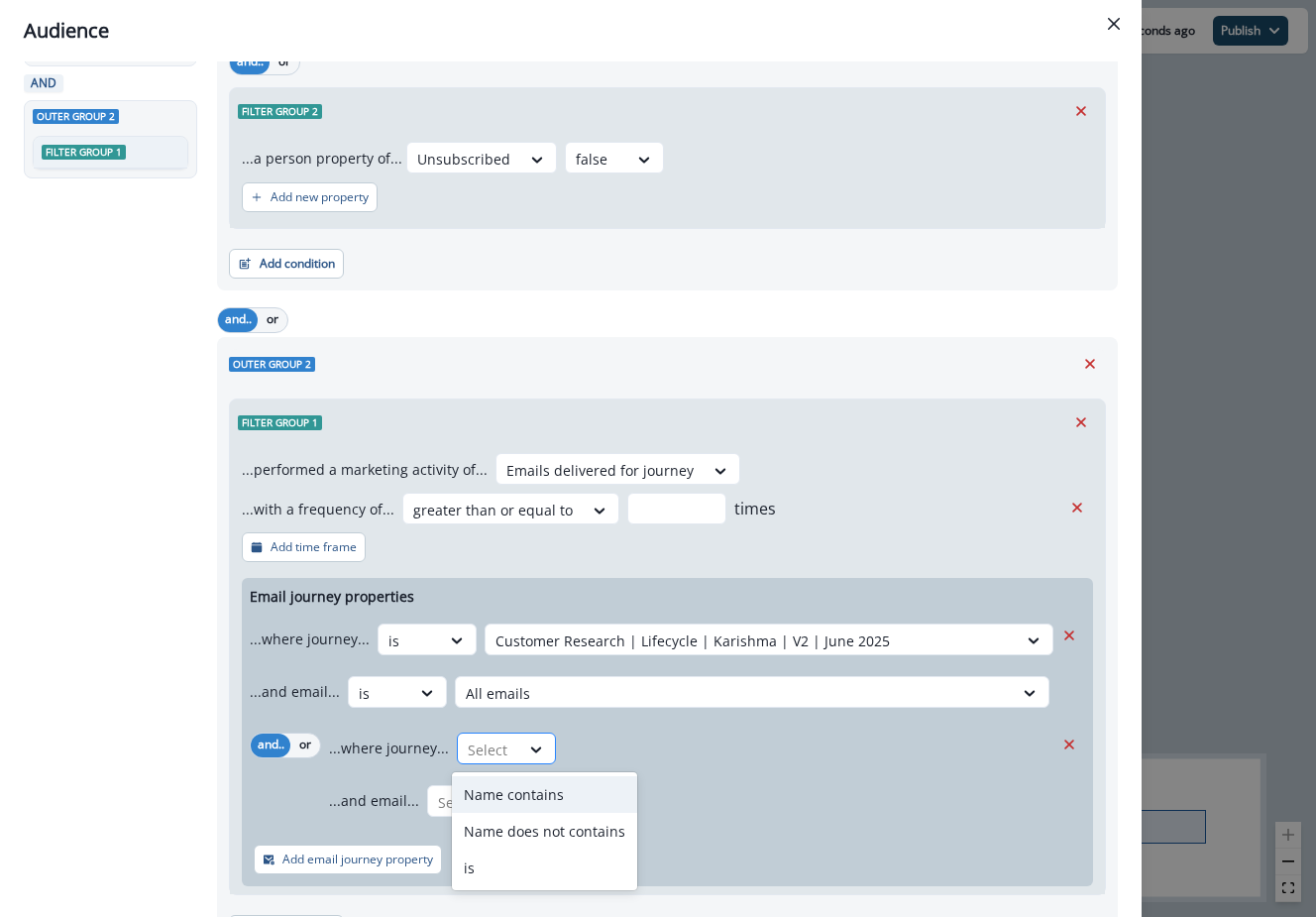click on "Select" at bounding box center (489, 749) 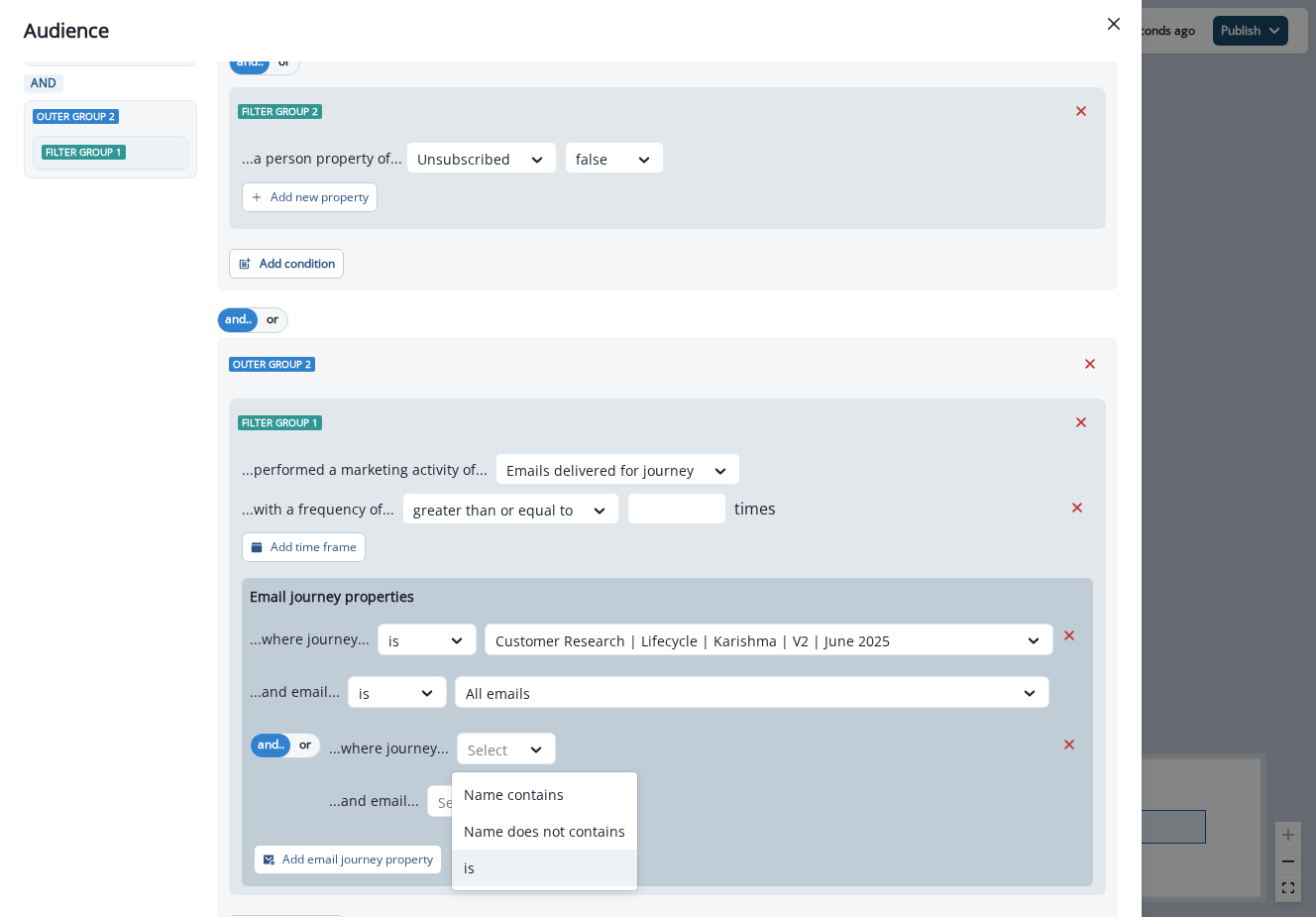 click on "Name contains Name does not contains is" at bounding box center (544, 831) 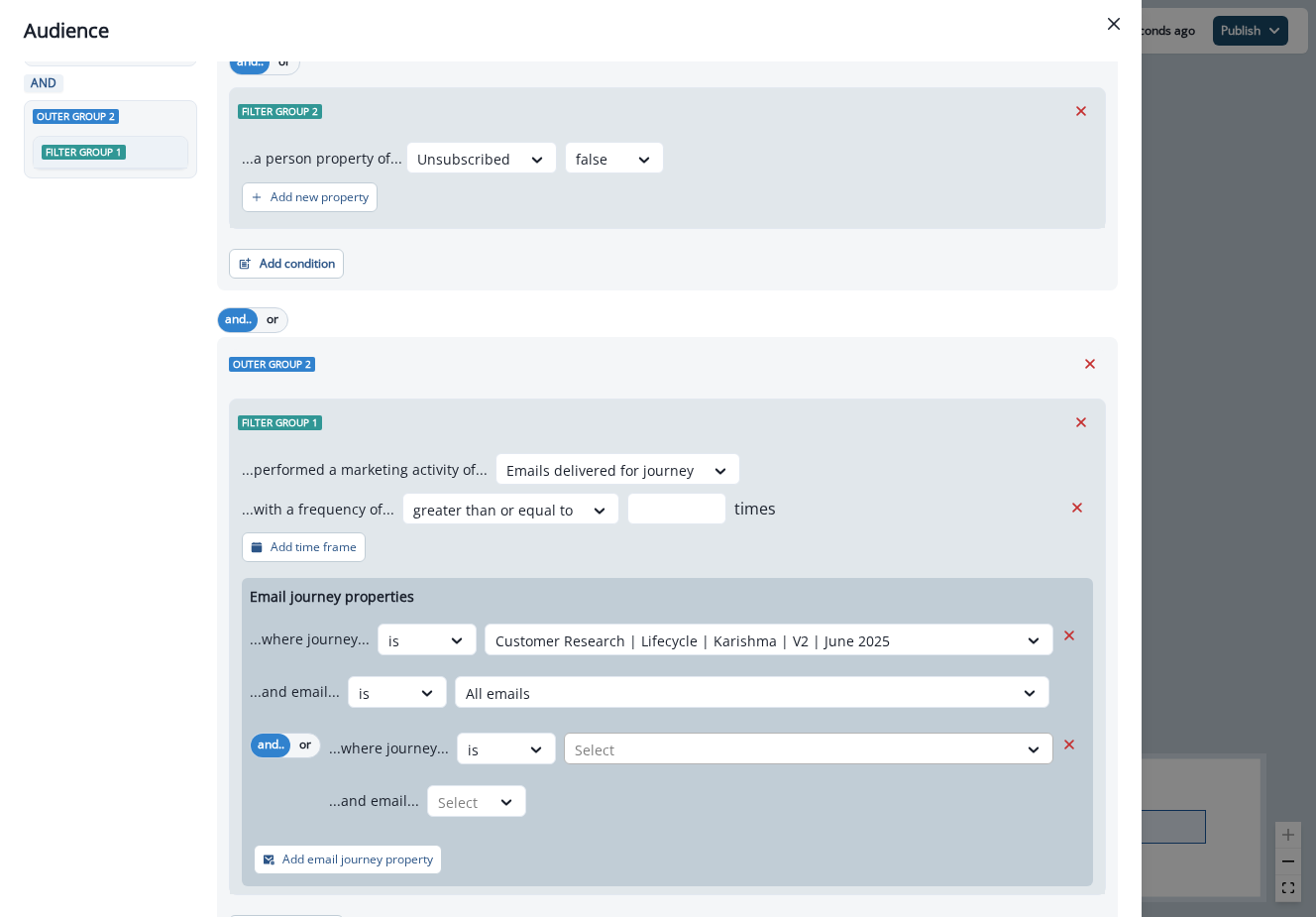 click at bounding box center (751, 640) 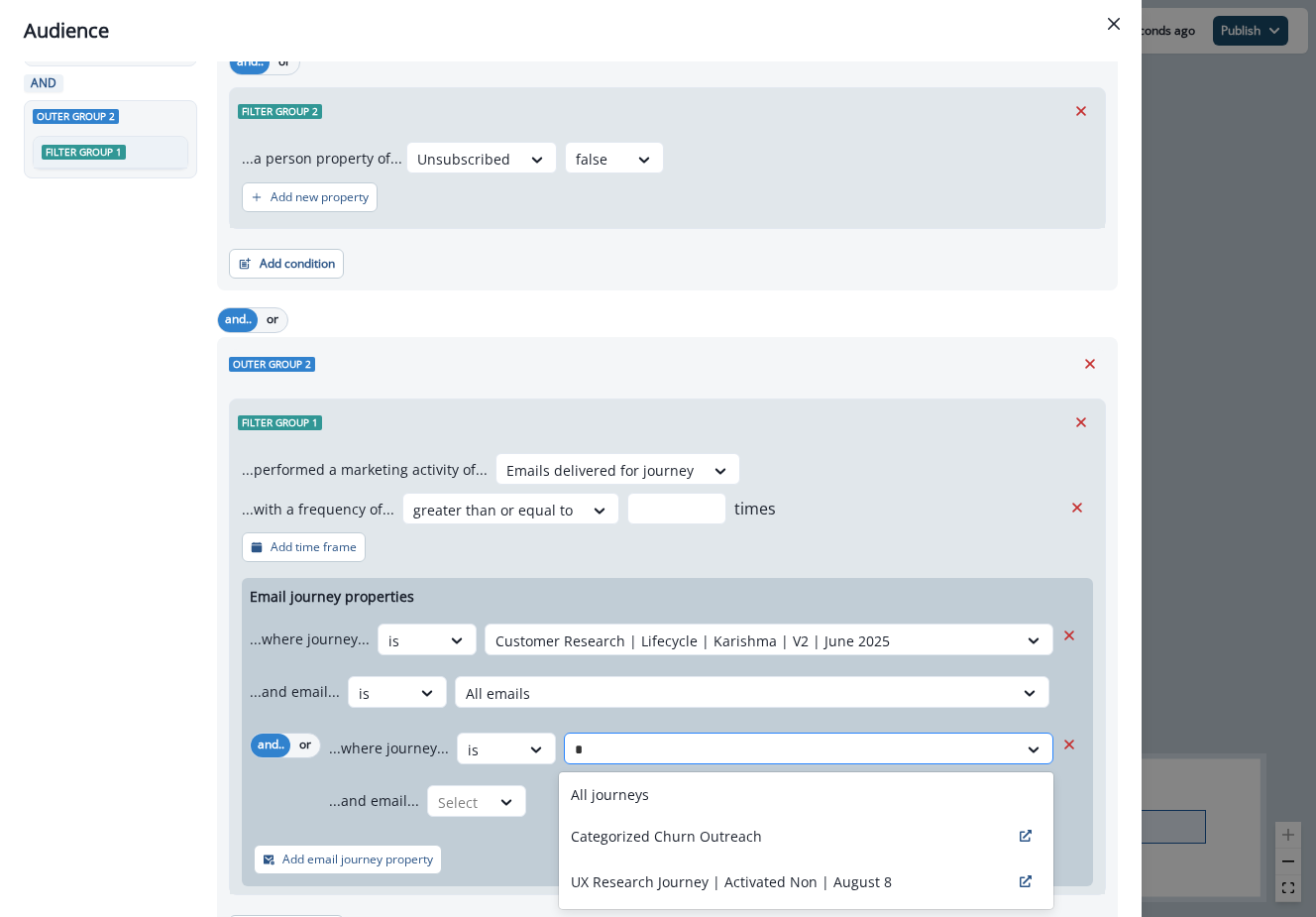 type on "**" 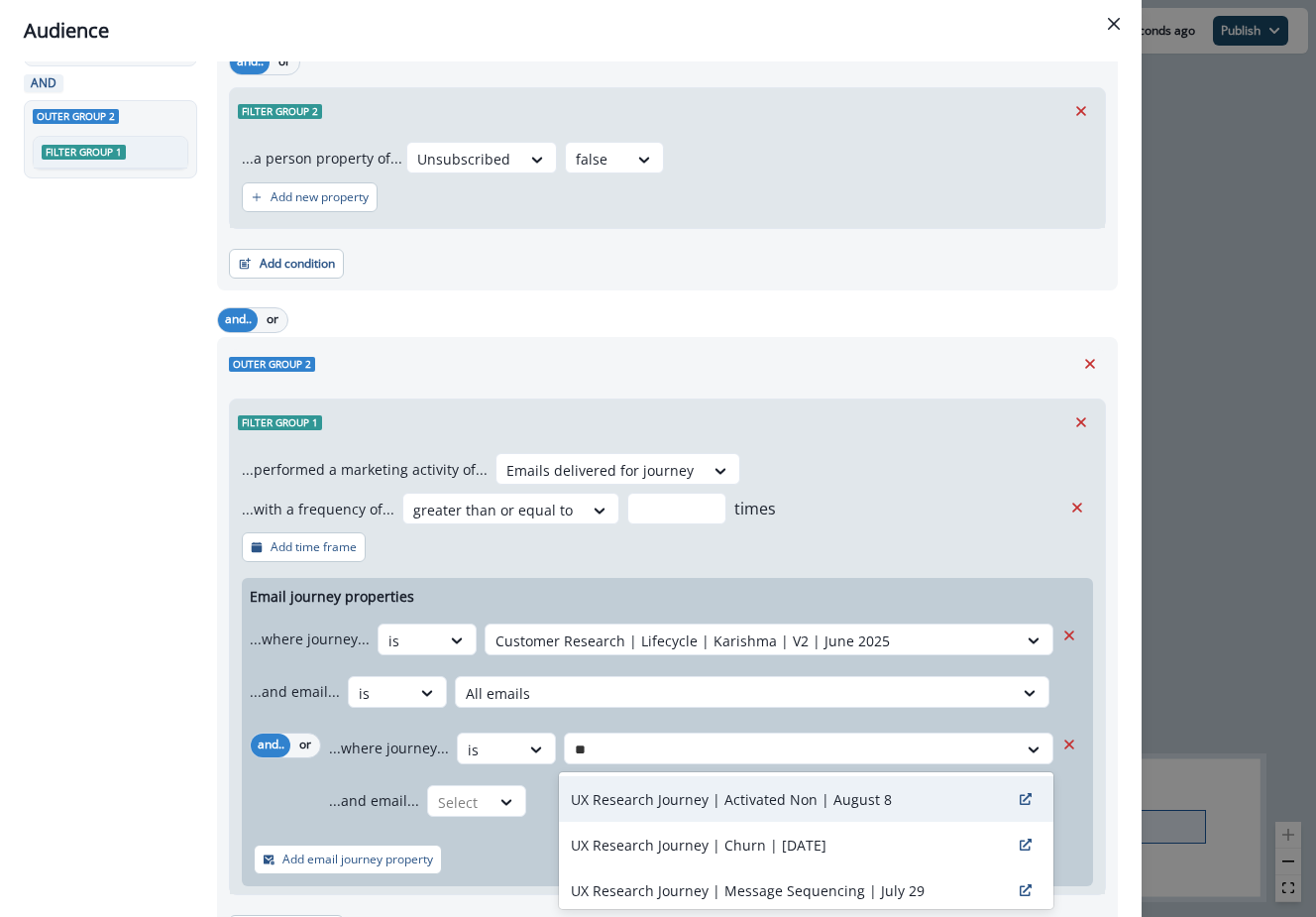click on "UX Research Journey | Activated Non | August 8" at bounding box center (806, 799) 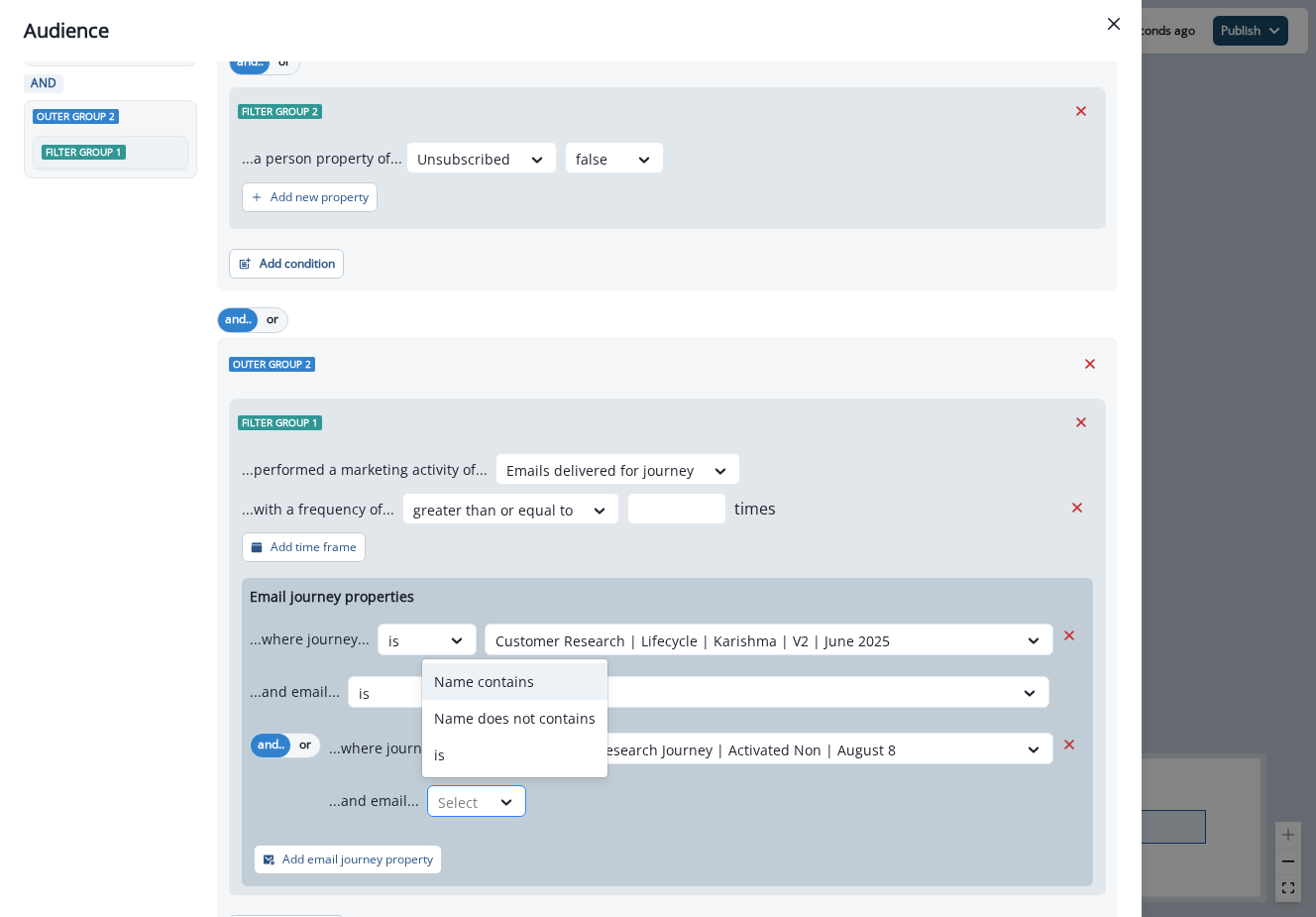 click at bounding box center [459, 802] 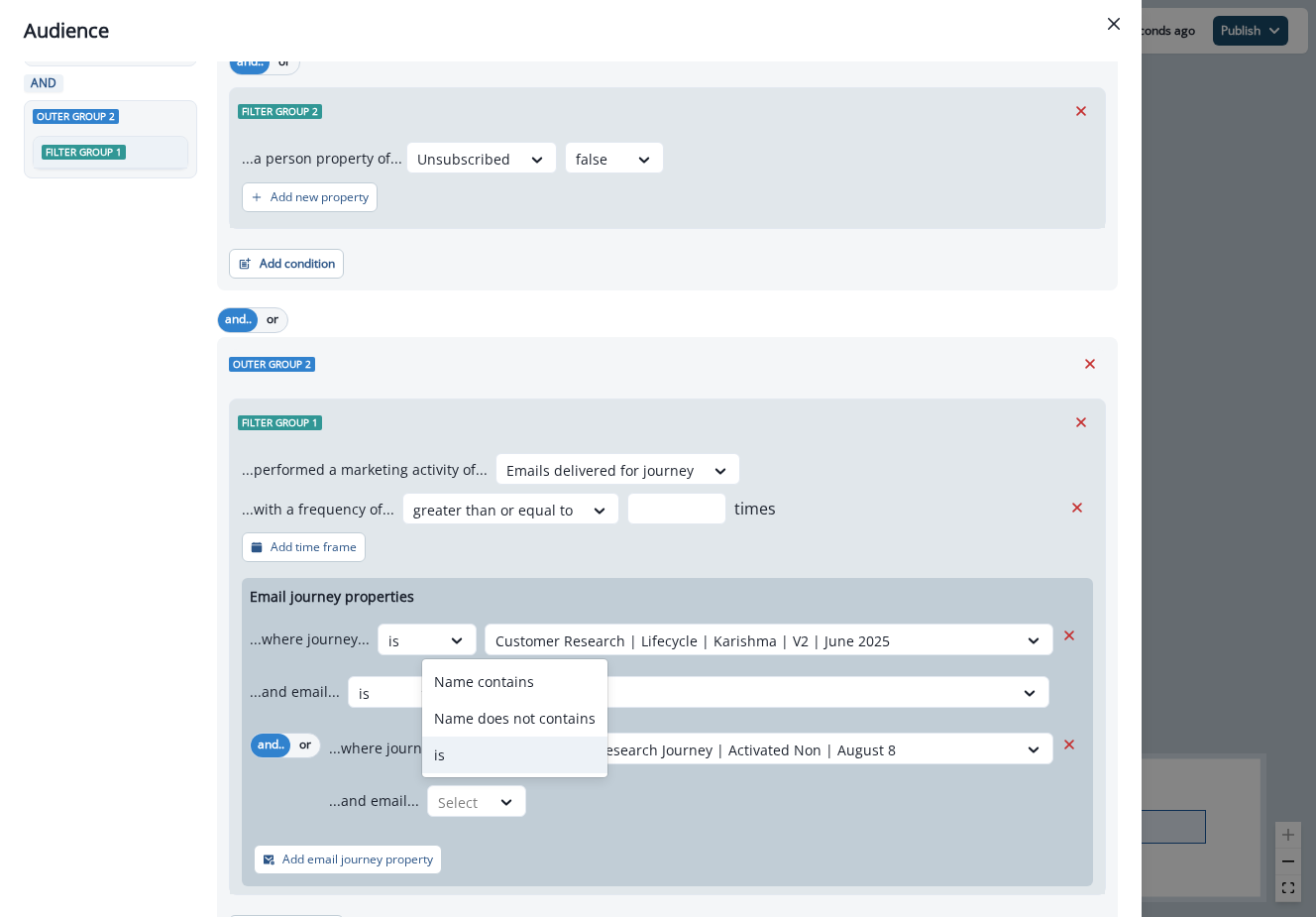 click on "is" at bounding box center (514, 754) 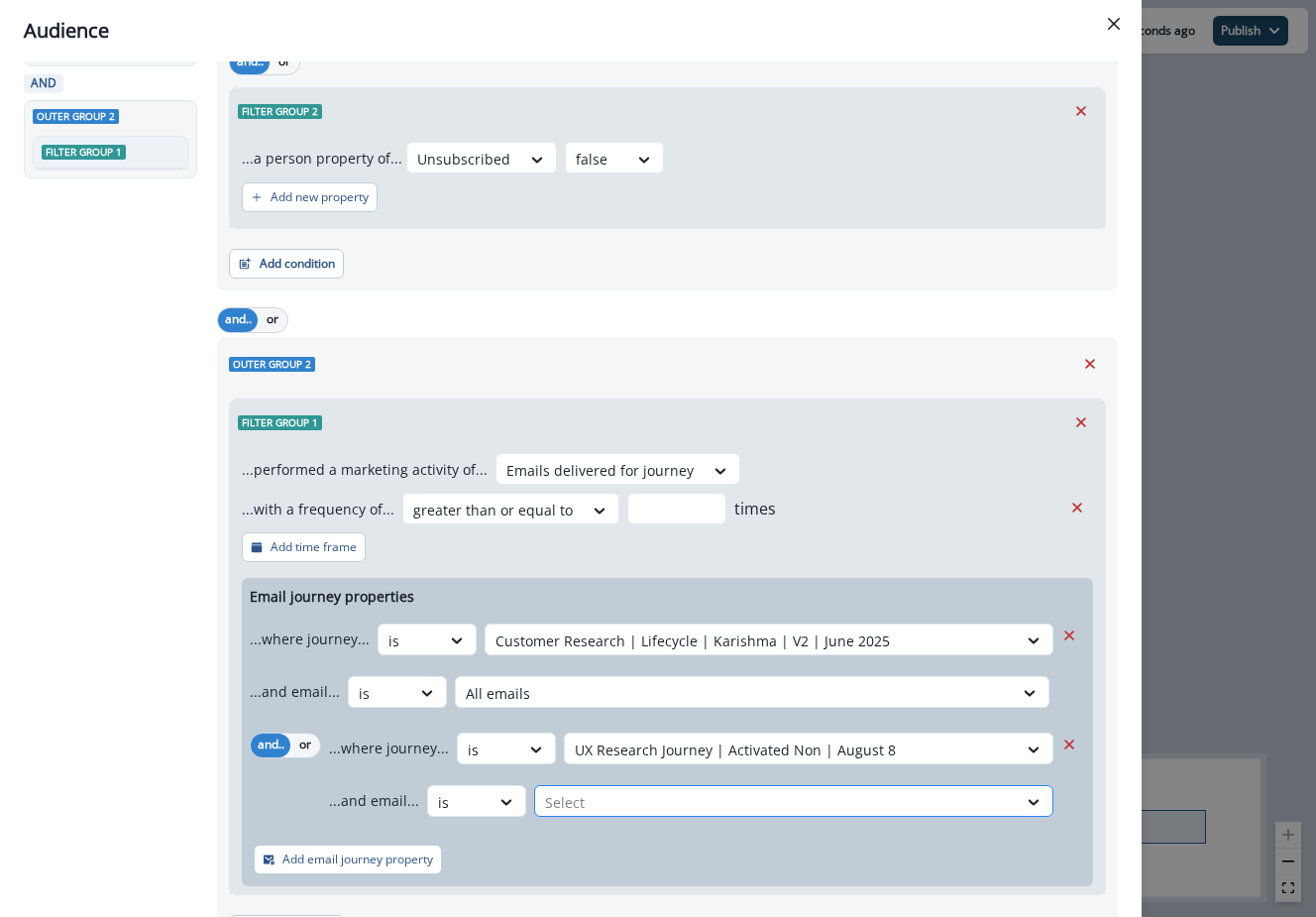 click at bounding box center (776, 802) 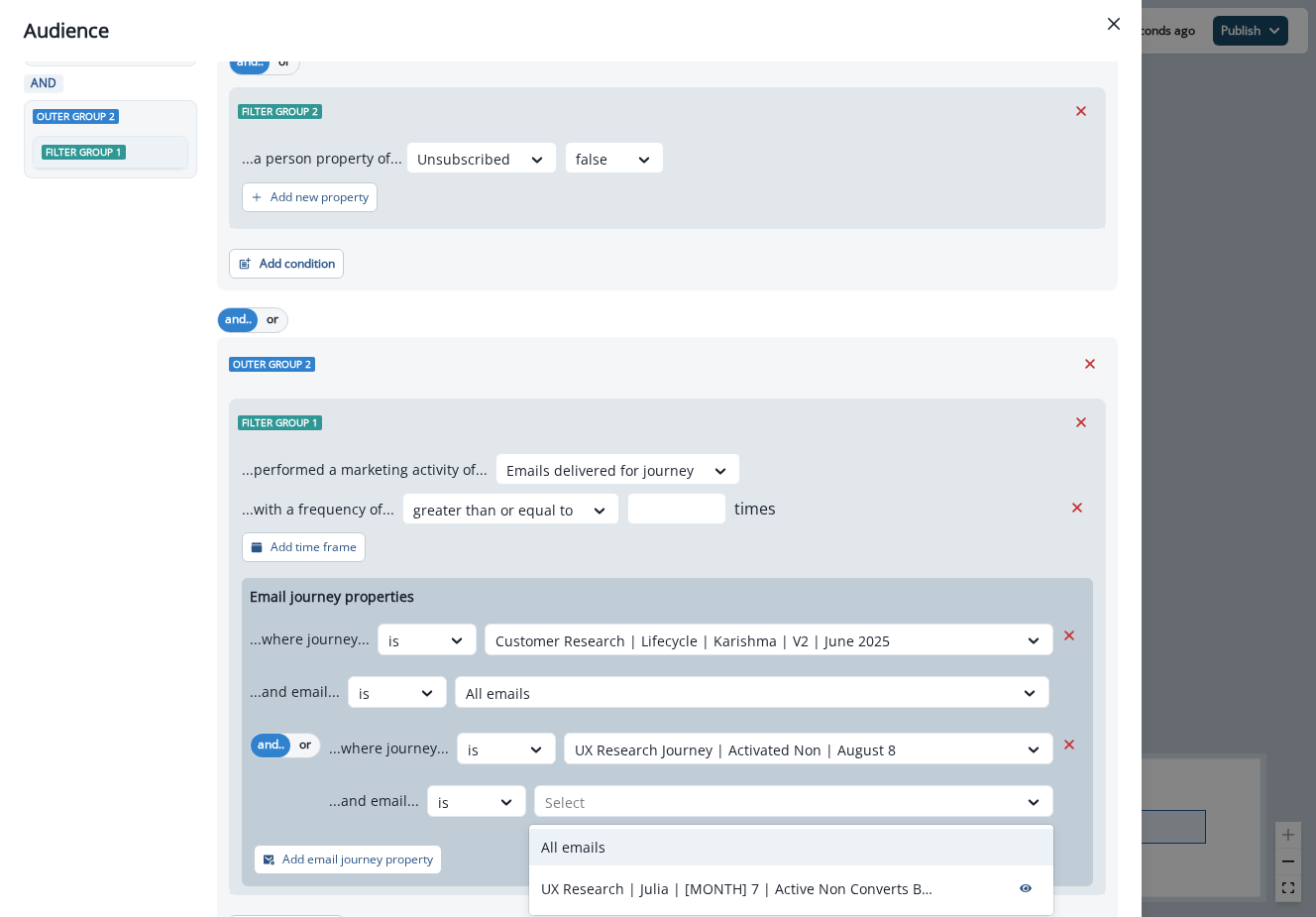 click on "All emails" at bounding box center (791, 847) 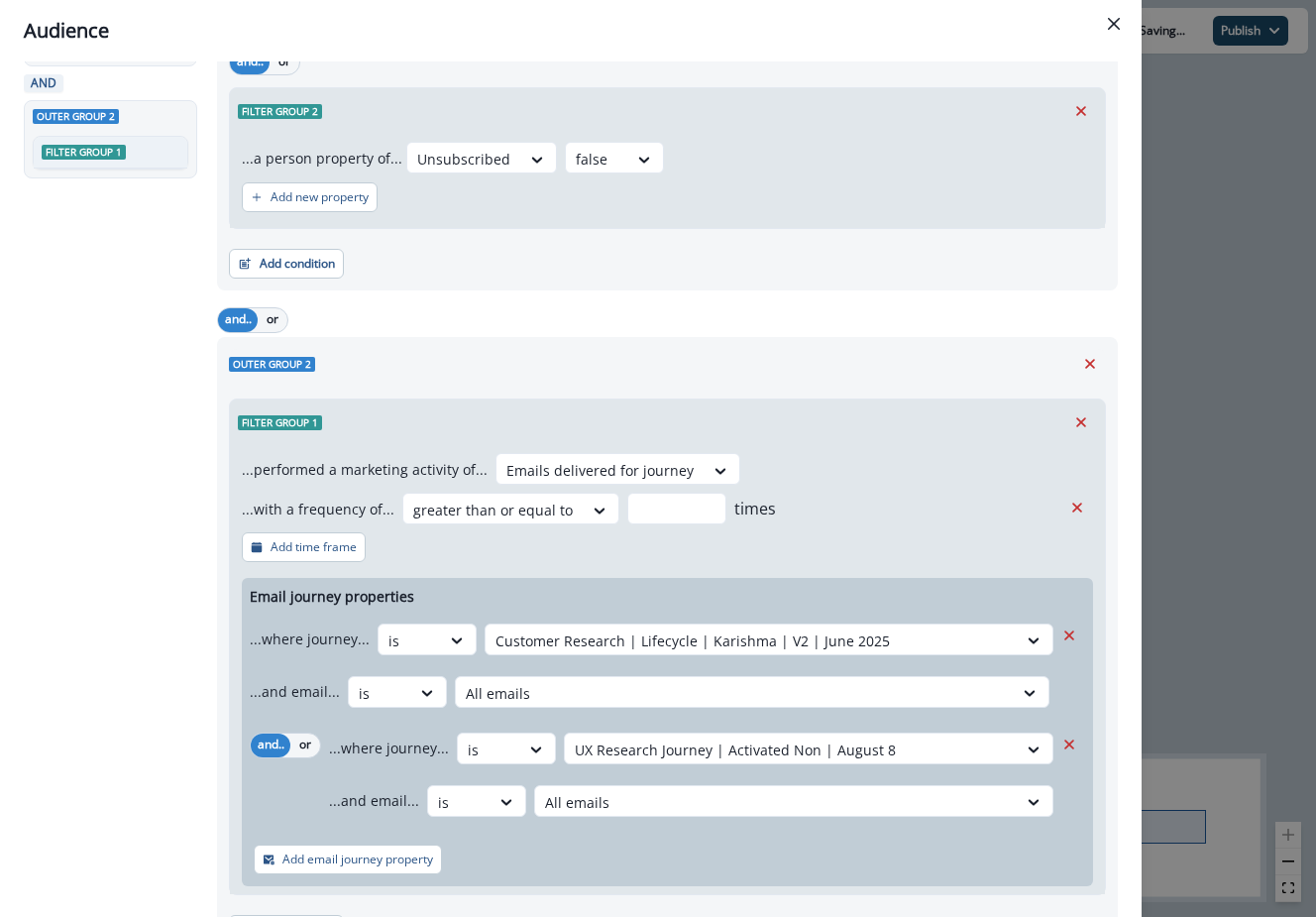 click on "Add email journey property" at bounding box center (358, 860) 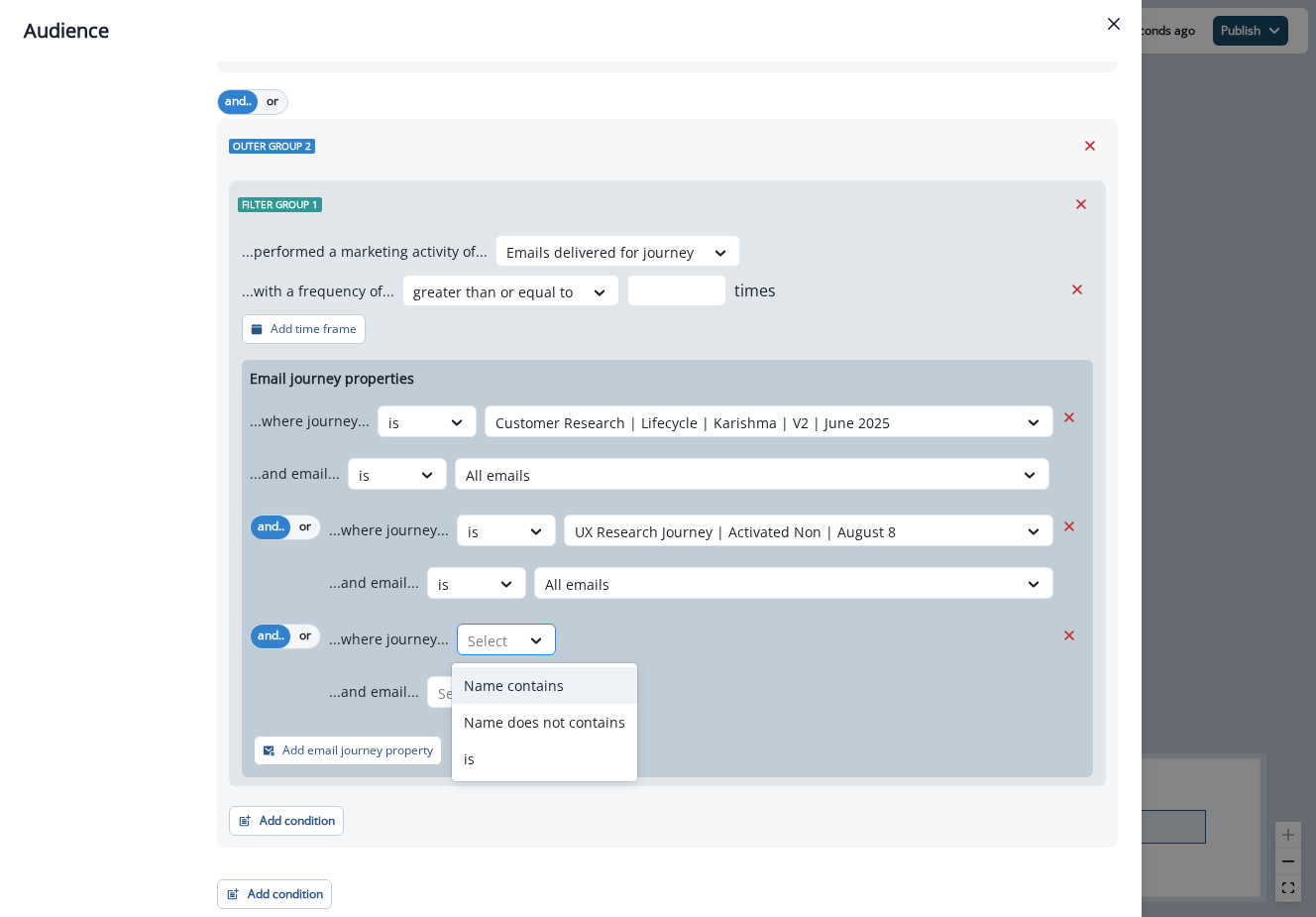 click at bounding box center [489, 640] 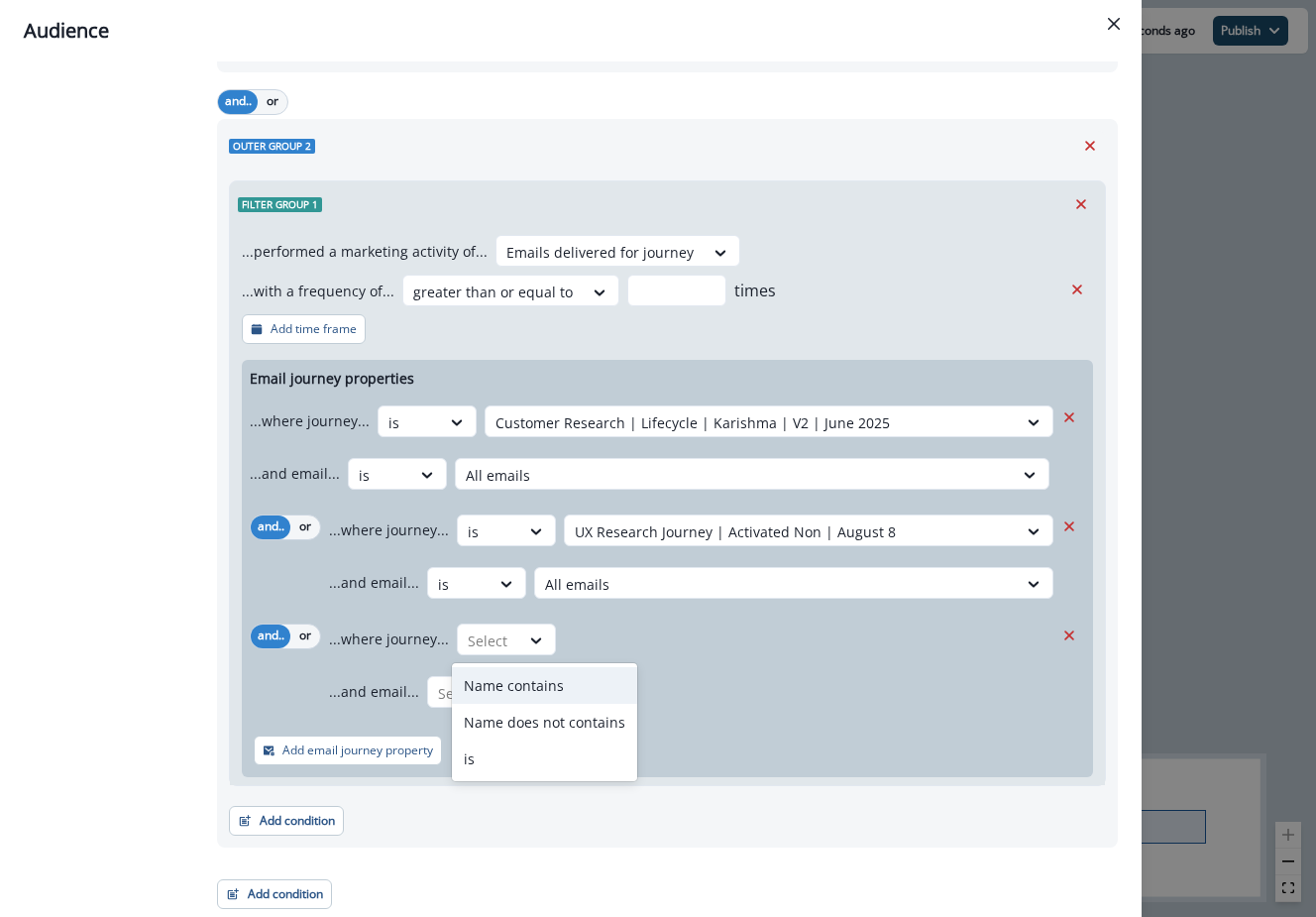 click on "Name contains" at bounding box center (544, 685) 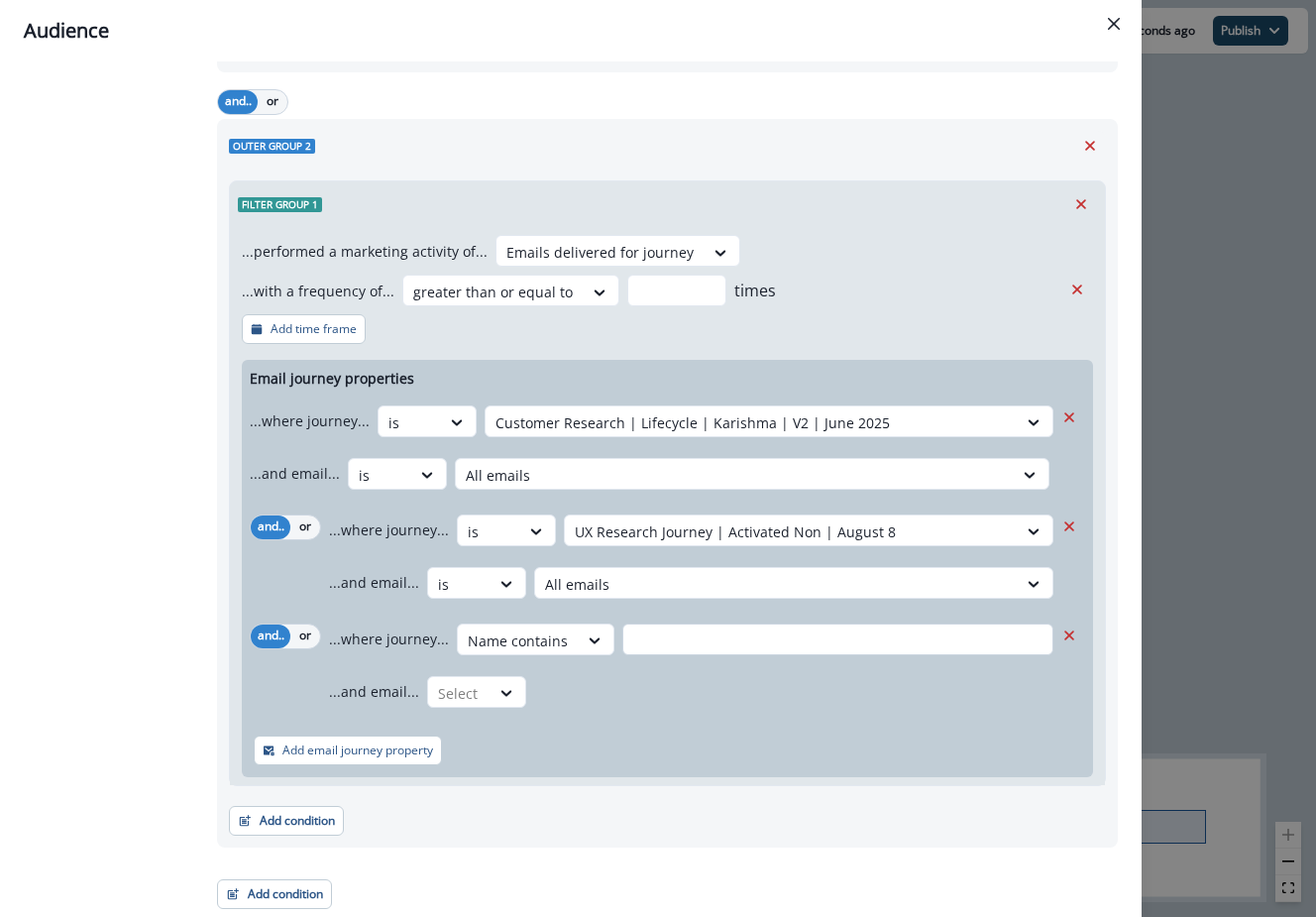click at bounding box center (837, 639) 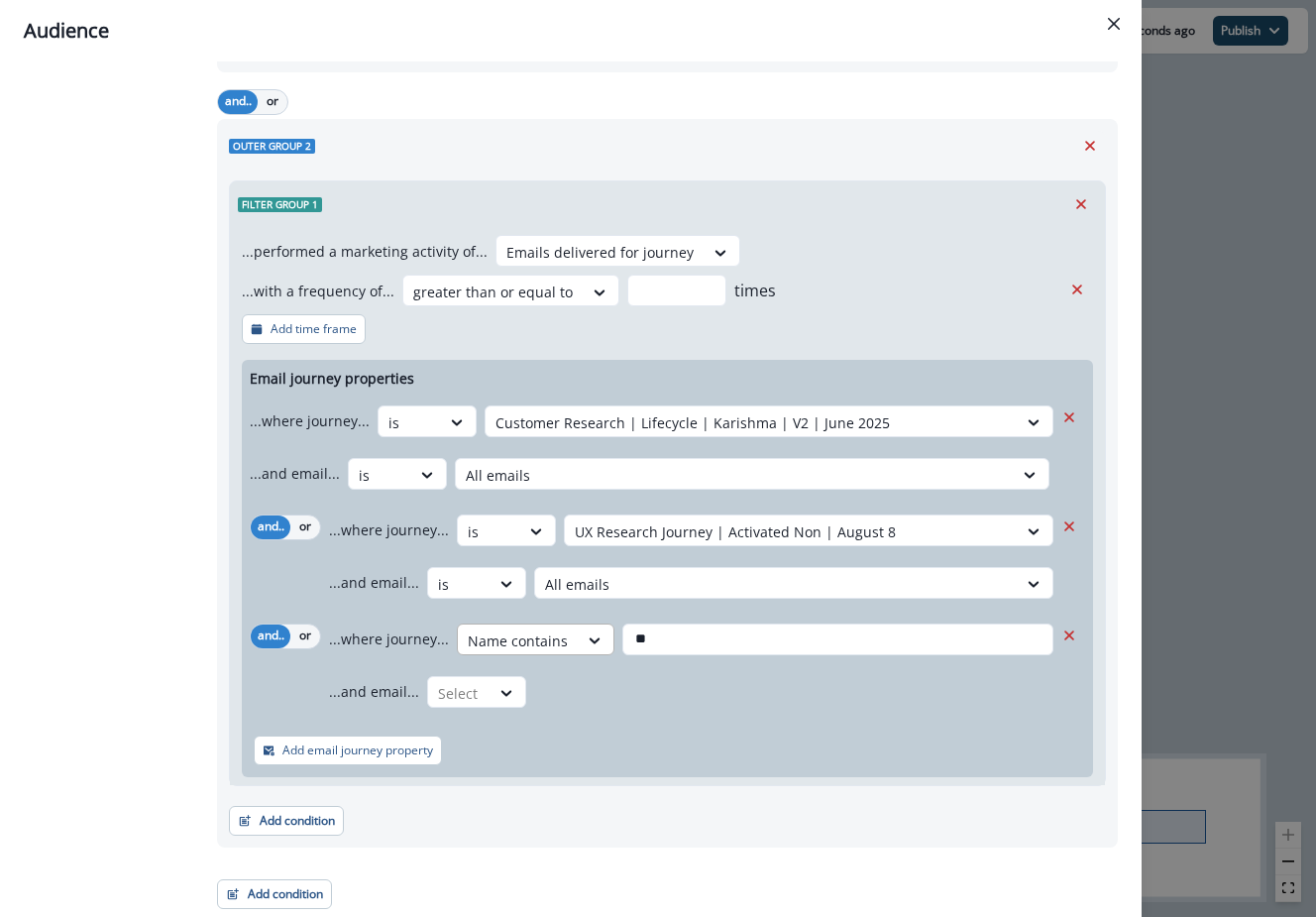 type on "**" 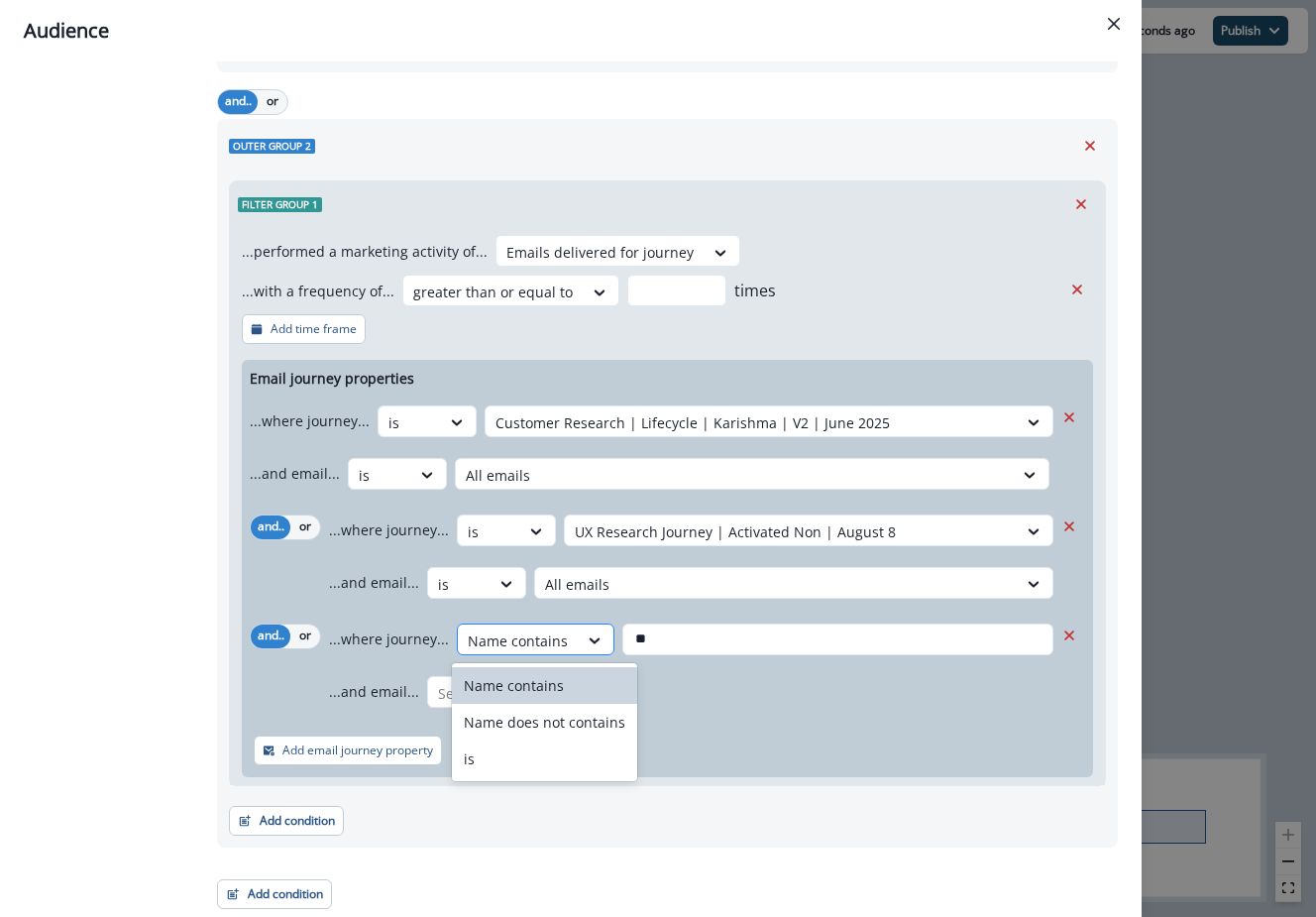 click at bounding box center (517, 640) 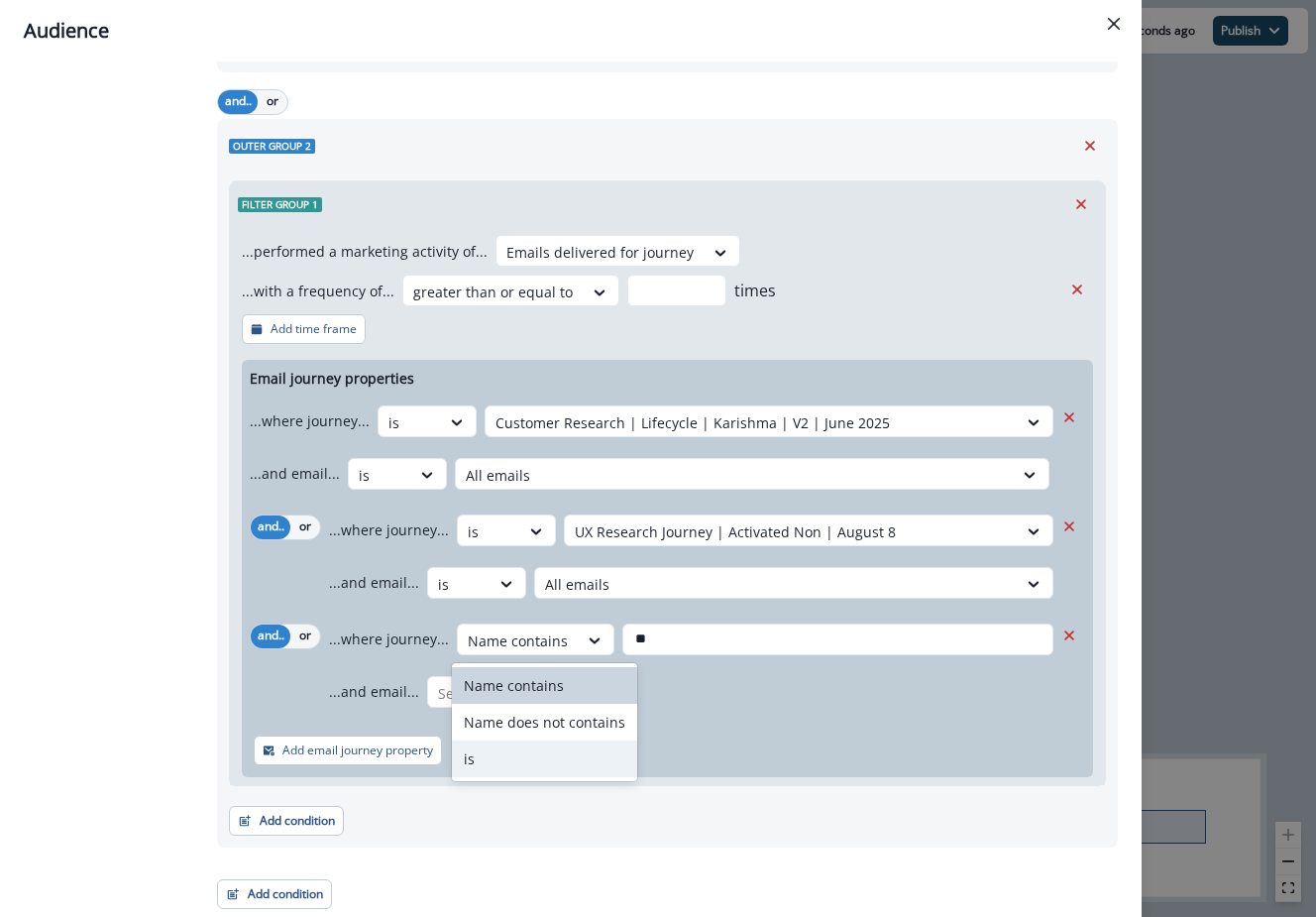 click on "is" at bounding box center [544, 758] 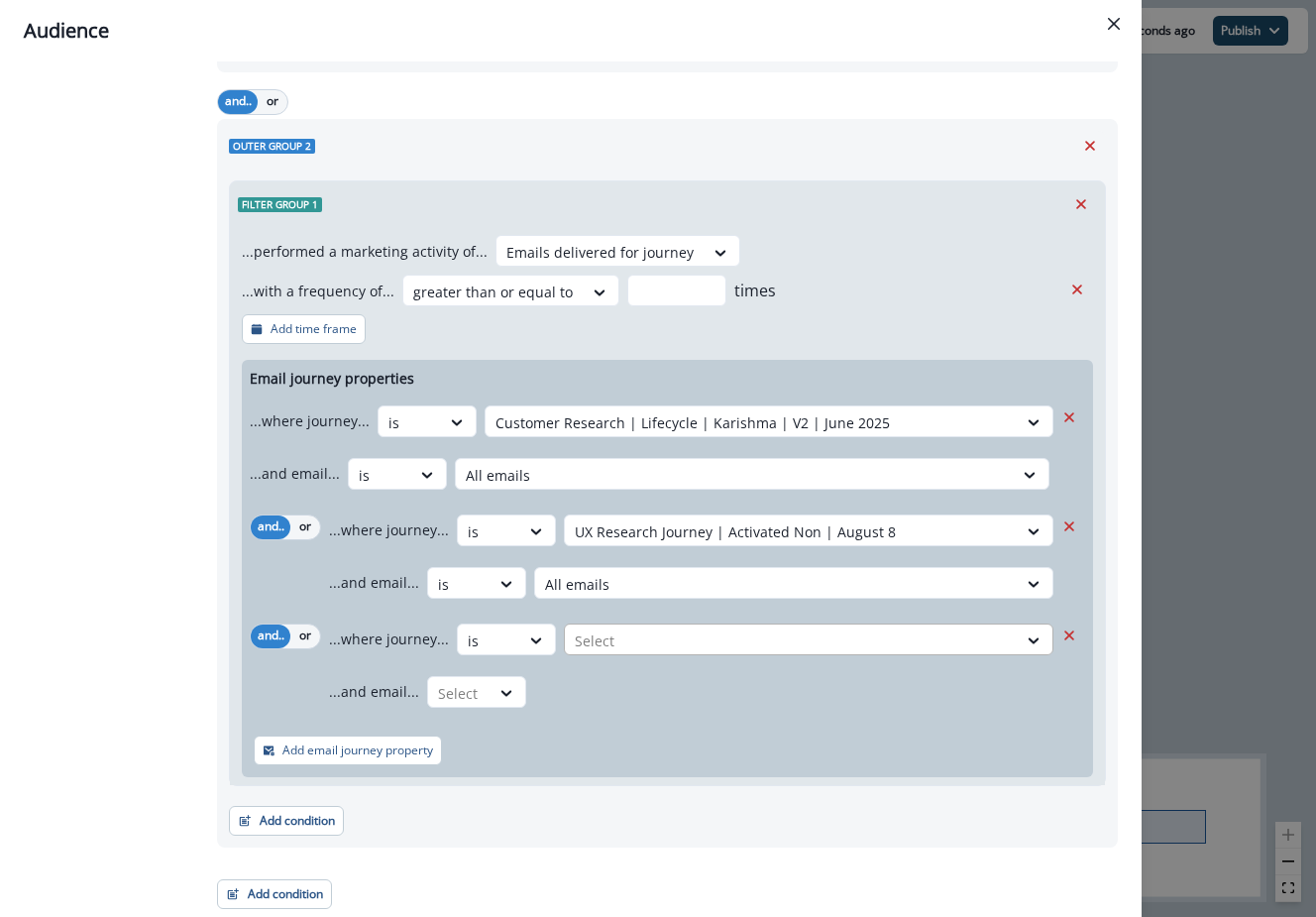 click at bounding box center (751, 422) 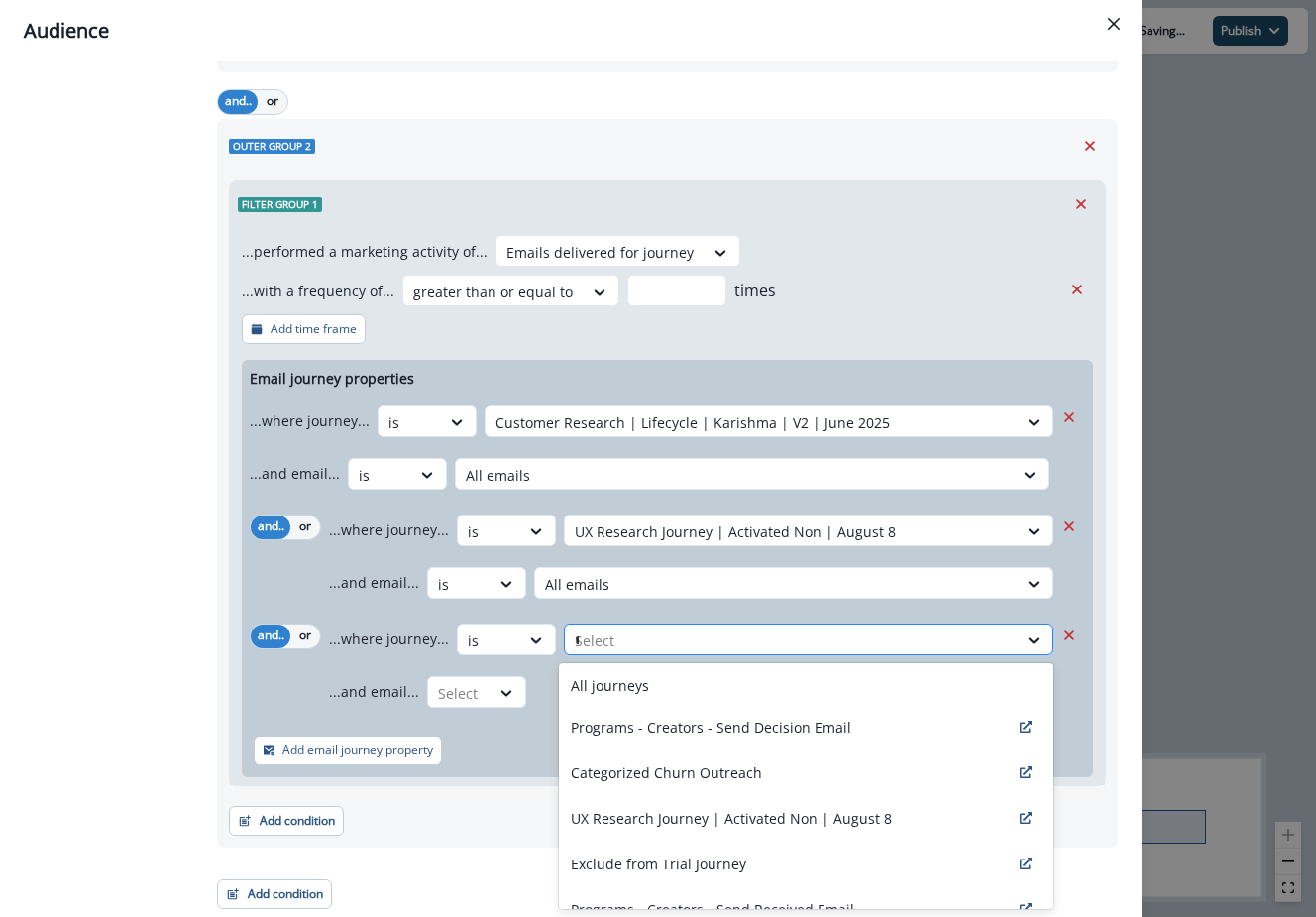type on "**" 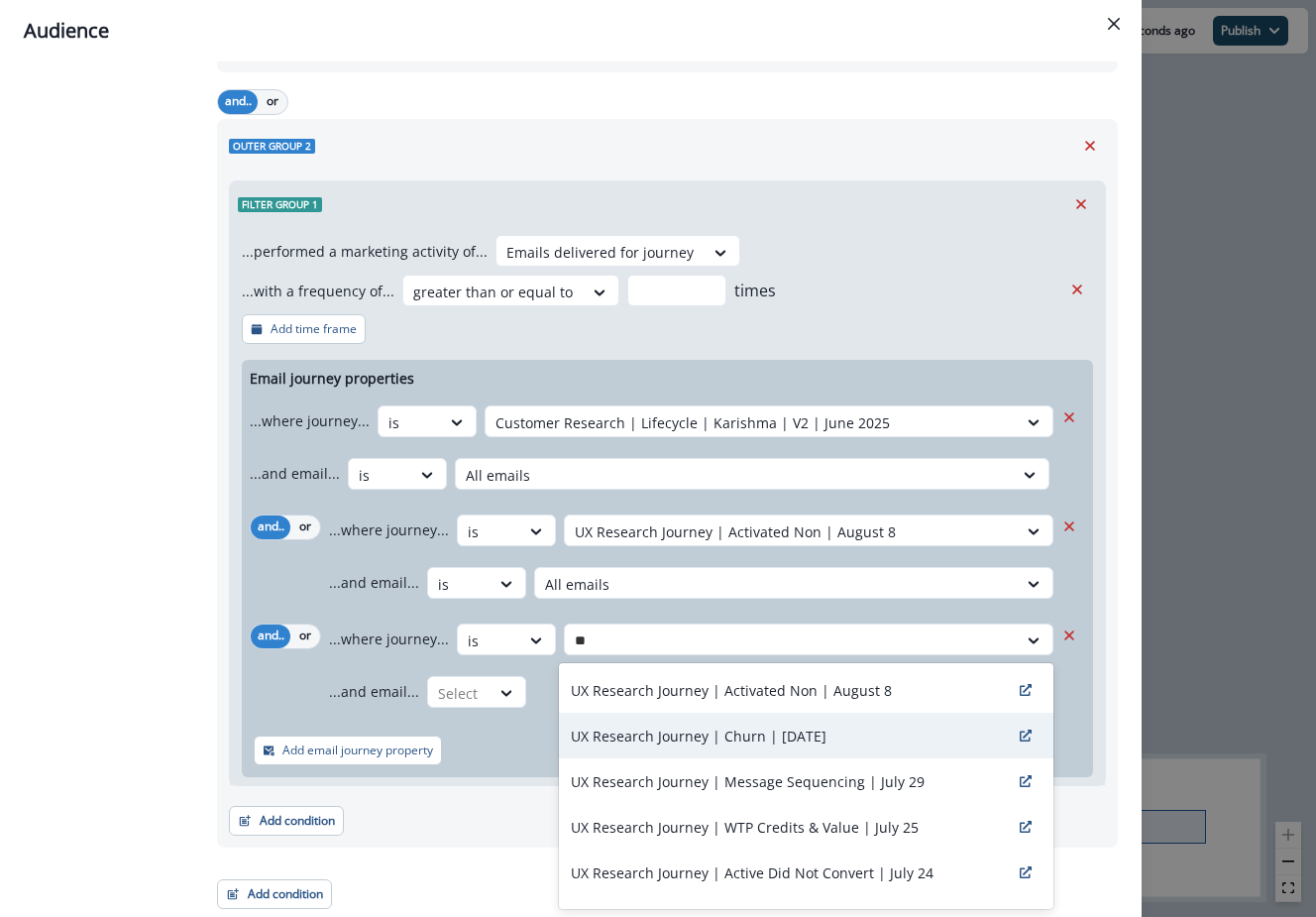 click on "UX Research Journey | Churn | August 8" at bounding box center [806, 736] 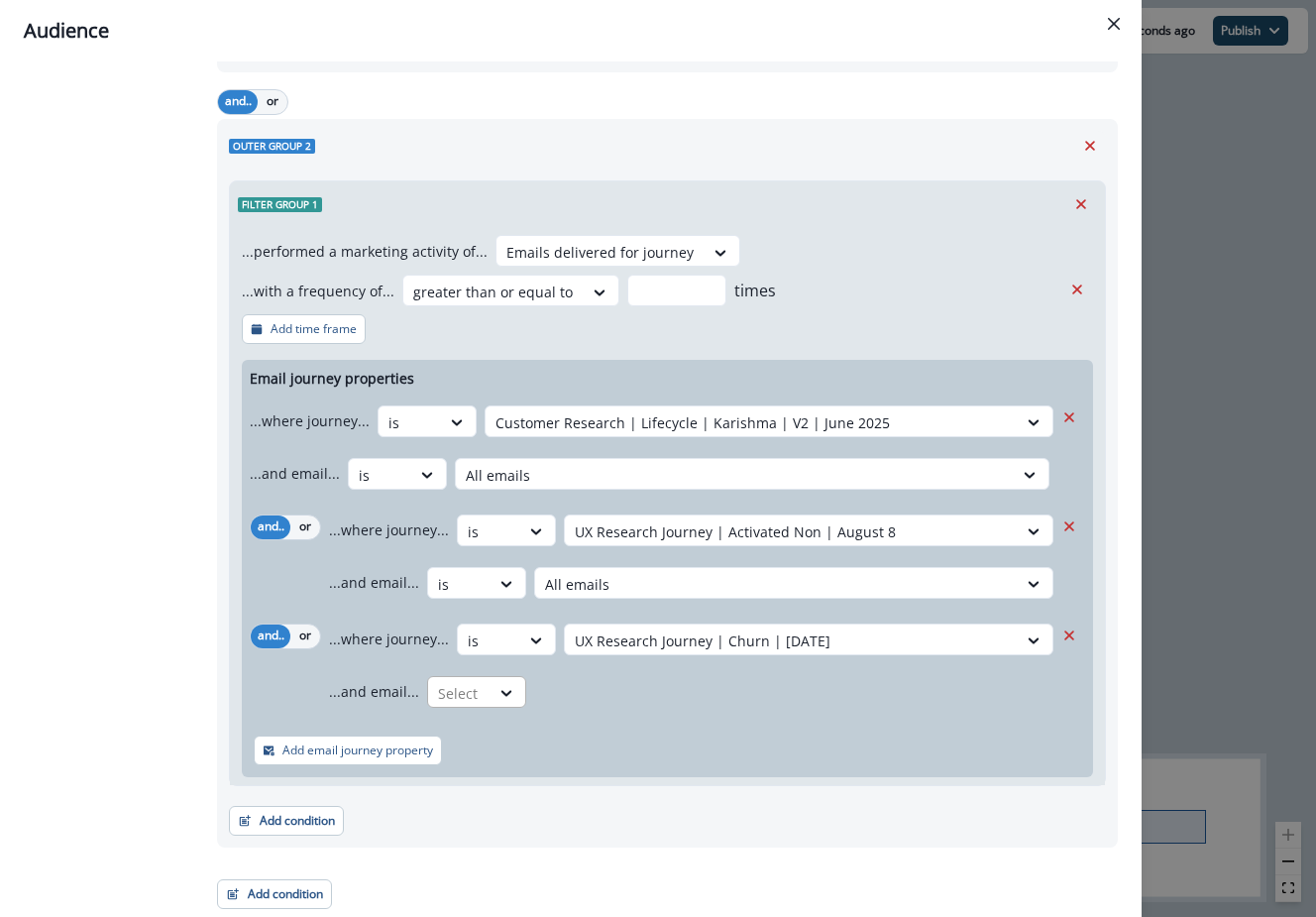 click at bounding box center [409, 422] 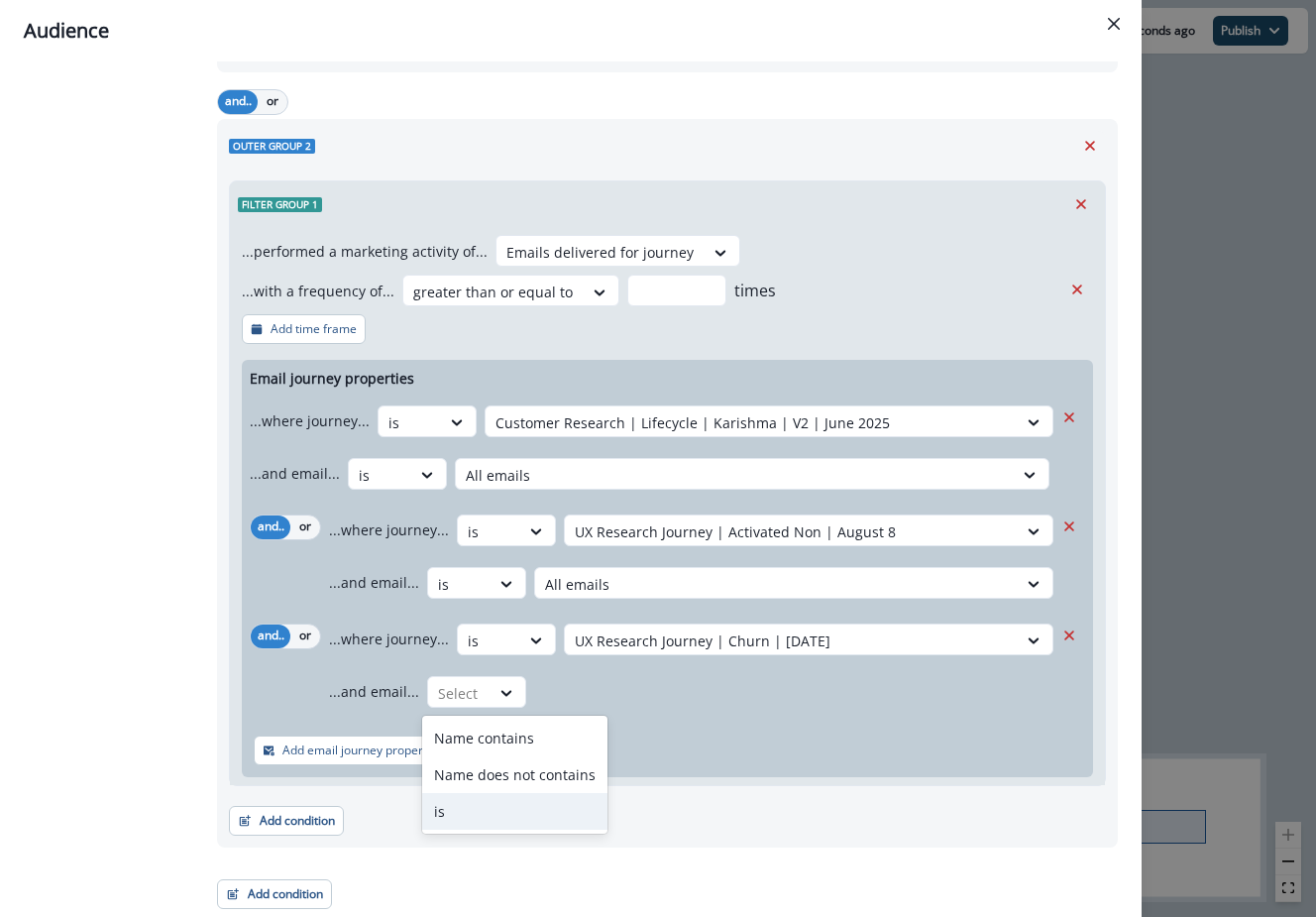 click on "is" at bounding box center [514, 811] 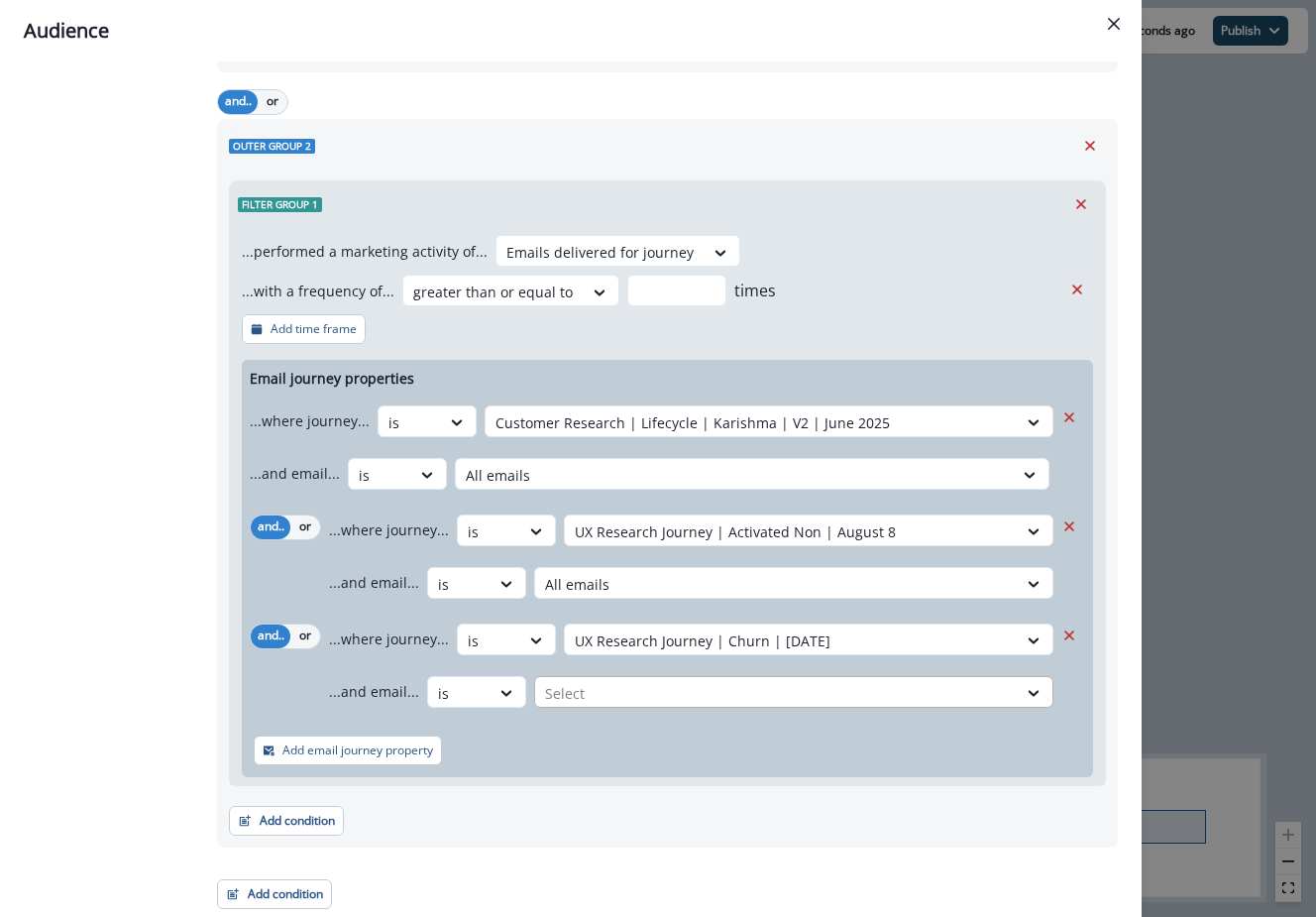 click at bounding box center [751, 422] 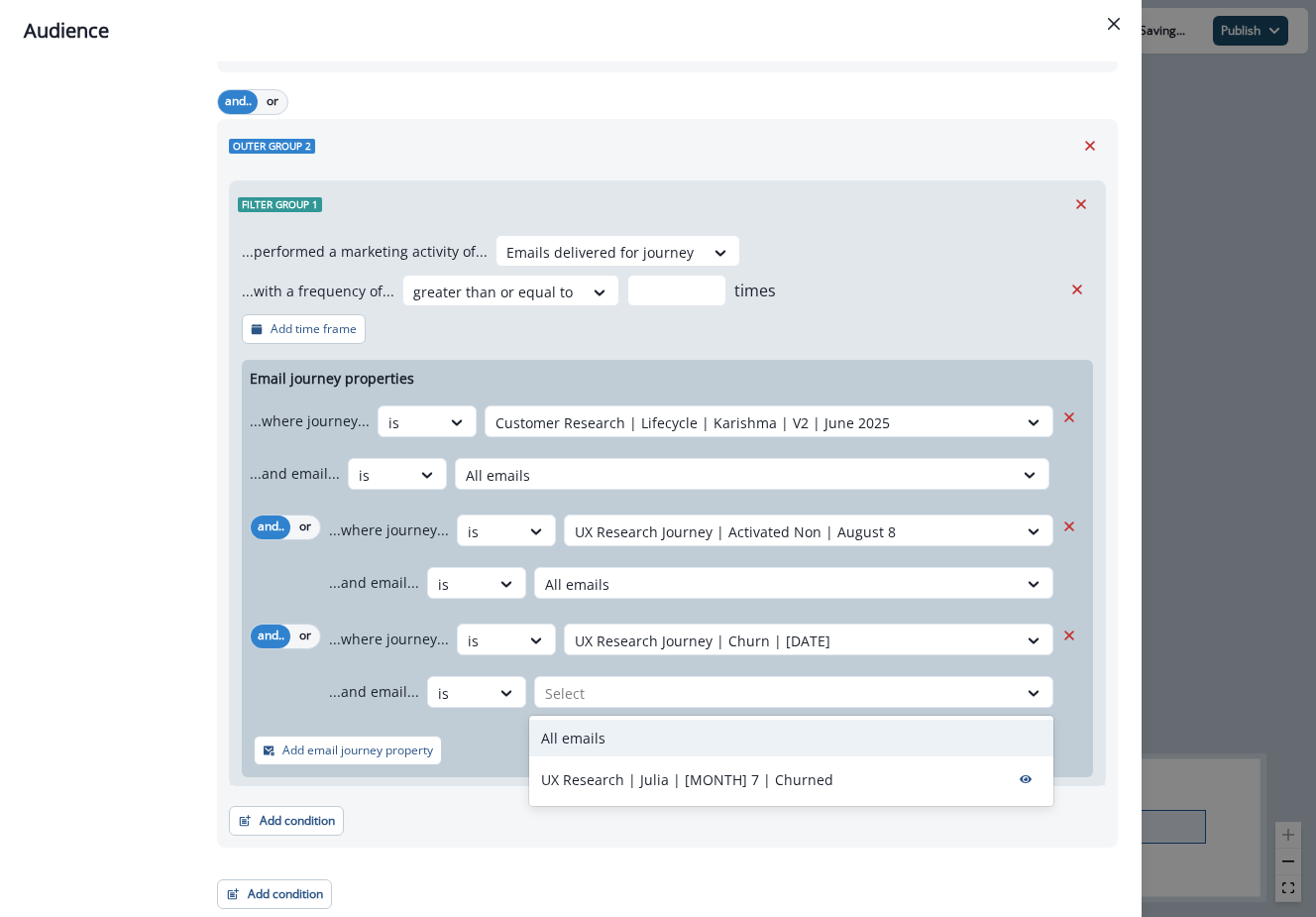click on "All emails" at bounding box center [791, 738] 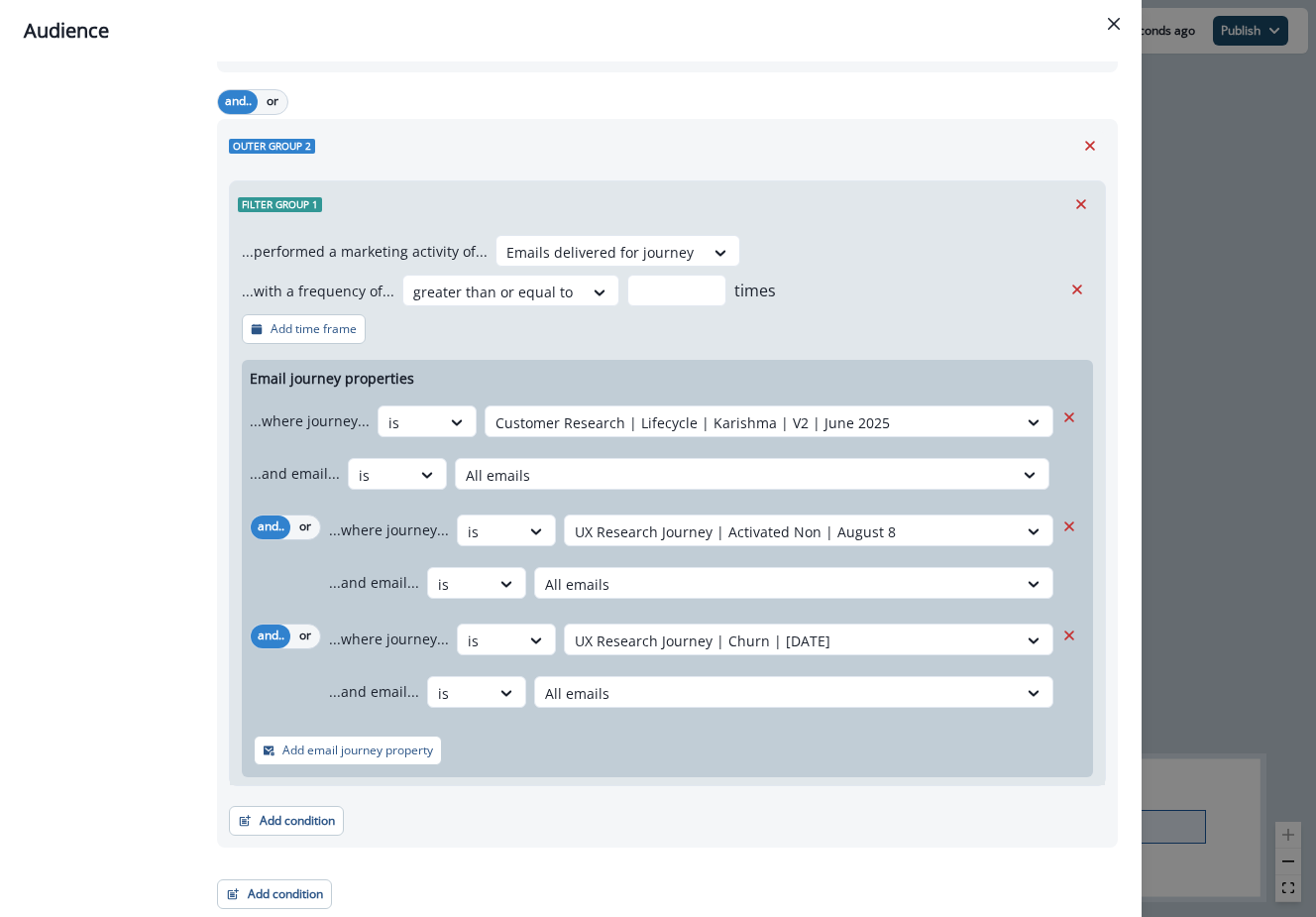 click on "Add email journey property" at bounding box center [358, 750] 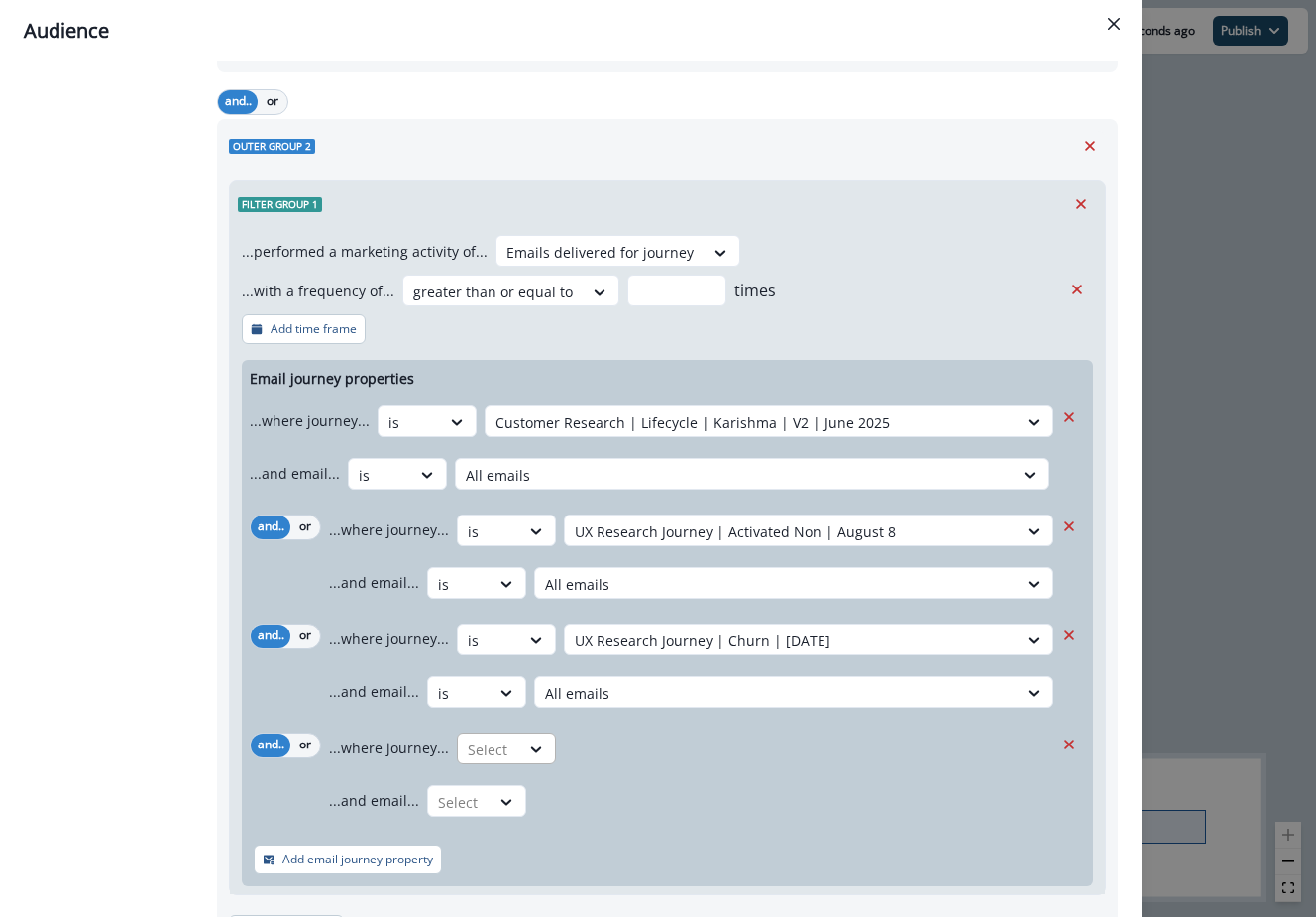 click at bounding box center (409, 422) 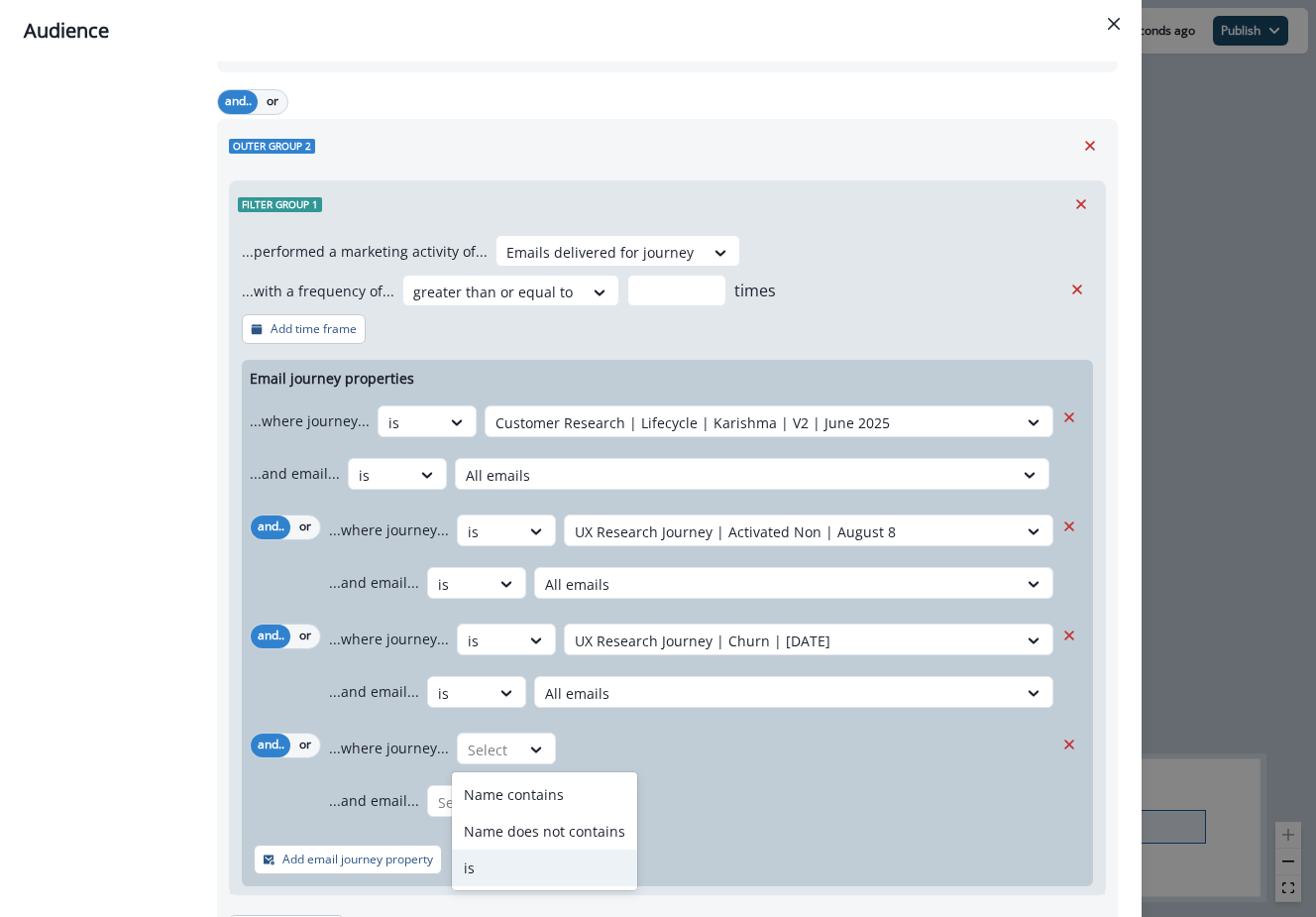 click on "is" at bounding box center (544, 867) 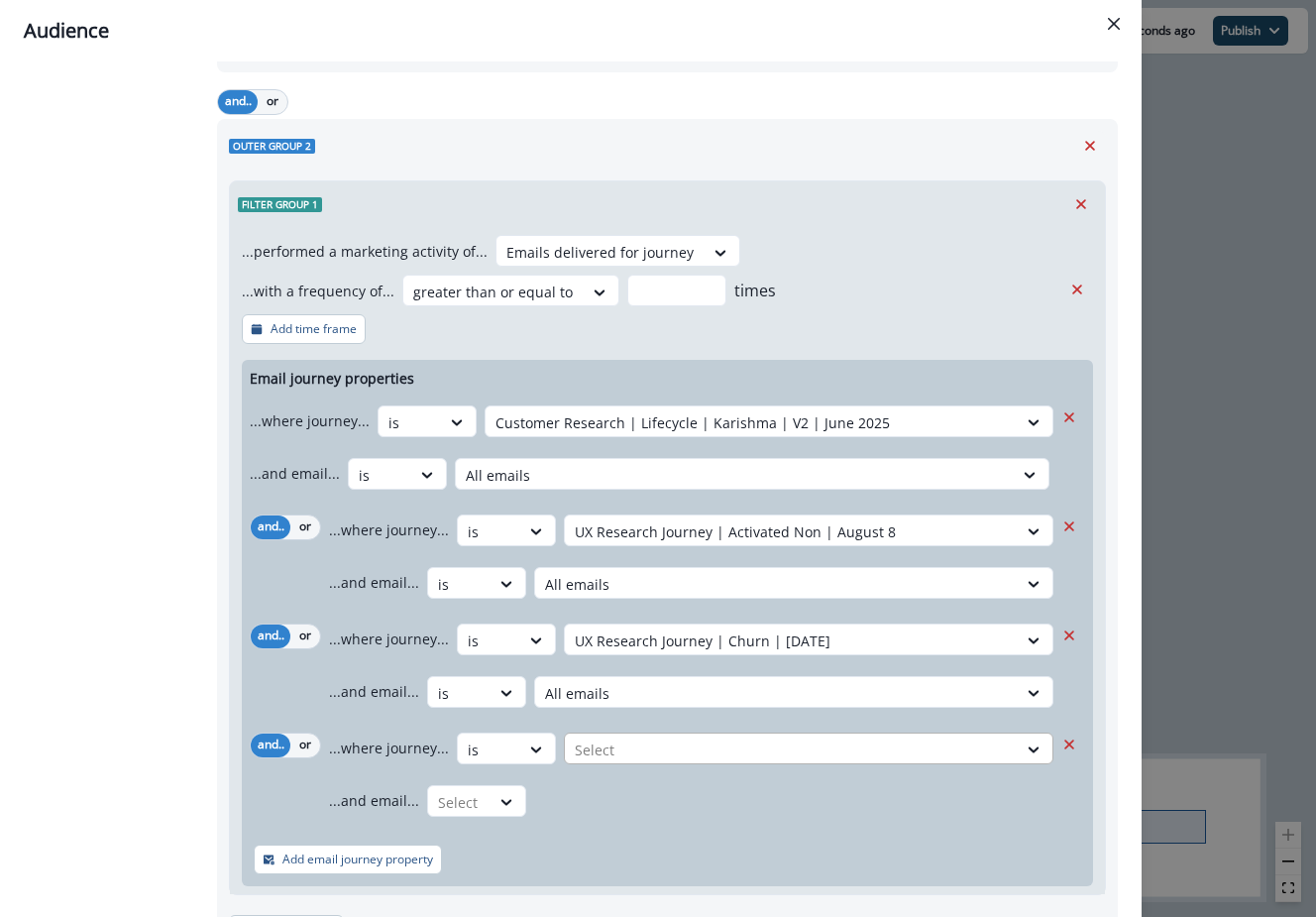 click at bounding box center (751, 422) 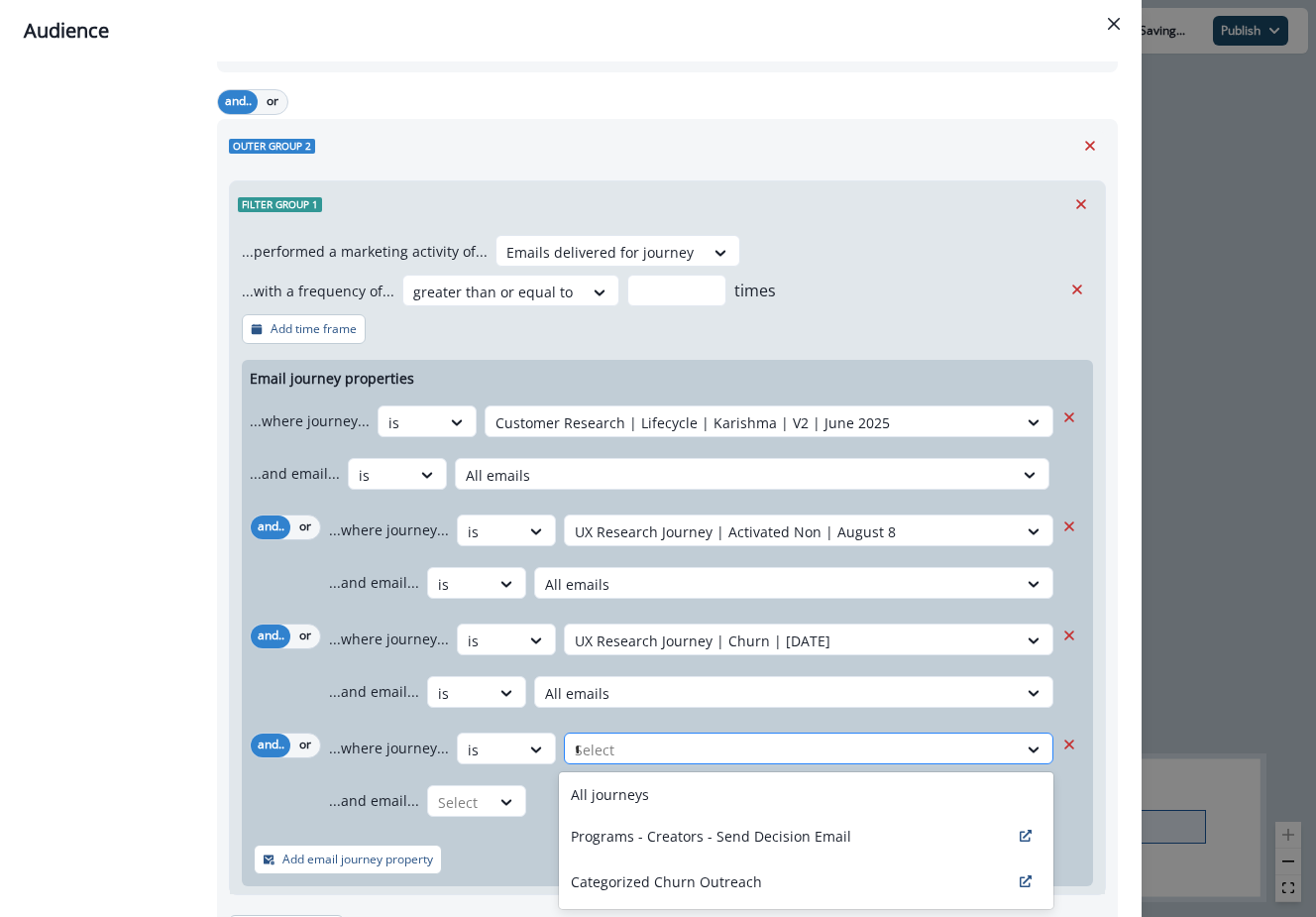 type on "**" 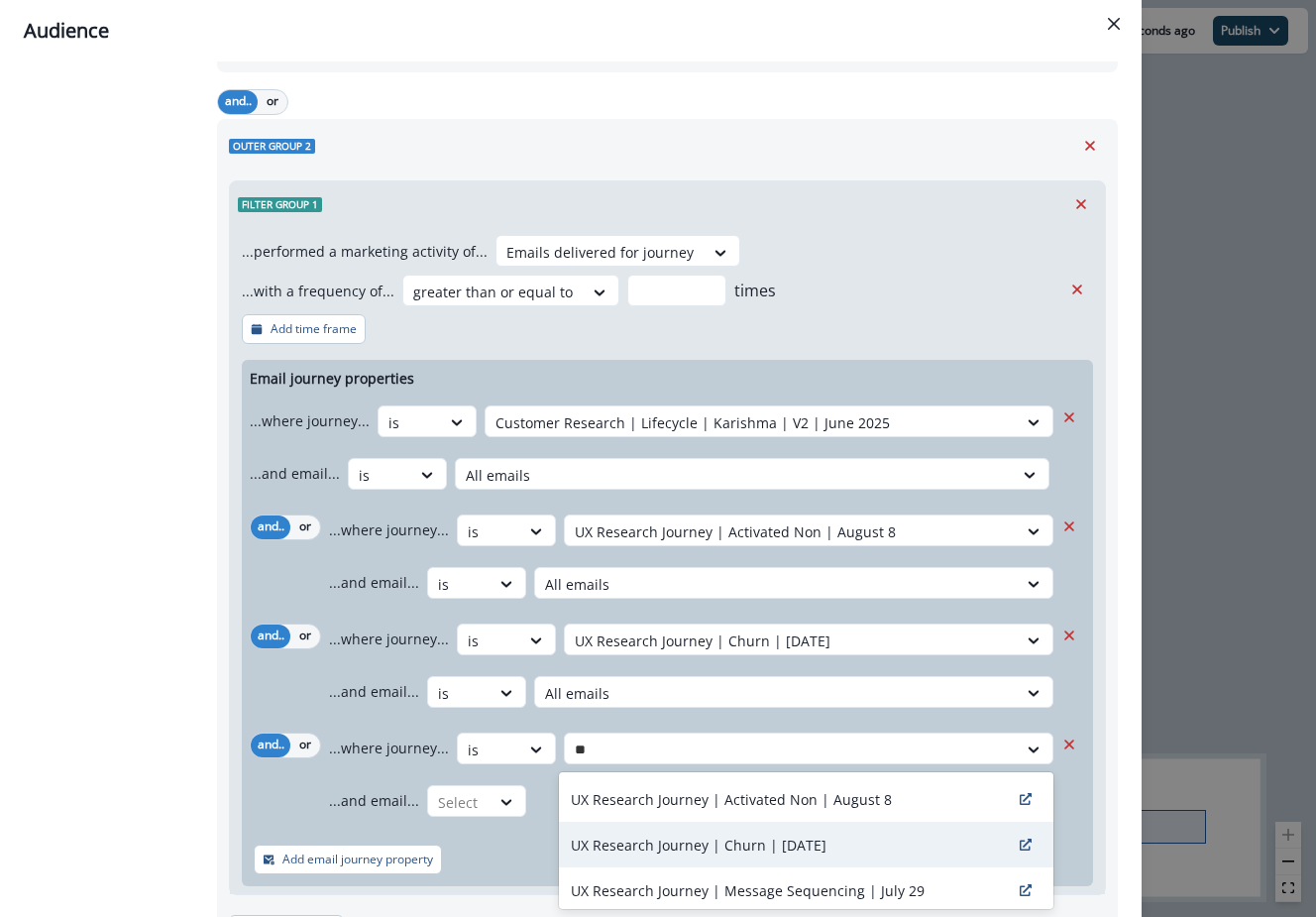 scroll, scrollTop: 57, scrollLeft: 0, axis: vertical 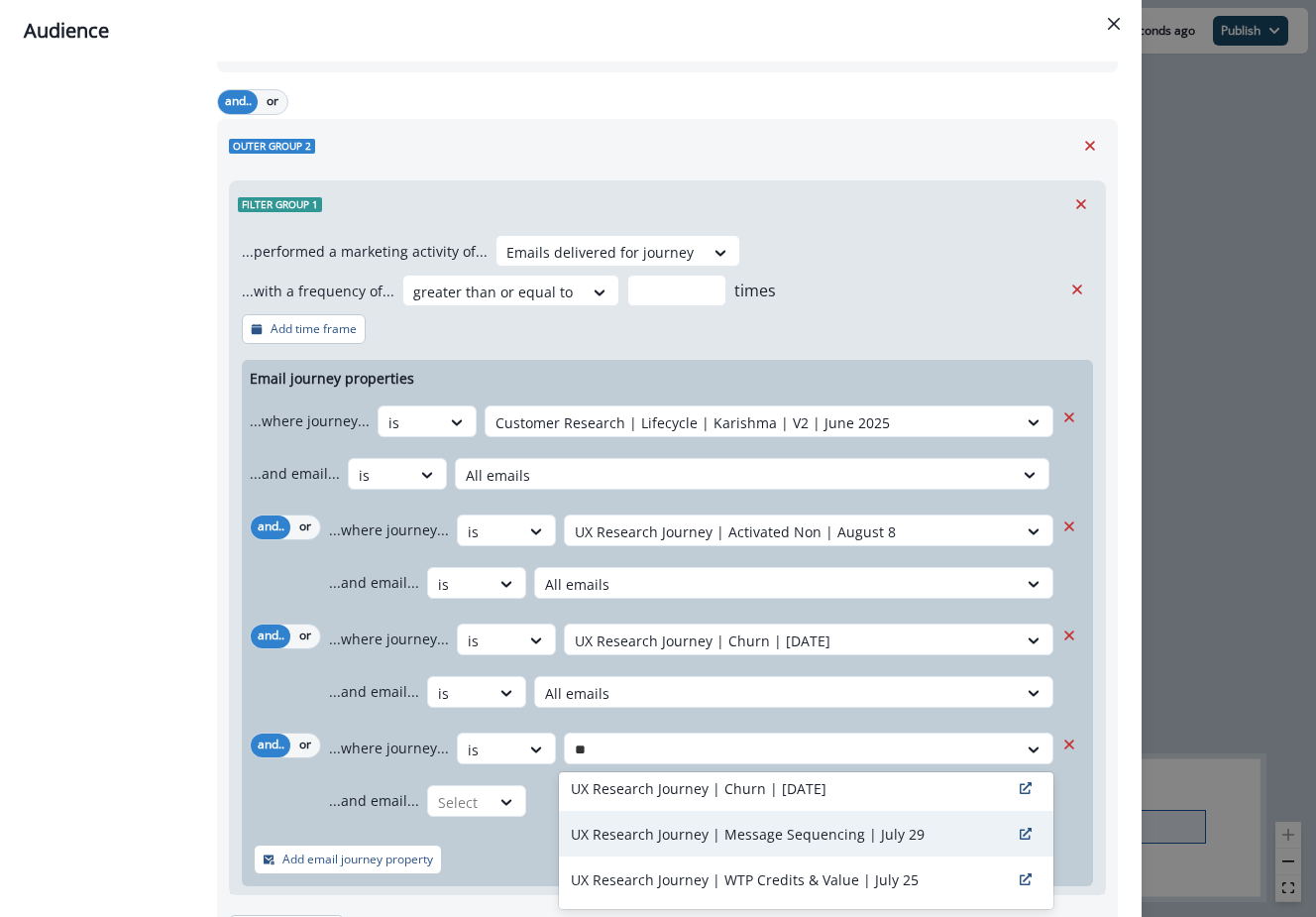 click on "UX Research Journey | Message Sequencing | July 29" at bounding box center [747, 834] 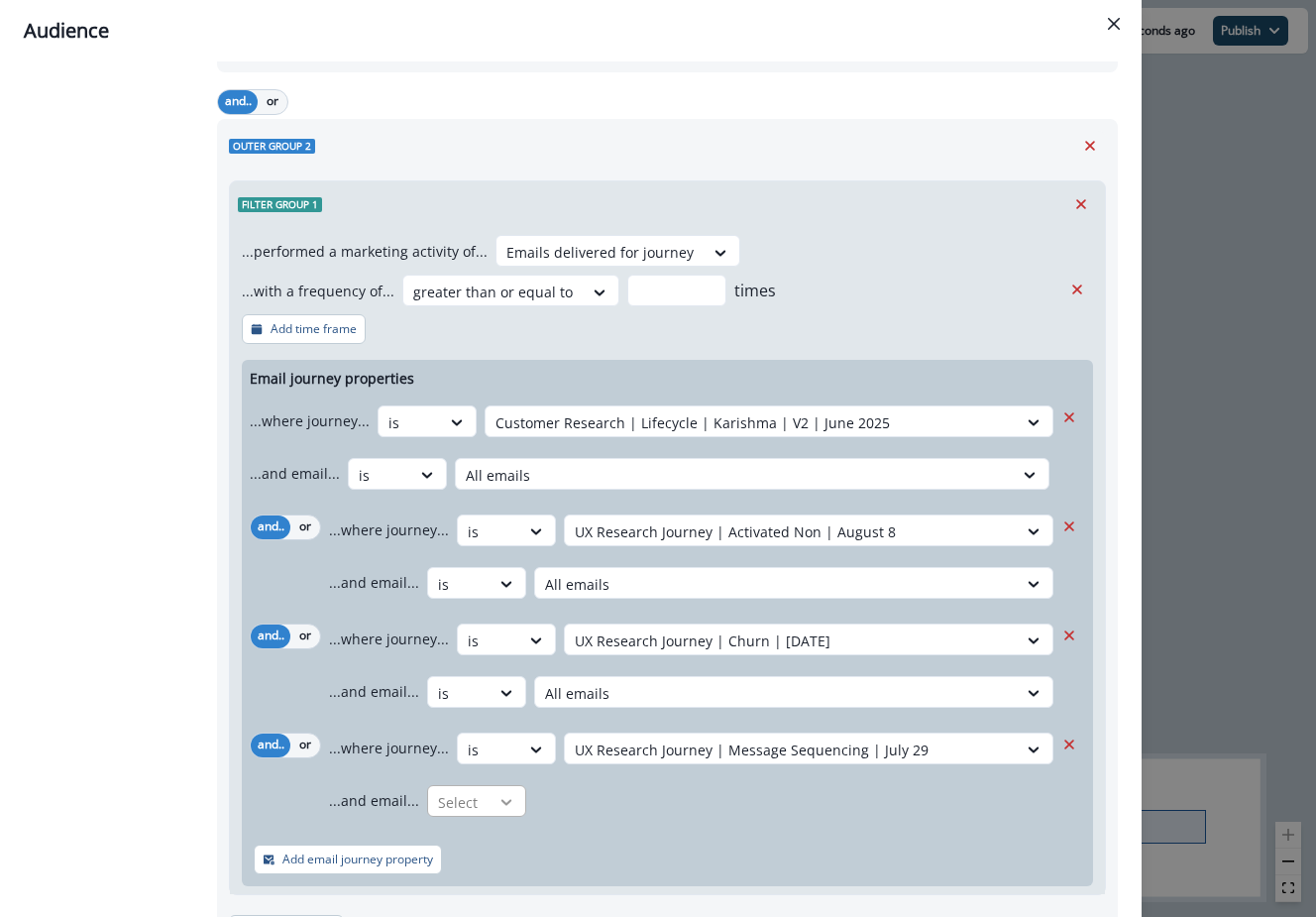 click 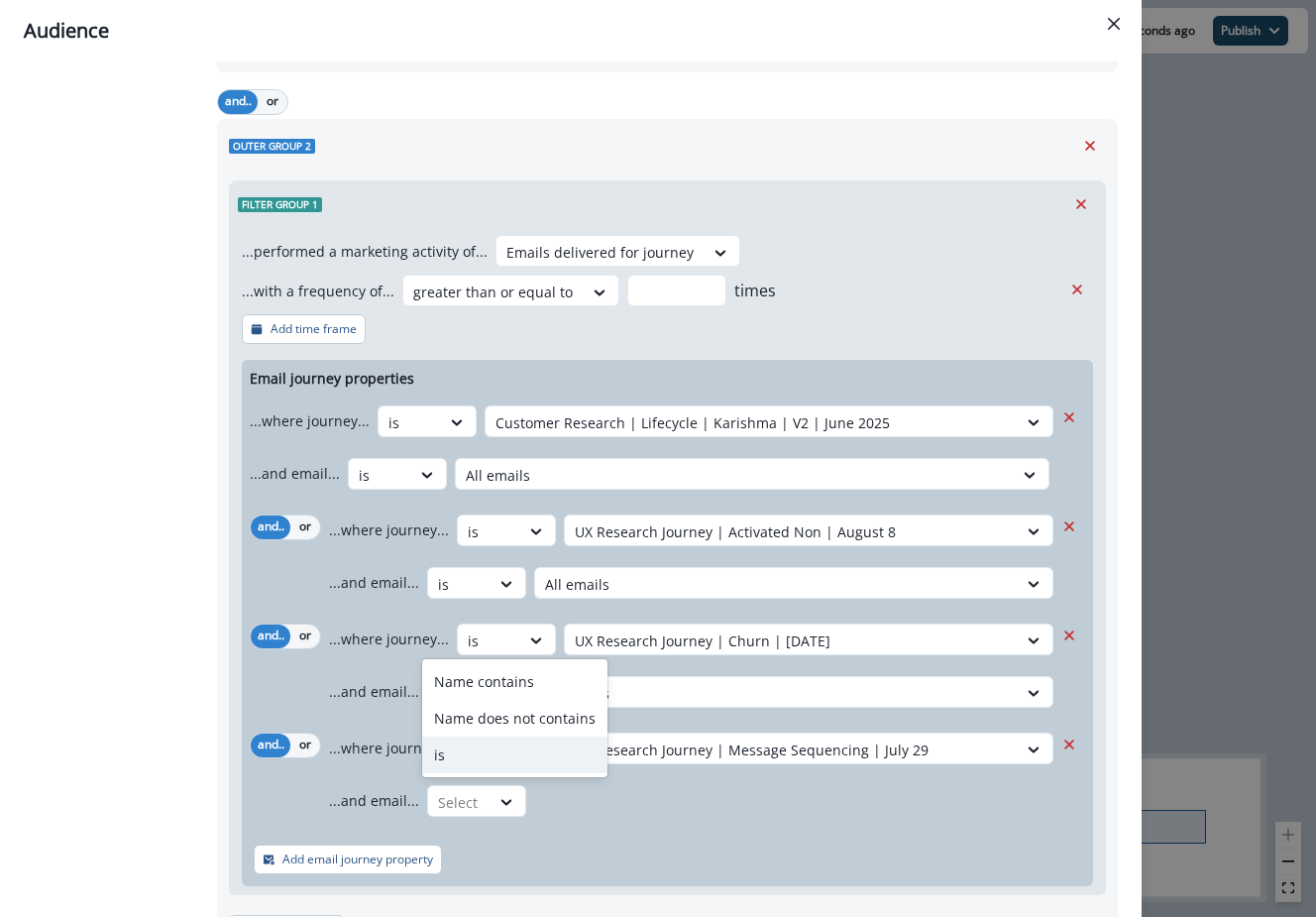 click on "is" at bounding box center [514, 754] 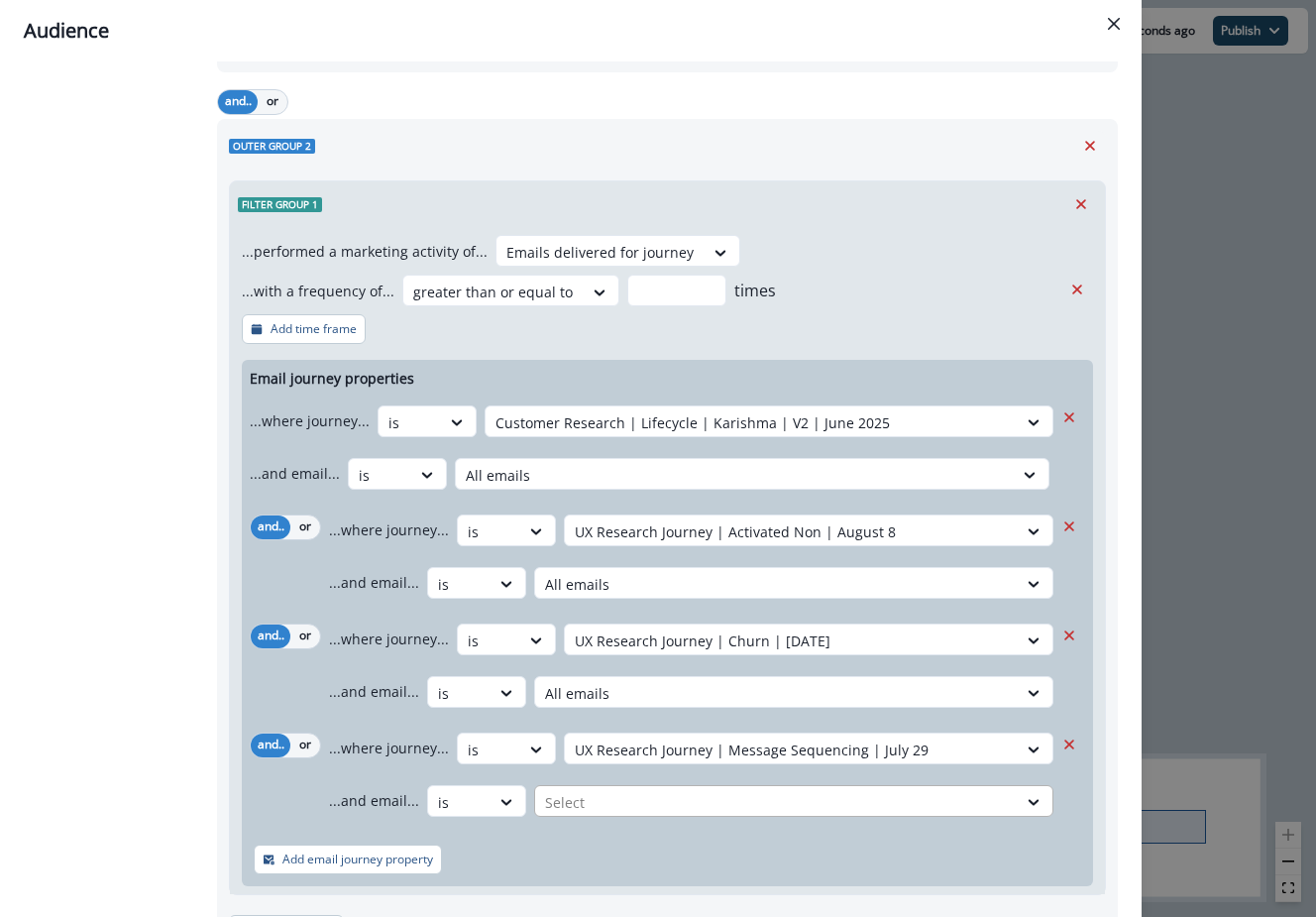 click at bounding box center [751, 422] 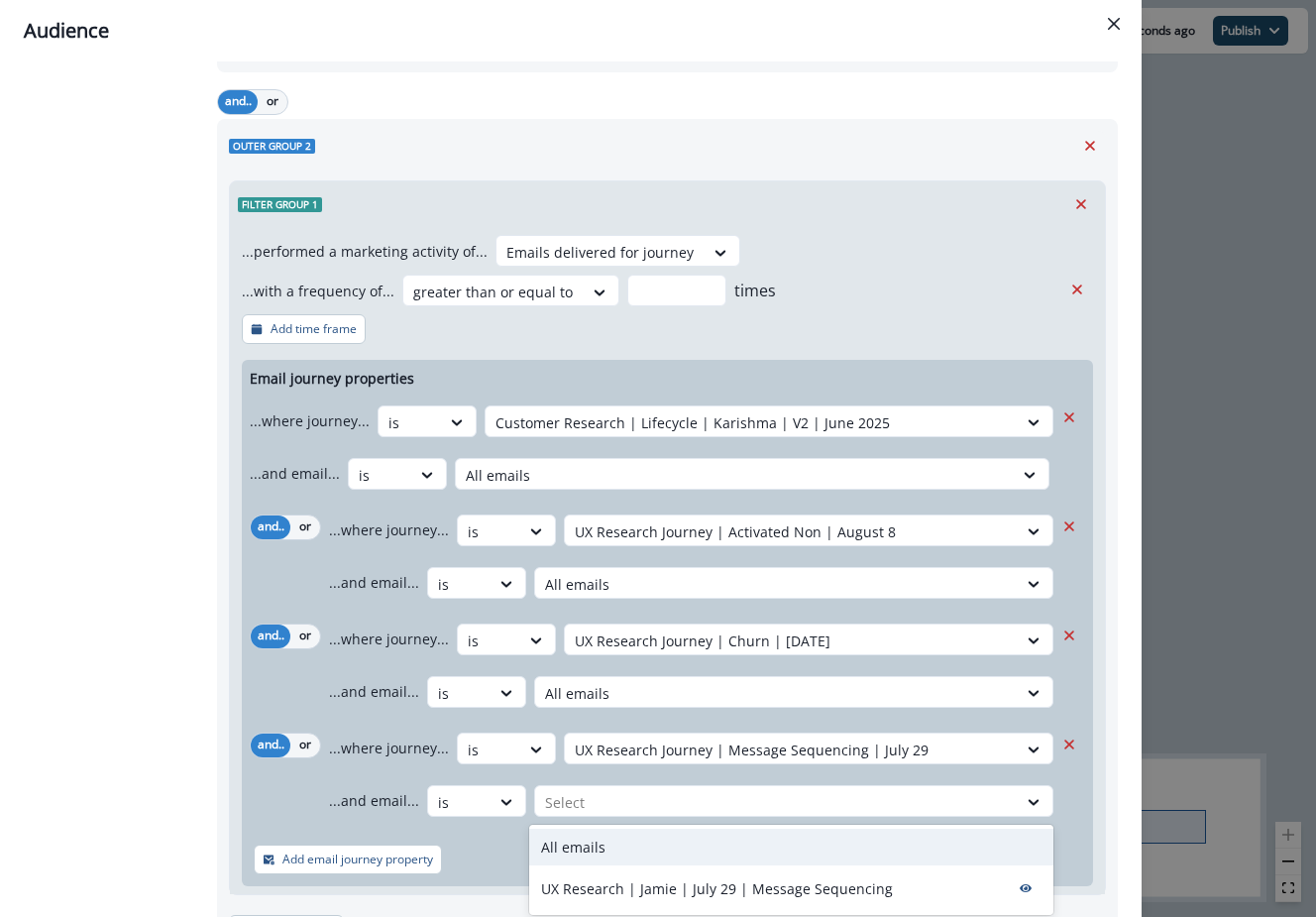 click on "All emails" at bounding box center (791, 847) 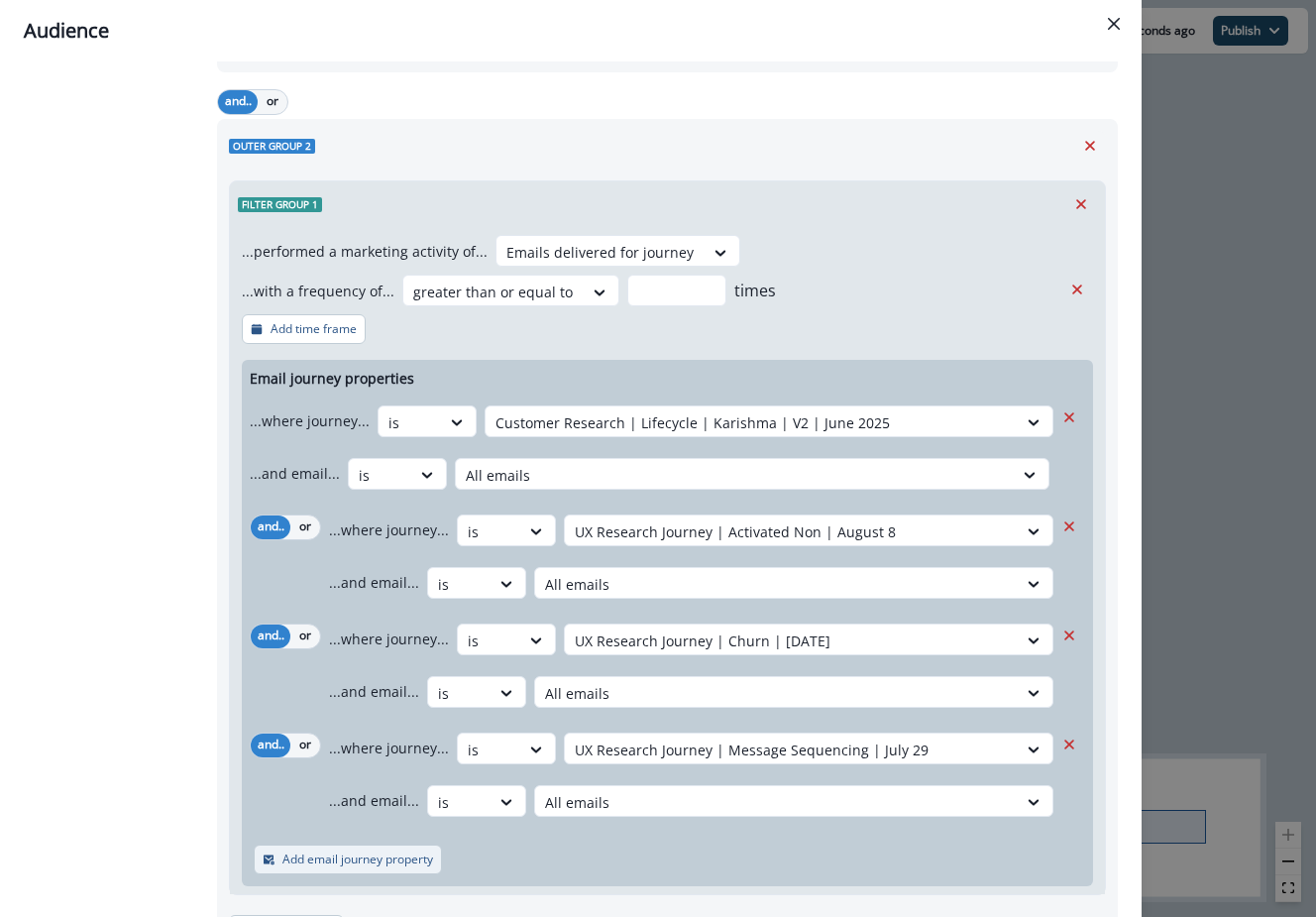 click on "Add email journey property" at bounding box center [358, 860] 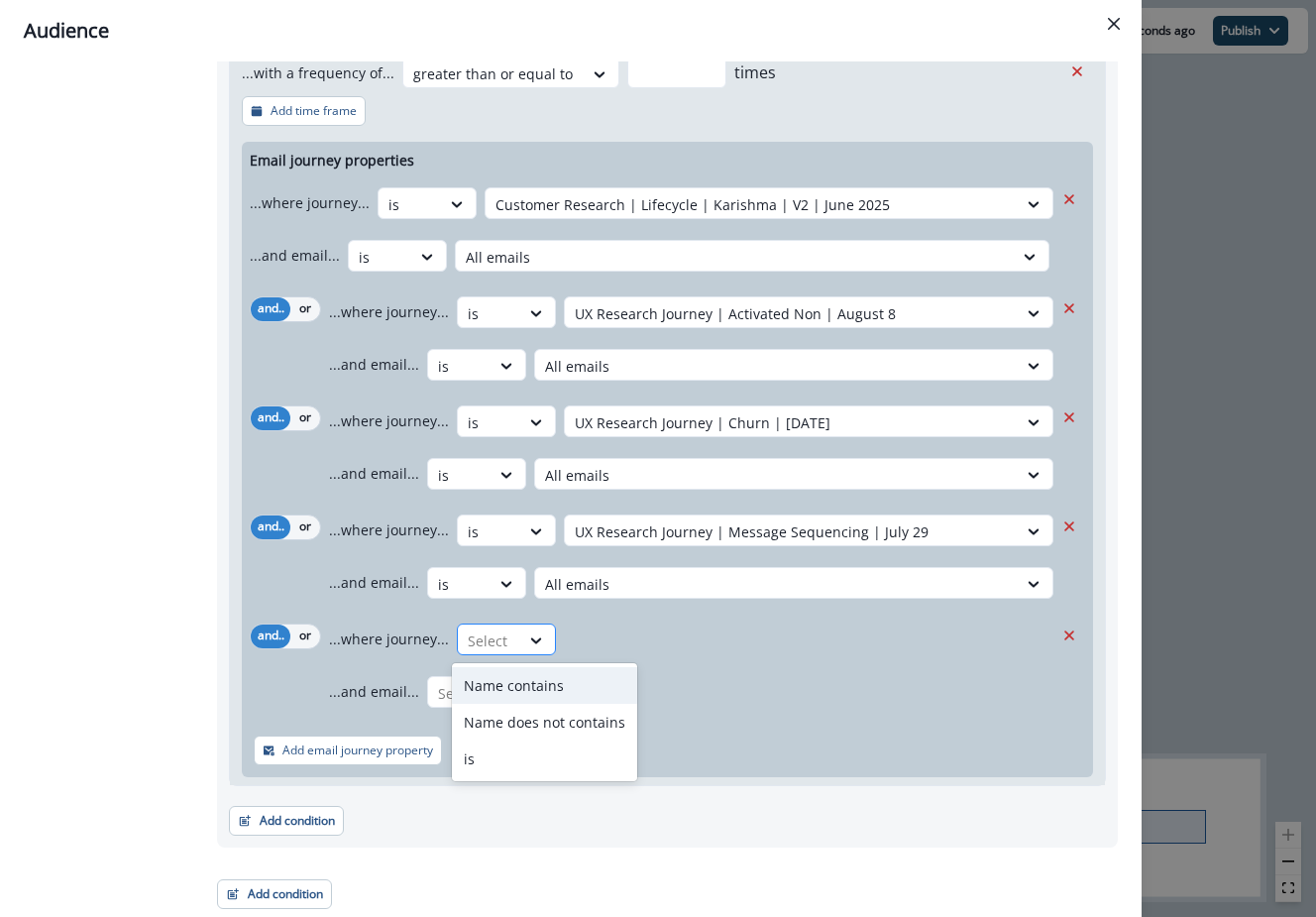 click at bounding box center [489, 640] 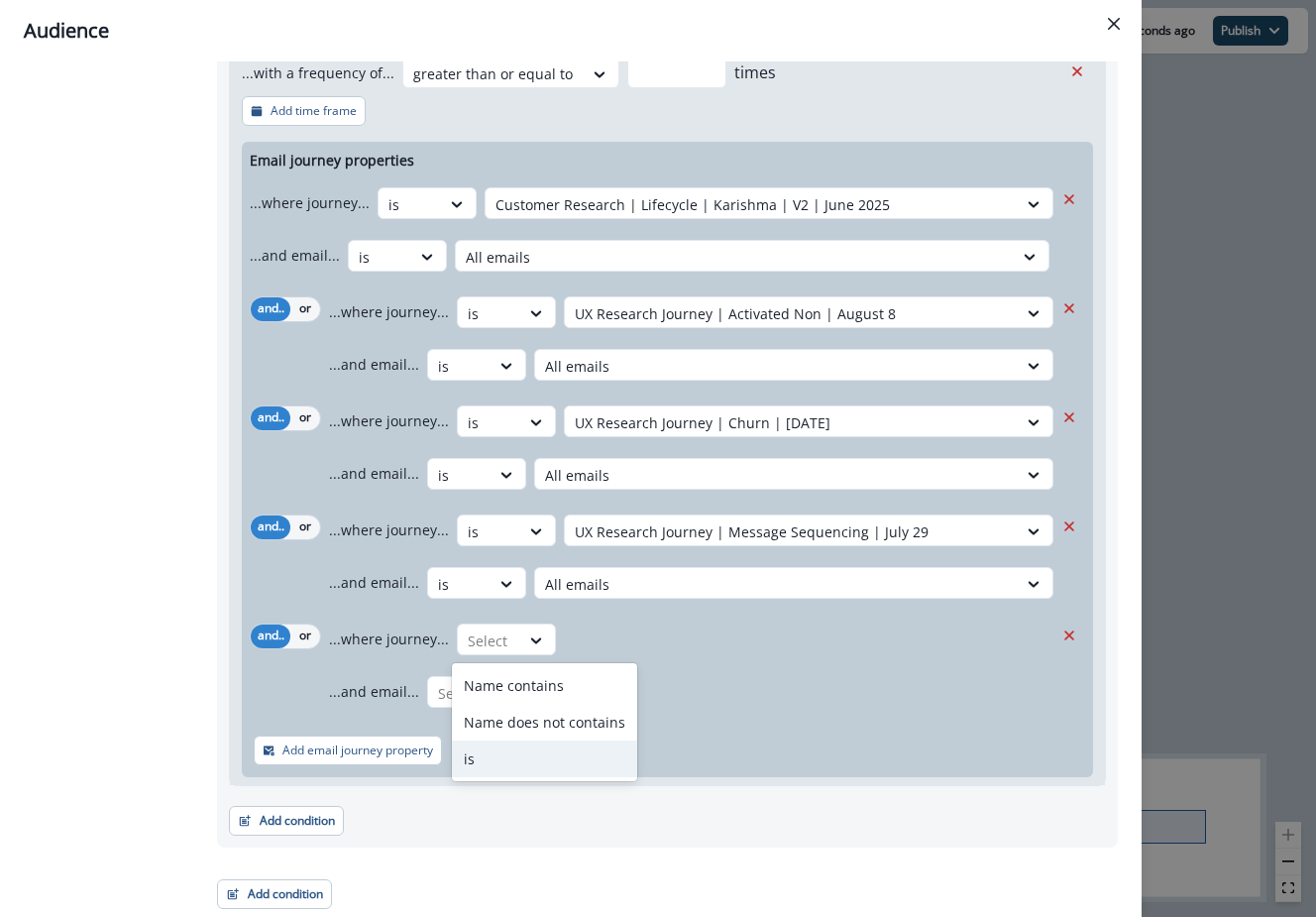 click on "is" at bounding box center (544, 758) 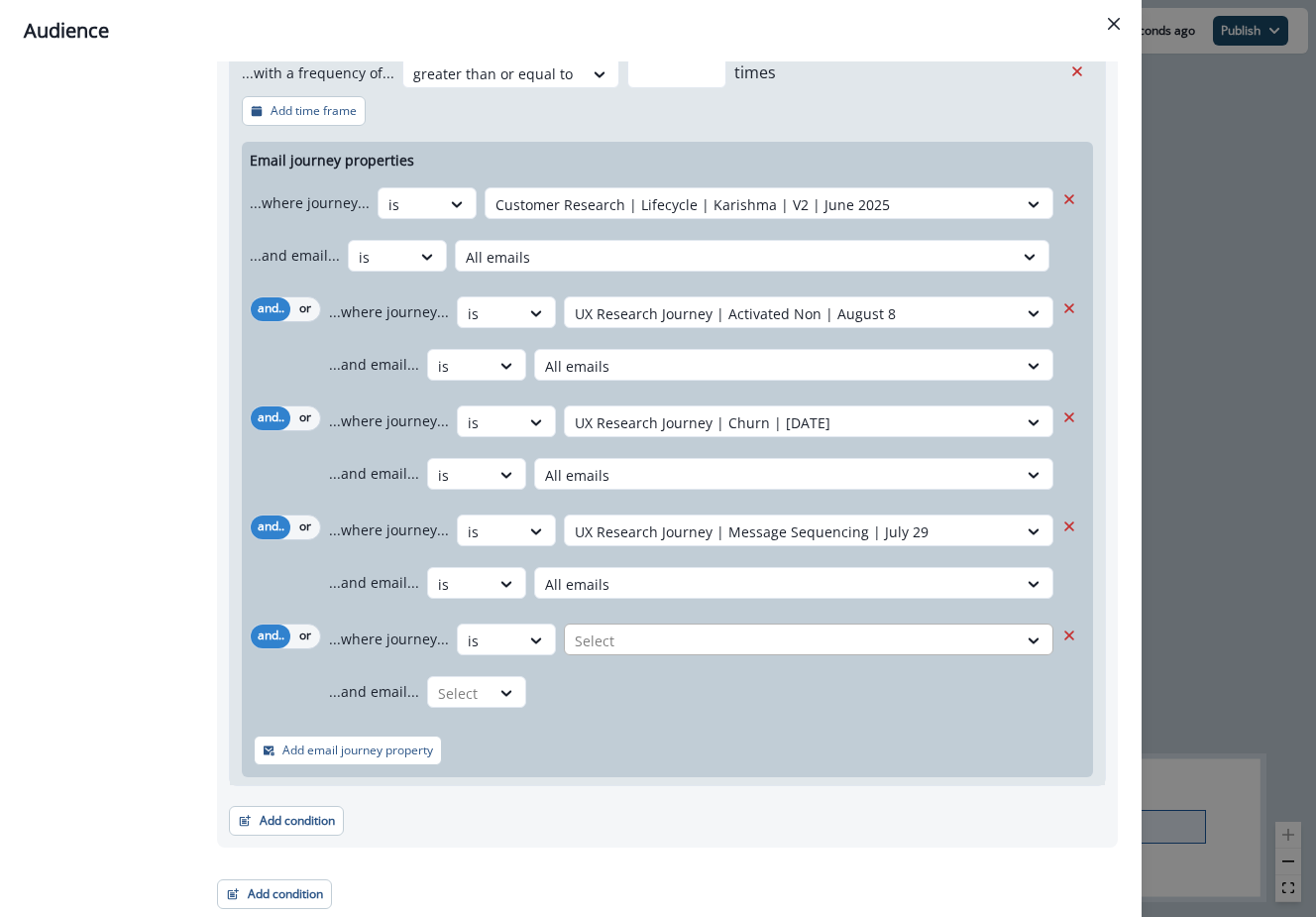click at bounding box center (751, 204) 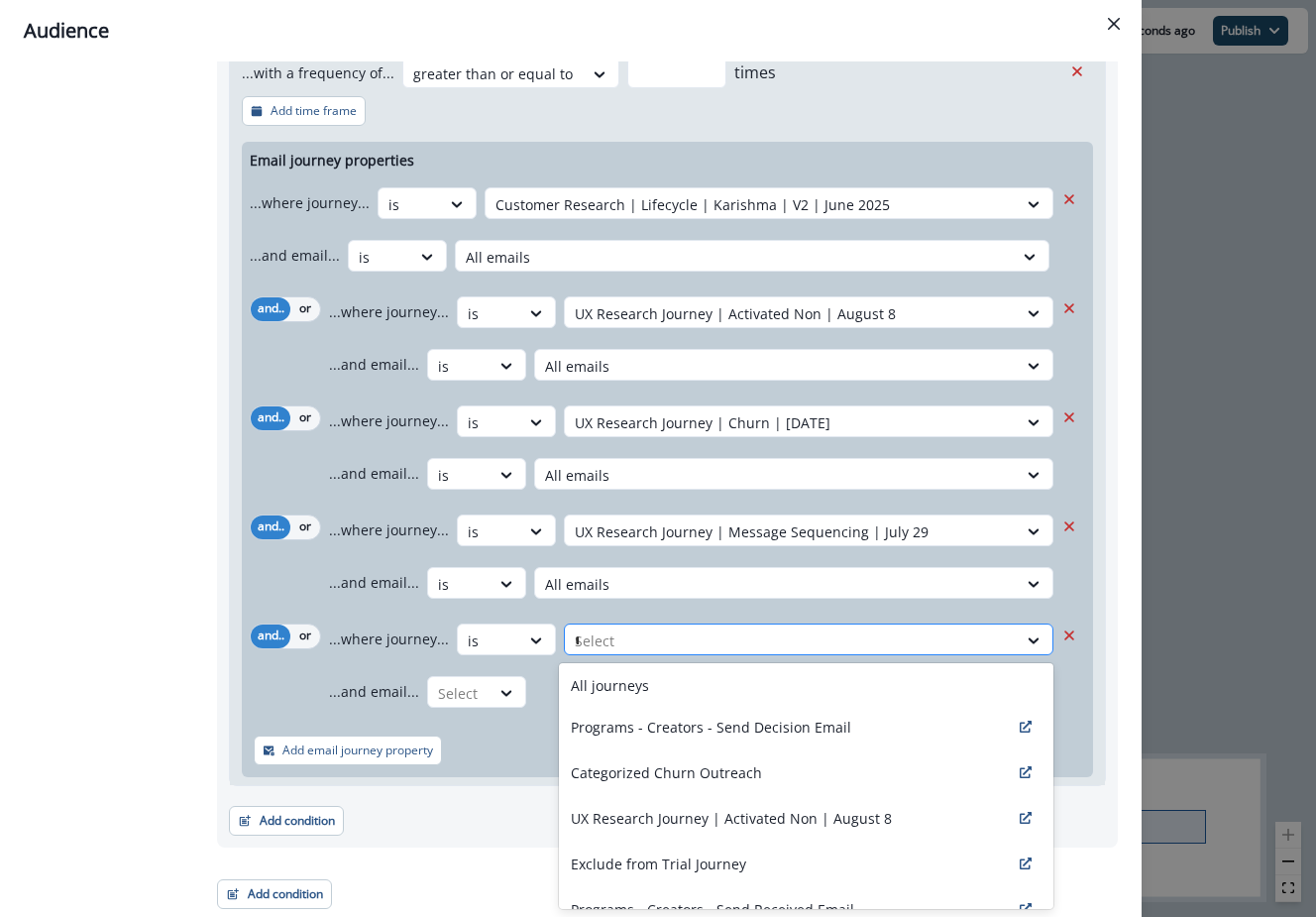 type on "**" 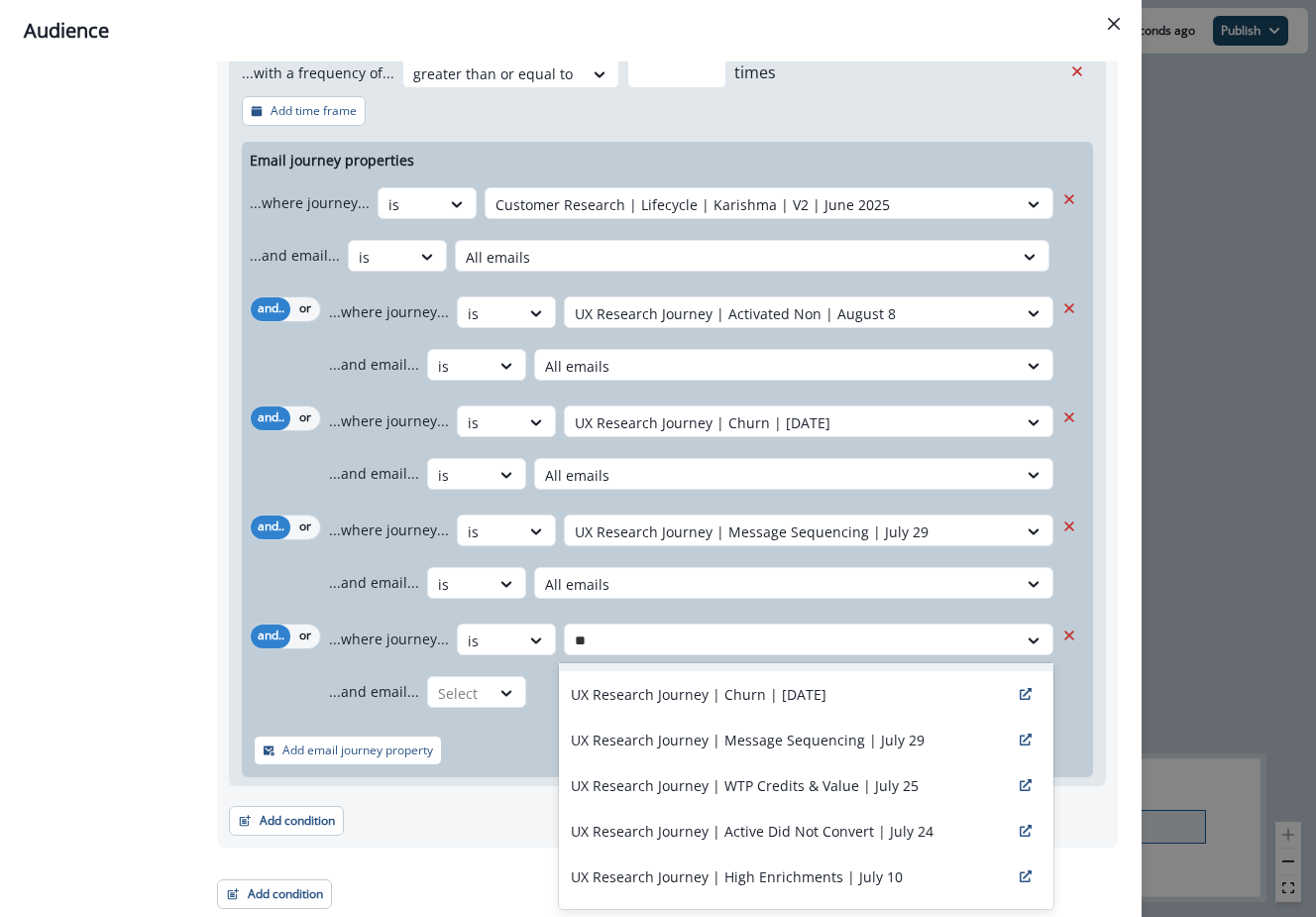 scroll, scrollTop: 44, scrollLeft: 0, axis: vertical 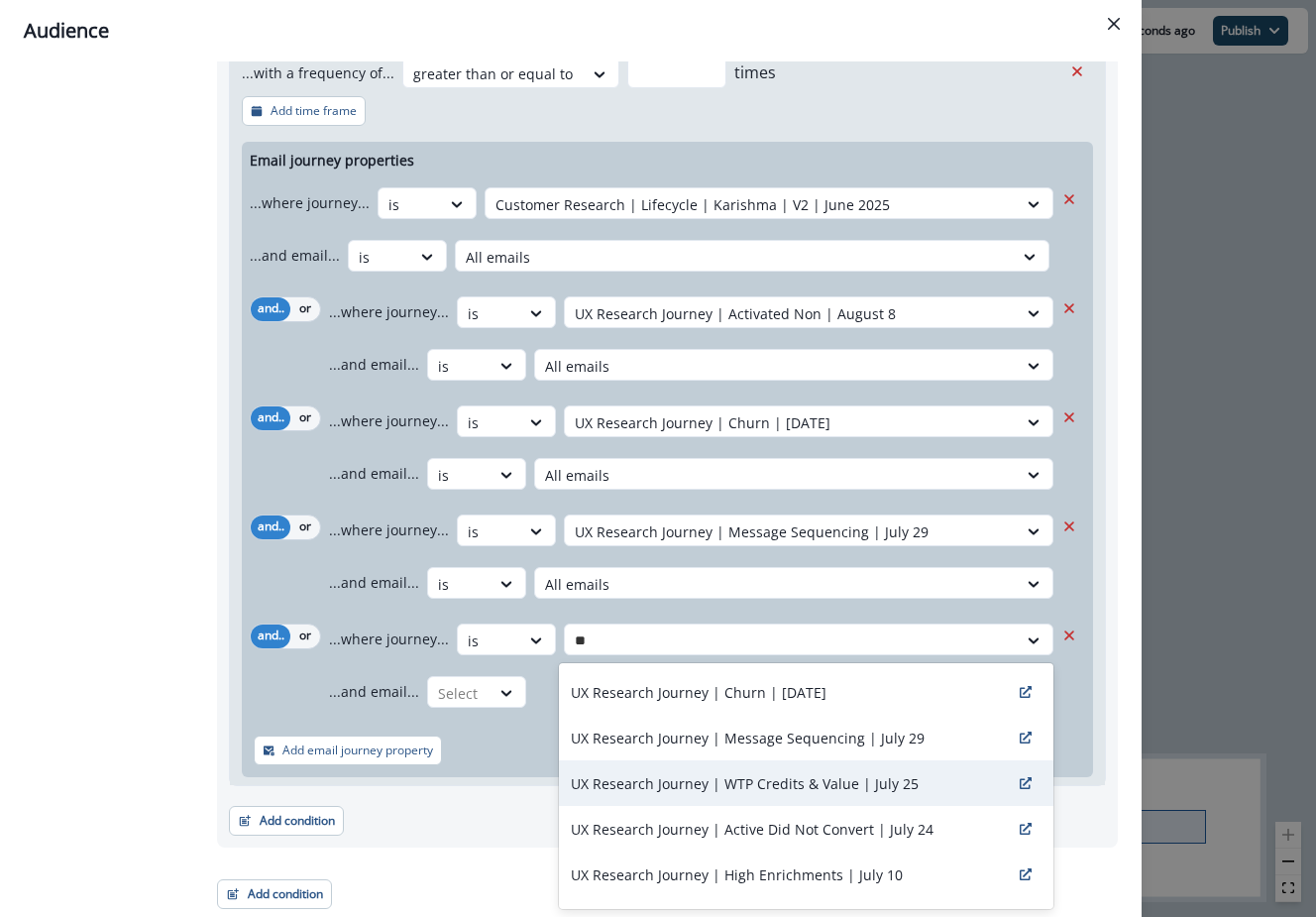 click on "UX Research Journey | WTP Credits & Value | July 25" at bounding box center [744, 783] 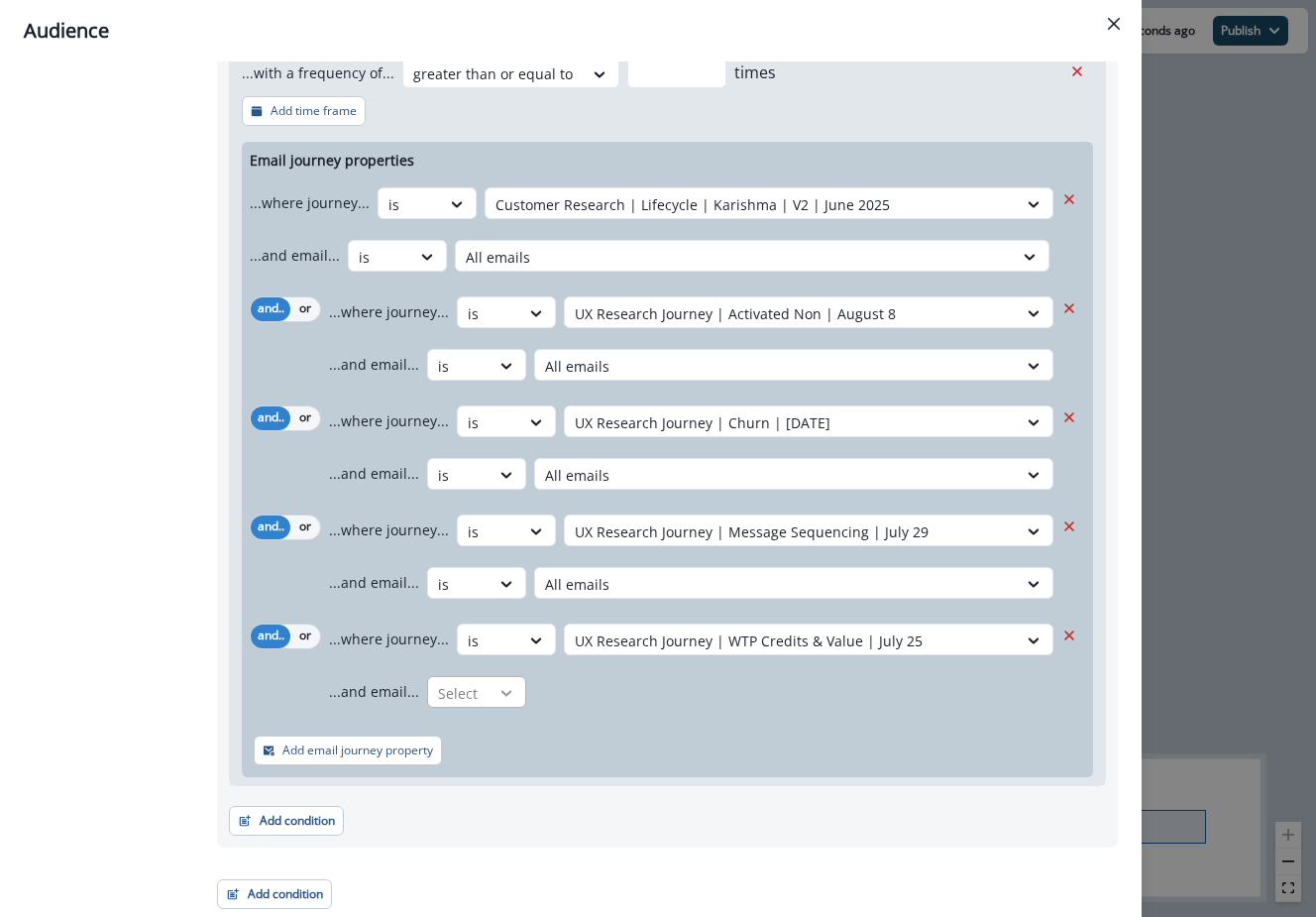 click at bounding box center [457, 204] 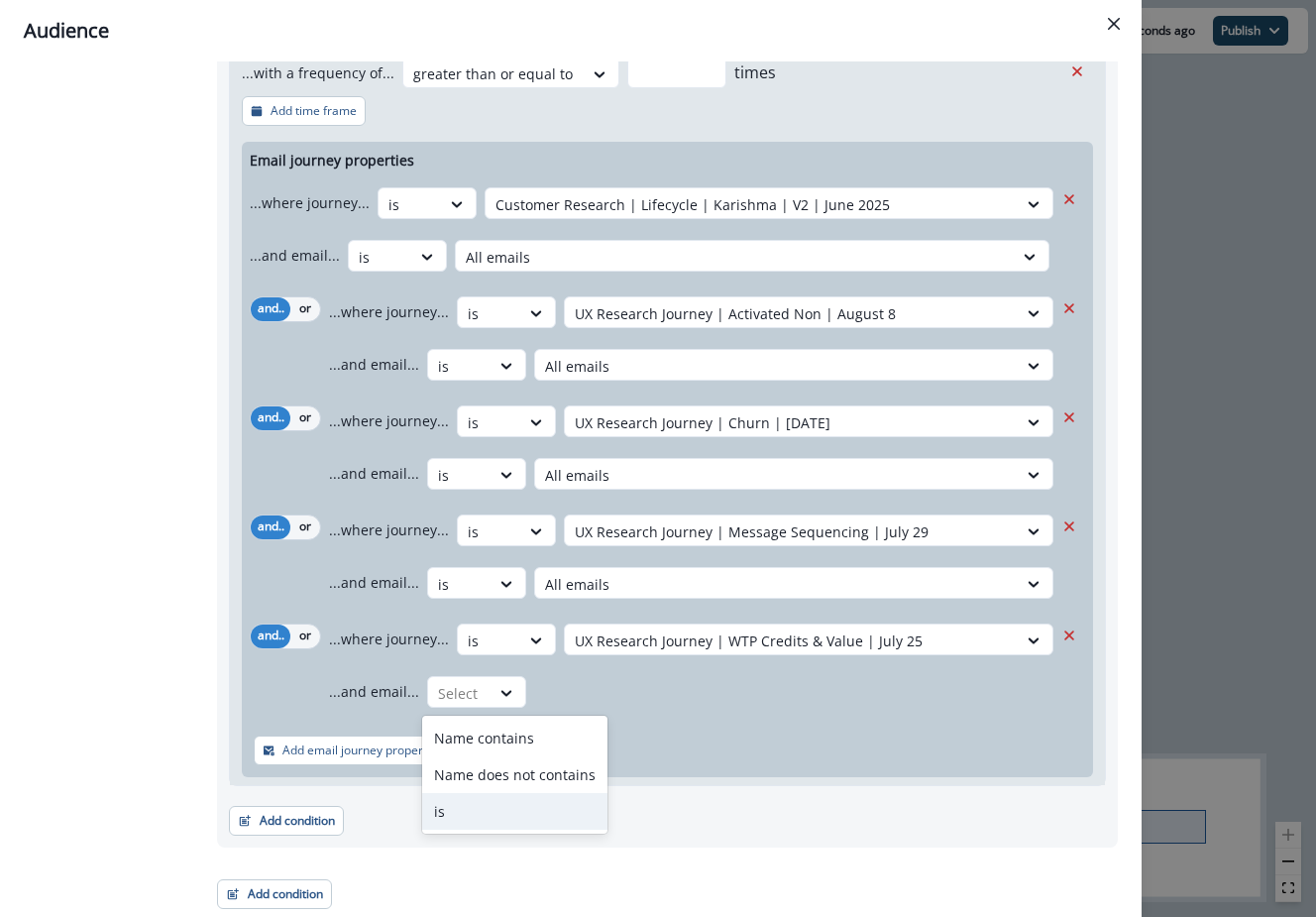 click on "is" at bounding box center (514, 811) 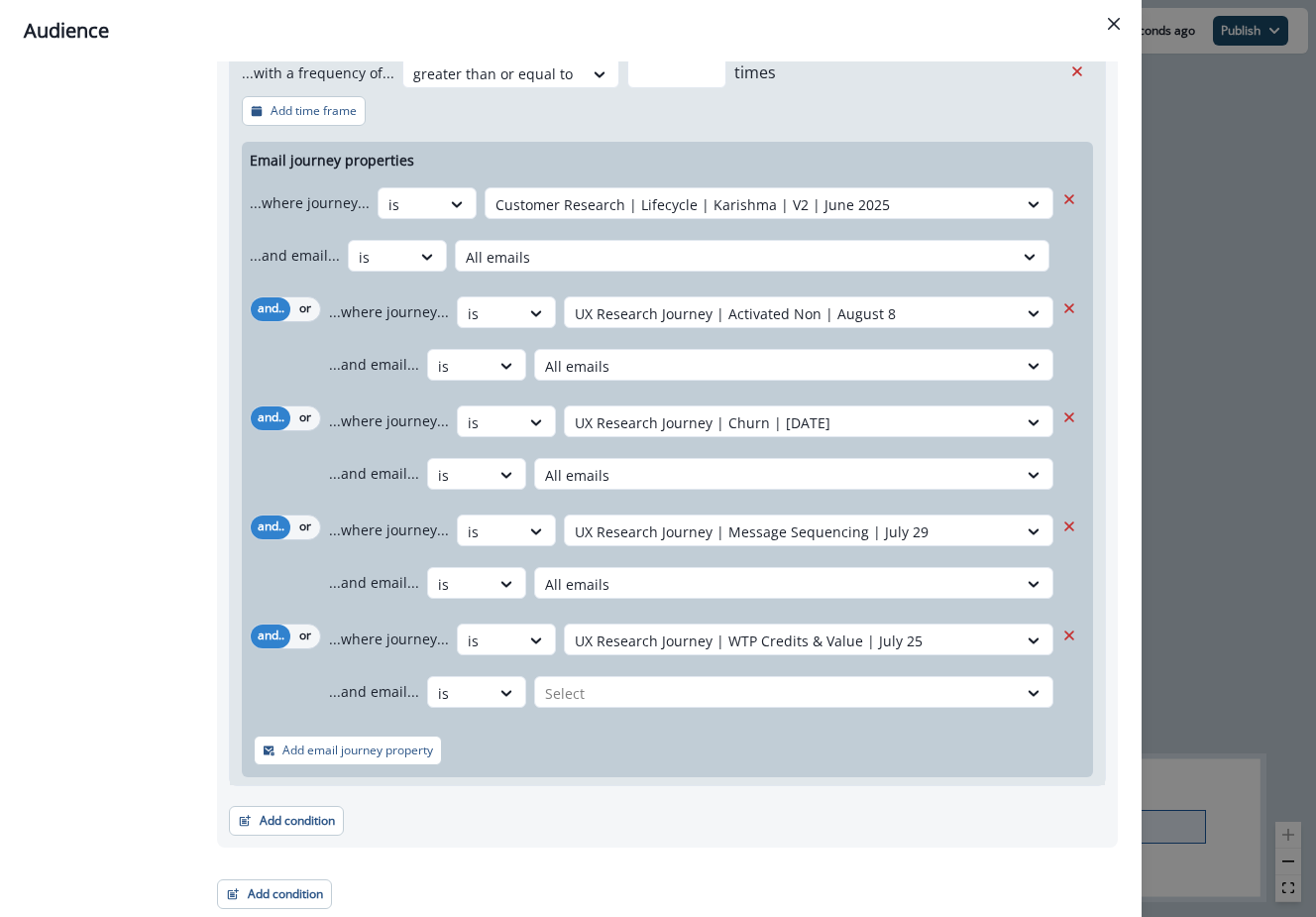 click on "...and email... option is, selected. is Select" at bounding box center [691, 691] 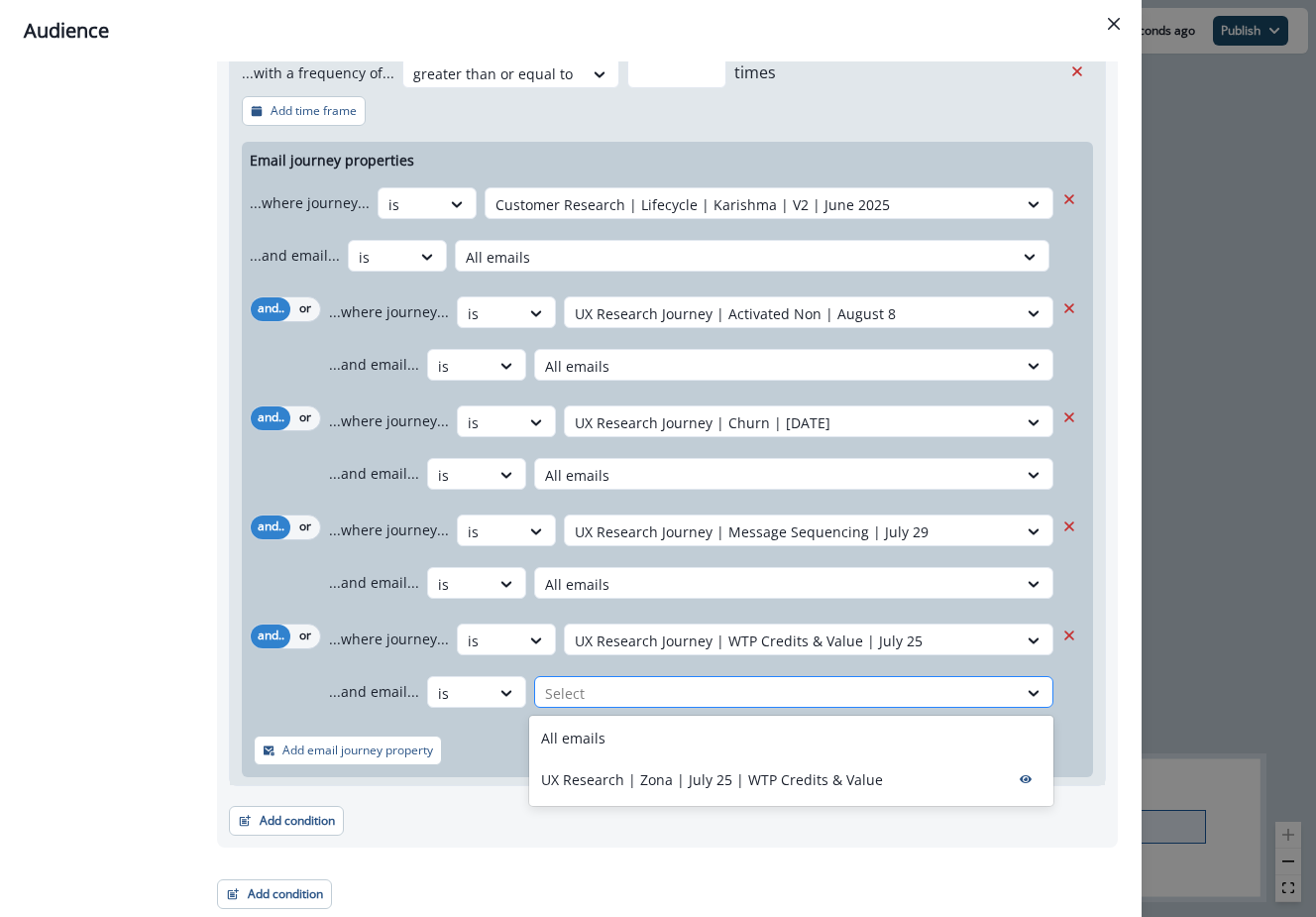 click at bounding box center [776, 693] 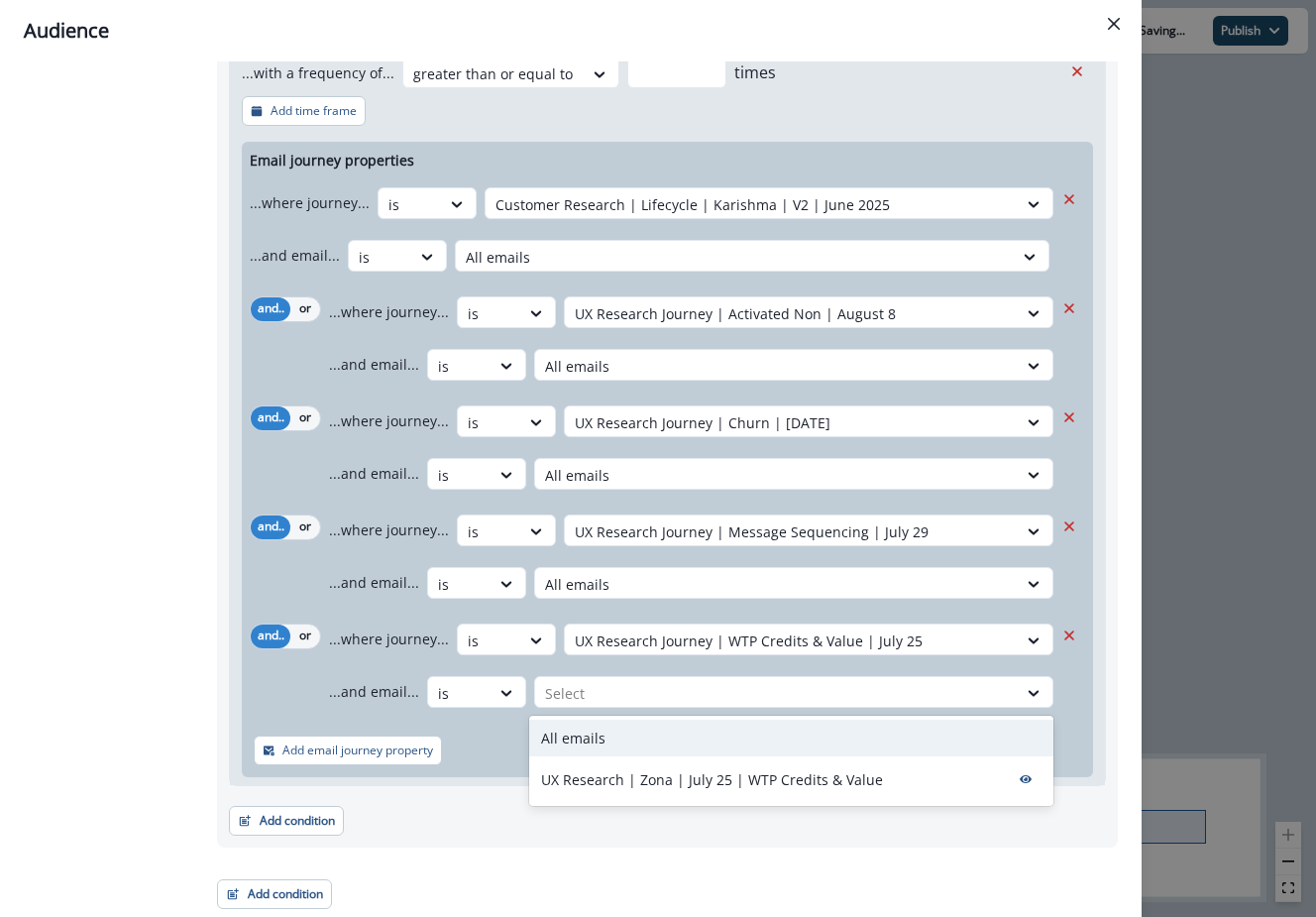 click on "All emails" at bounding box center (791, 738) 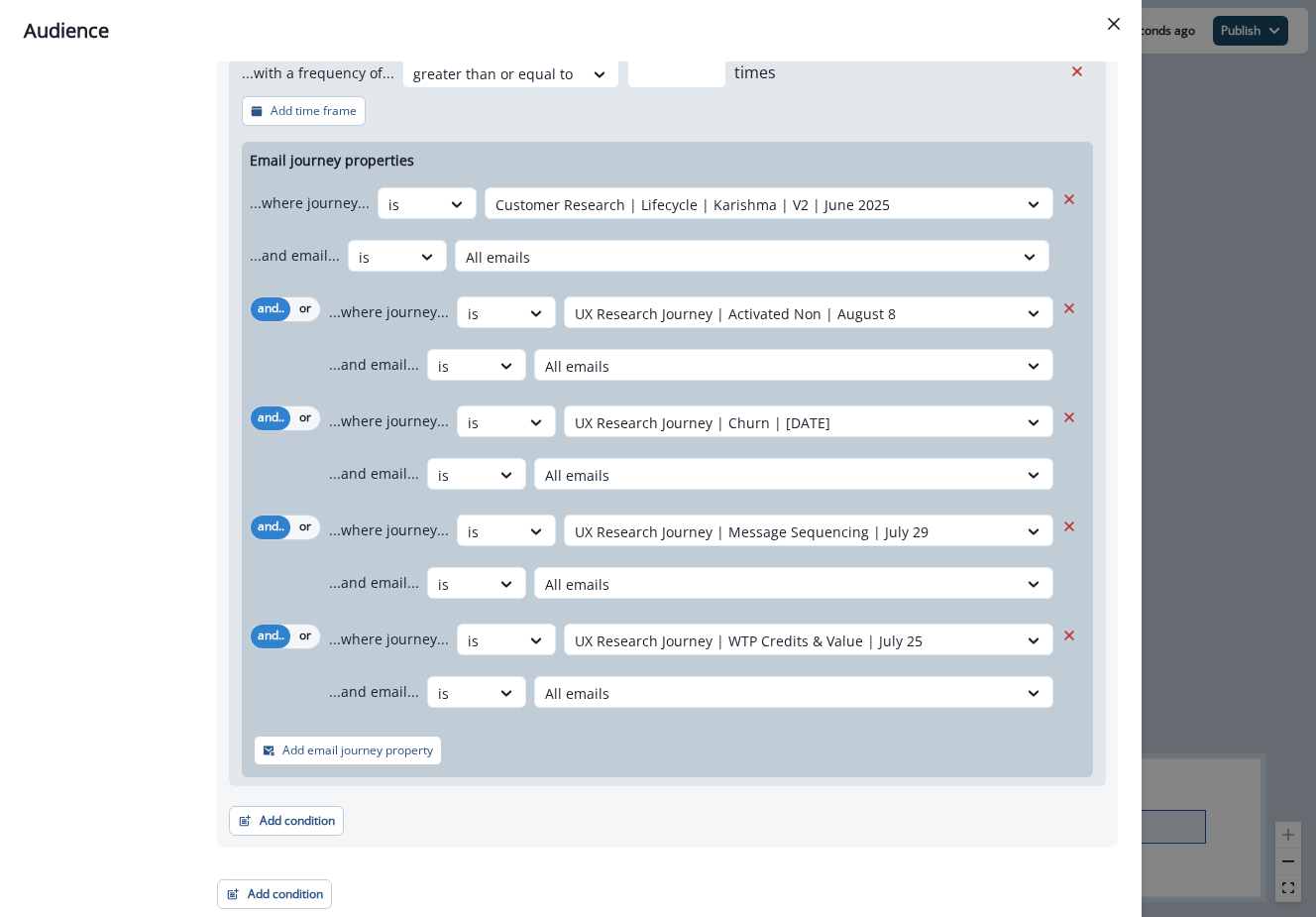 click on "Add email journey property" at bounding box center (667, 750) 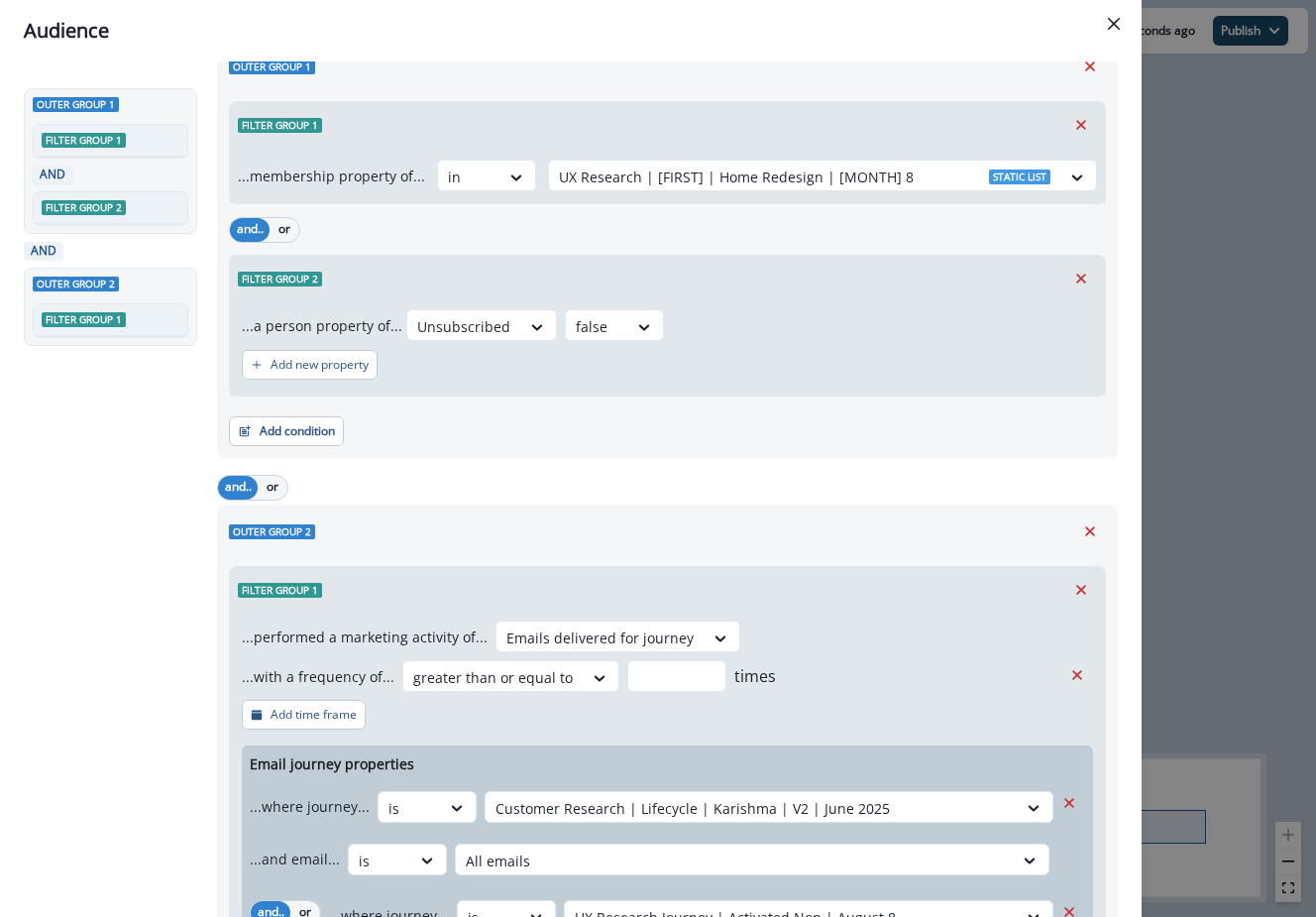 scroll, scrollTop: 0, scrollLeft: 0, axis: both 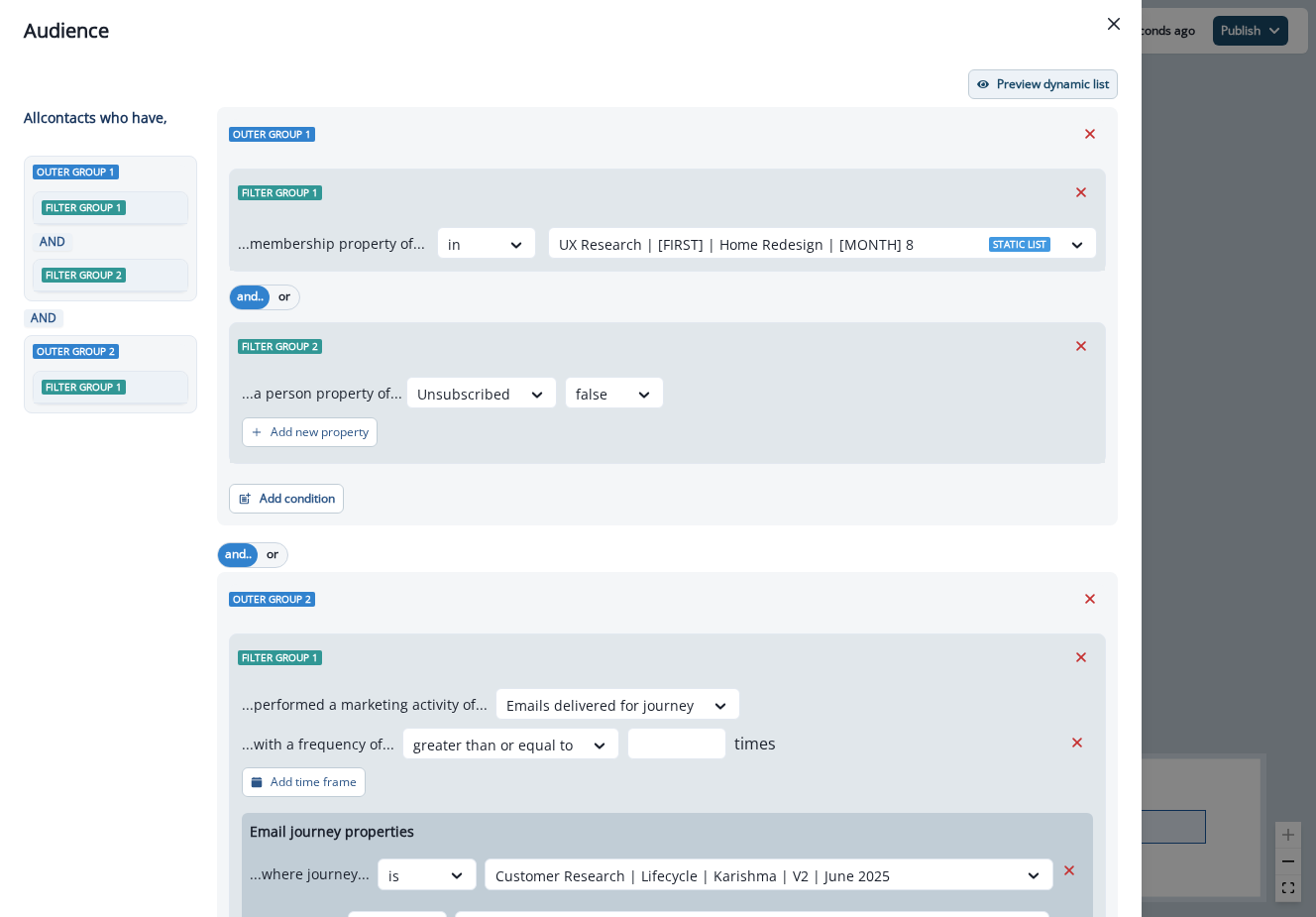 click on "Preview dynamic list" at bounding box center [1042, 84] 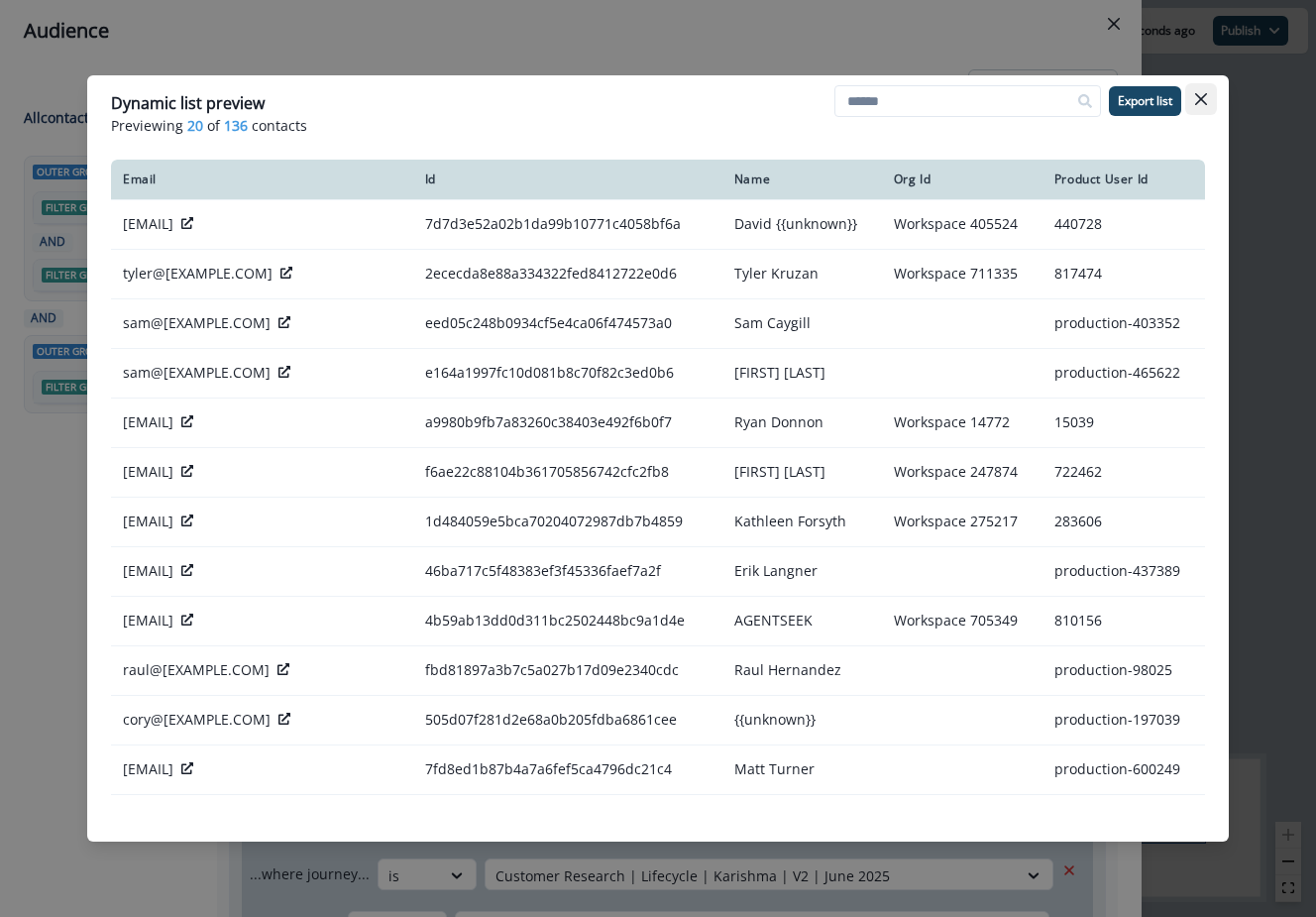 click at bounding box center (1201, 99) 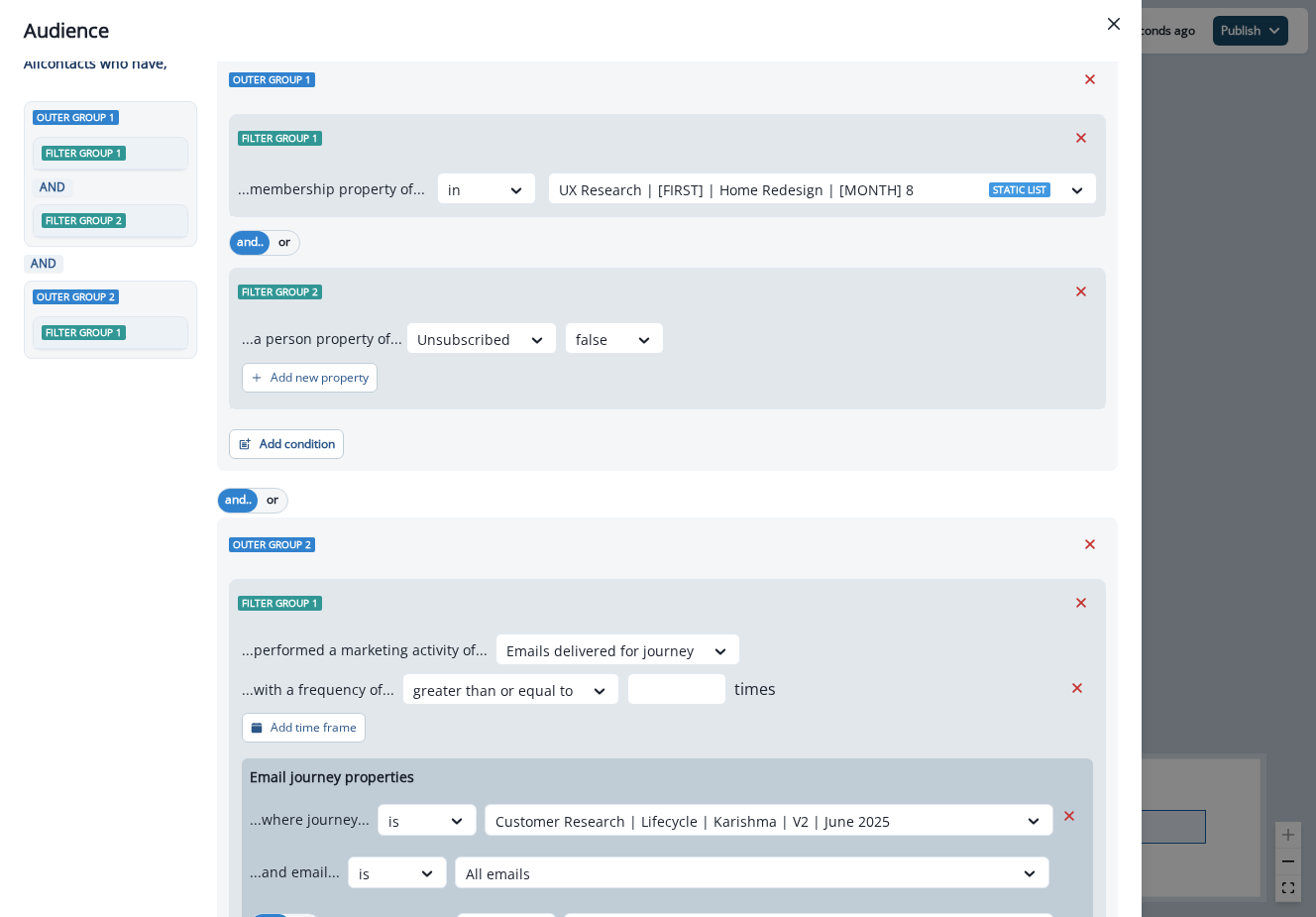 scroll, scrollTop: 0, scrollLeft: 0, axis: both 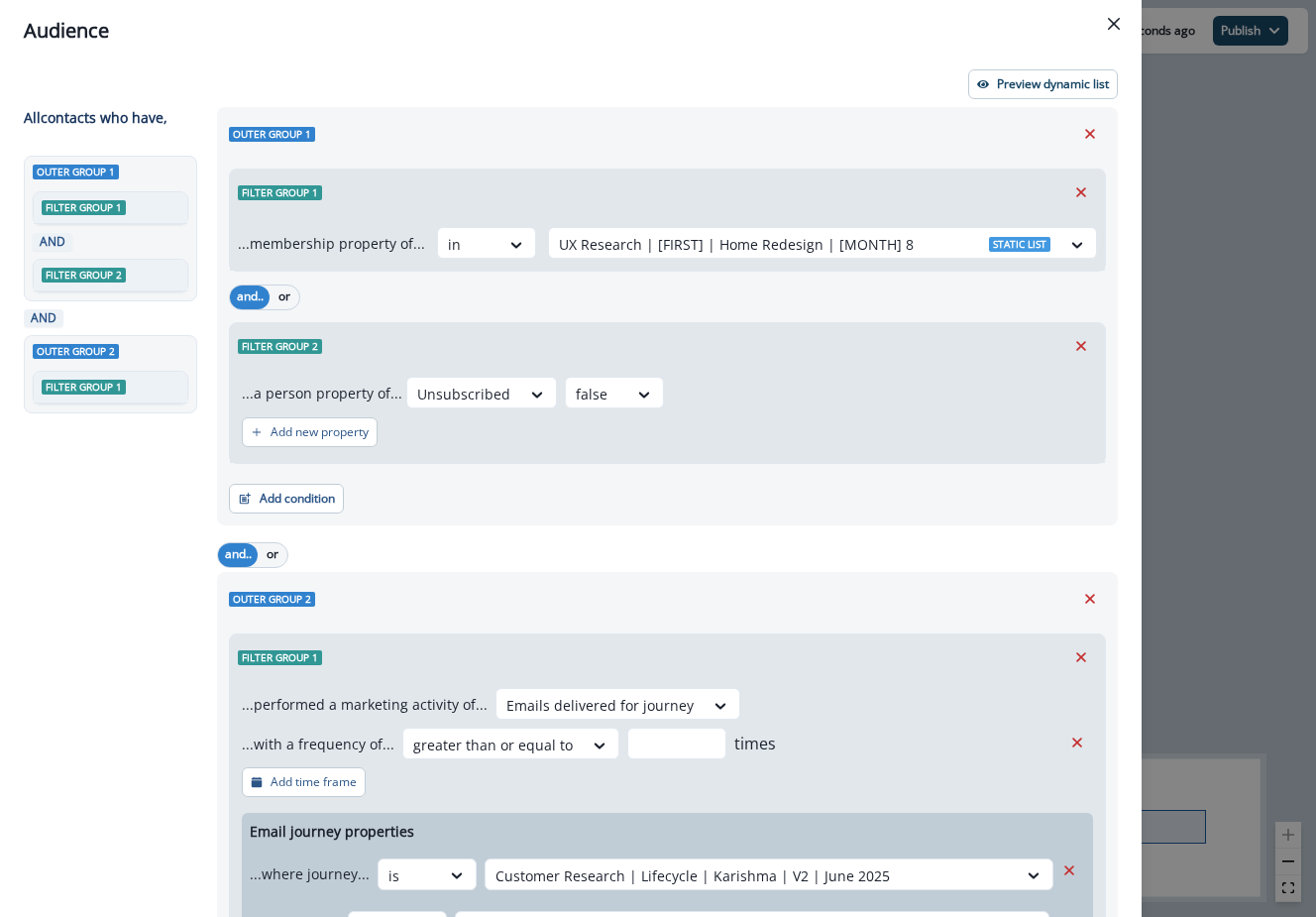 click on "Audience Preview dynamic list All  contact s who have, Outer group 1 Filter group 1 AND Filter group 2 AND Outer group 2 Filter group 1 Outer group 1 Filter group 1 ...membership property of... in UX Research | Matthew | Home Redesign | August 8 Static list and.. or Filter group 2 ...a person property of... Unsubscribed false Add new property Add condition Contact properties A person property Performed a product event Performed a marketing activity Performed a web activity List membership Salesforce campaign membership and.. or Outer group 2 Filter group 1 ...performed a marketing activity of... Emails delivered for journey ...with a frequency of... greater than or equal to * times Add time frame Email journey properties ...where journey... is Customer Research | Lifecycle | Karishma | V2 | June 2025 ...and email... is All emails and.. or ...where journey... is UX Research Journey | Activated Non | August 8 ...and email... is All emails and.. or ...where journey... is UX Research Journey | Churn | August 8 is" at bounding box center [658, 458] 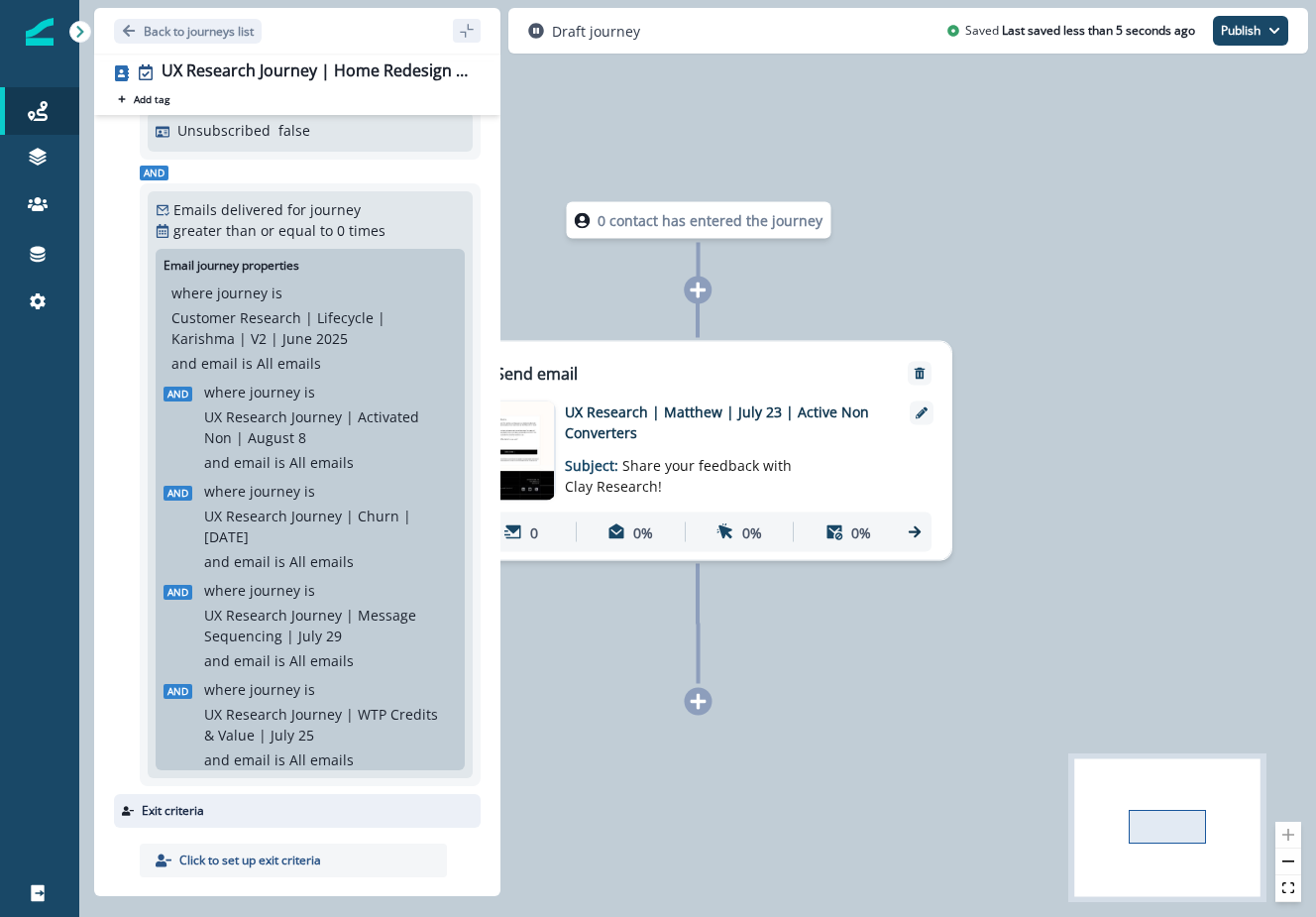 scroll, scrollTop: 0, scrollLeft: 0, axis: both 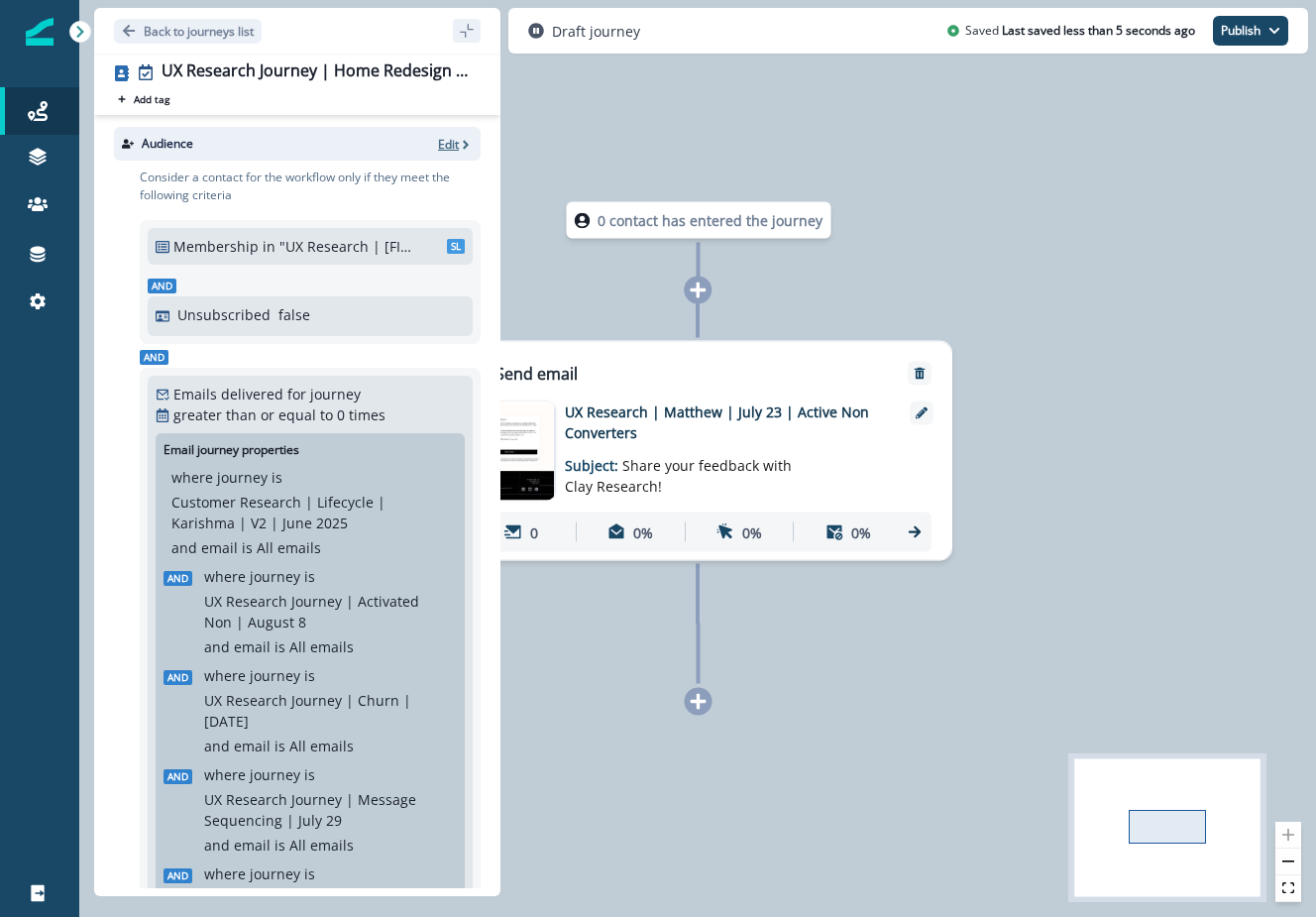 click on "Edit" at bounding box center (448, 144) 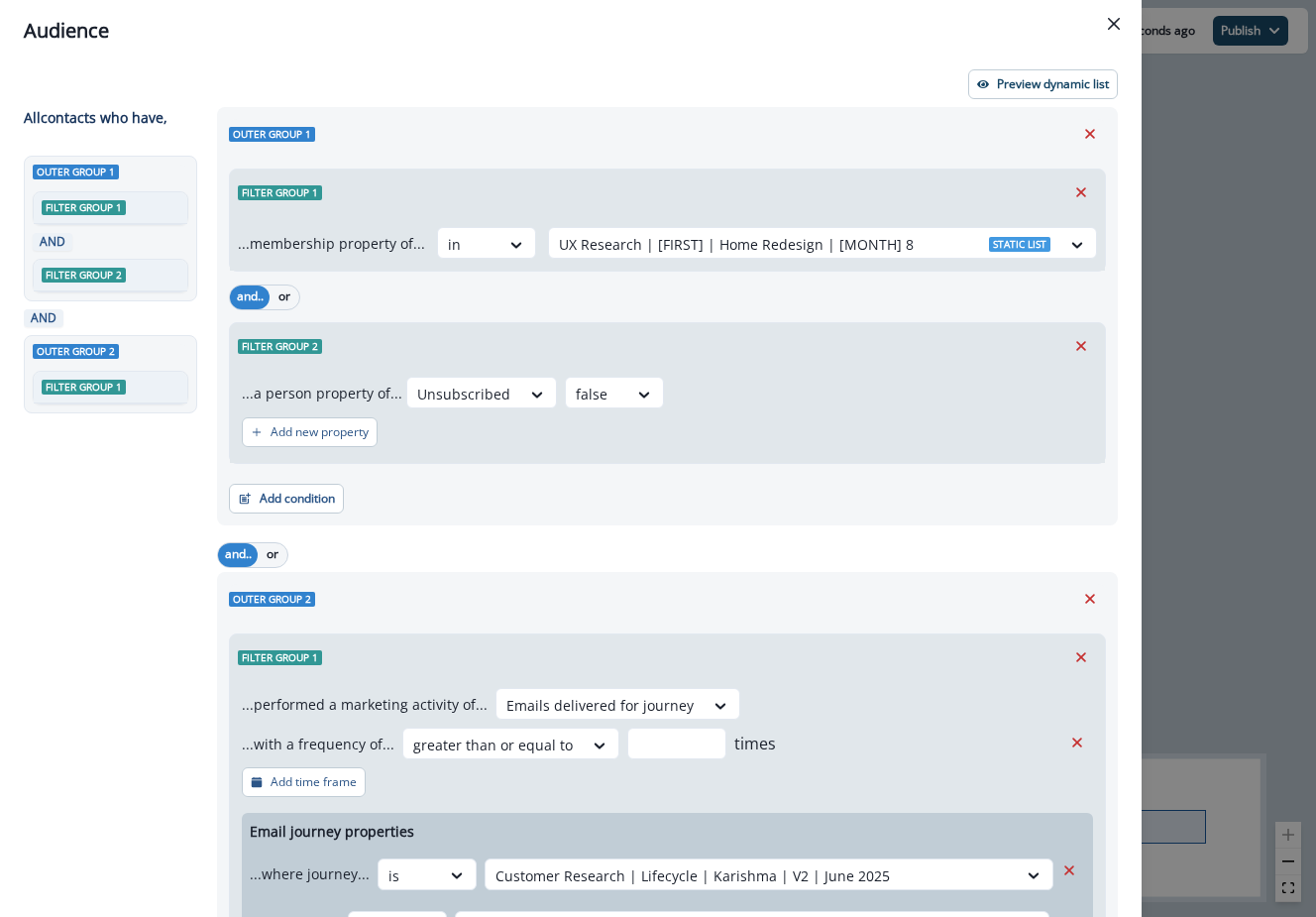 scroll, scrollTop: 671, scrollLeft: 0, axis: vertical 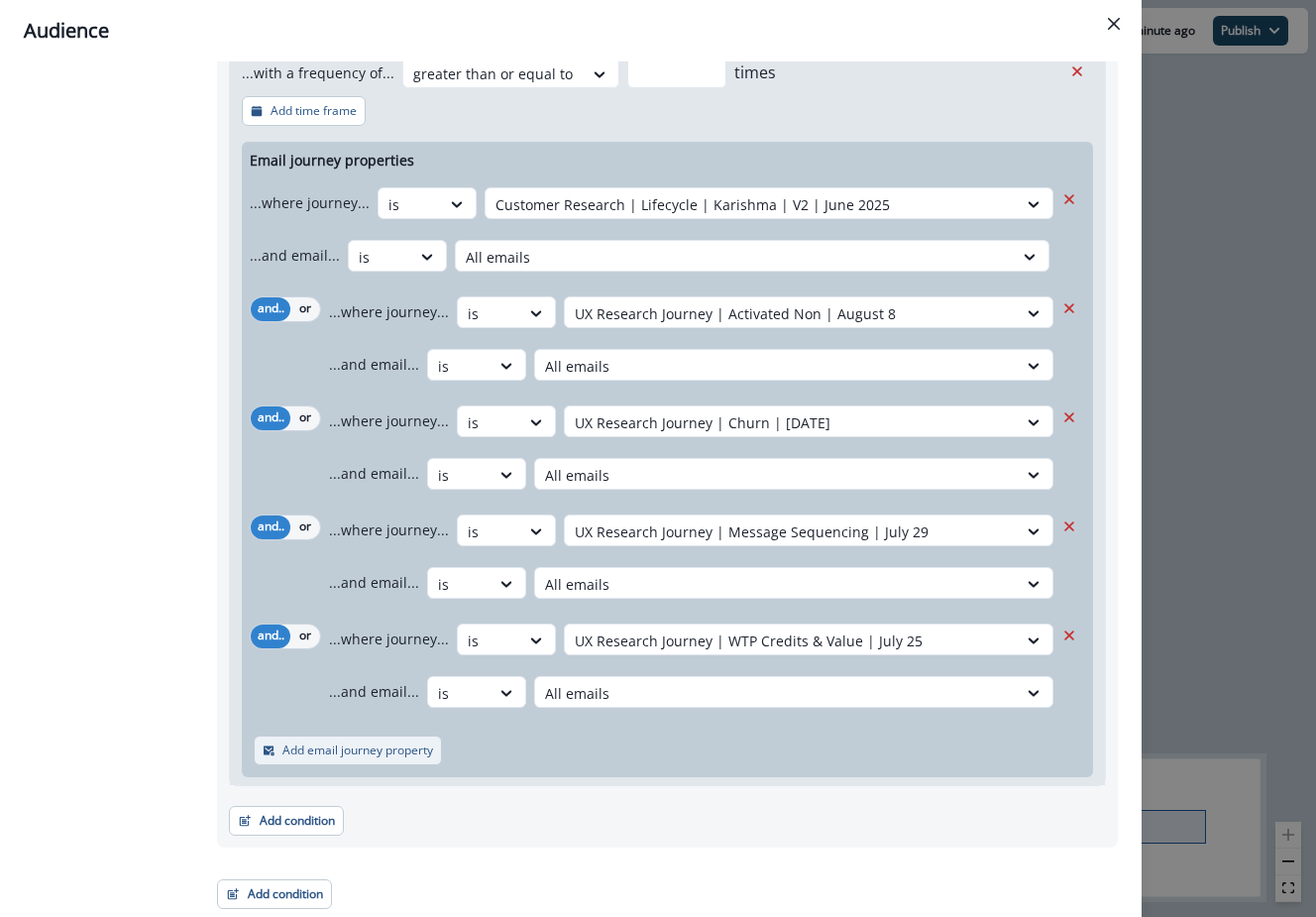 click on "Add email journey property" at bounding box center [348, 750] 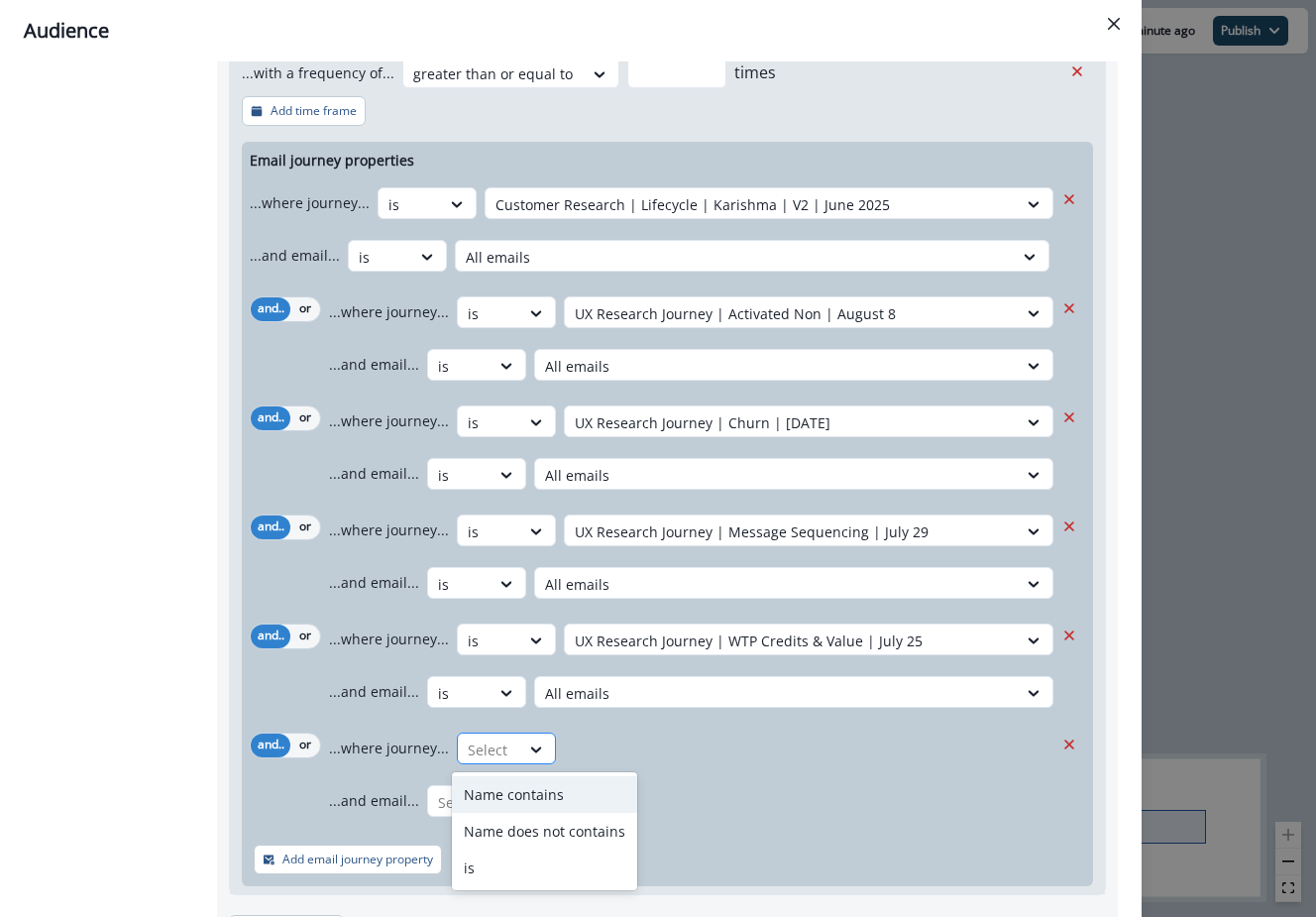 click on "Select" at bounding box center (489, 749) 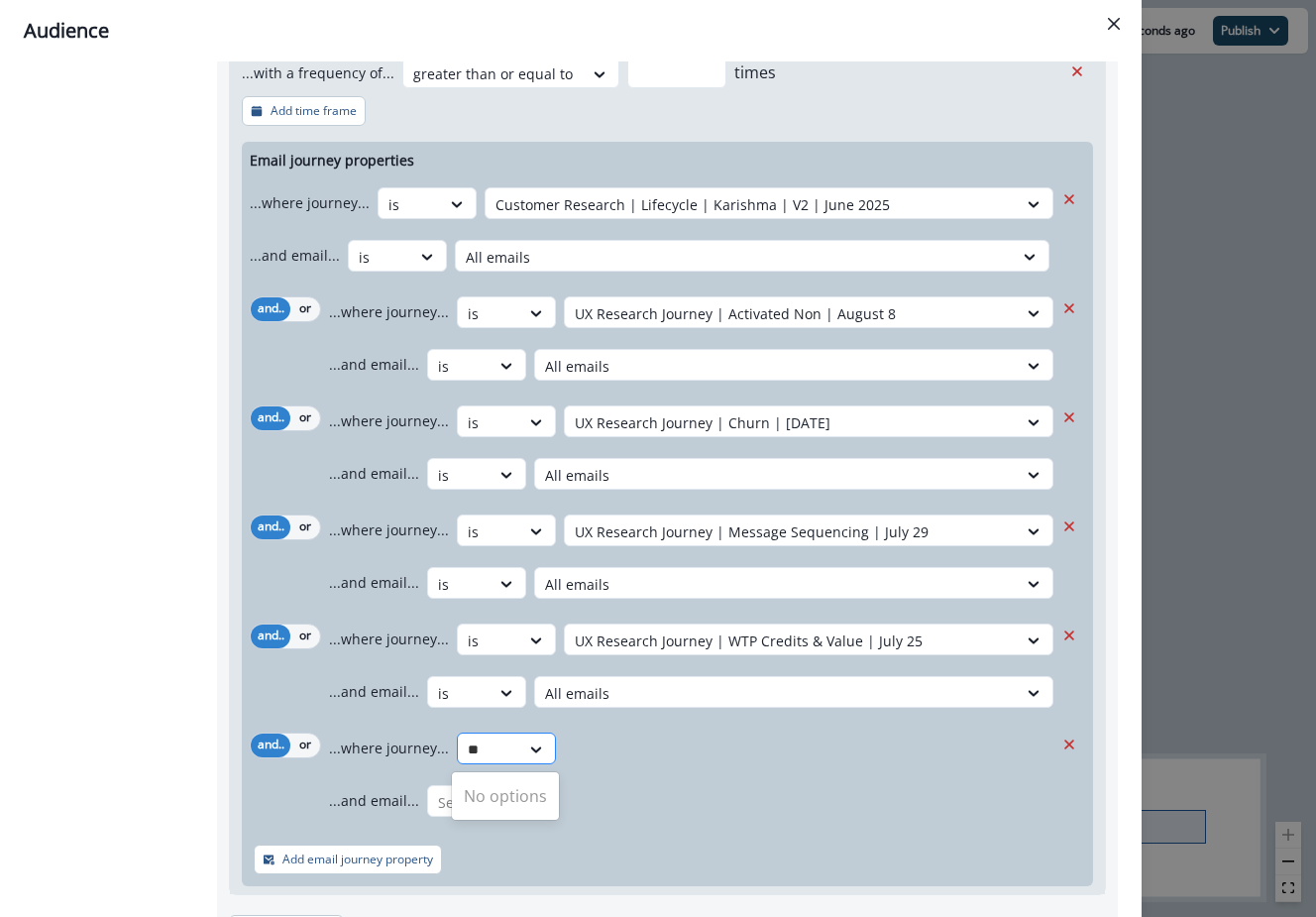 type on "*" 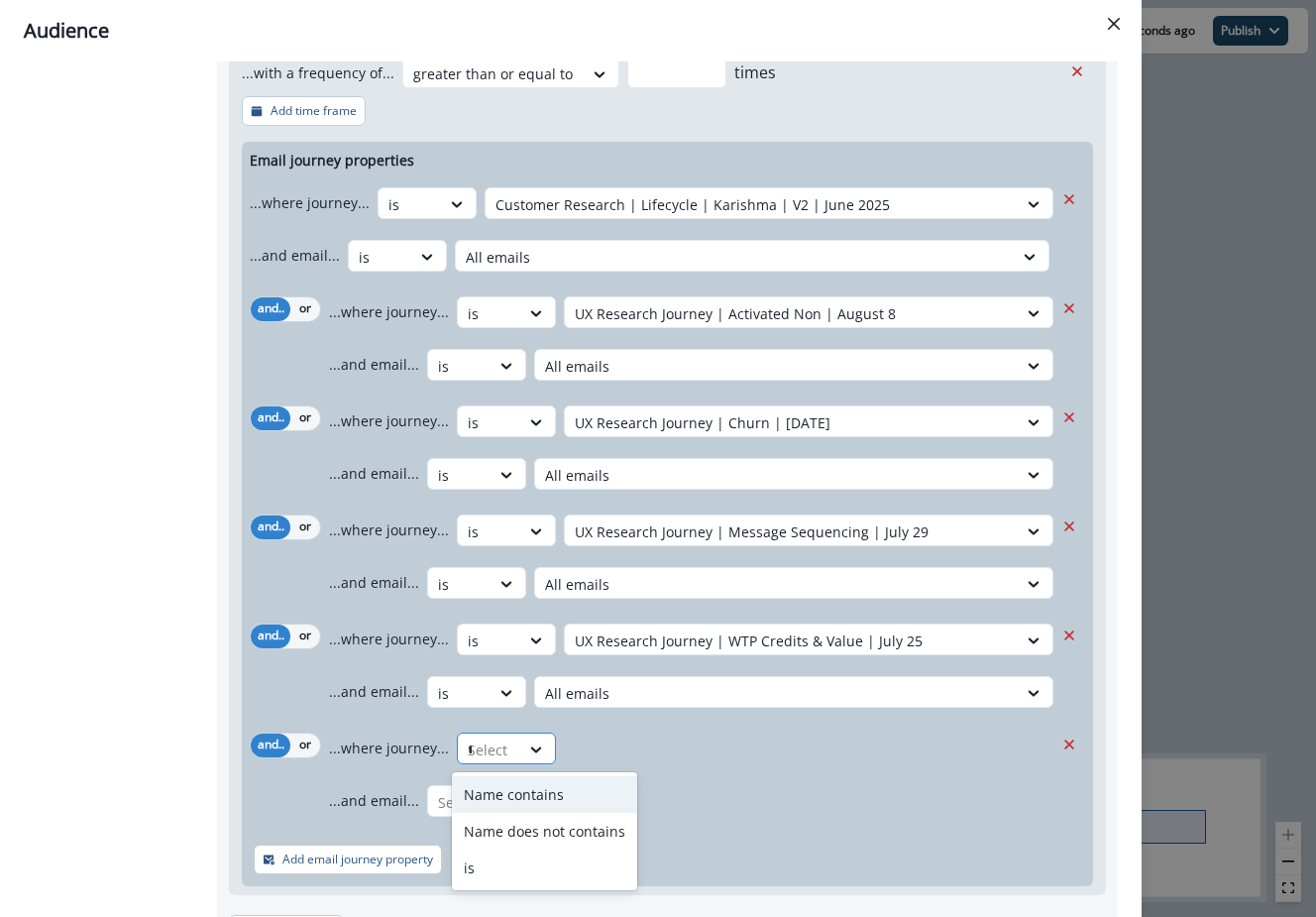 type on "**" 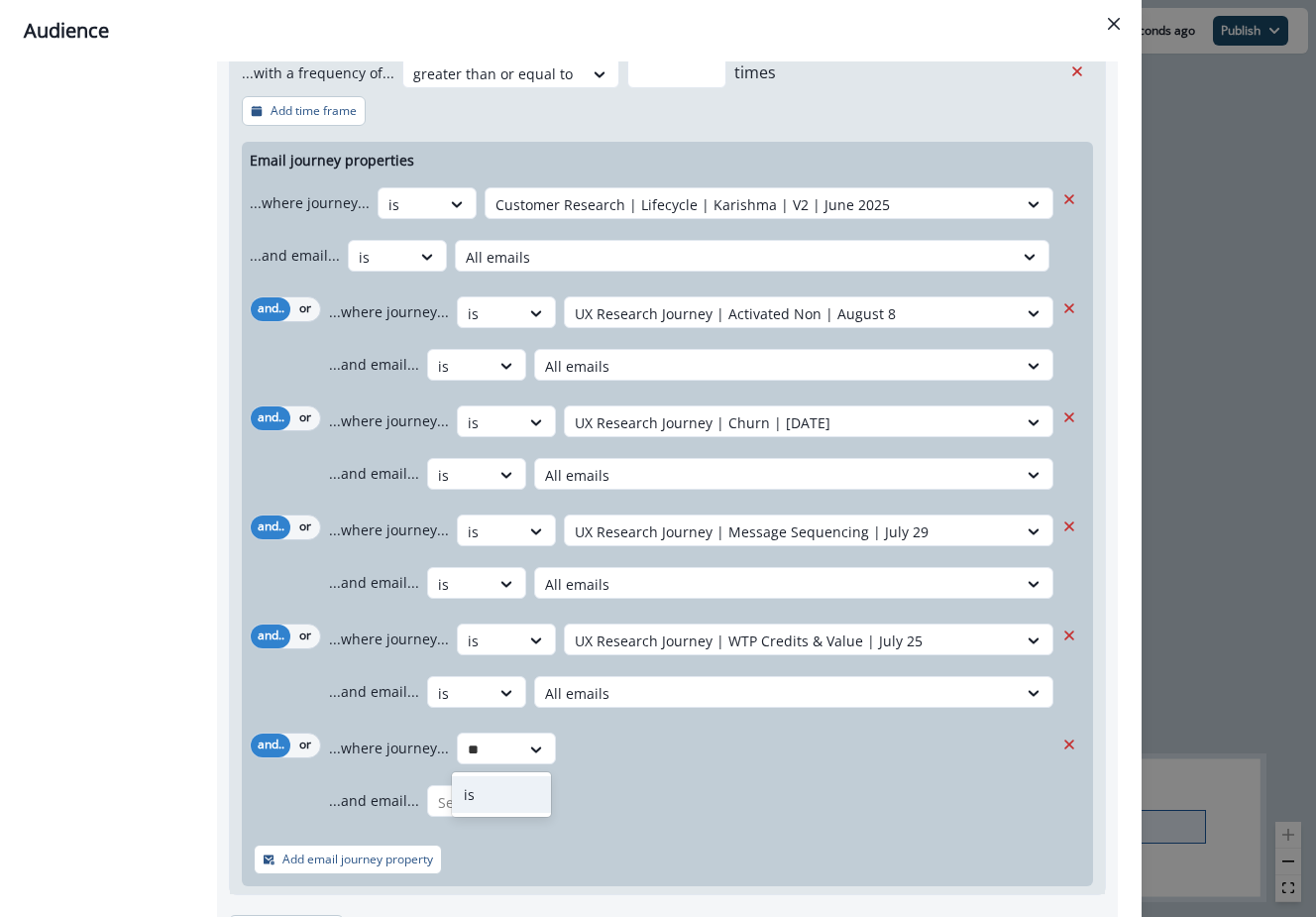 click on "is" at bounding box center [501, 794] 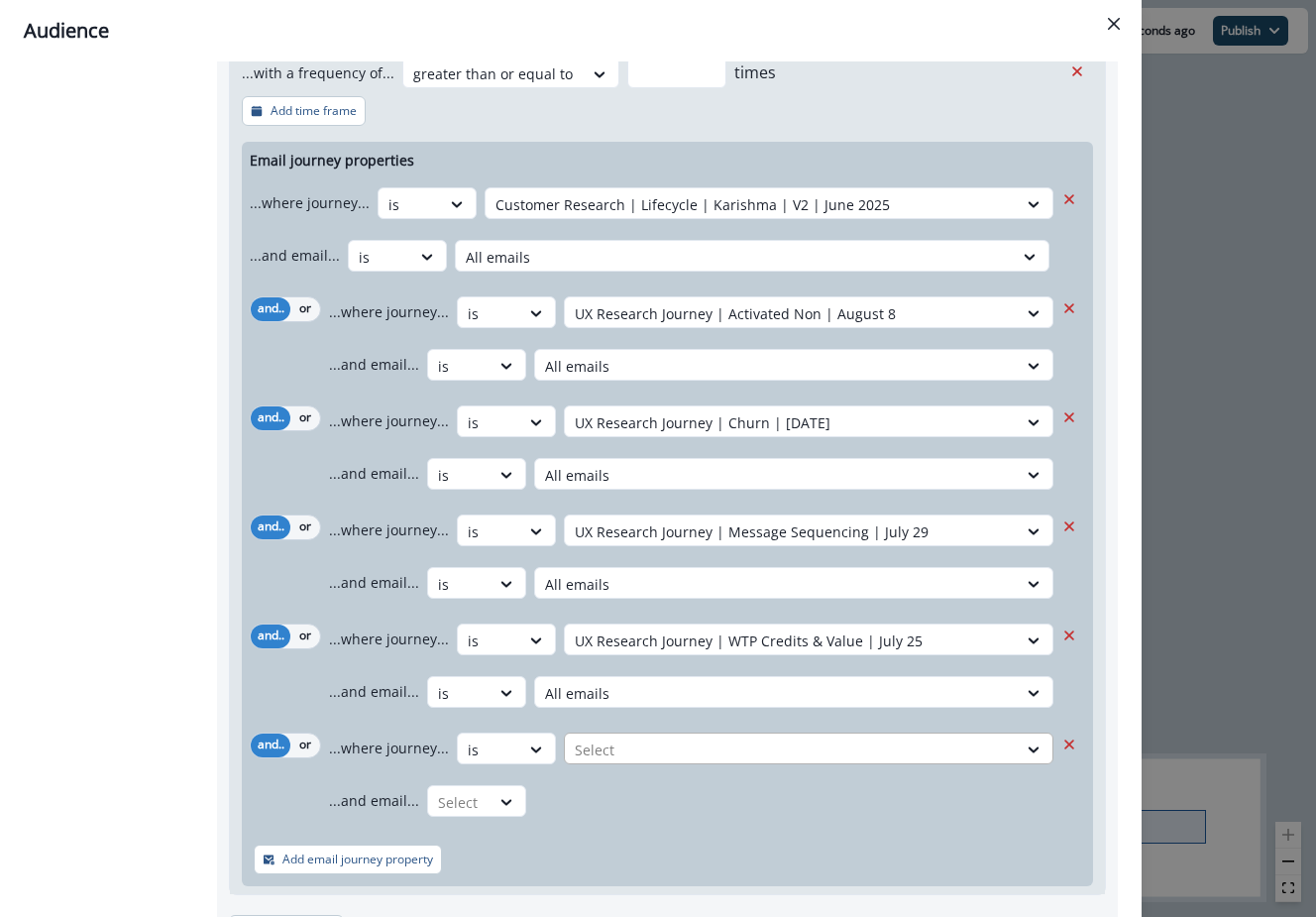 click at bounding box center [751, 204] 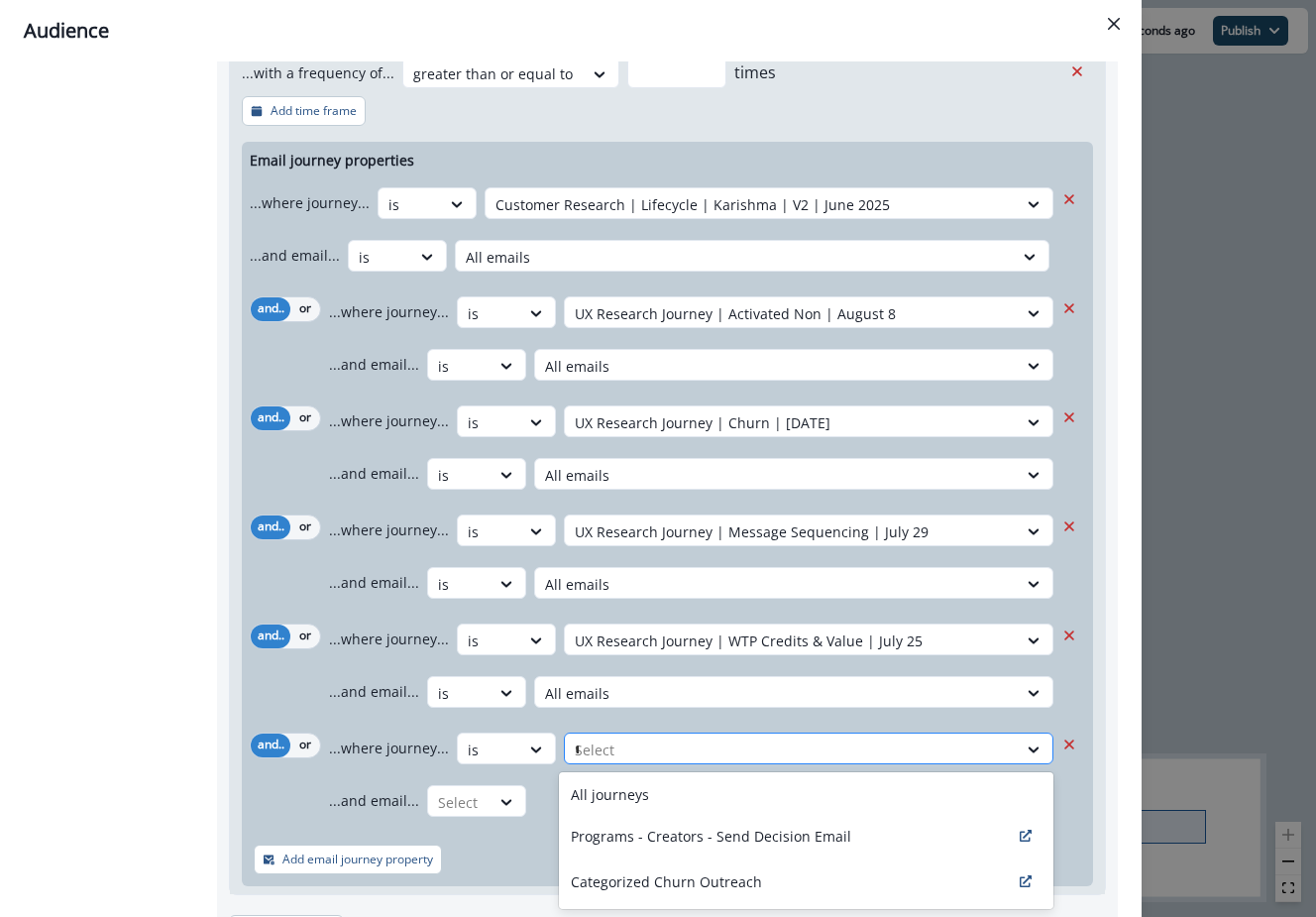 type on "**" 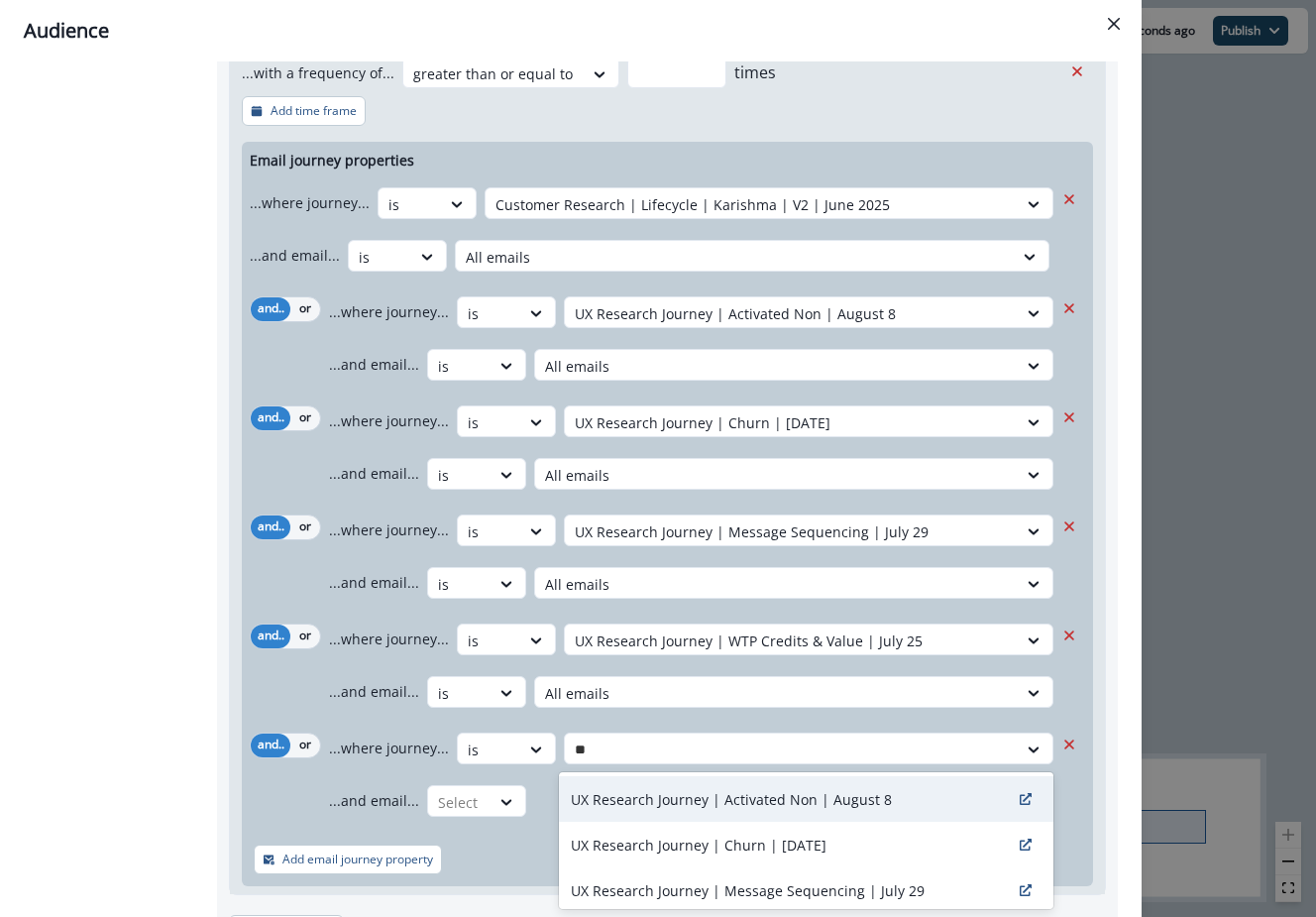 scroll, scrollTop: 189, scrollLeft: 0, axis: vertical 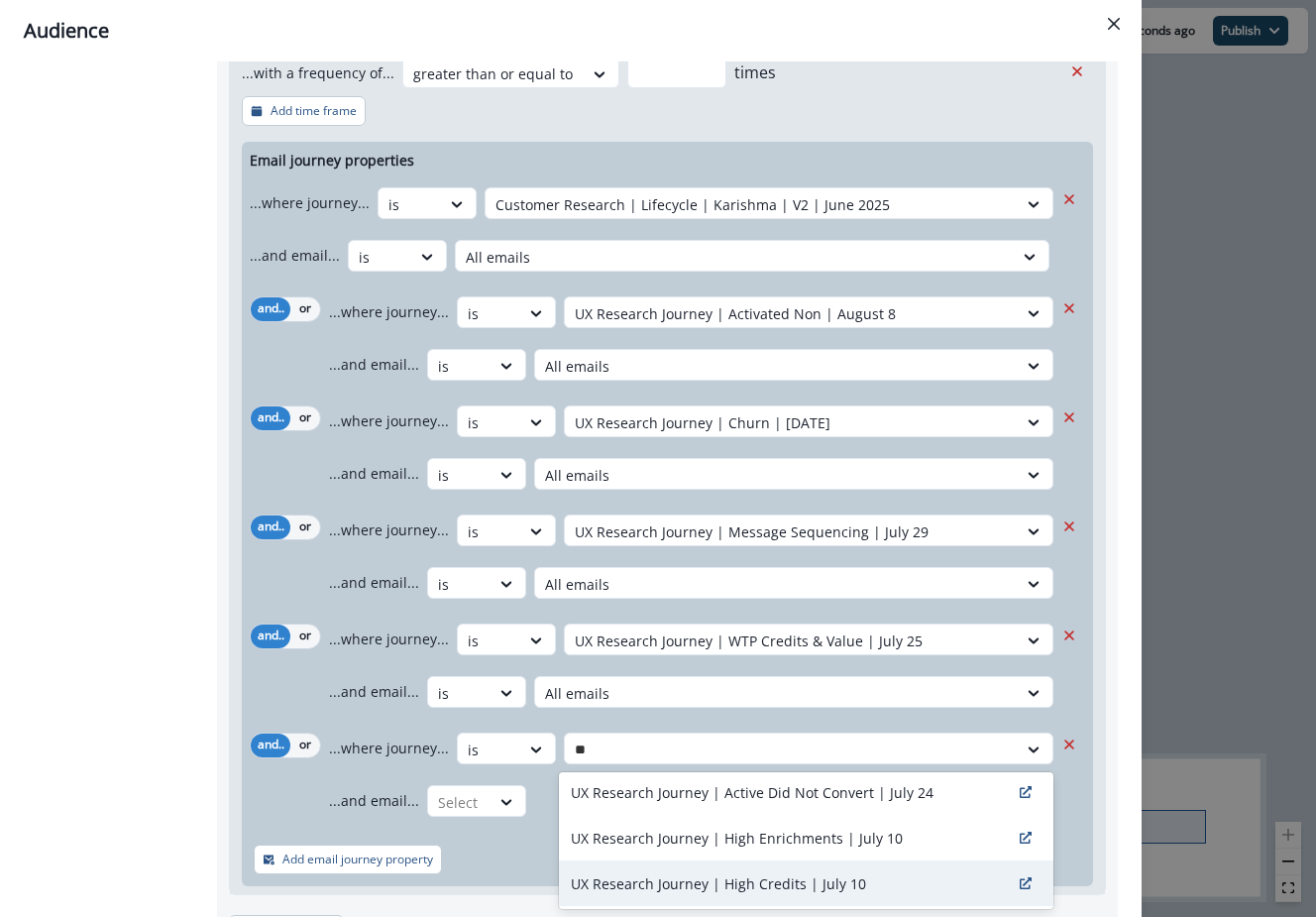 click on "UX Research Journey | High Credits | July 10" at bounding box center [718, 883] 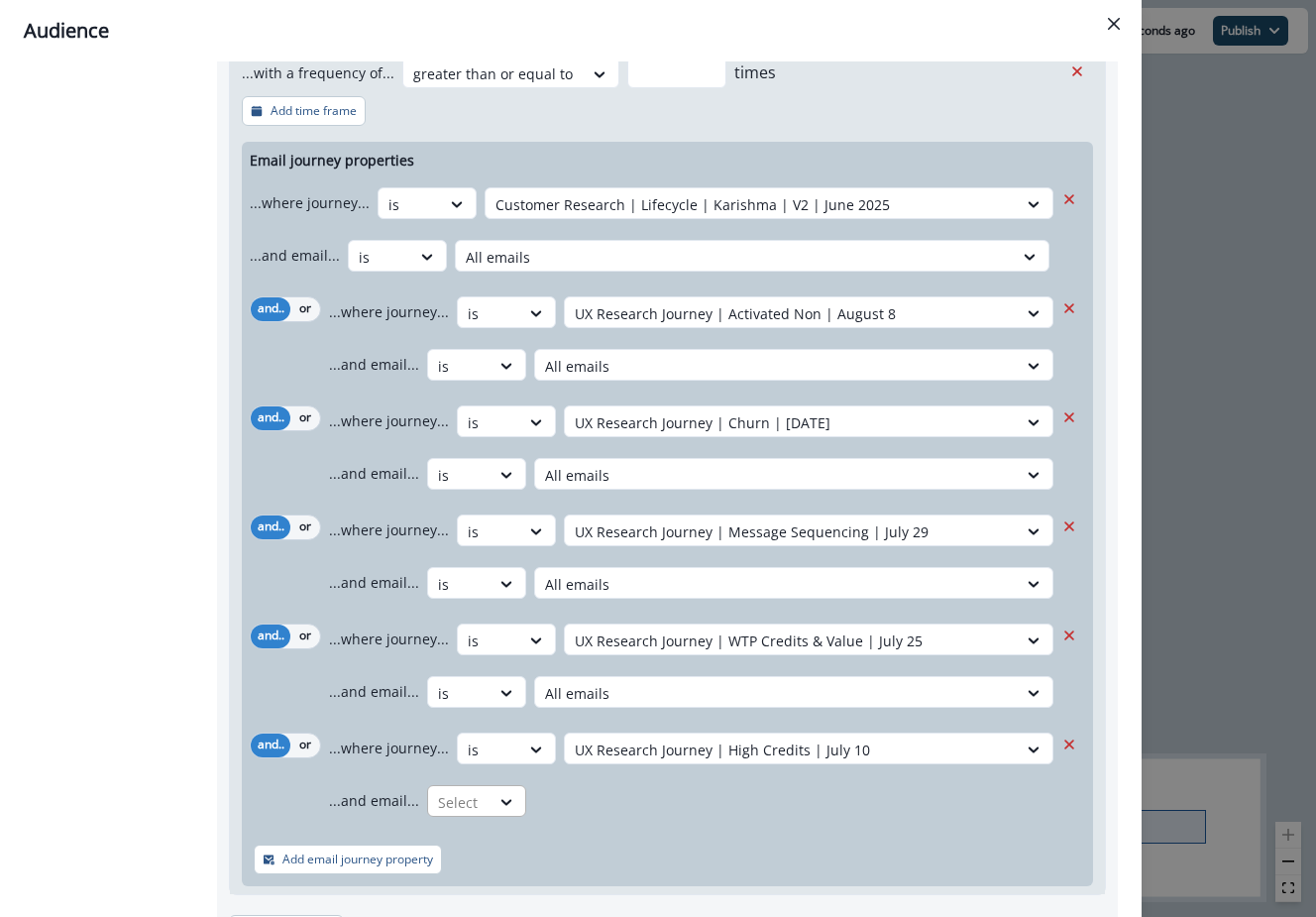 click on "Select" at bounding box center [409, 204] 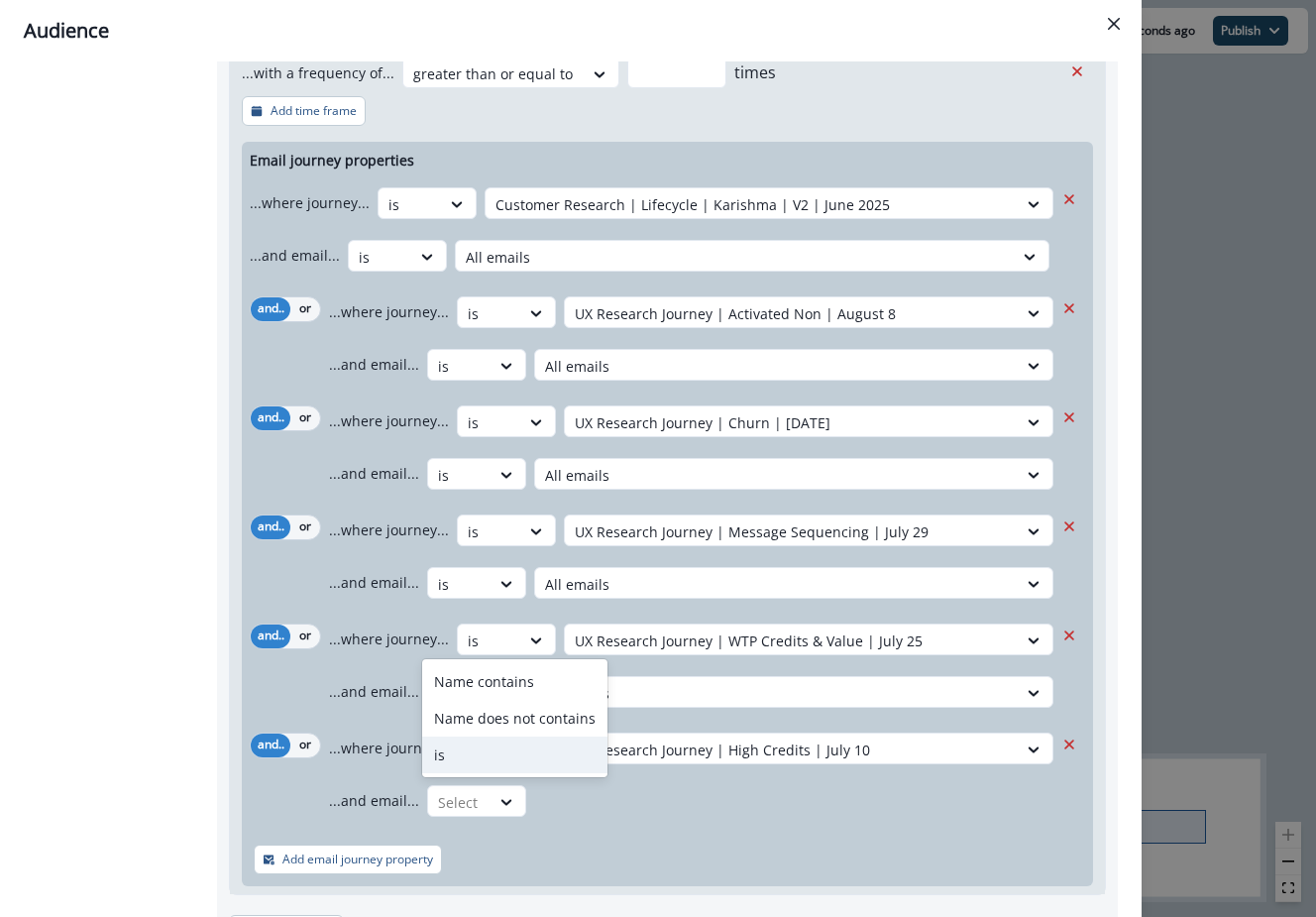 click on "is" at bounding box center [514, 754] 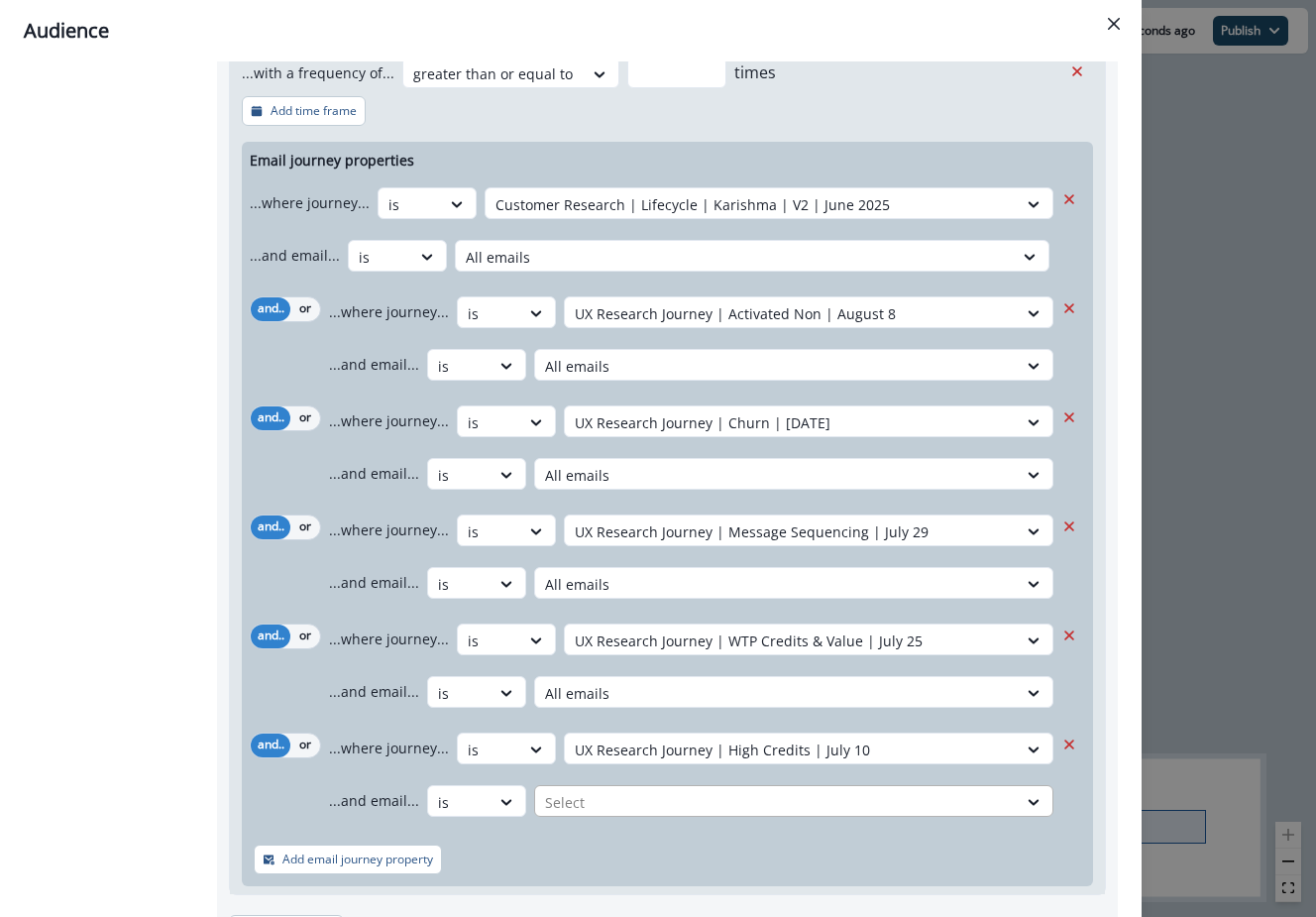click at bounding box center (751, 204) 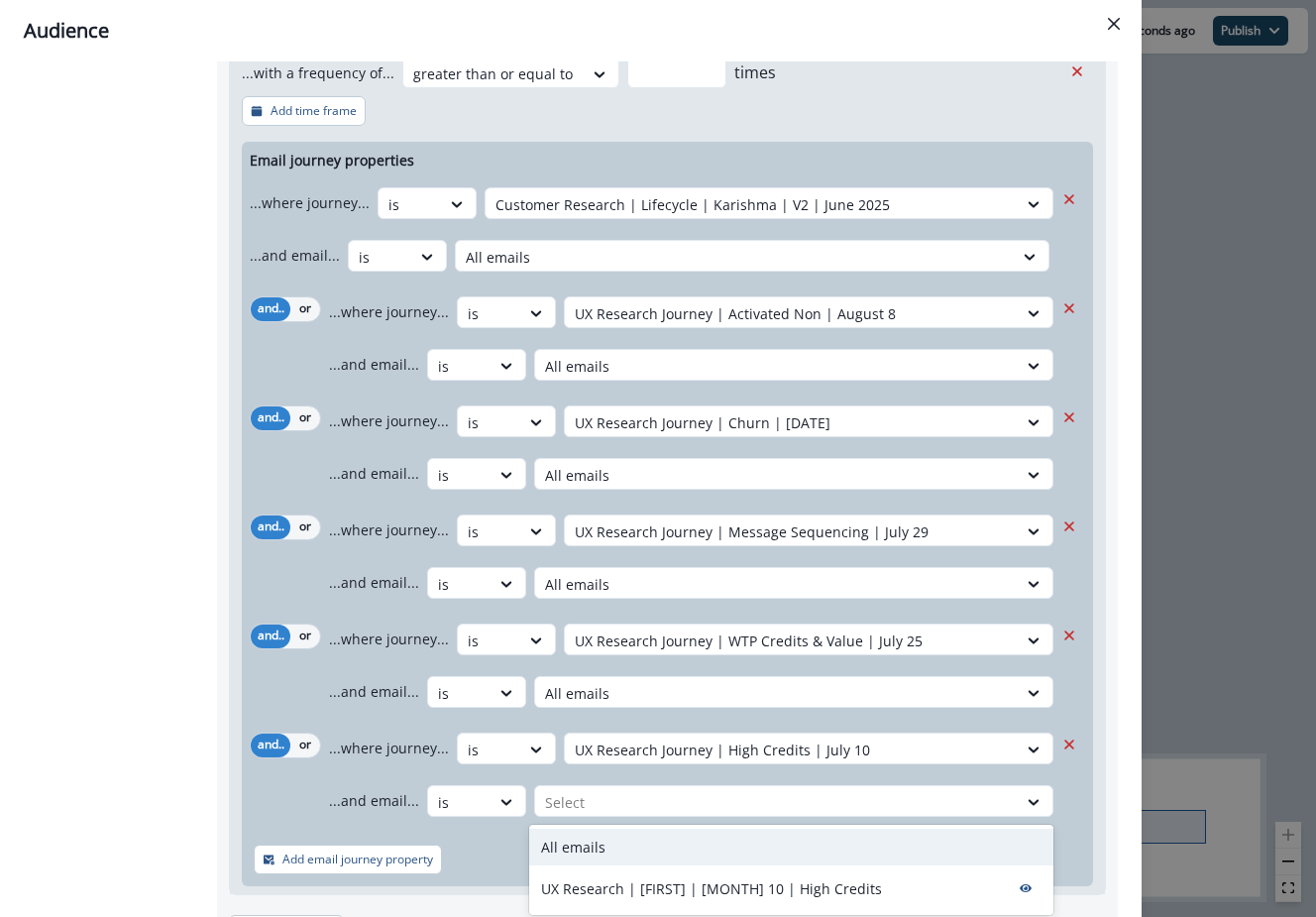 click on "All emails" at bounding box center [791, 847] 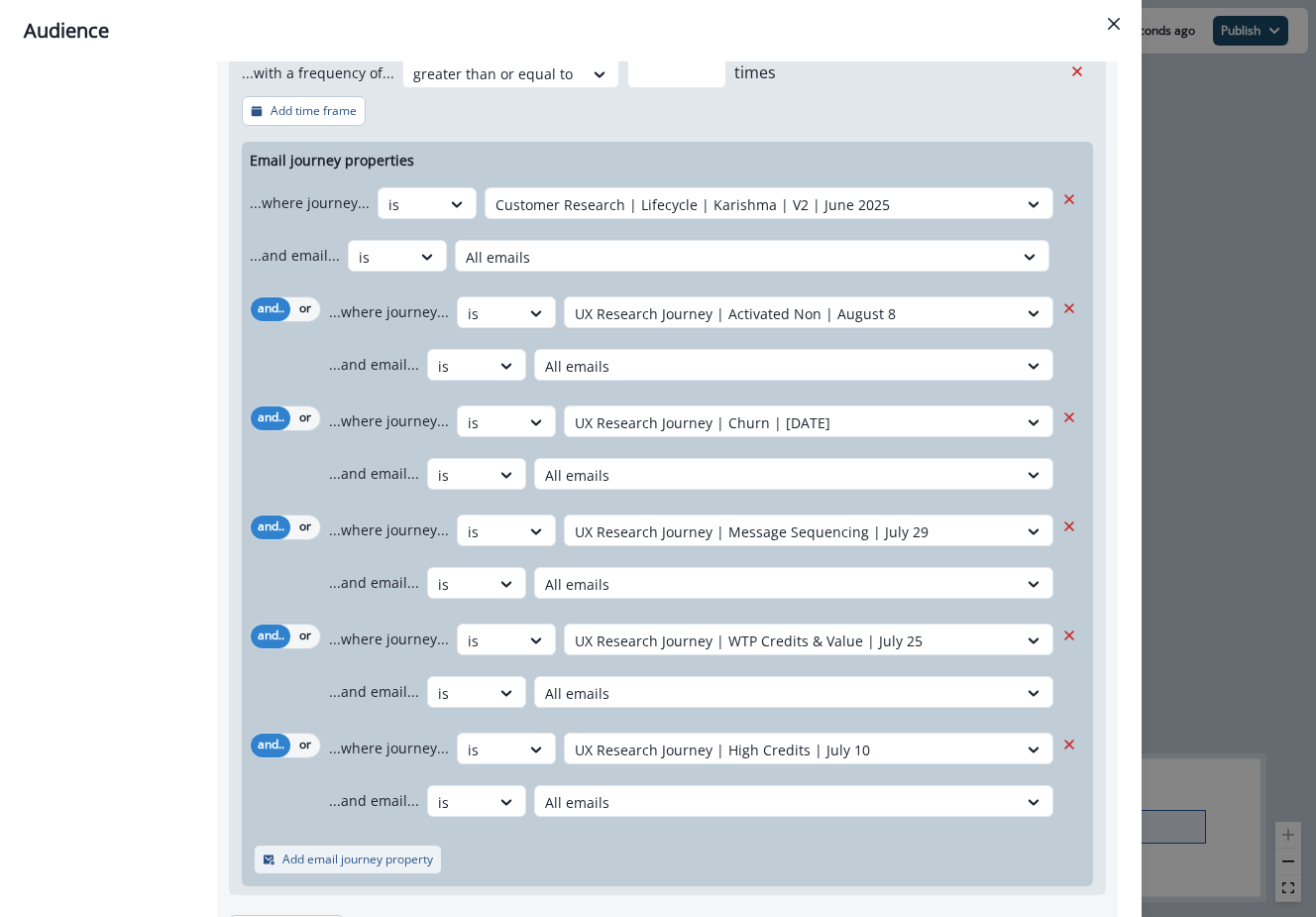 click on "Add email journey property" at bounding box center [358, 860] 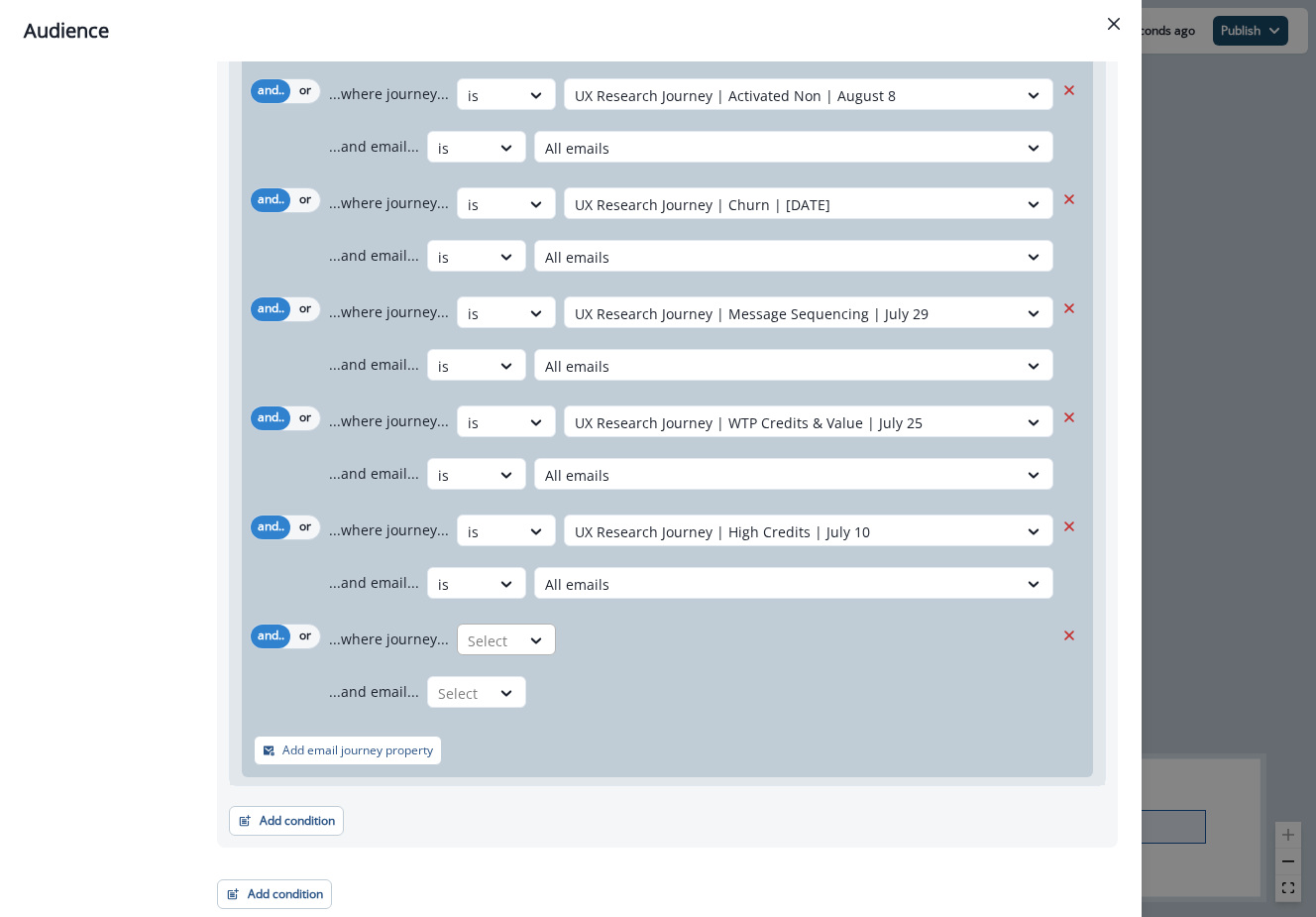 click at bounding box center [409, -14] 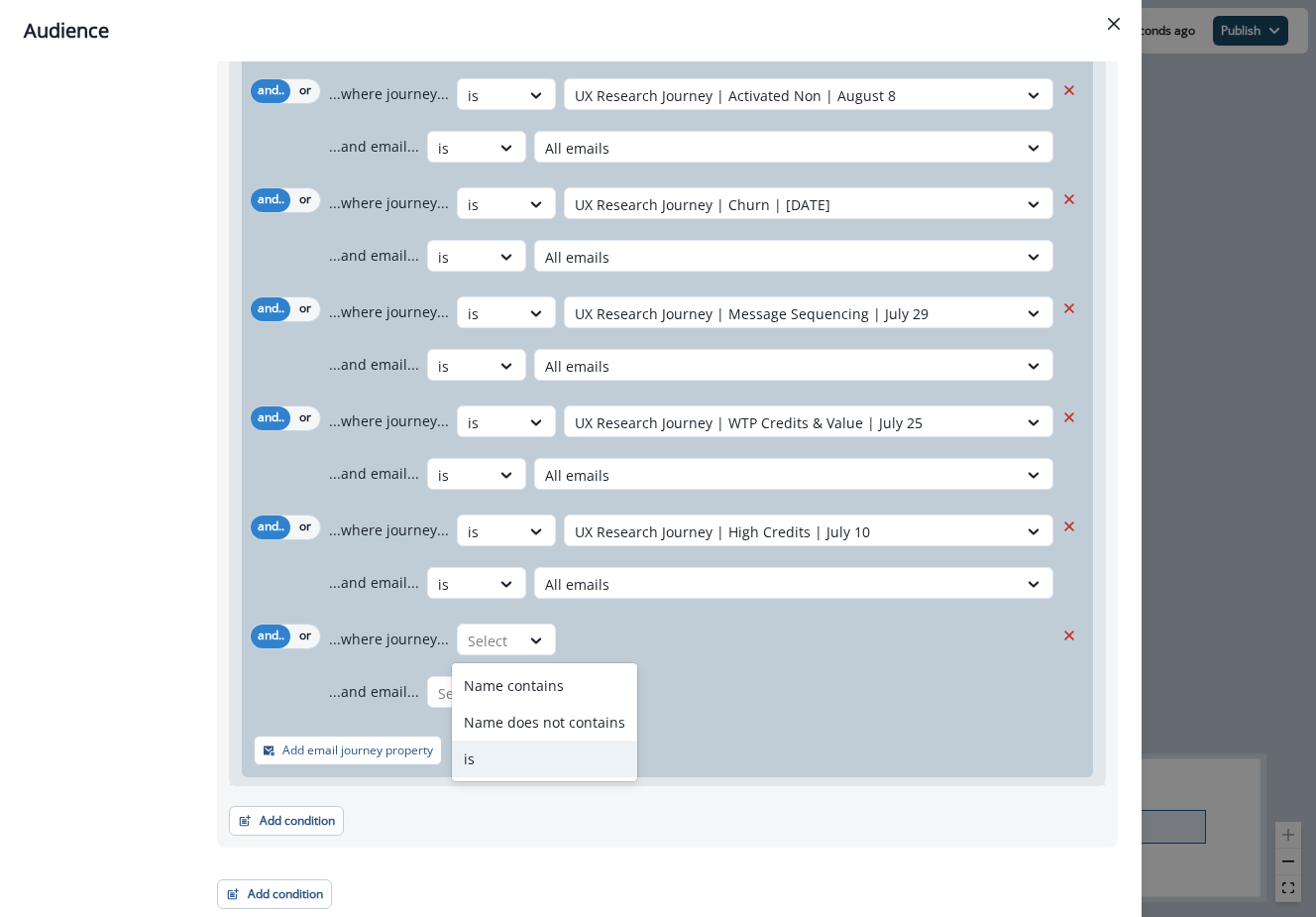click on "is" at bounding box center [544, 758] 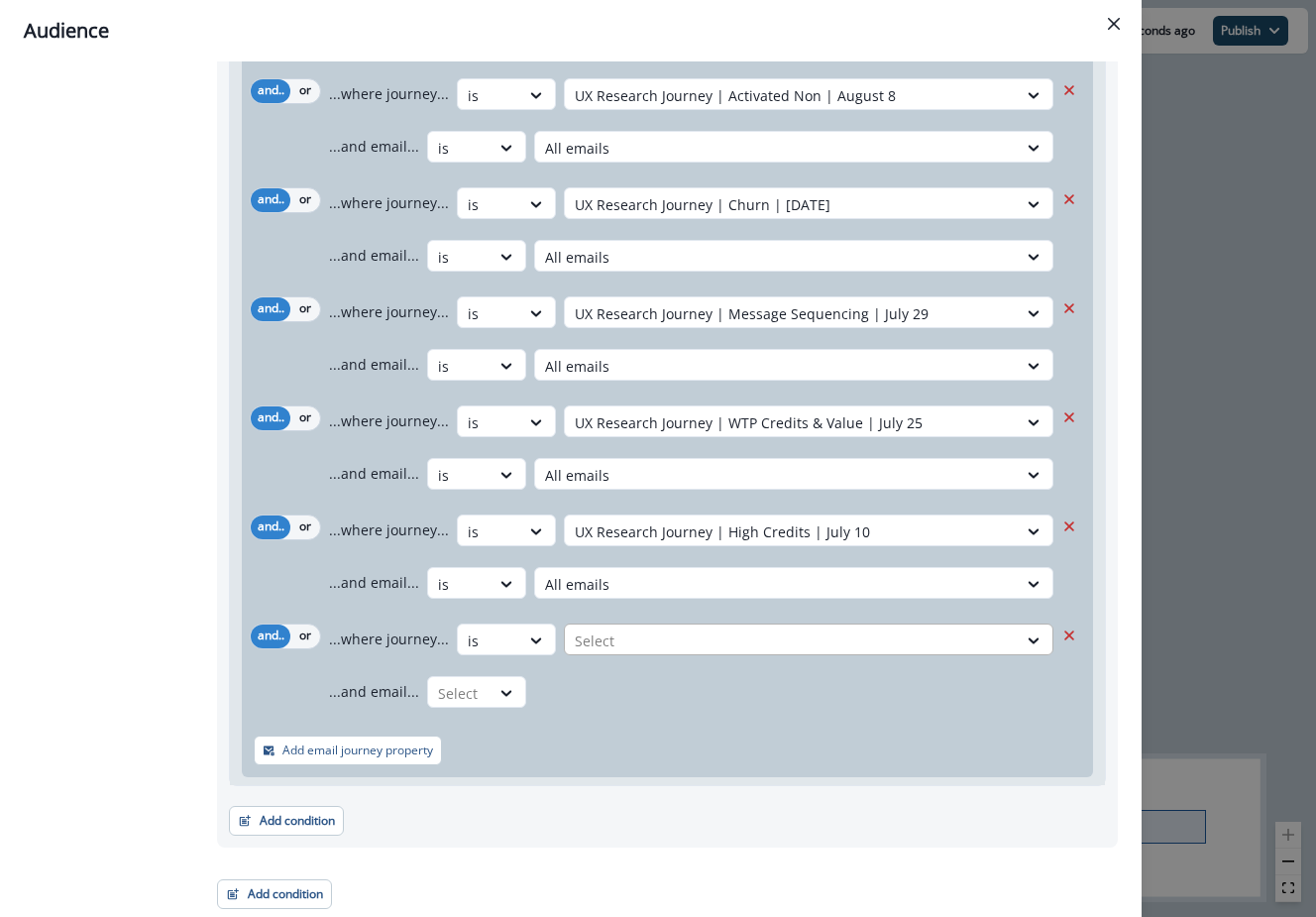 click at bounding box center [751, -14] 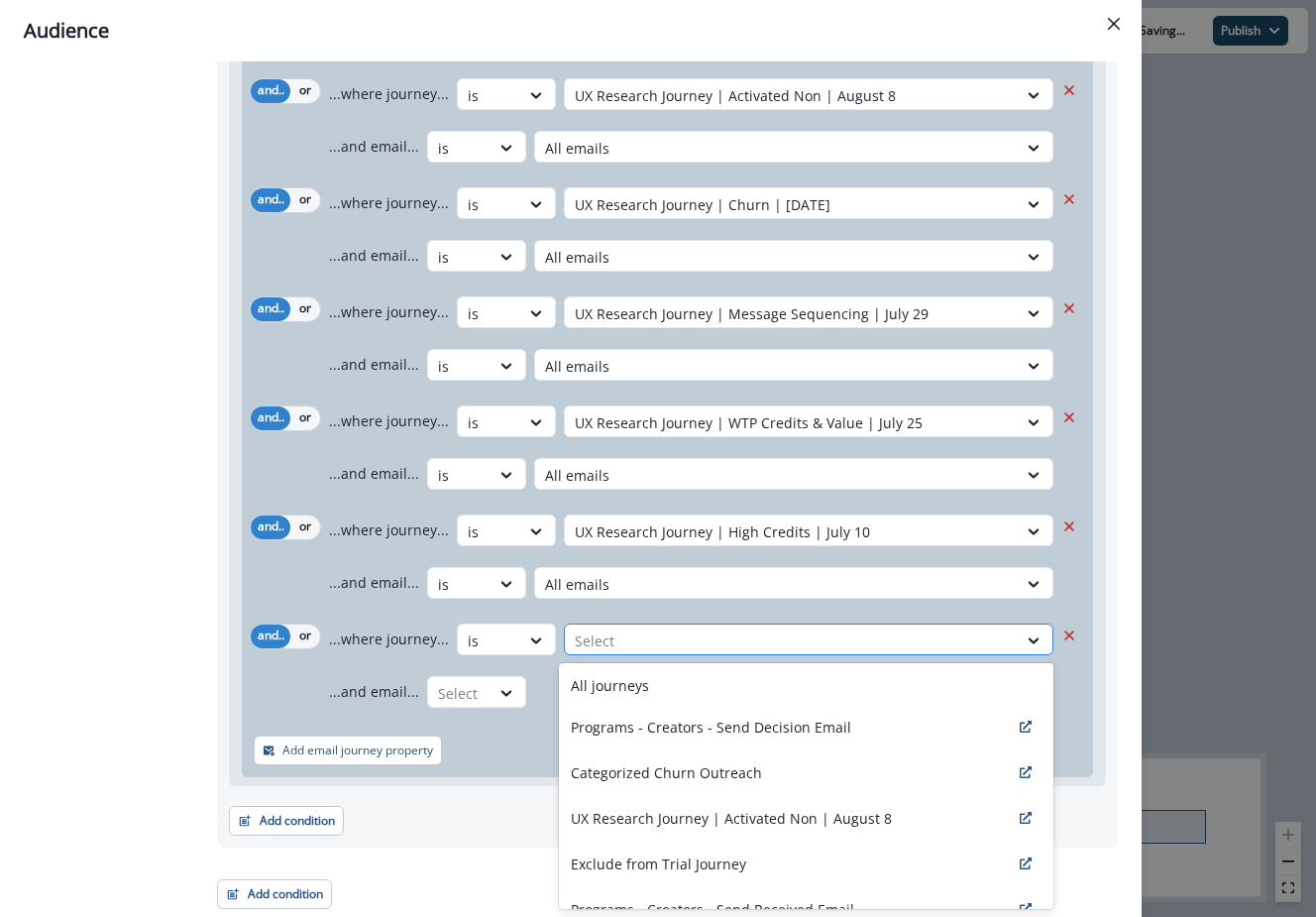 type on "*" 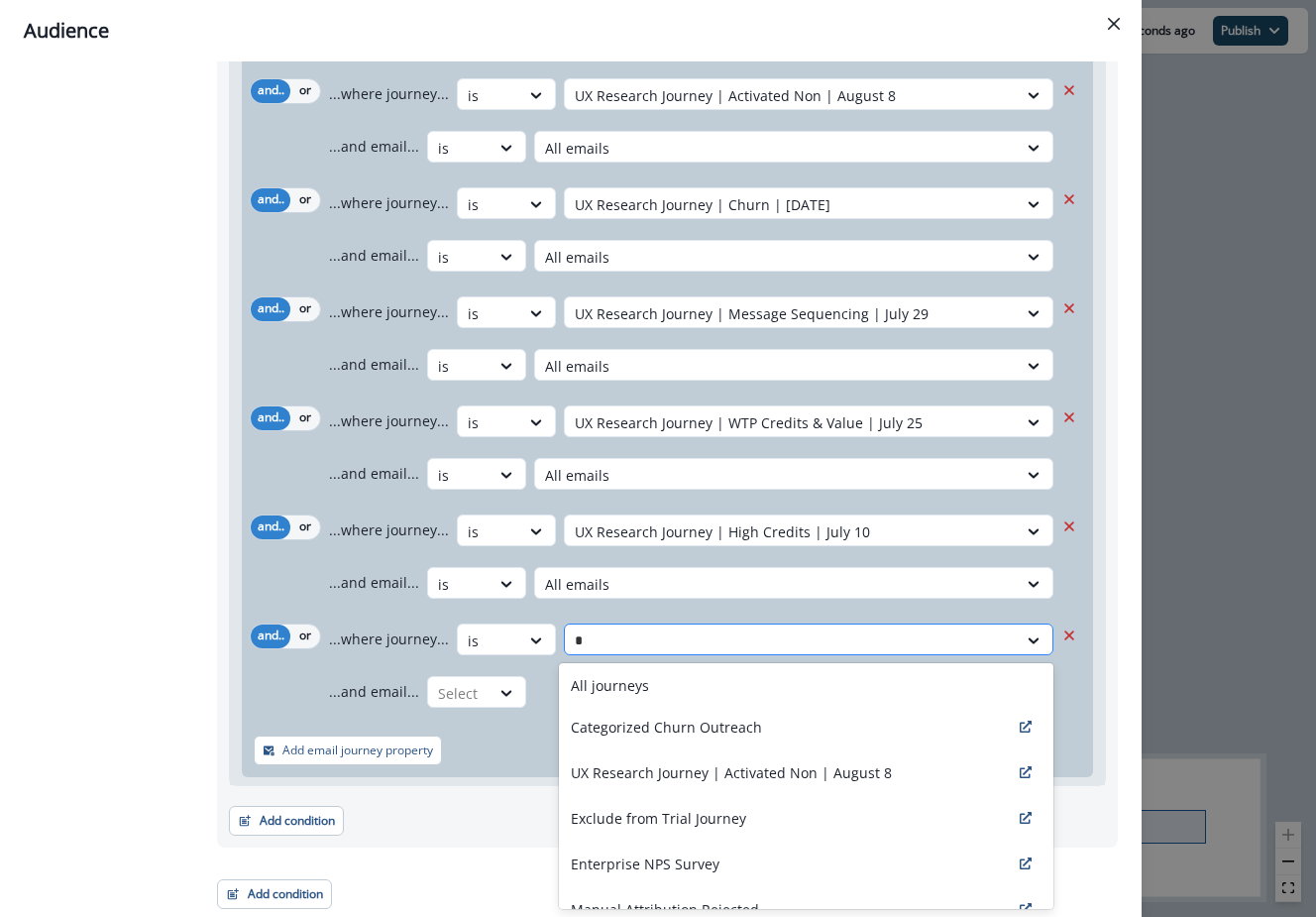 type on "**" 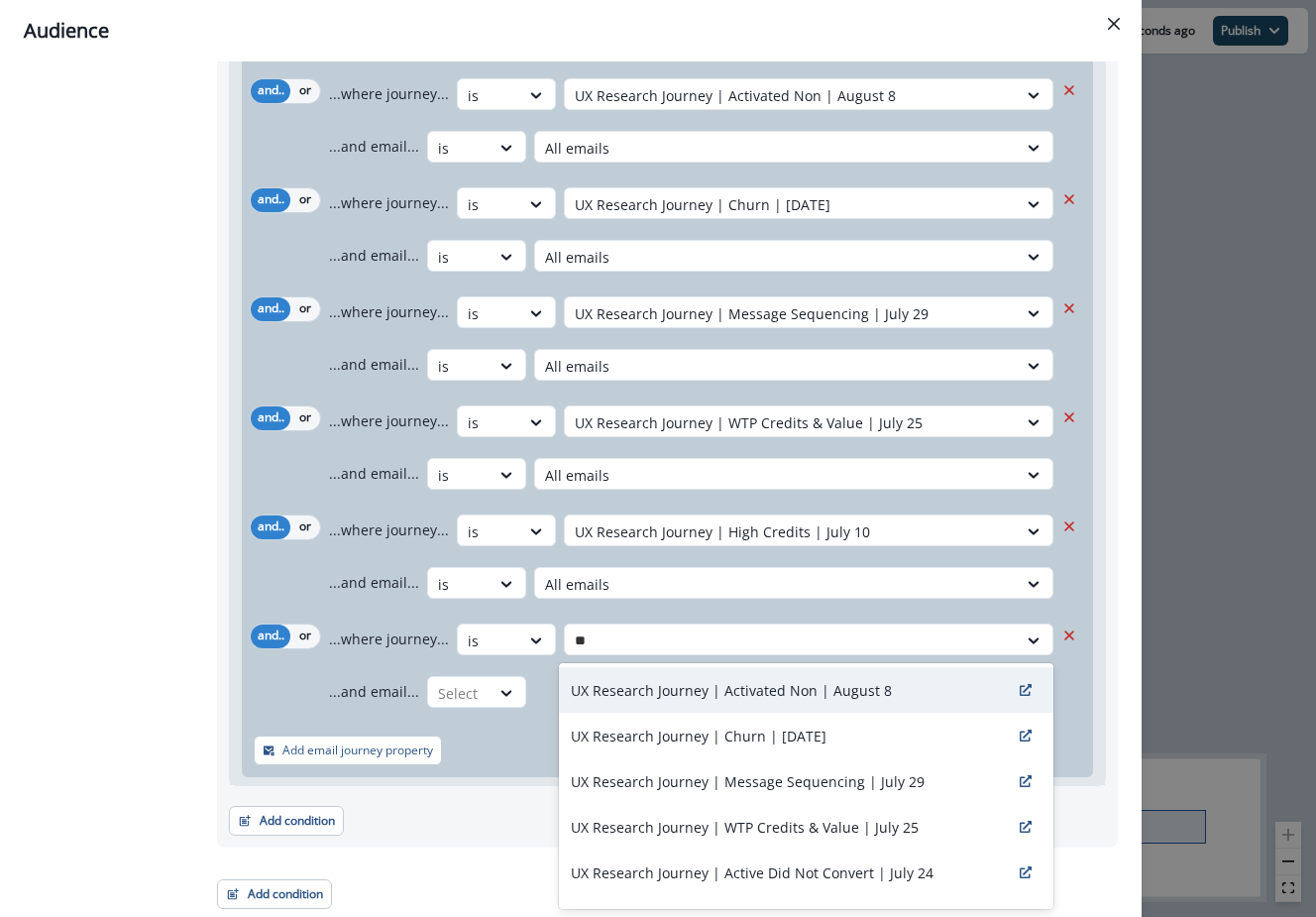 scroll, scrollTop: 80, scrollLeft: 0, axis: vertical 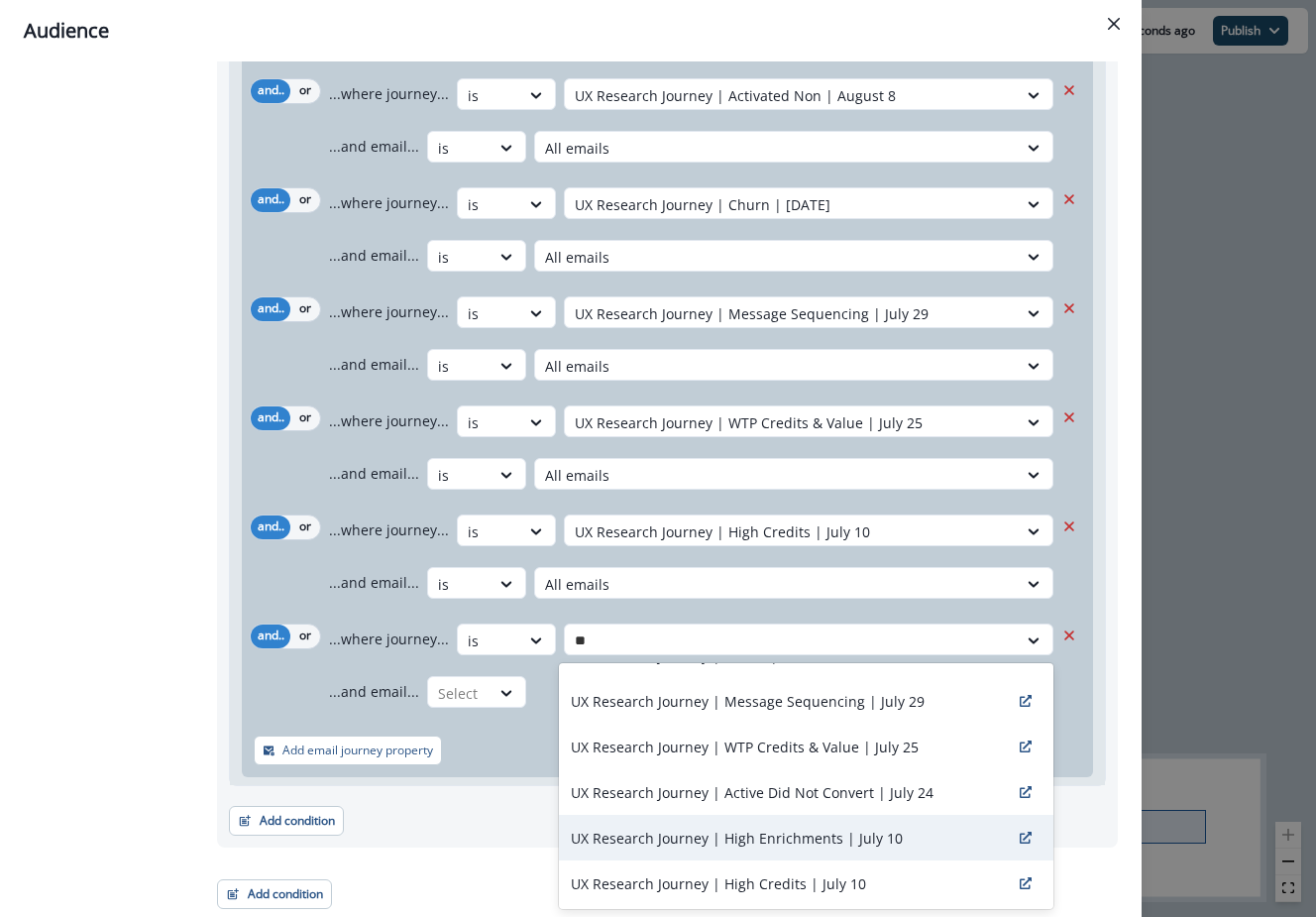 click on "UX Research Journey | High Enrichments | July 10" at bounding box center (736, 838) 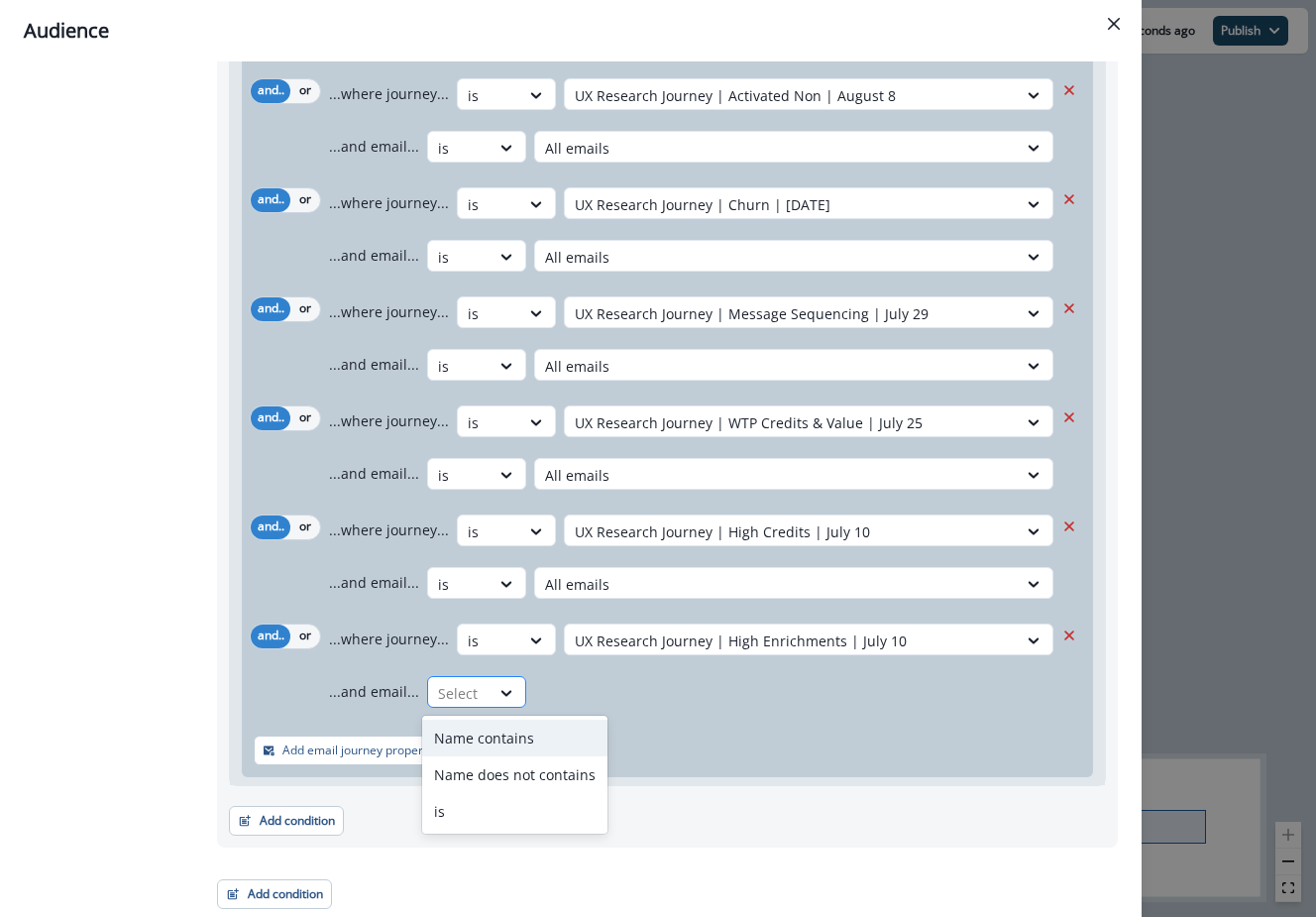 click at bounding box center [459, 693] 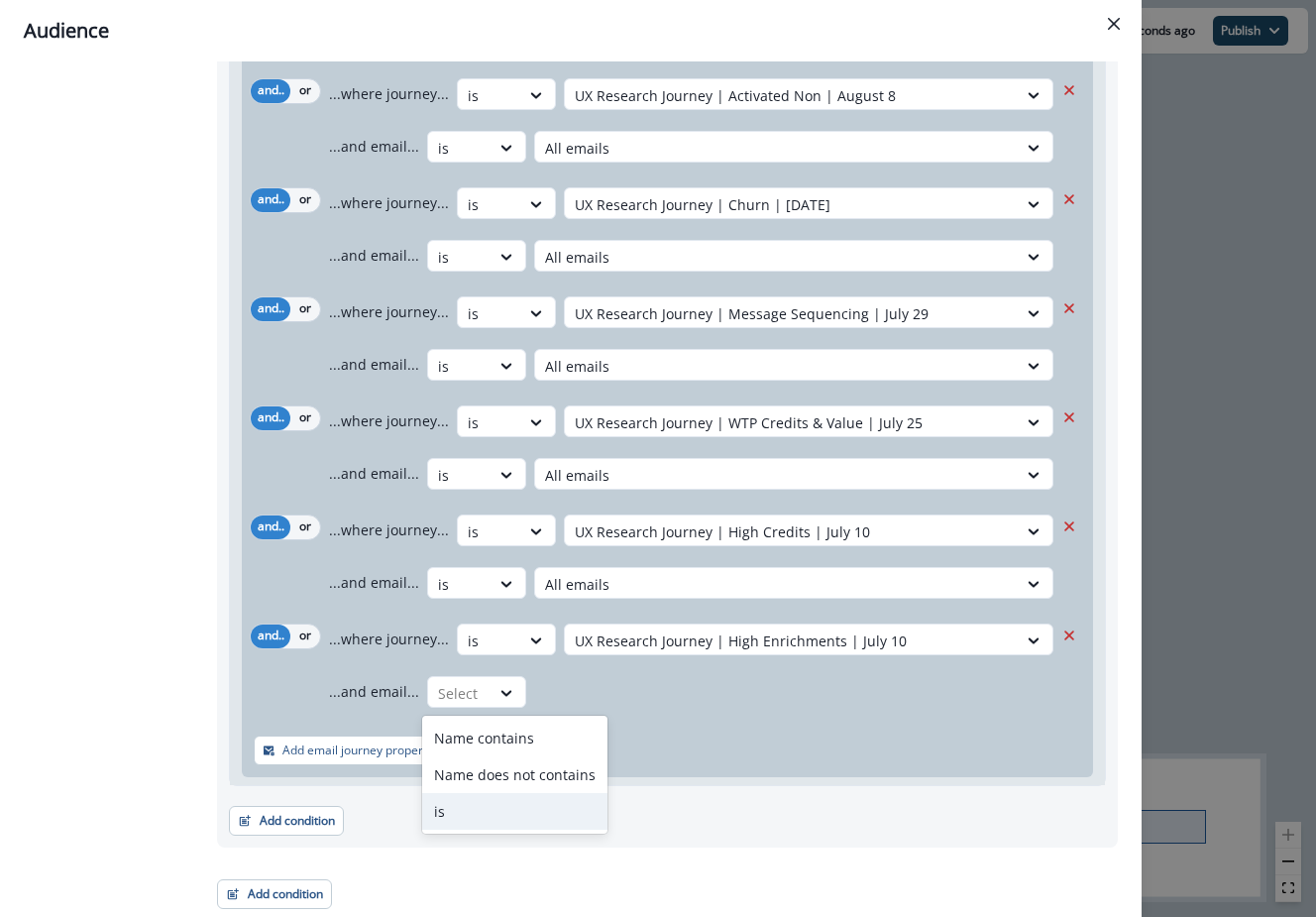 click on "is" at bounding box center (514, 811) 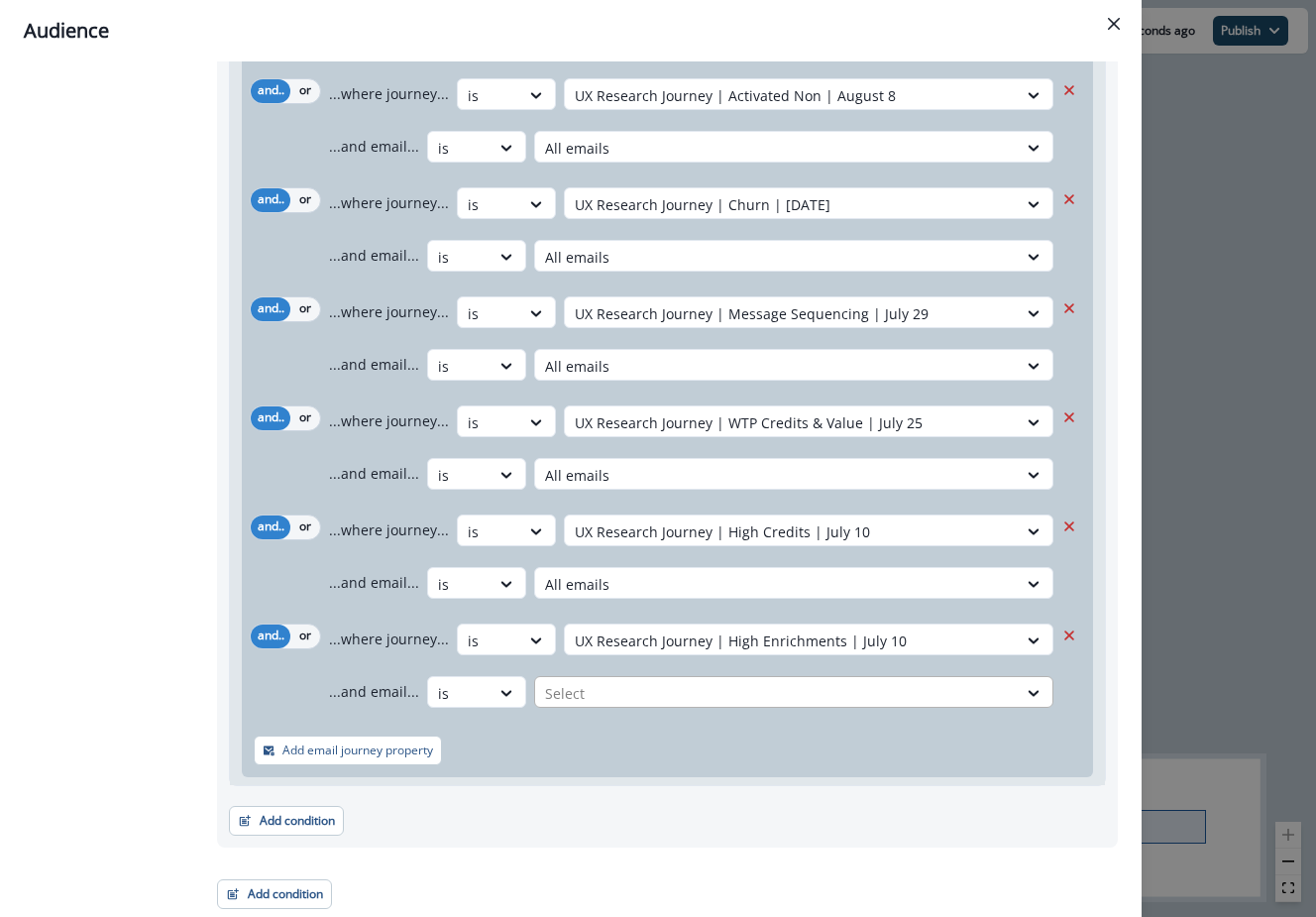 click at bounding box center [751, -14] 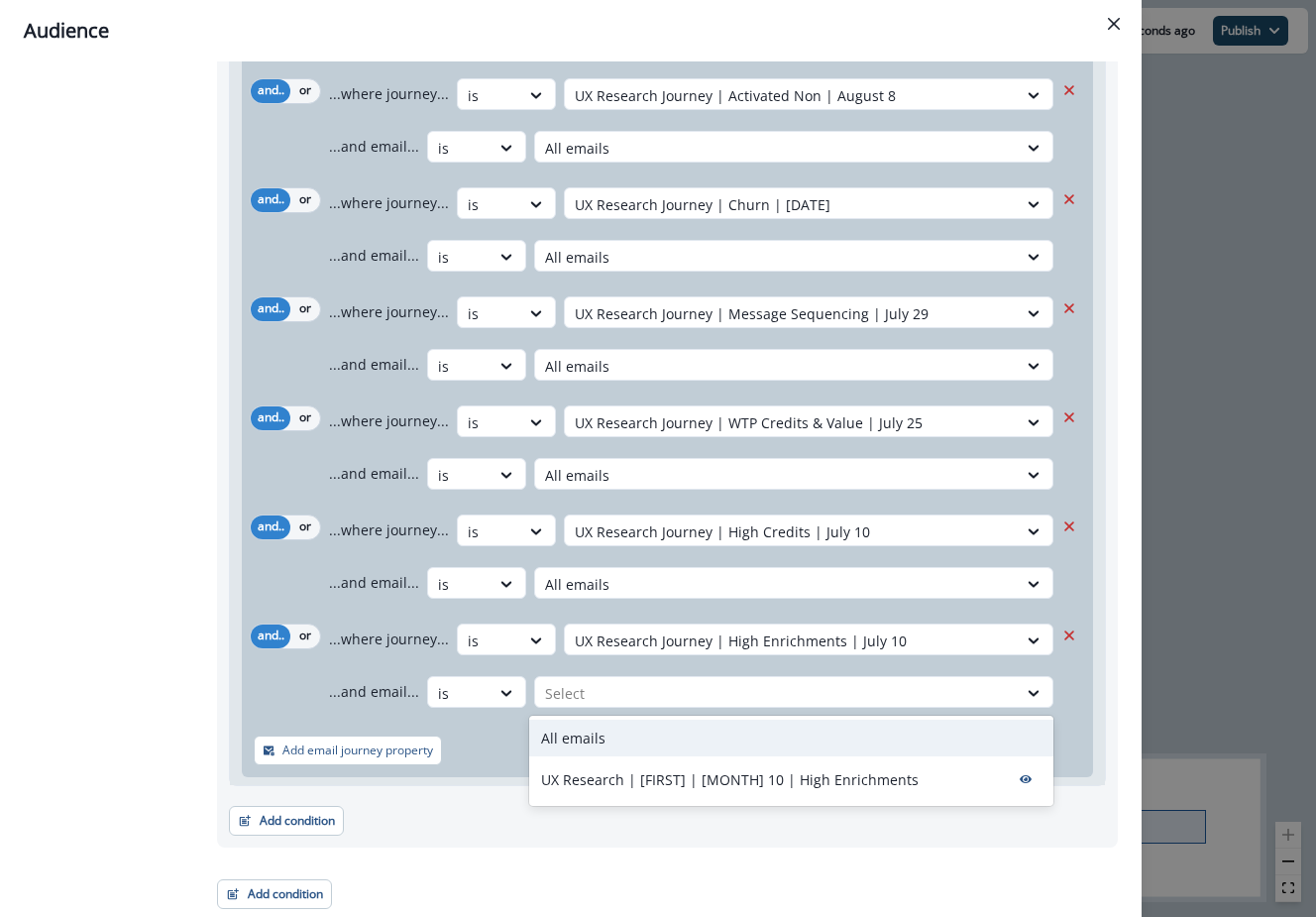 click on "All emails" at bounding box center (573, 738) 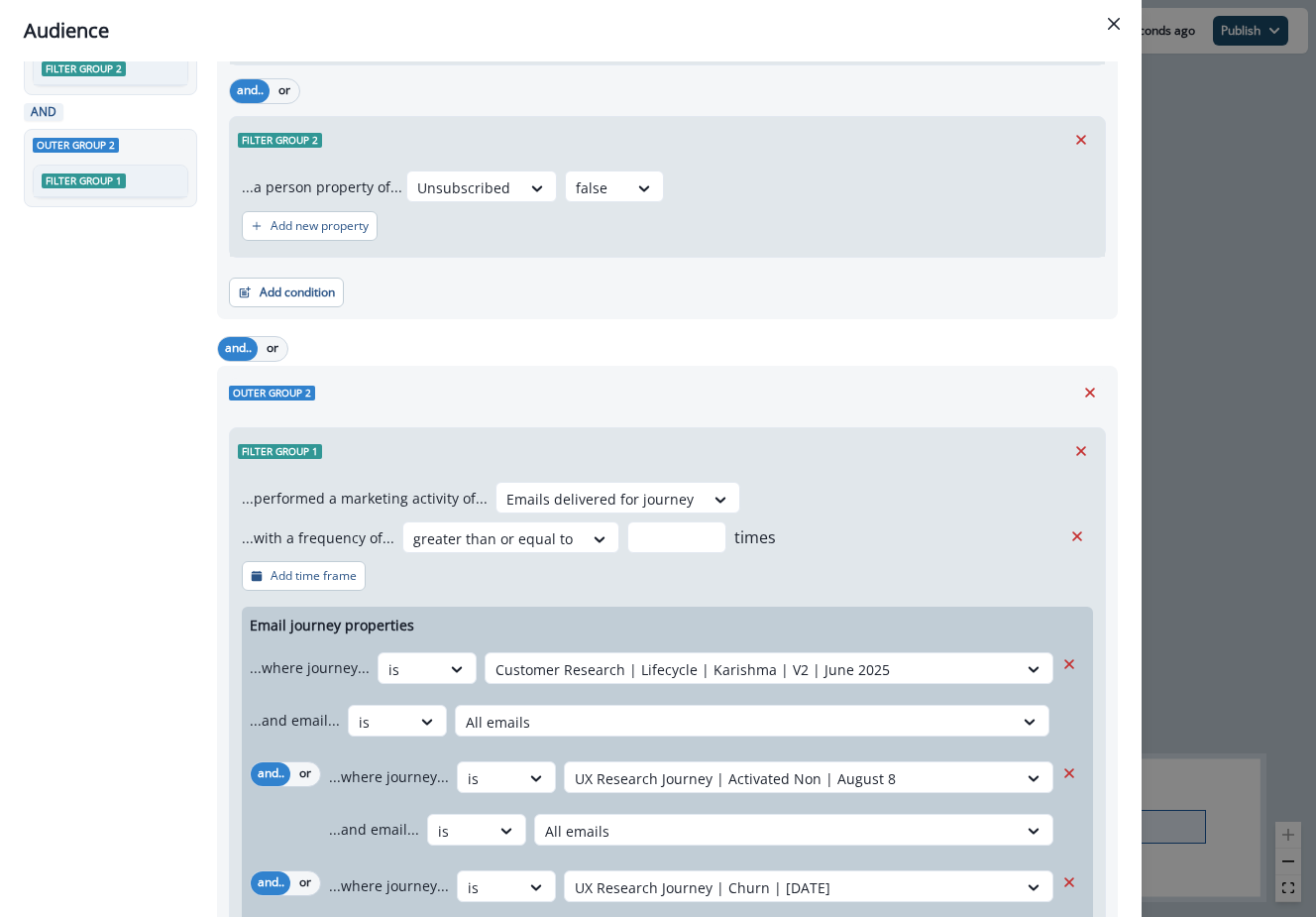 scroll, scrollTop: 0, scrollLeft: 0, axis: both 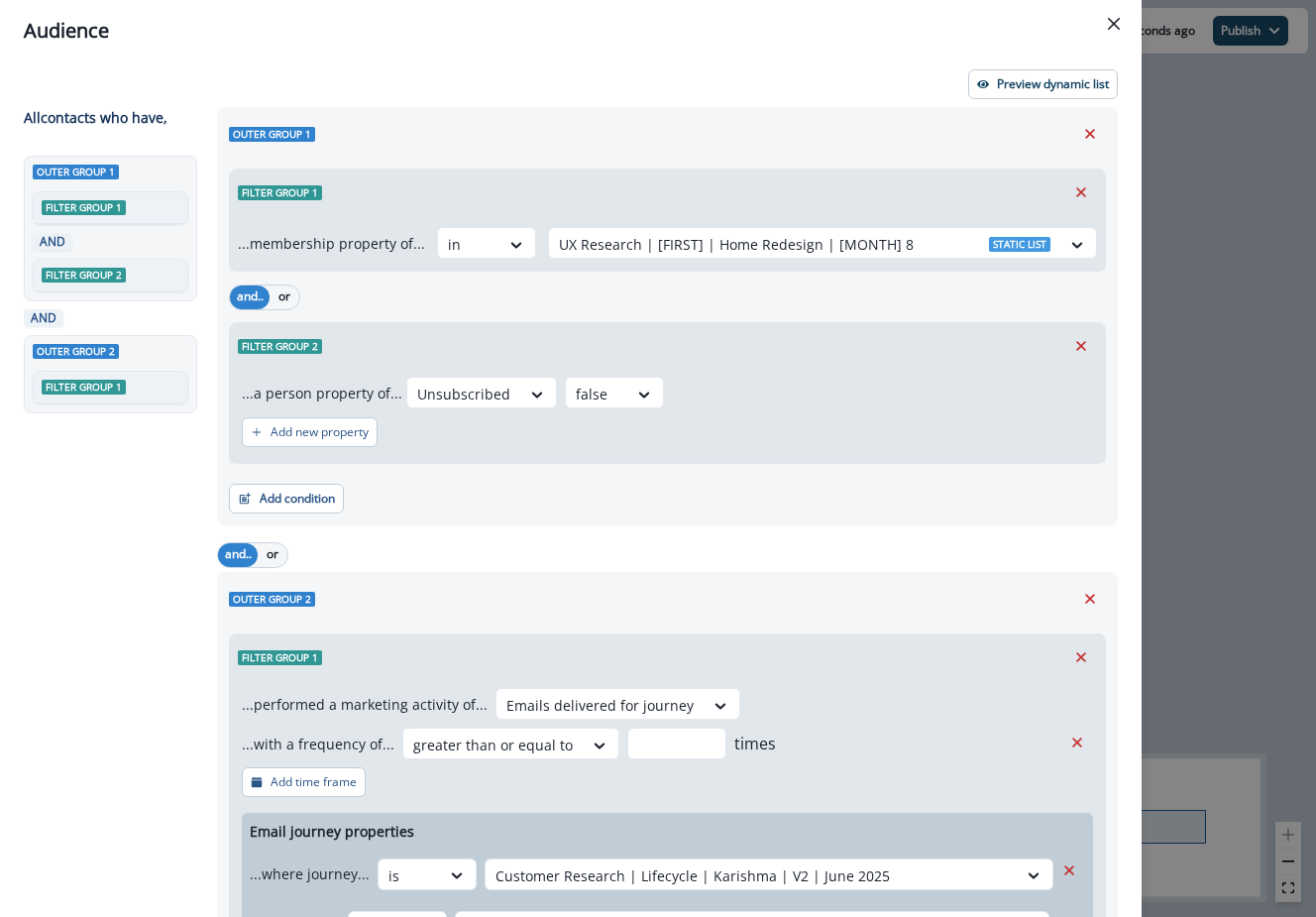 click on "Preview dynamic list All  contact s who have, Outer group 1 Filter group 1 AND Filter group 2 AND Outer group 2 Filter group 1 Outer group 1 Filter group 1 ...membership property of... in UX Research | Matthew | Home Redesign | August 8 Static list and.. or Filter group 2 ...a person property of... Unsubscribed false Add new property Add condition Contact properties A person property Performed a product event Performed a marketing activity Performed a web activity List membership Salesforce campaign membership and.. or Outer group 2 Filter group 1 ...performed a marketing activity of... Emails delivered for journey ...with a frequency of... greater than or equal to * times Add time frame Email journey properties ...where journey... is Customer Research | Lifecycle | Karishma | V2 | June 2025 ...and email... is All emails and.. or ...where journey... is UX Research Journey | Activated Non | August 8 ...and email... is All emails and.. or ...where journey... is UX Research Journey | Churn | August 8 is and.. or" at bounding box center (571, 489) 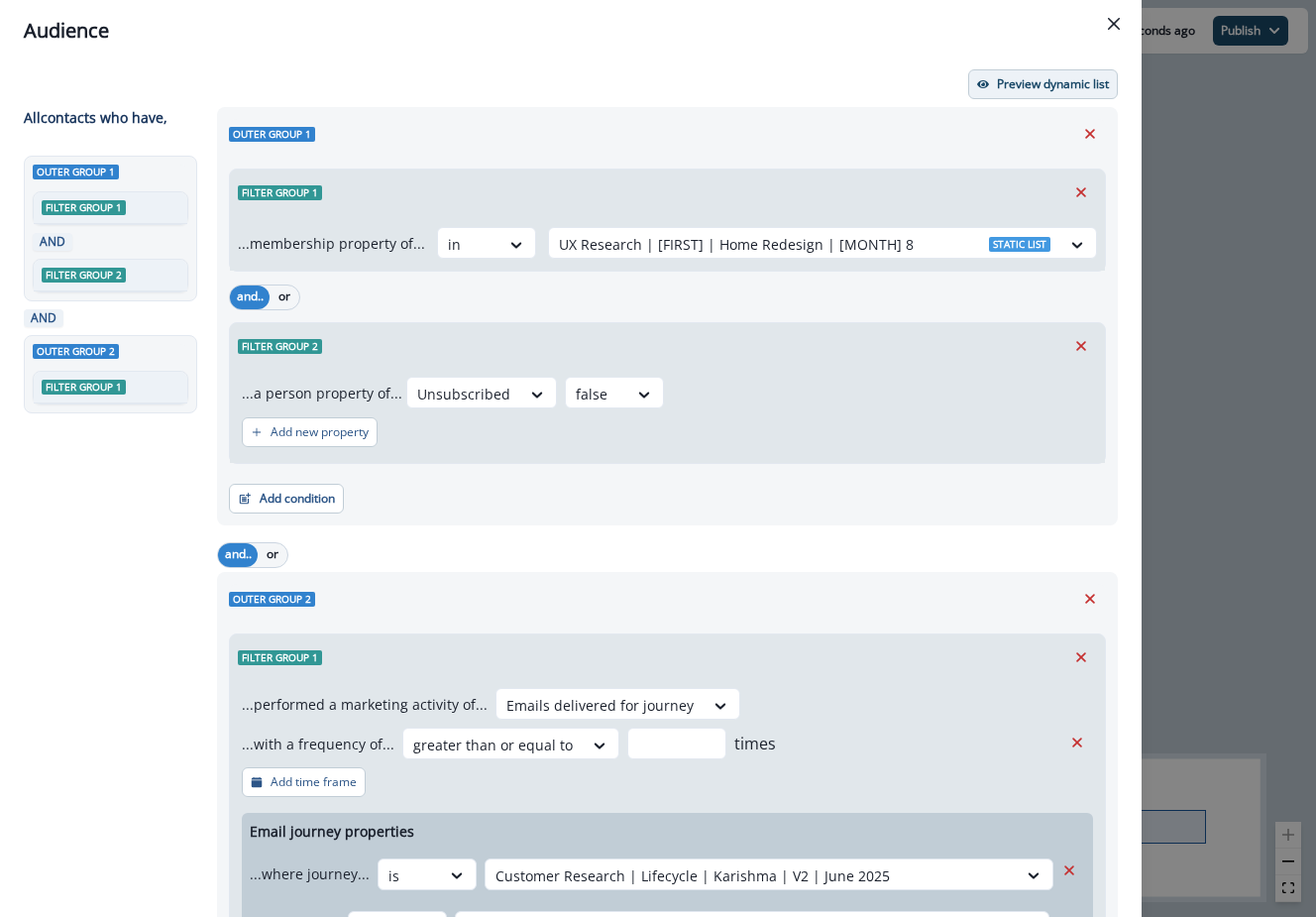 click on "Preview dynamic list" at bounding box center [1052, 84] 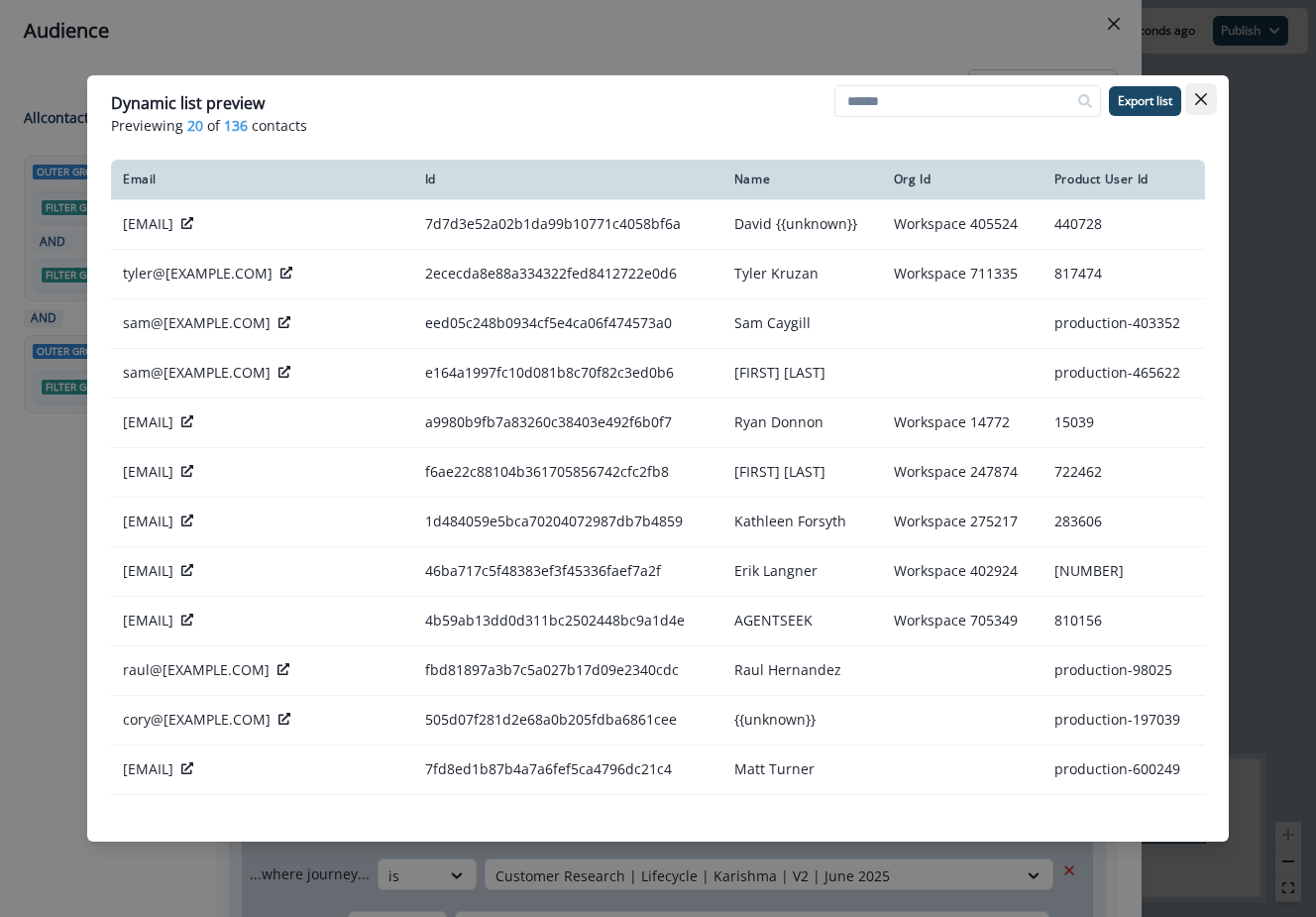 click at bounding box center (1201, 99) 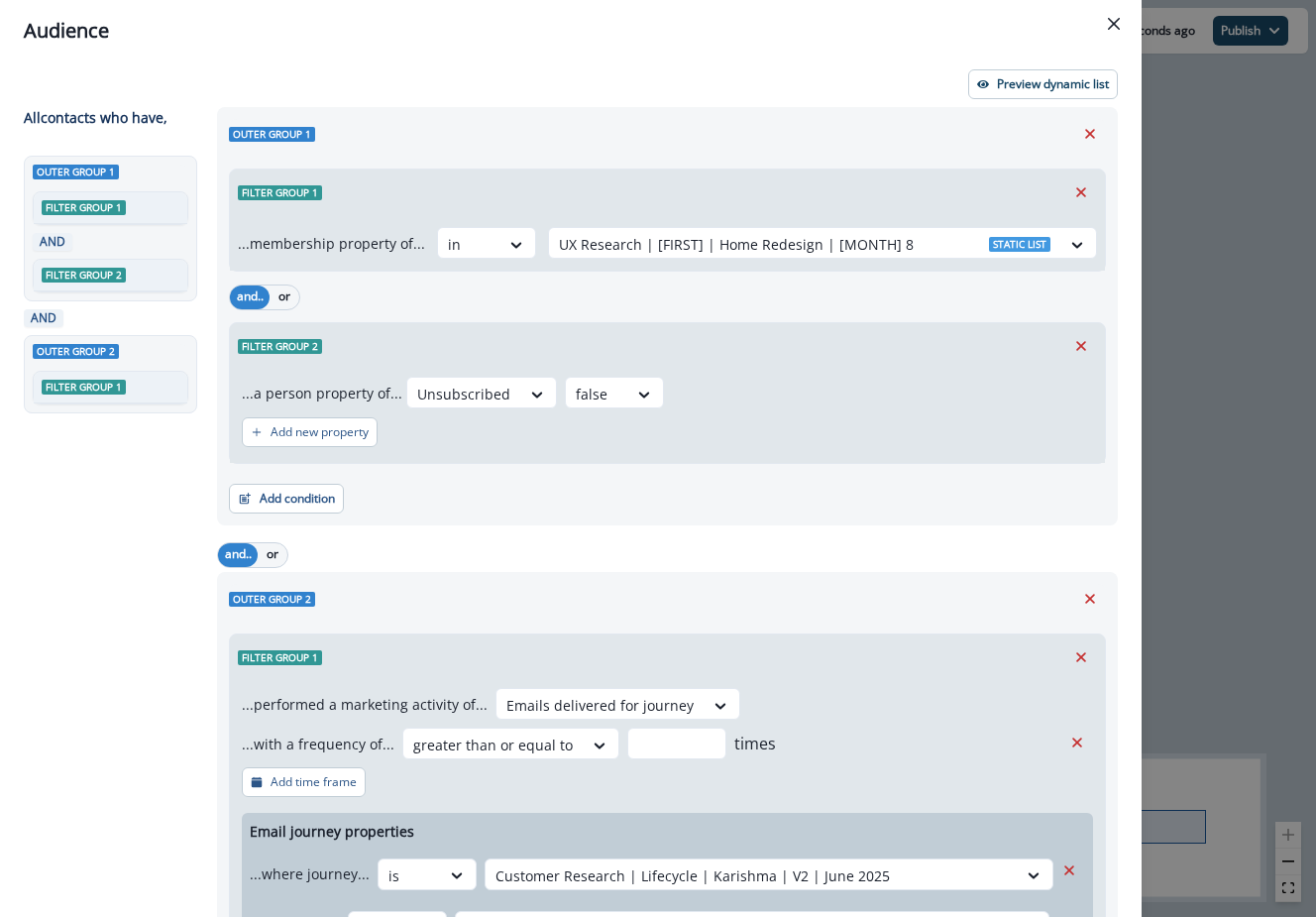 click on "Audience Preview dynamic list All  contact s who have, Outer group 1 Filter group 1 AND Filter group 2 AND Outer group 2 Filter group 1 Outer group 1 Filter group 1 ...membership property of... in UX Research | Matthew | Home Redesign | August 8 Static list and.. or Filter group 2 ...a person property of... Unsubscribed false Add new property Add condition Contact properties A person property Performed a product event Performed a marketing activity Performed a web activity List membership Salesforce campaign membership and.. or Outer group 2 Filter group 1 ...performed a marketing activity of... Emails delivered for journey ...with a frequency of... greater than or equal to * times Add time frame Email journey properties ...where journey... is Customer Research | Lifecycle | Karishma | V2 | June 2025 ...and email... is All emails and.. or ...where journey... is UX Research Journey | Activated Non | August 8 ...and email... is All emails and.. or ...where journey... is UX Research Journey | Churn | August 8 is" at bounding box center [658, 458] 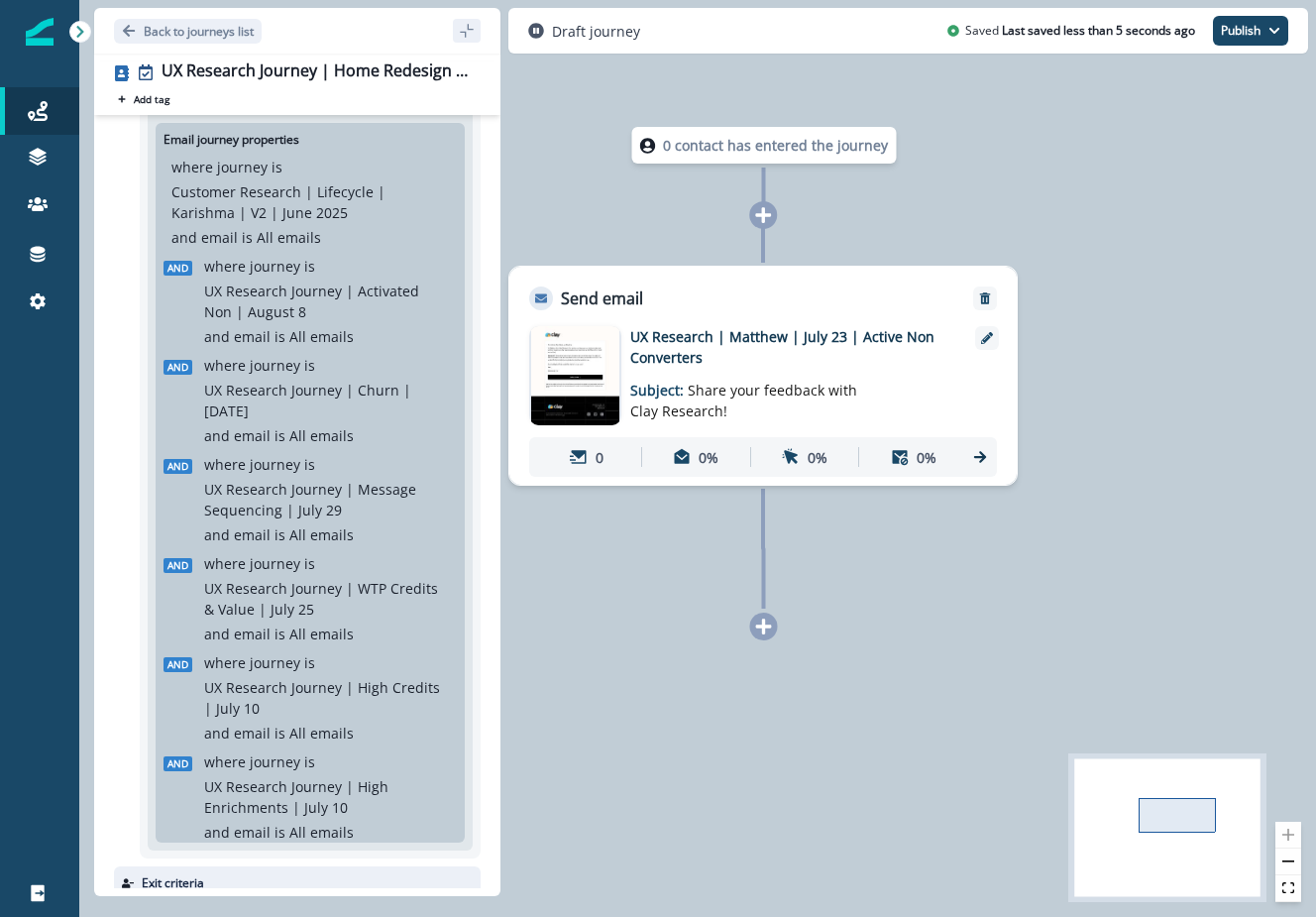 scroll, scrollTop: 569, scrollLeft: 0, axis: vertical 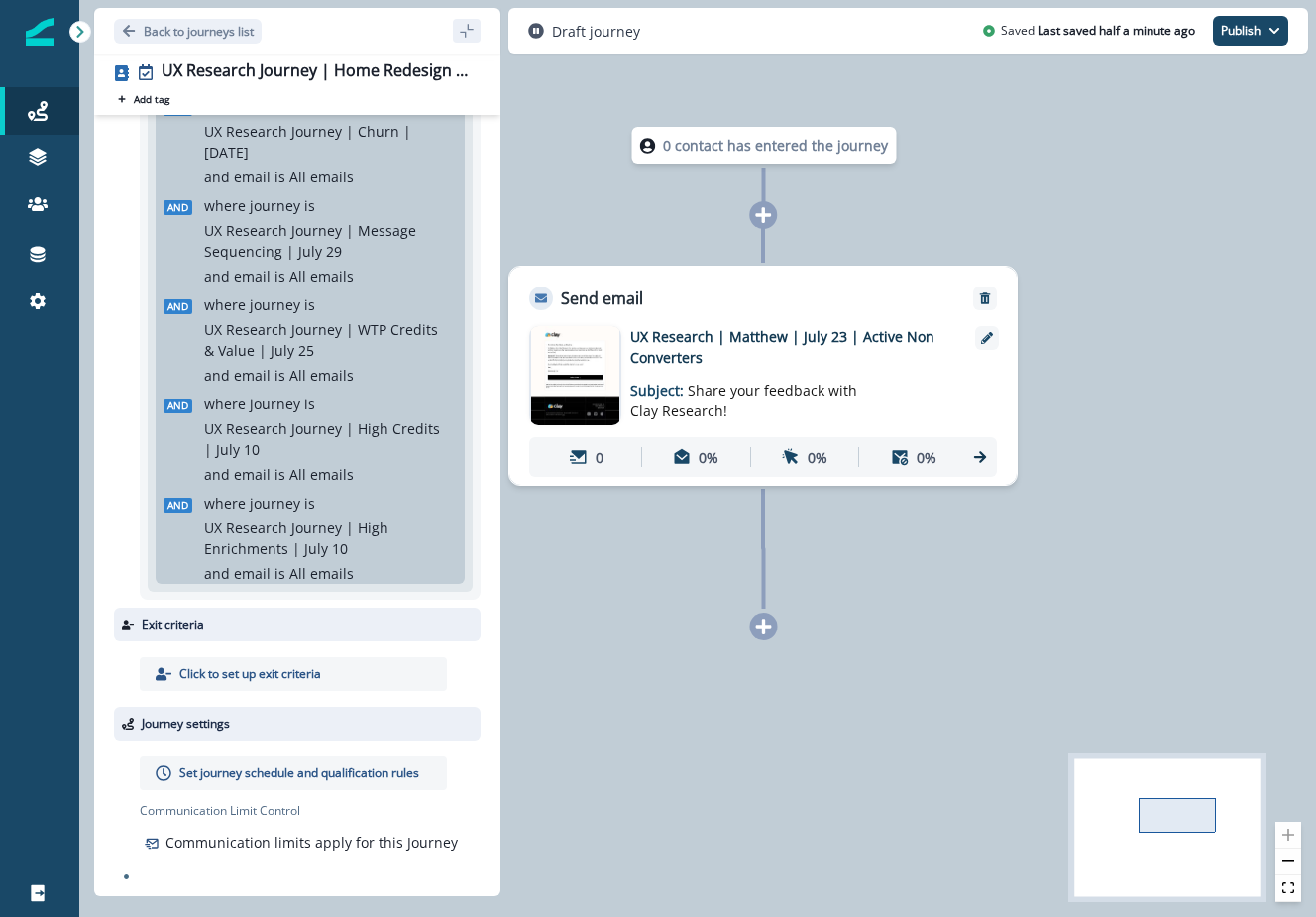 click on "Set journey schedule and qualification rules" at bounding box center [299, 773] 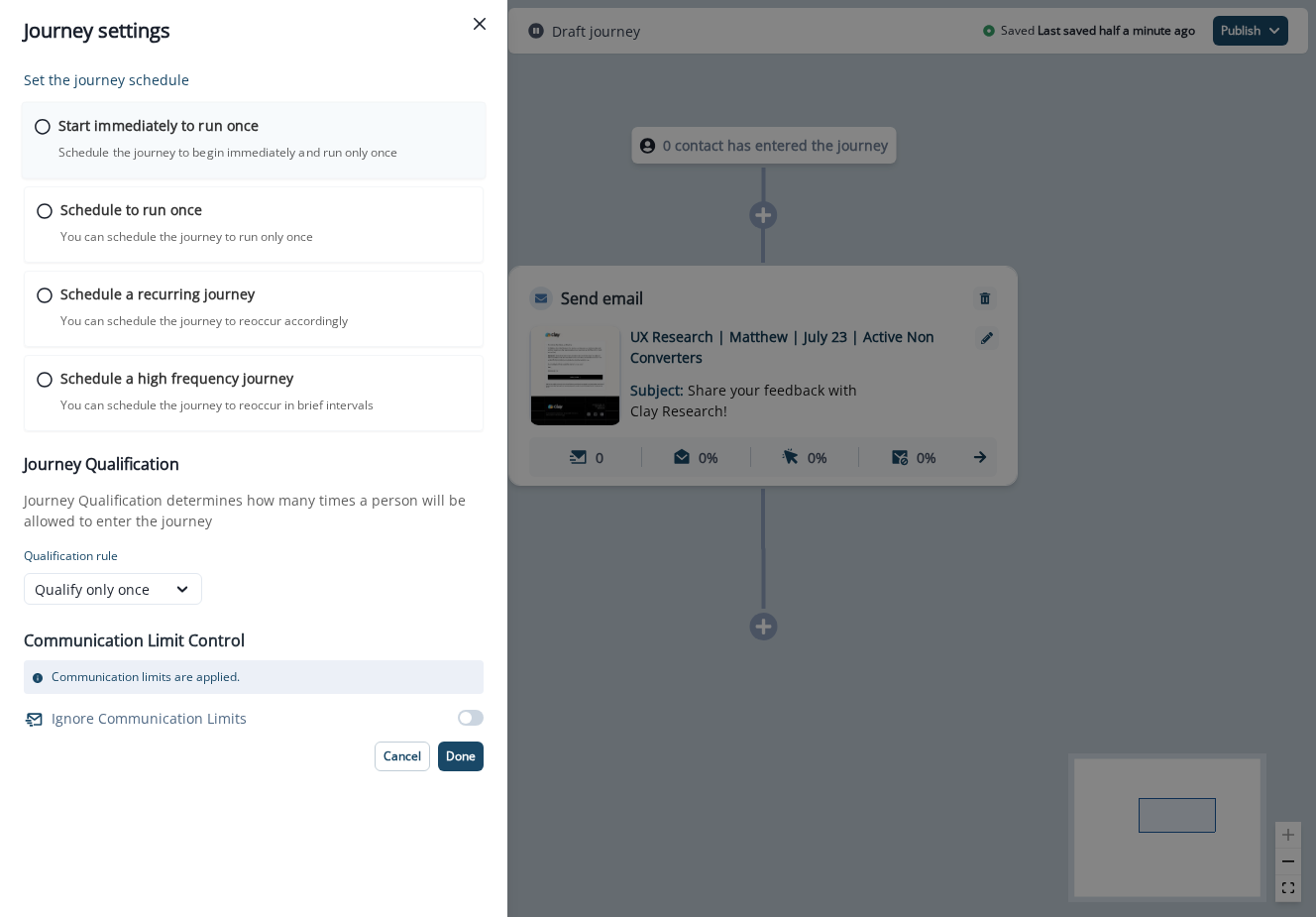 click on "Schedule the journey to begin immediately and run only once" at bounding box center [228, 153] 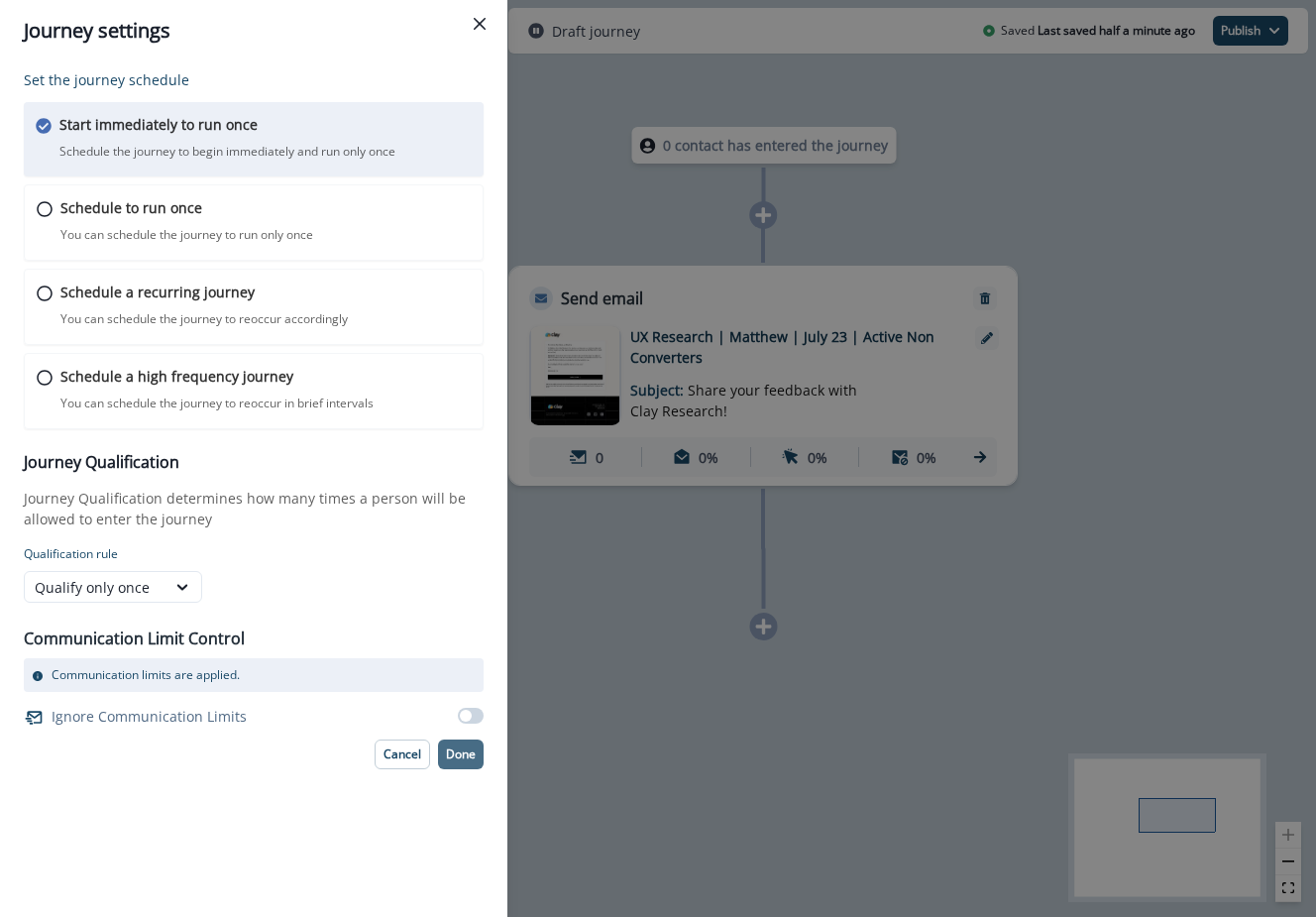 click on "Done" at bounding box center (461, 754) 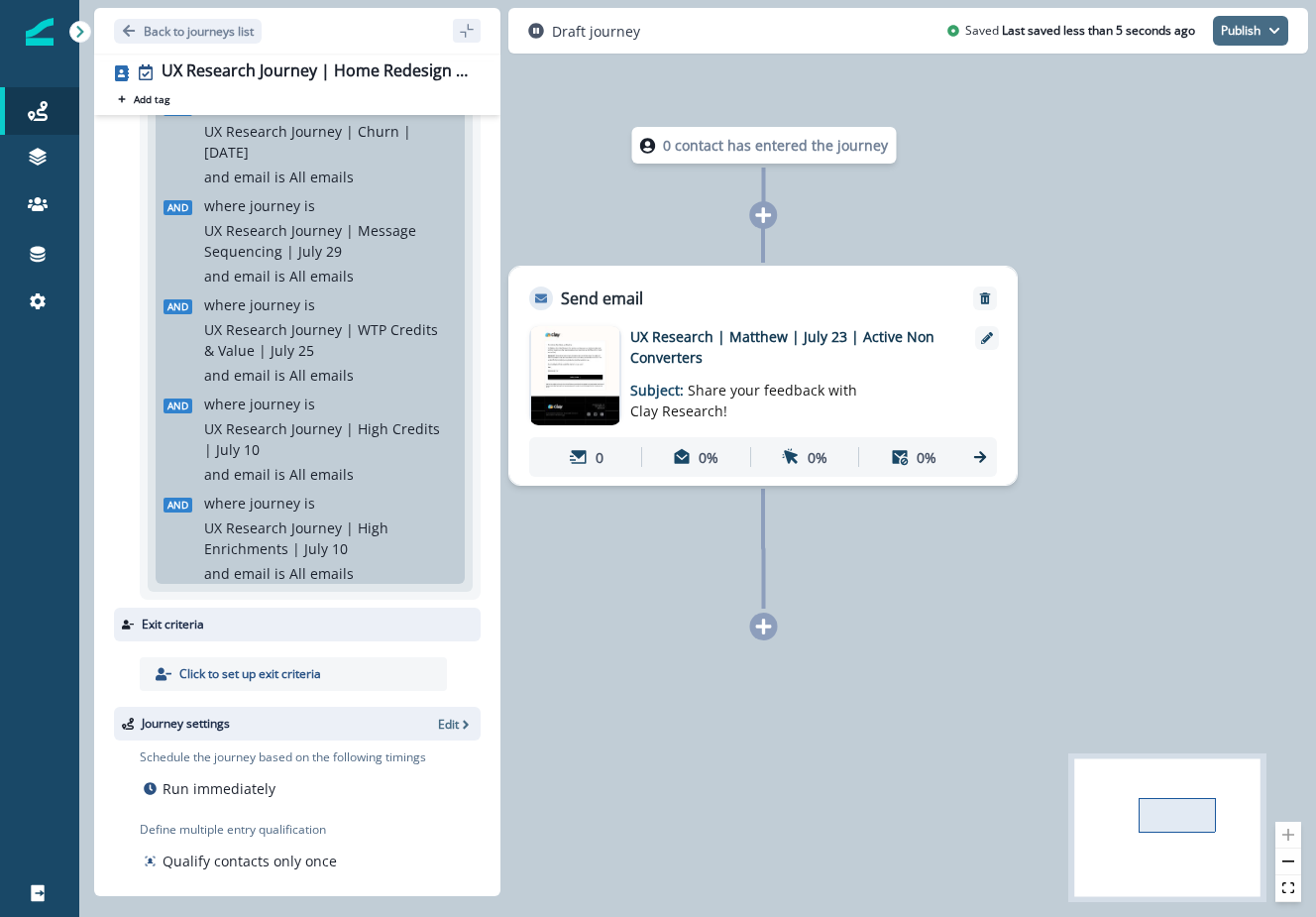click on "Publish" at bounding box center [1251, 31] 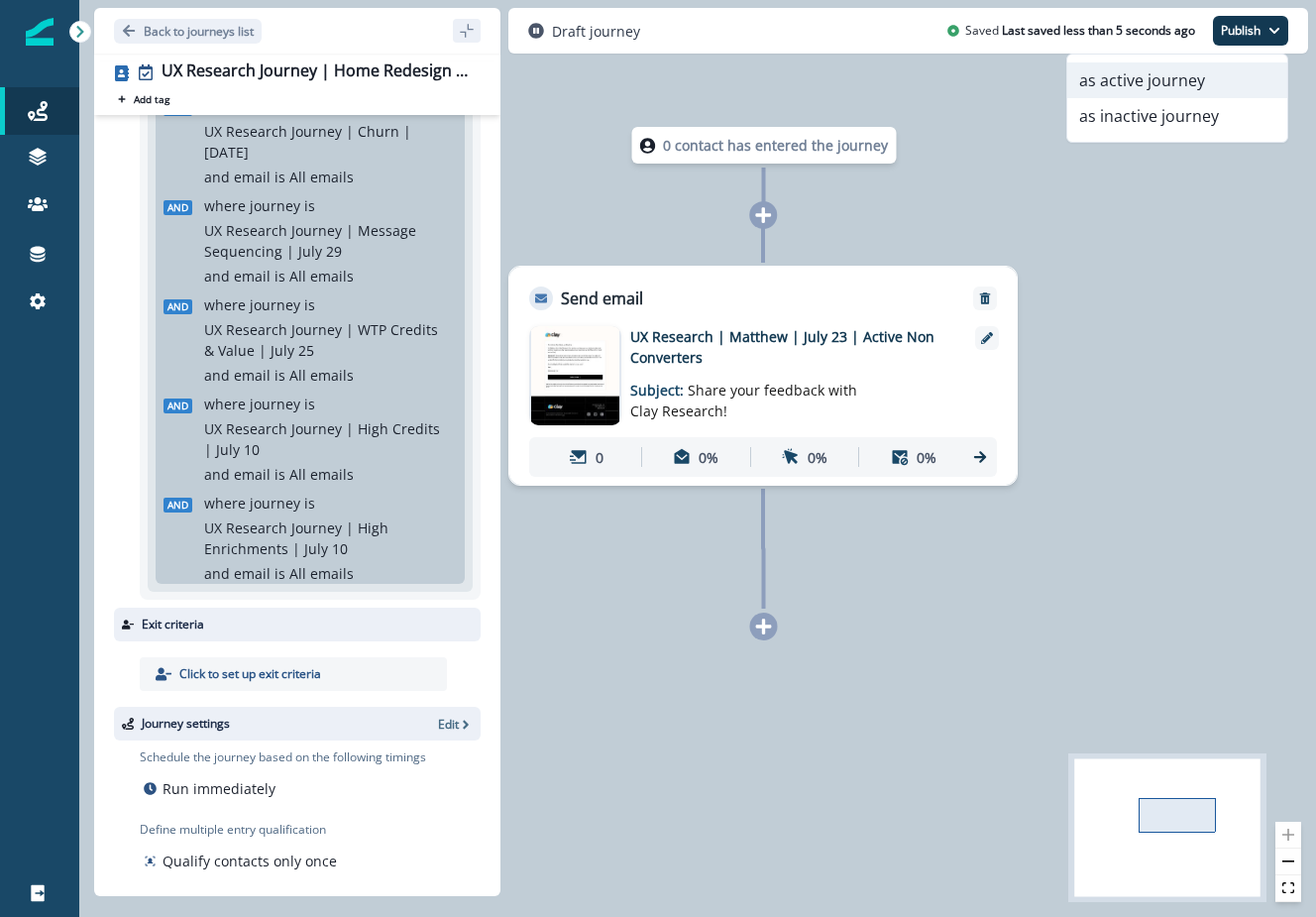 click on "as active journey" at bounding box center (1177, 80) 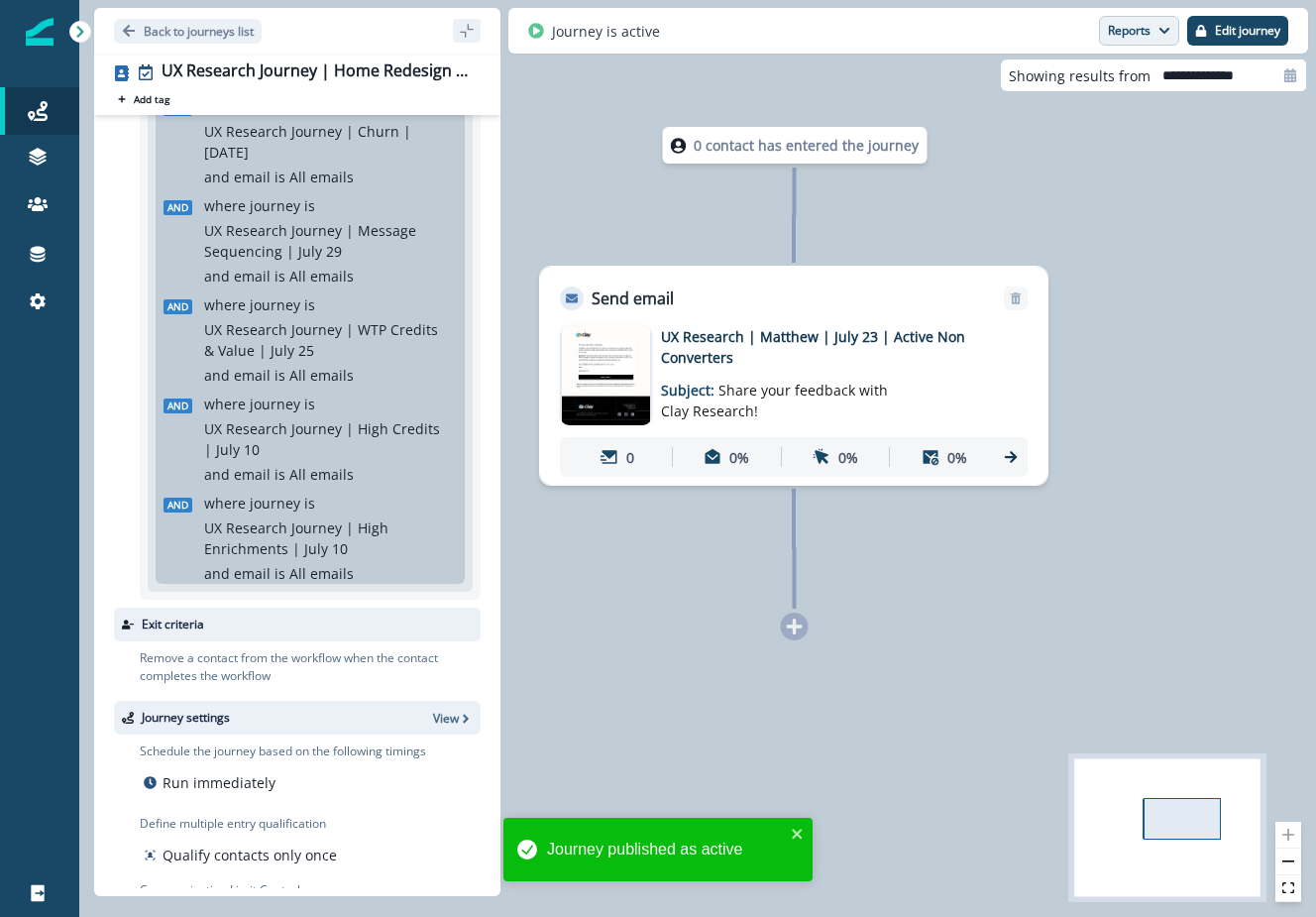 click on "Reports" at bounding box center [1139, 31] 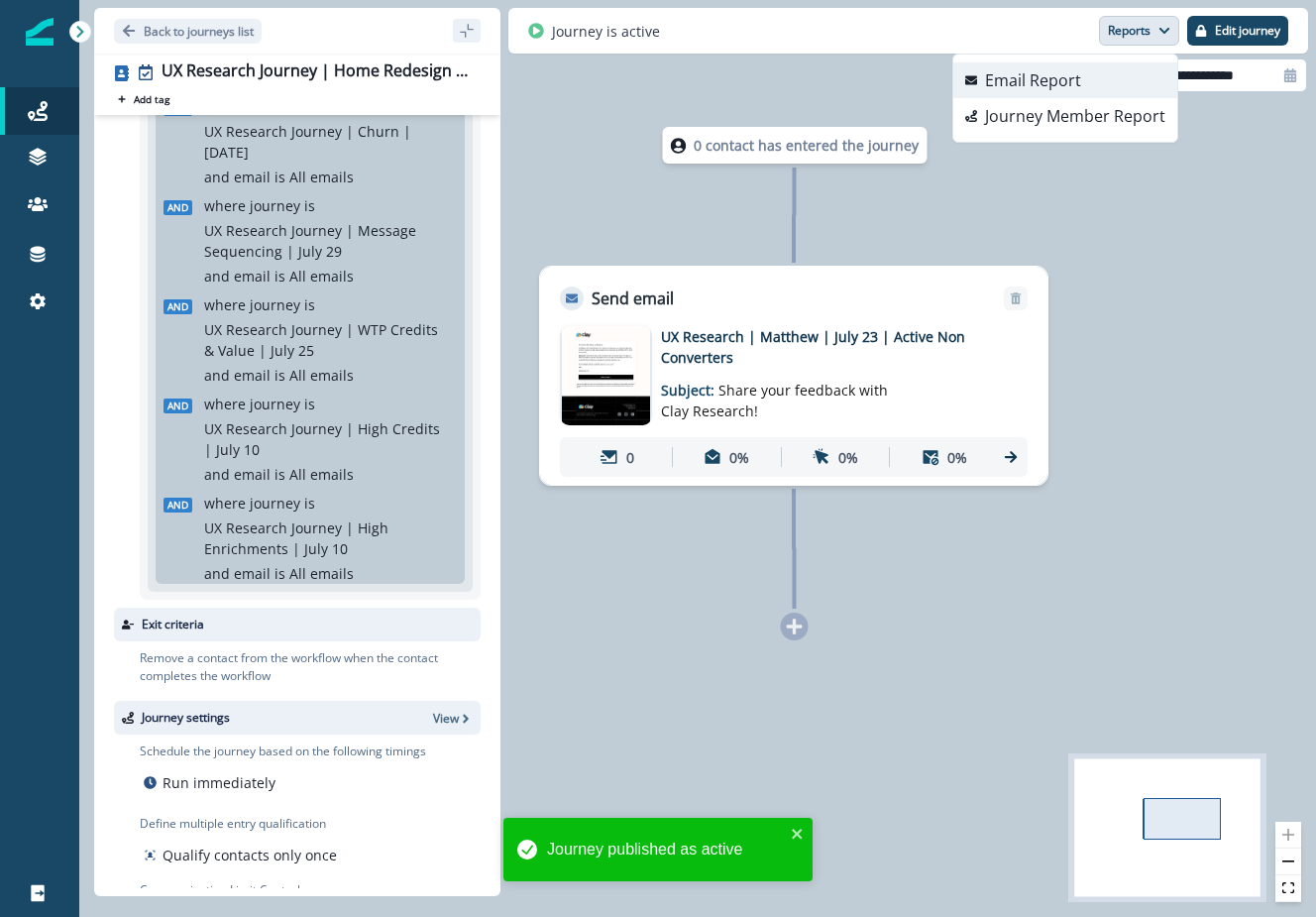 click on "Email Report" at bounding box center (1033, 80) 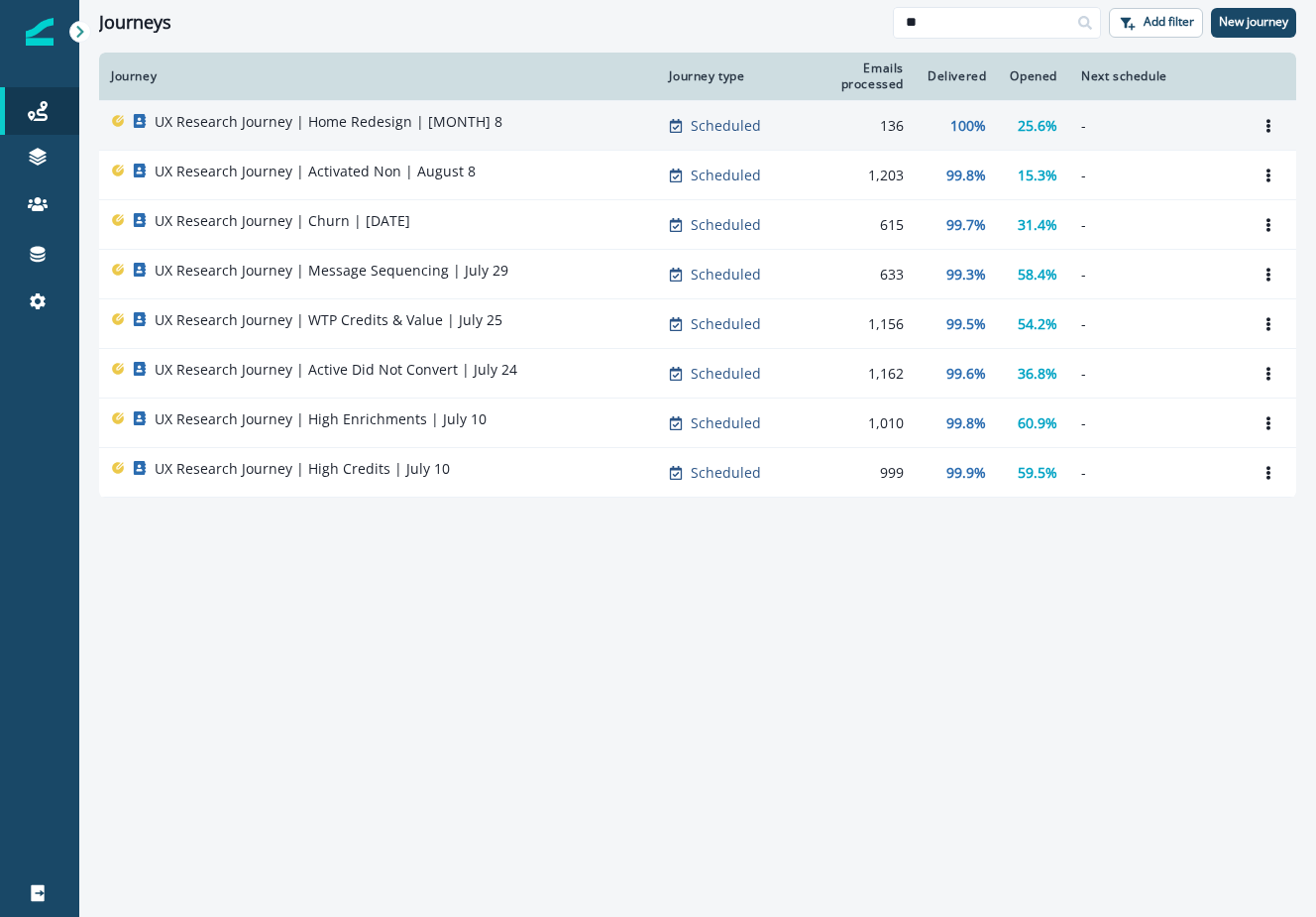 click on "UX Research Journey | Home Redesign | July 8" at bounding box center (328, 126) 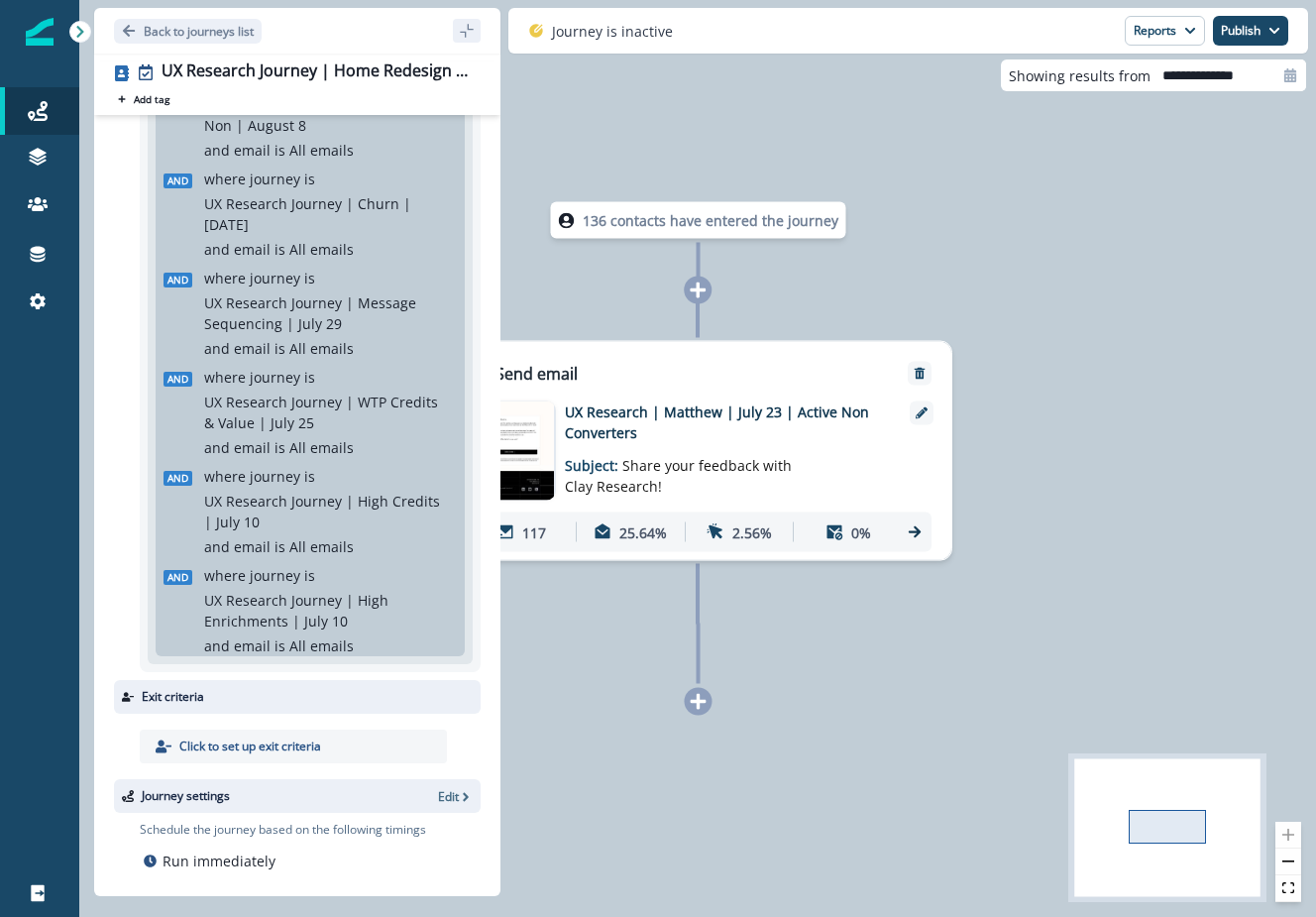scroll, scrollTop: 654, scrollLeft: 0, axis: vertical 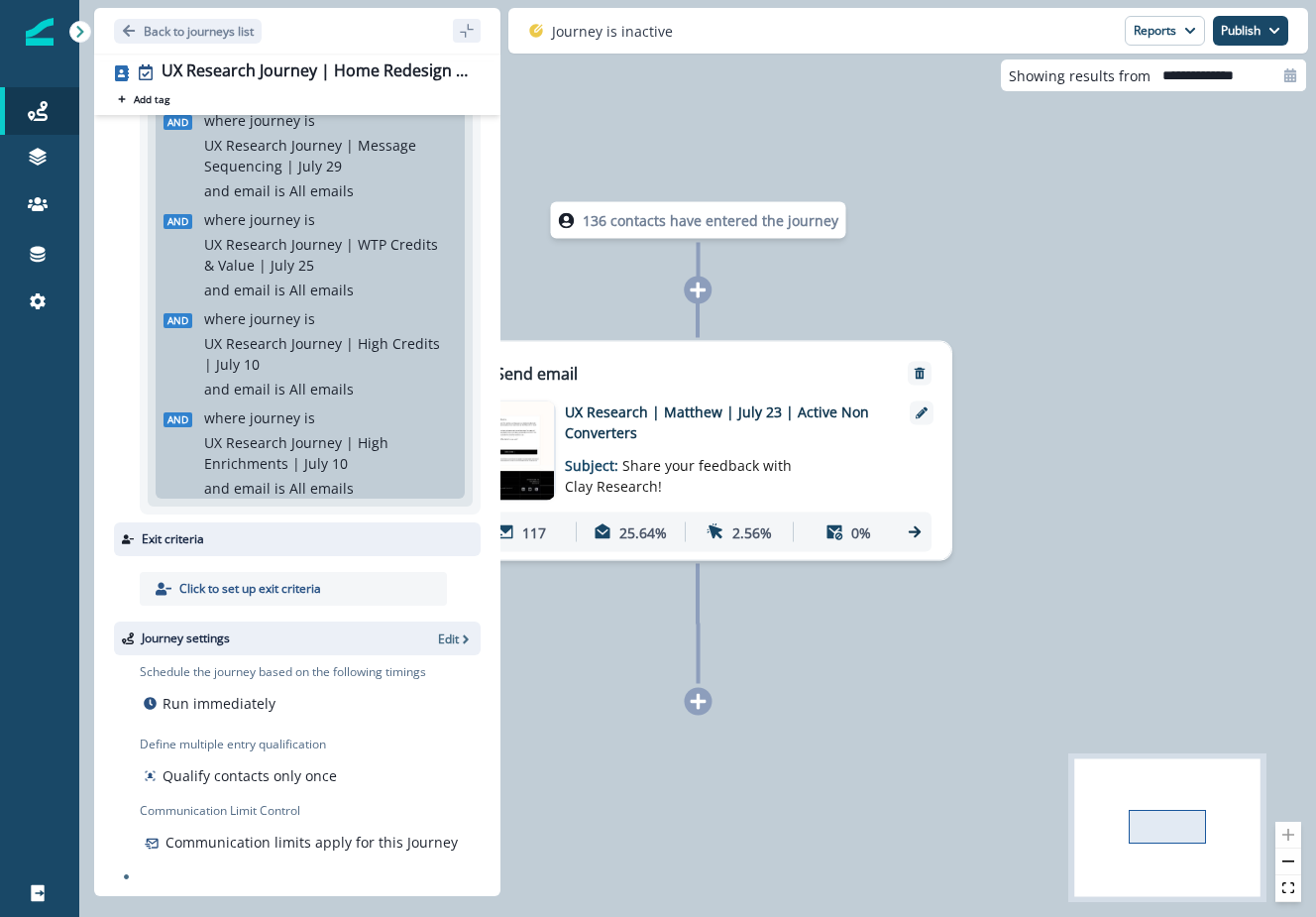 click at bounding box center [921, 451] 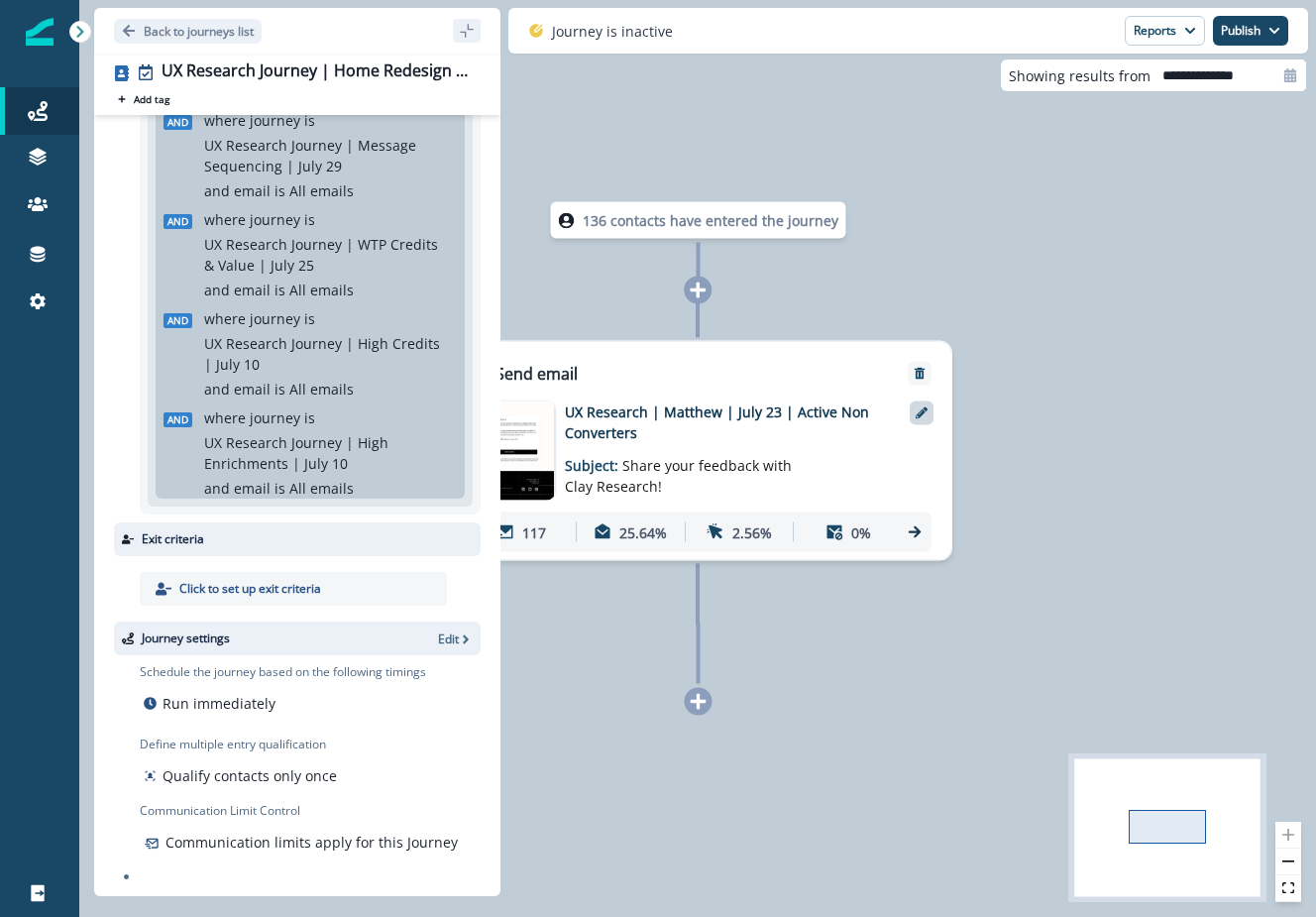 click 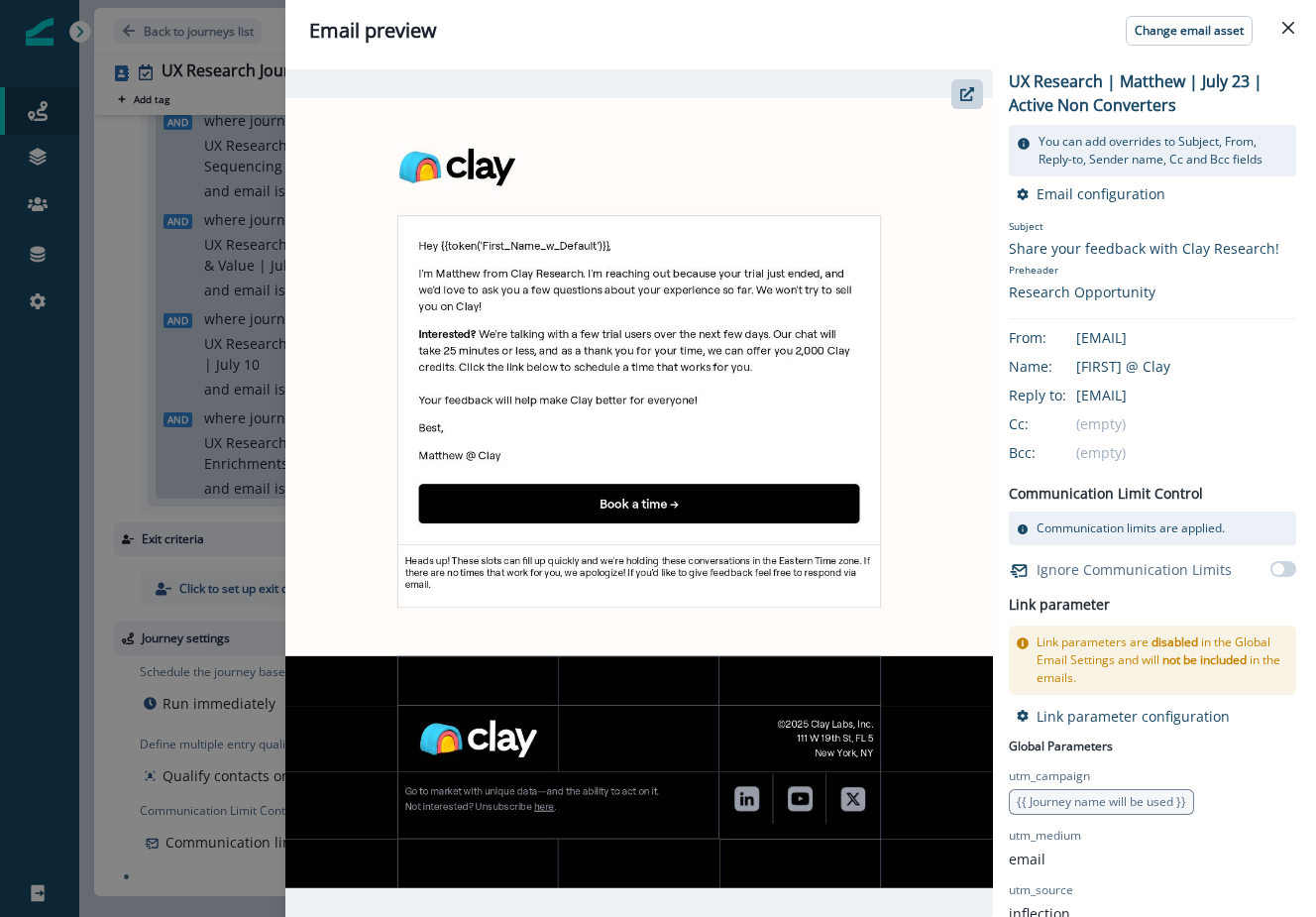 click at bounding box center [639, 494] 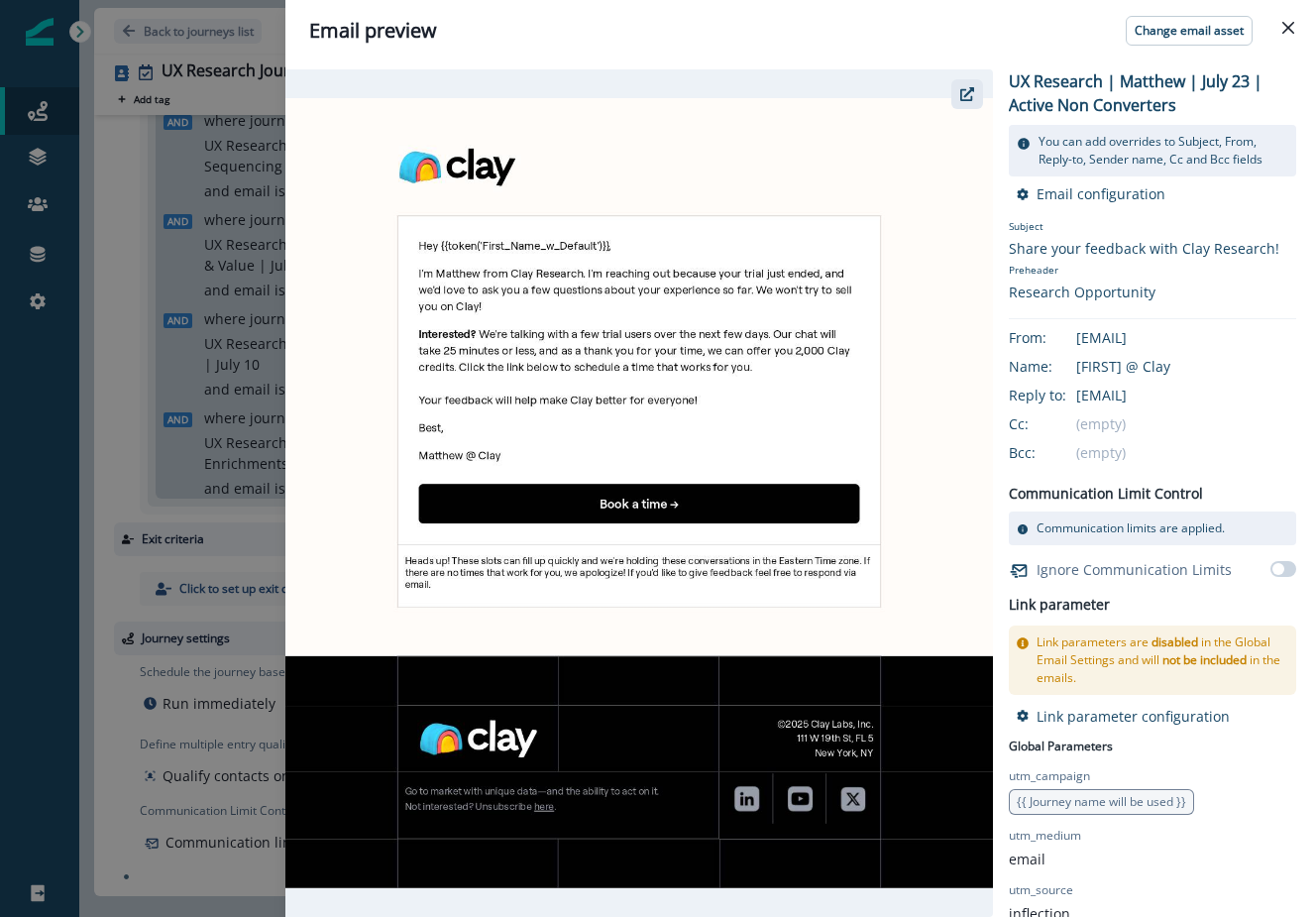 click 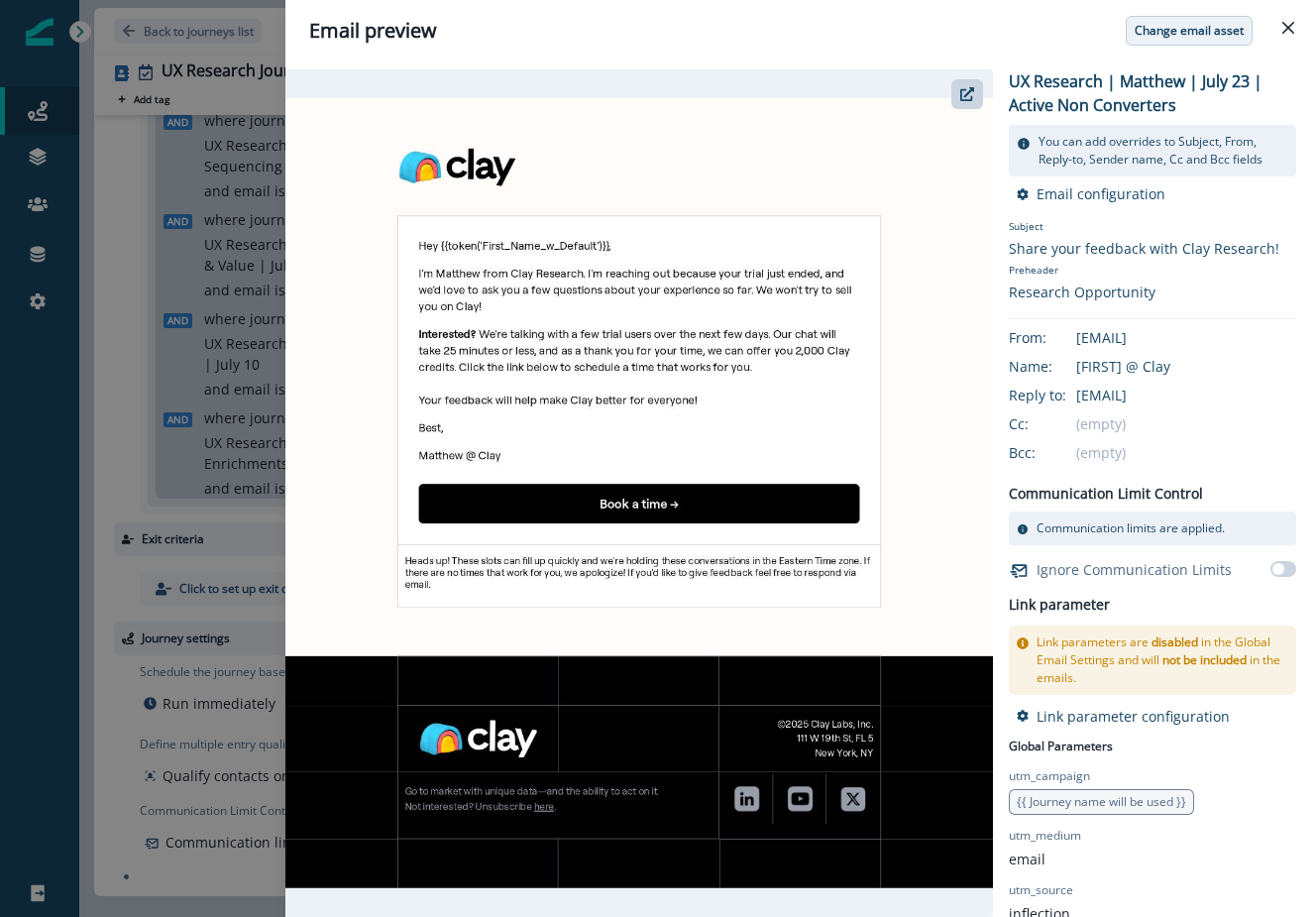 click on "Change email asset" at bounding box center [1189, 31] 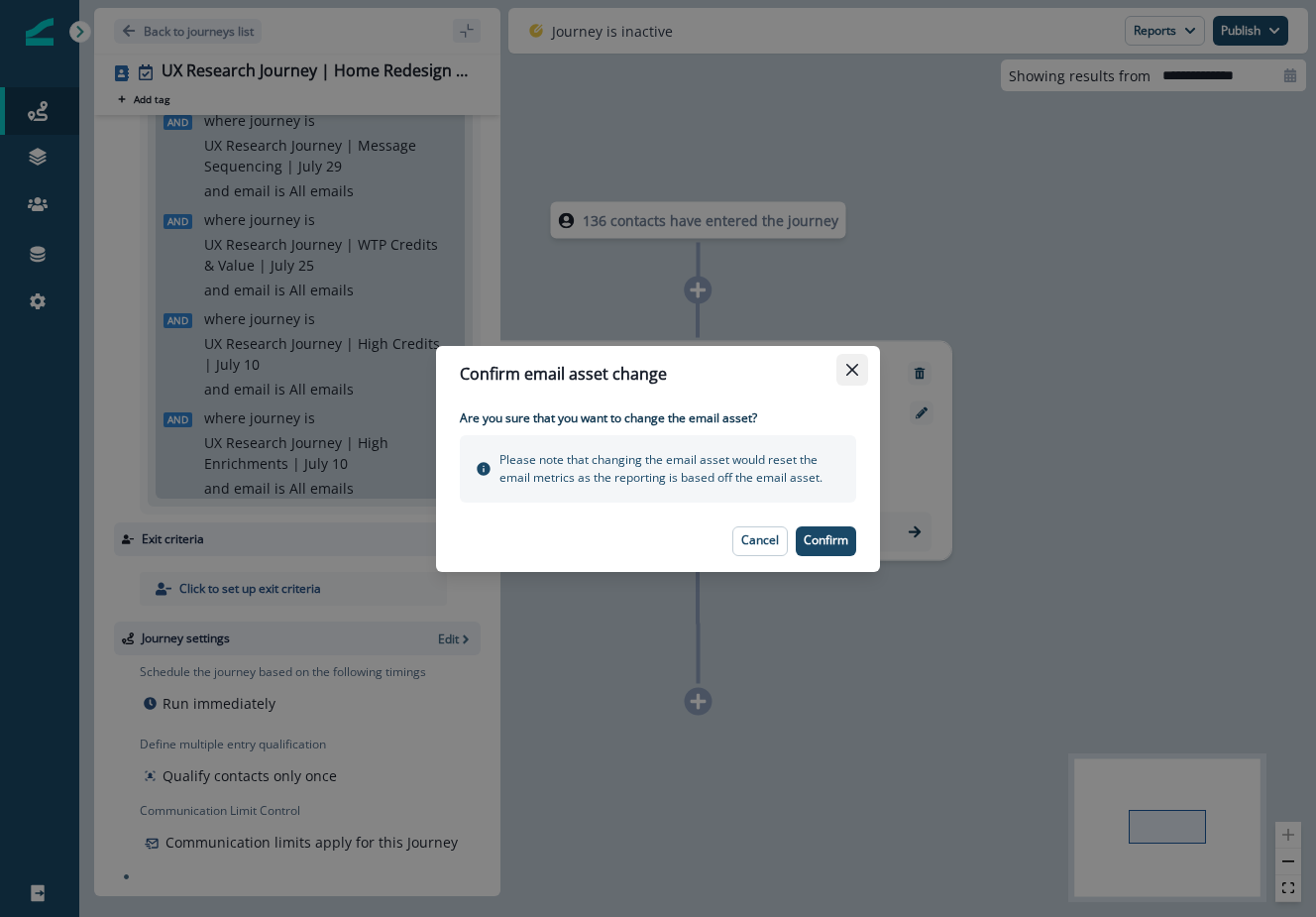 click at bounding box center (852, 370) 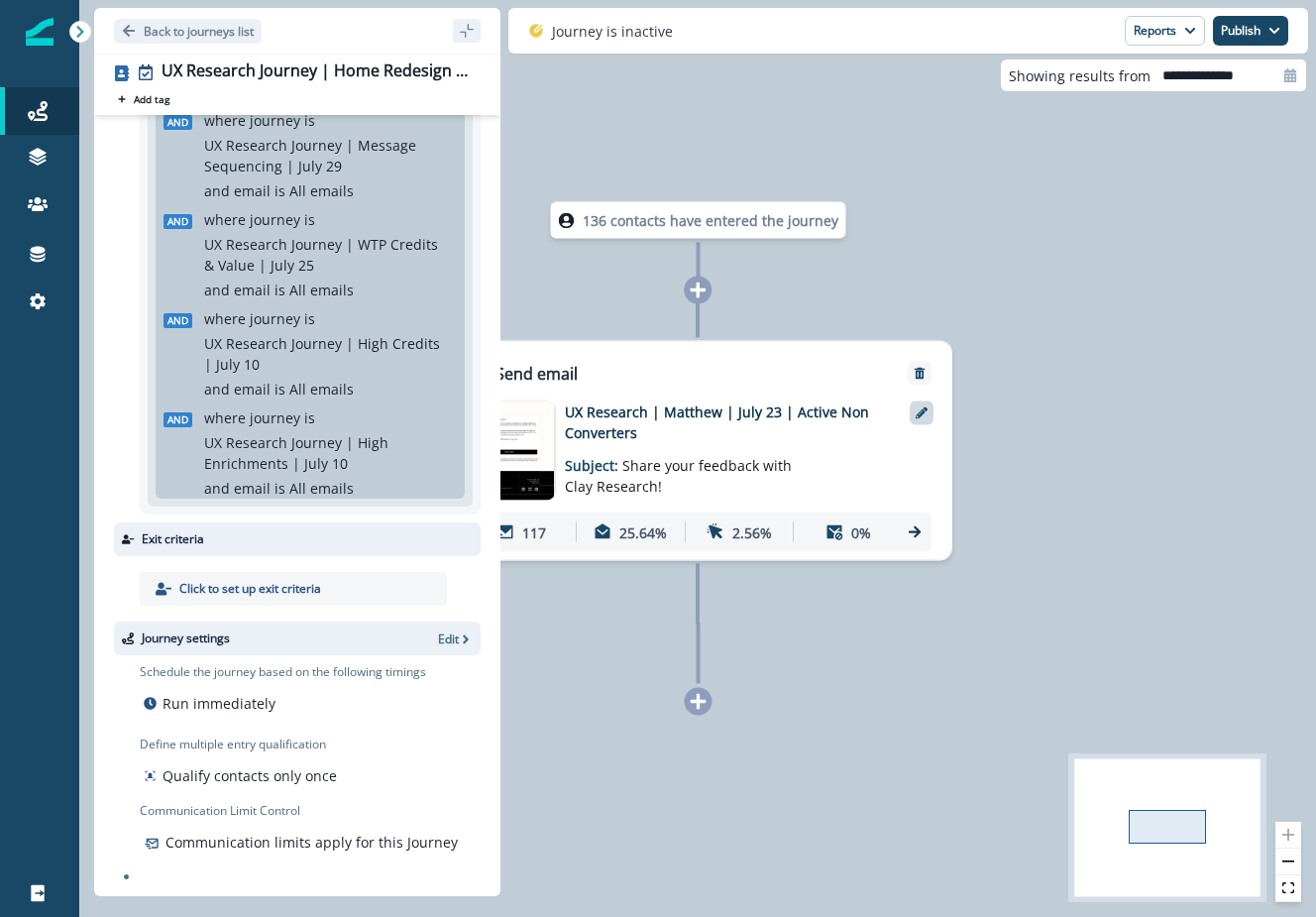 click 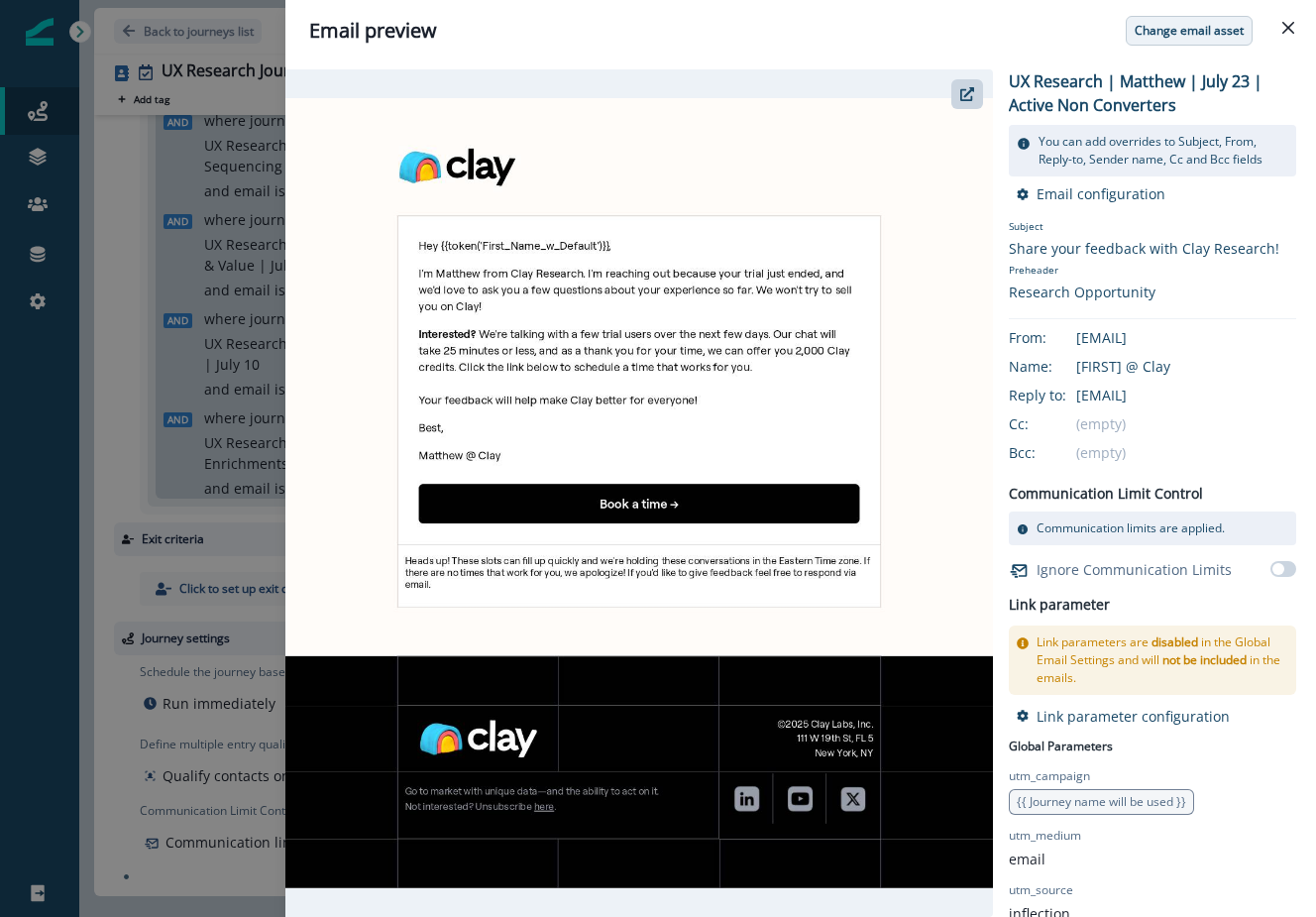 click on "Change email asset" at bounding box center [1189, 31] 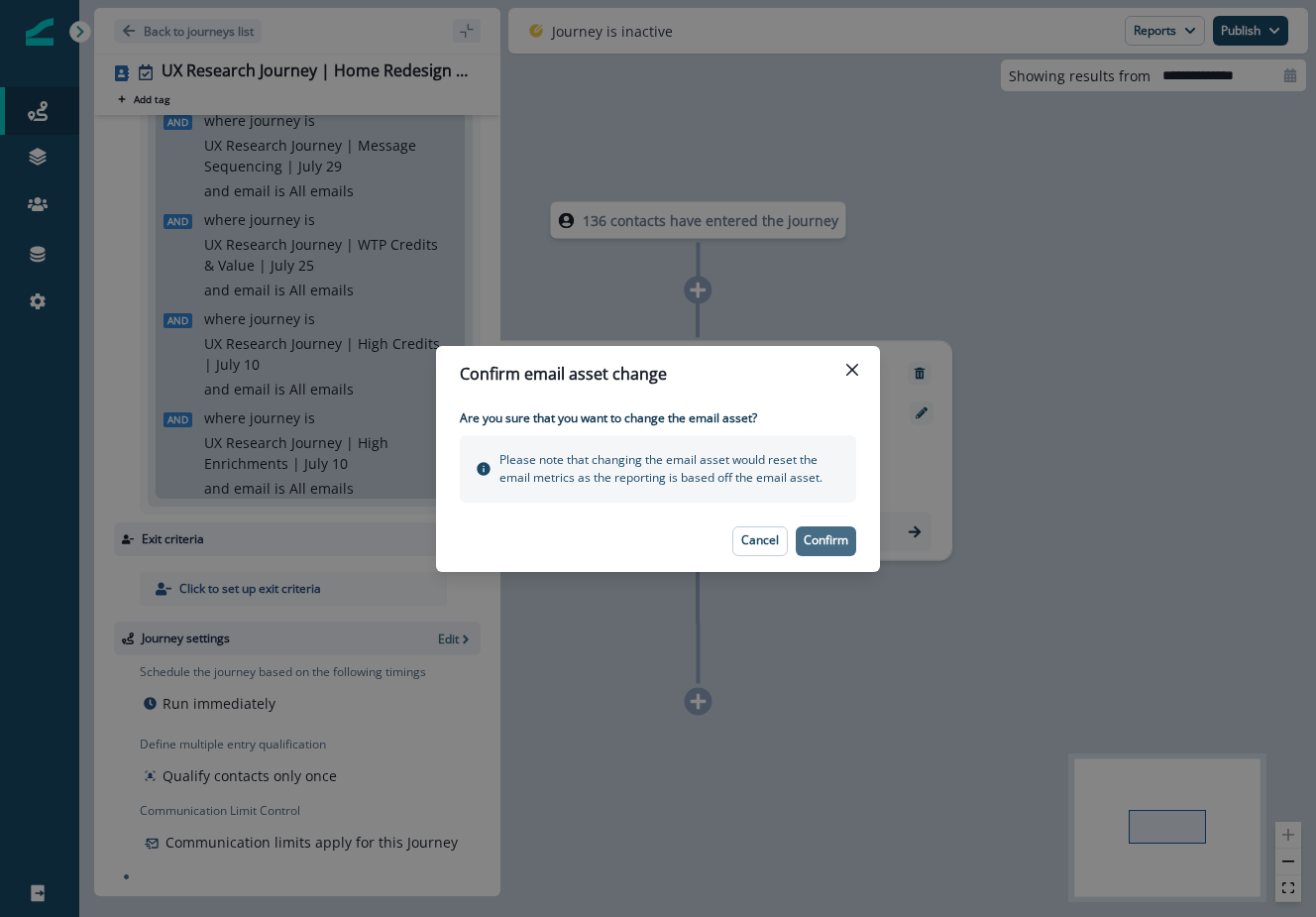 click on "Confirm" at bounding box center (825, 540) 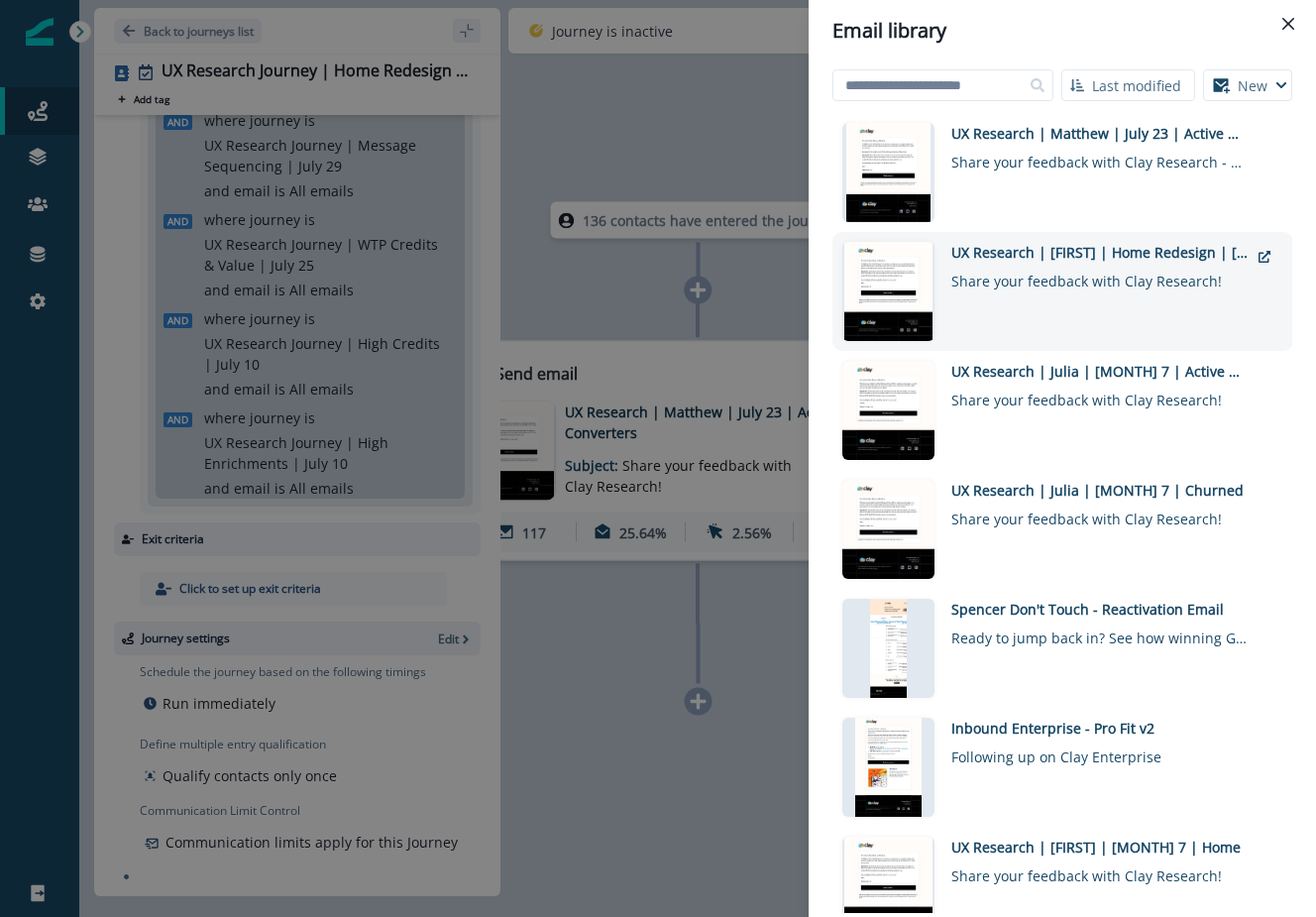 click on "UX Research | [NAME] | [MONTH] [DAY] | Home Redesign" at bounding box center (1100, 252) 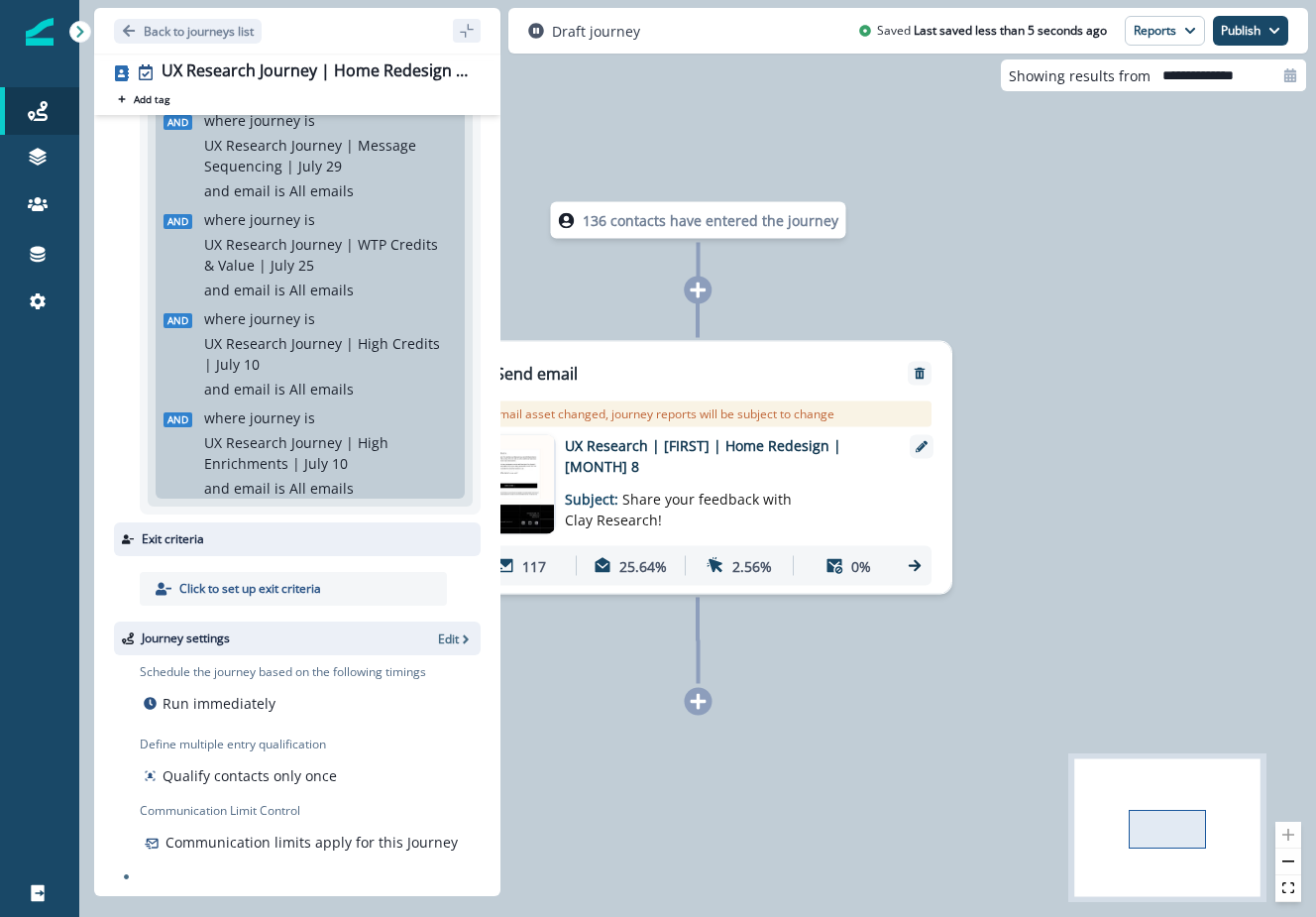 click on "Share your feedback with Clay Research!" at bounding box center [678, 510] 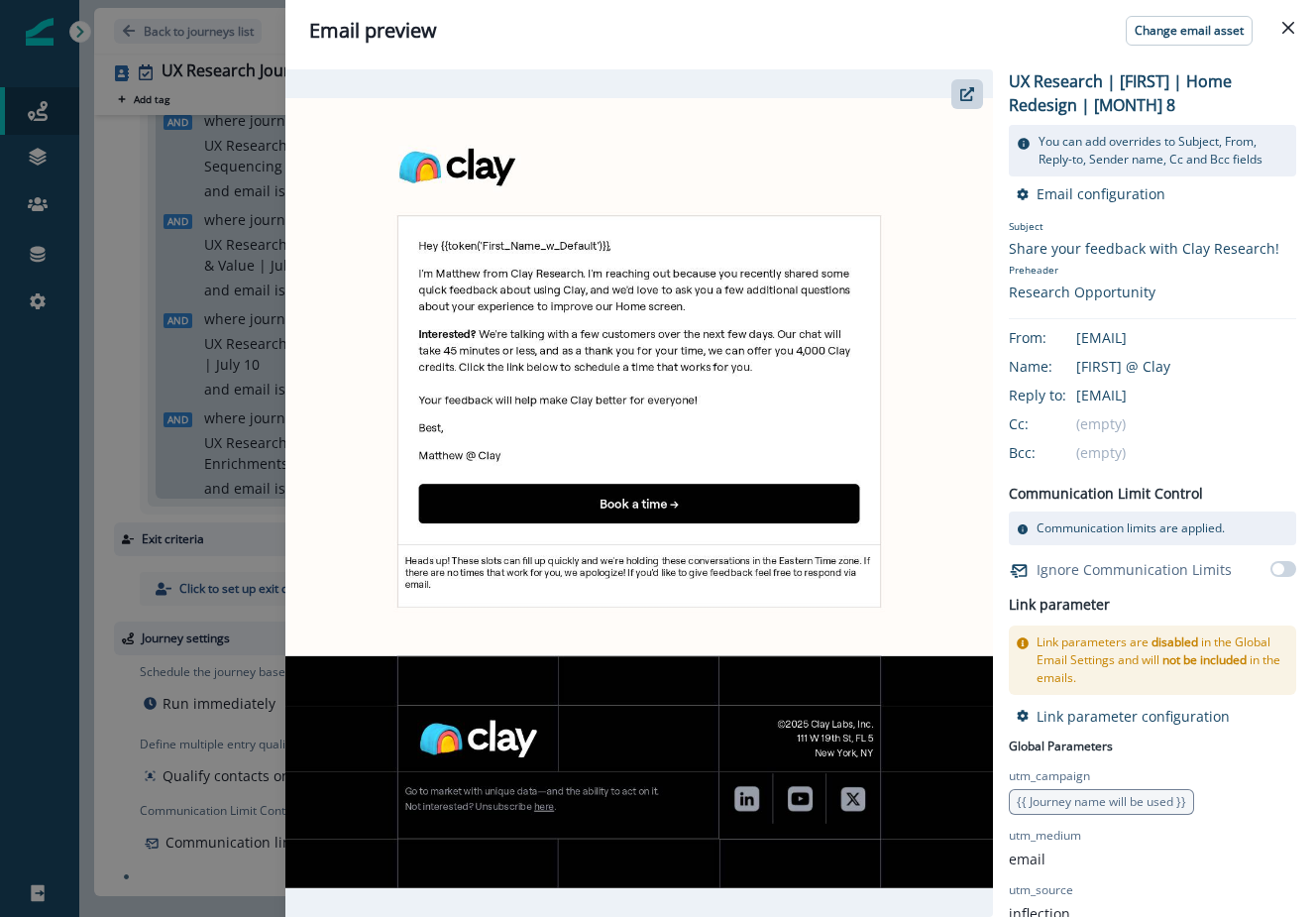 click at bounding box center (639, 494) 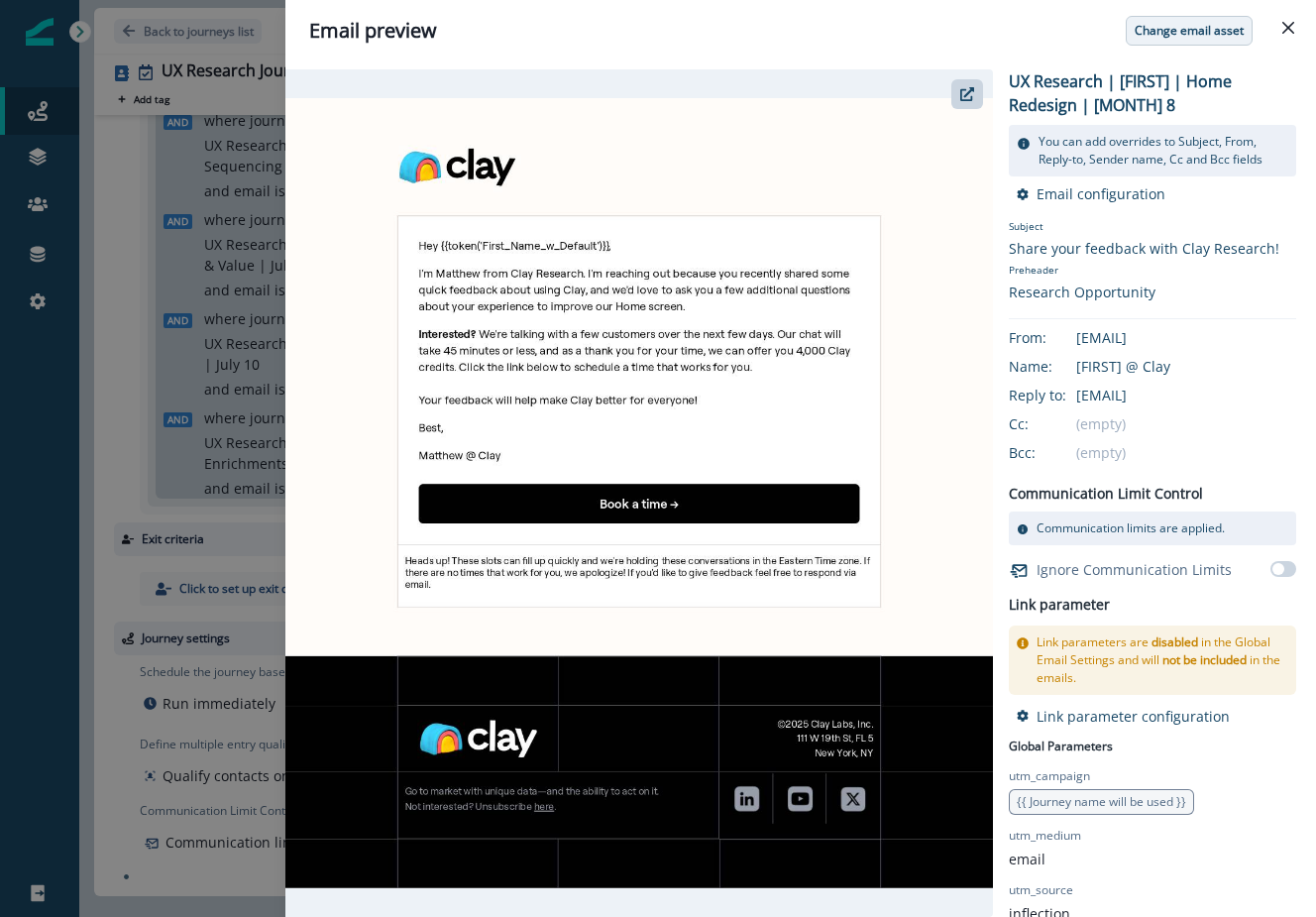 click on "Change email asset" at bounding box center (1189, 31) 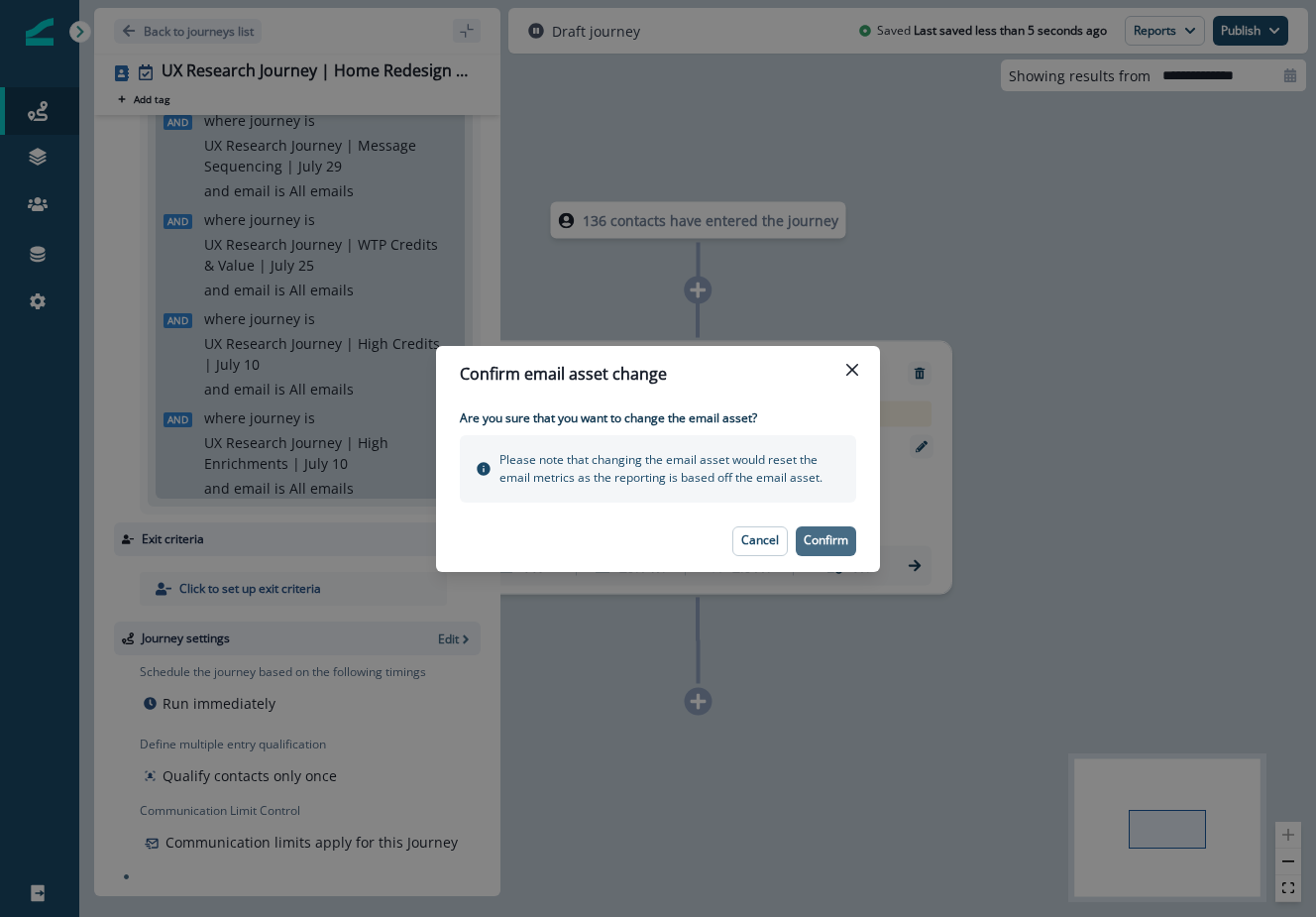 click on "Confirm" at bounding box center [825, 540] 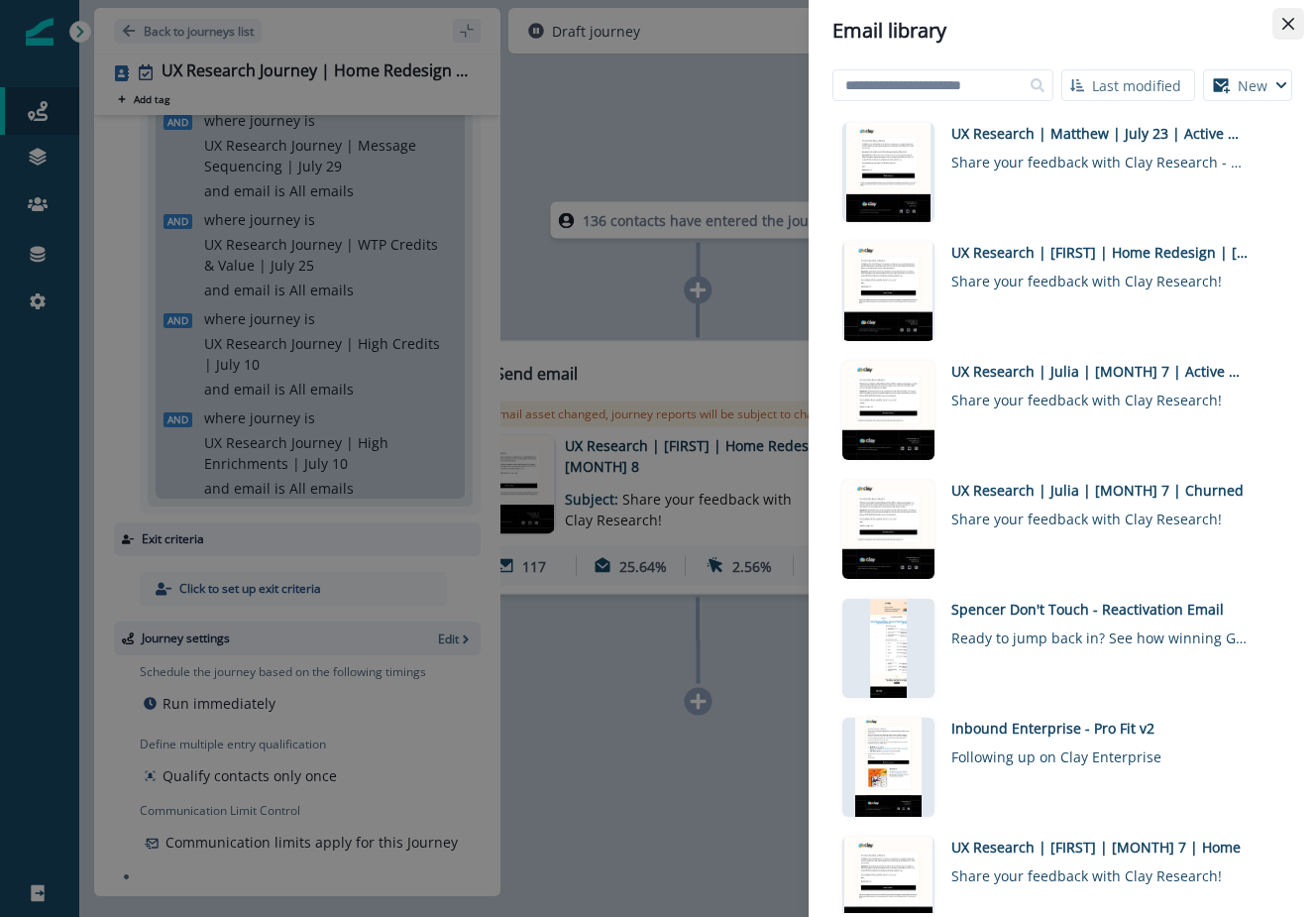 click at bounding box center (1288, 24) 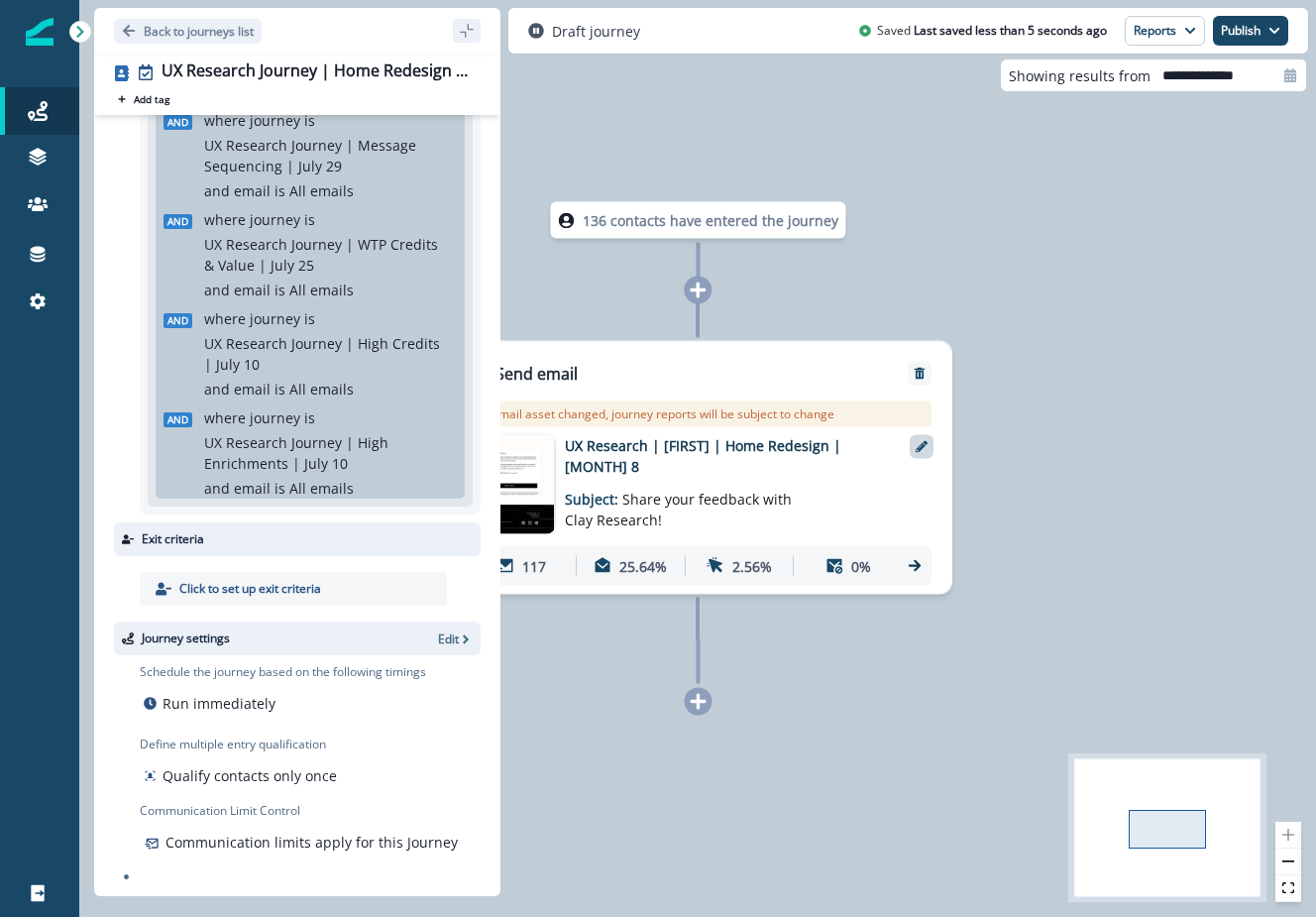click 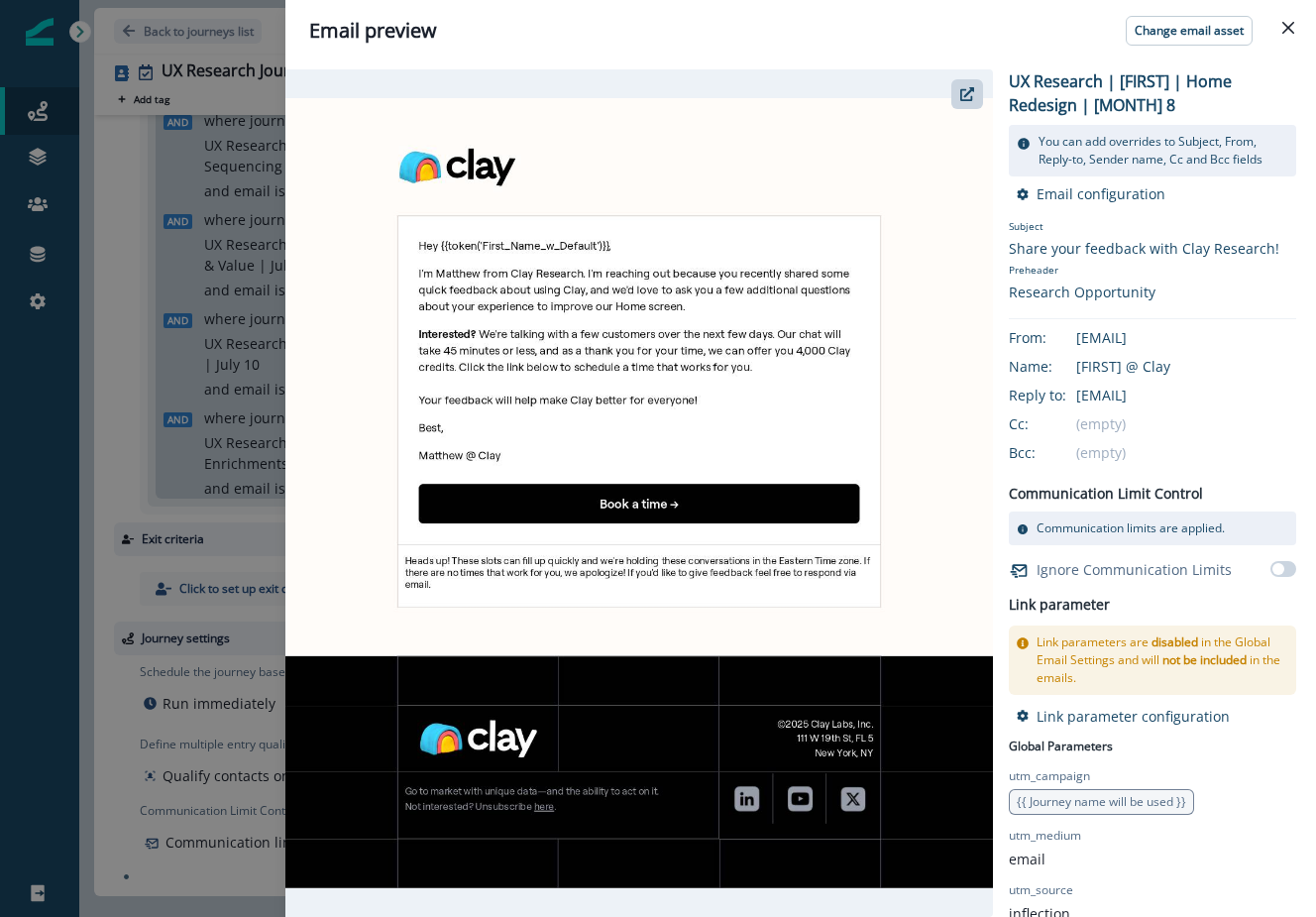 click at bounding box center [639, 494] 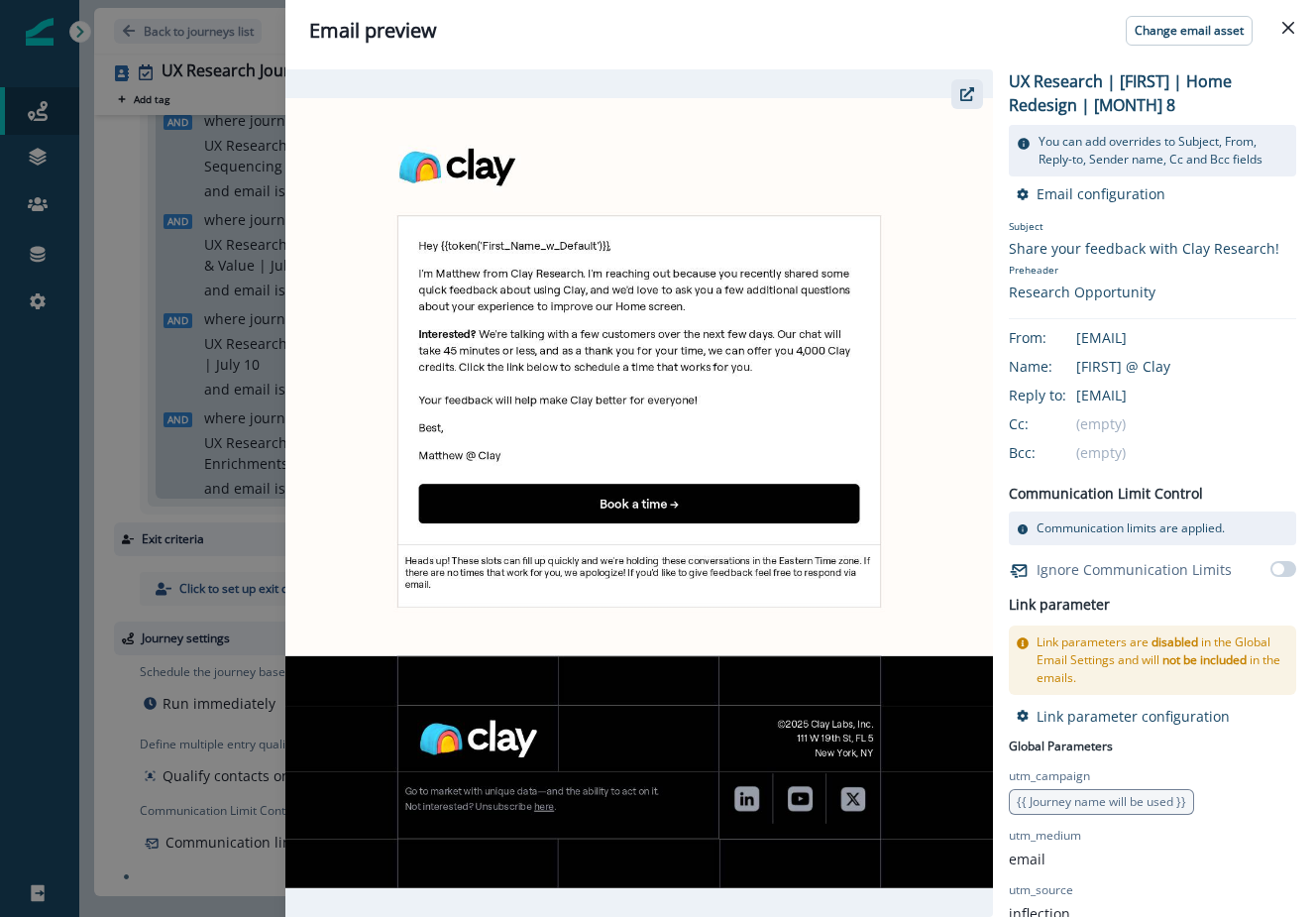 click at bounding box center (967, 94) 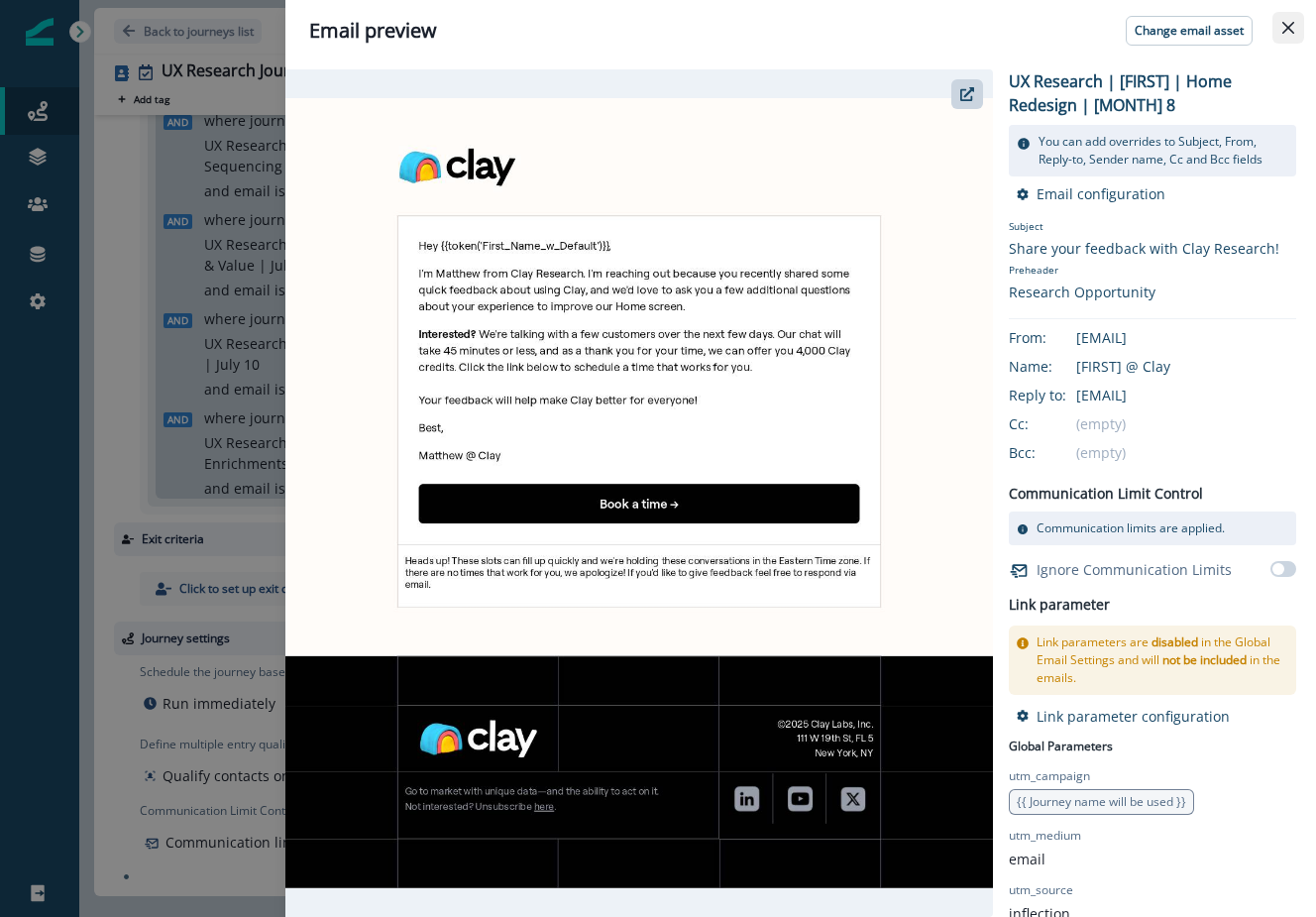 click 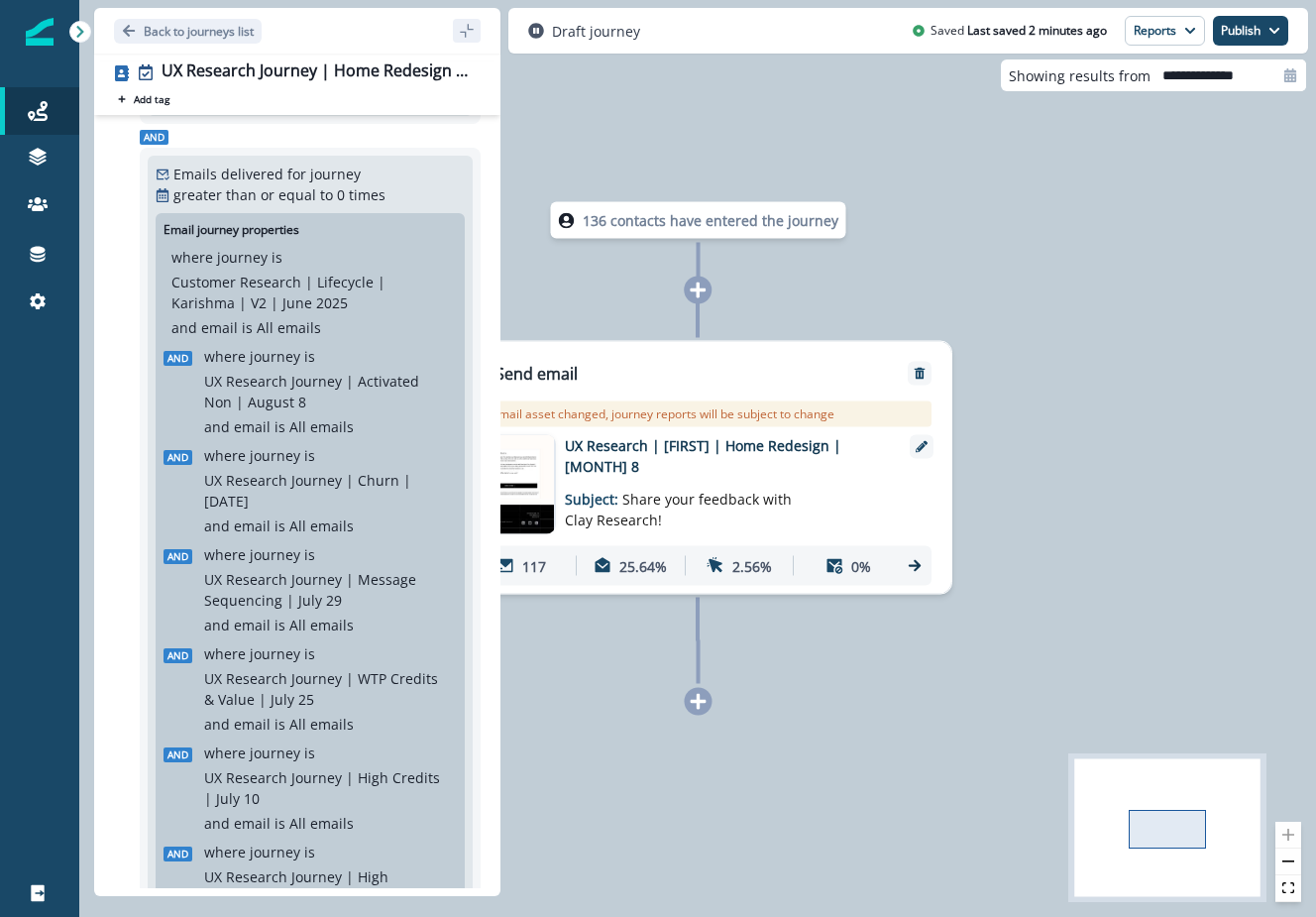 scroll, scrollTop: 0, scrollLeft: 0, axis: both 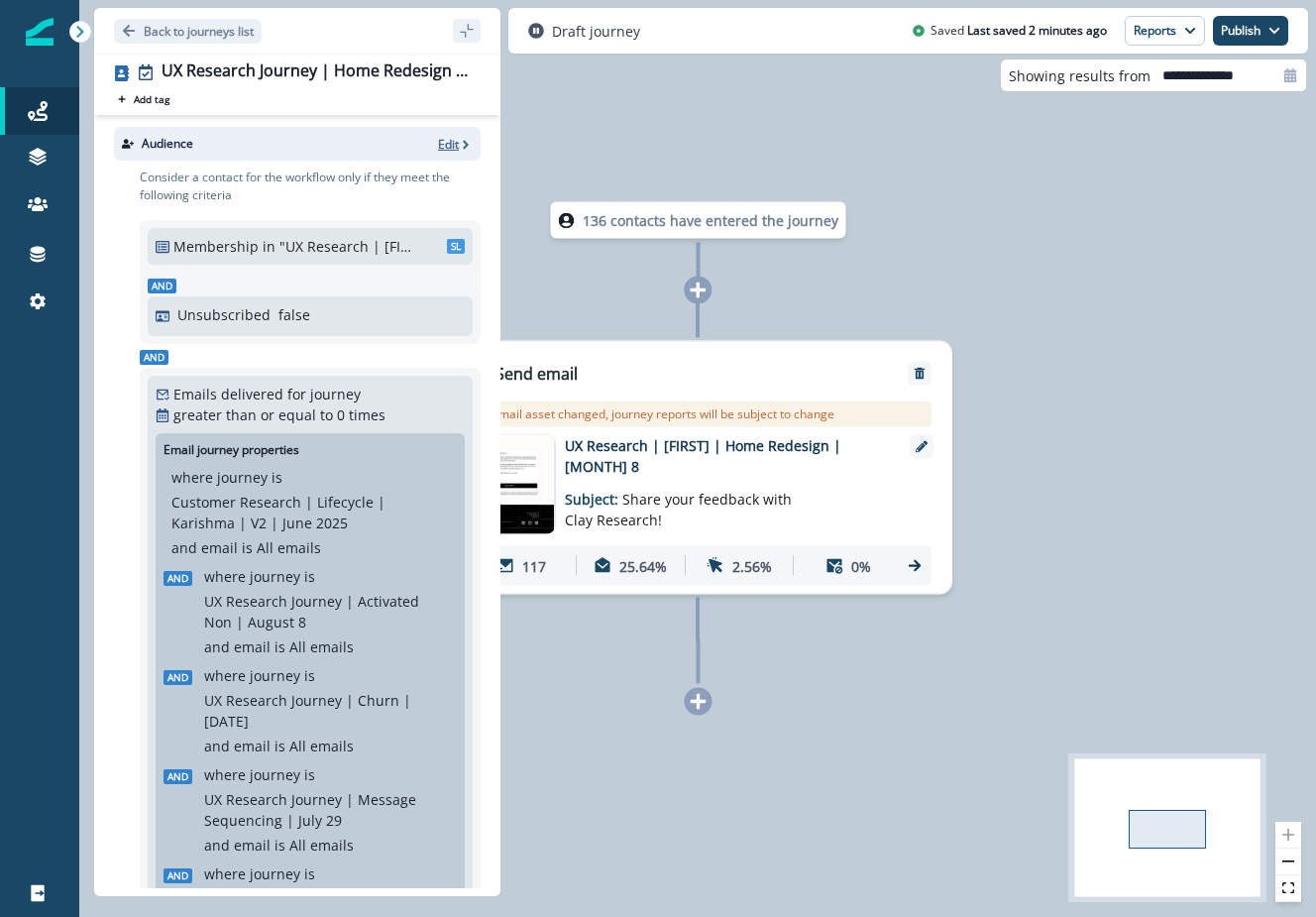 click on "Edit" at bounding box center [448, 144] 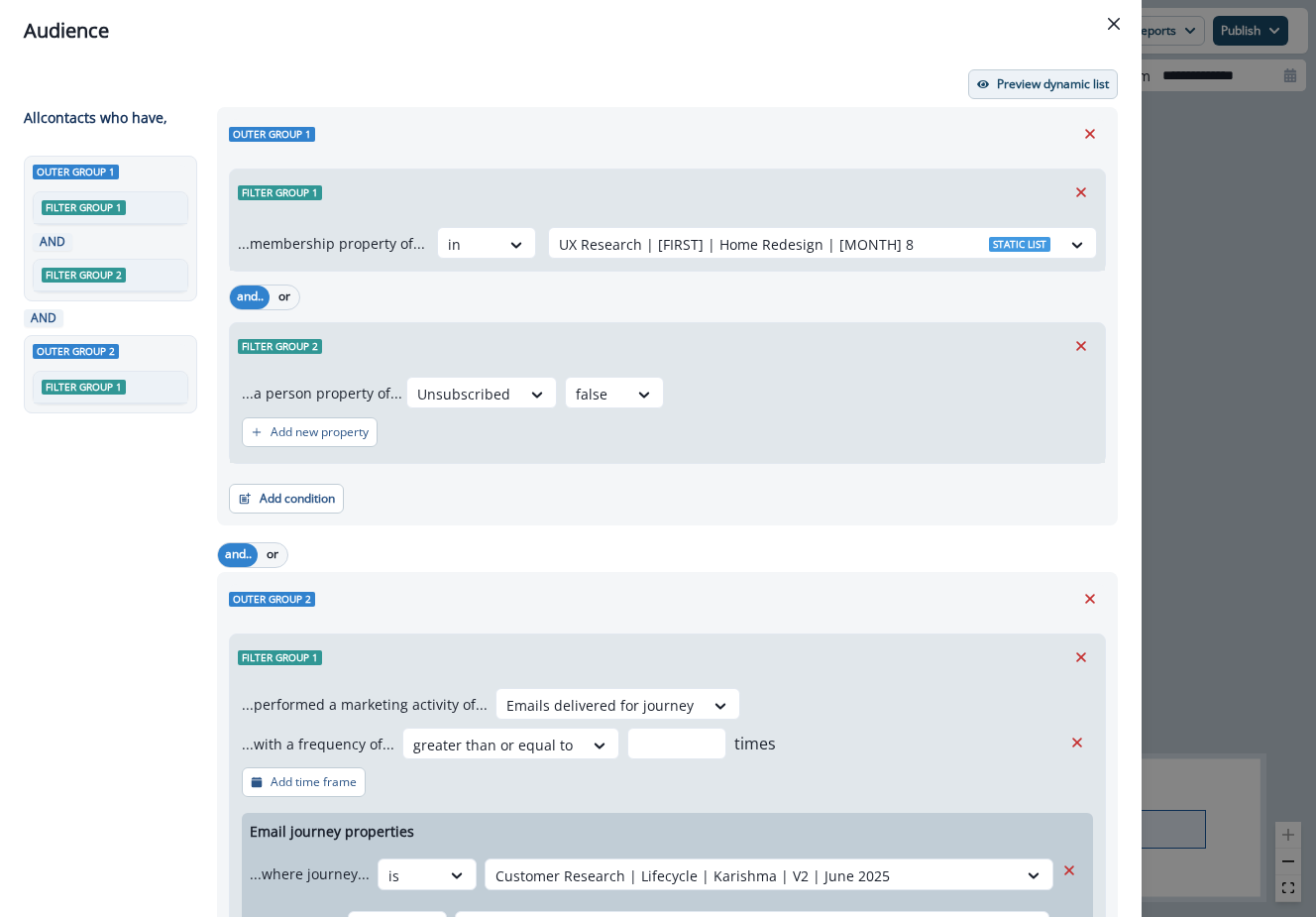 click on "Preview dynamic list" at bounding box center (1052, 84) 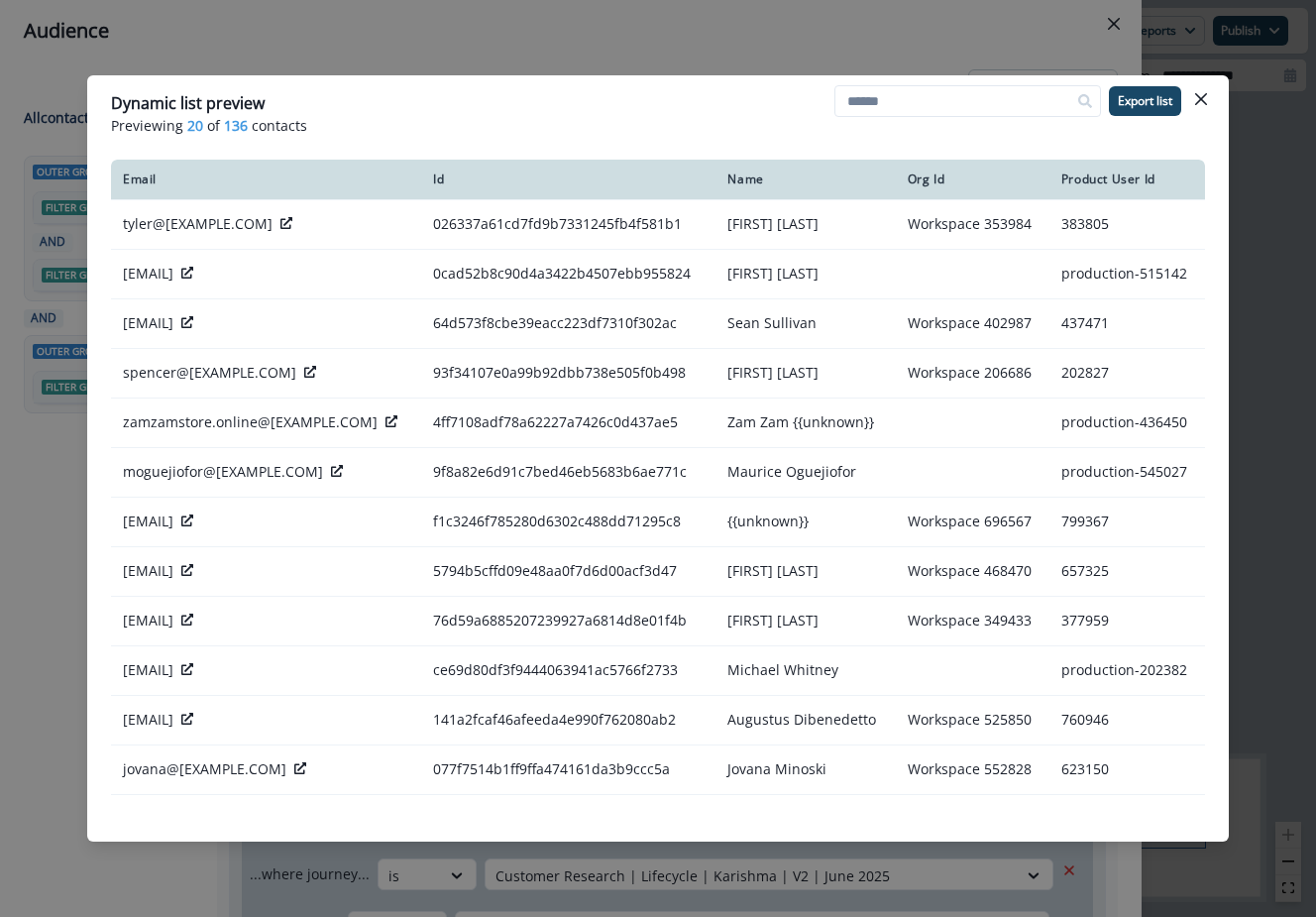 click on "Dynamic list preview Previewing 20 of 136 contacts Export list Email Id Name Org Id Product User Id tyler@amplis.co 026337a61cd7fd9b7331245fb4f581b1 Tyler Mounce Workspace 353984 383805 cgeorge@quantivate.co.uk 0cad52b8c90d4a3422b4507ebb955824 Charlie George production-515142 sean@convergecoffee.co 64d573f8cbe39eacc223df7310f302ac Sean Sullivan Workspace 402987 437471 spencer@spencersellstech.com 93f34107e0a99b92dbb738e505f0b498 Spencer Painter Workspace 206686 202827 zamzamstore.online@gmail.com 4ff7108adf78a62227a7426c0d437ae5 Zam Zam {{unknown}} production-436450 moguejiofor@onlocationexp.com 9f8a82e6d91c7bed46eb5683b6ae771c Maurice Oguejiofor production-545027 shinyface@gmail.com f1c3246f785280d6302c488dd71295c8 {{unknown}} Workspace 696567 799367 charles@octavehq.com 5794b5cffd09e48aa0f7d6d00acf3d47 Charles Ellenburg Workspace 468470 657325 james.may@riskledger.com 76d59a6885207239927a6814d8e01f4b James May Workspace 349433 377959 mwhitney@solinkcorp.com ce69d80df3f9444063941ac5766f2733 Michael Whitney" at bounding box center (658, 458) 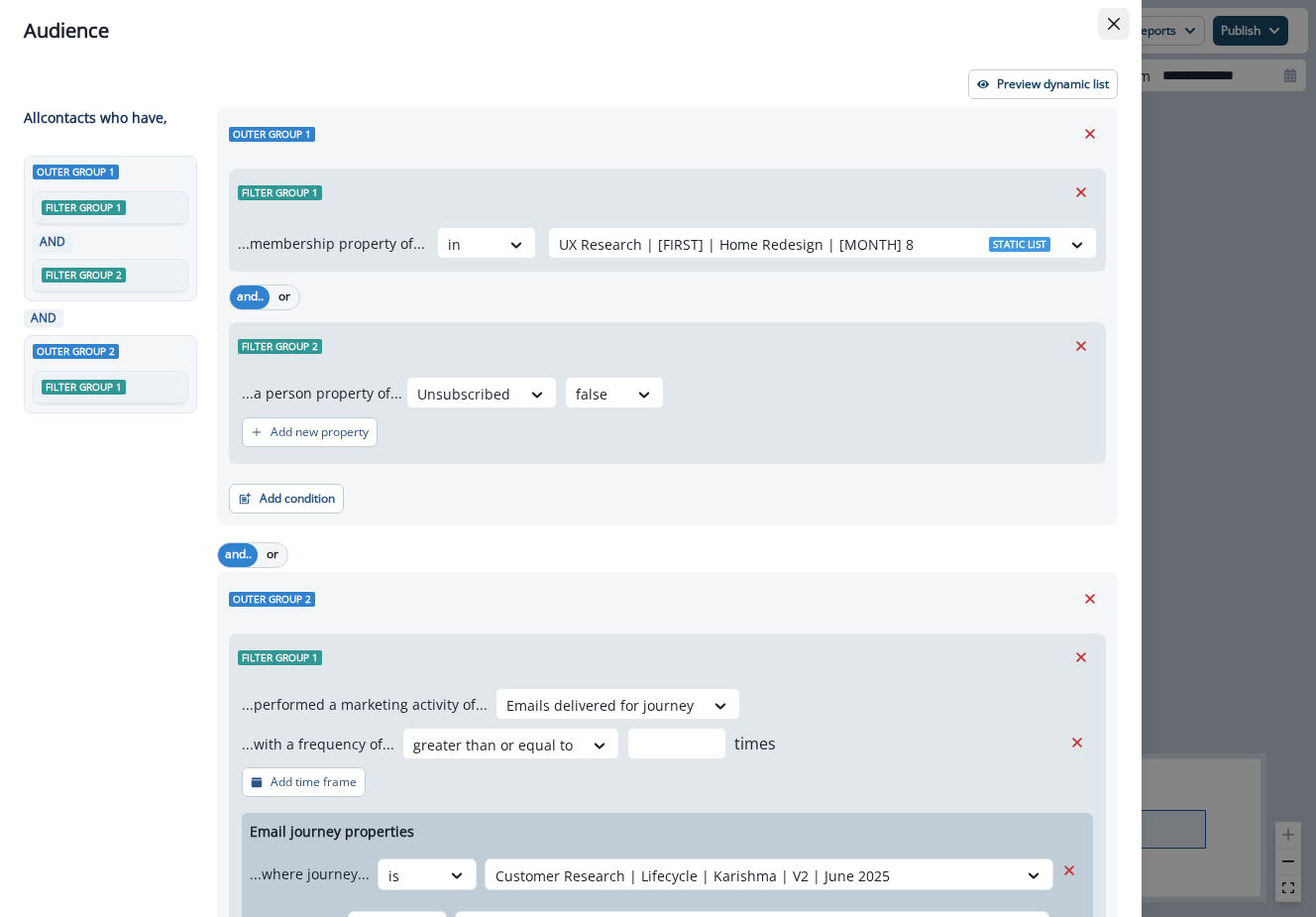 click 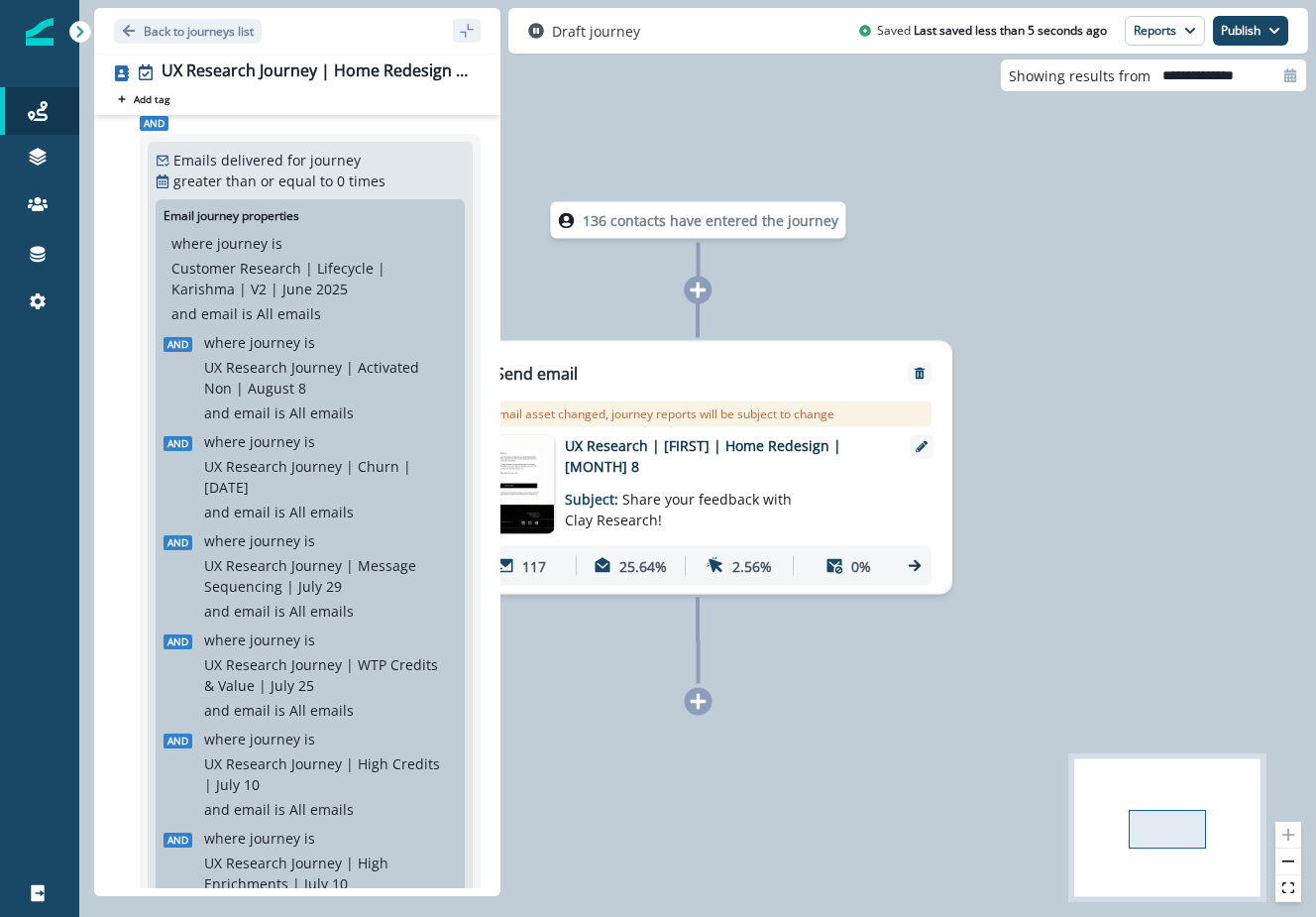 scroll, scrollTop: 654, scrollLeft: 0, axis: vertical 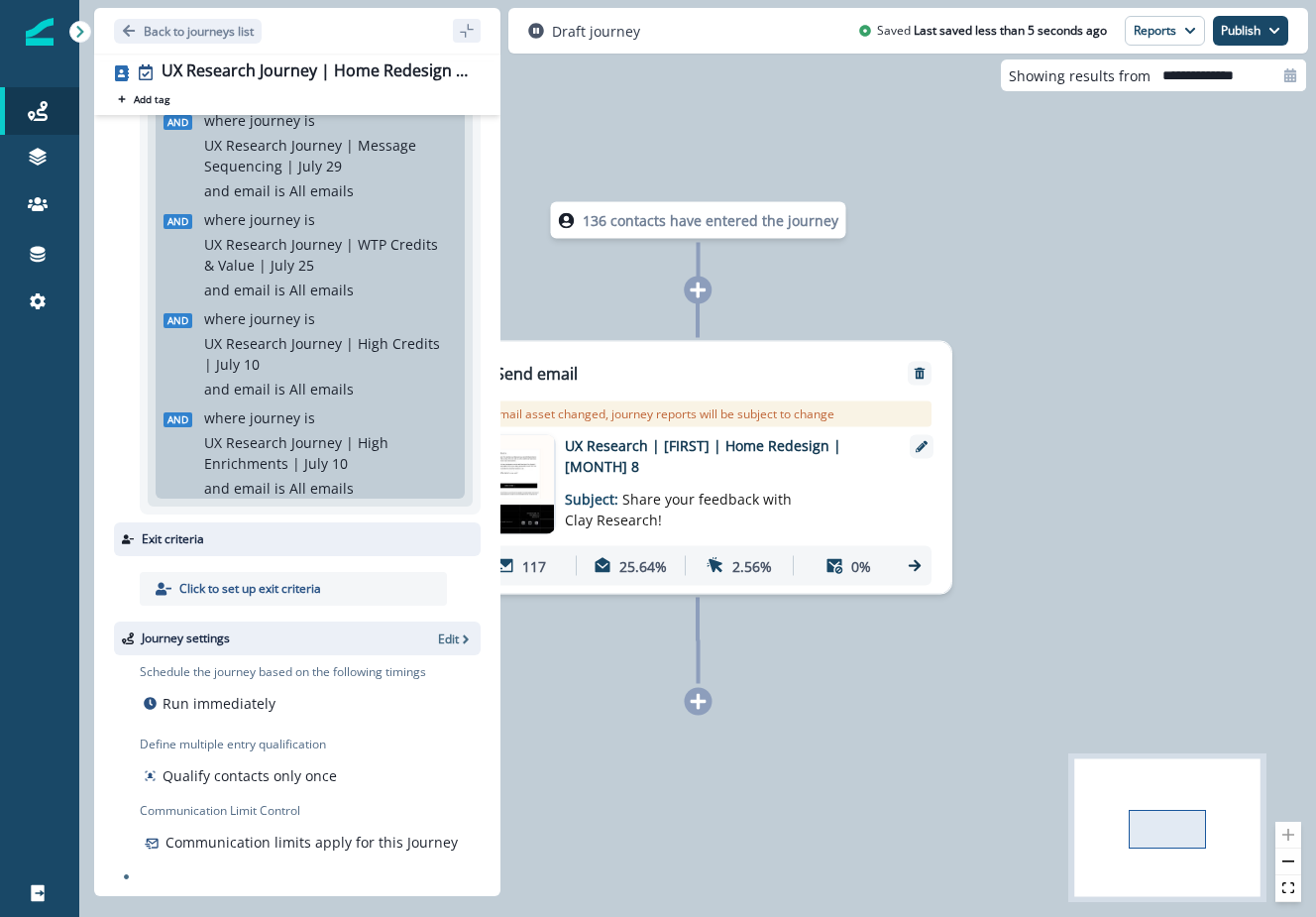 click on "136 contacts have entered the journey Send email Email asset changed, journey reports will be subject to change This asset has overrides for  UX Research | Matthew | August 8 | Home Redesign Subject:   Share your feedback with Clay Research! 117 25.64% 2.56% 0%" at bounding box center (698, 458) 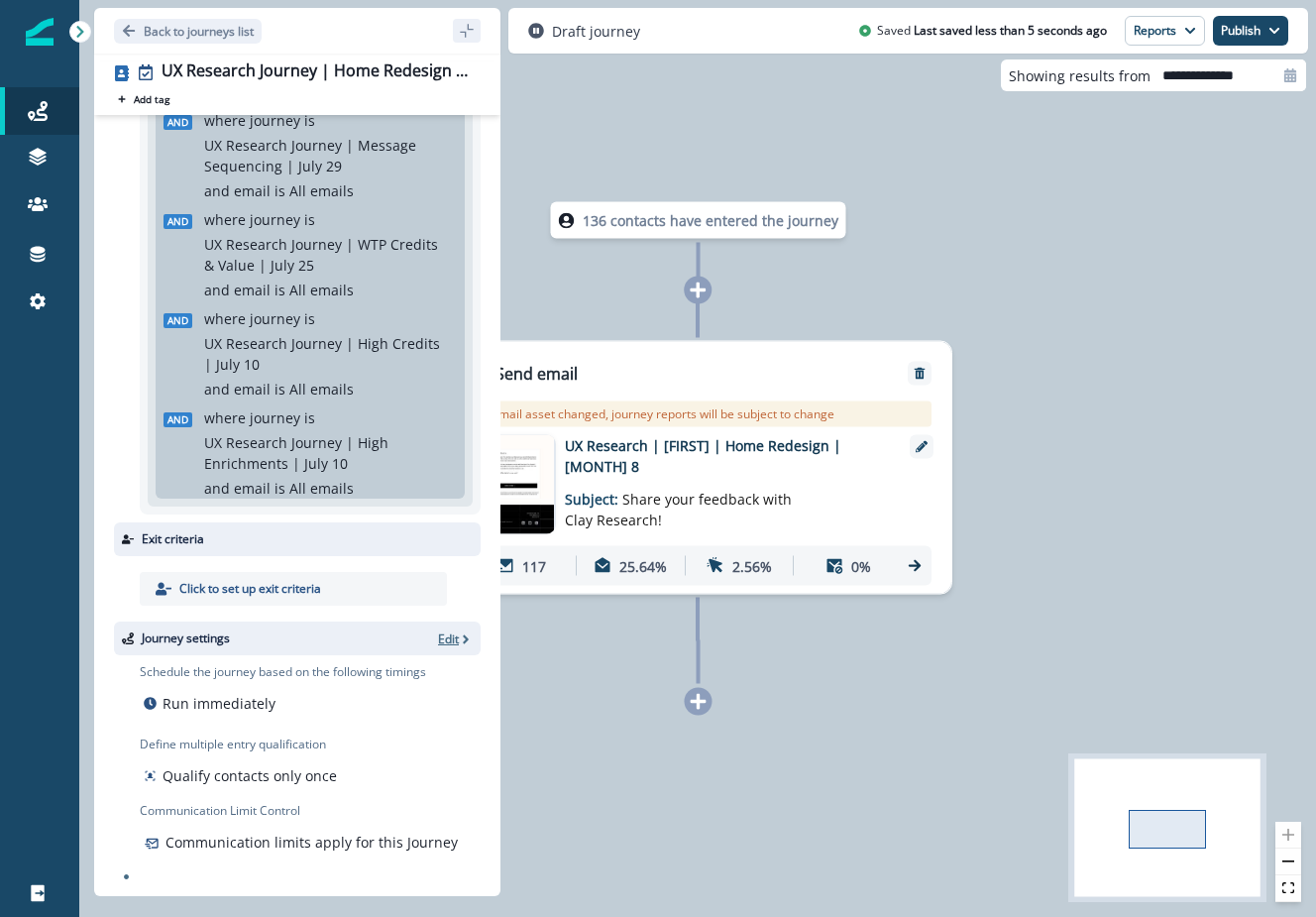 click on "Edit" at bounding box center (448, 638) 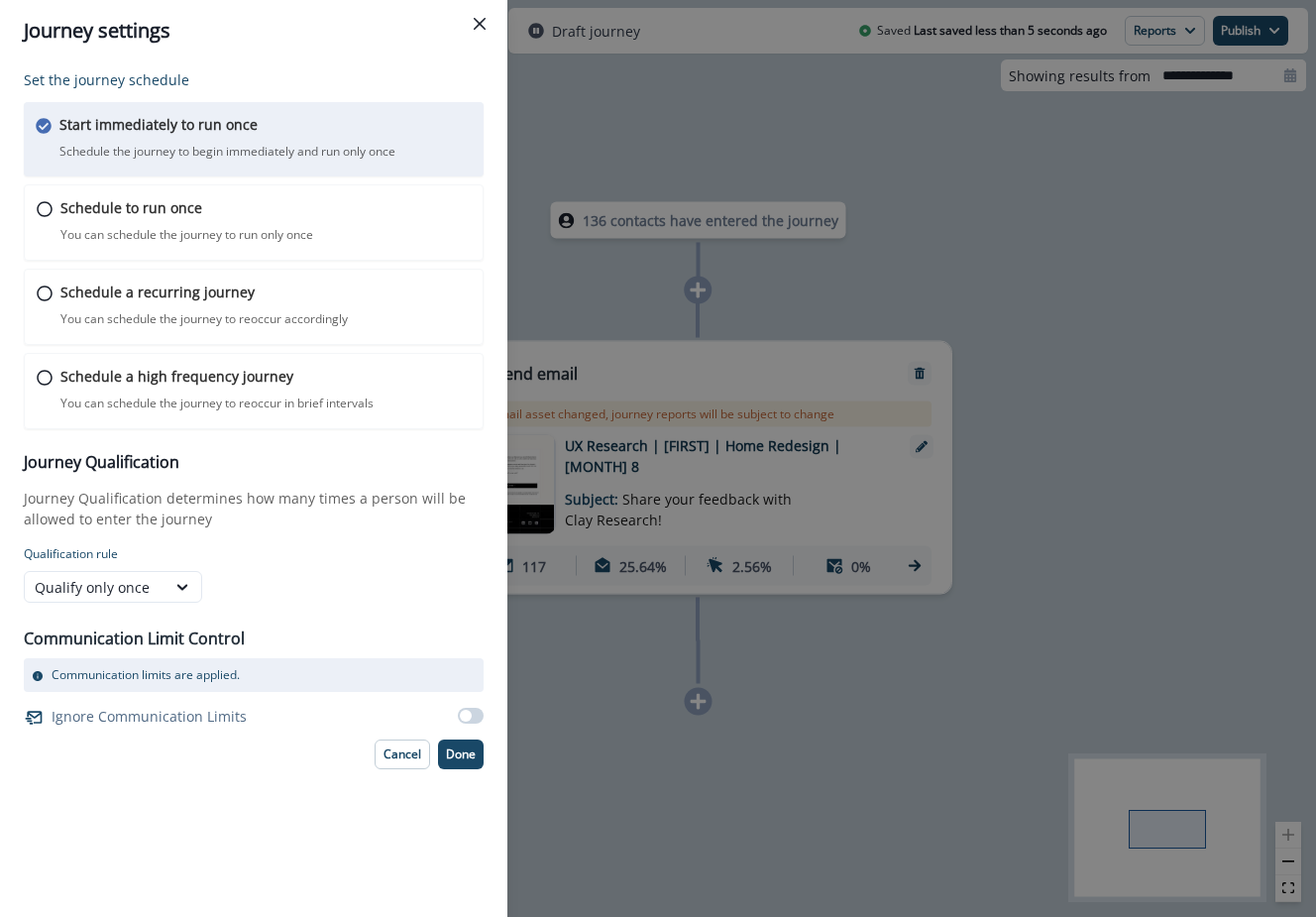click at bounding box center (466, 716) 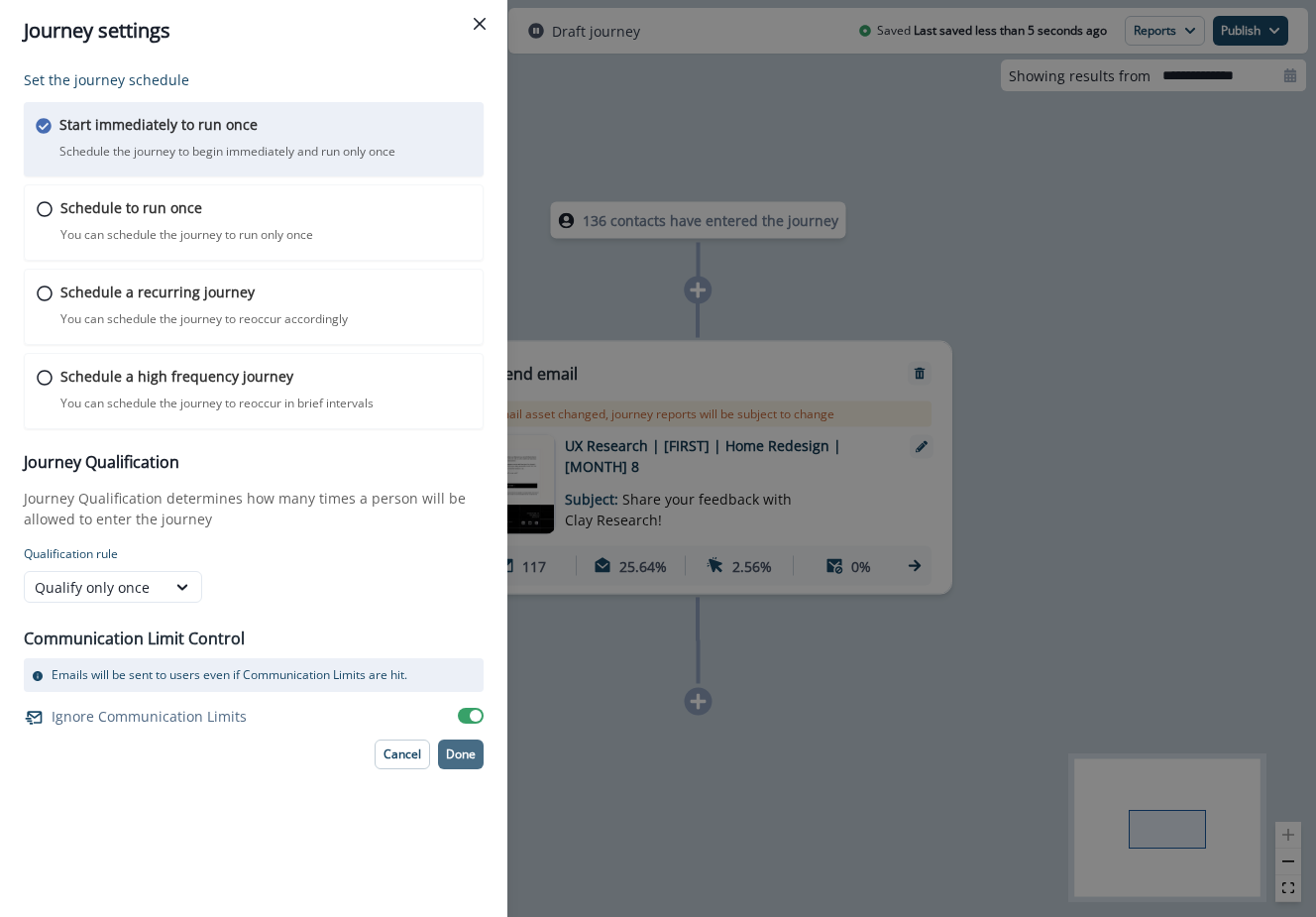 click on "Done" at bounding box center (461, 754) 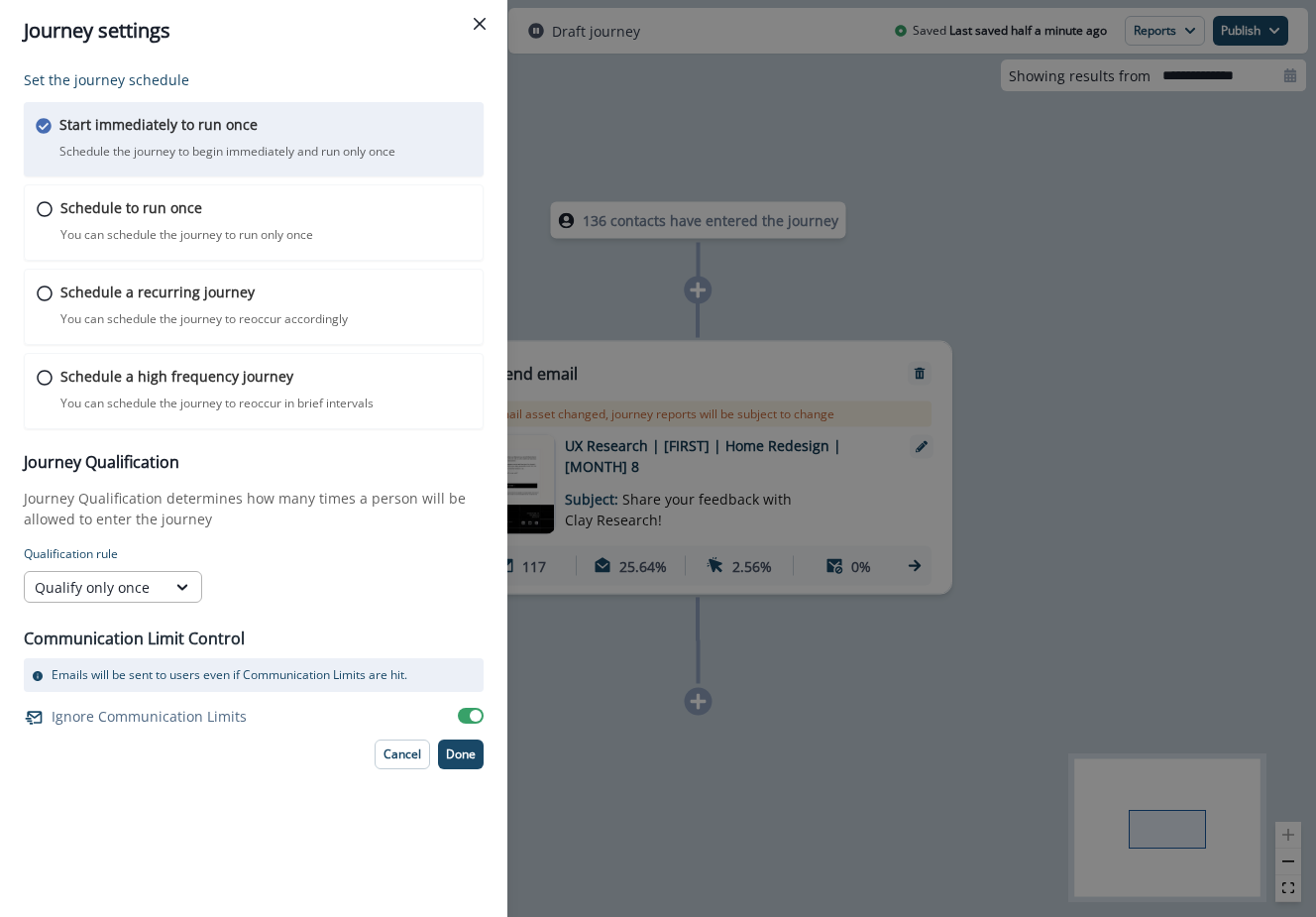click on "Qualify only once" at bounding box center [95, 587] 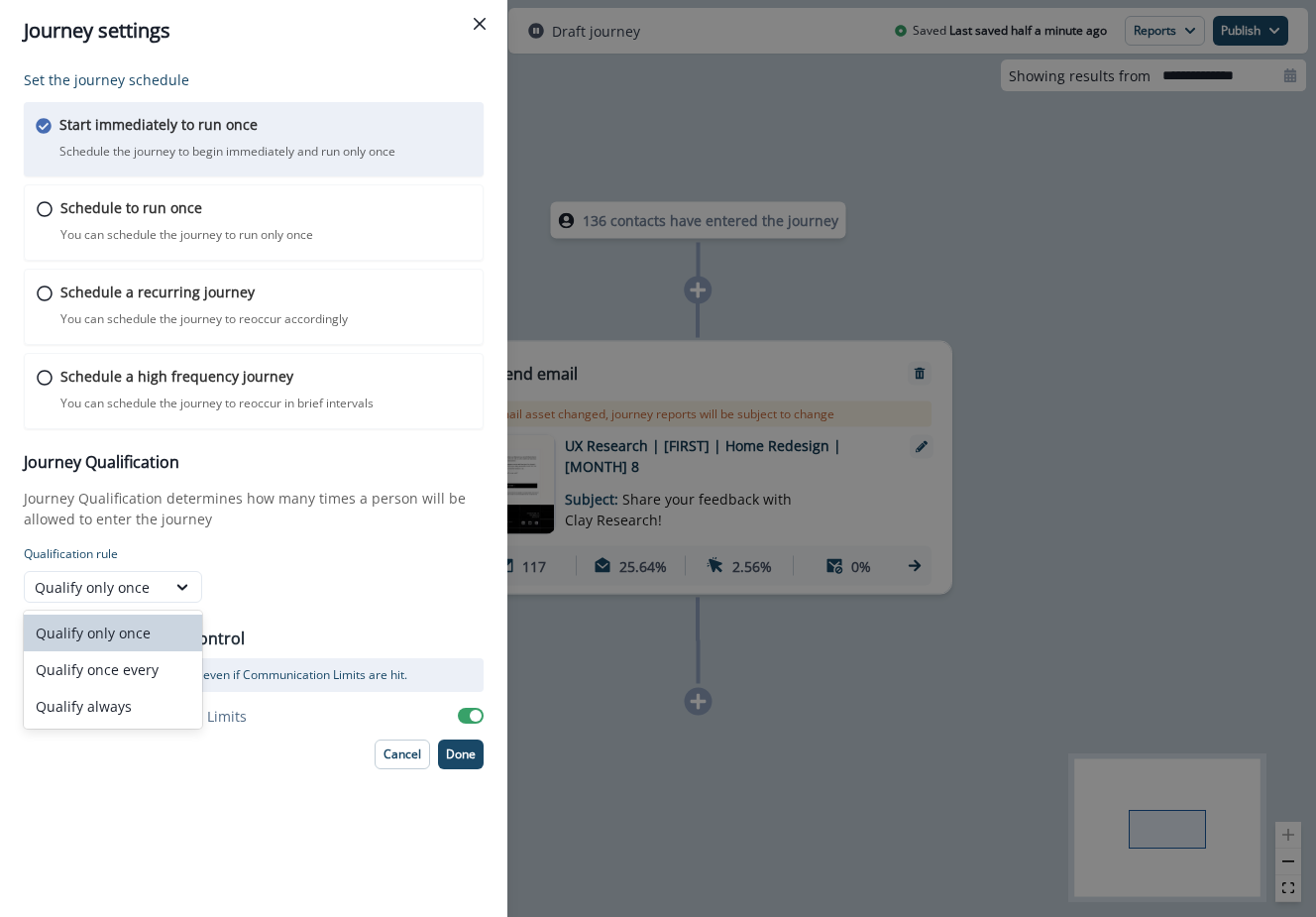 click on "Qualify only once" at bounding box center (113, 632) 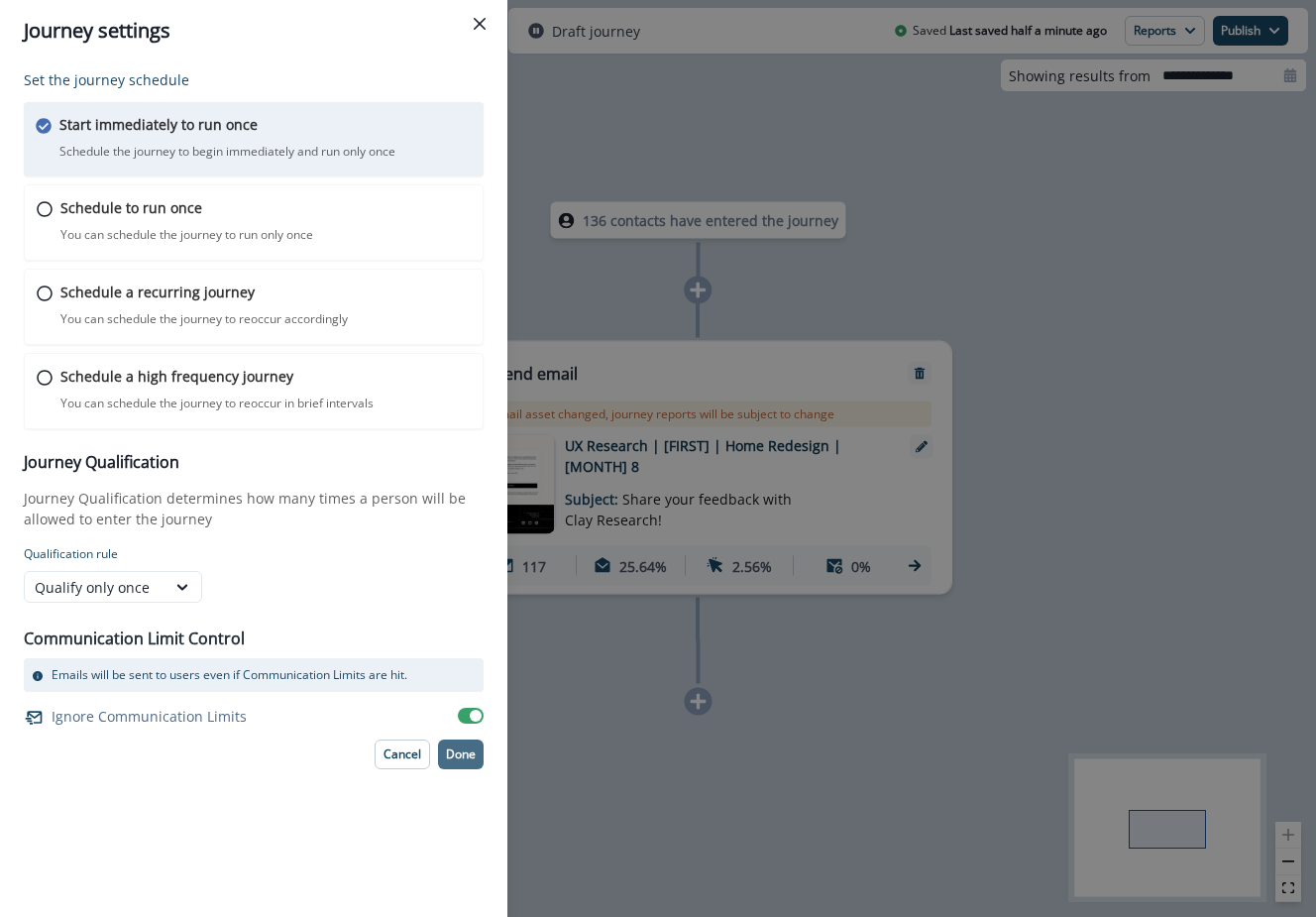 click on "Done" at bounding box center (461, 754) 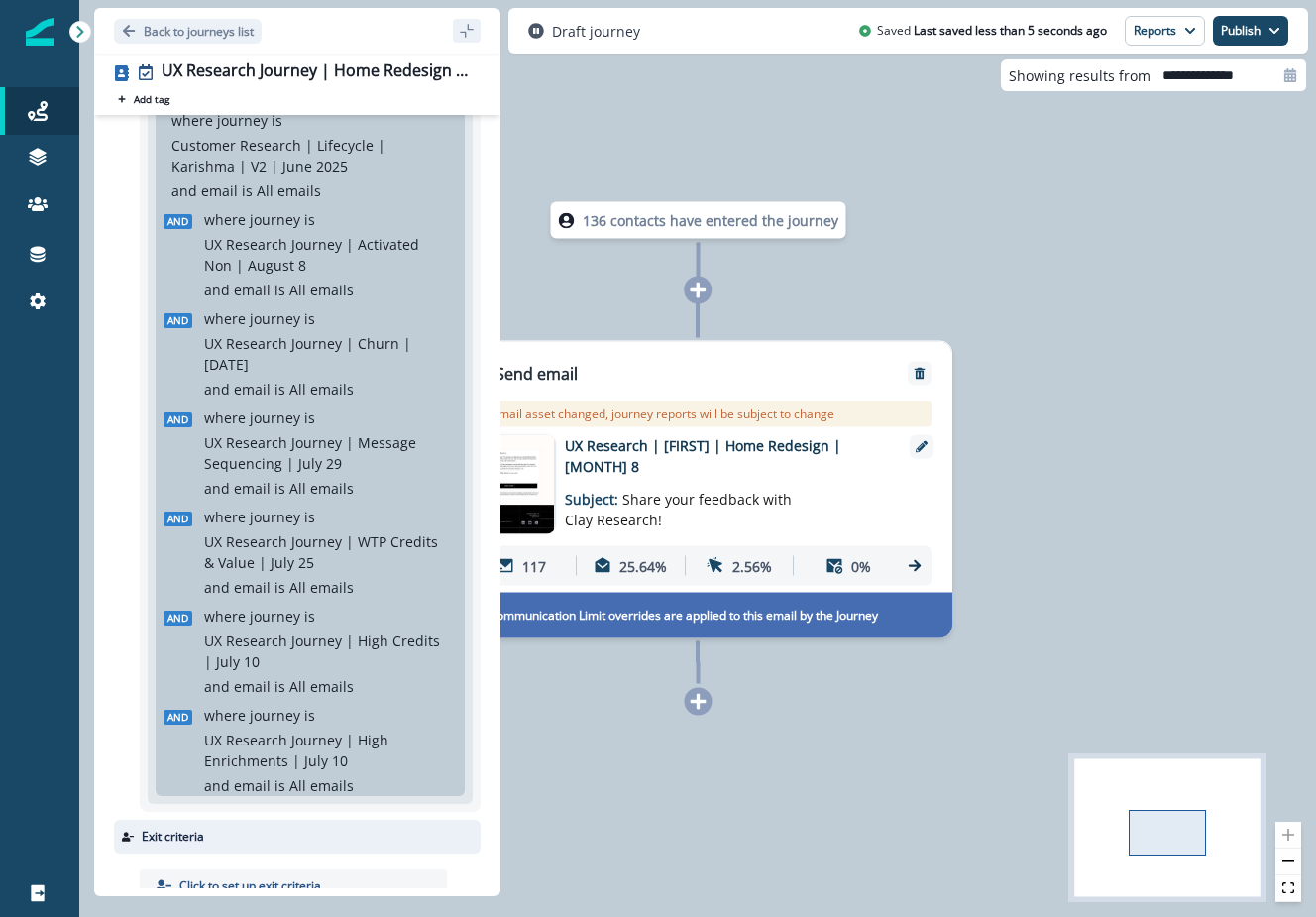 scroll, scrollTop: 135, scrollLeft: 0, axis: vertical 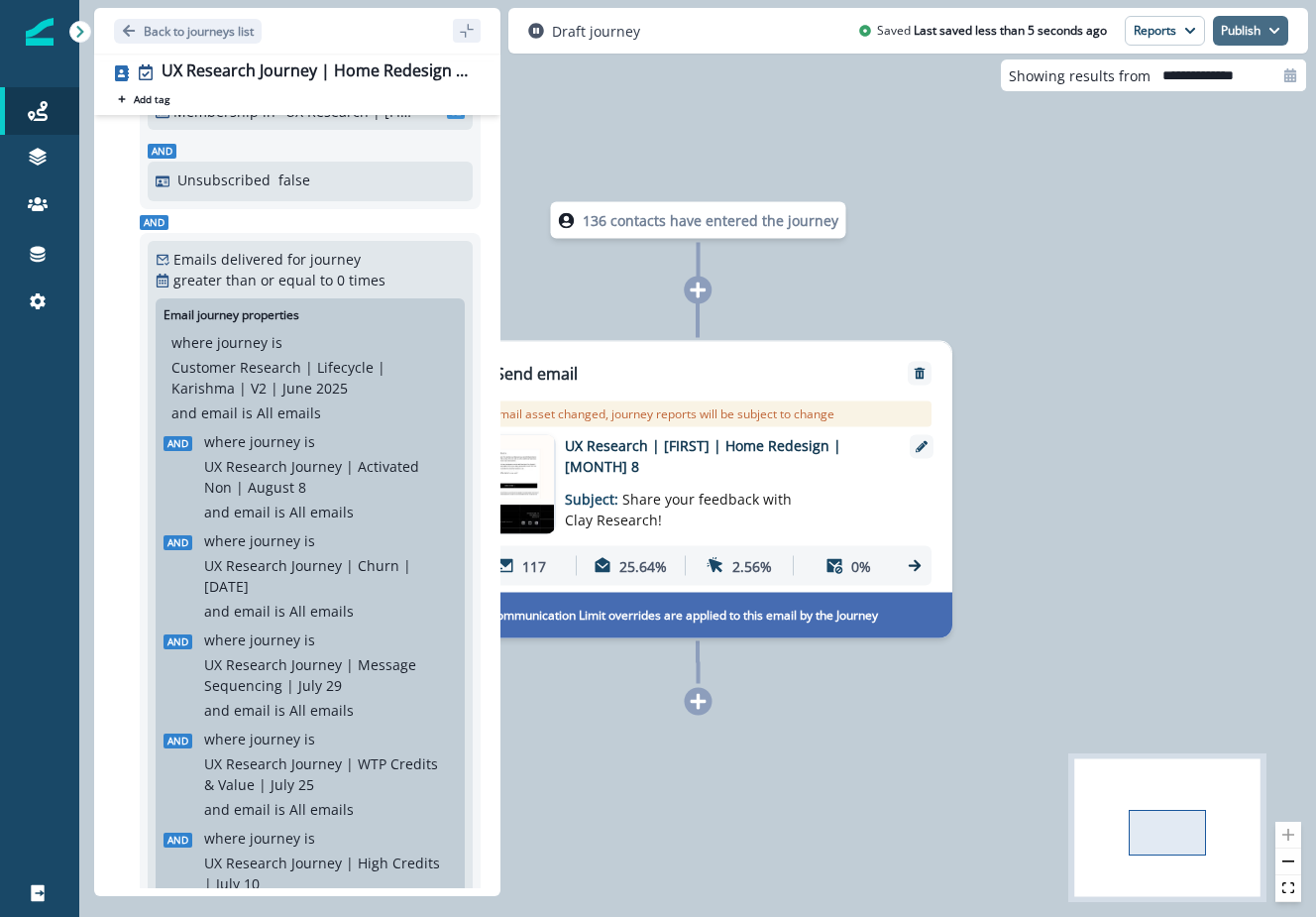 click on "Publish" at bounding box center [1251, 31] 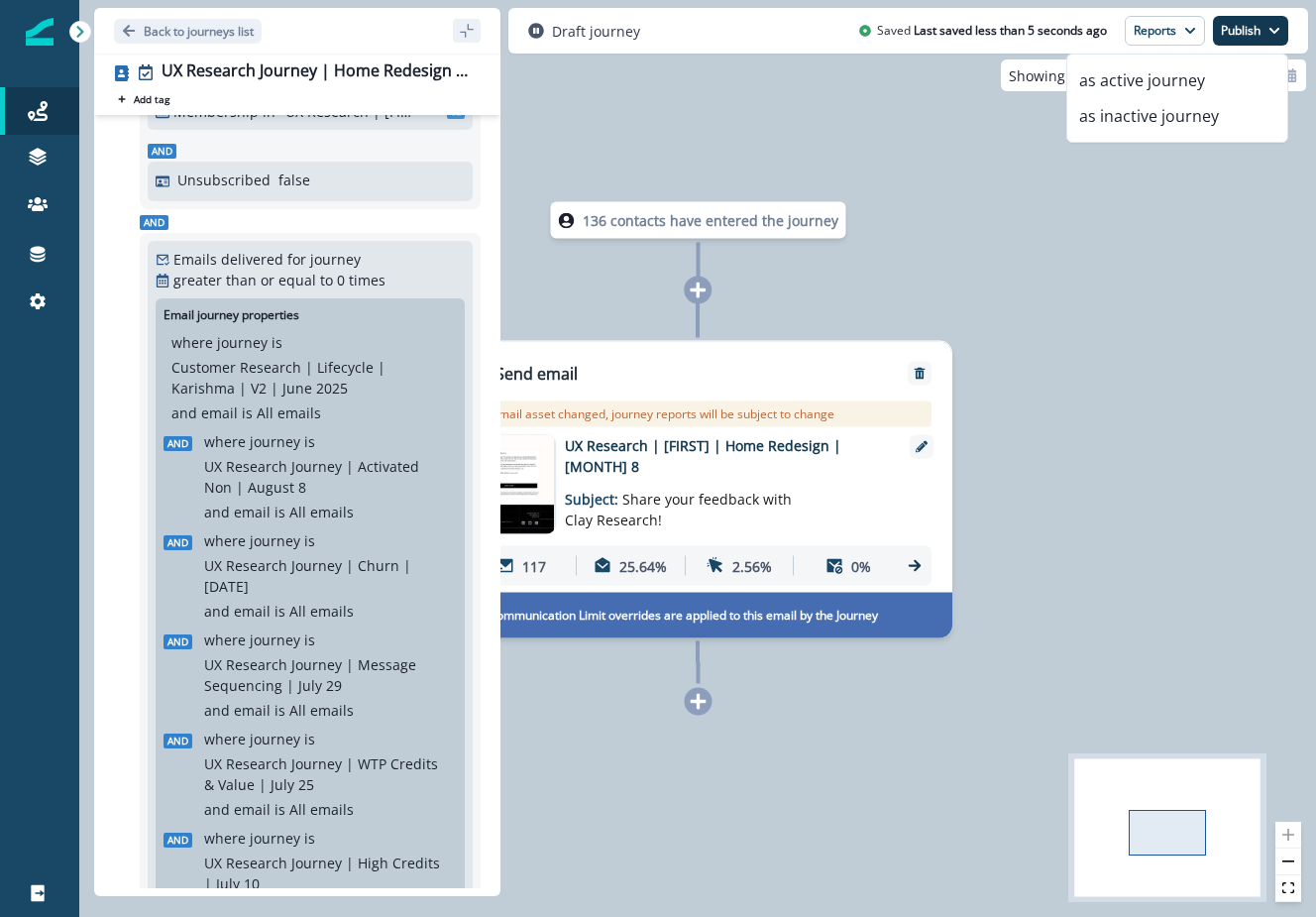scroll, scrollTop: 0, scrollLeft: 0, axis: both 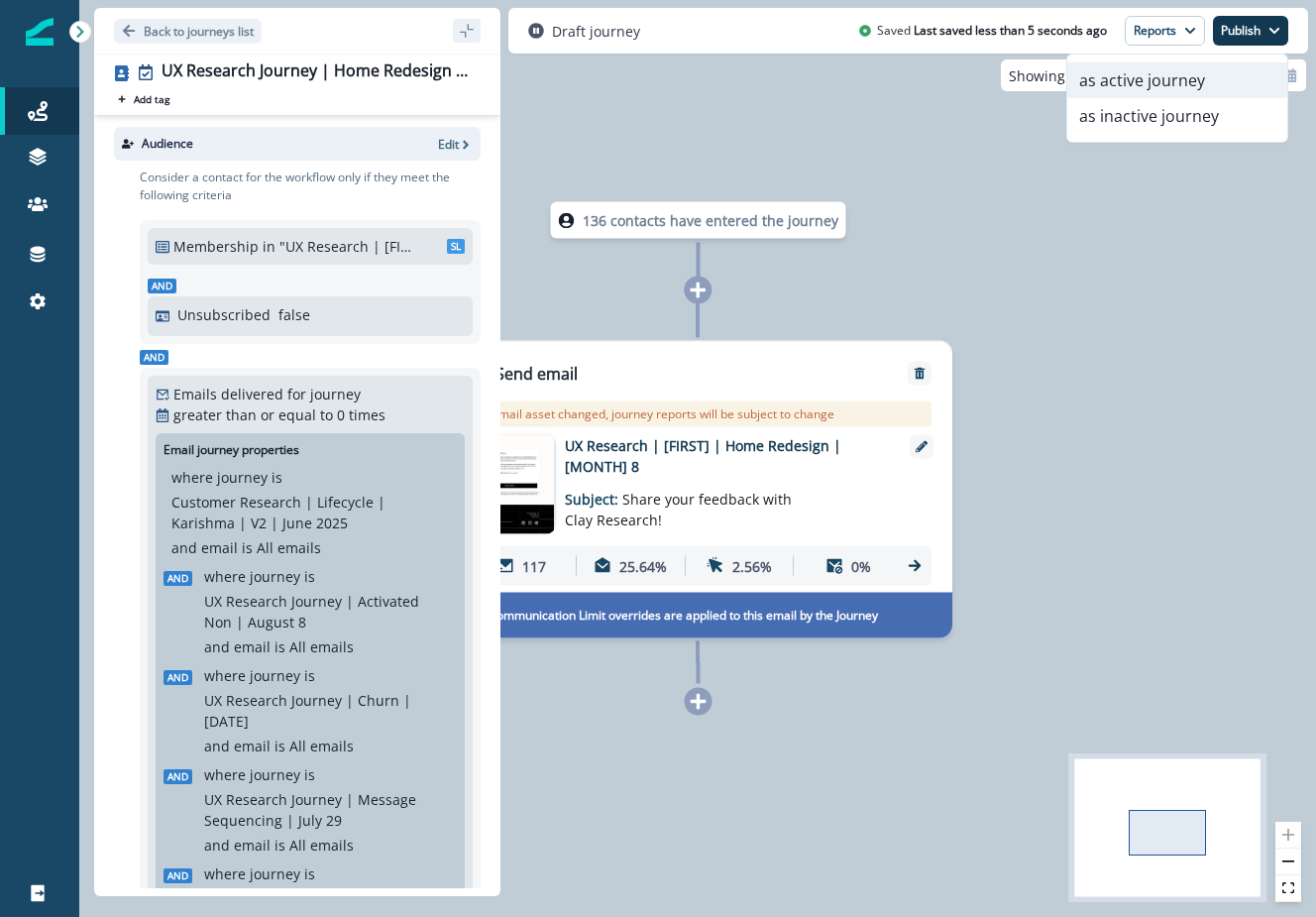 click on "as active journey" at bounding box center [1177, 80] 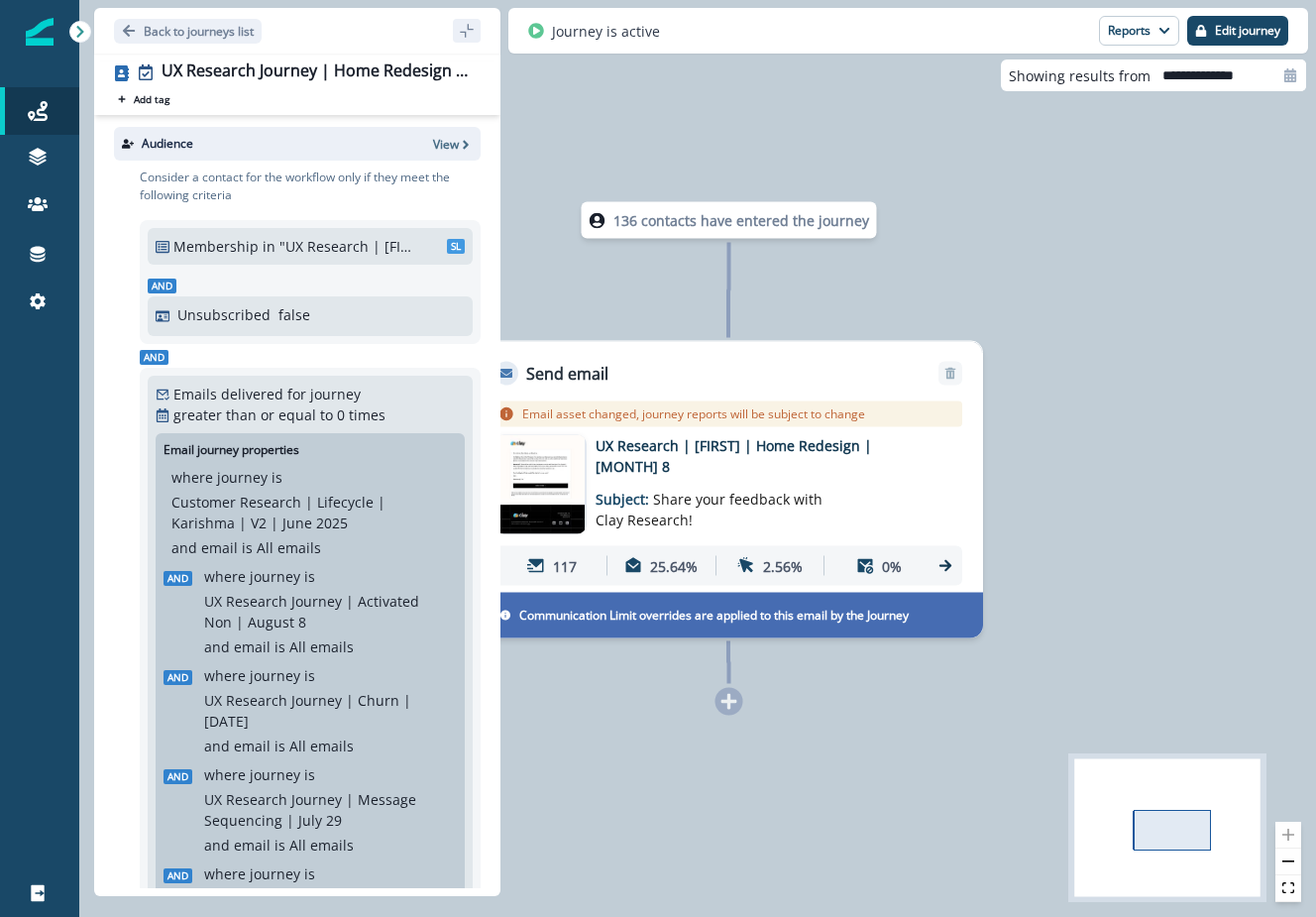 type 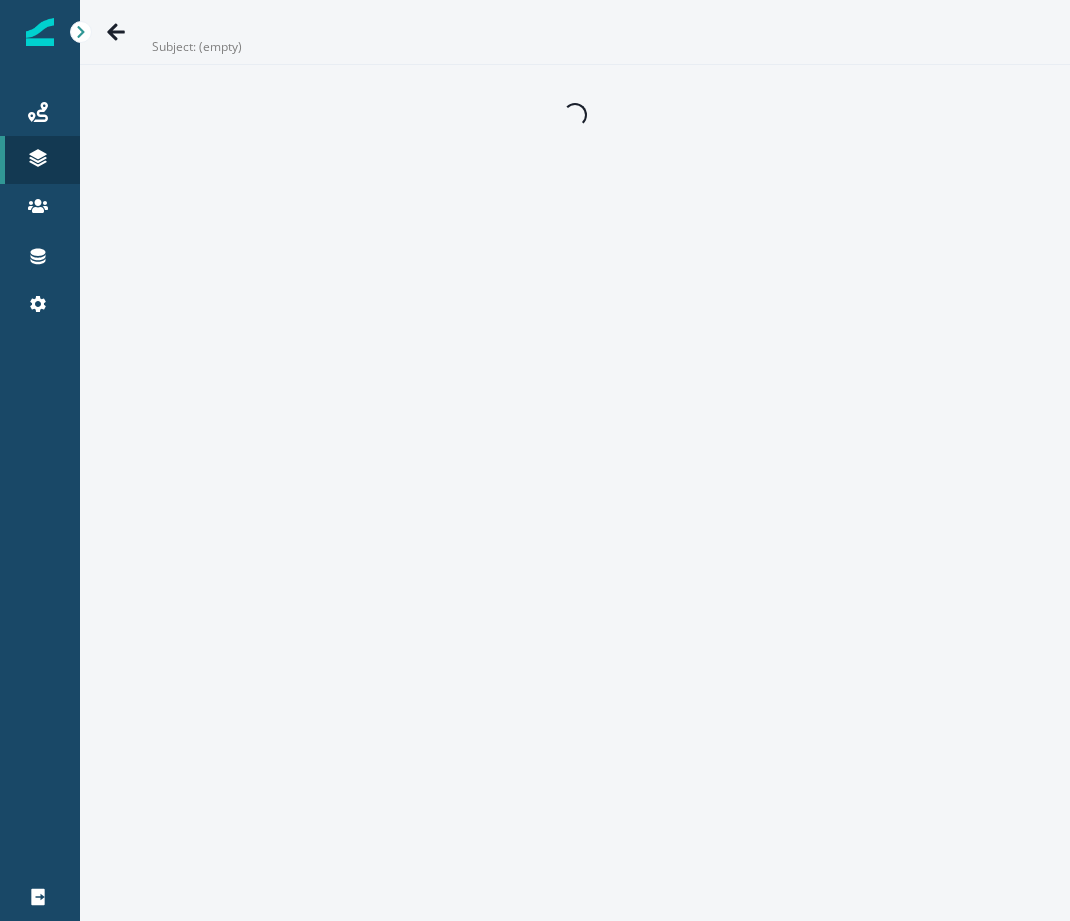 scroll, scrollTop: 0, scrollLeft: 0, axis: both 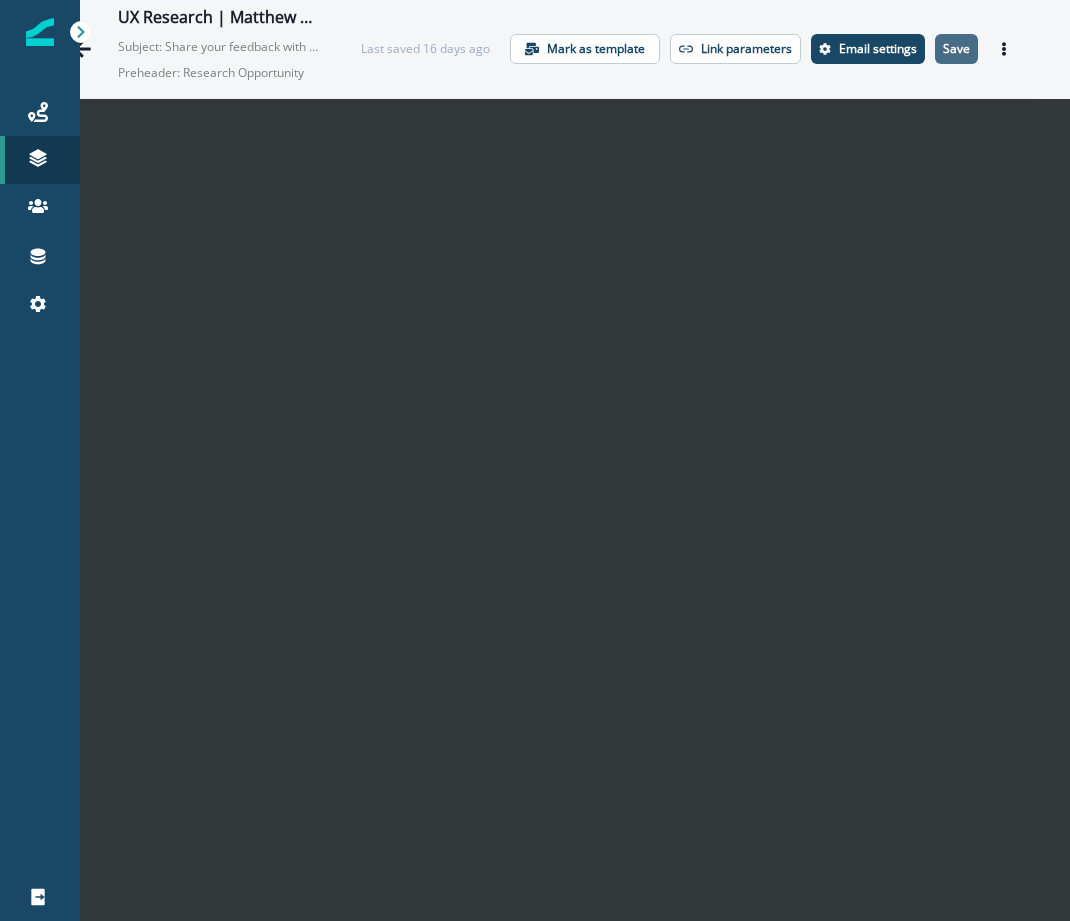 click on "Save" at bounding box center [956, 49] 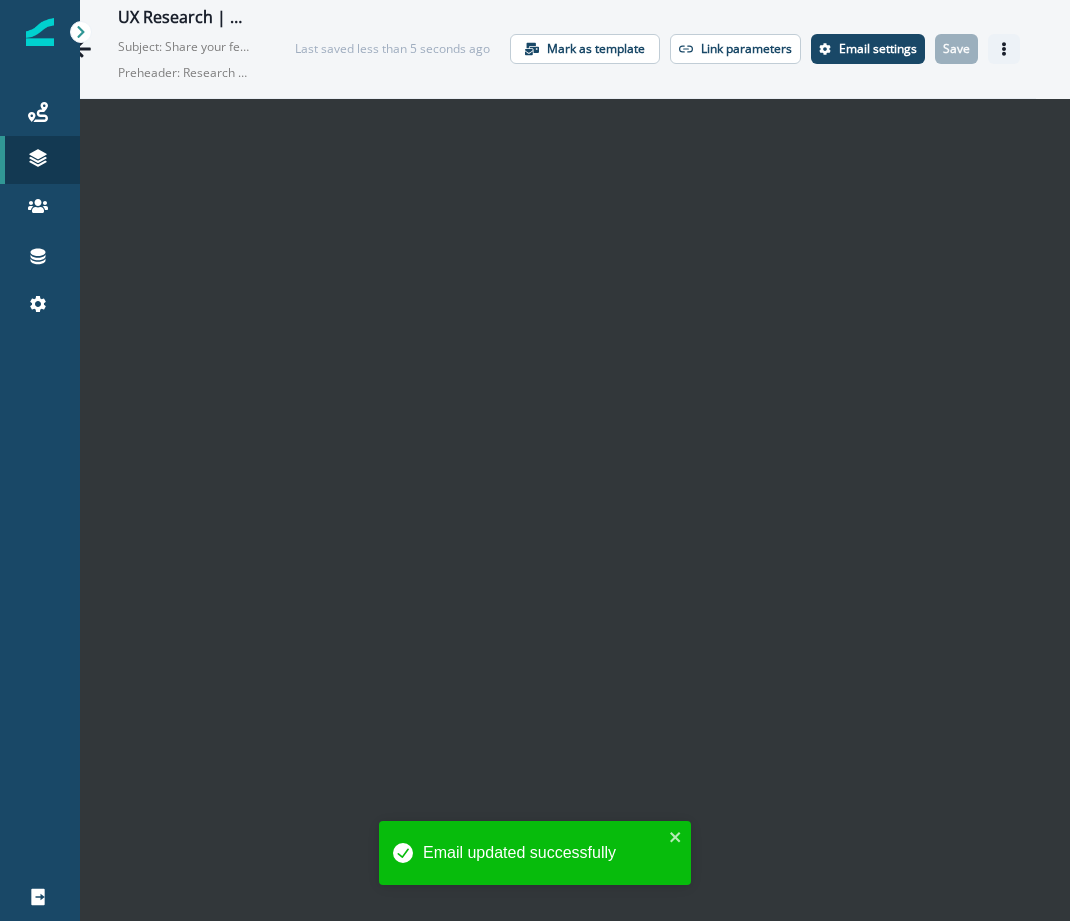 click at bounding box center (1004, 49) 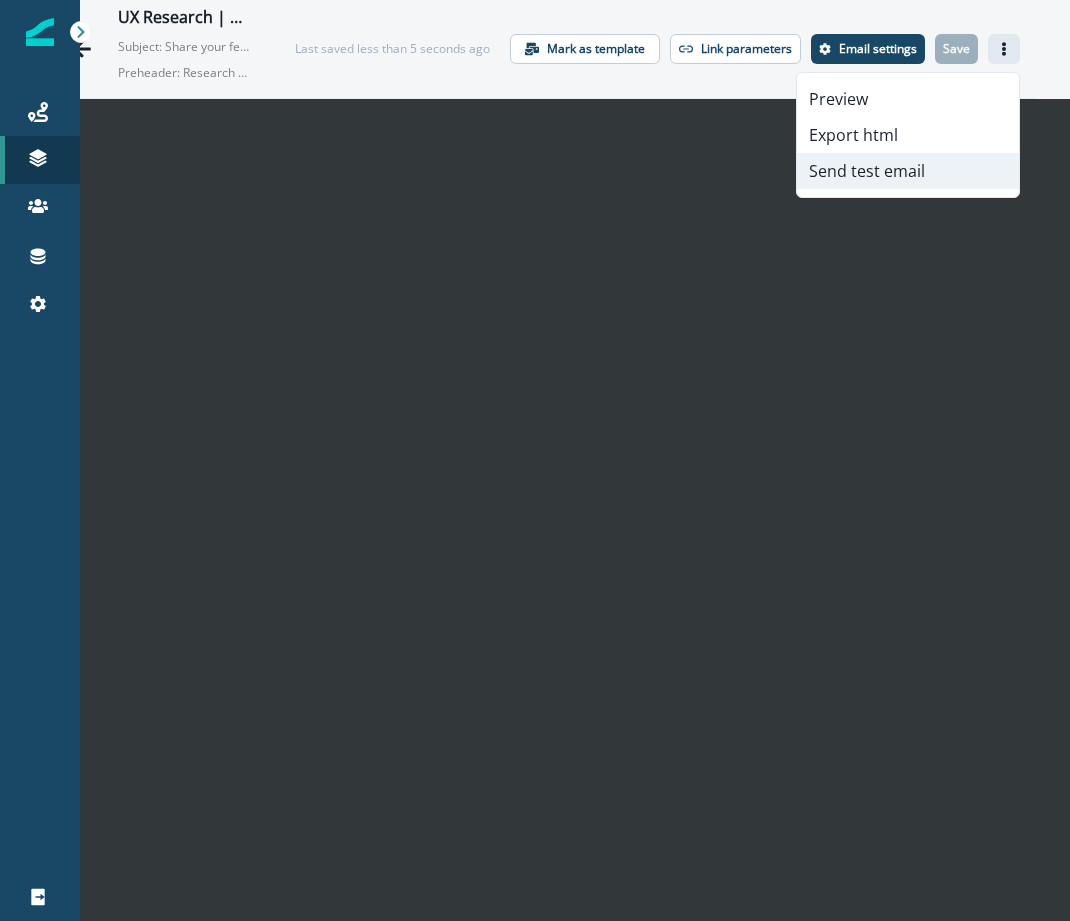 click on "Send test email" at bounding box center (908, 171) 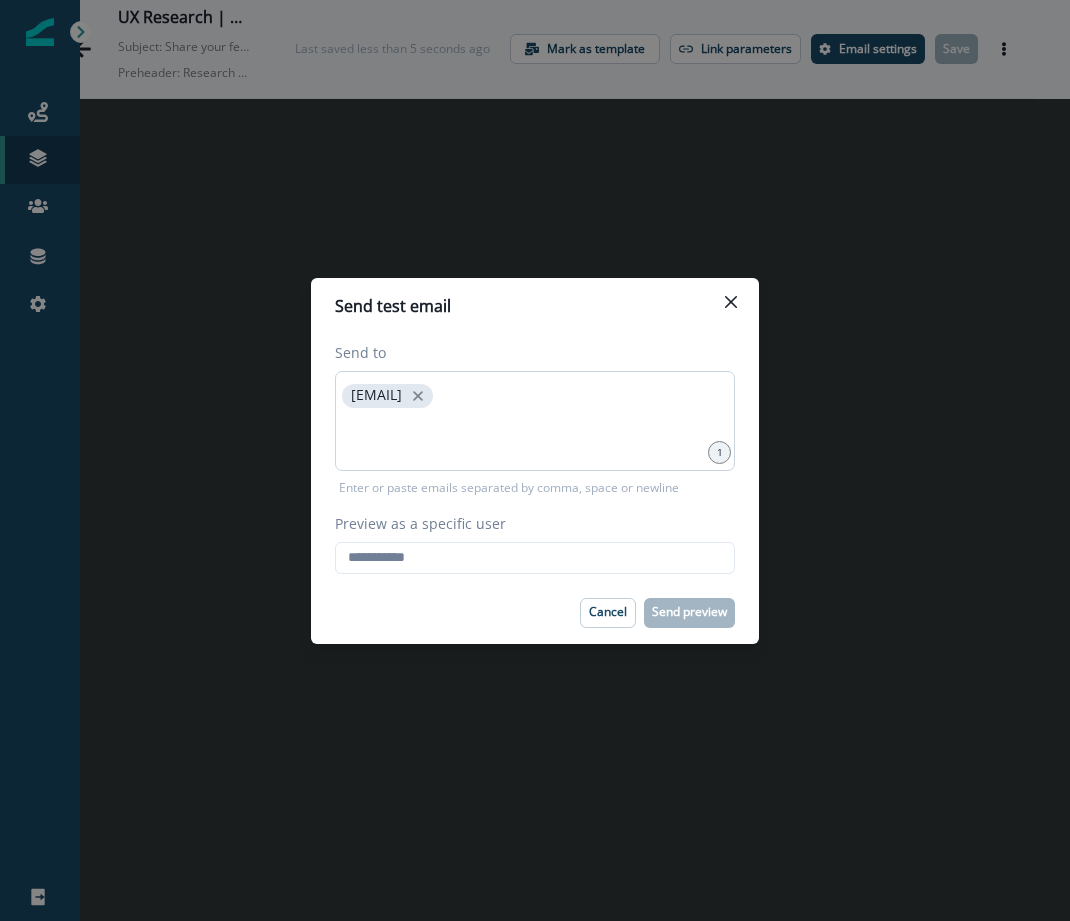 click on "[EMAIL]" at bounding box center [387, 396] 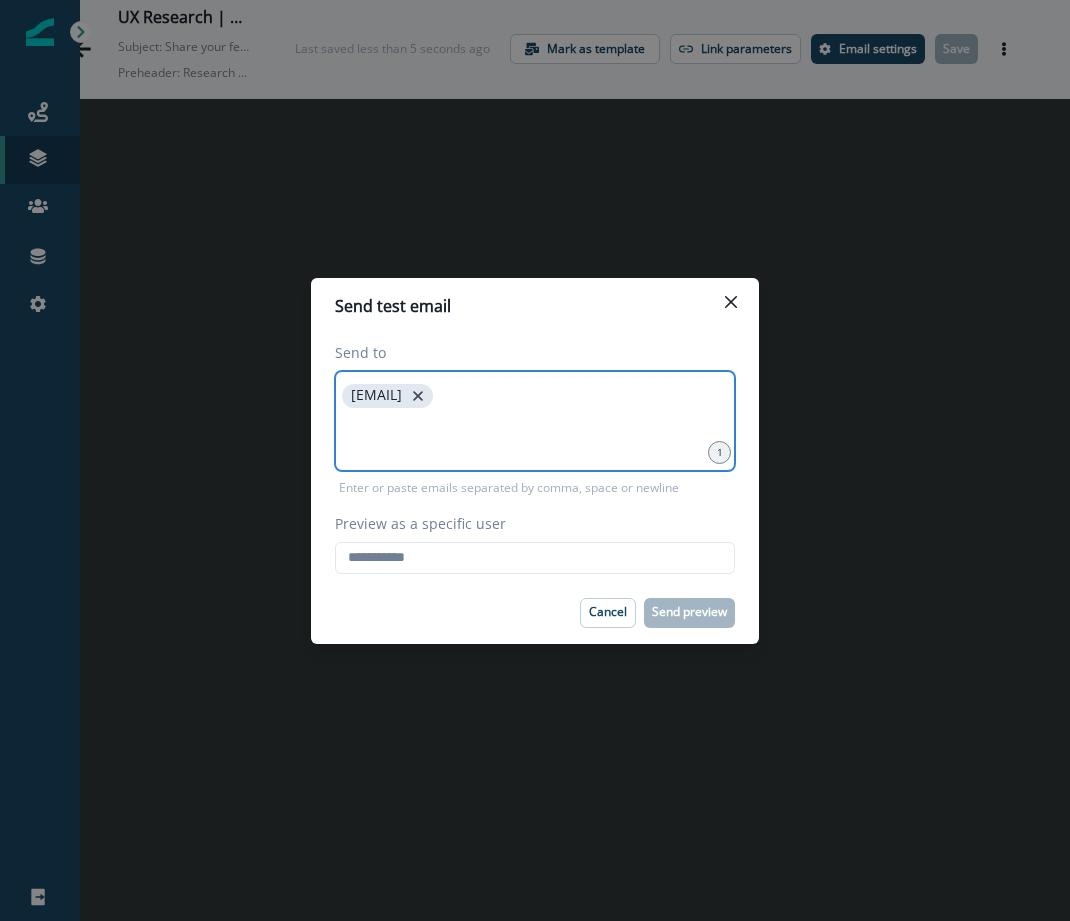 click 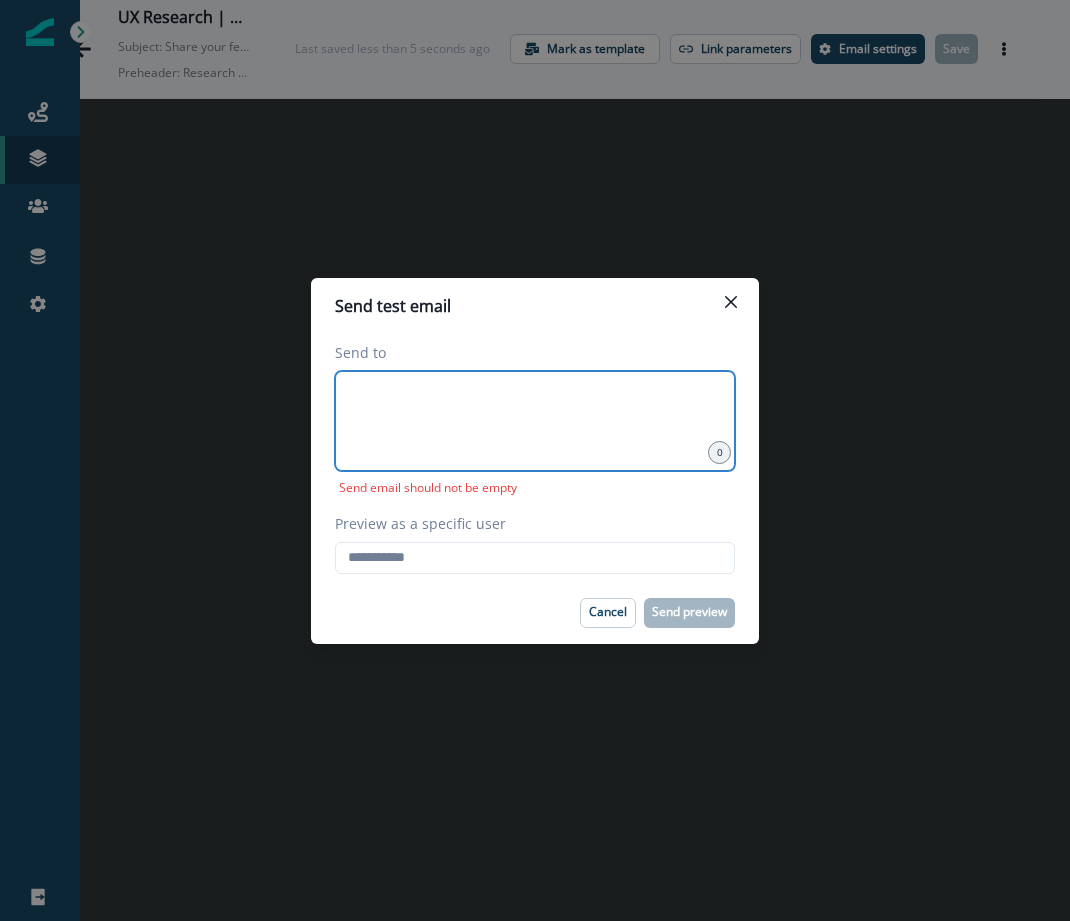 click at bounding box center (535, 396) 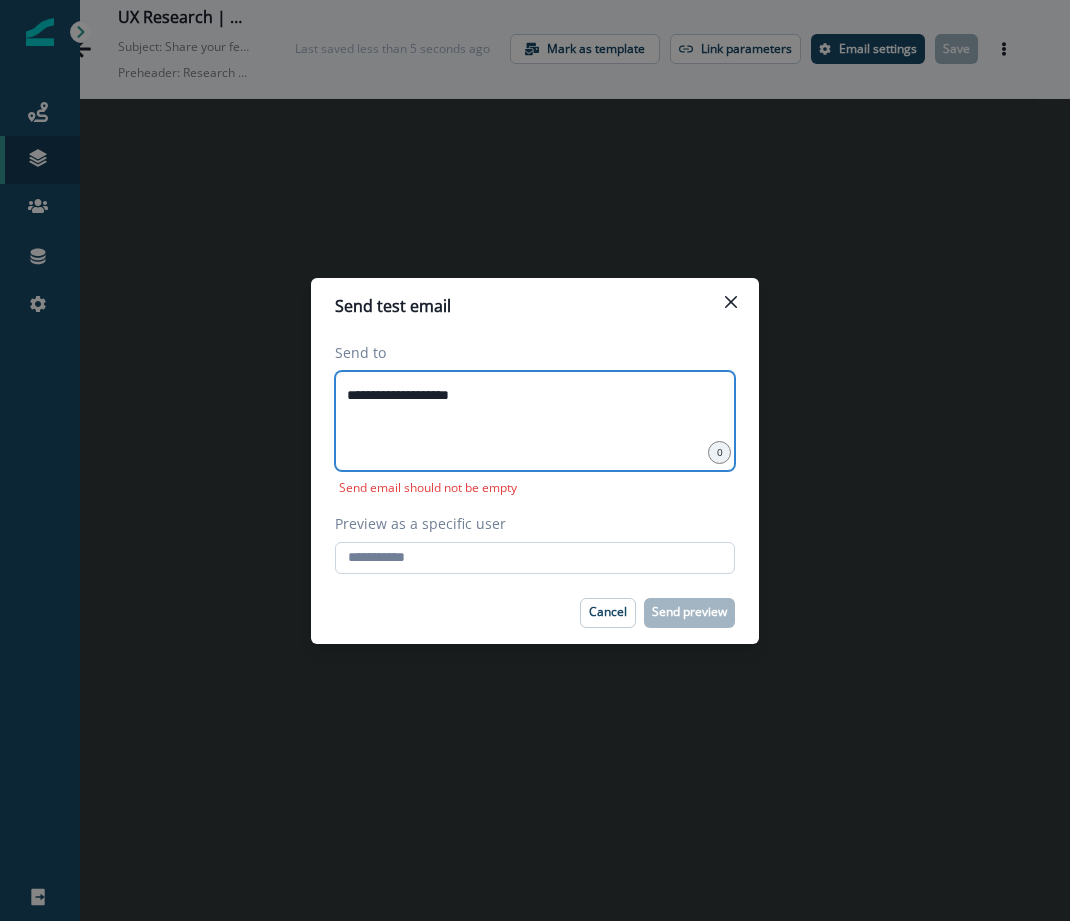 type on "**********" 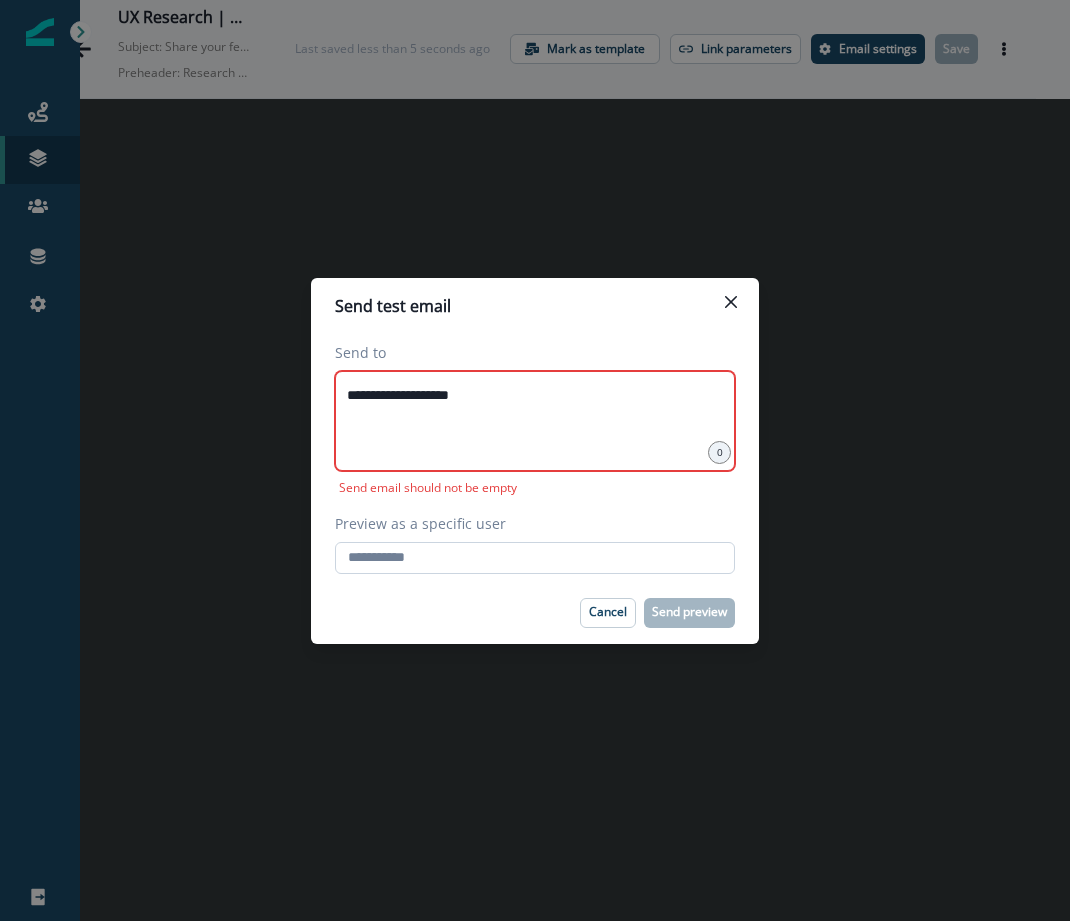click on "Preview as a specific user" at bounding box center [535, 558] 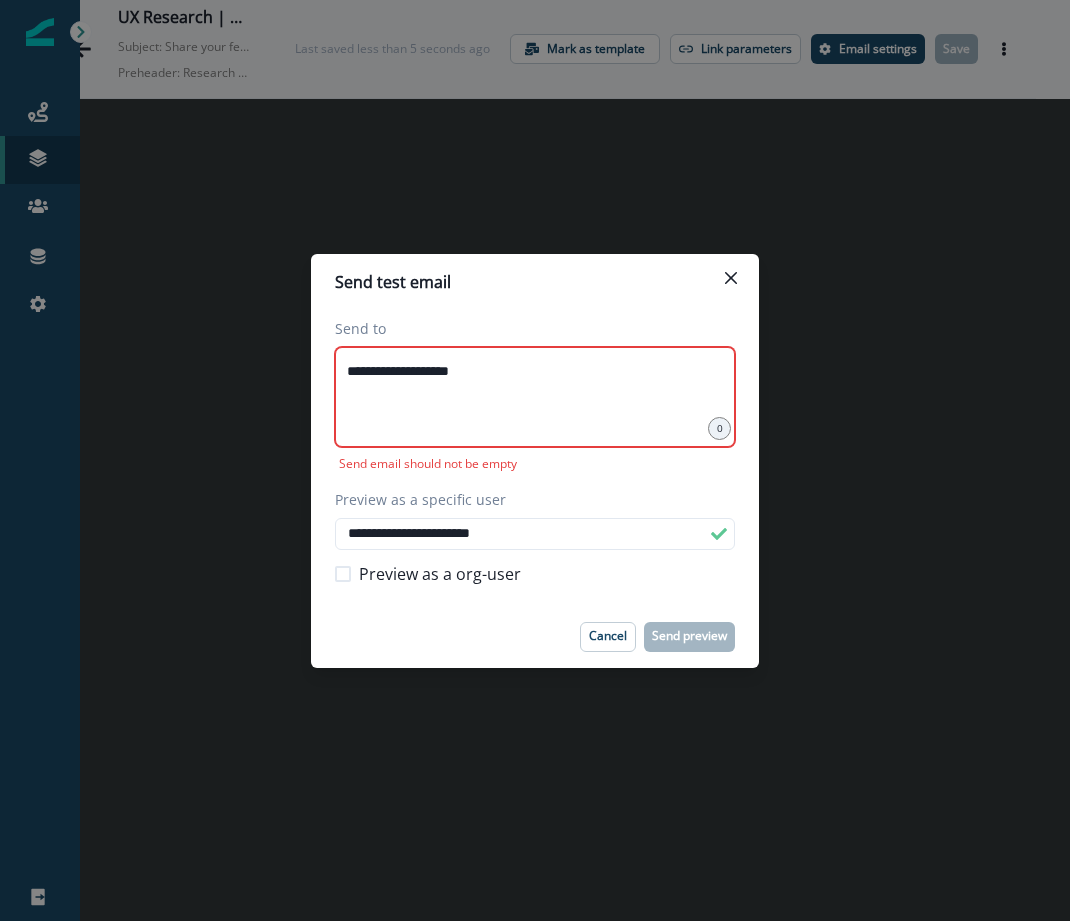 click on "Preview as a org-user" at bounding box center (535, 574) 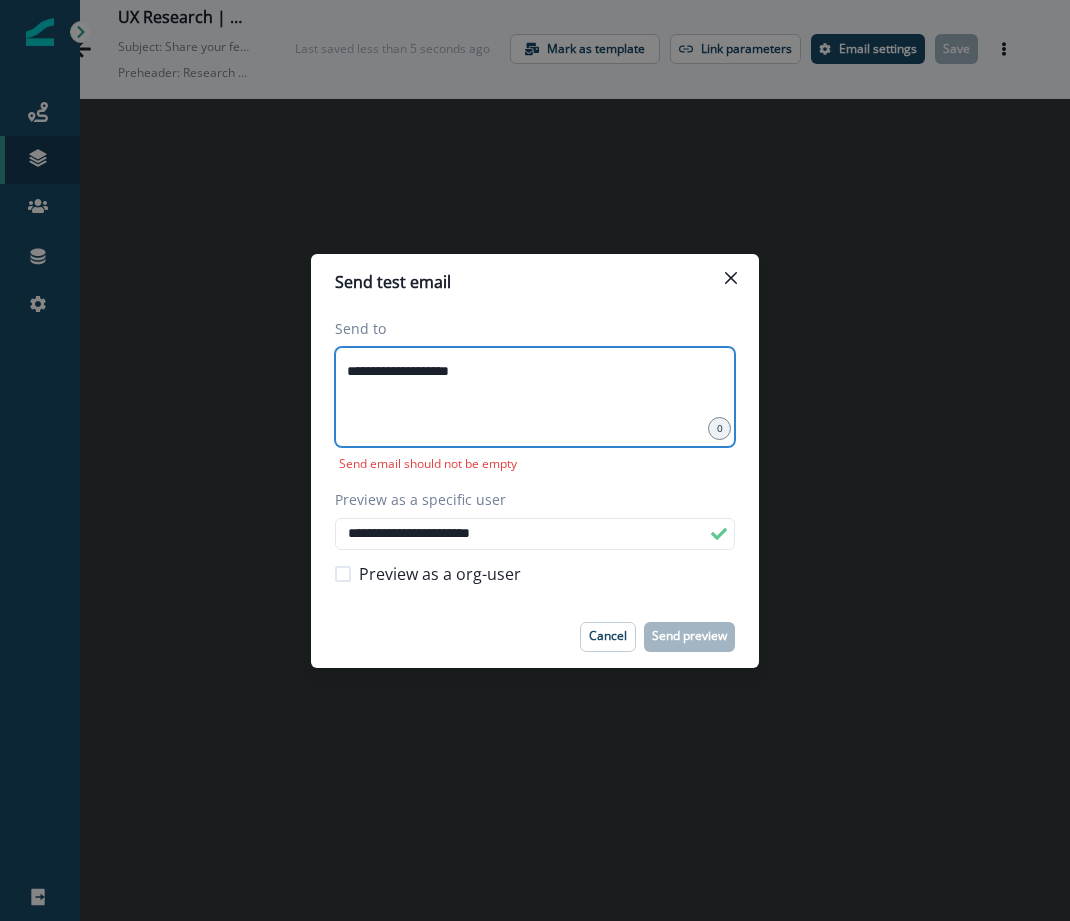click on "**********" at bounding box center [535, 372] 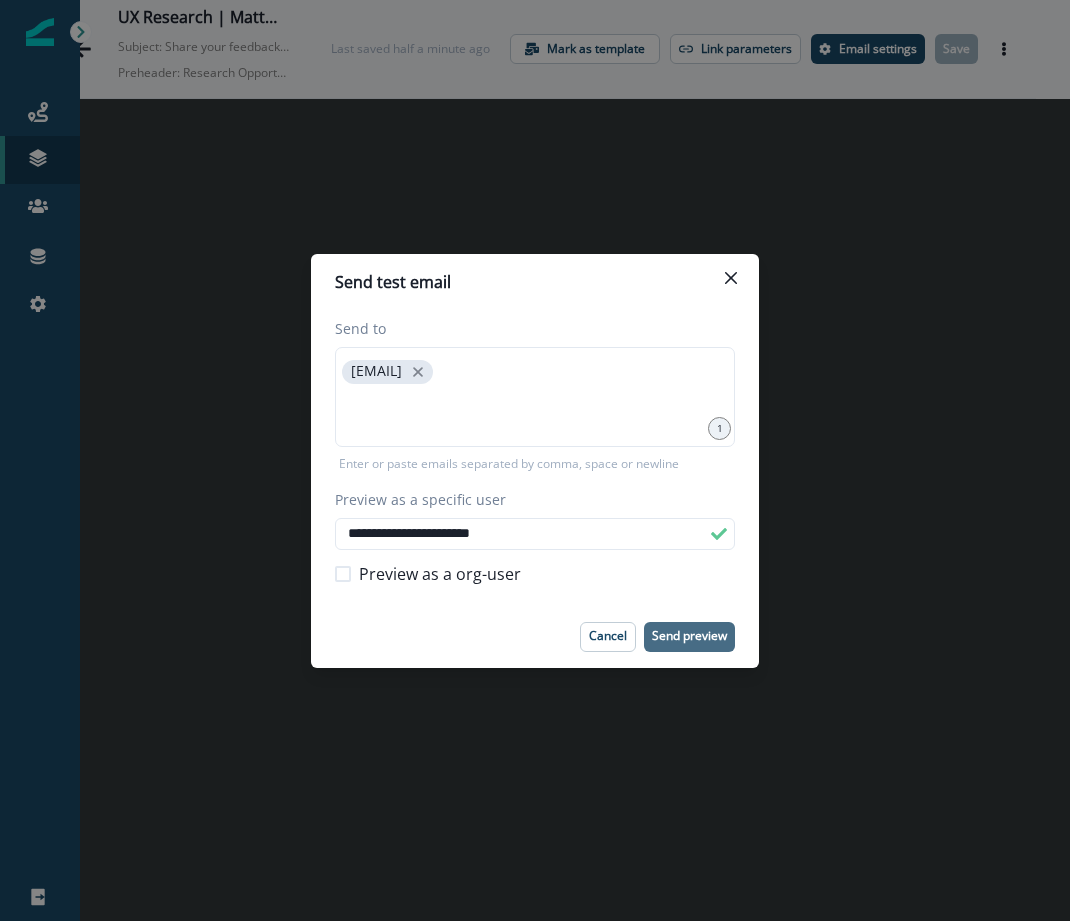 click on "Send preview" at bounding box center [689, 636] 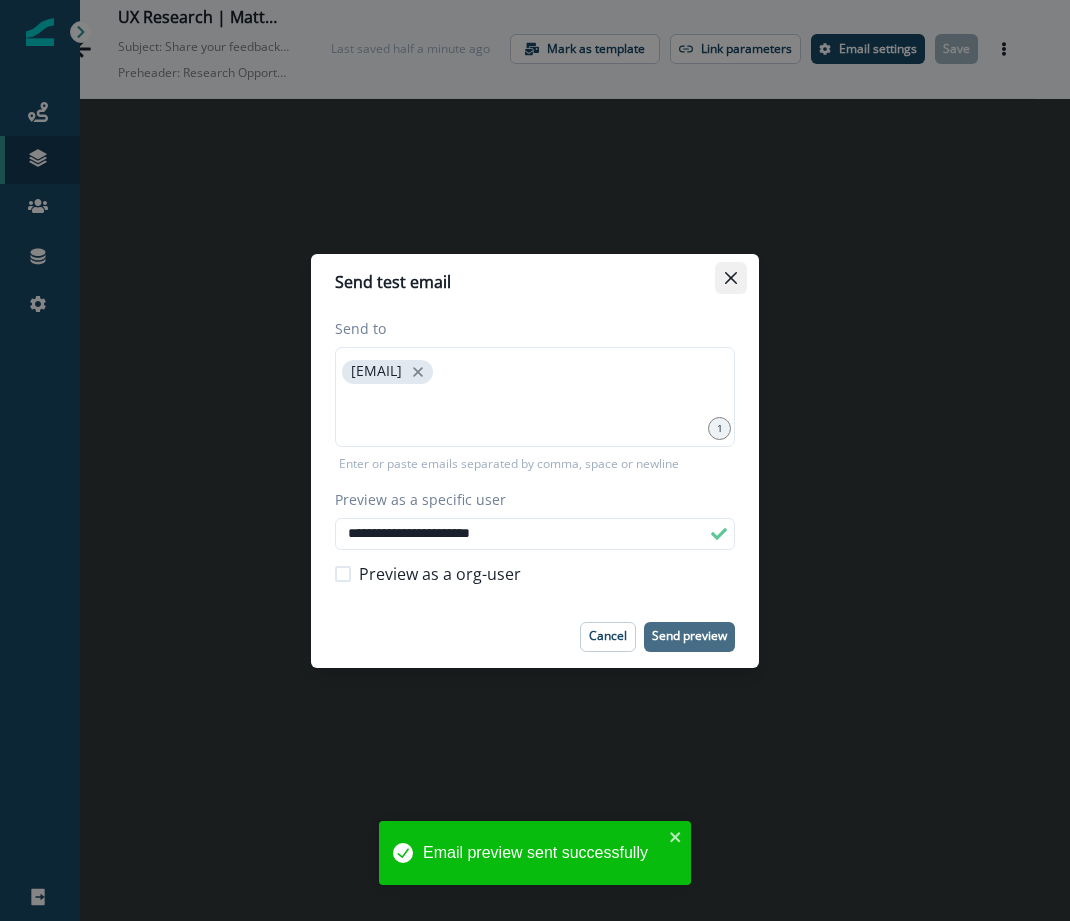 click at bounding box center [731, 278] 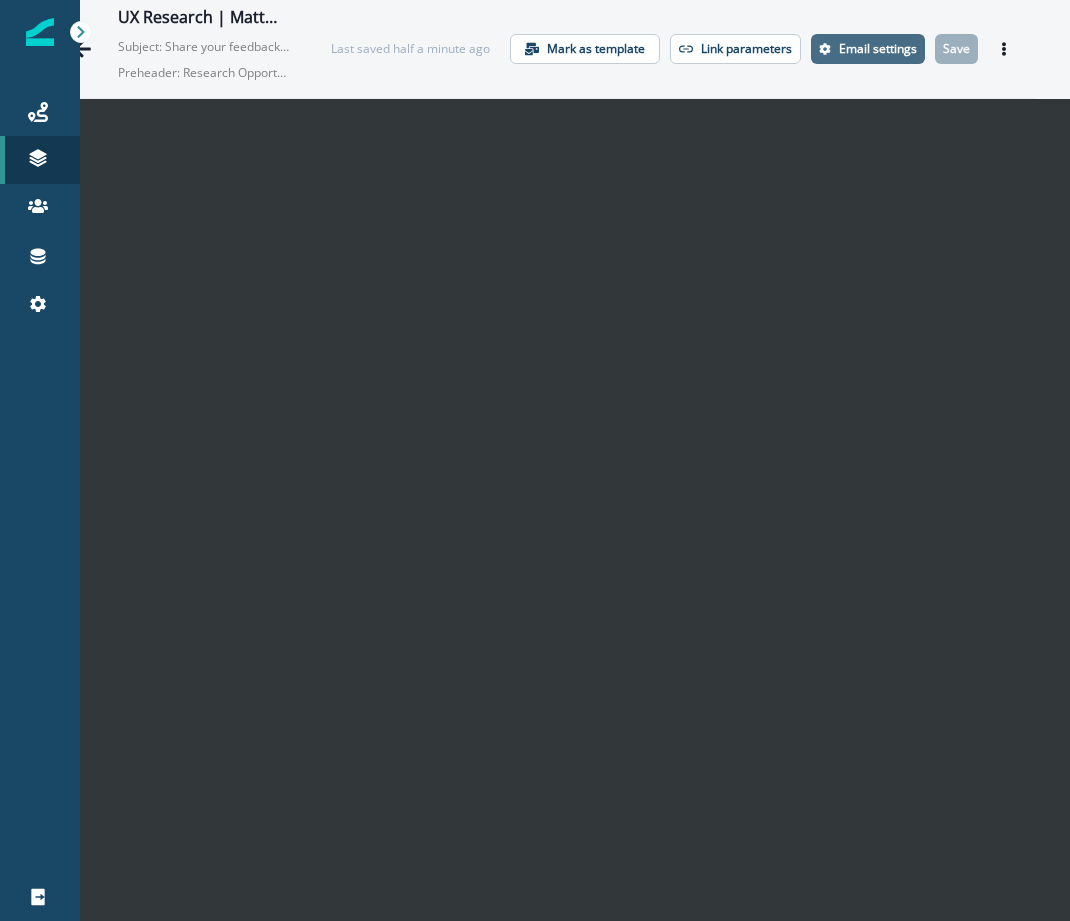 click on "Email settings" at bounding box center [868, 49] 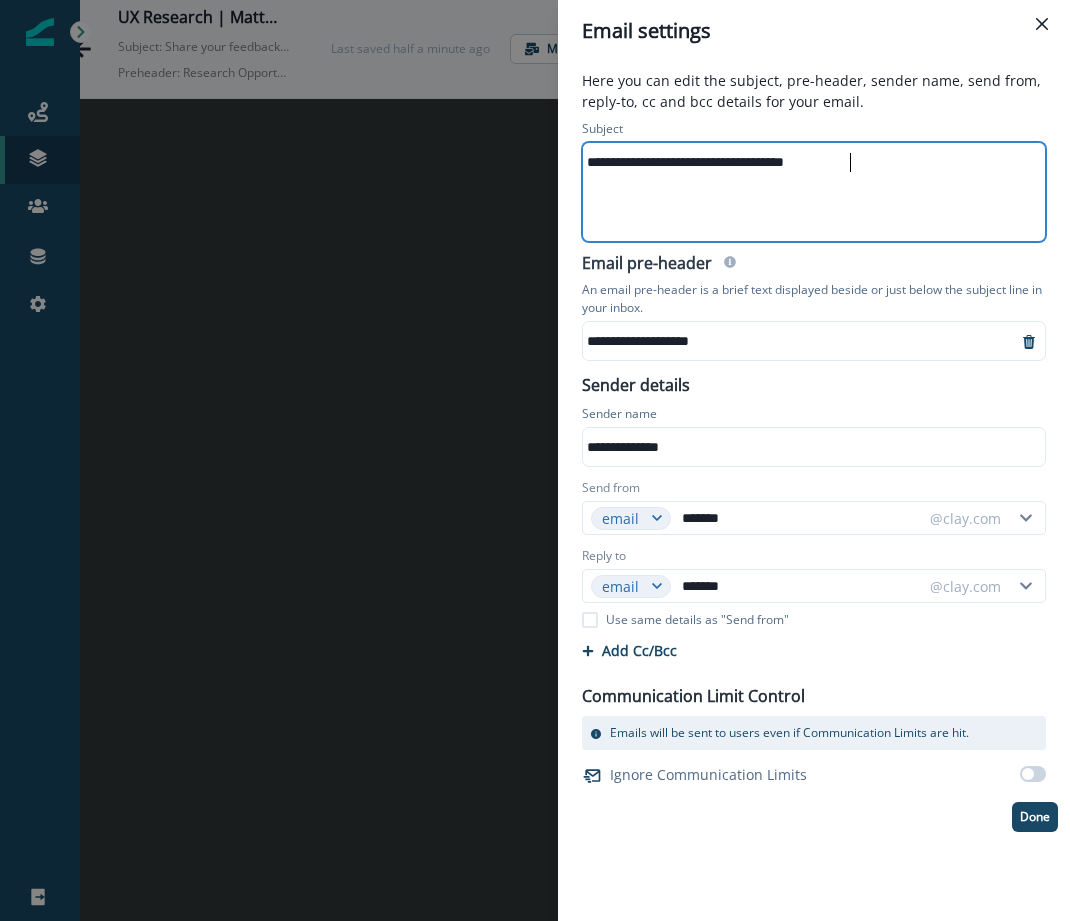 click on "**********" at bounding box center [812, 162] 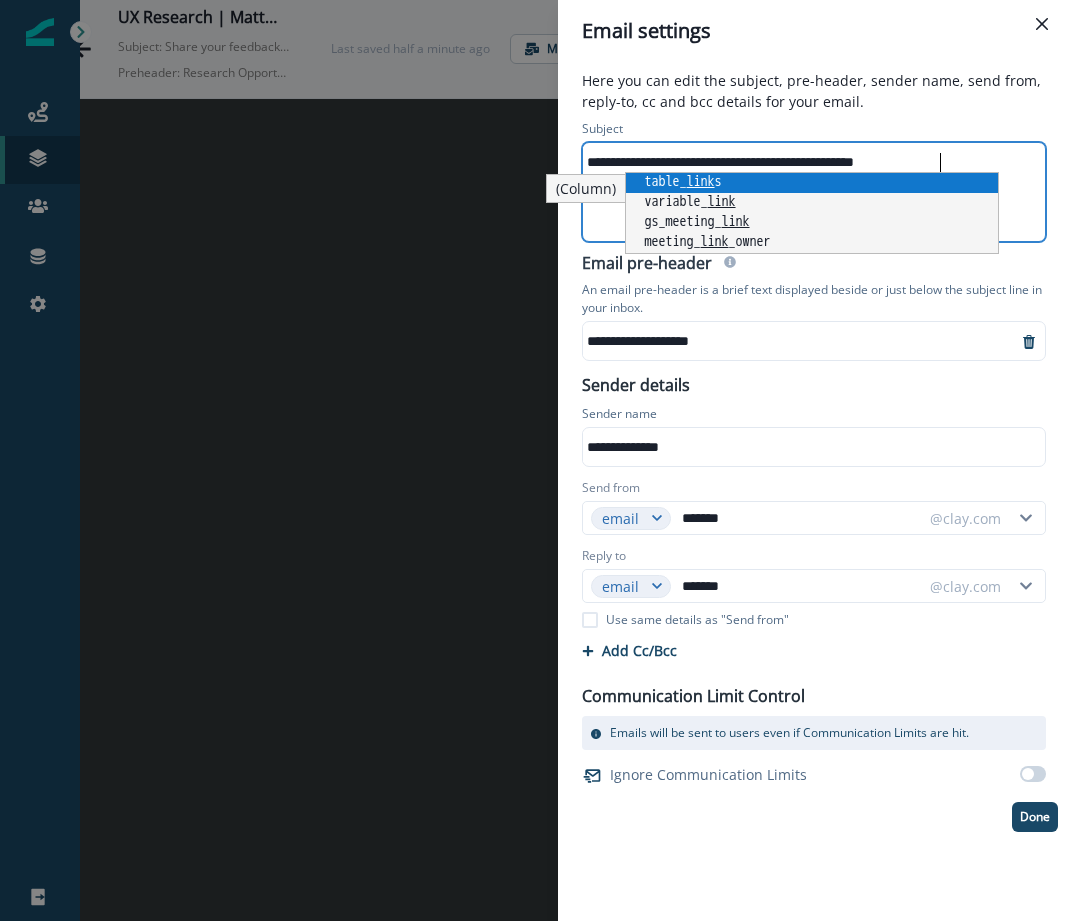 click on "**********" at bounding box center [812, 162] 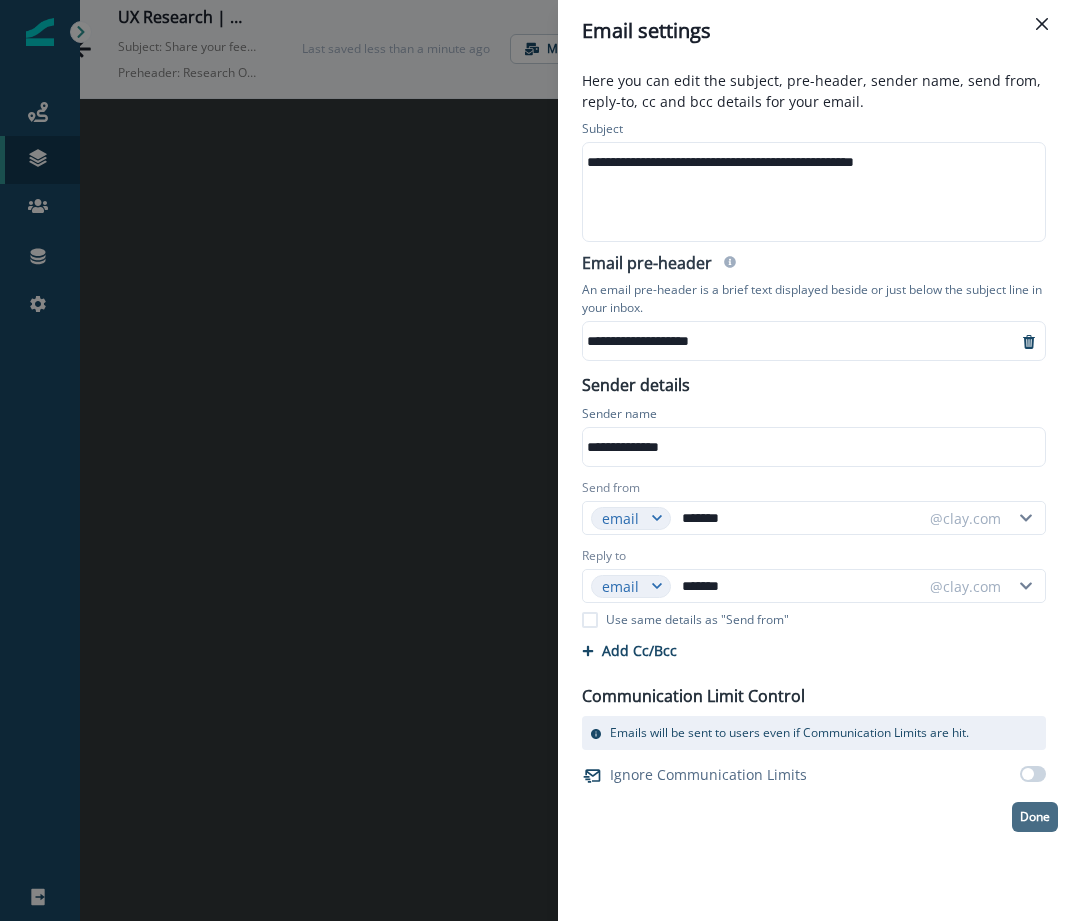 click on "Done" at bounding box center [1035, 817] 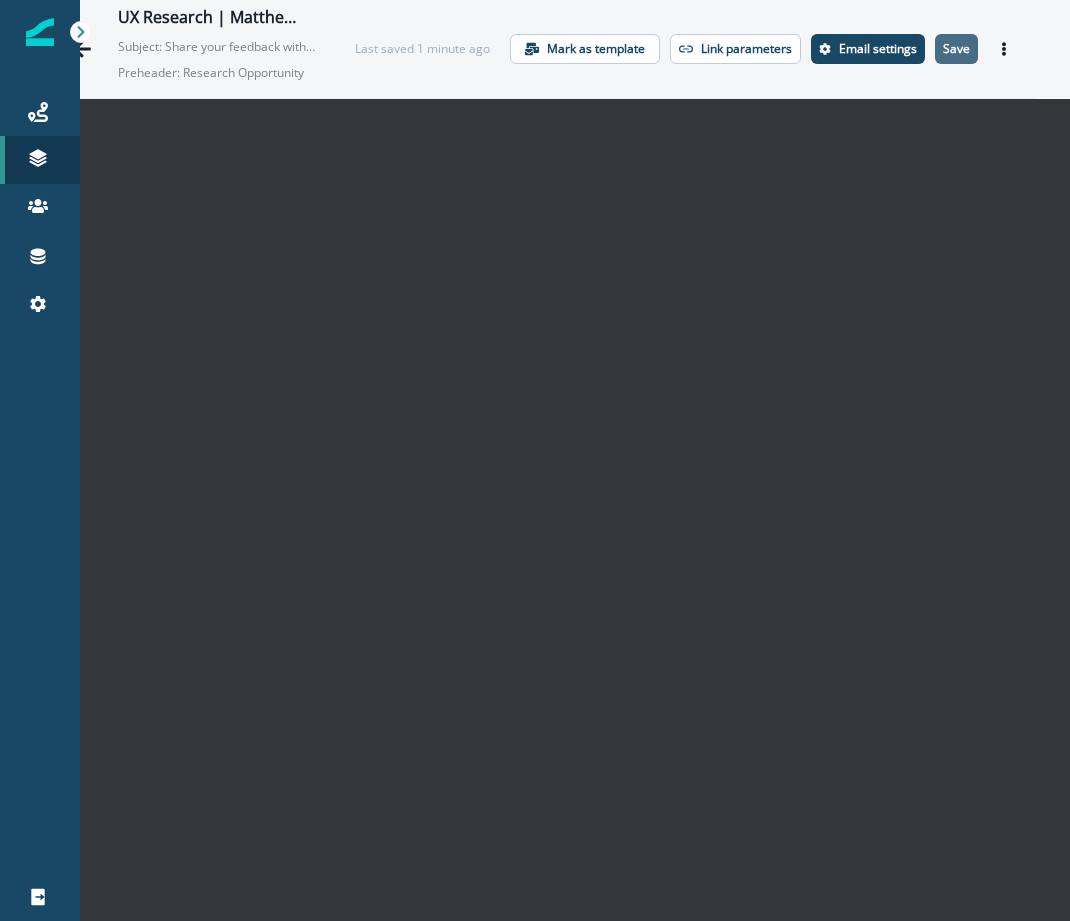 click on "Save" at bounding box center (956, 49) 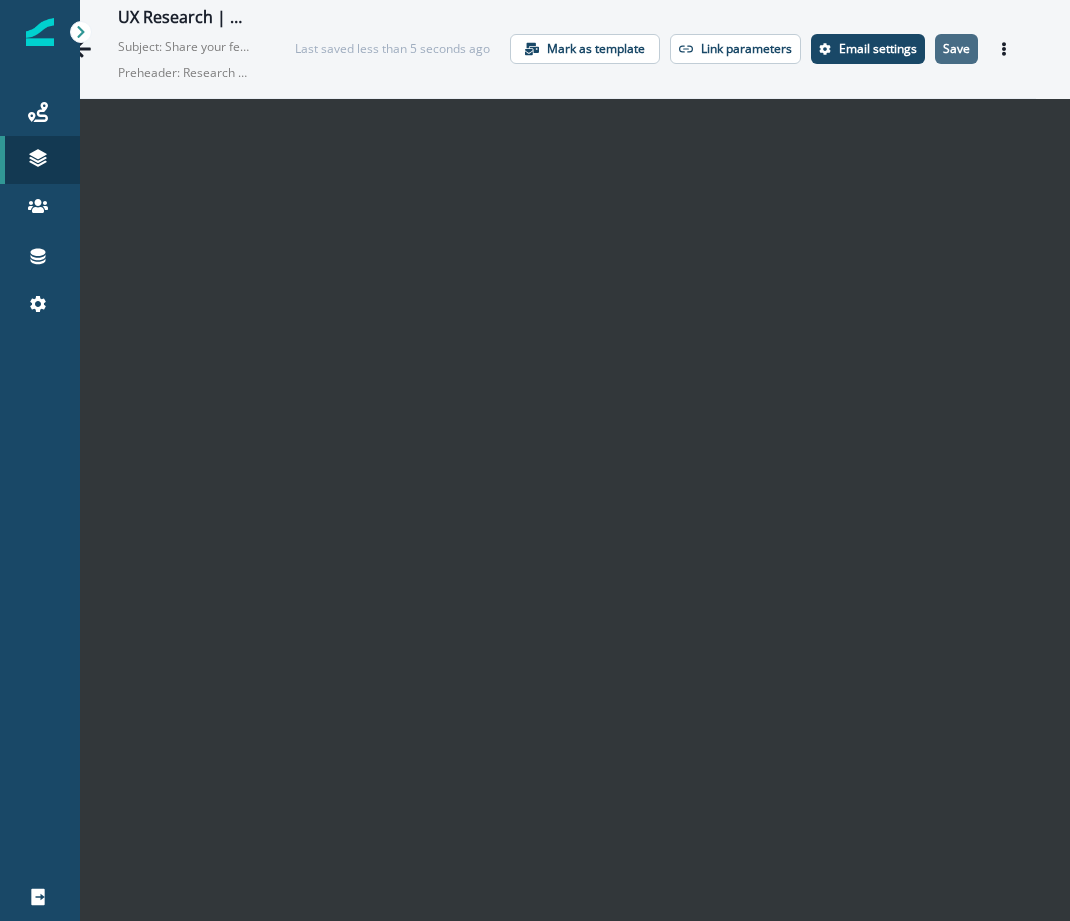 click on "Save" at bounding box center [956, 49] 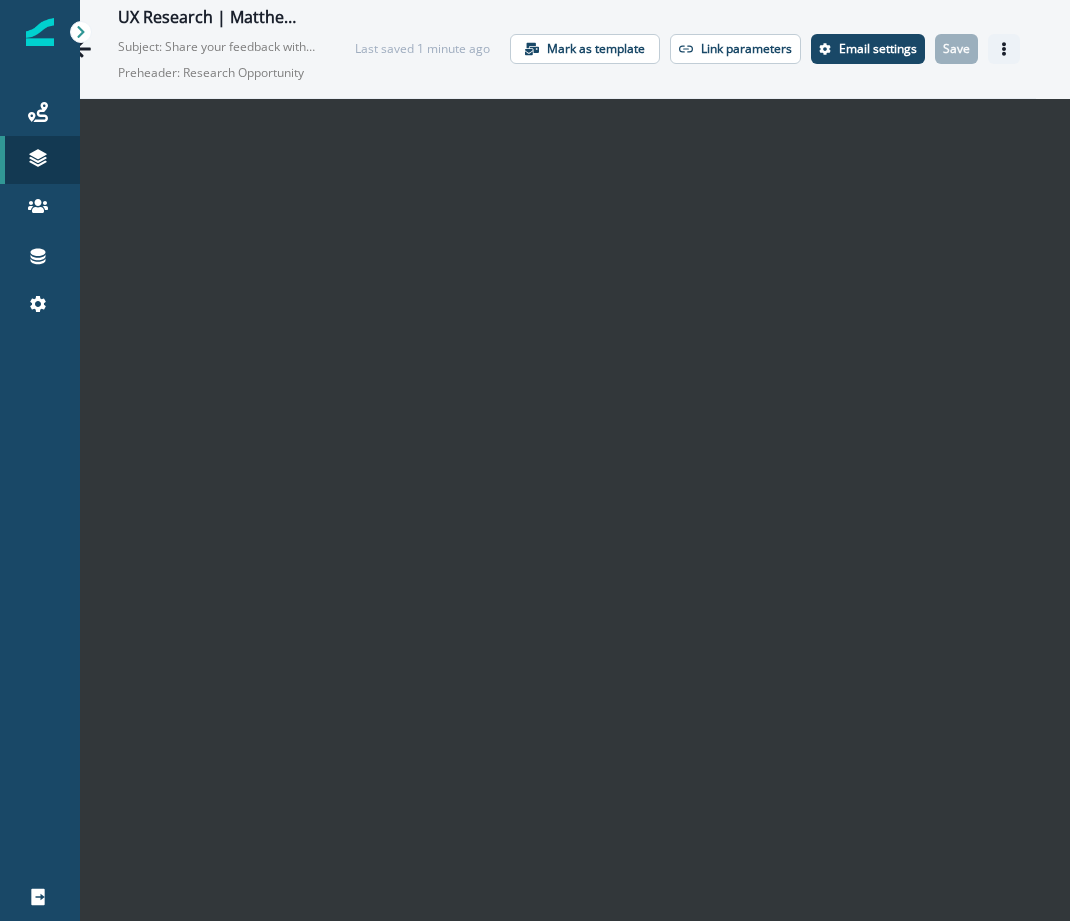 click at bounding box center (1004, 49) 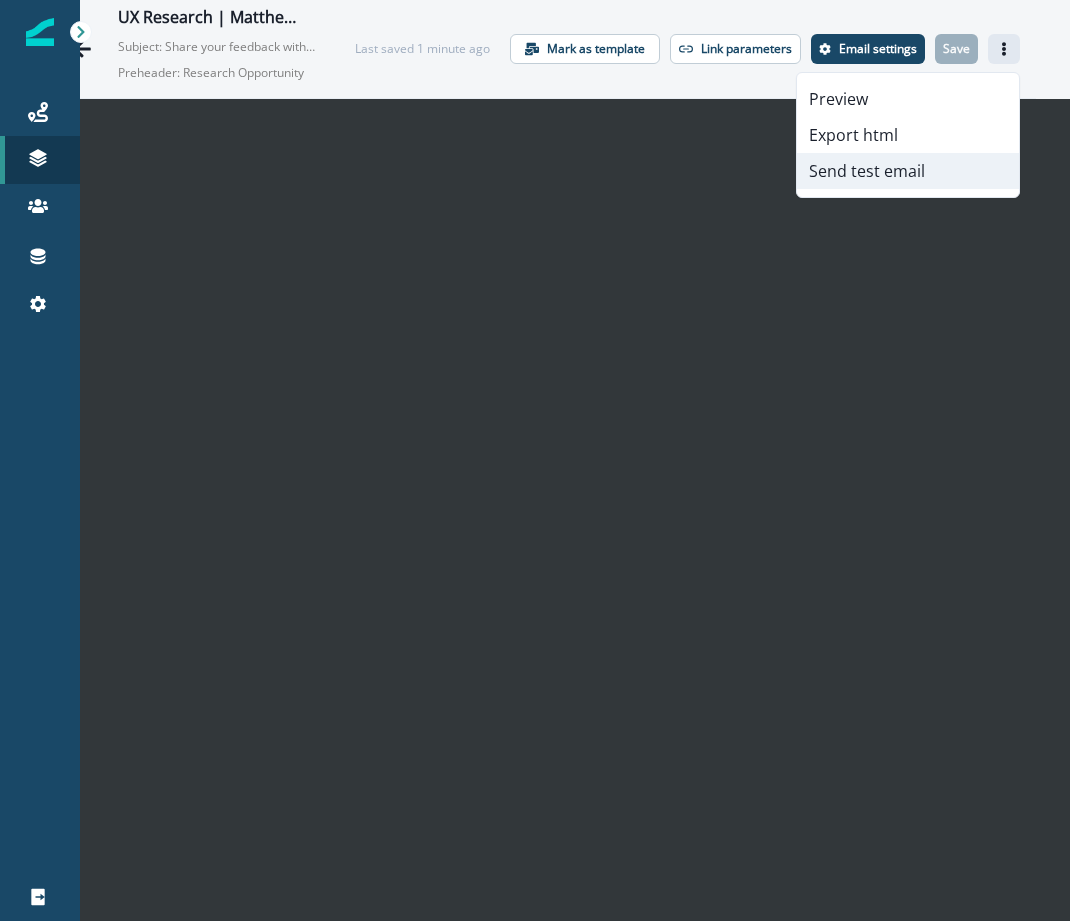 click on "Send test email" at bounding box center (908, 171) 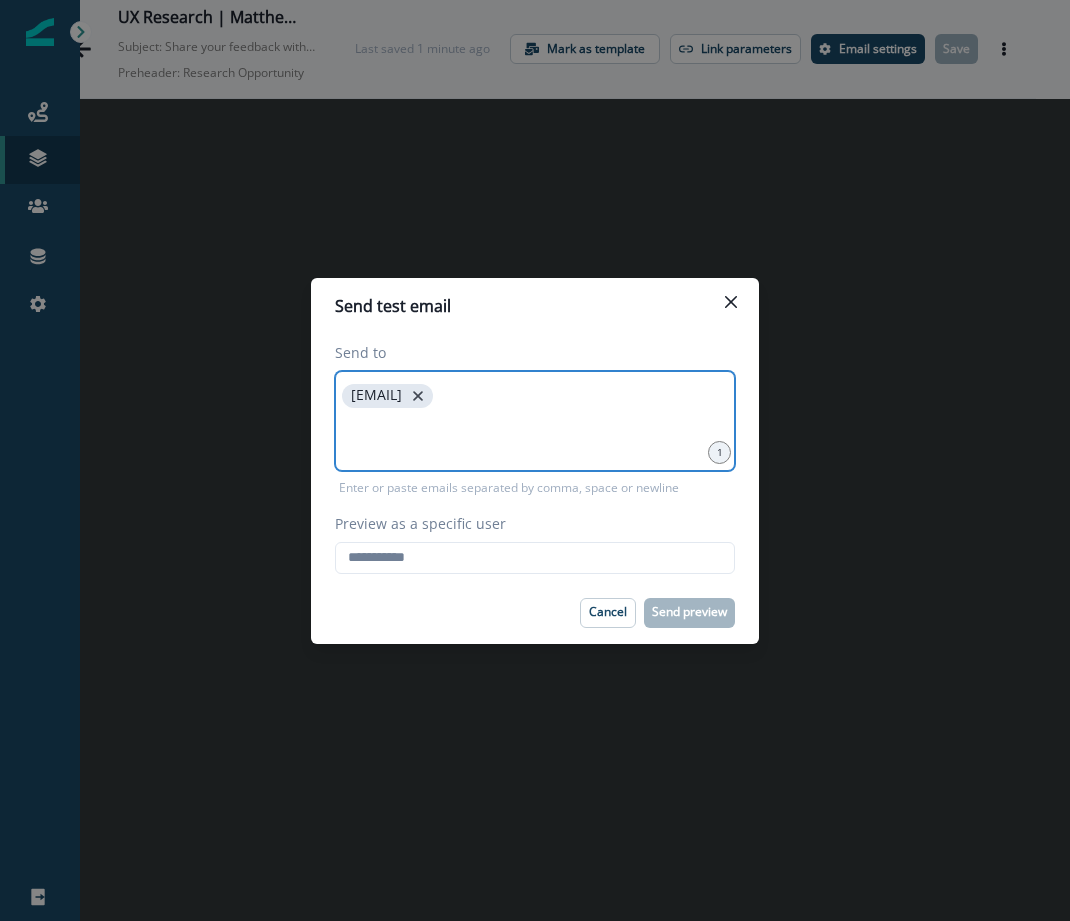 click at bounding box center [418, 396] 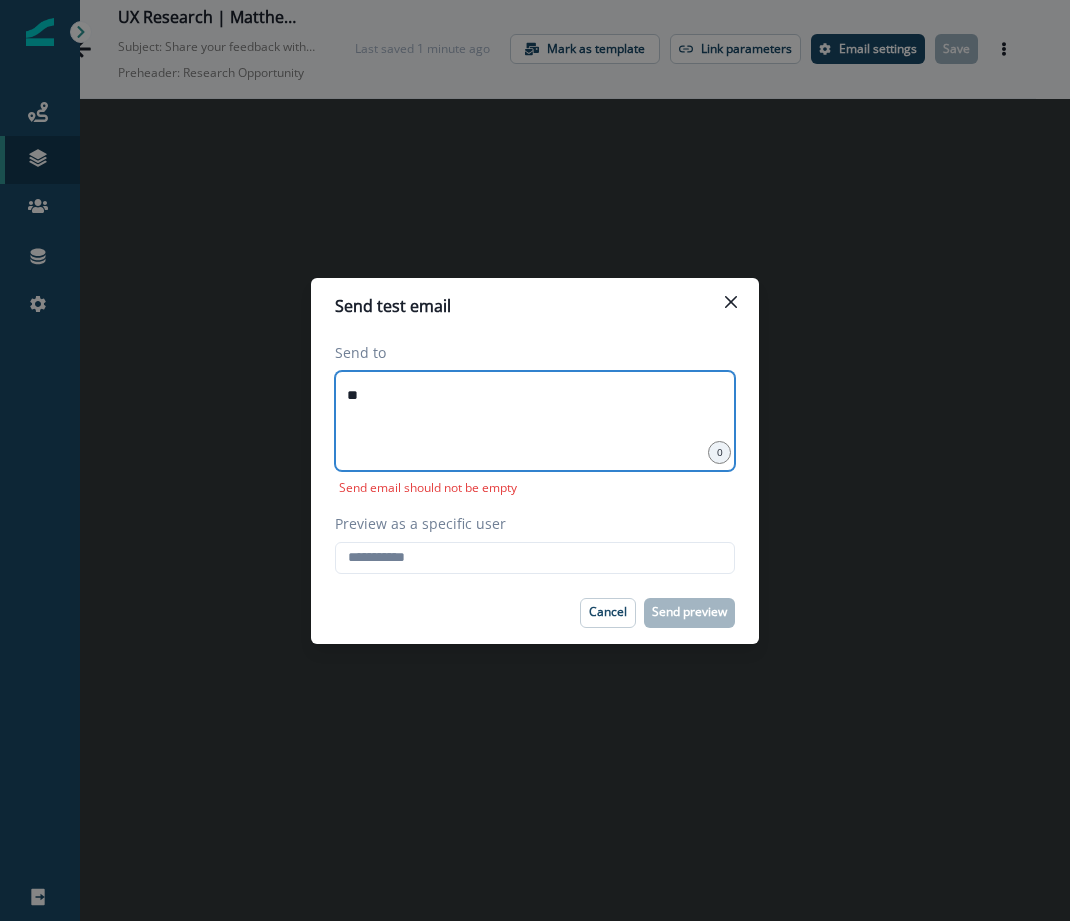 type on "*" 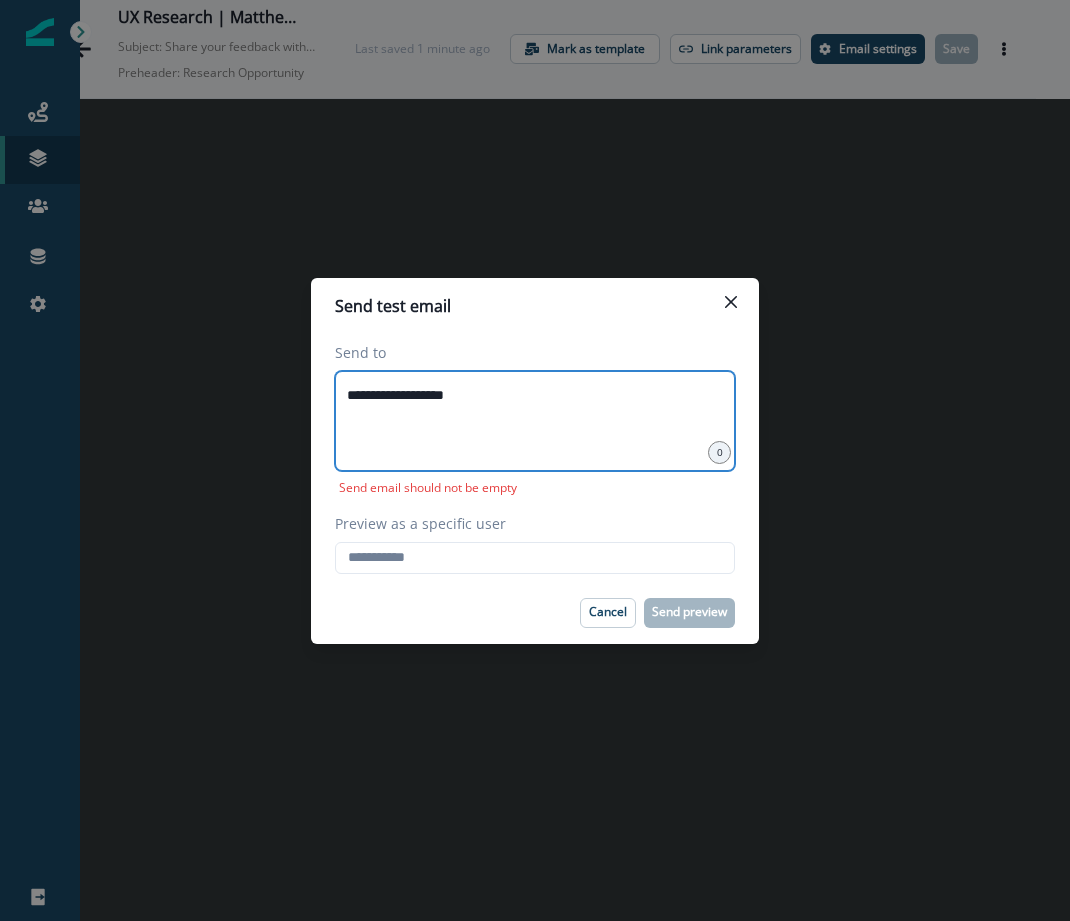 type on "**********" 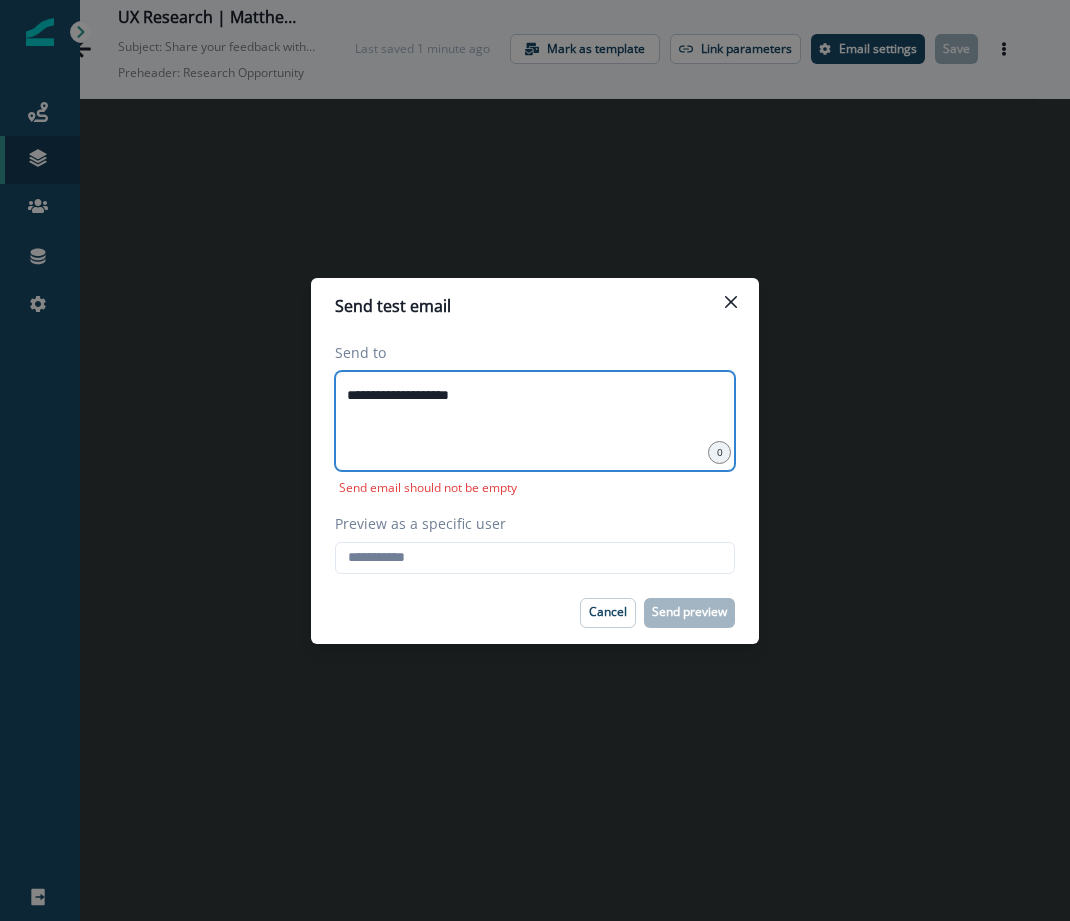 type 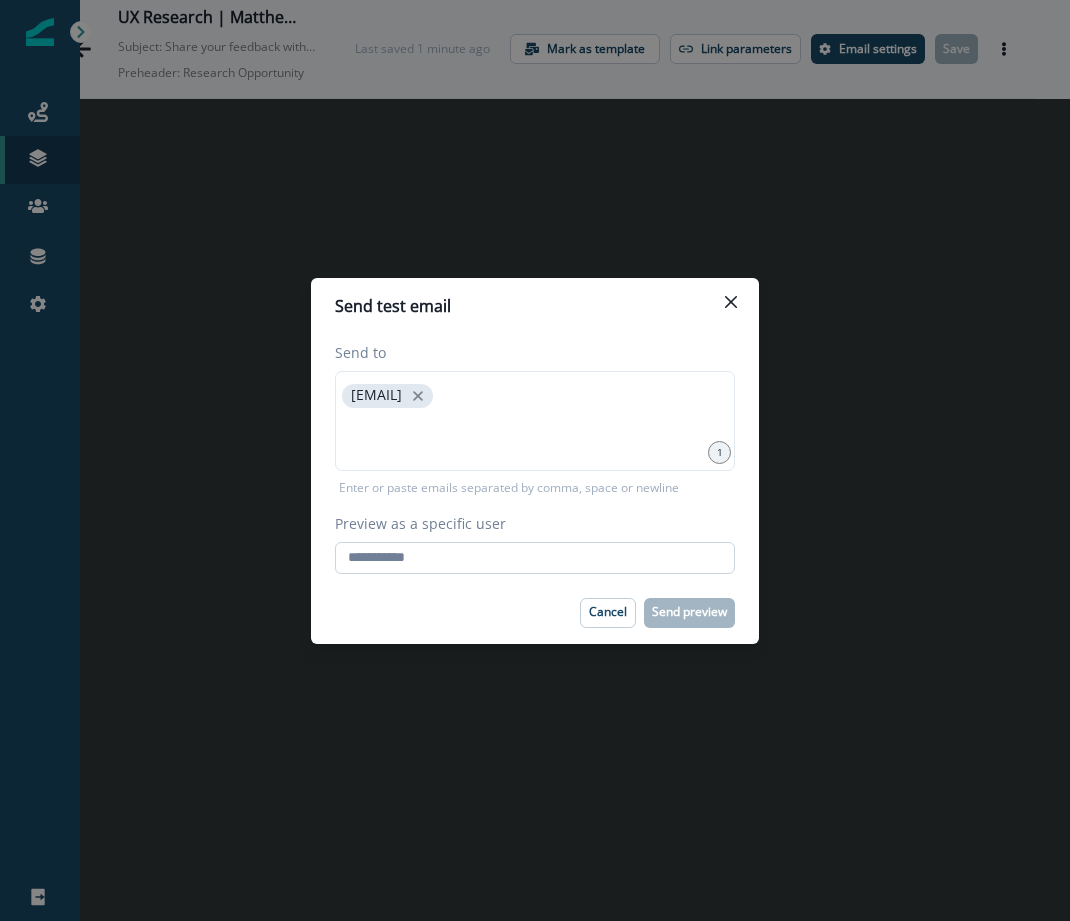 click on "Preview as a specific user" at bounding box center [535, 558] 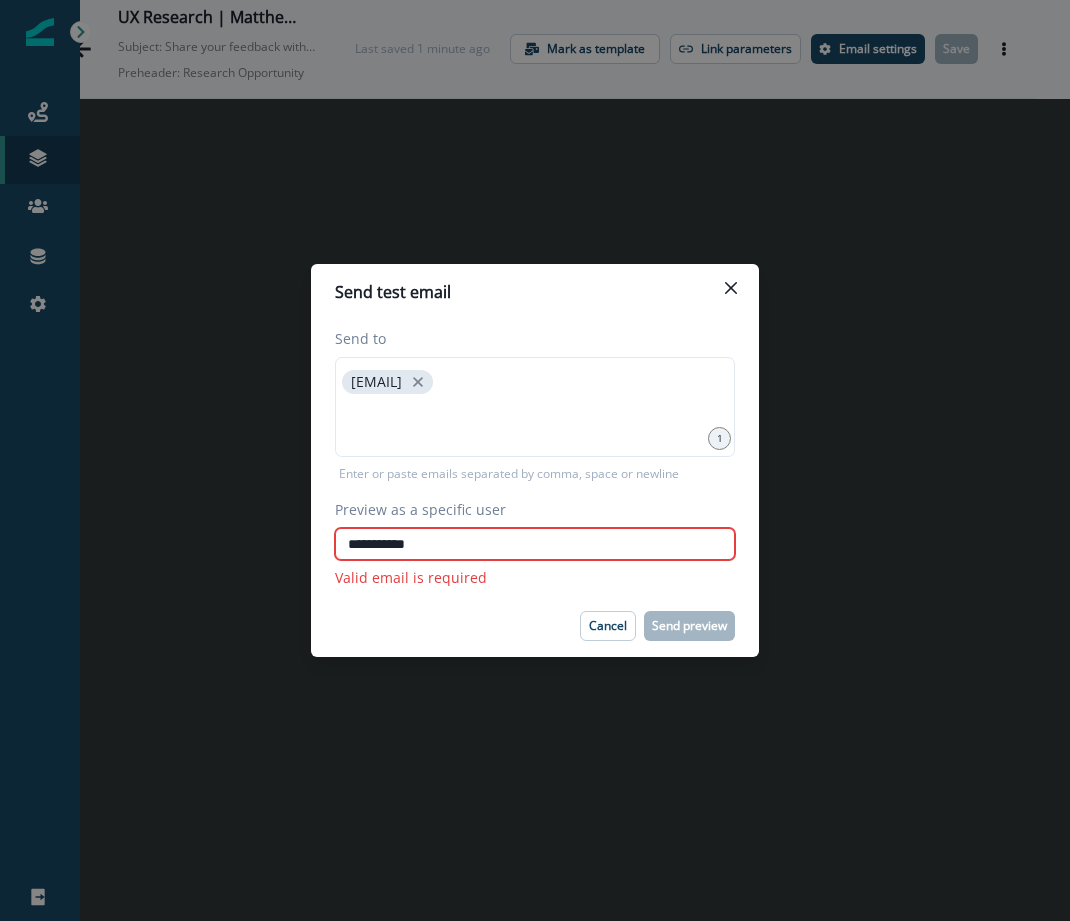 type on "**********" 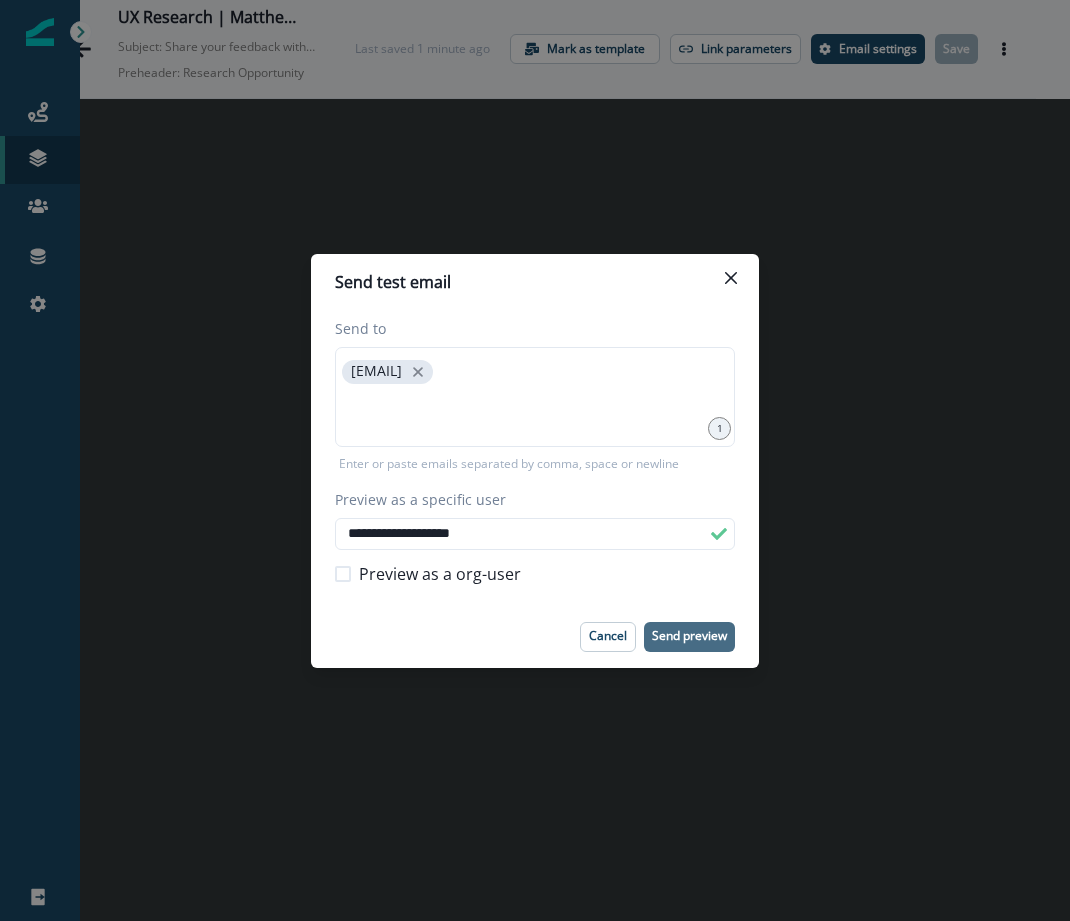click on "Send preview" at bounding box center [689, 636] 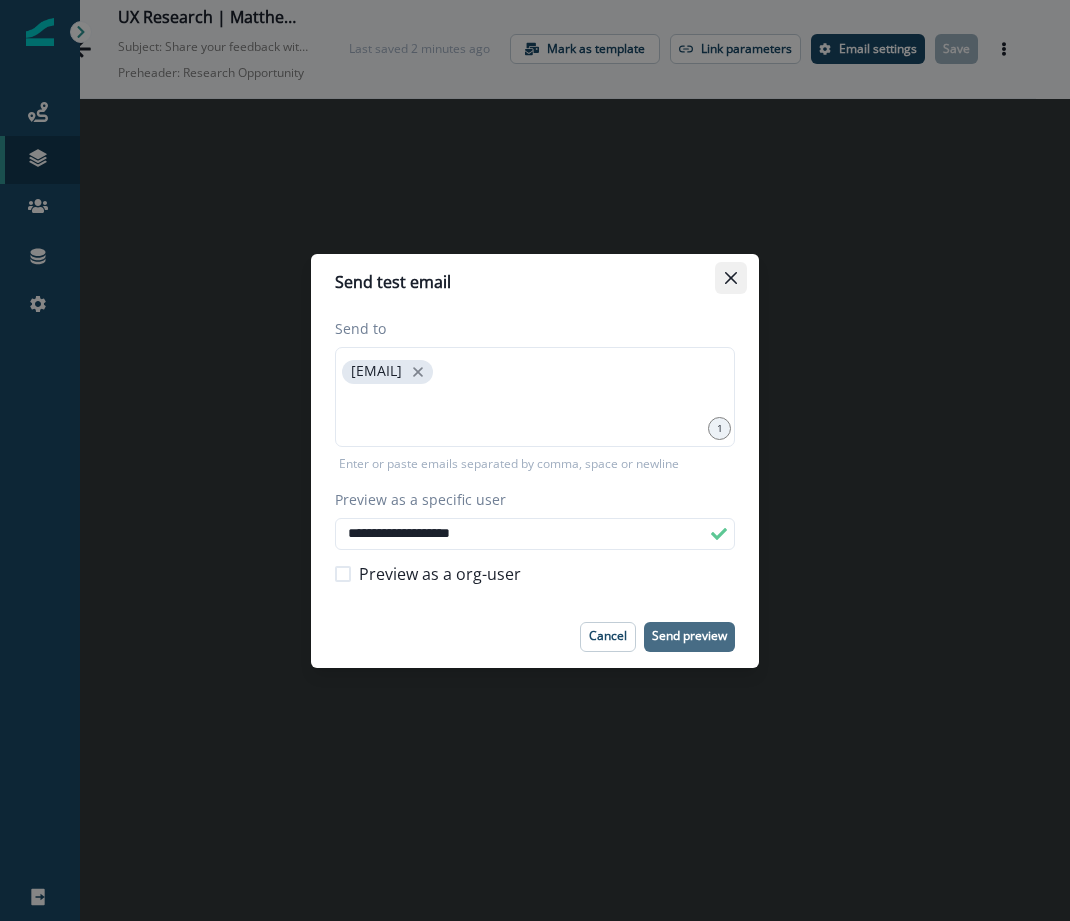 click 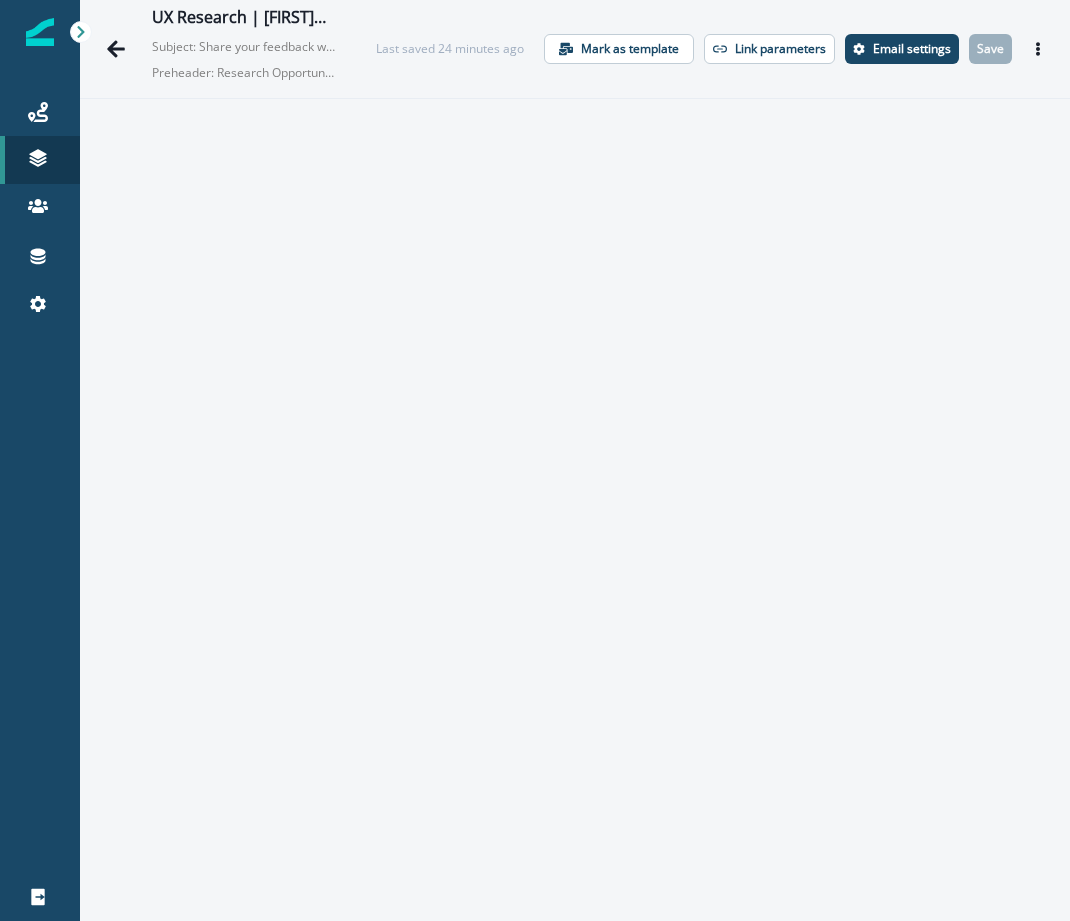 scroll, scrollTop: 0, scrollLeft: 0, axis: both 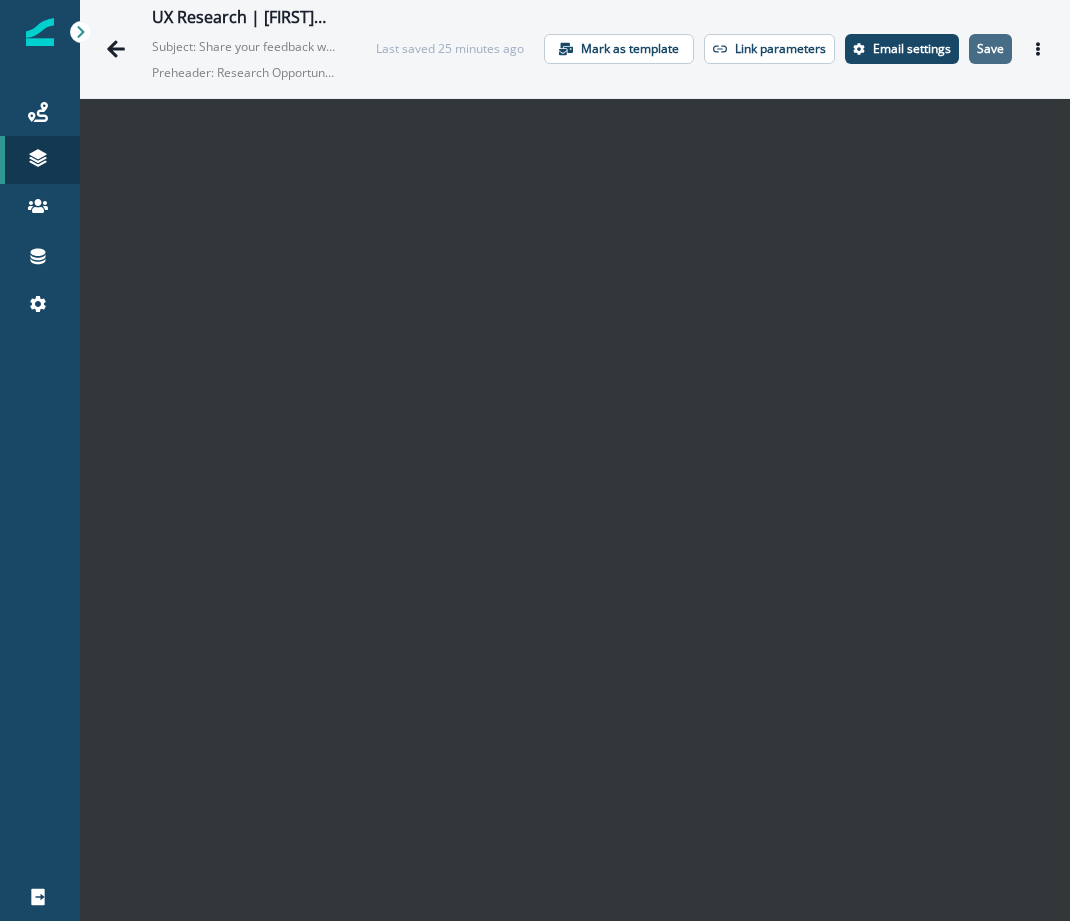 click on "Save" at bounding box center [990, 49] 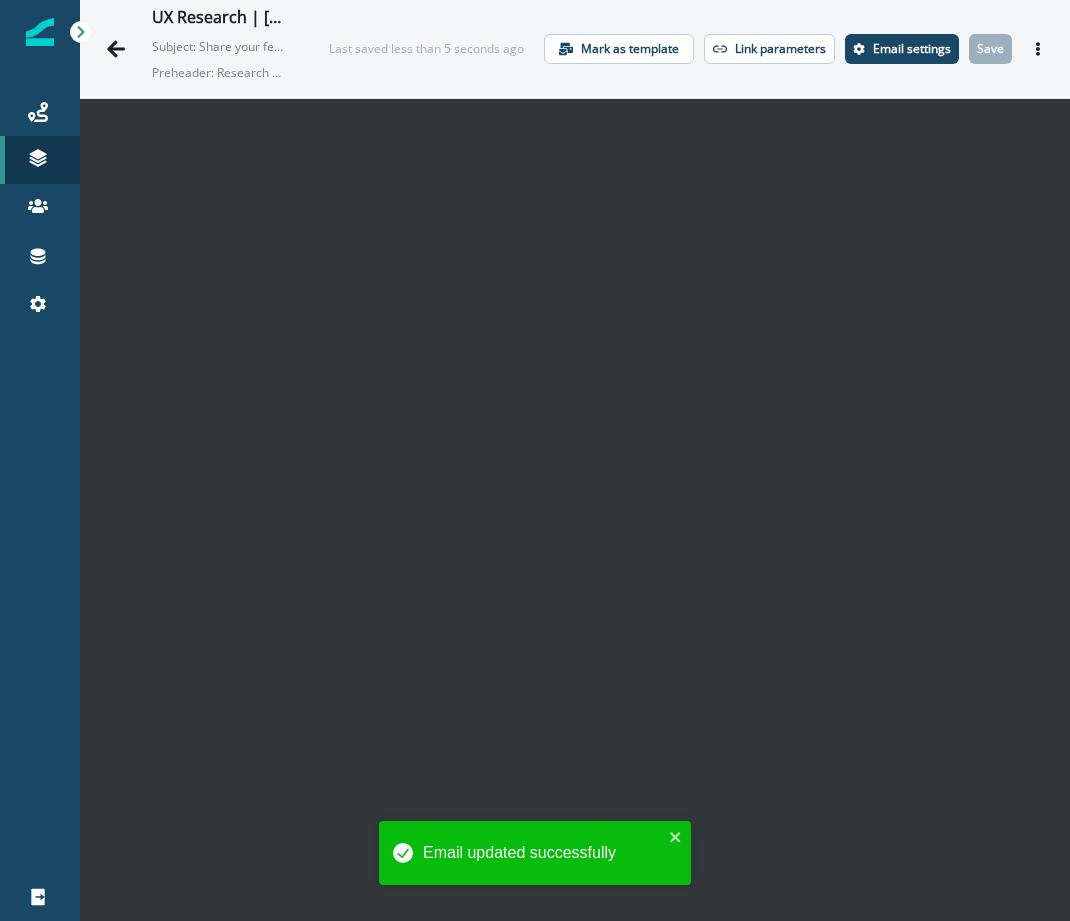 click on "Email settings" at bounding box center [912, 49] 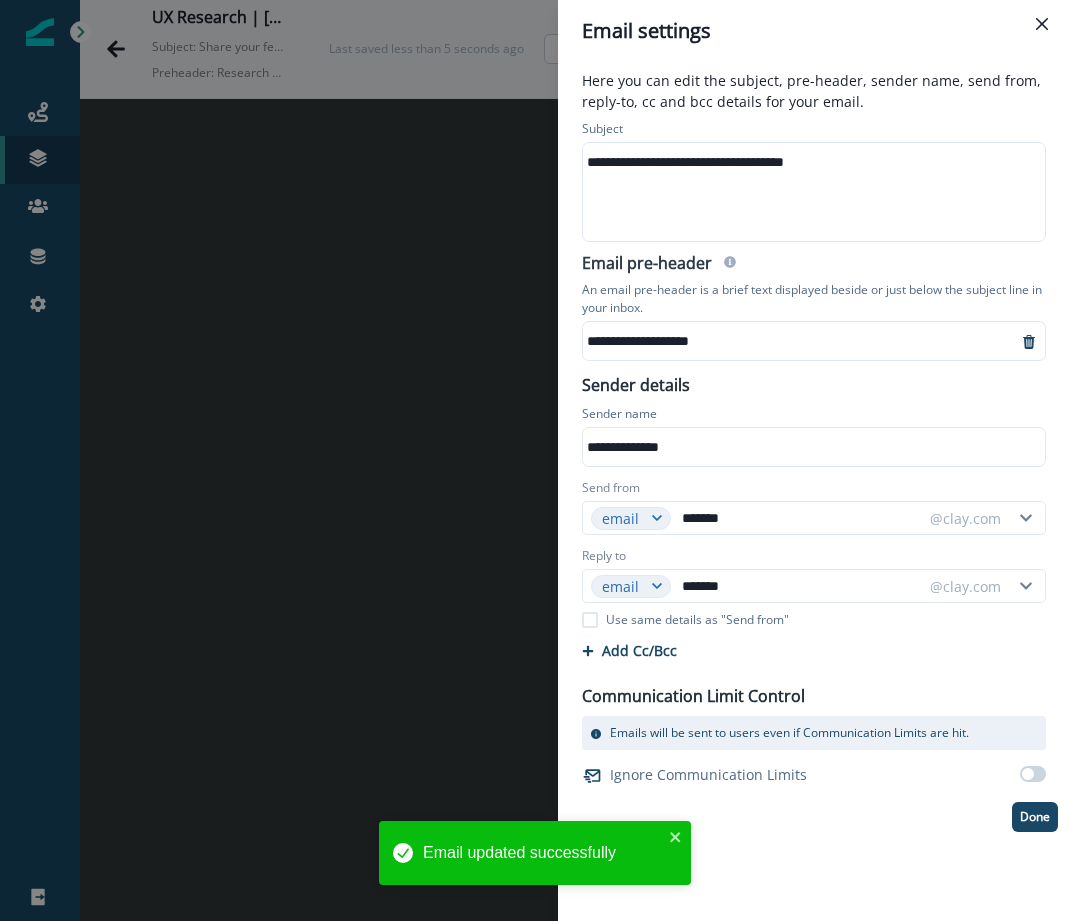 click on "**********" at bounding box center [812, 162] 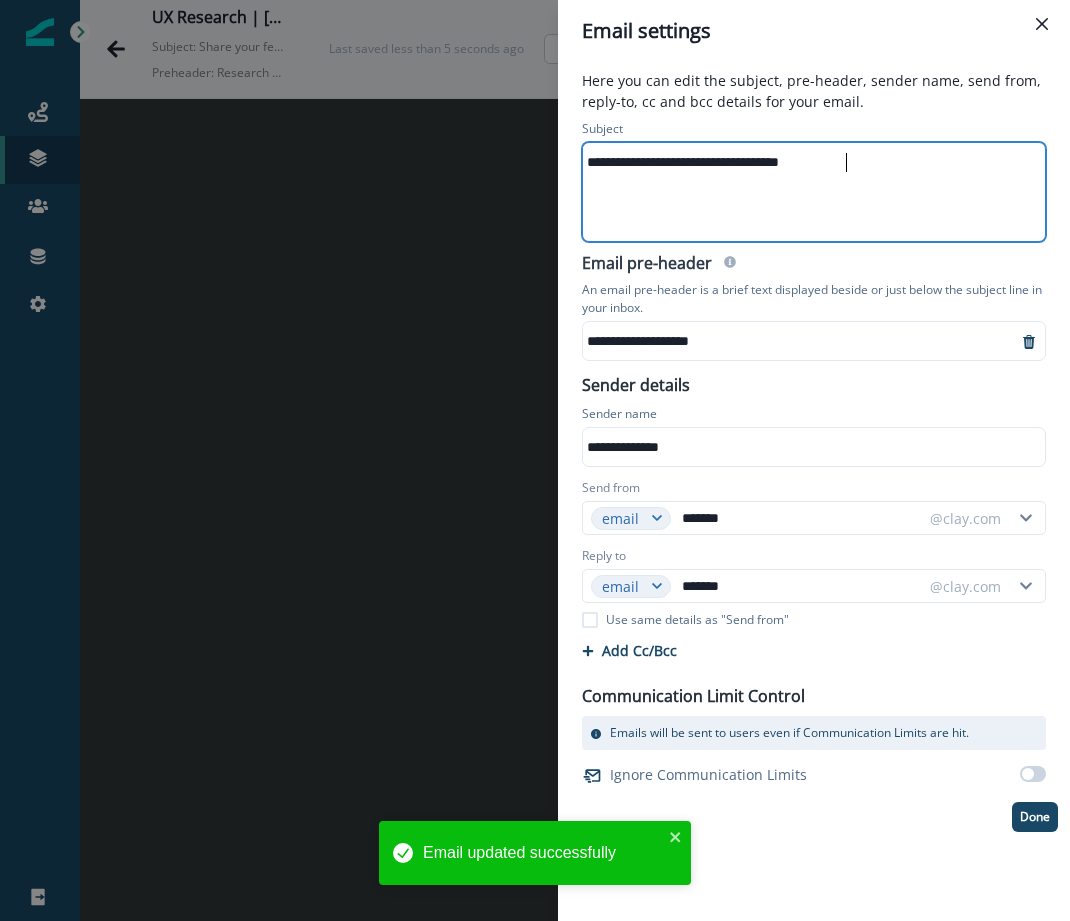 type 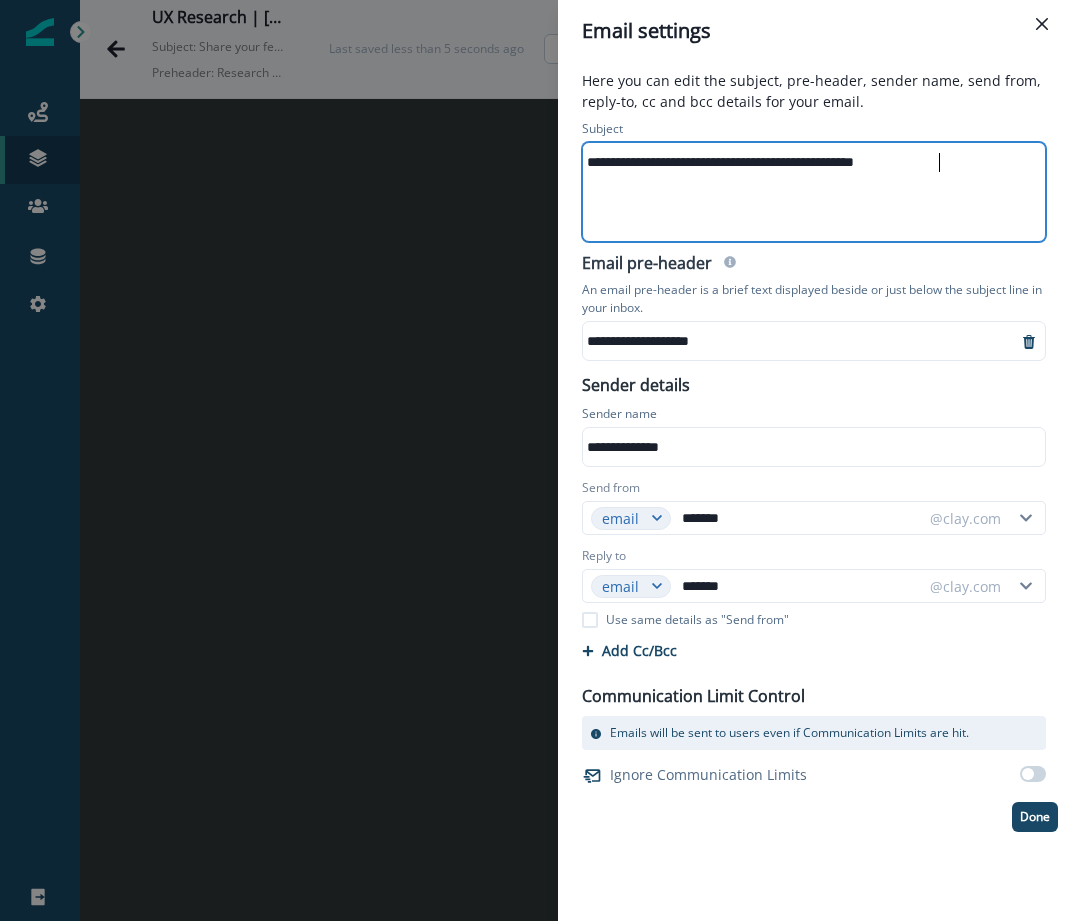 click on "**********" at bounding box center (812, 162) 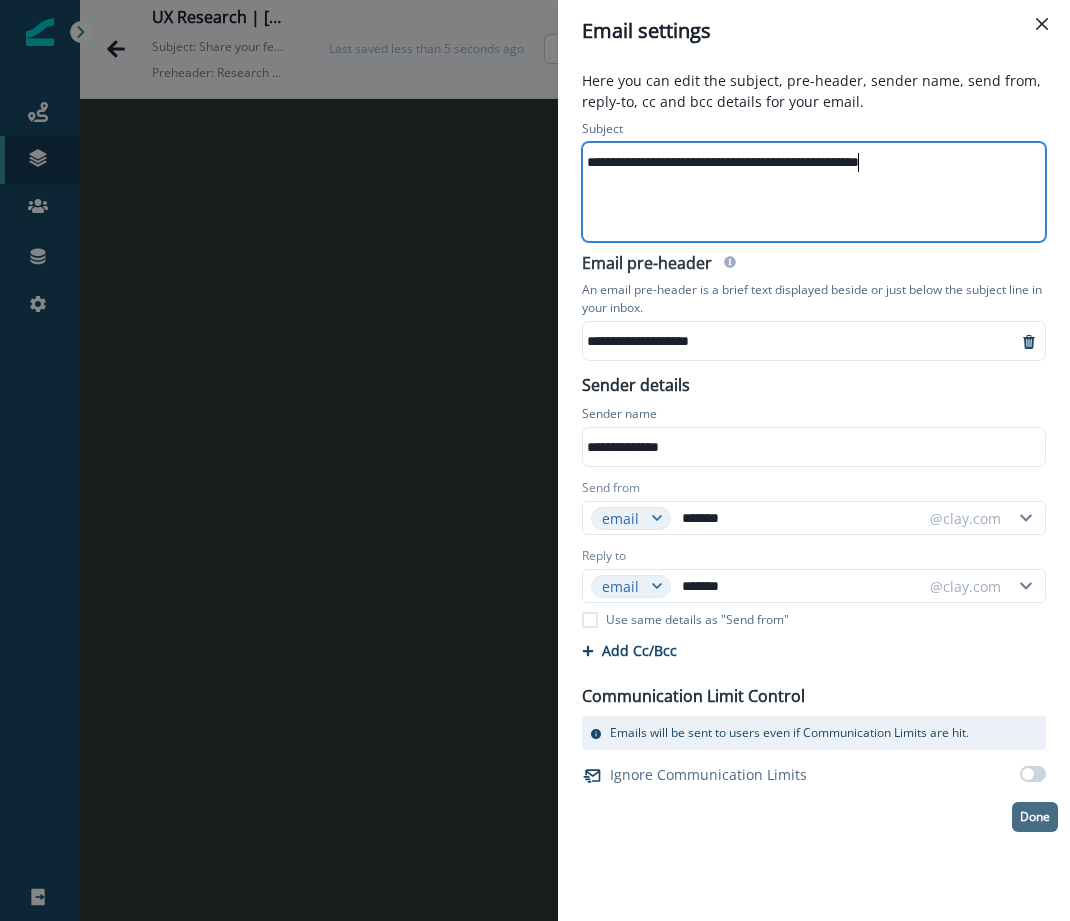 click on "Done" at bounding box center (1035, 817) 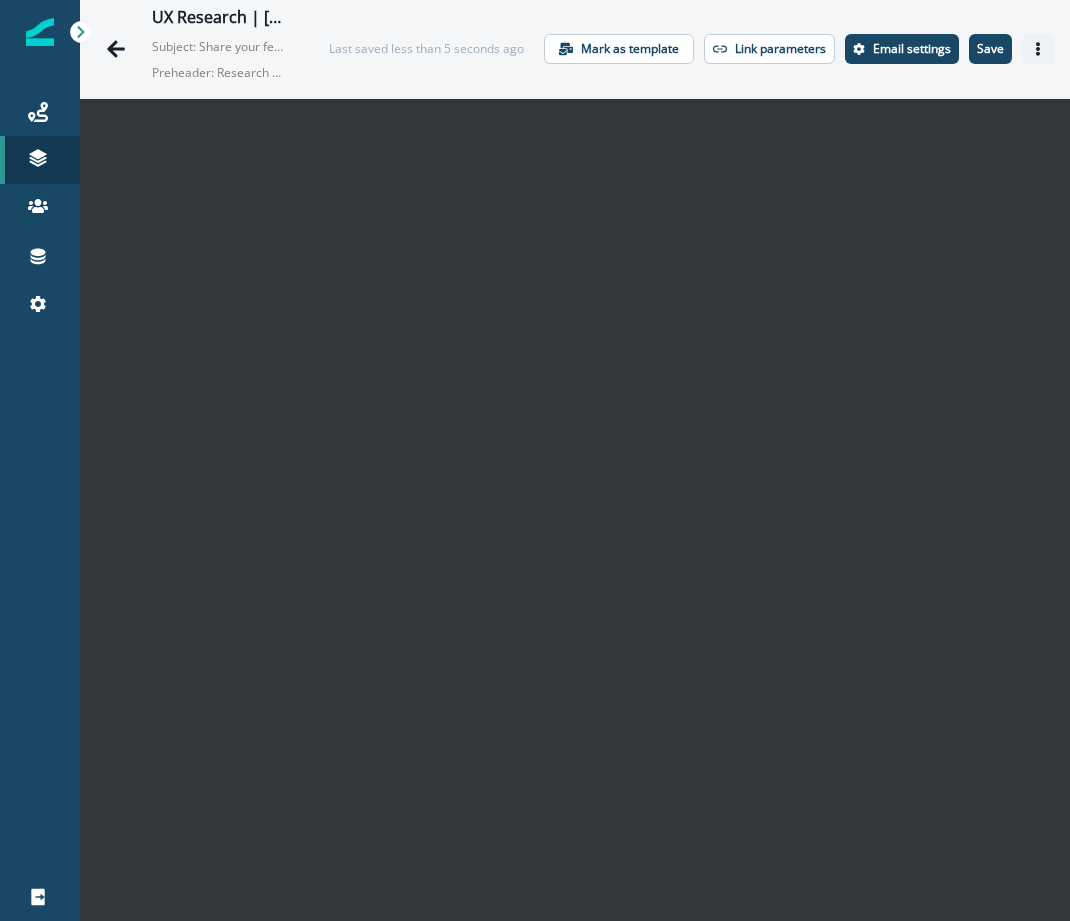 click at bounding box center (1038, 49) 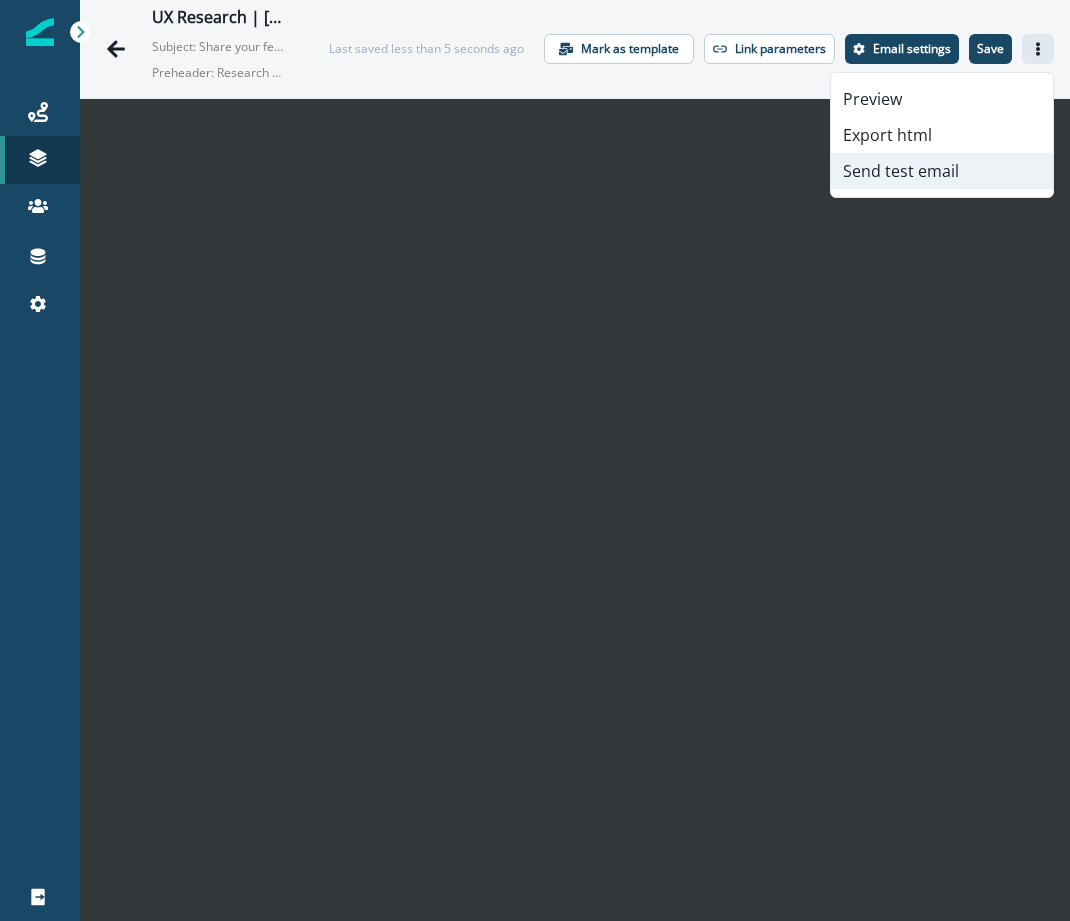 click on "Send test email" at bounding box center (942, 171) 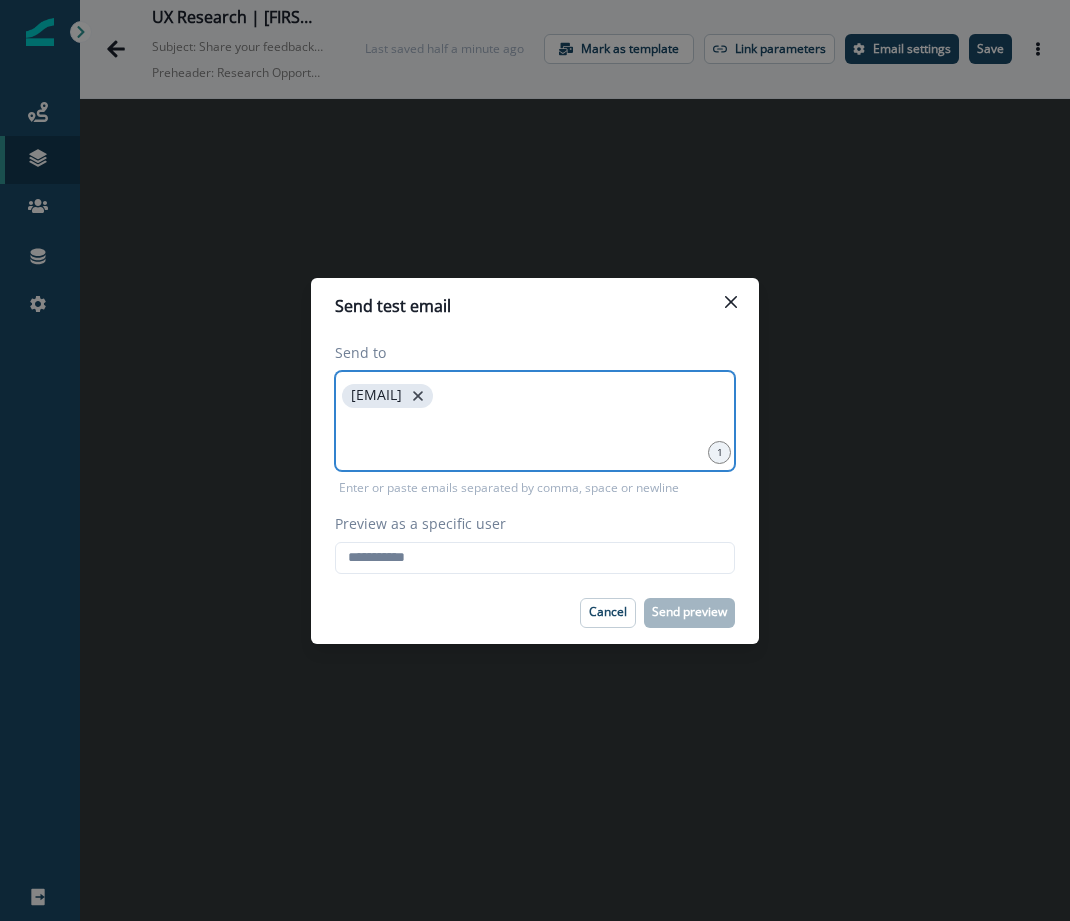 click 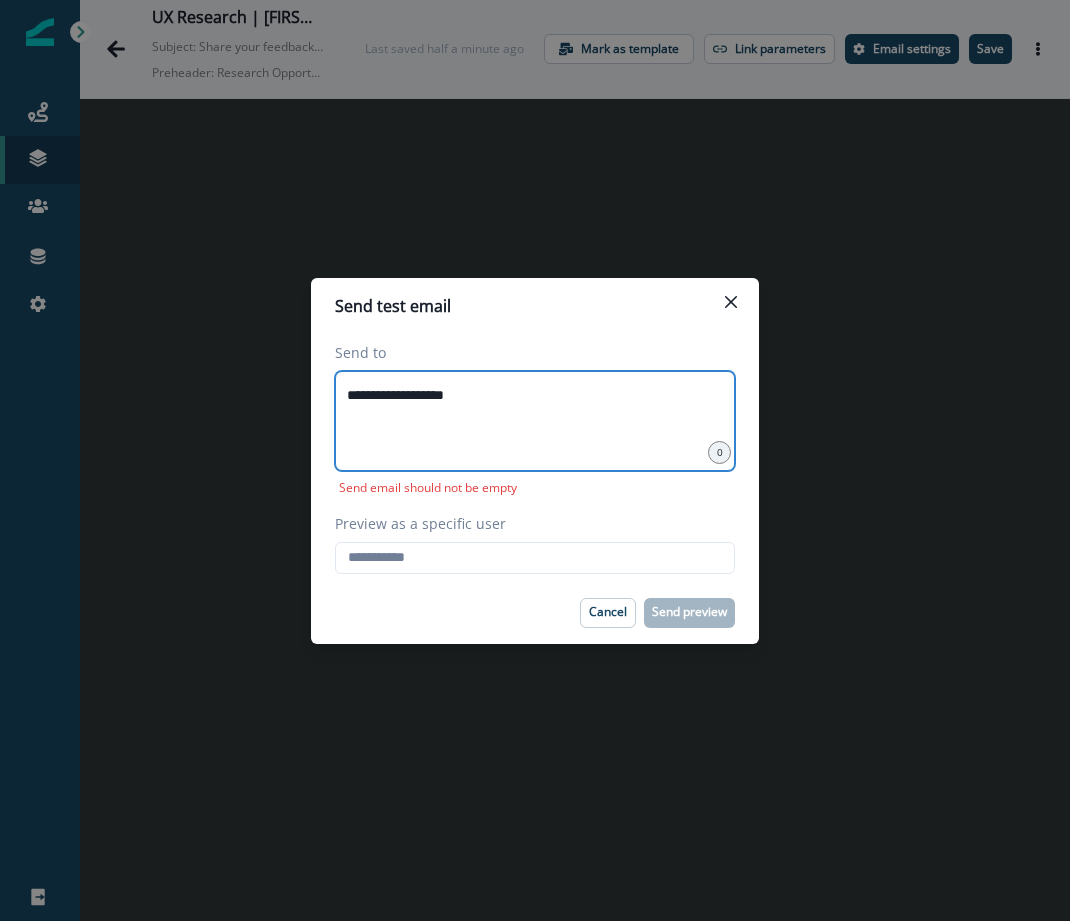 type on "**********" 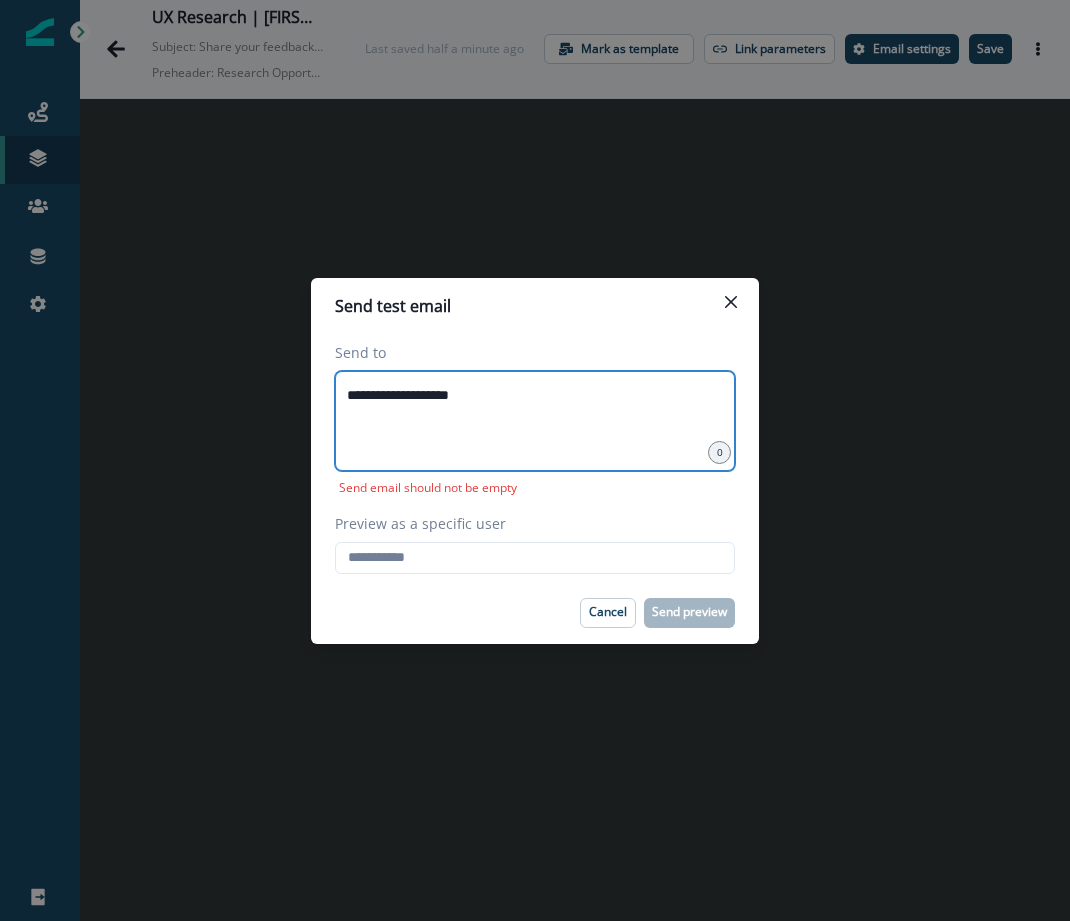 type 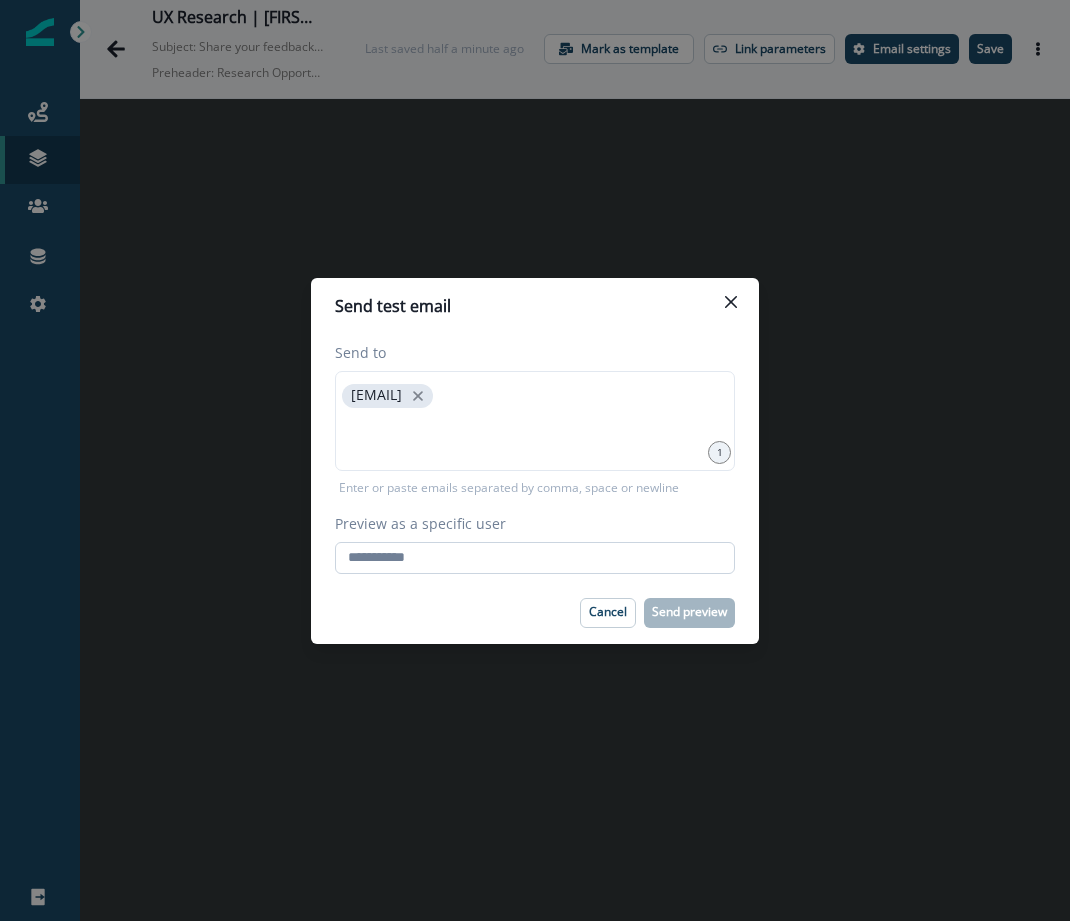 click on "Preview as a specific user" at bounding box center (535, 558) 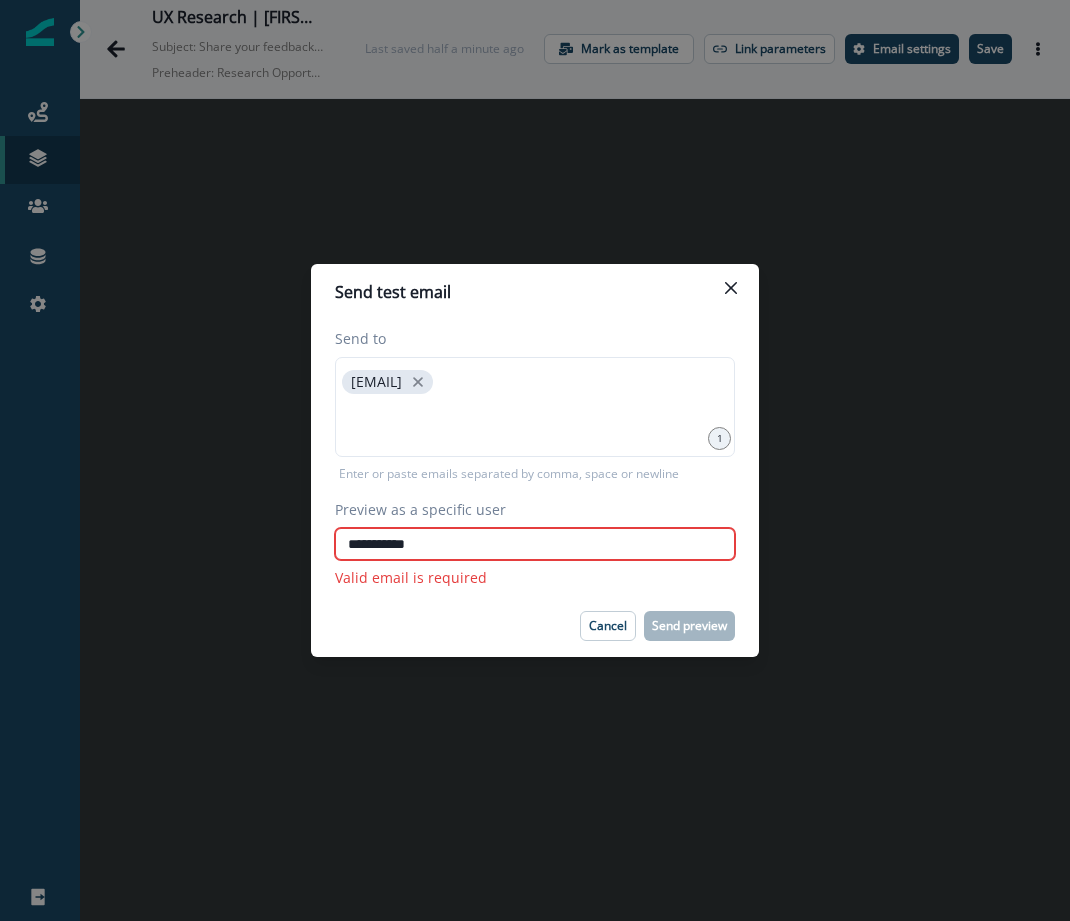 type on "**********" 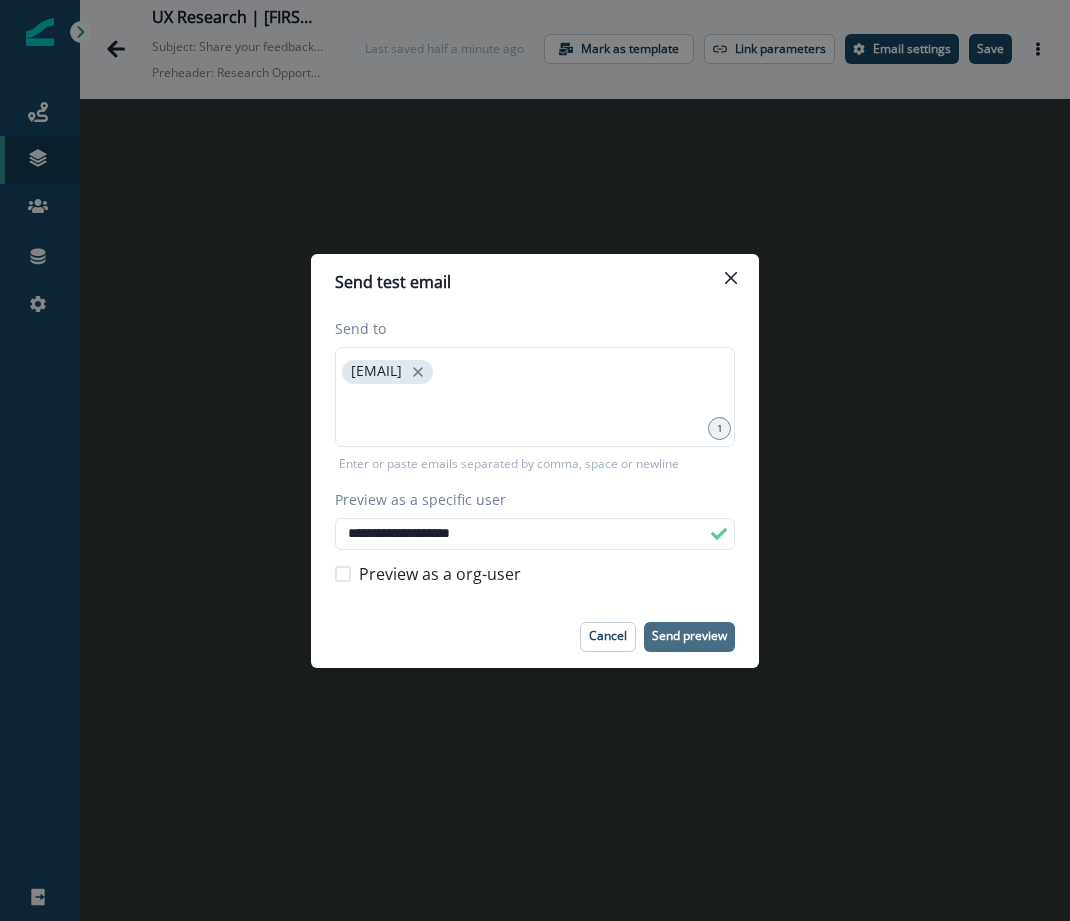click on "Send preview" at bounding box center (689, 636) 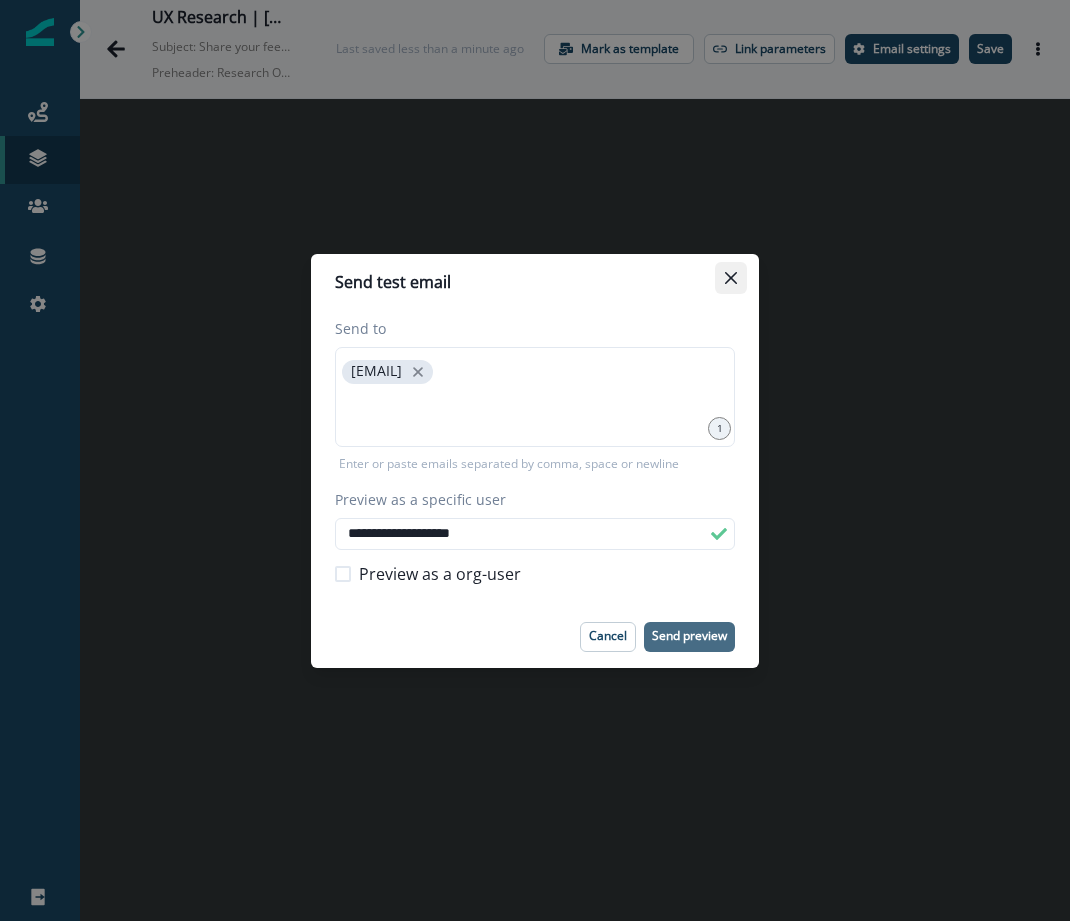click 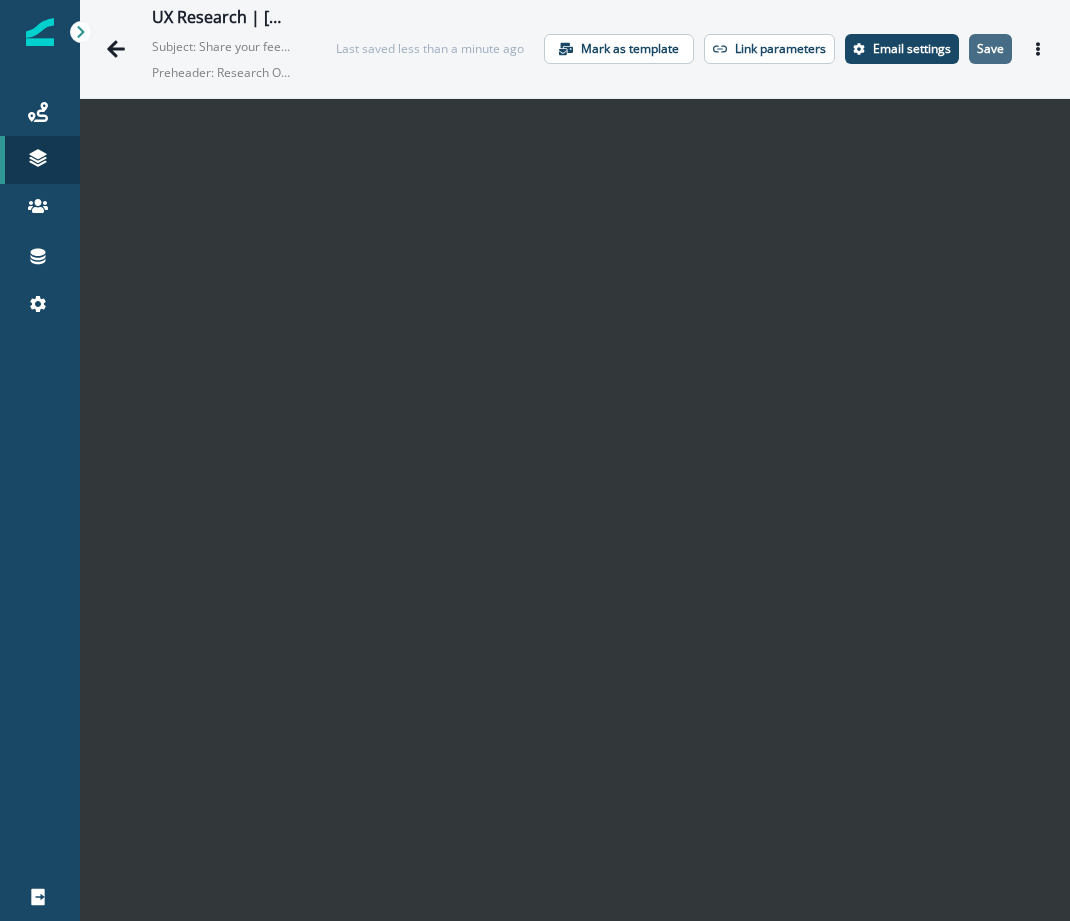 click on "Save" at bounding box center [990, 49] 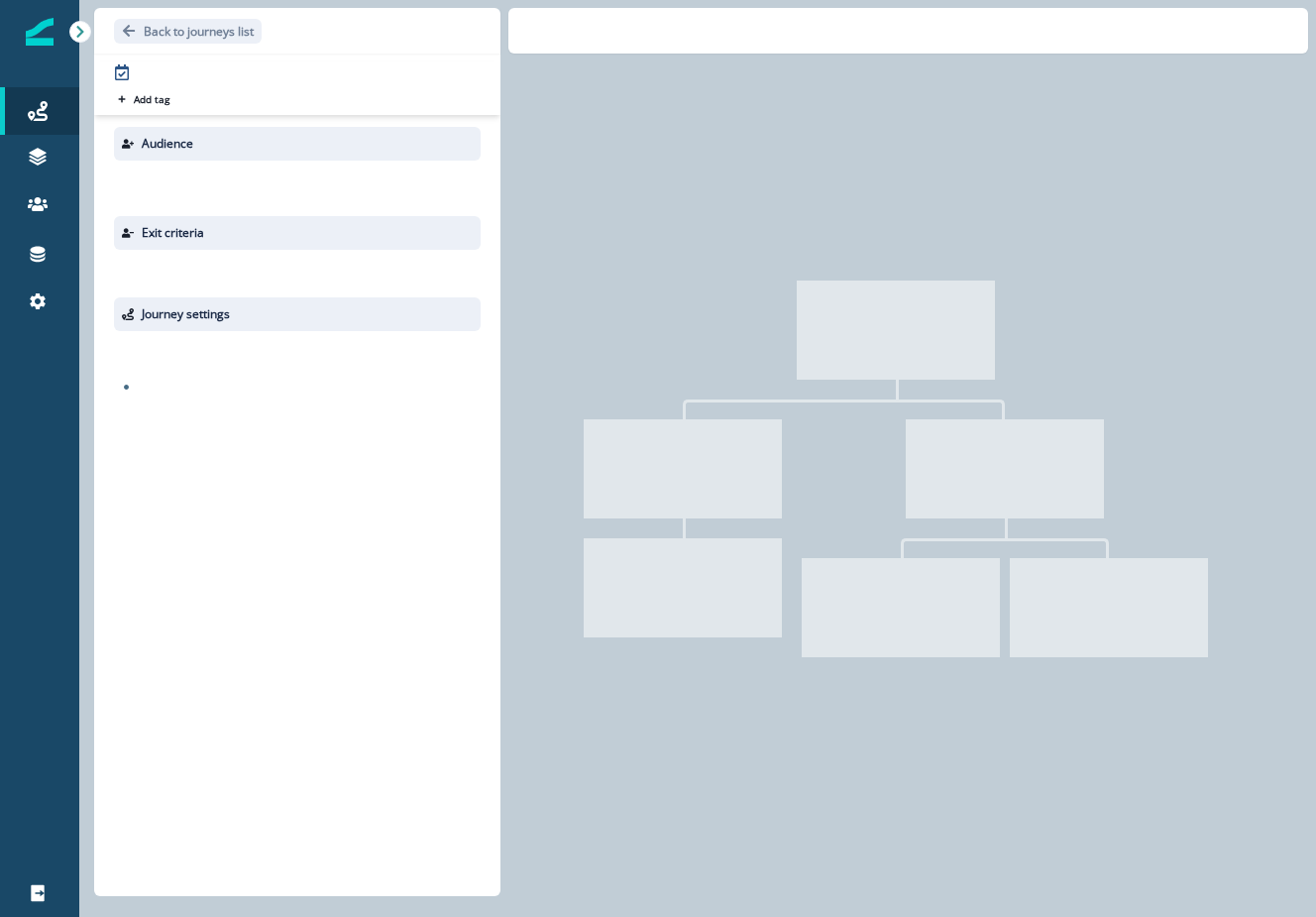 scroll, scrollTop: 0, scrollLeft: 0, axis: both 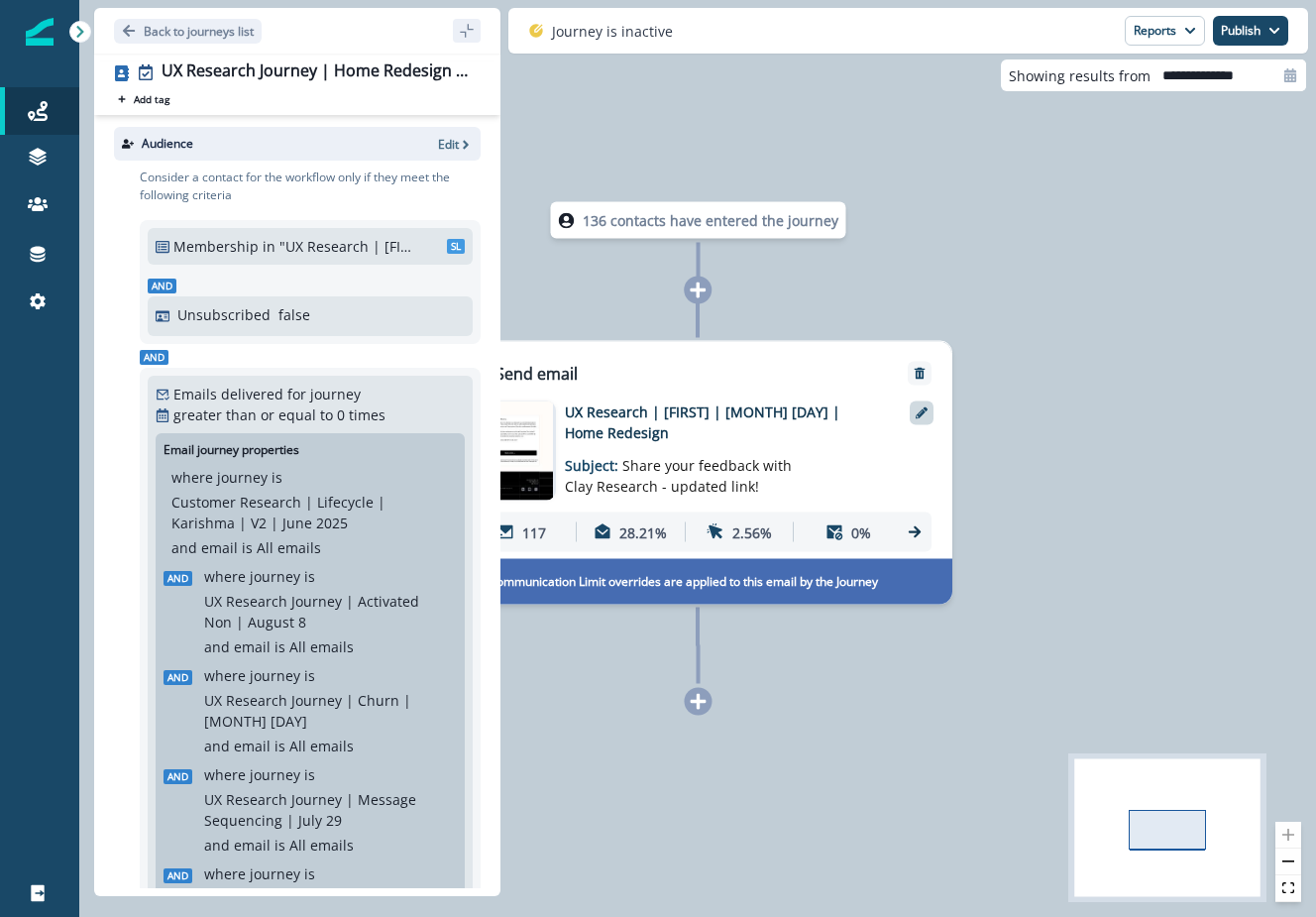 click at bounding box center (922, 413) 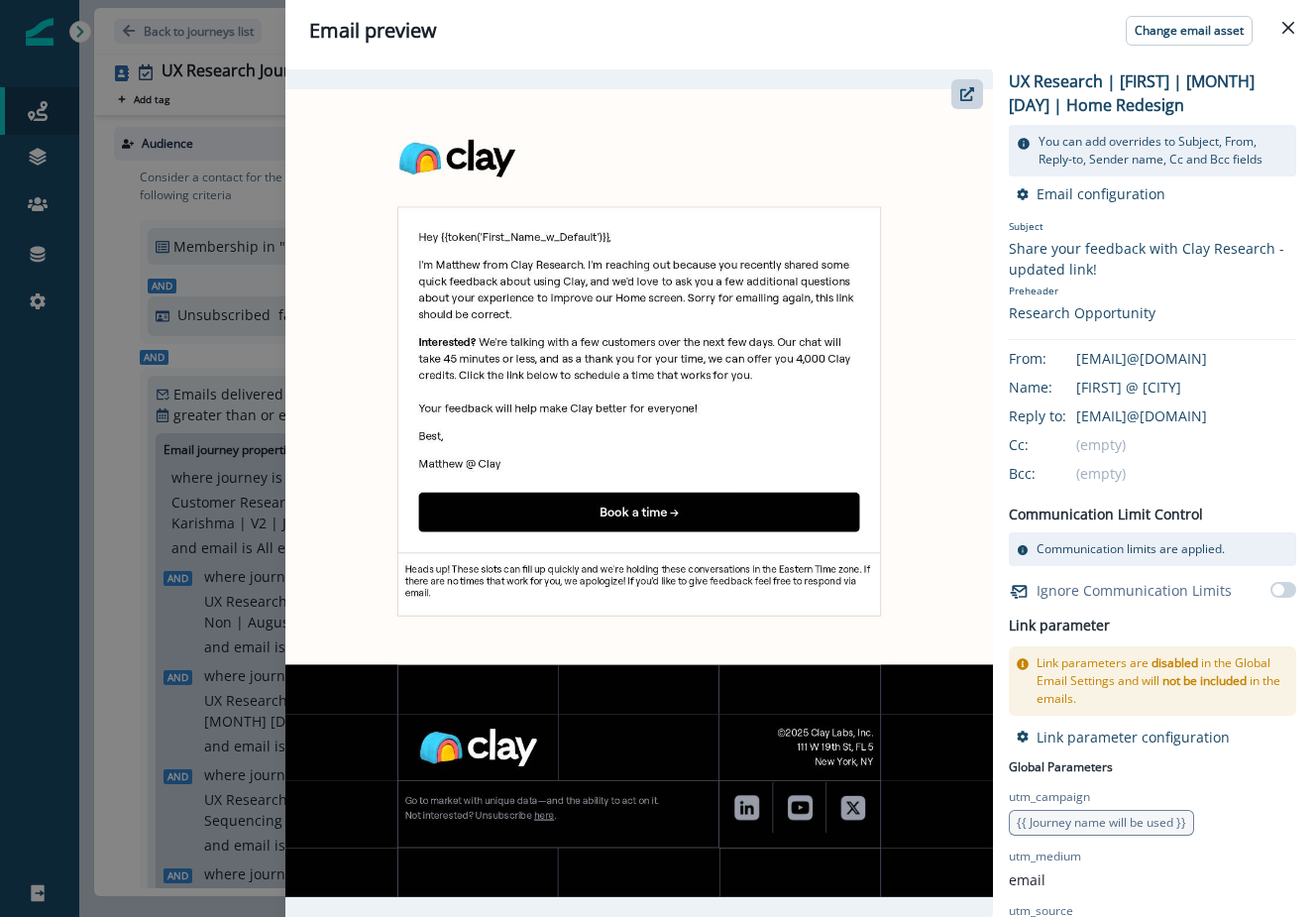 click at bounding box center (639, 493) 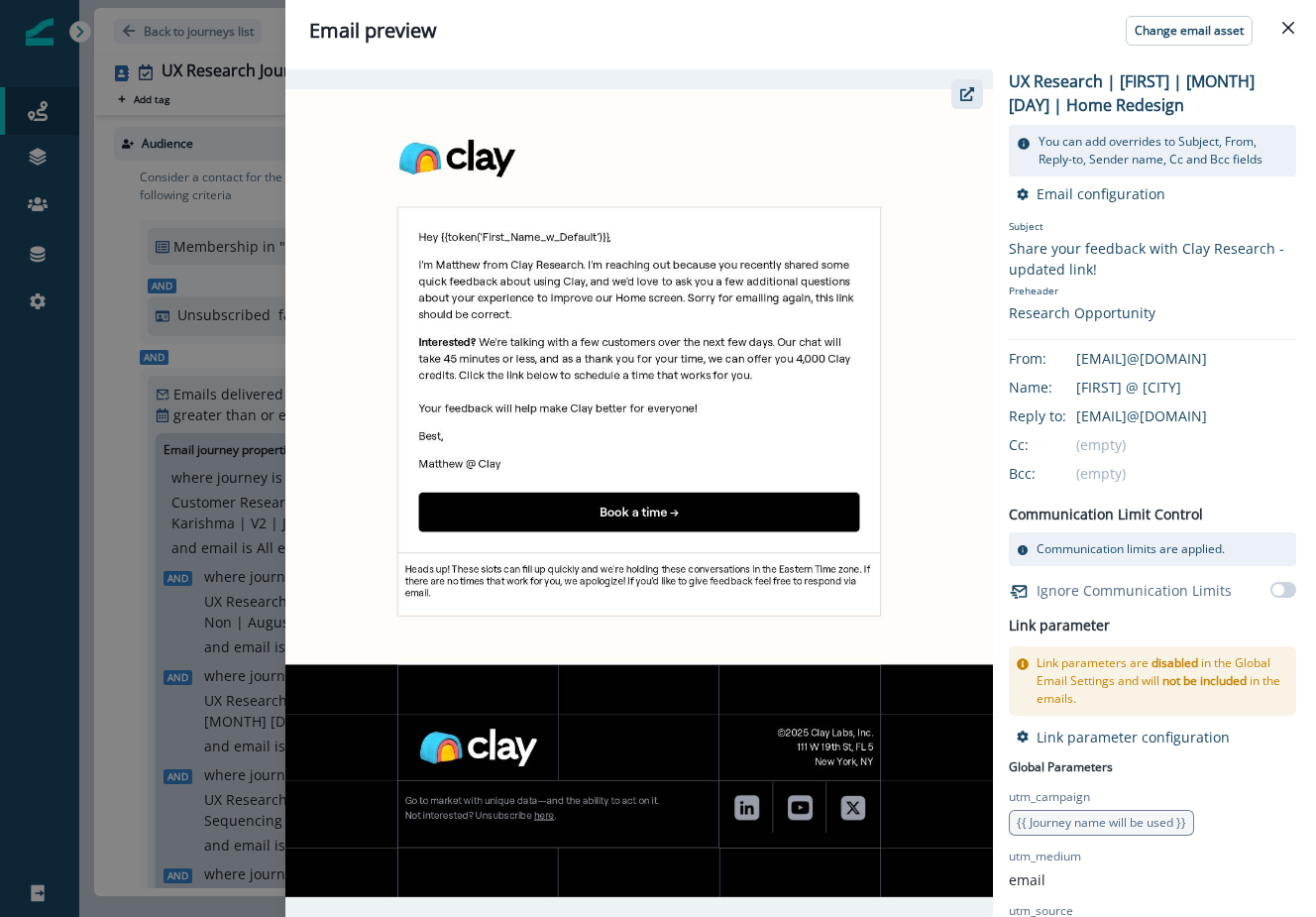 click 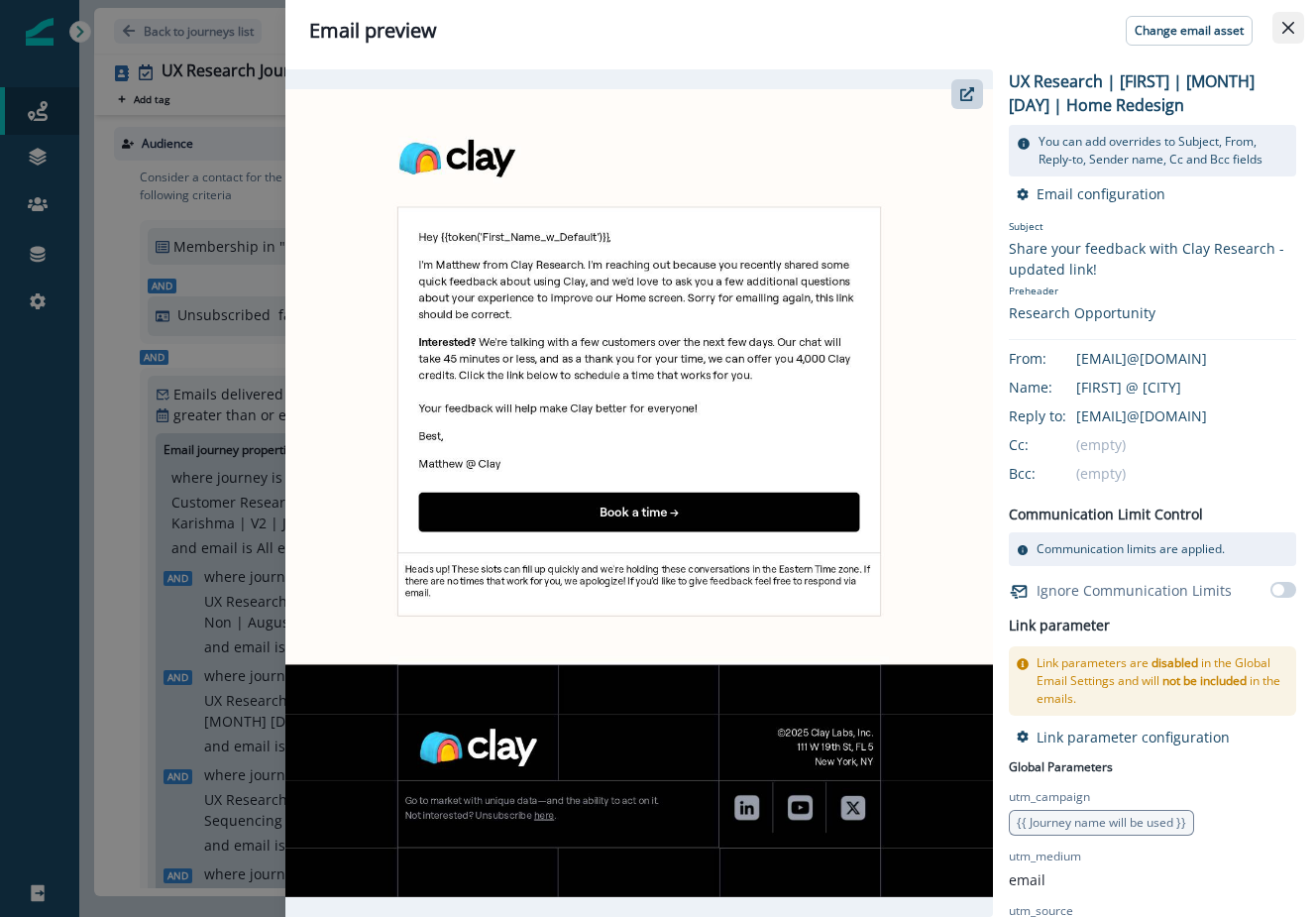 click at bounding box center [1288, 28] 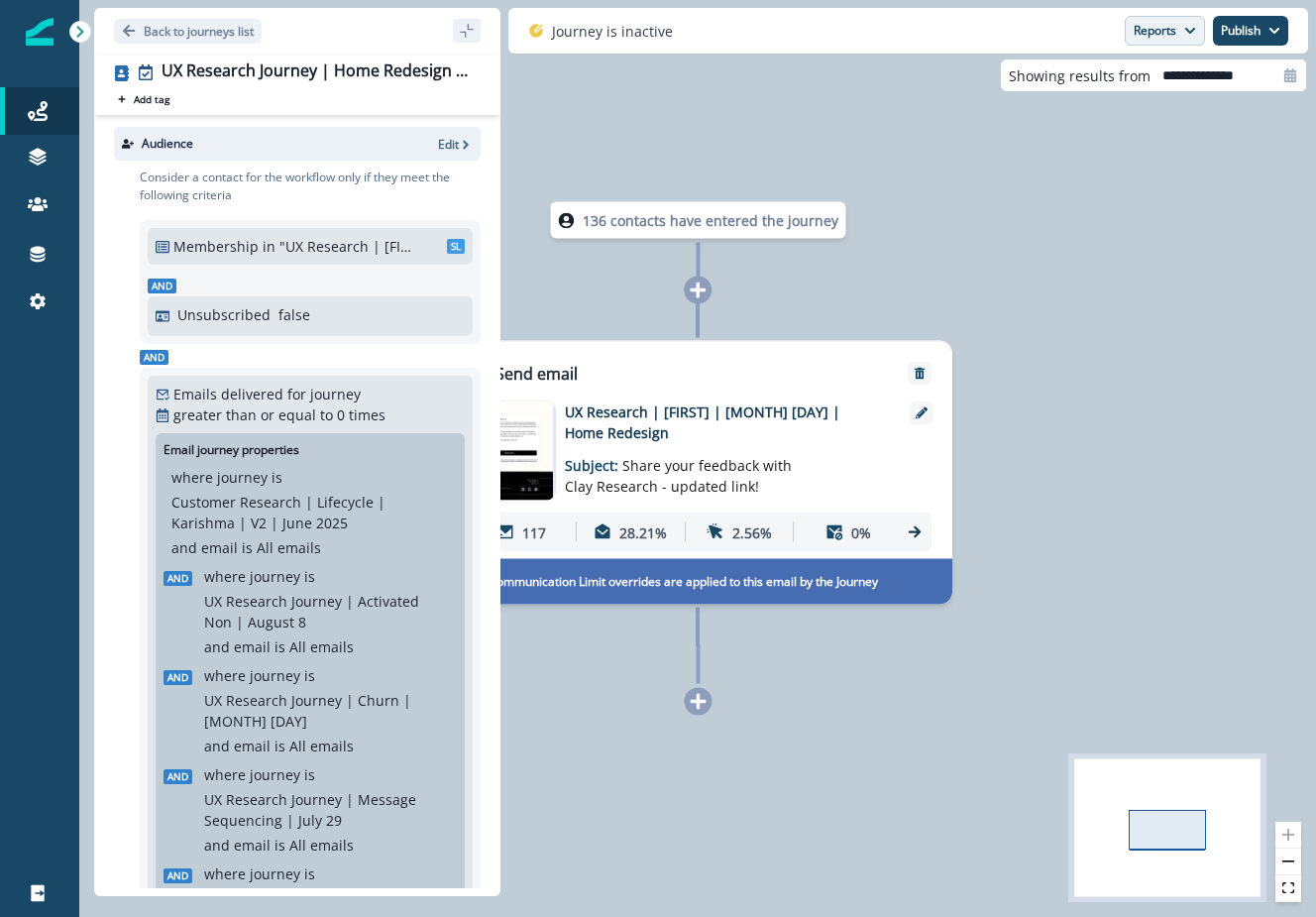 click on "Reports" at bounding box center [1164, 31] 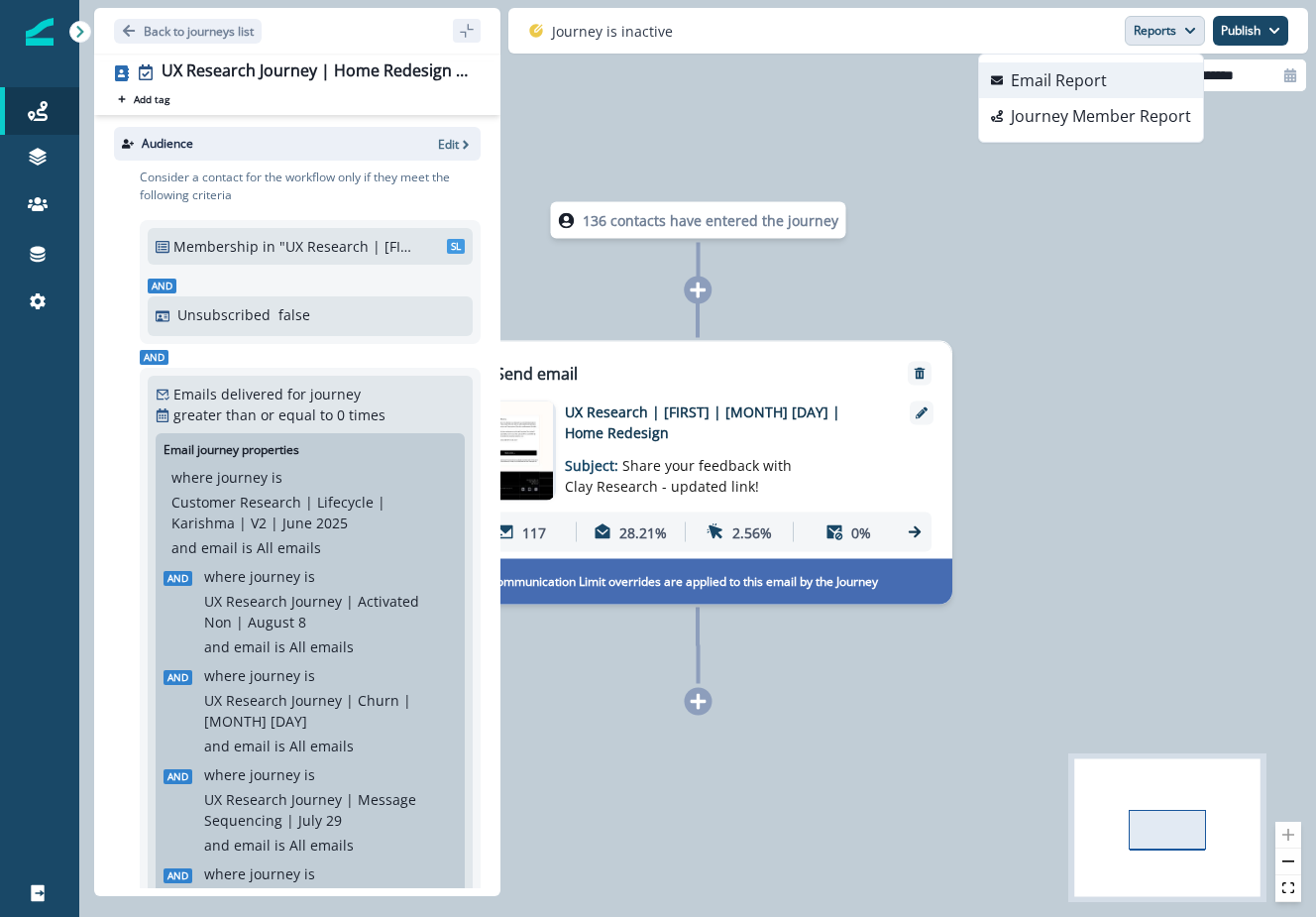 click on "Email Report" at bounding box center (1058, 80) 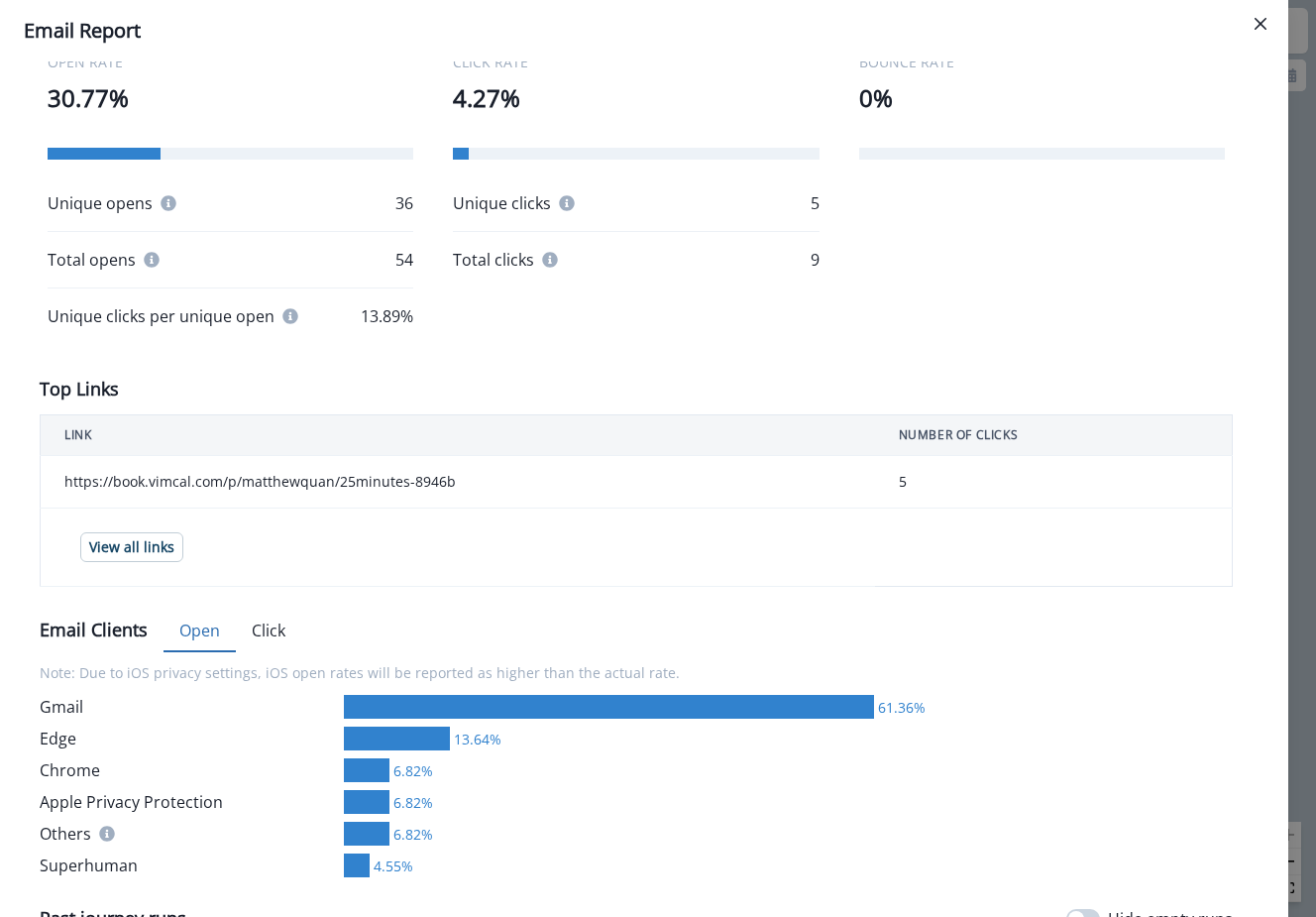 scroll, scrollTop: 0, scrollLeft: 0, axis: both 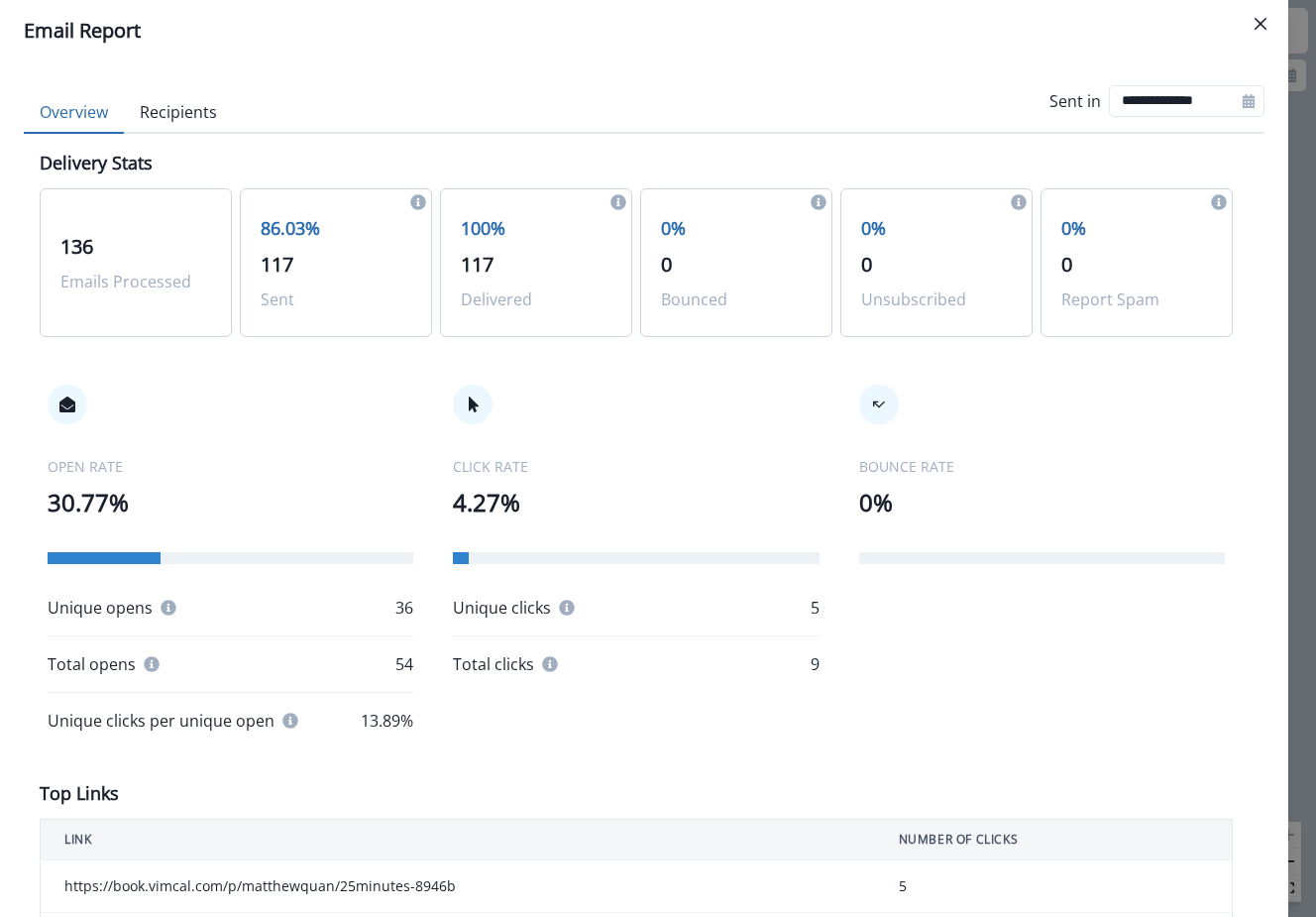 click on "Recipients" at bounding box center (178, 113) 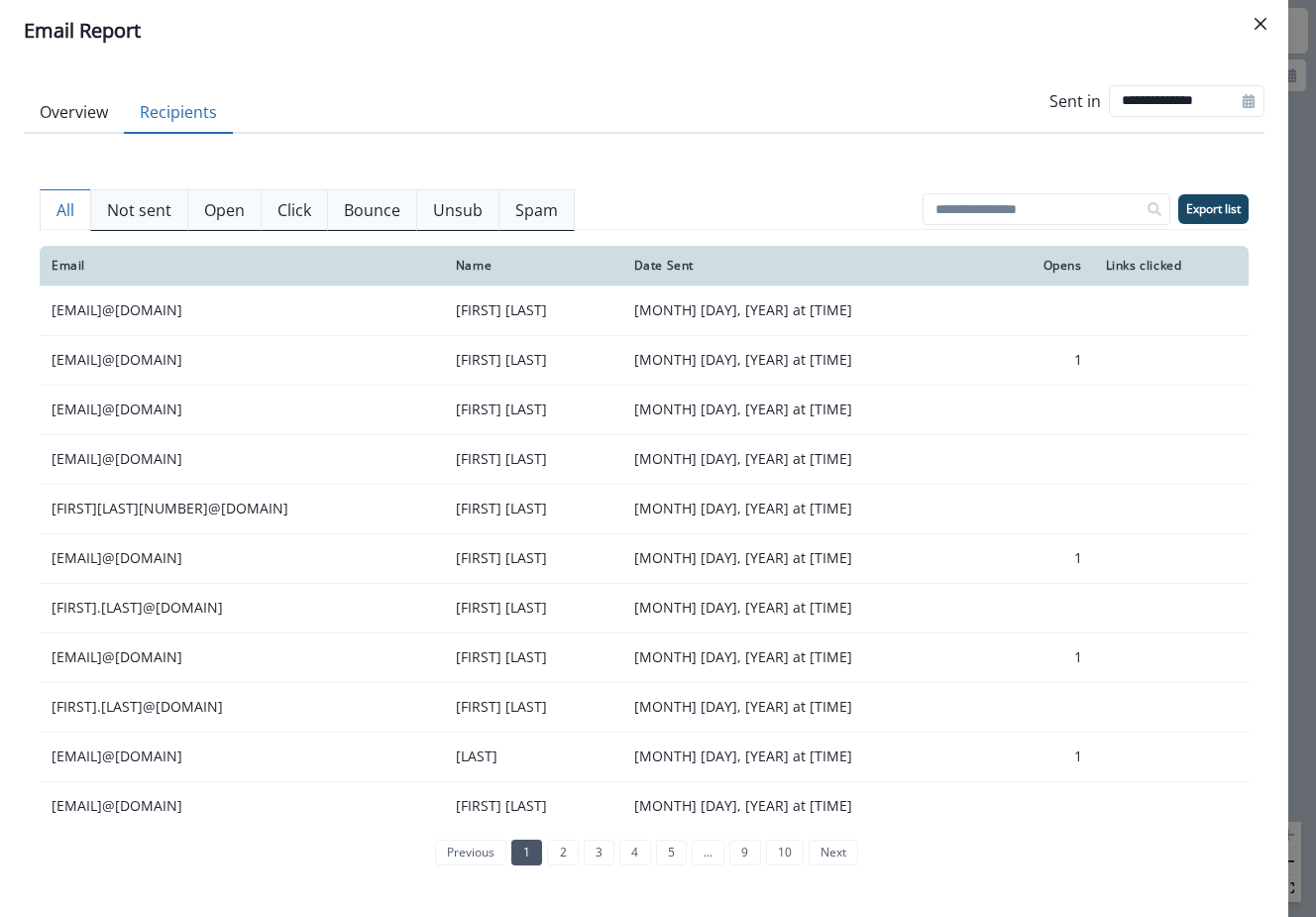 click on "Overview" at bounding box center [73, 113] 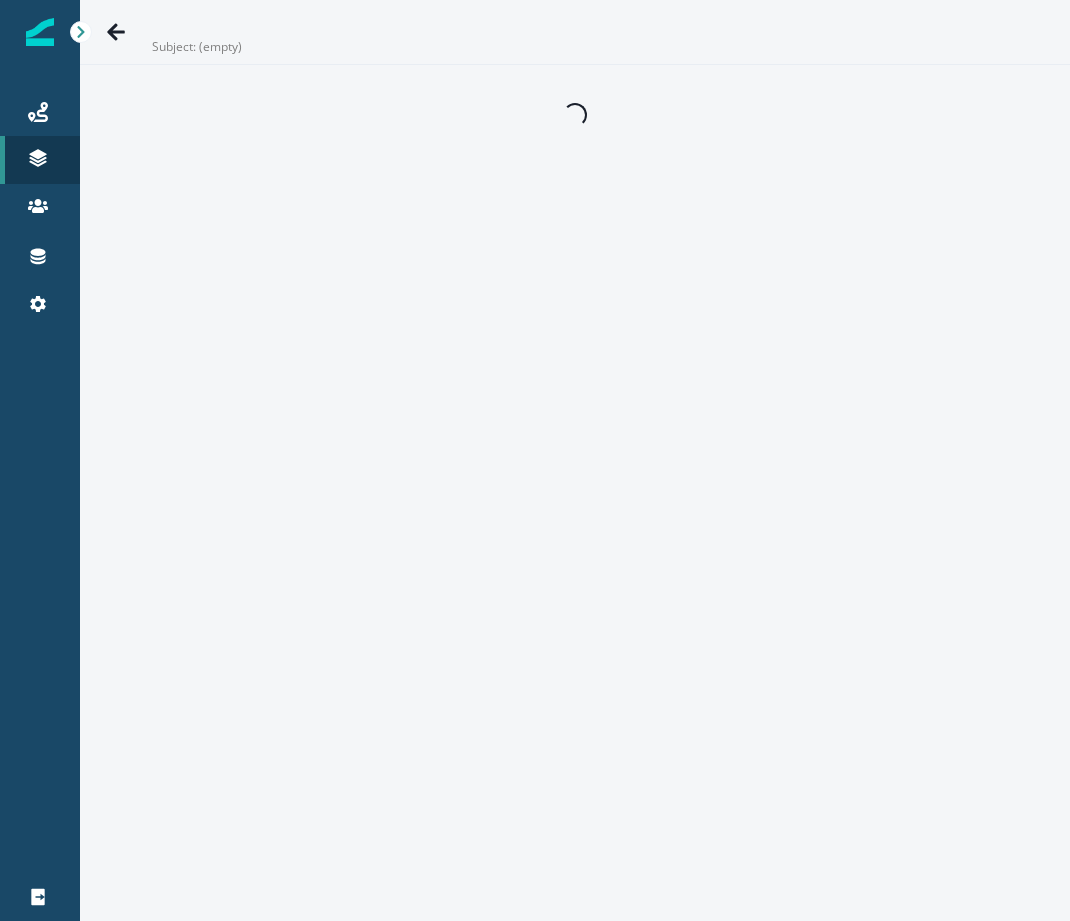 scroll, scrollTop: 0, scrollLeft: 0, axis: both 